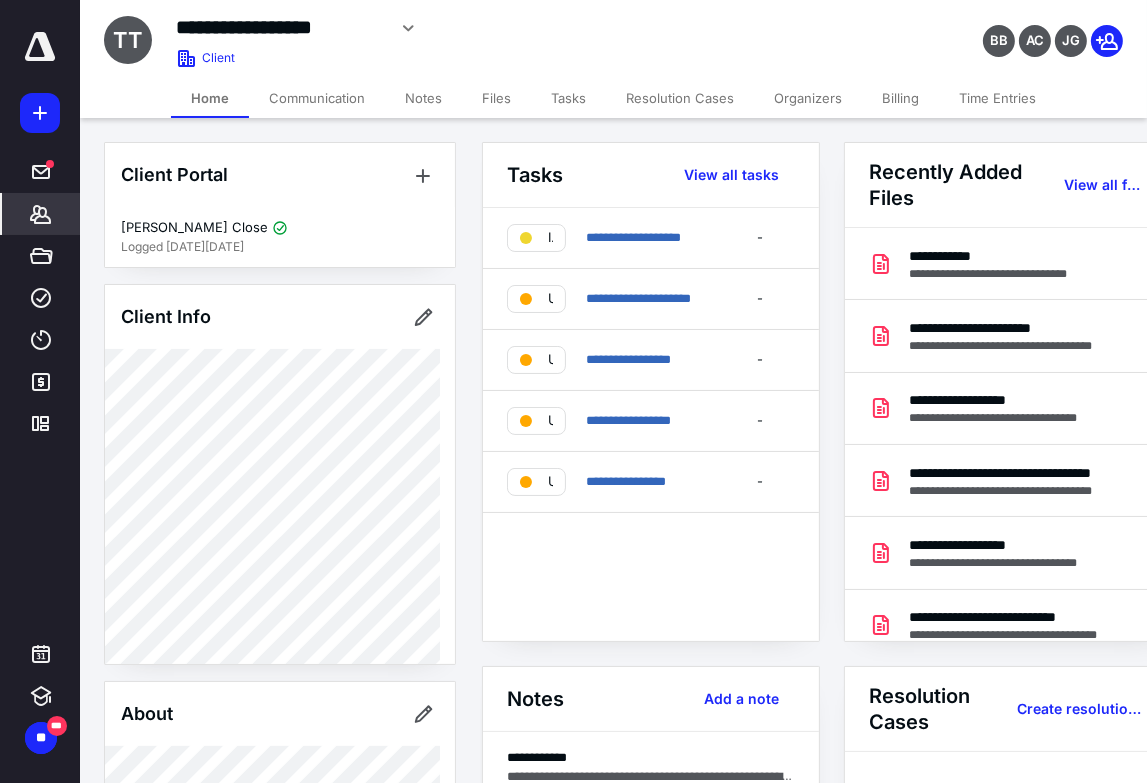 scroll, scrollTop: 0, scrollLeft: 0, axis: both 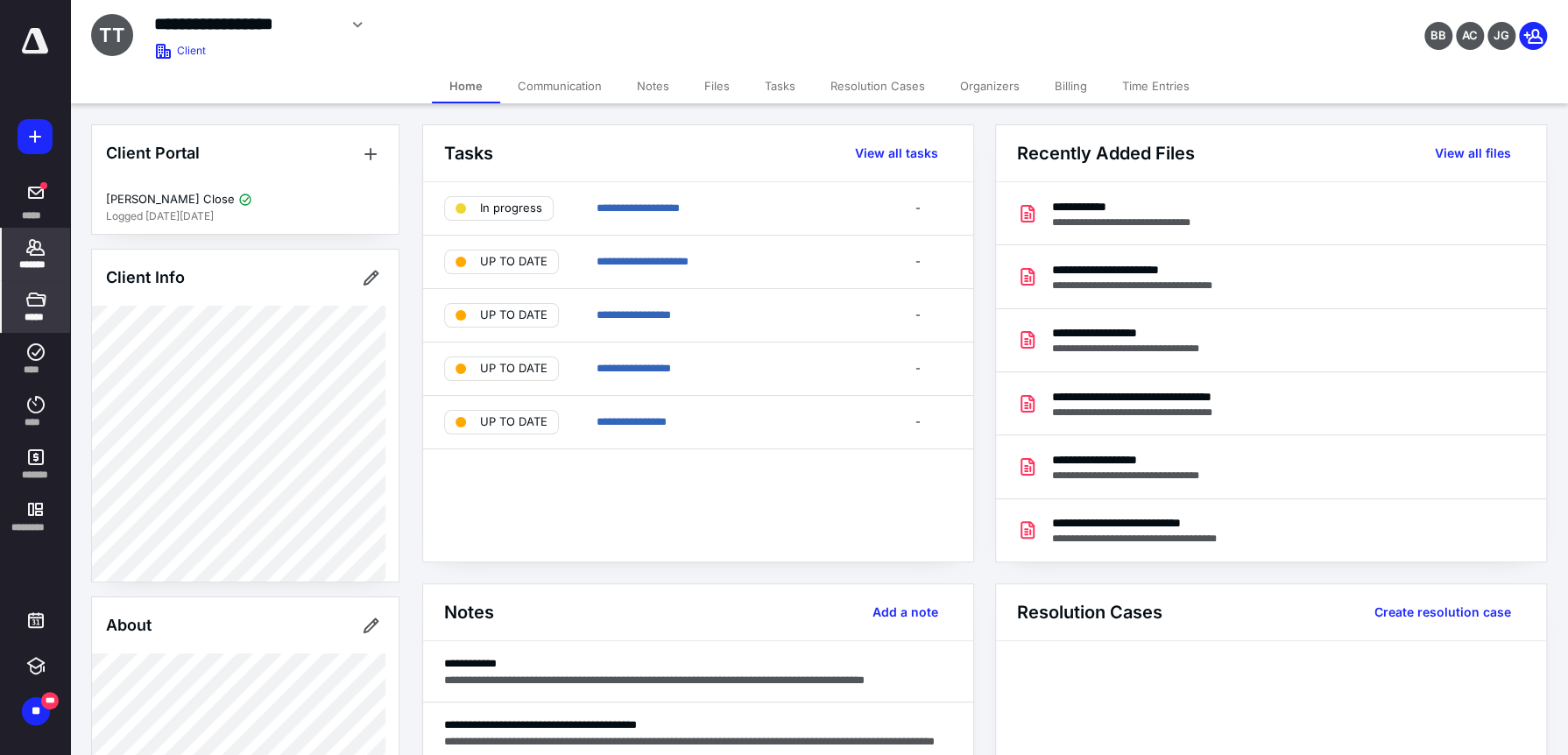 click on "*****" at bounding box center [36, 307] 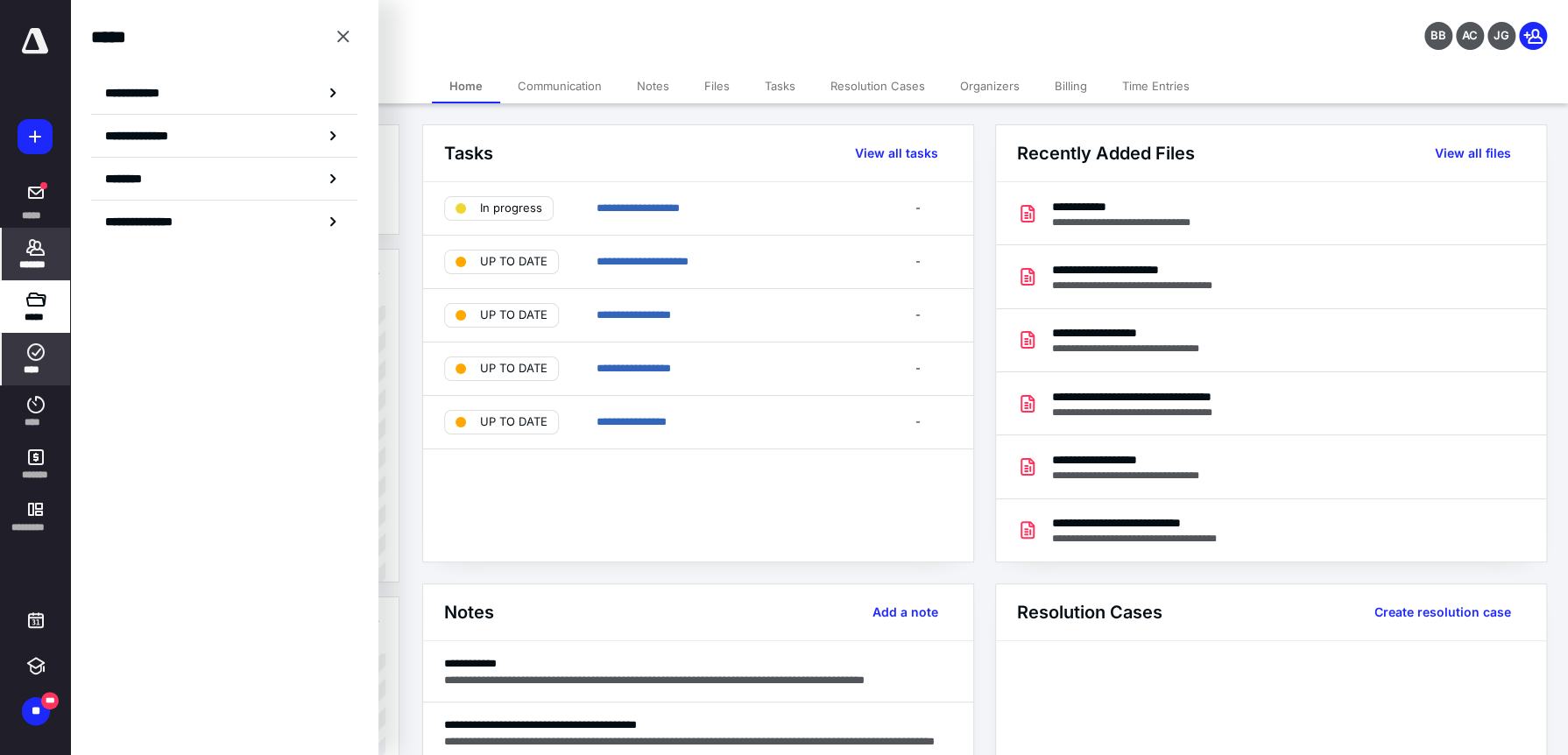 click 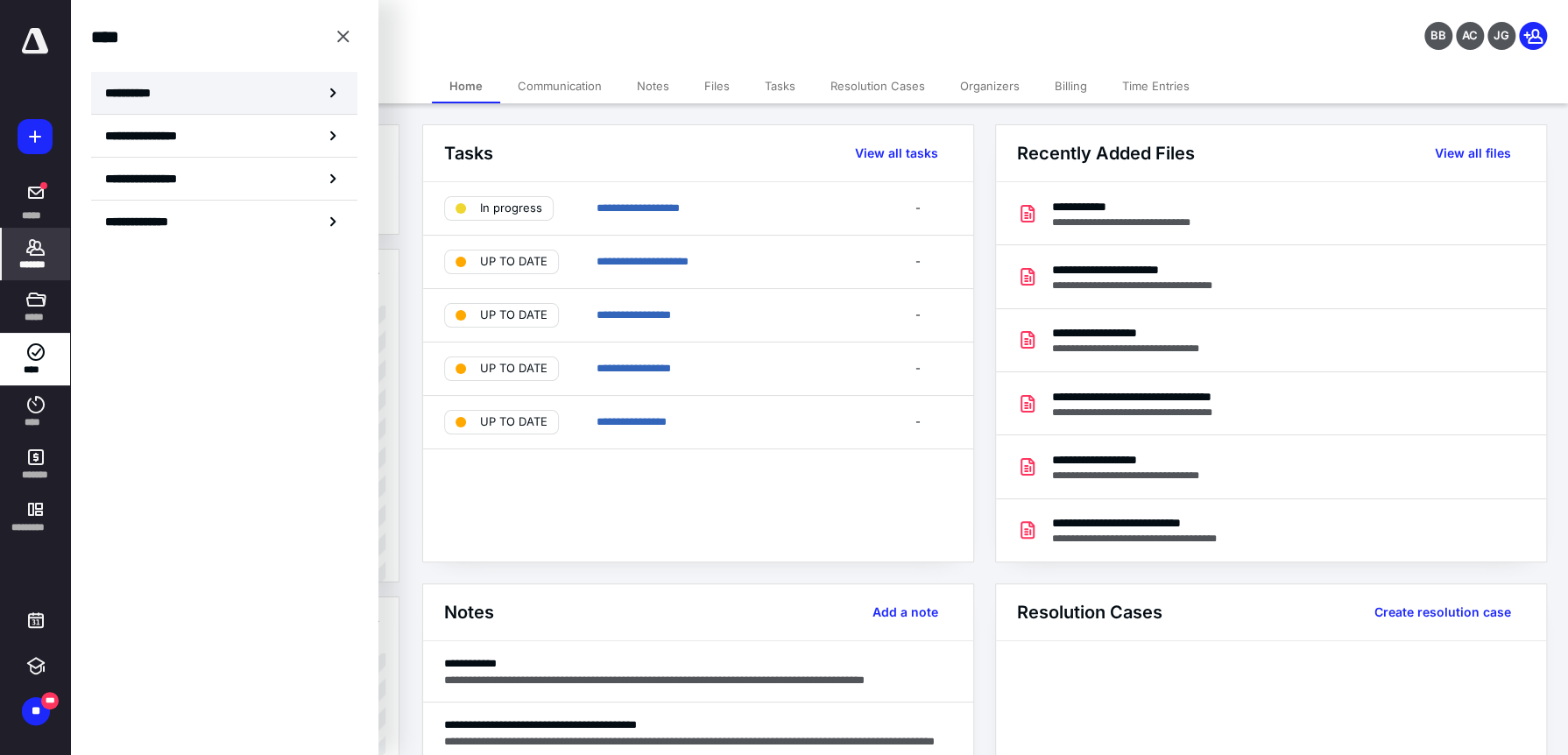 click on "**********" at bounding box center [224, 93] 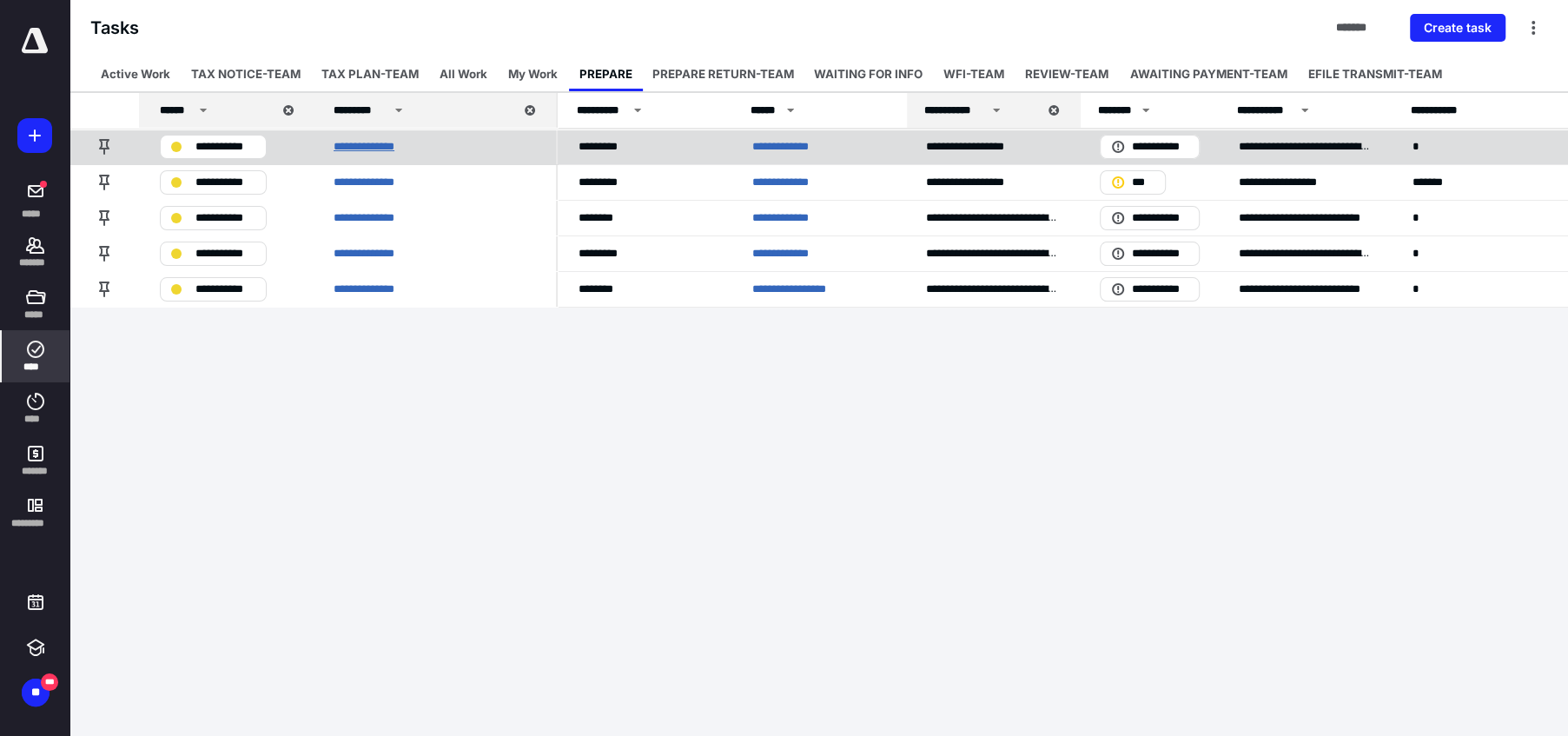 click on "**********" at bounding box center (382, 147) 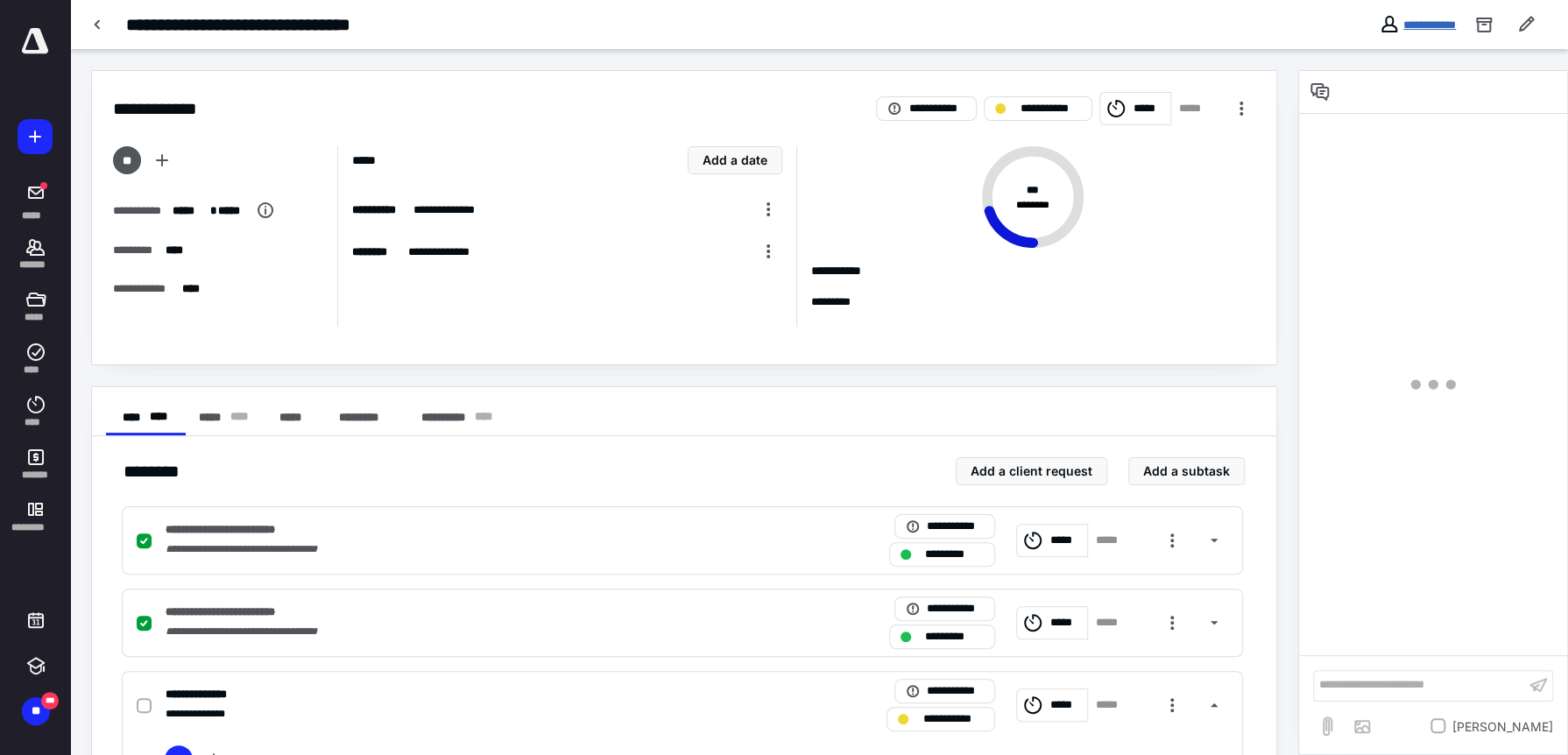 click on "**********" at bounding box center [1430, 25] 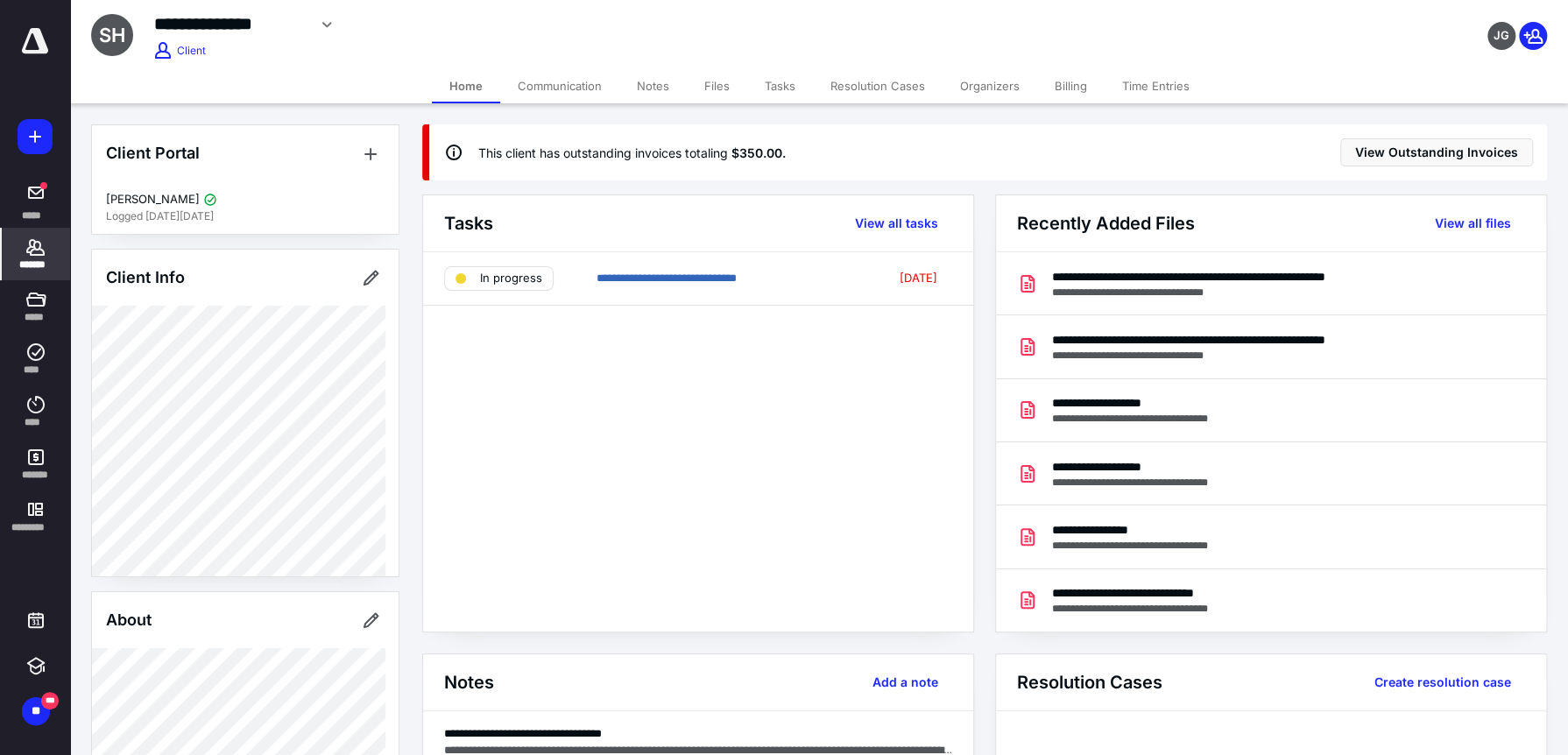 click on "Files" at bounding box center (717, 86) 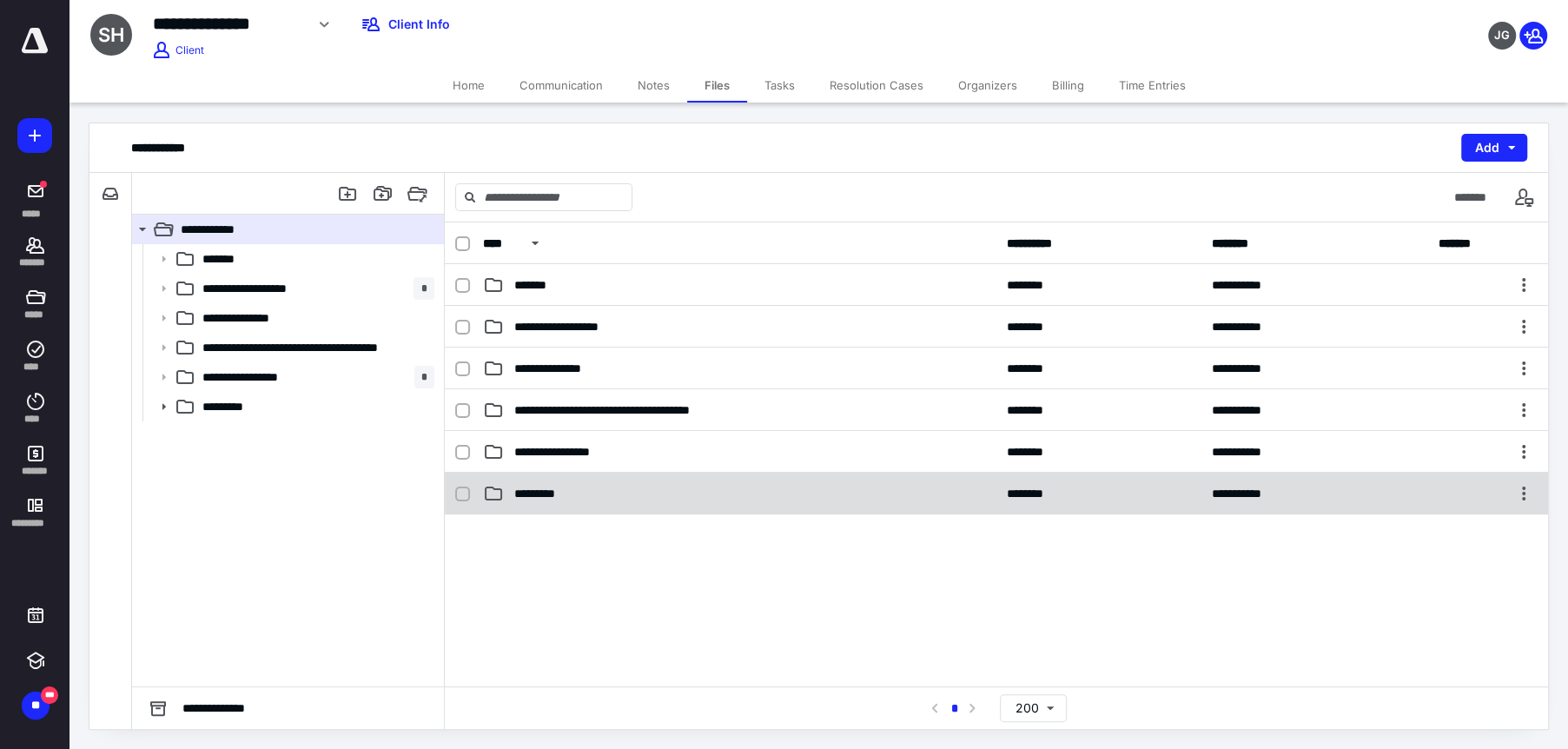 click on "*********" at bounding box center (544, 494) 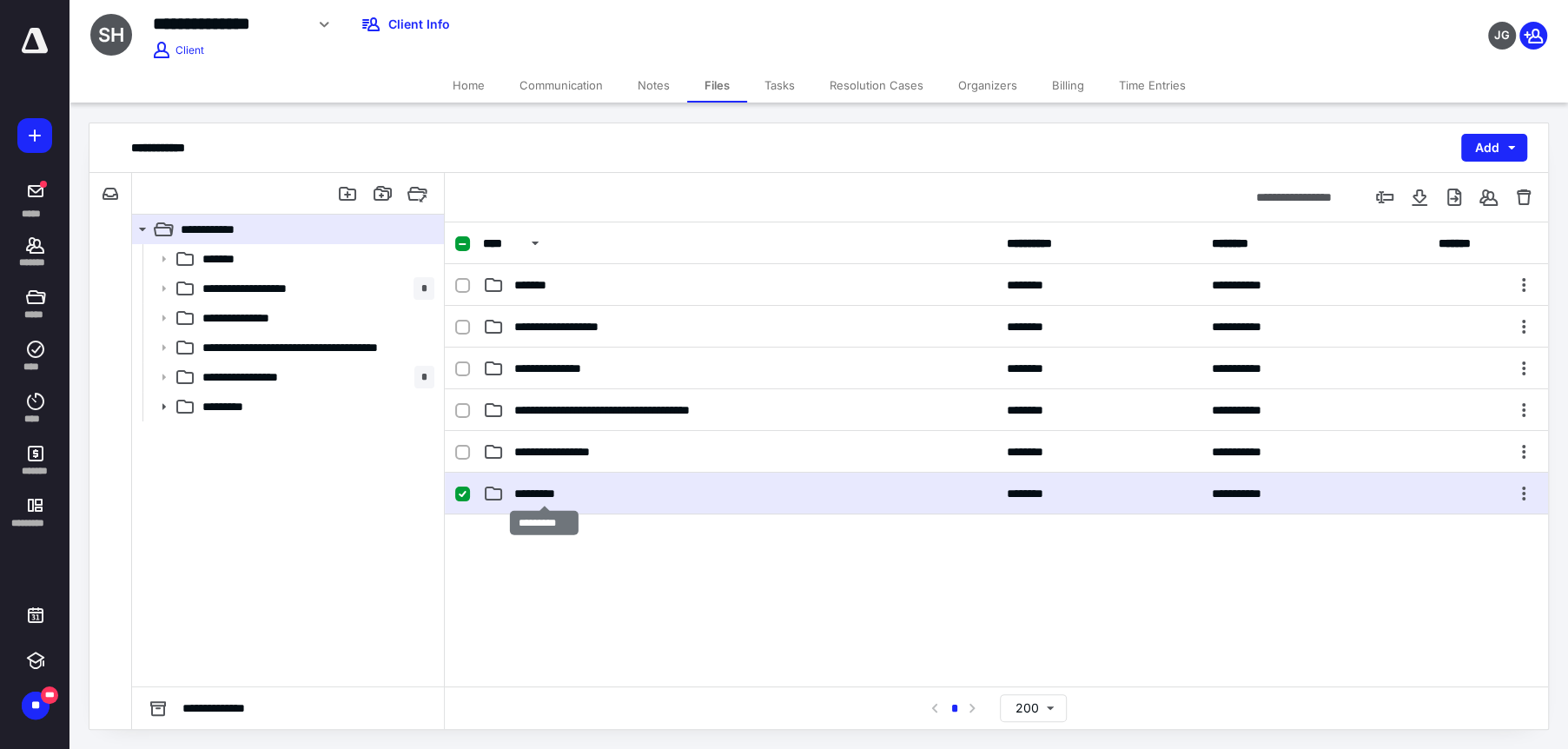 click on "*********" at bounding box center (544, 494) 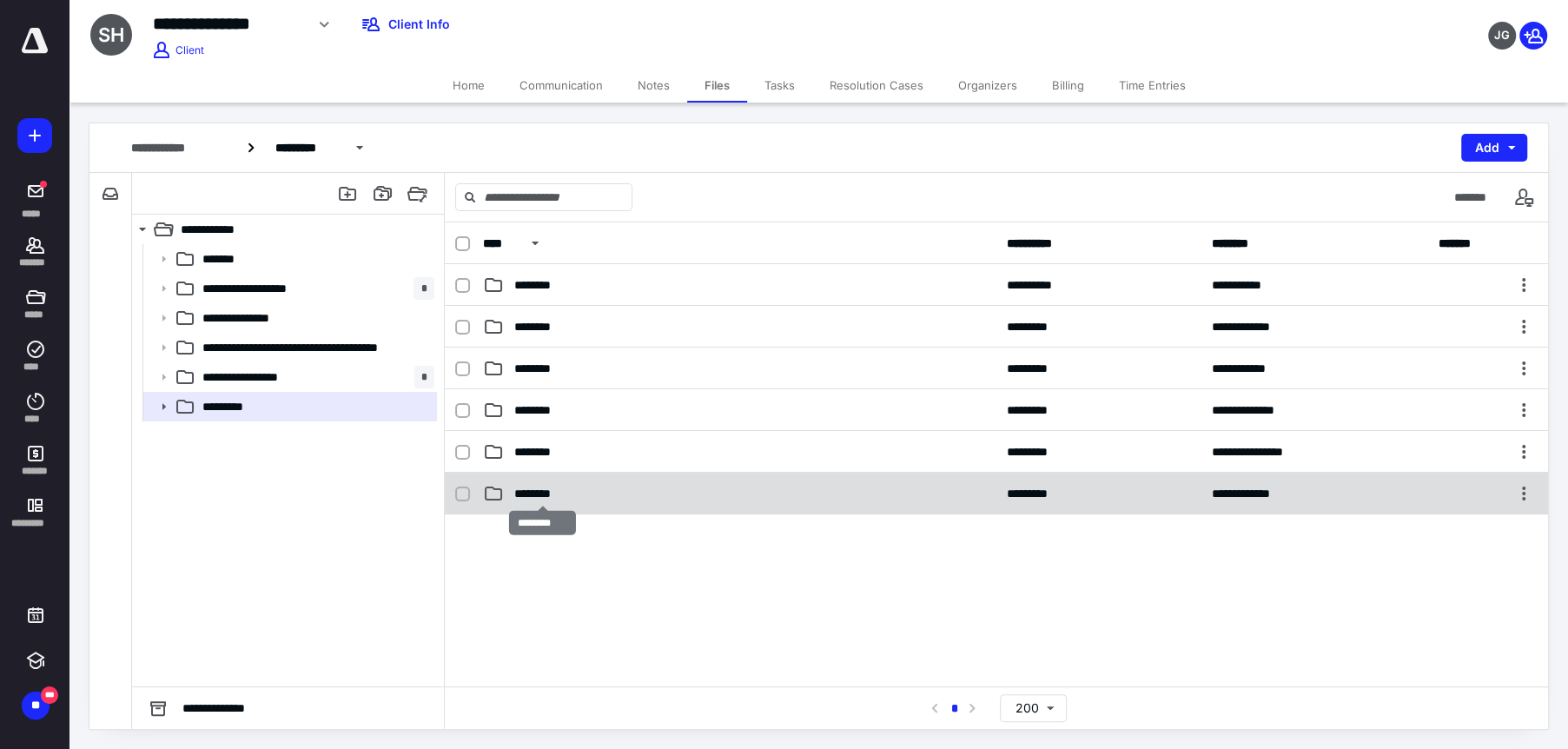 click on "********" at bounding box center (543, 494) 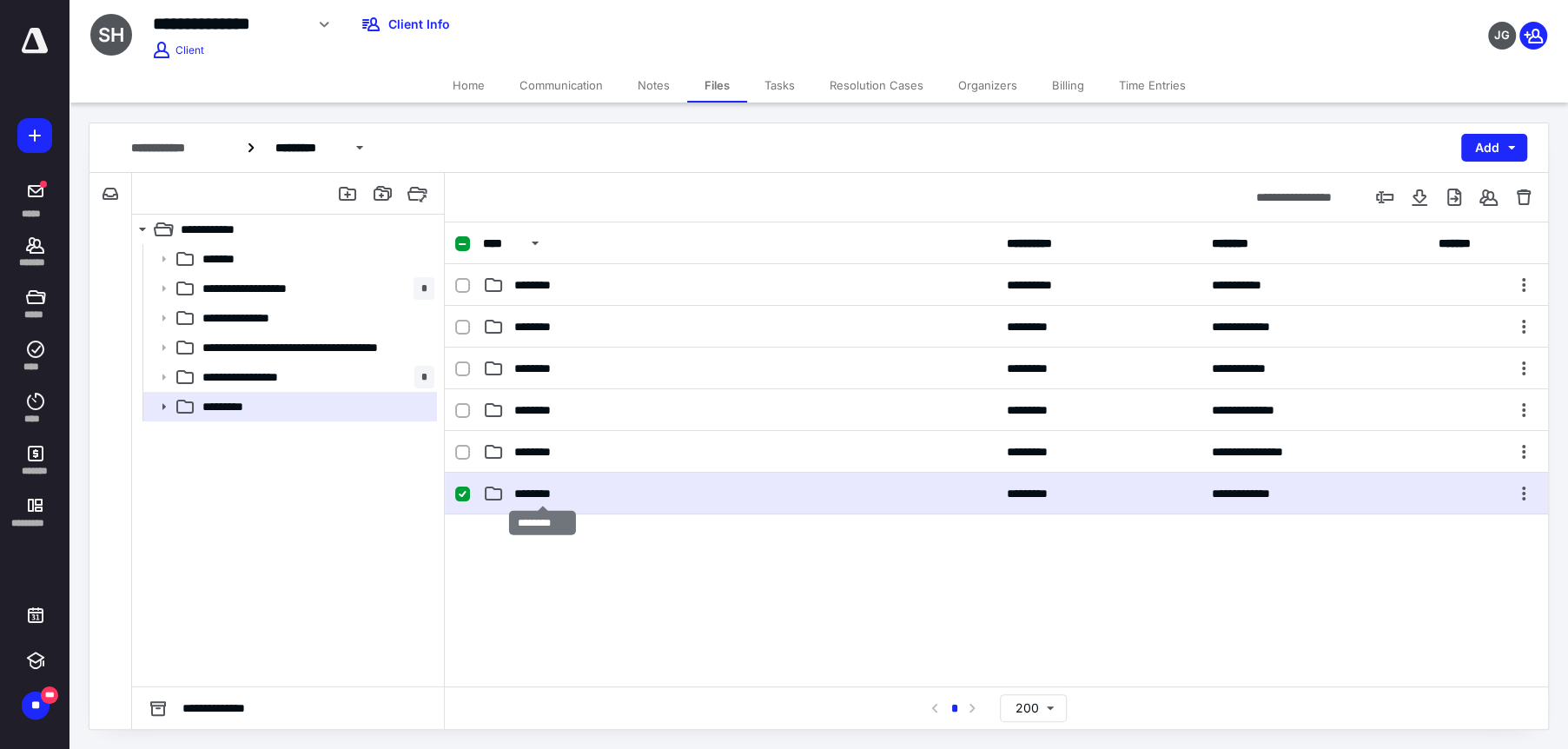 click on "********" at bounding box center (543, 494) 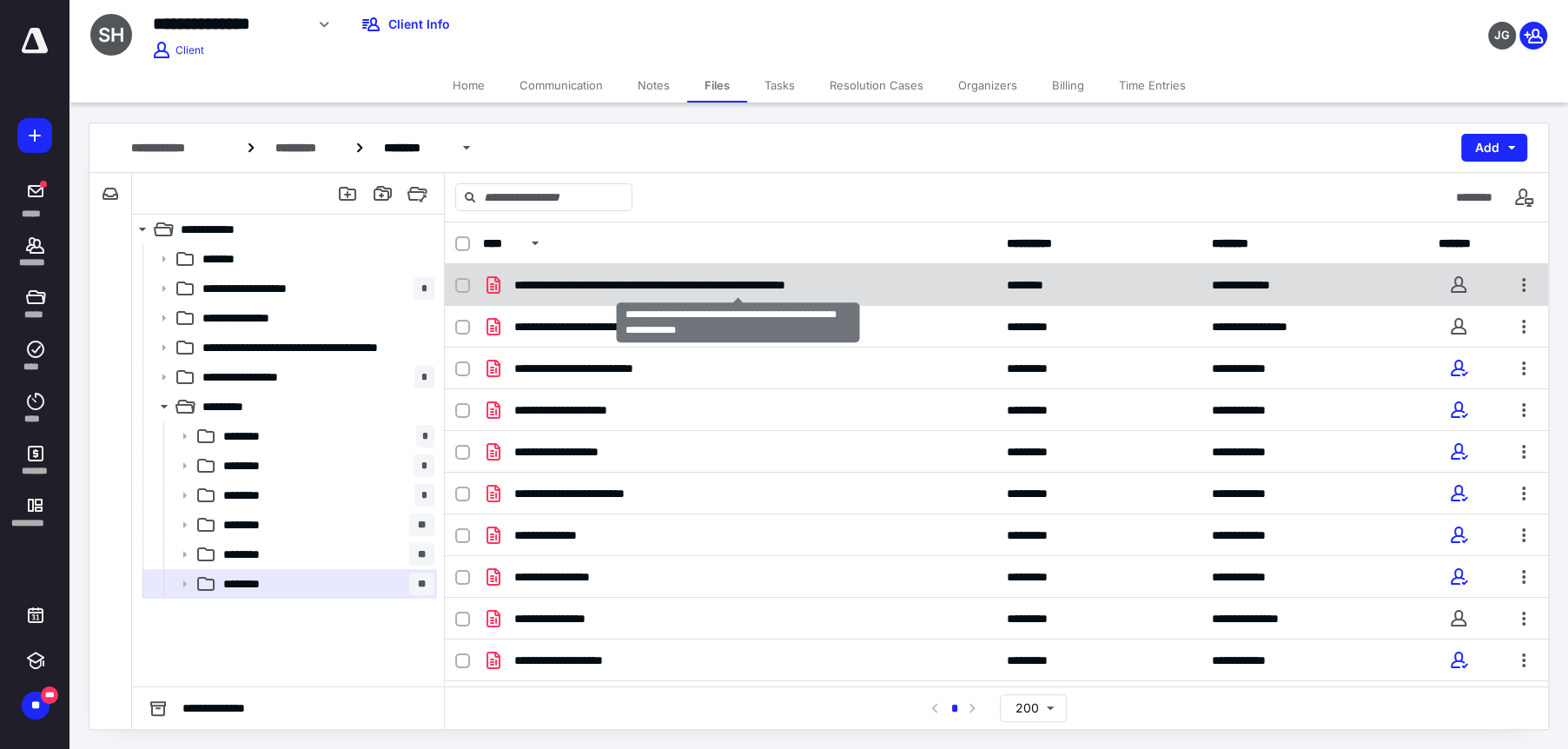 click on "**********" at bounding box center [738, 285] 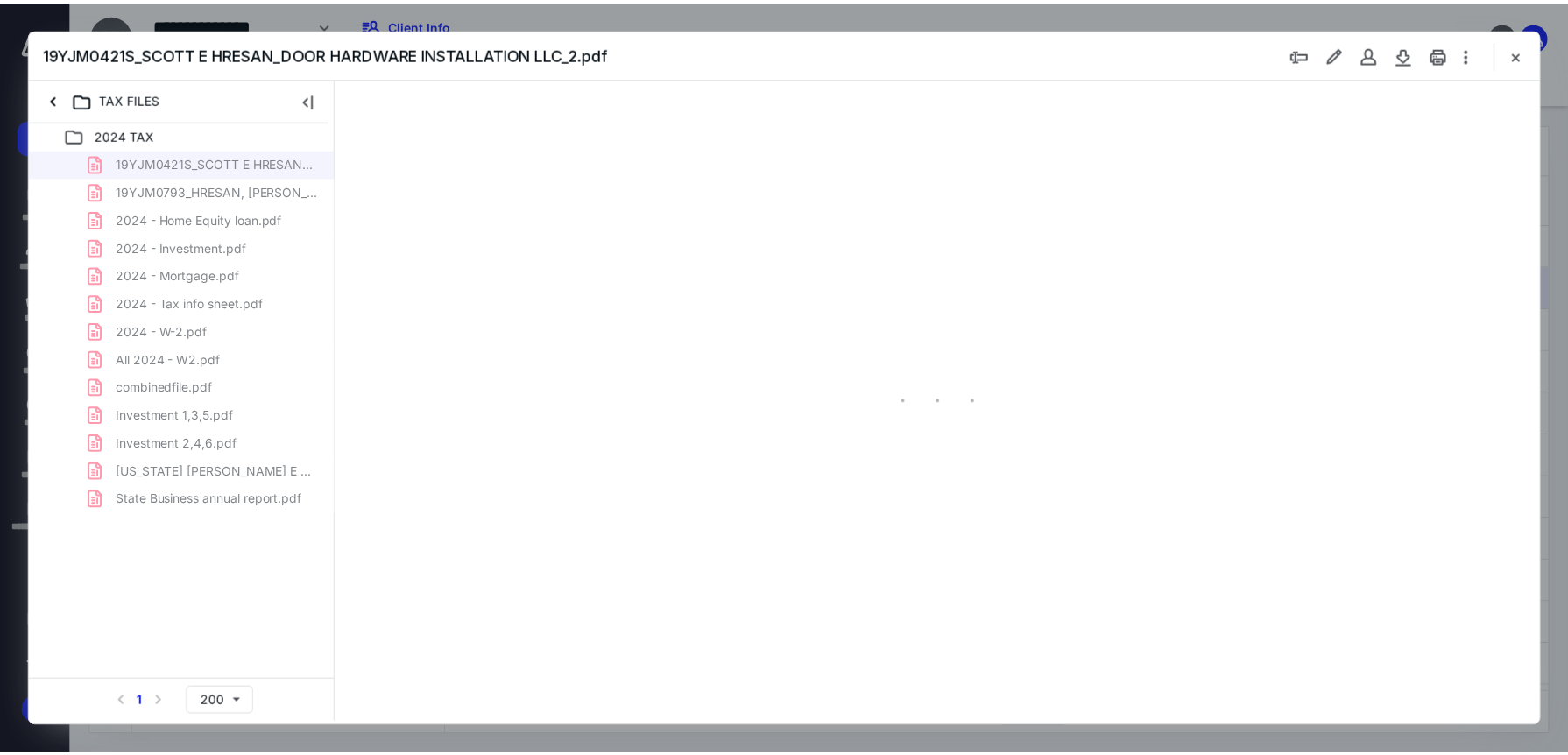 scroll, scrollTop: 0, scrollLeft: 0, axis: both 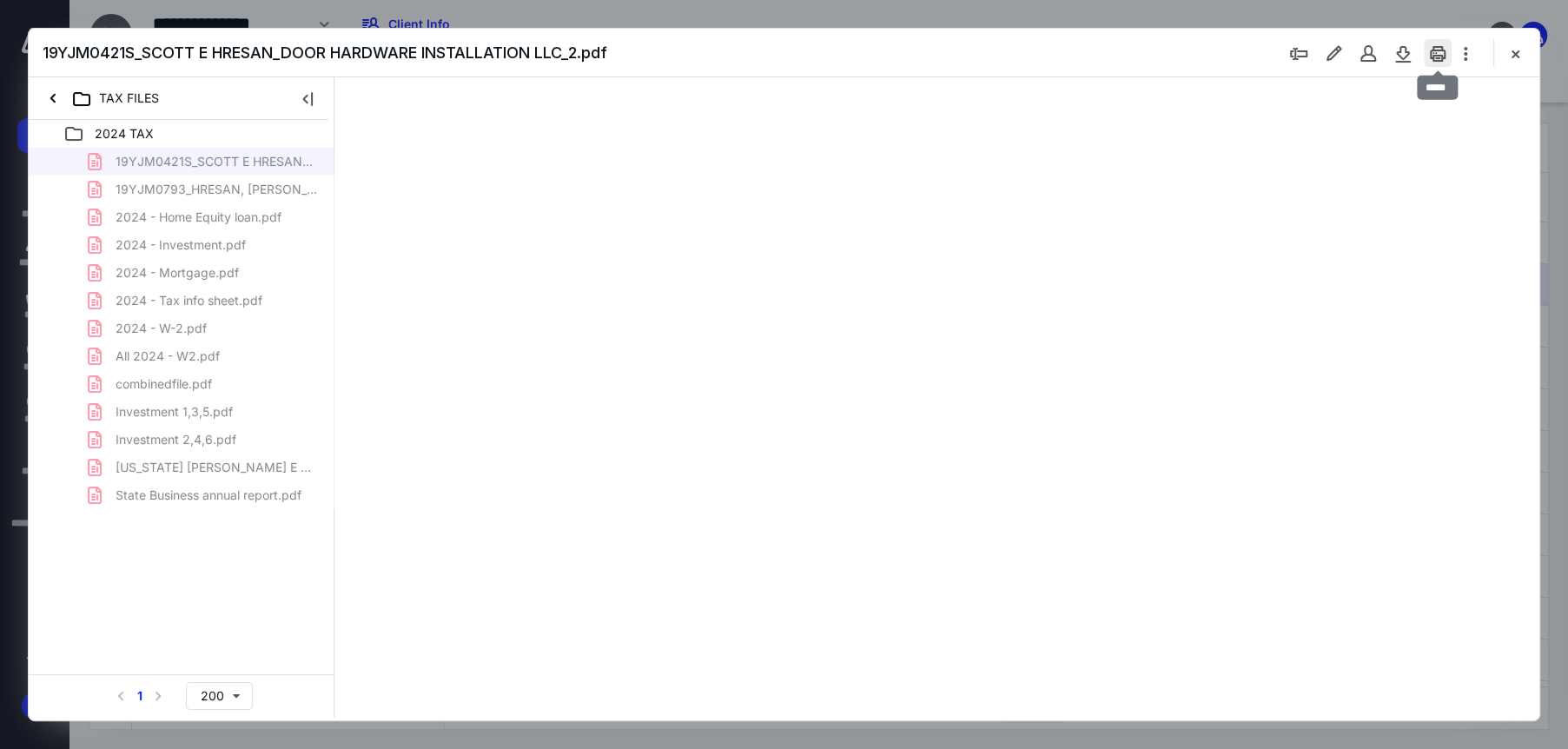 click at bounding box center (1438, 53) 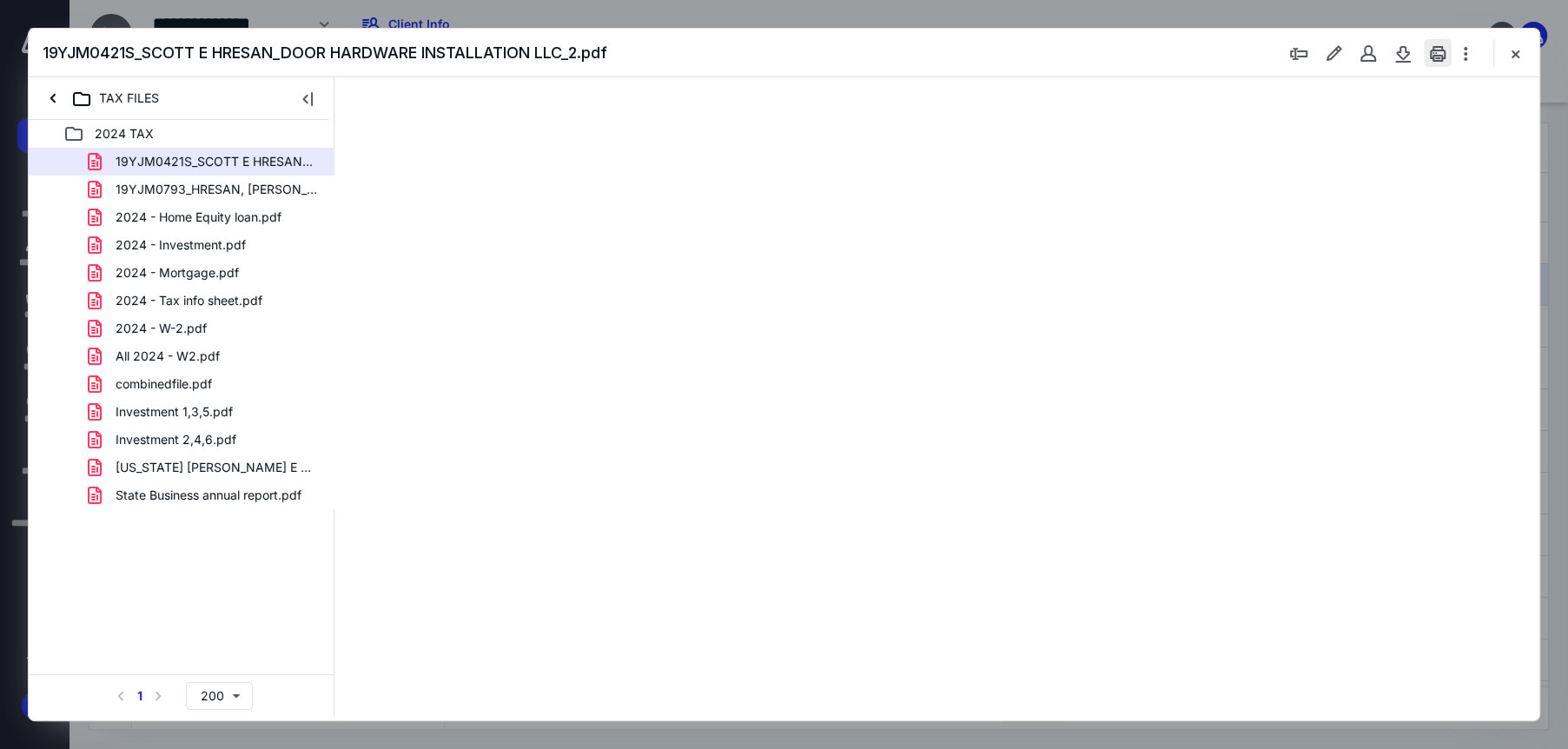 type on "172" 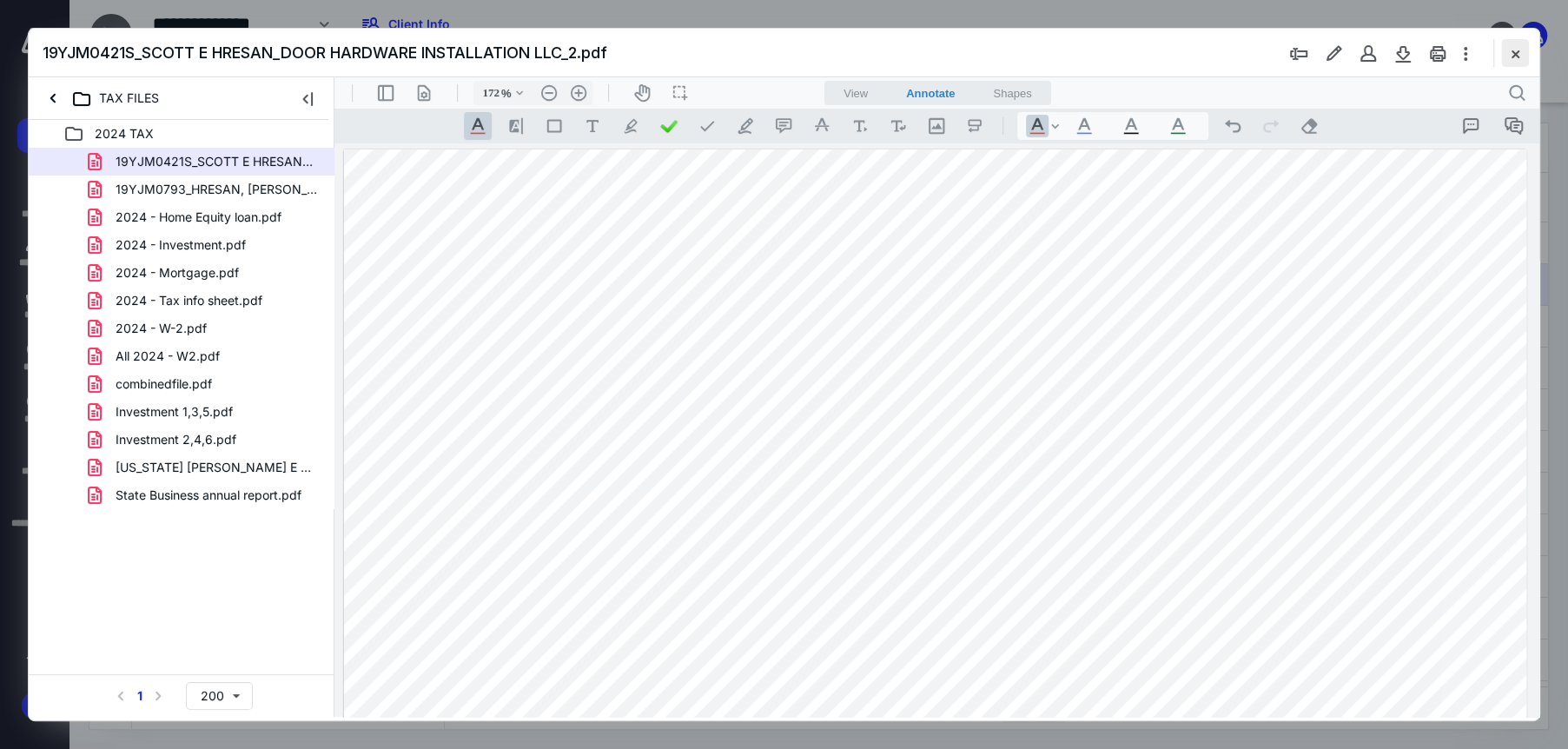 click at bounding box center (1515, 53) 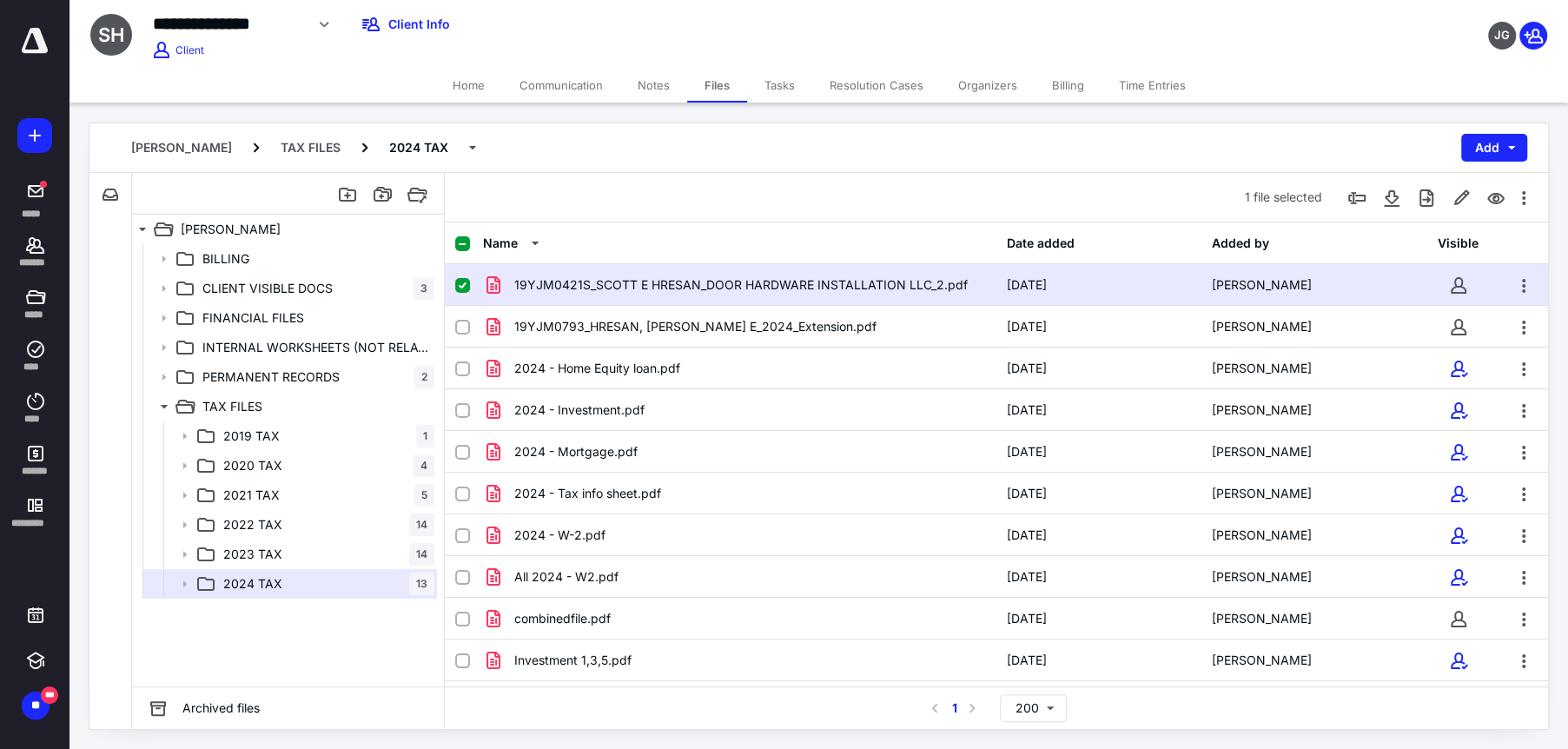 click on "Tasks" at bounding box center (779, 85) 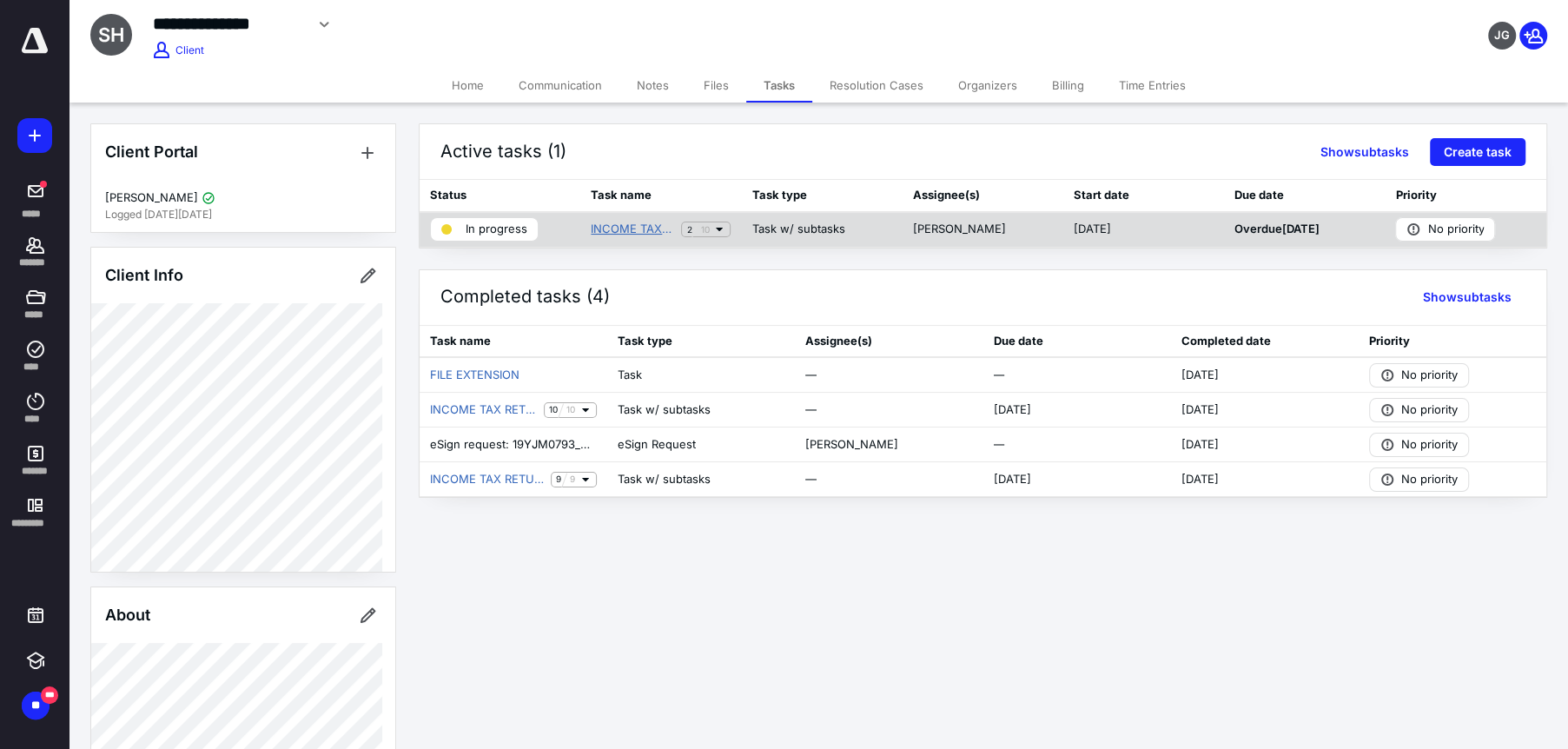 drag, startPoint x: 626, startPoint y: 215, endPoint x: 631, endPoint y: 222, distance: 8.60233 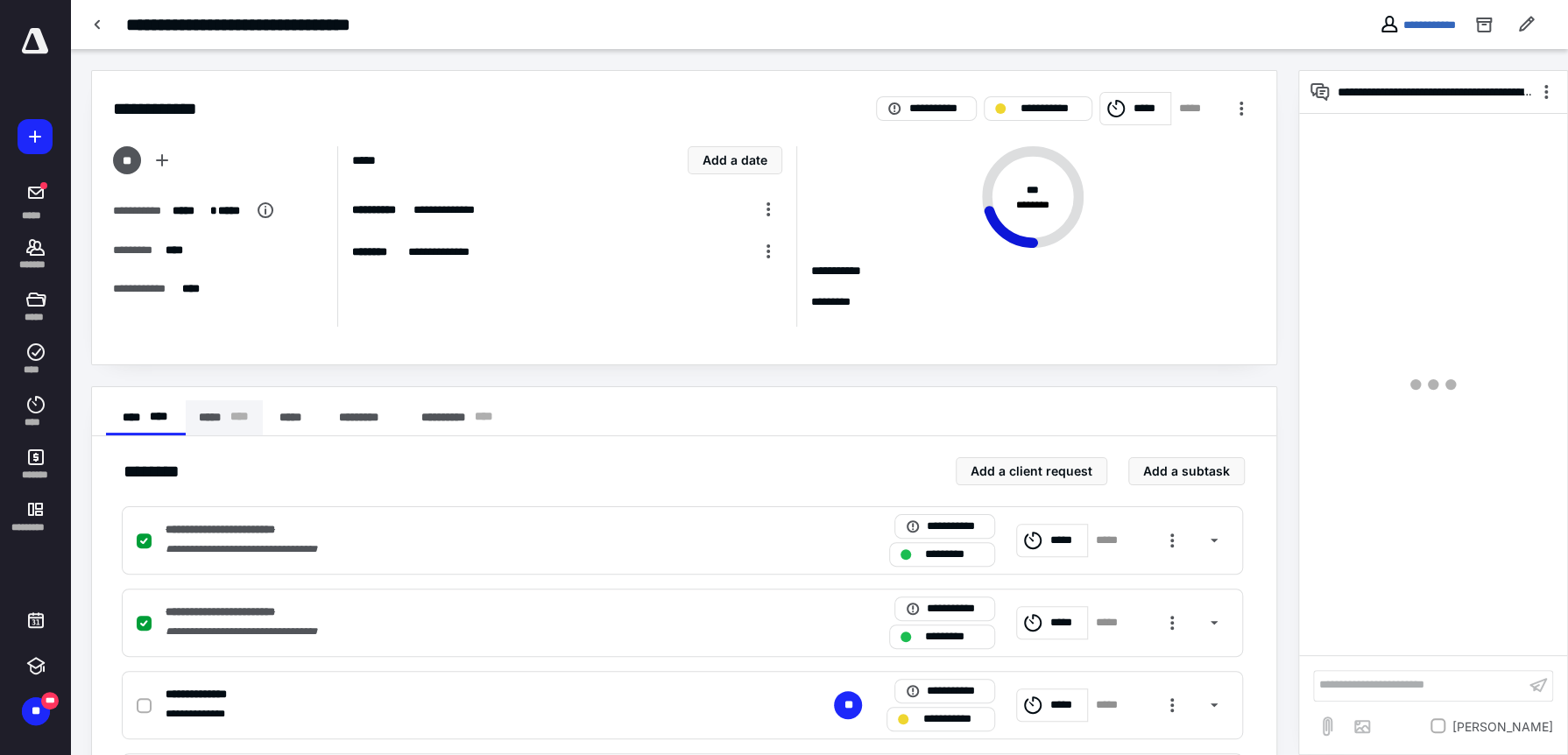 click on "* ** *" at bounding box center (238, 418) 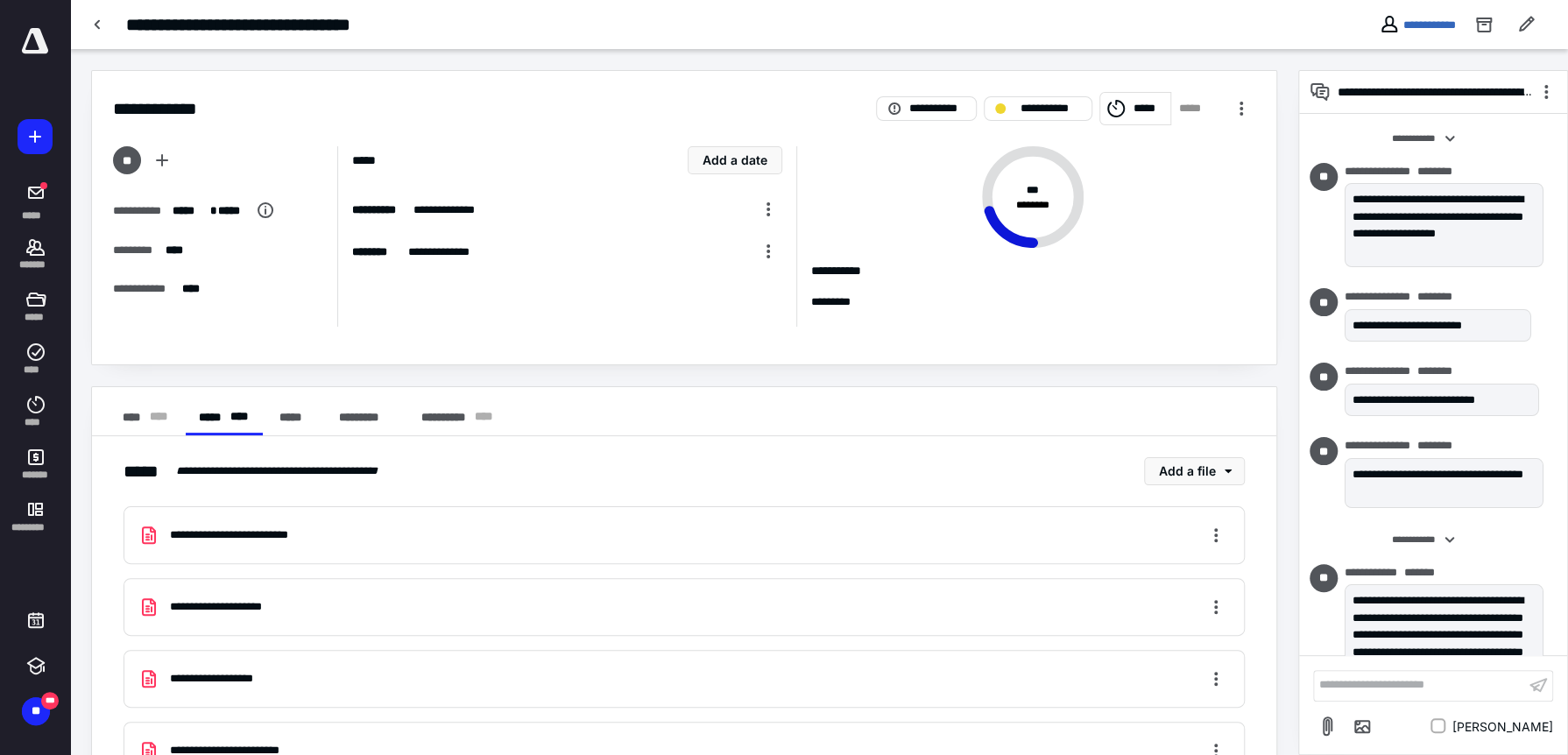 scroll, scrollTop: 1052, scrollLeft: 0, axis: vertical 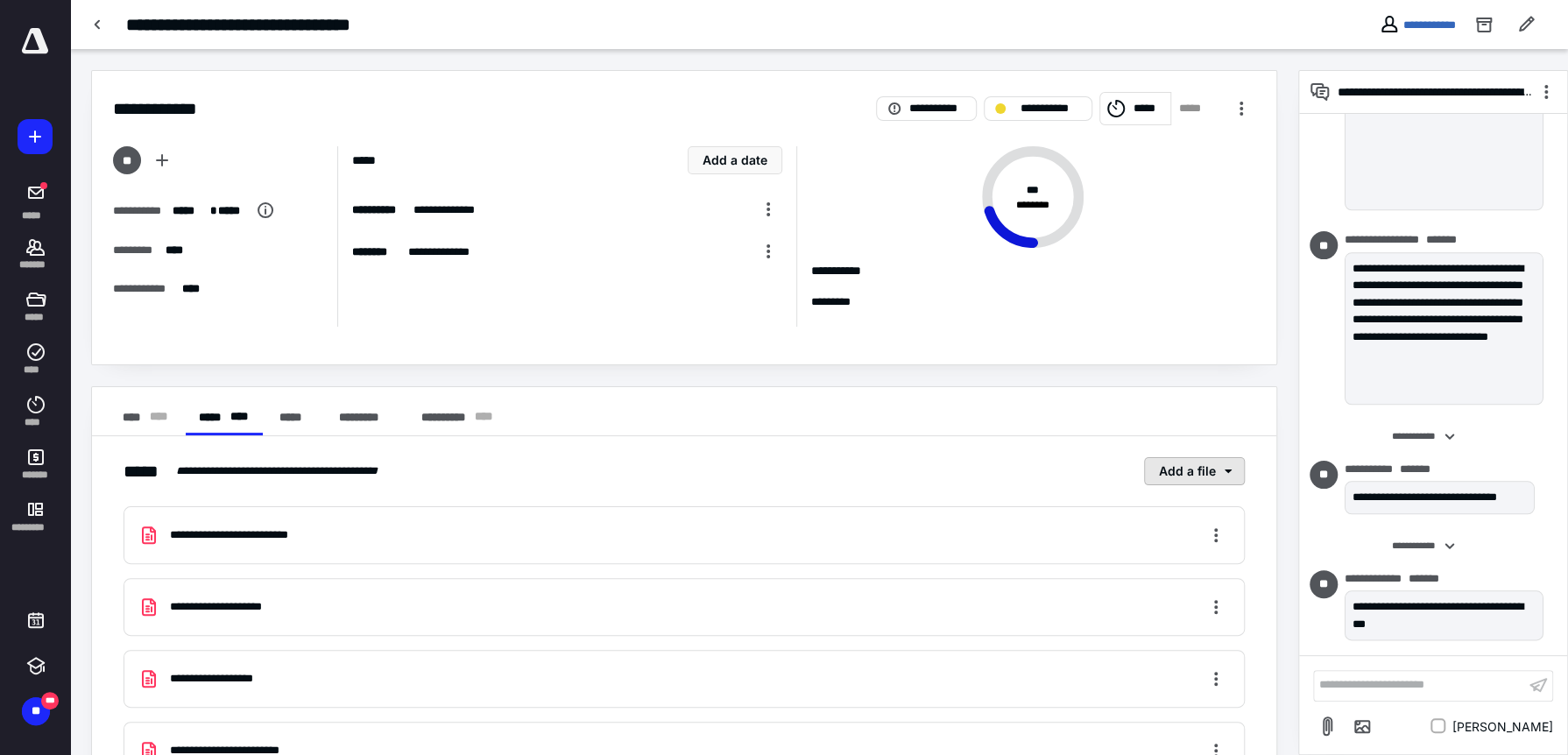 click on "Add a file" at bounding box center (1194, 471) 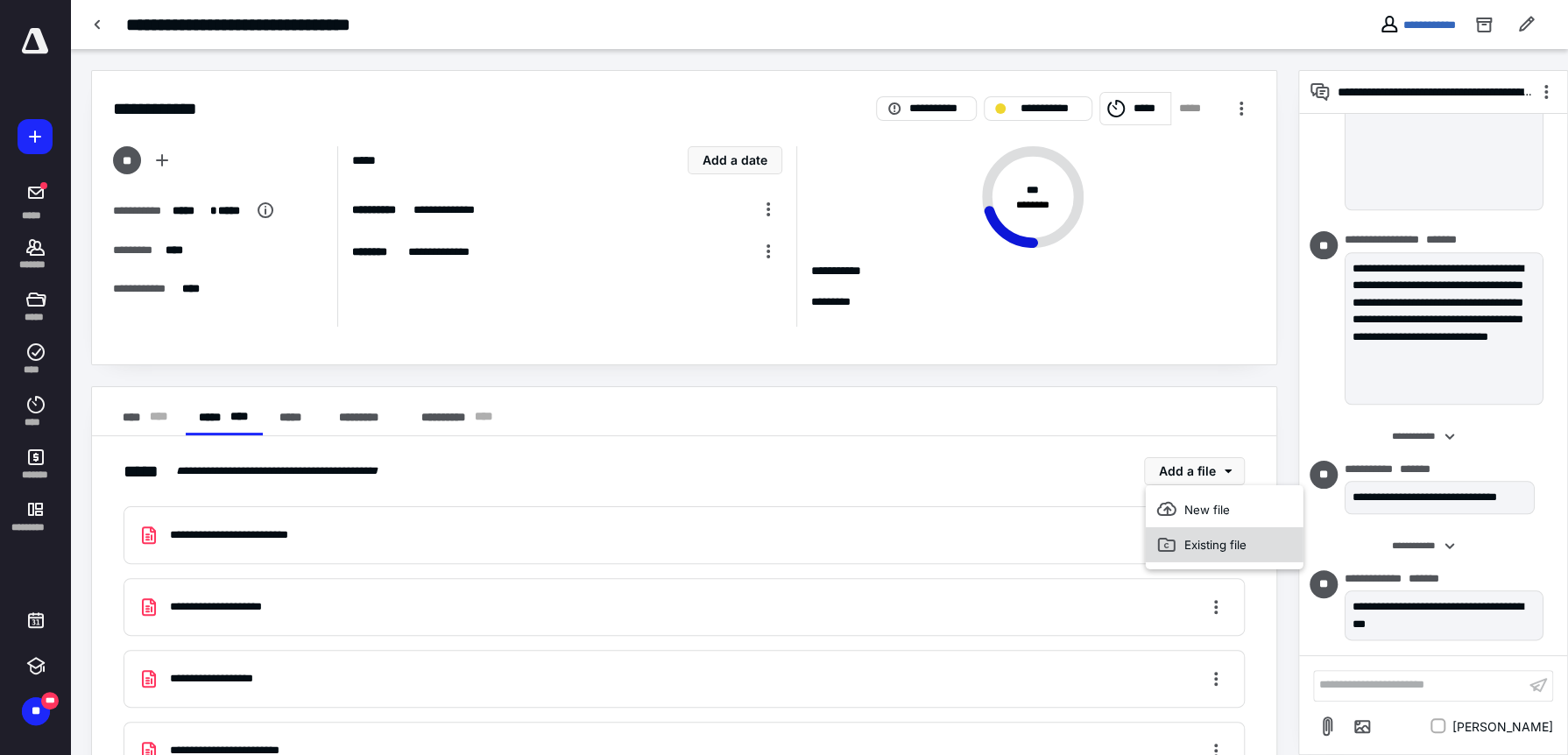 click on "Existing file" at bounding box center (1225, 545) 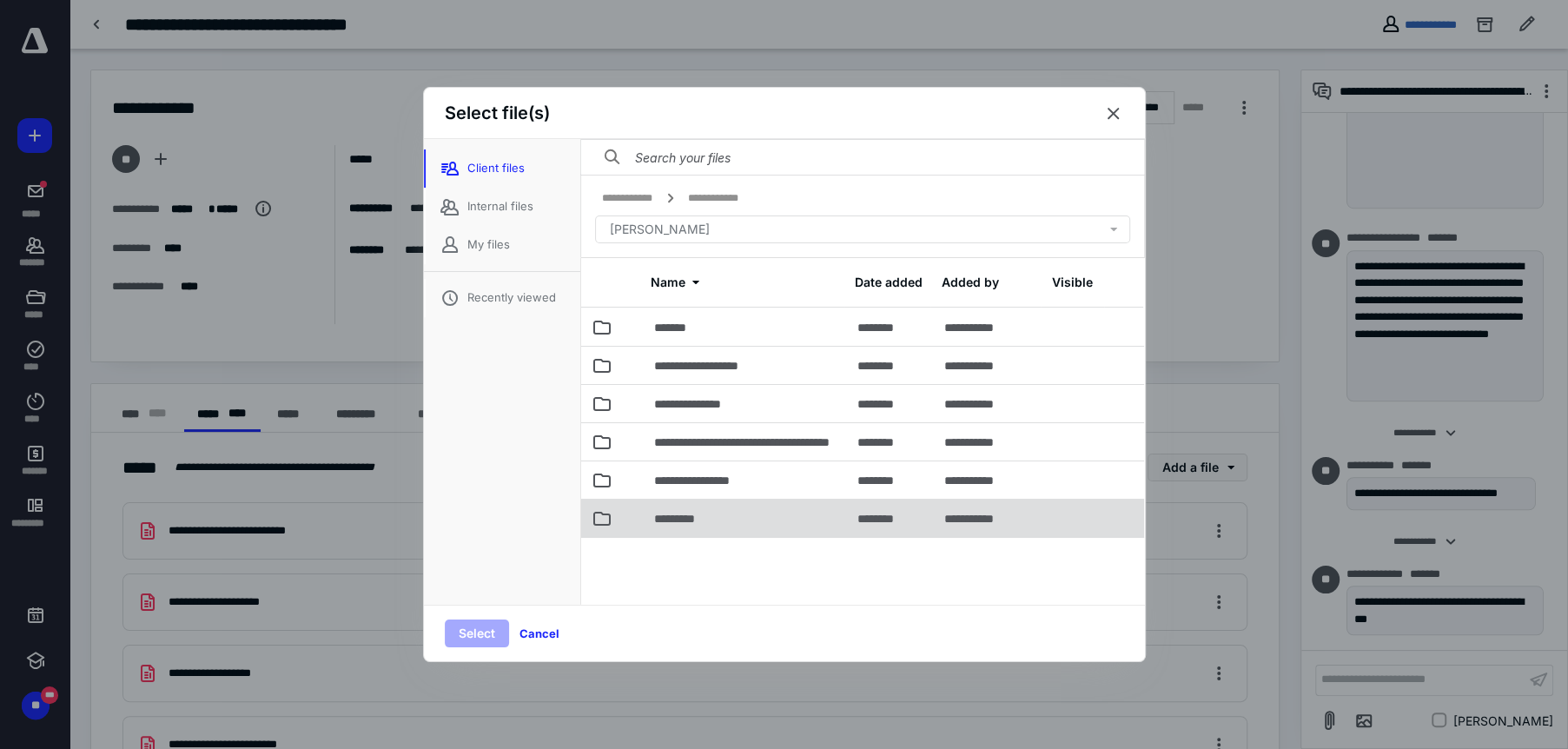 click on "*********" at bounding box center [684, 519] 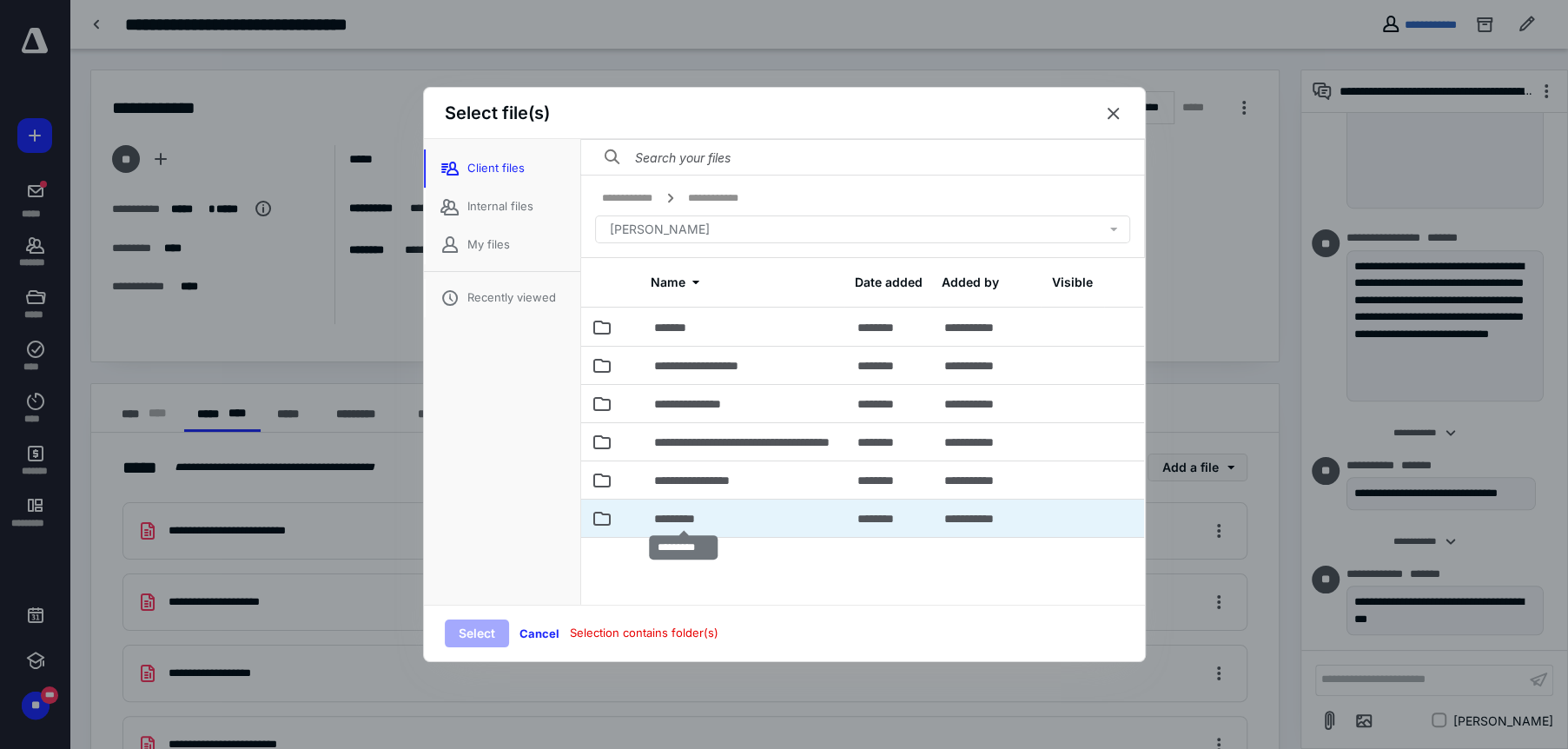 click on "*********" at bounding box center (684, 519) 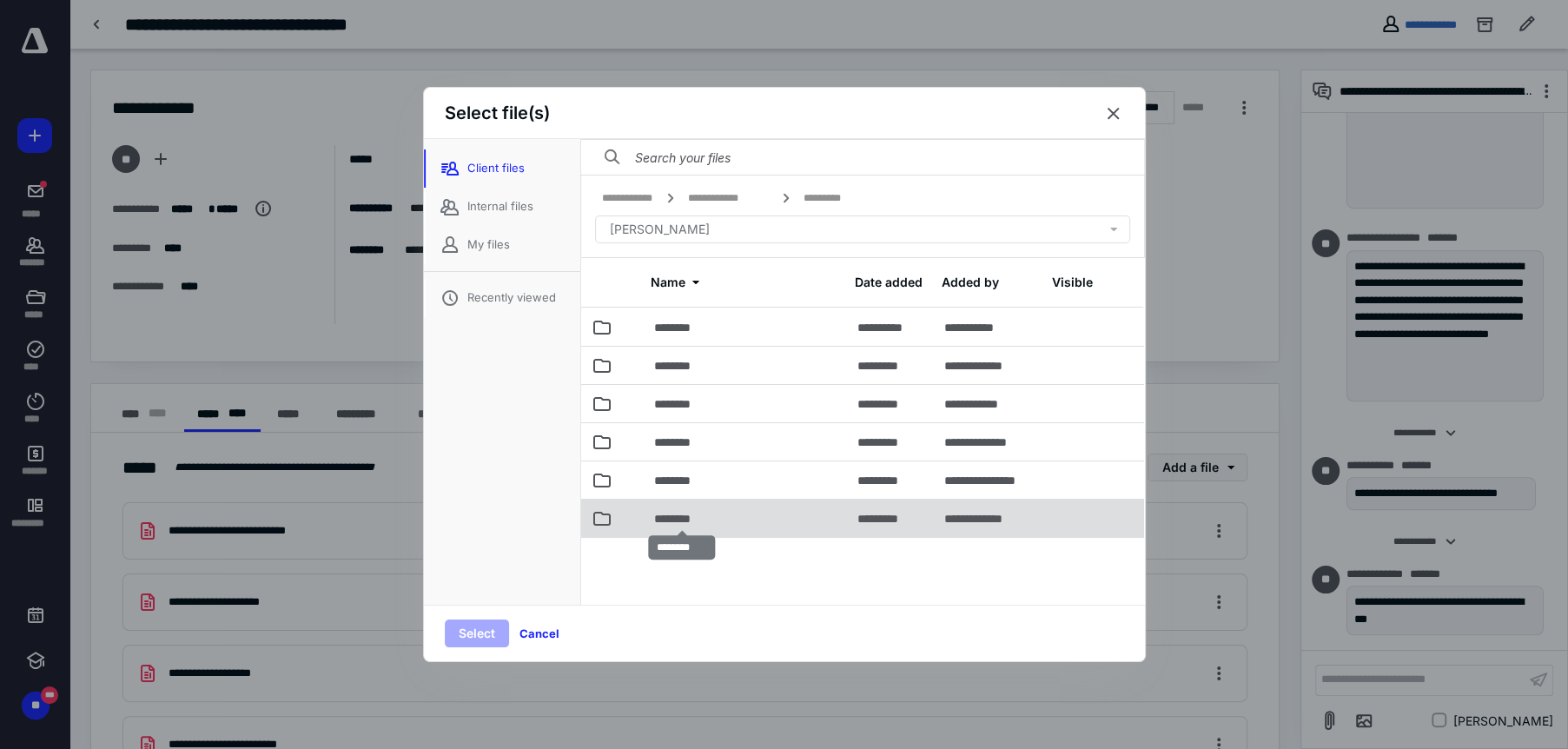 scroll, scrollTop: 49, scrollLeft: 0, axis: vertical 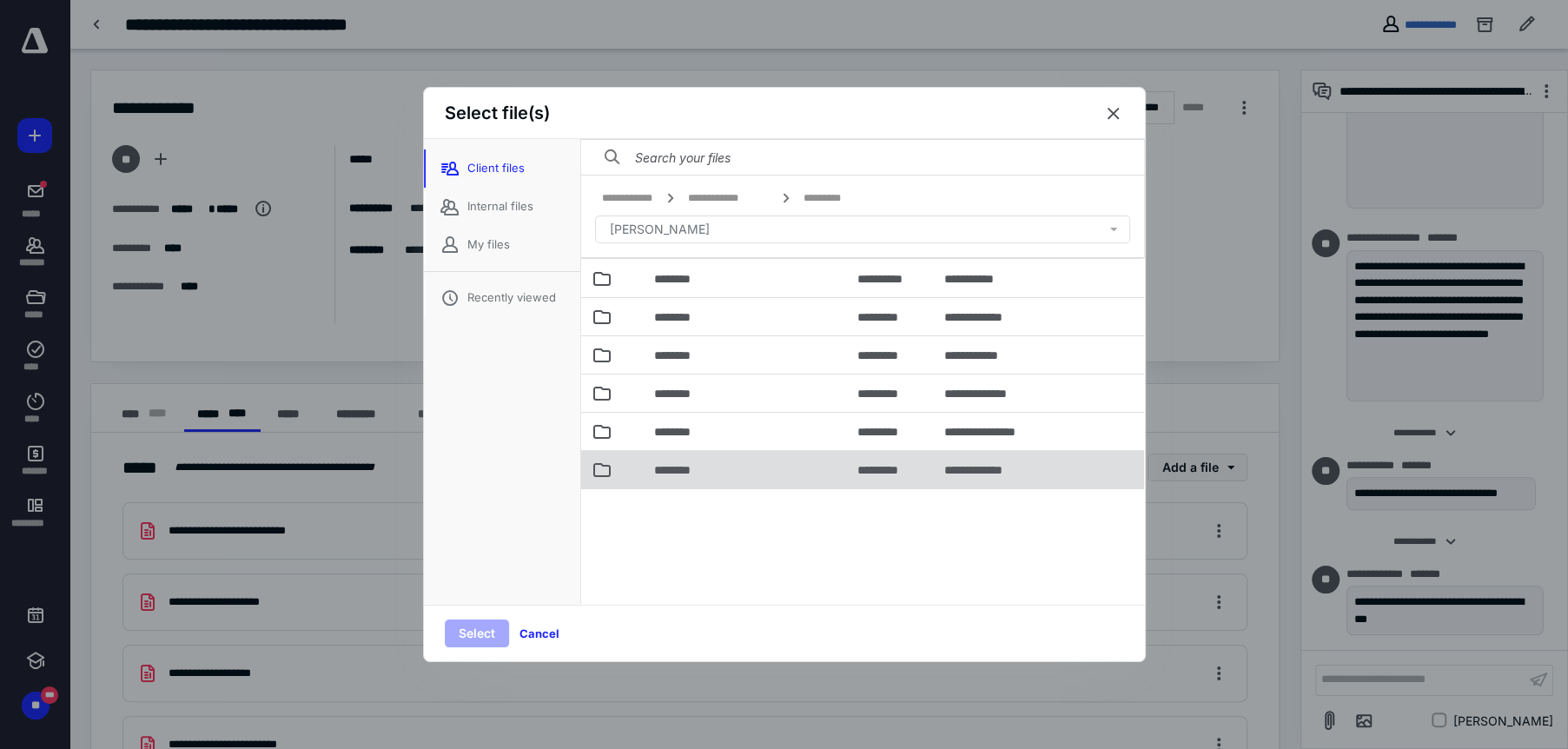 click on "********" at bounding box center (745, 469) 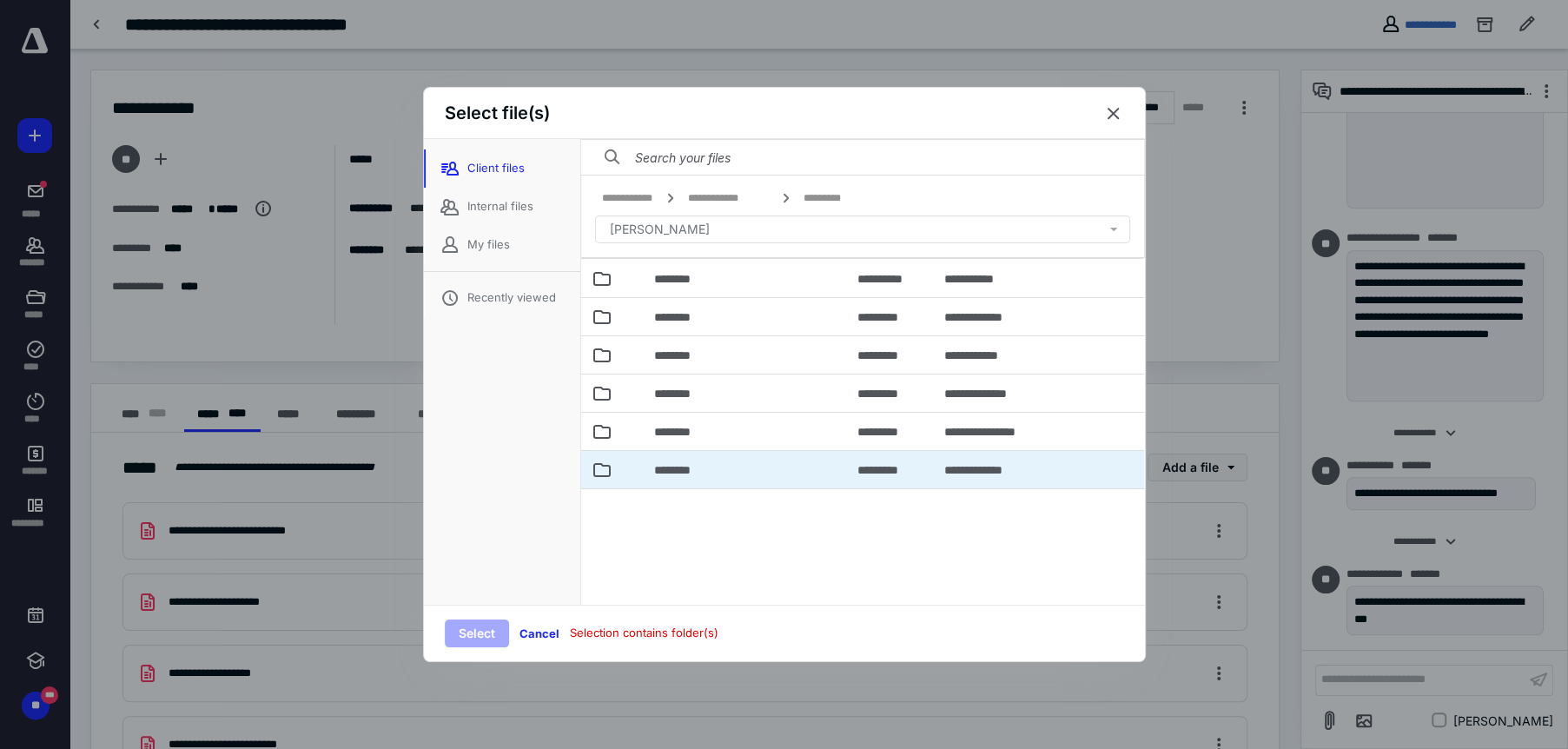 click on "********" at bounding box center (745, 469) 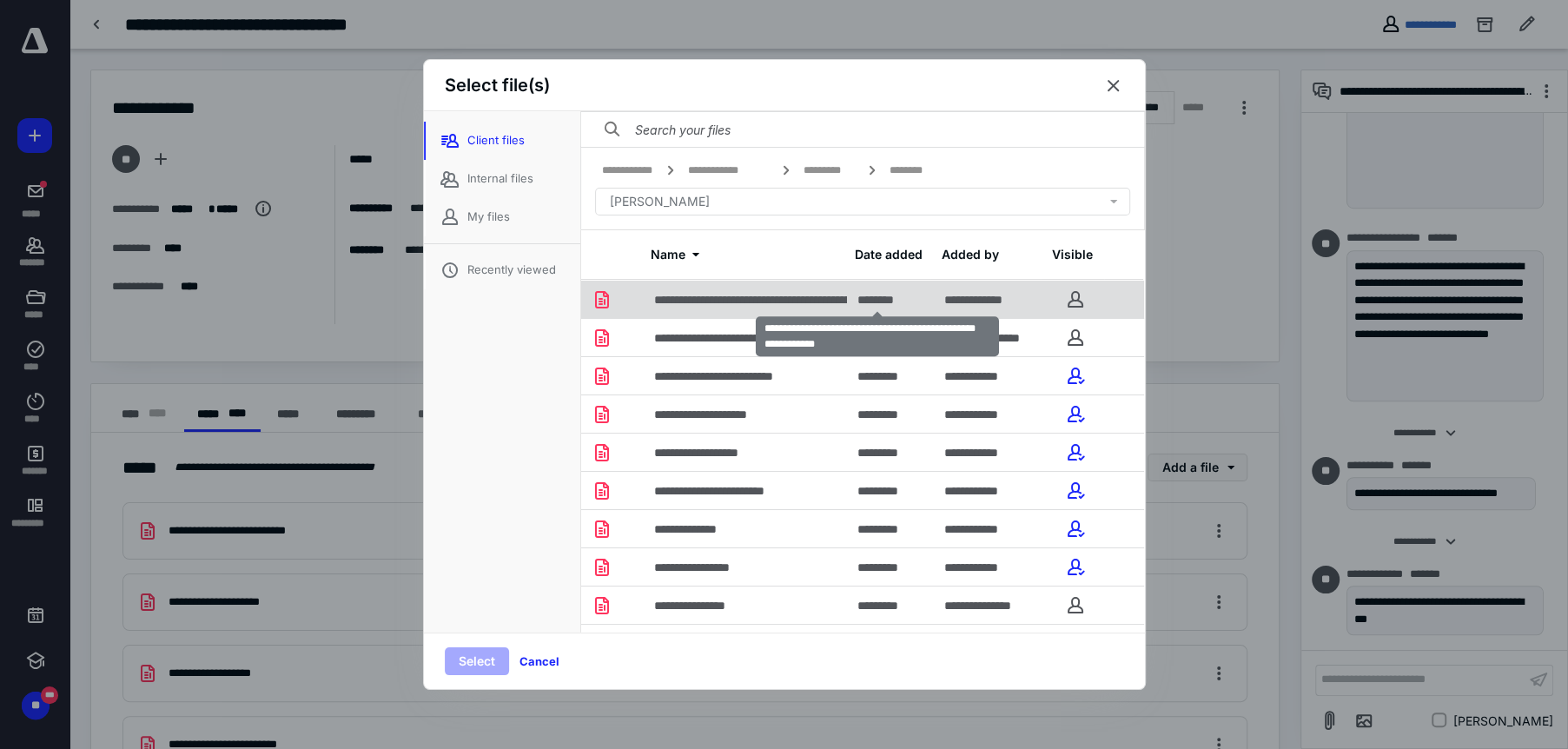 click on "**********" at bounding box center [878, 300] 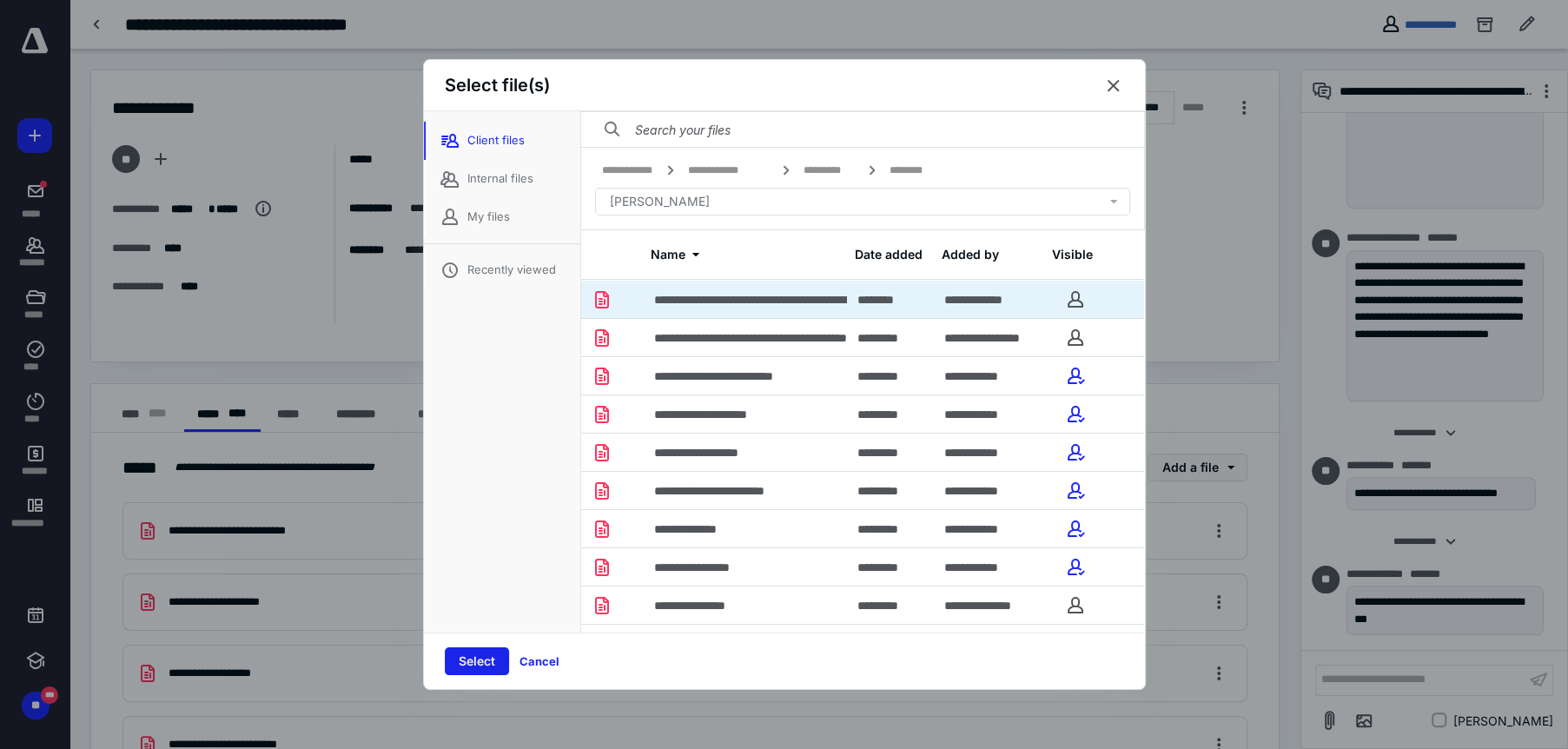 click on "Select" at bounding box center [477, 661] 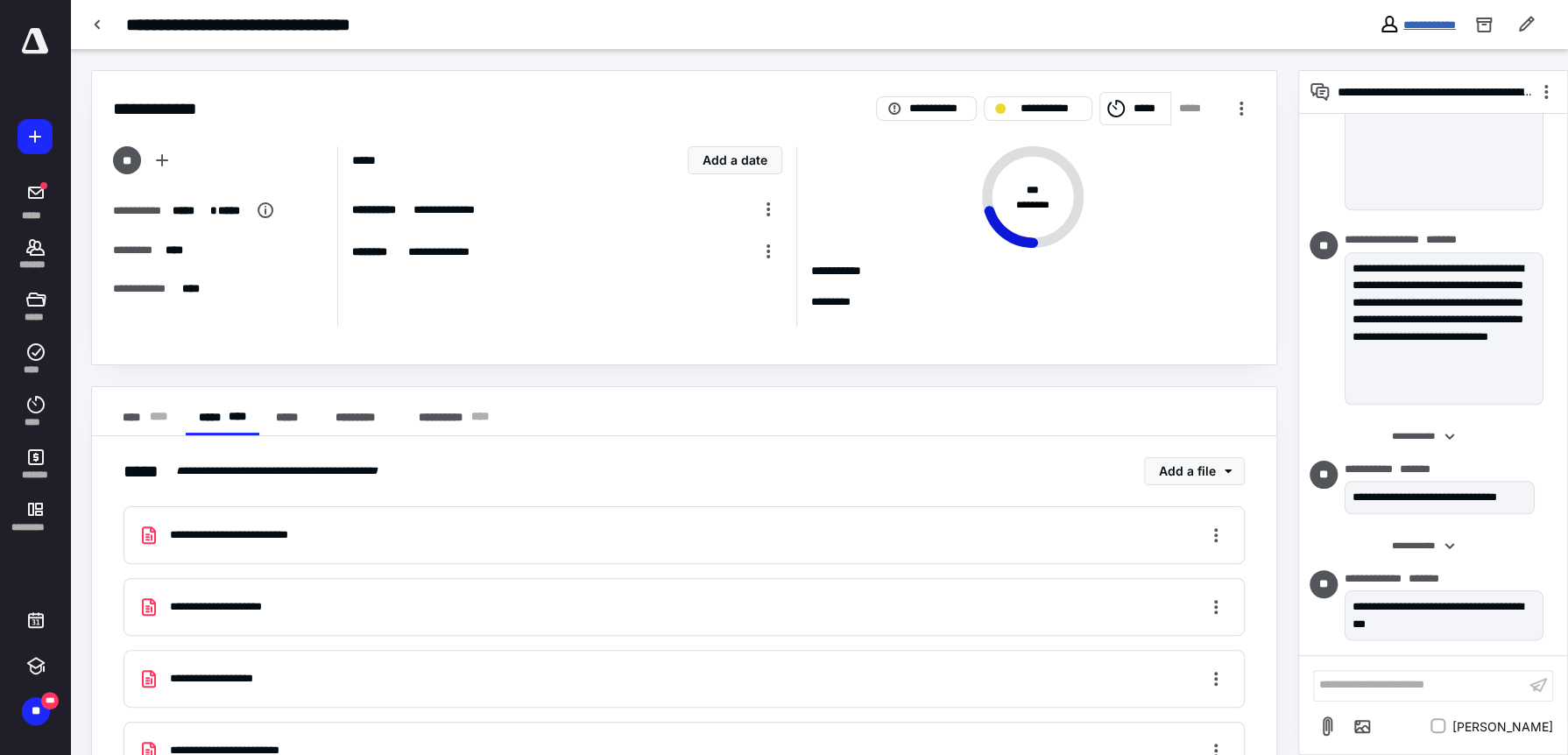 click on "**********" at bounding box center (1430, 25) 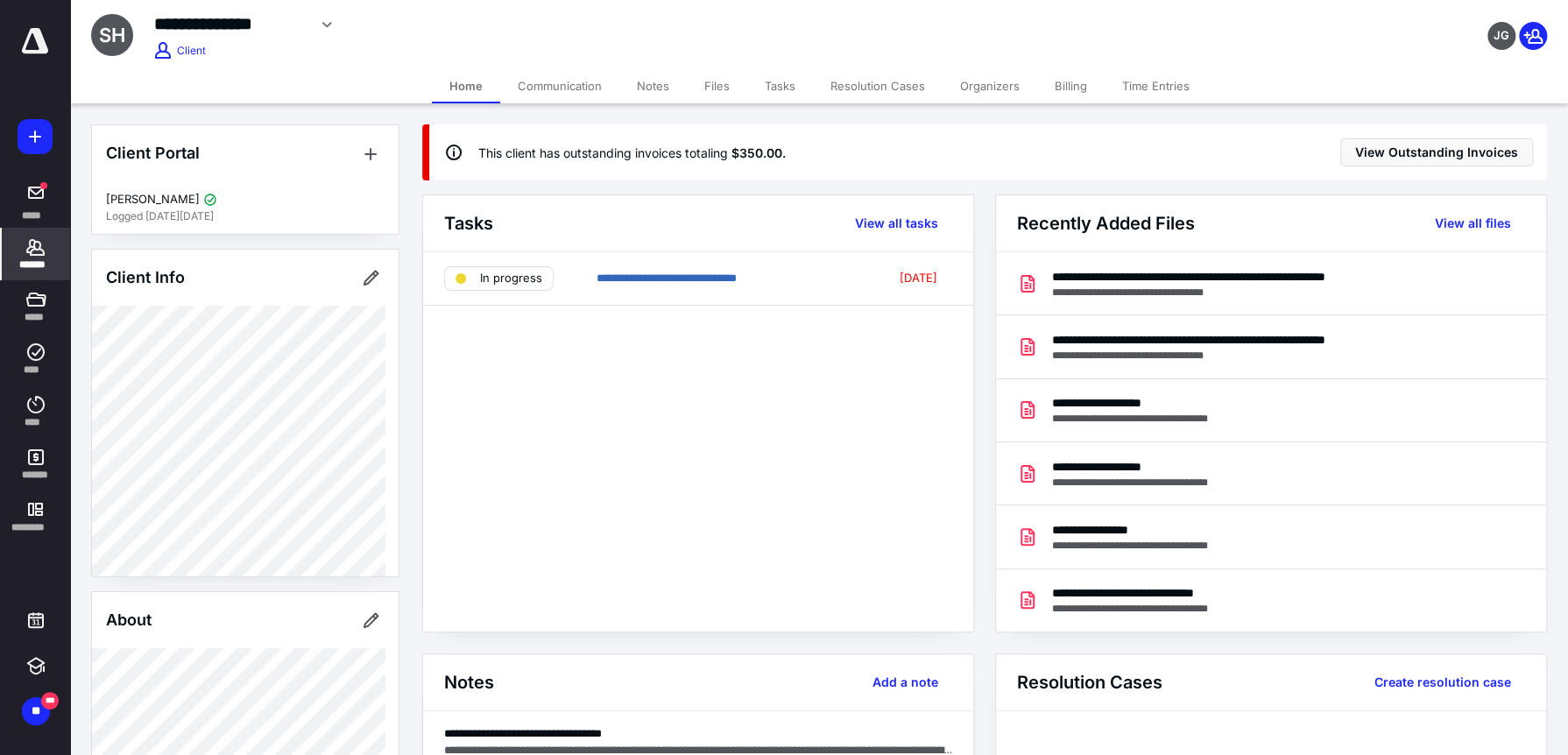 click on "Files" at bounding box center (717, 86) 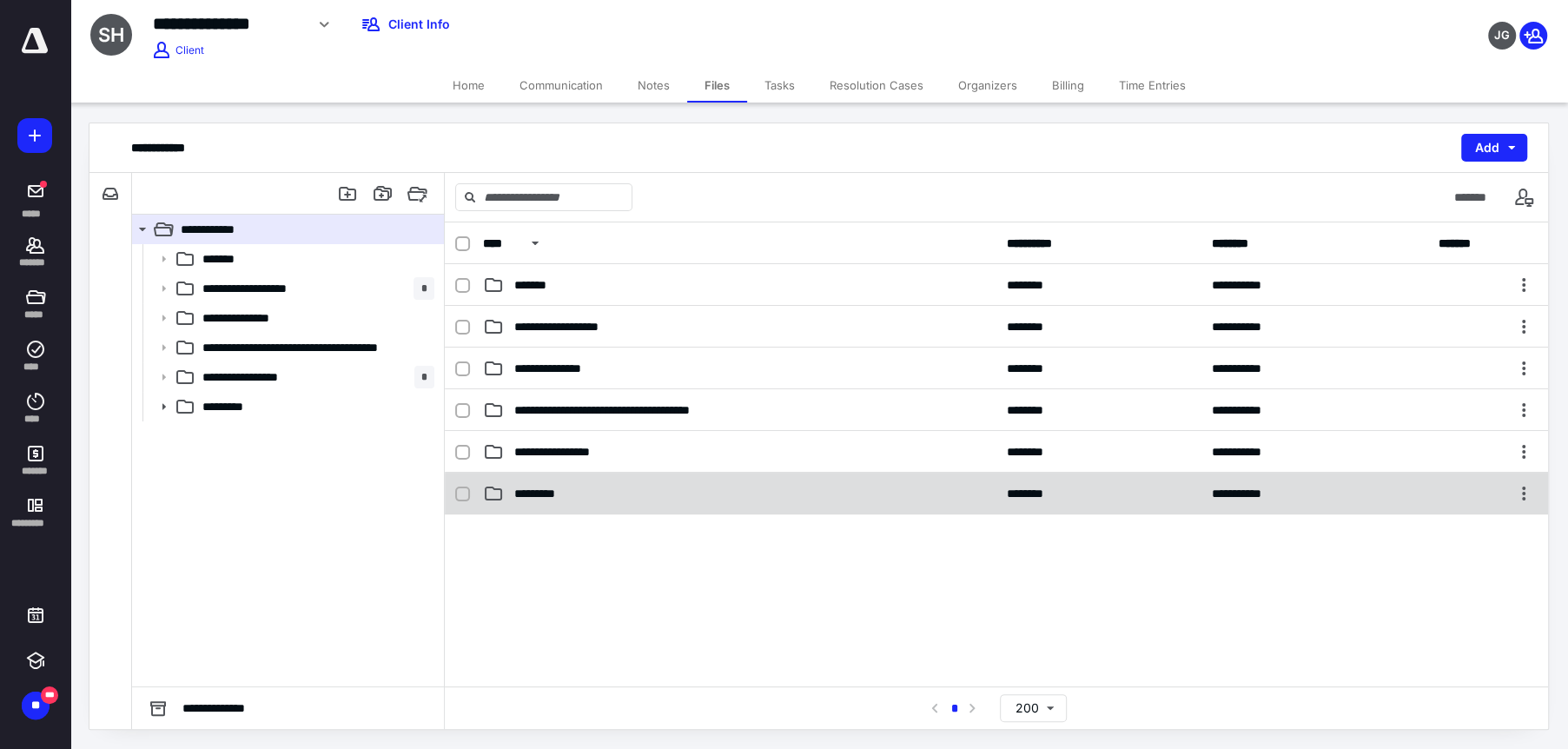 click on "**********" at bounding box center (996, 494) 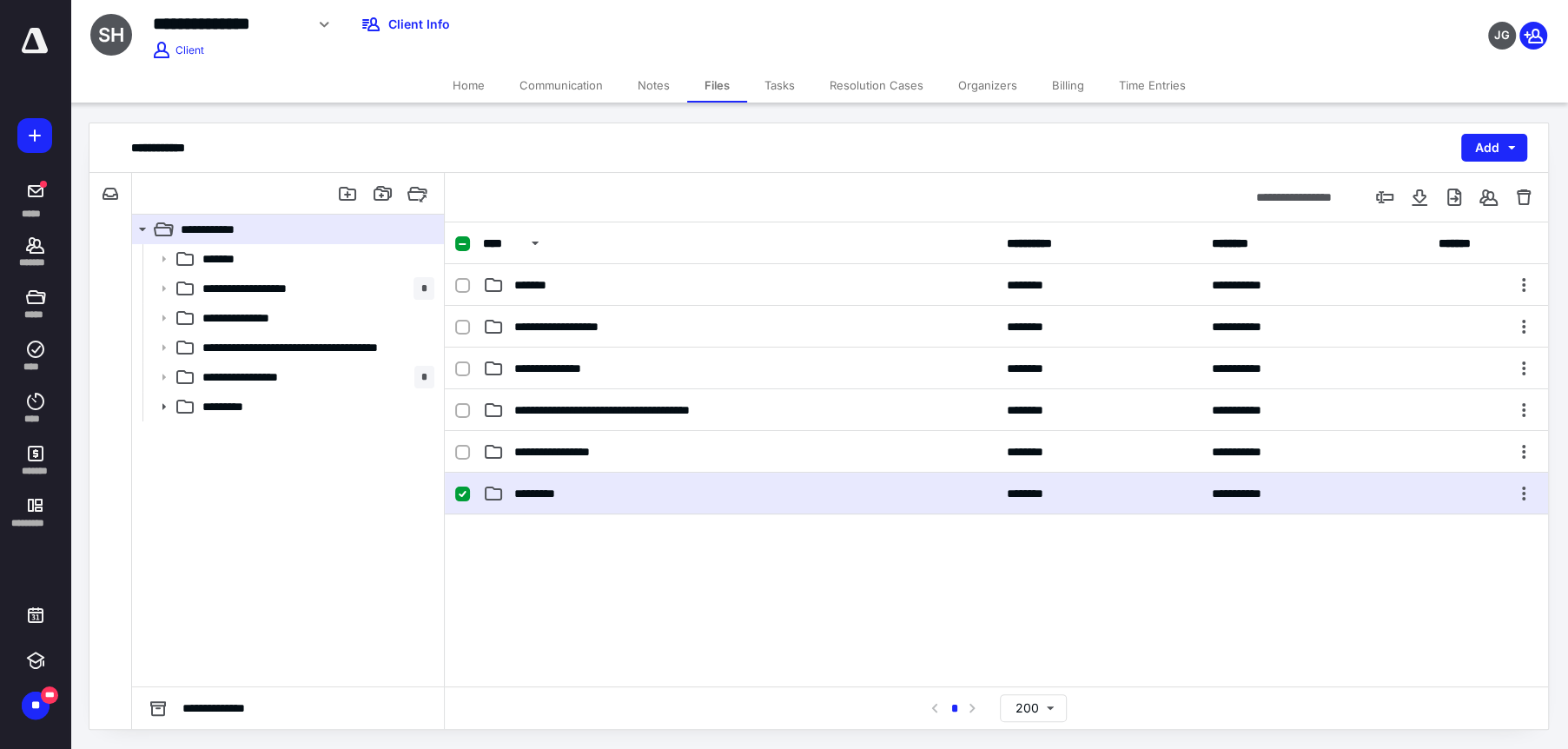 click on "**********" at bounding box center (996, 494) 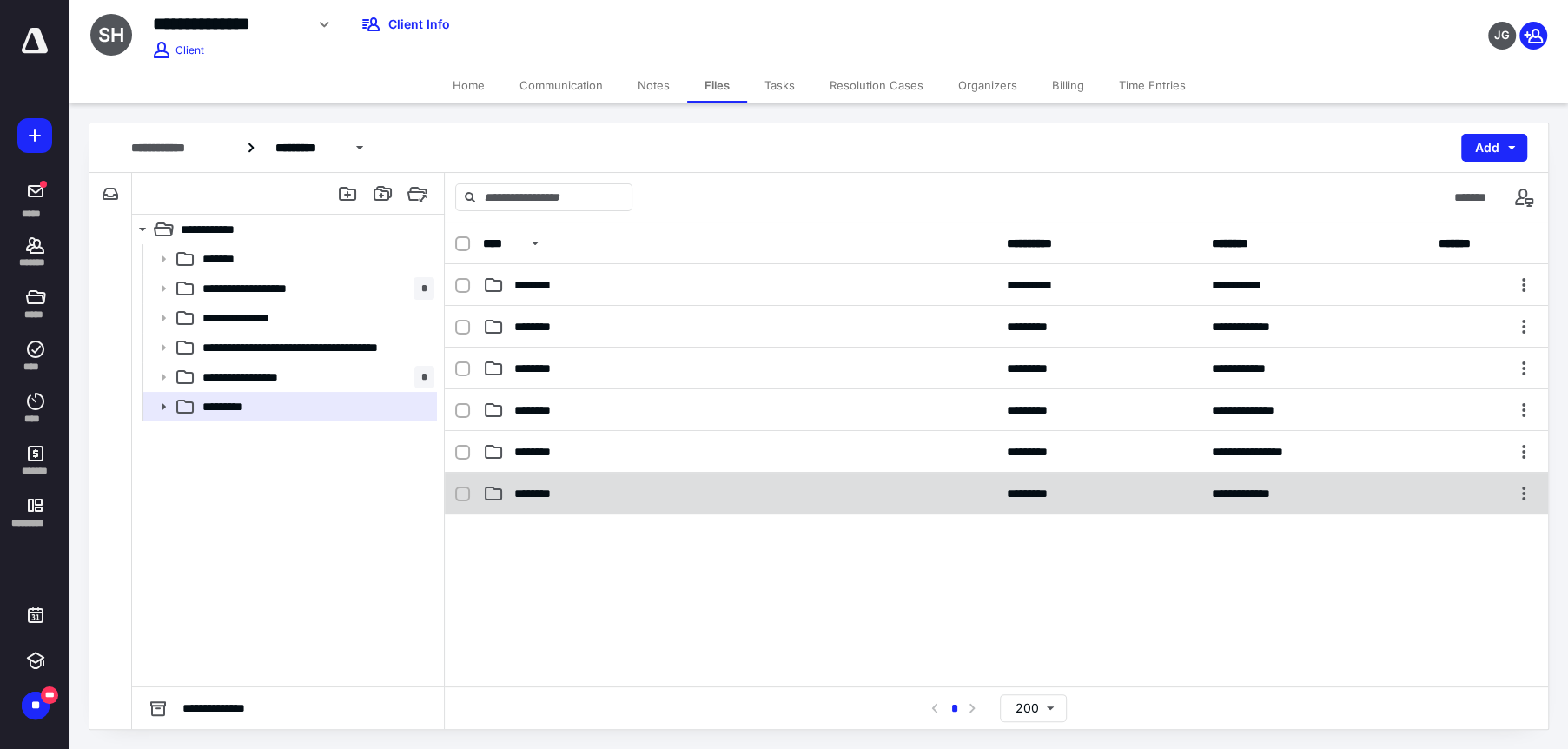 click on "**********" at bounding box center (996, 494) 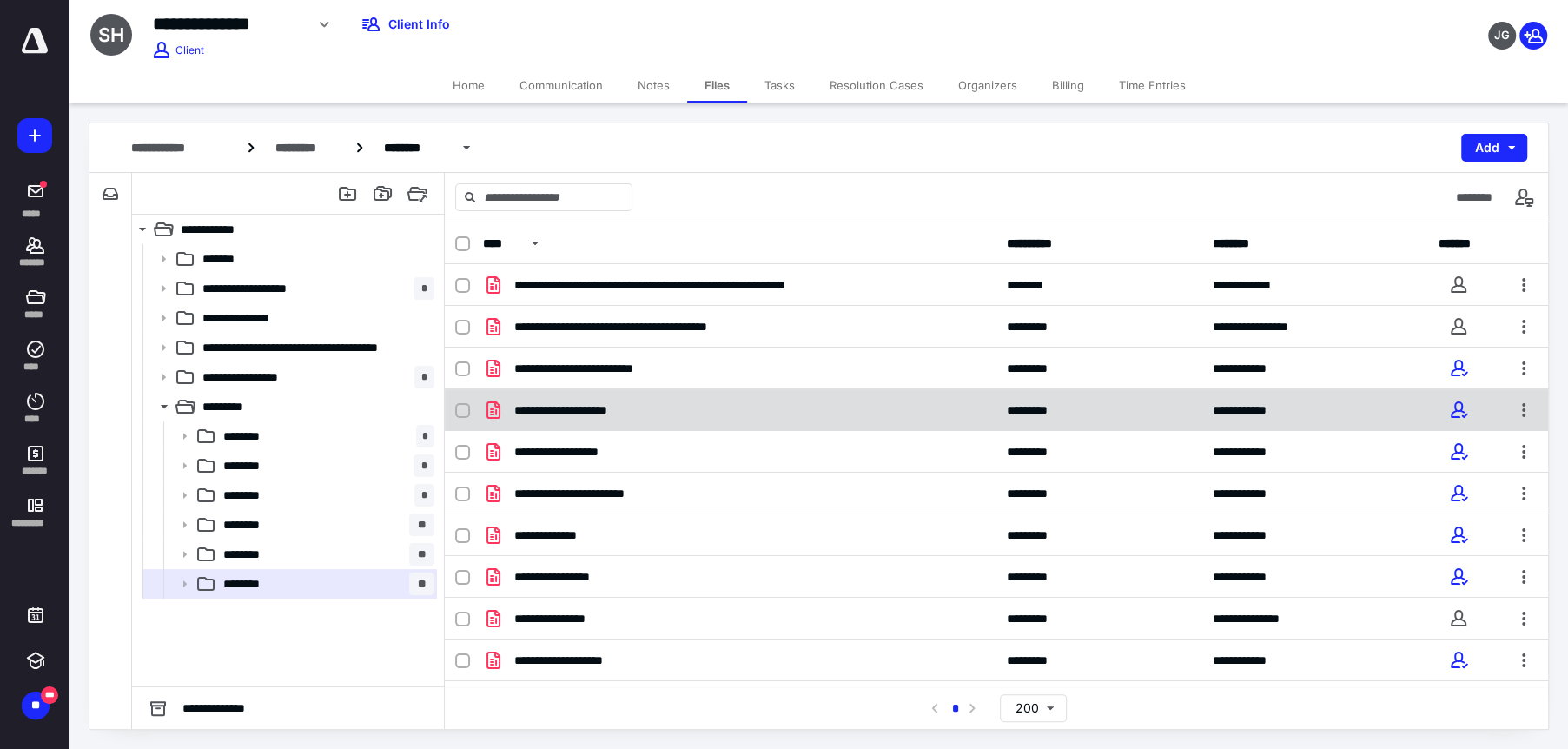 scroll, scrollTop: 0, scrollLeft: 0, axis: both 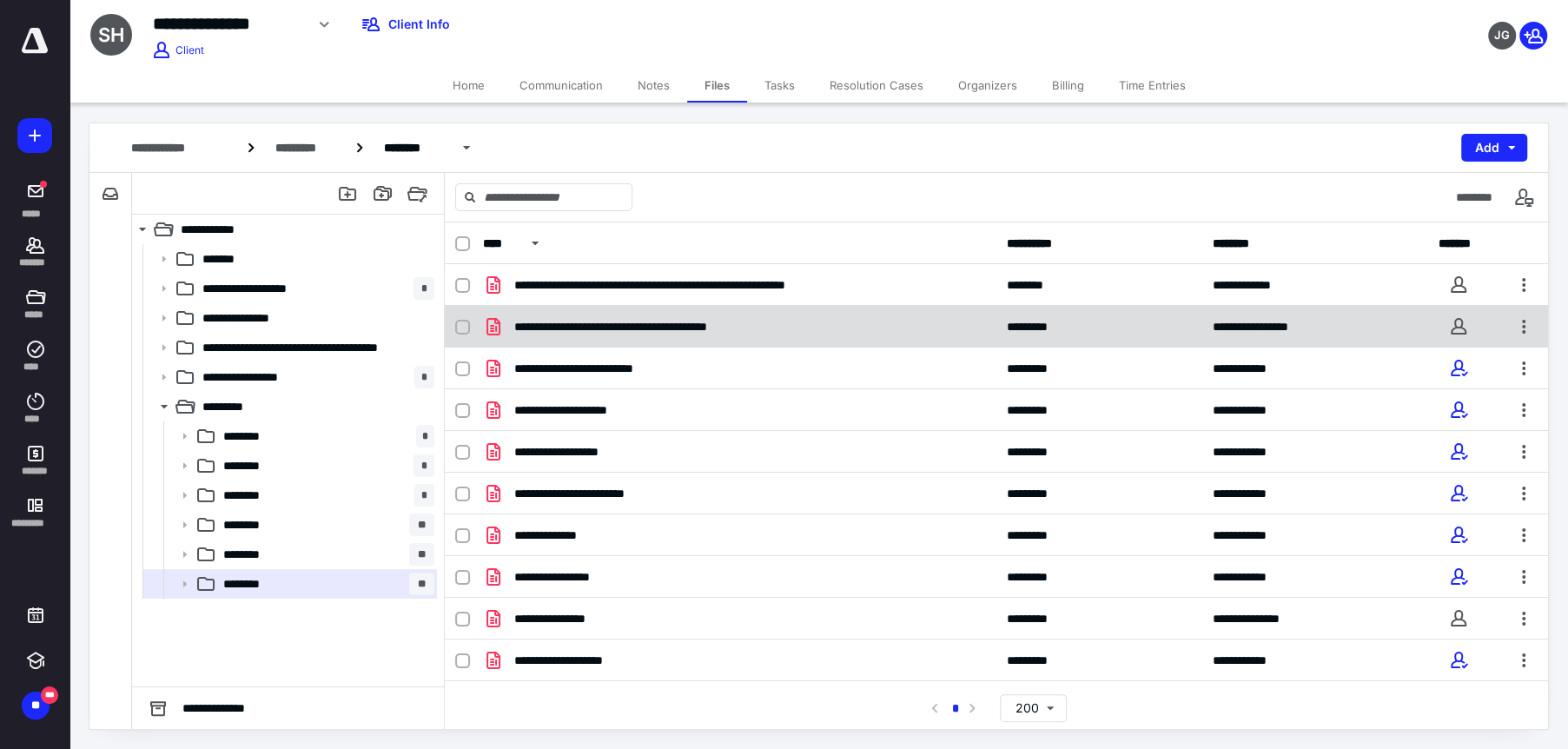 click on "**********" at bounding box center [996, 368] 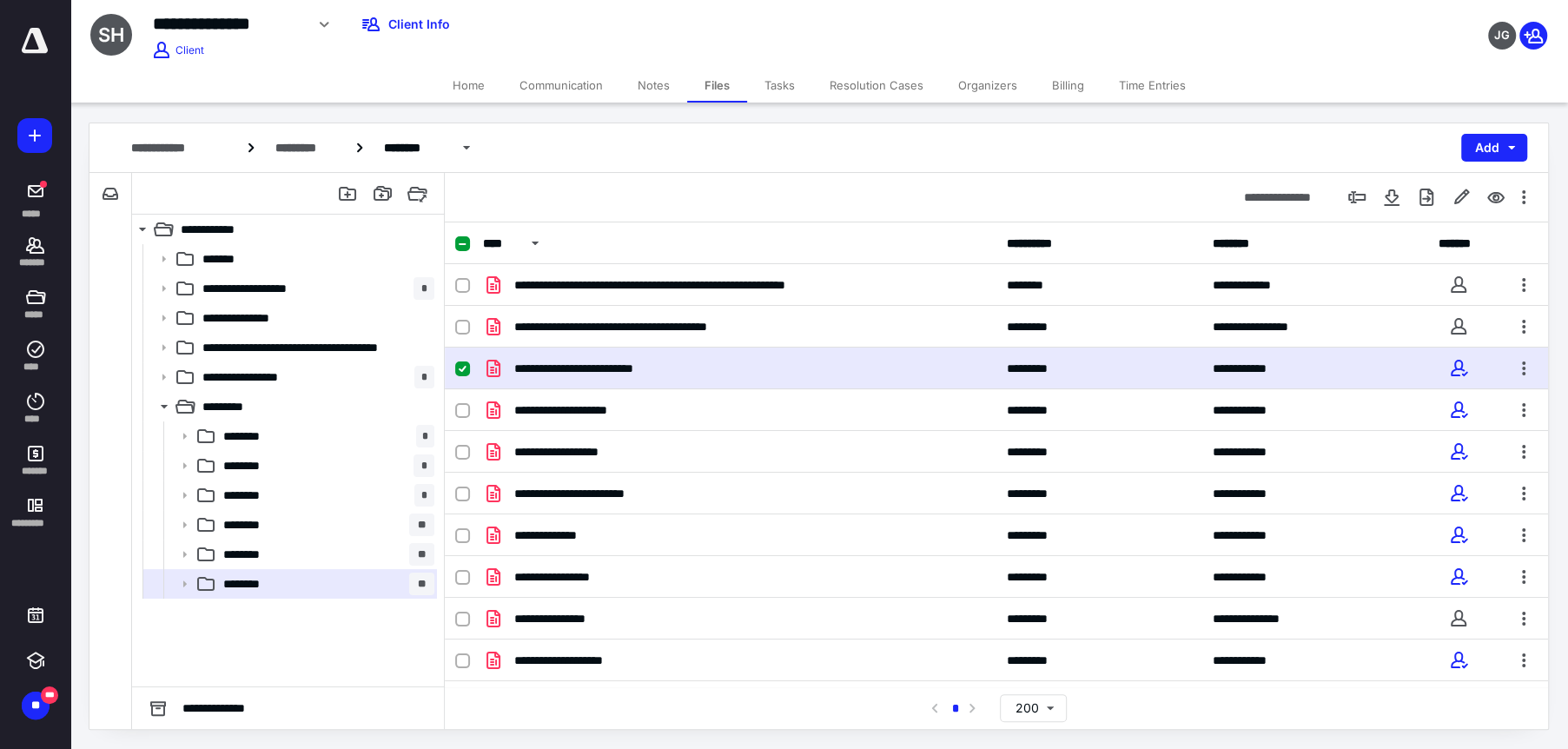 click on "**********" at bounding box center [996, 368] 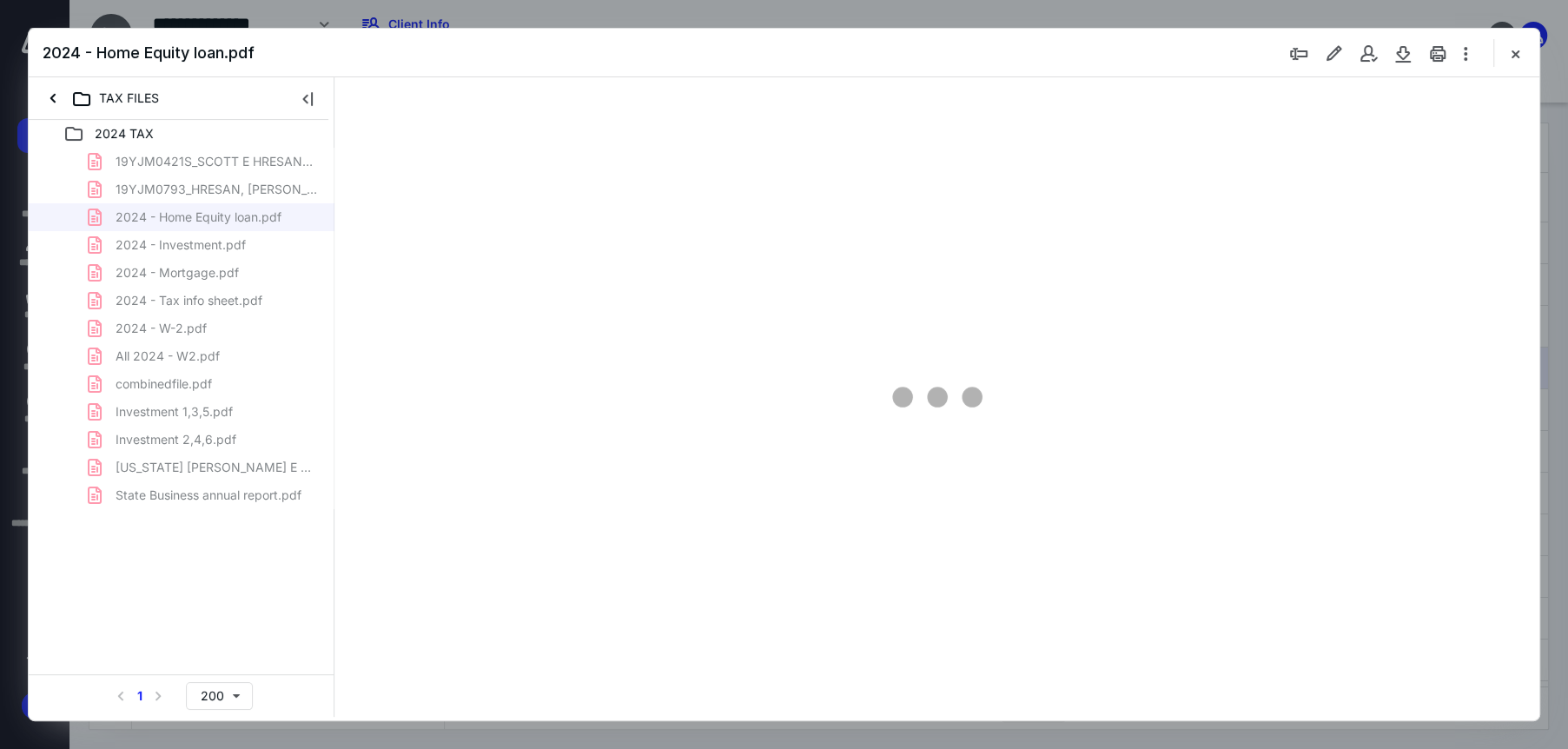 scroll, scrollTop: 0, scrollLeft: 0, axis: both 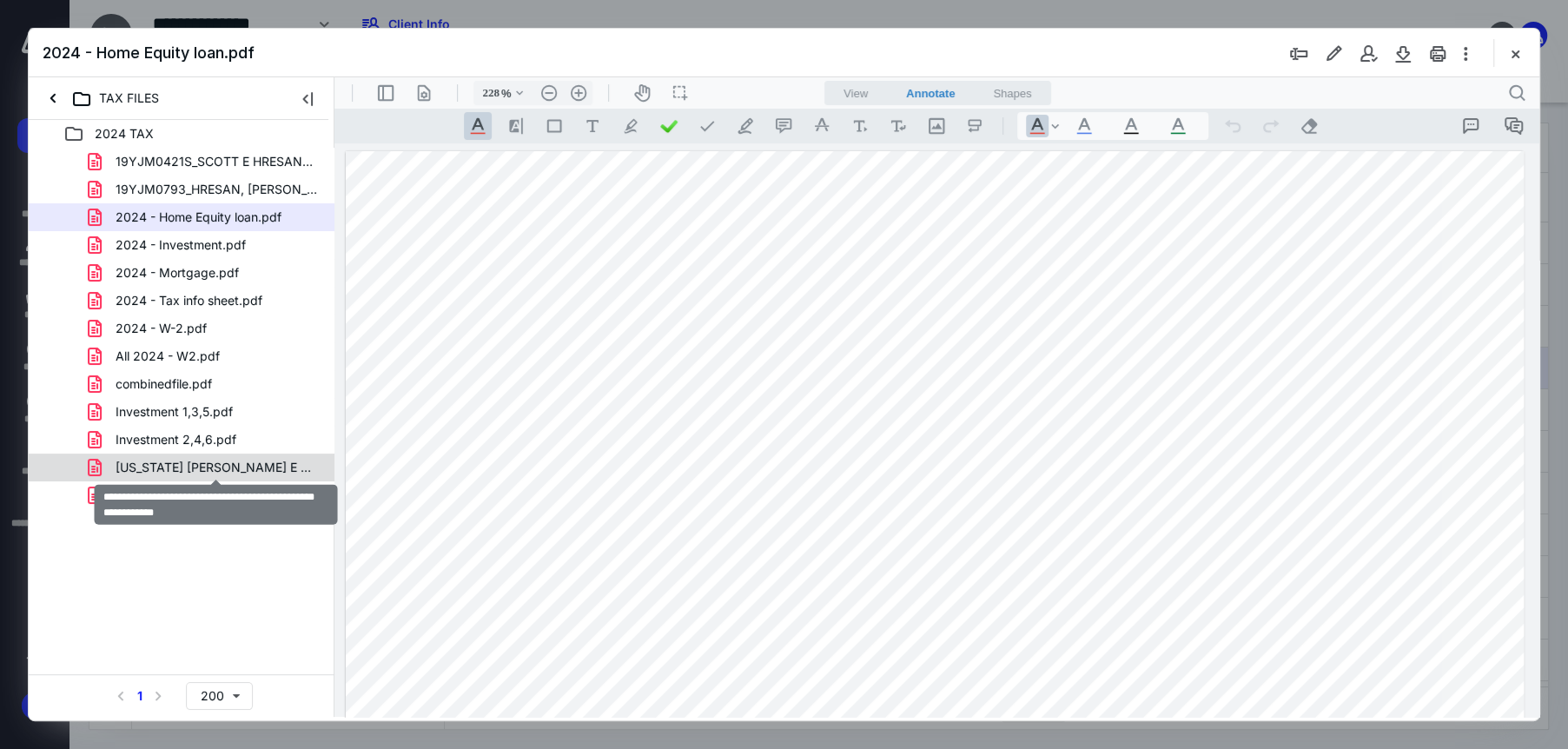click on "[US_STATE] [PERSON_NAME] E HRESAN_DOOR HARDWARE INSTALLATION LLC.pdf" at bounding box center (216, 467) 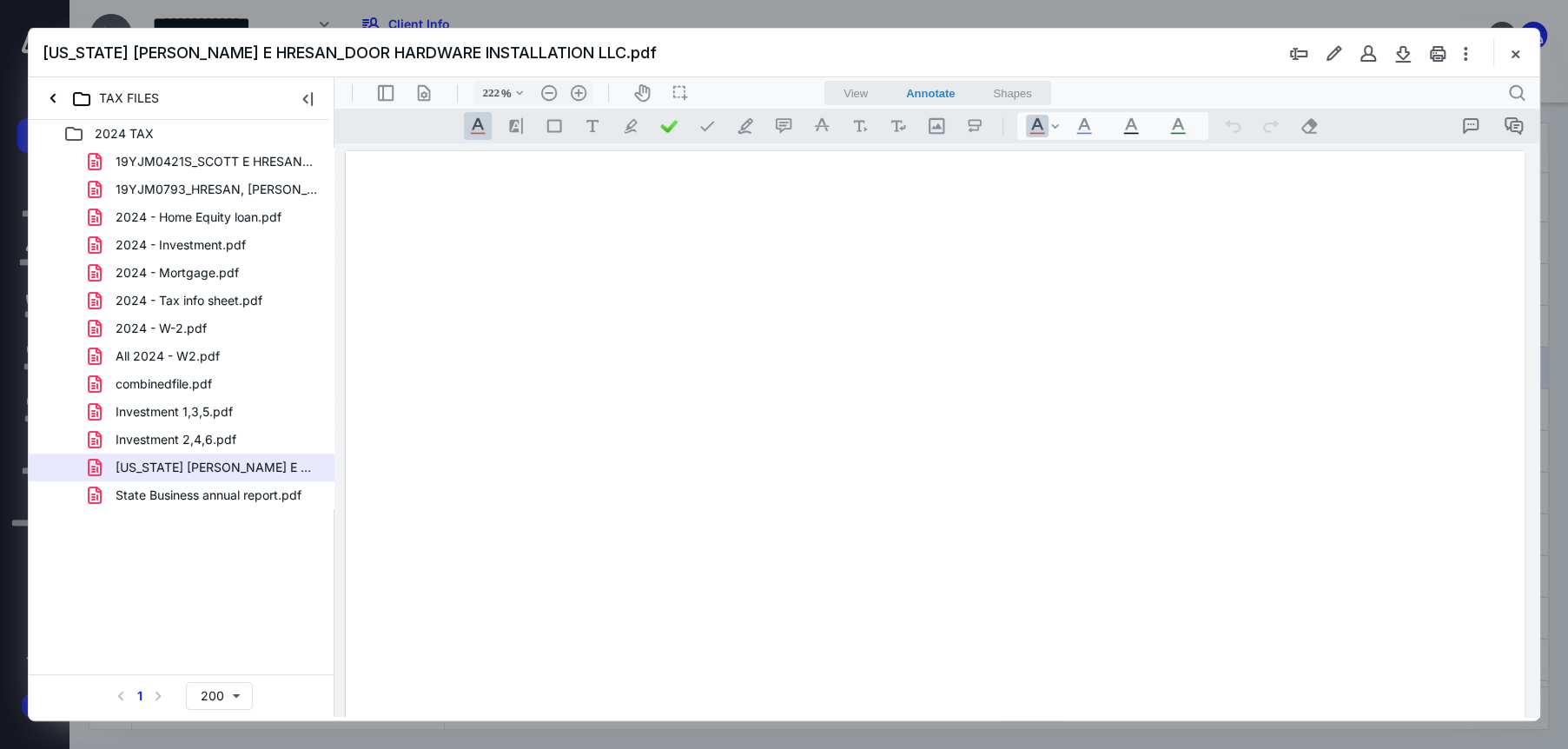 type on "221" 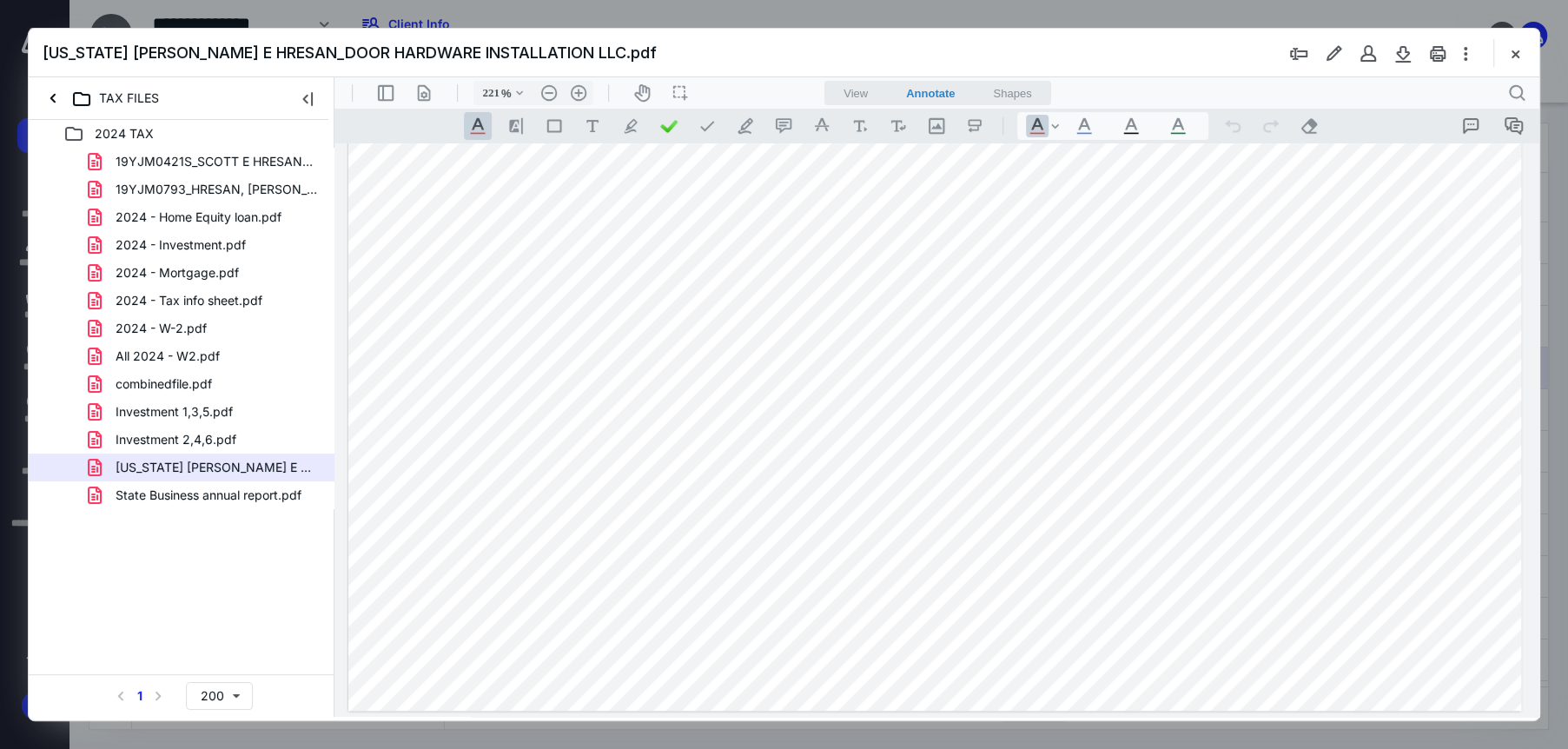 scroll, scrollTop: 437, scrollLeft: 0, axis: vertical 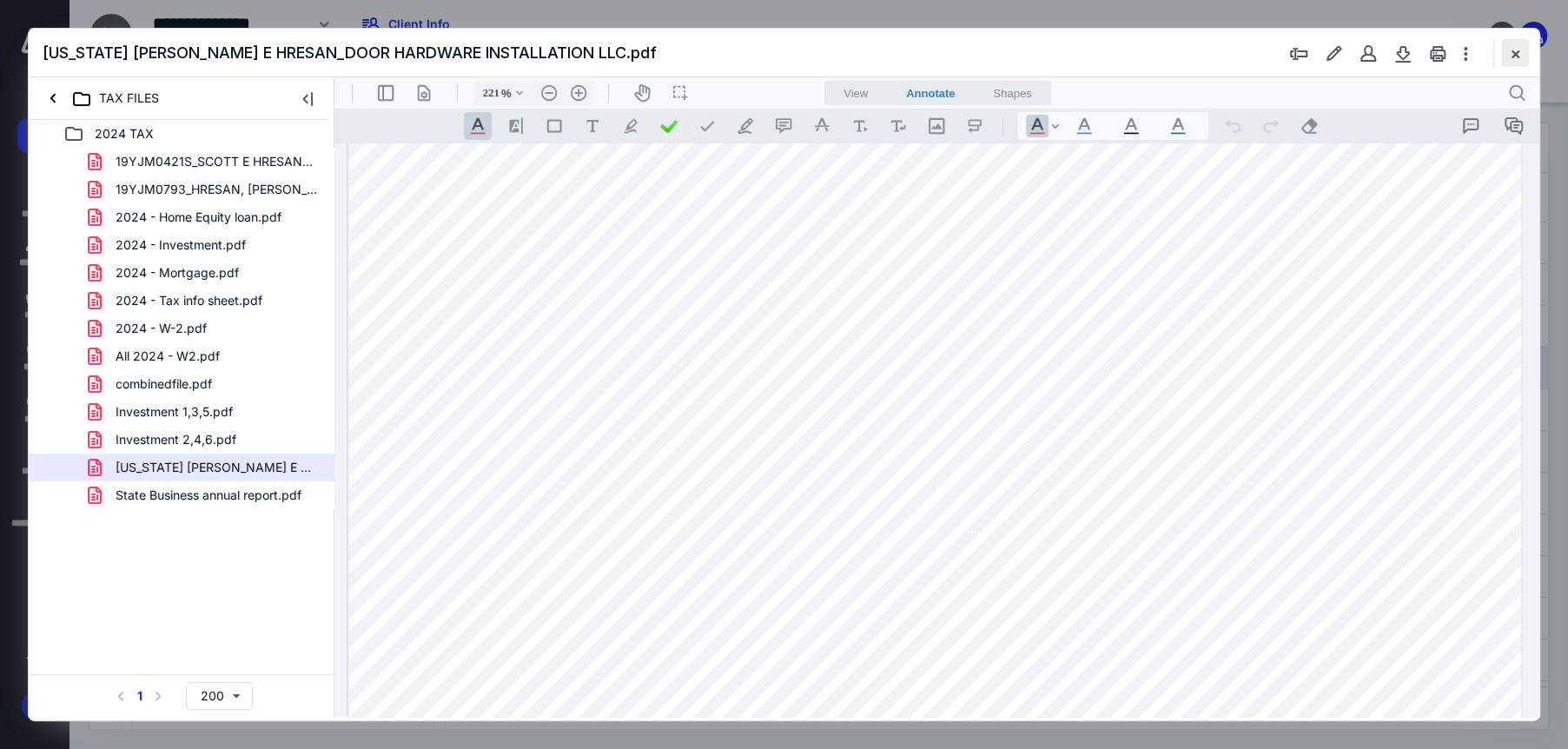 click at bounding box center [1515, 53] 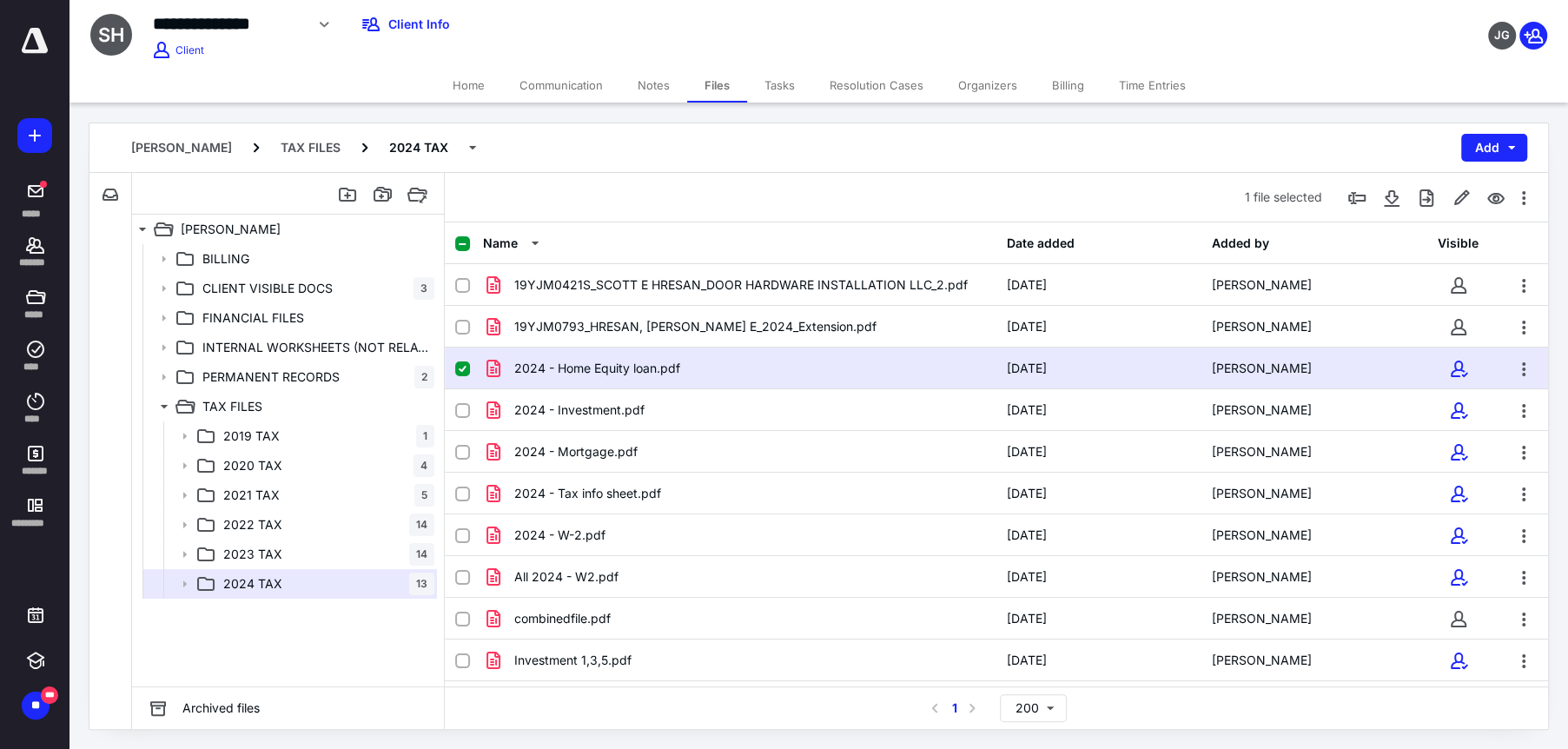 click on "Files" at bounding box center [717, 85] 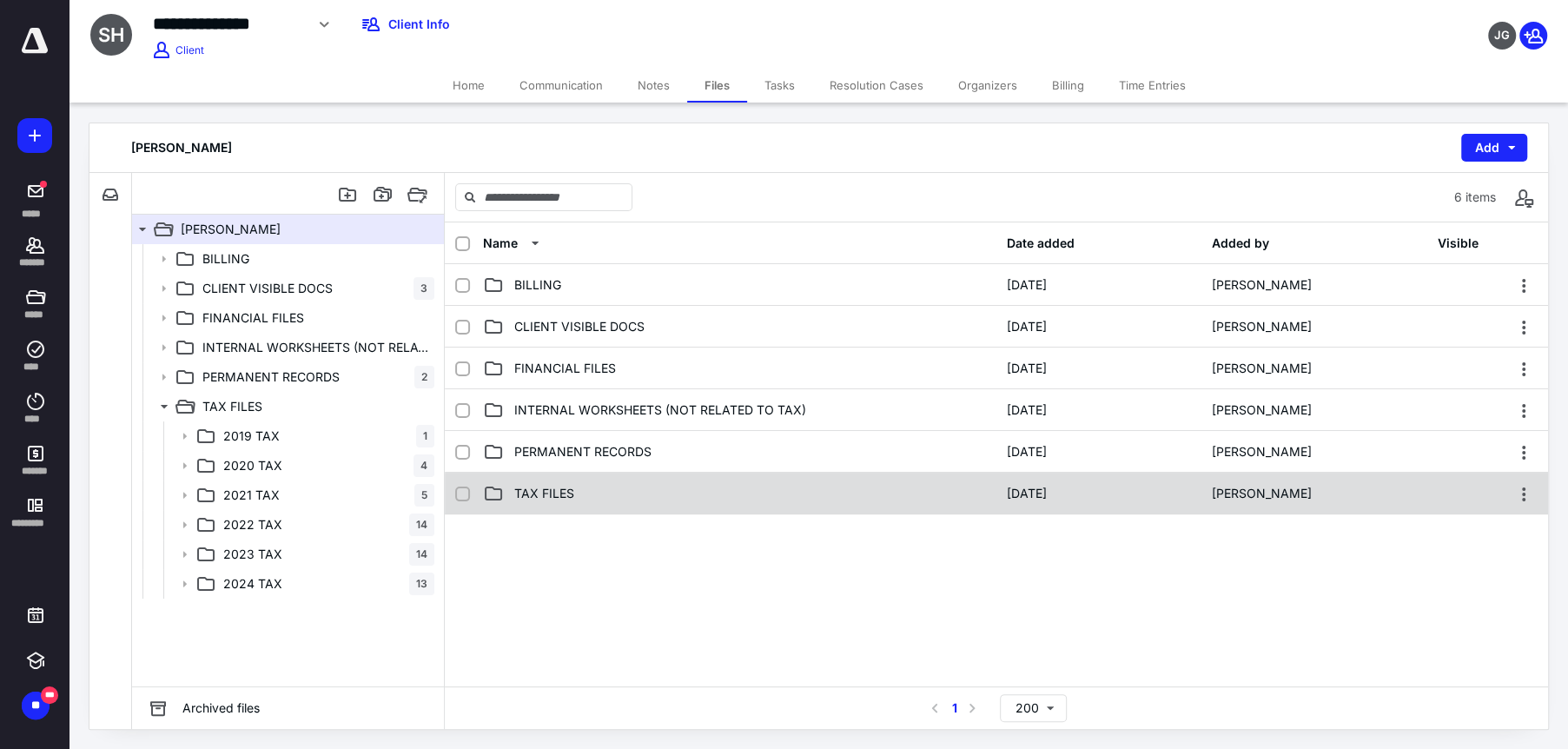 click on "TAX FILES" at bounding box center (739, 494) 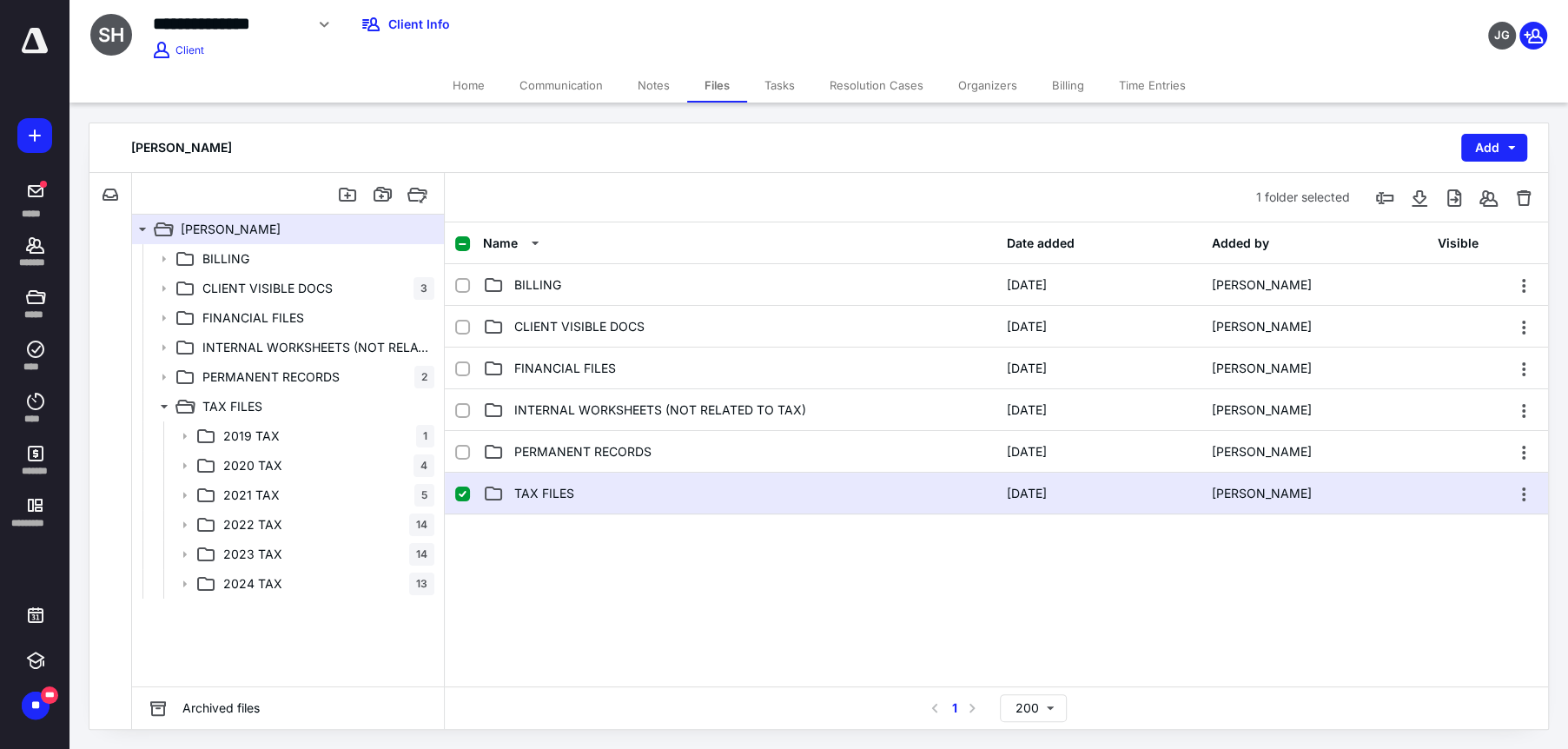 click on "TAX FILES" at bounding box center (739, 494) 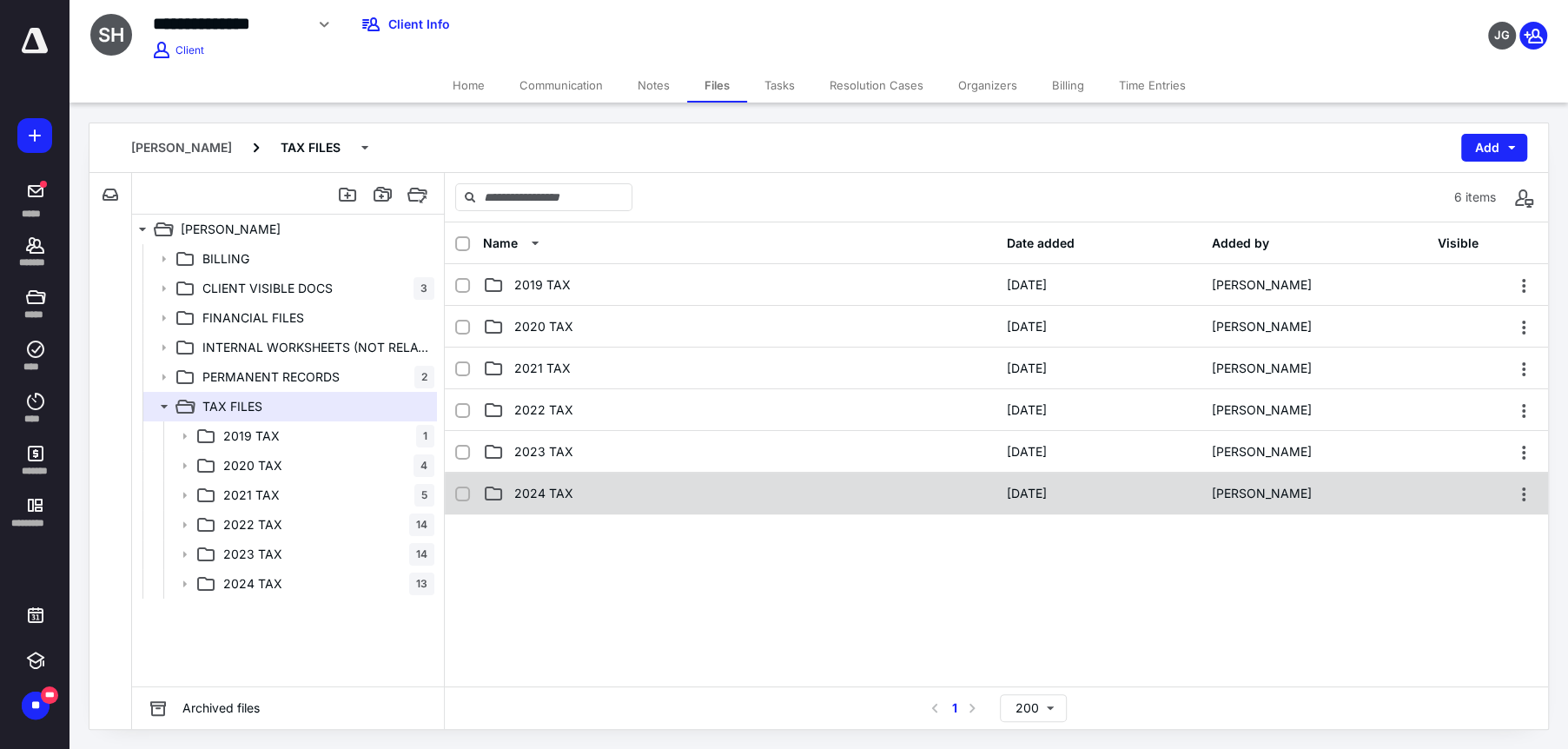 scroll, scrollTop: 87, scrollLeft: 0, axis: vertical 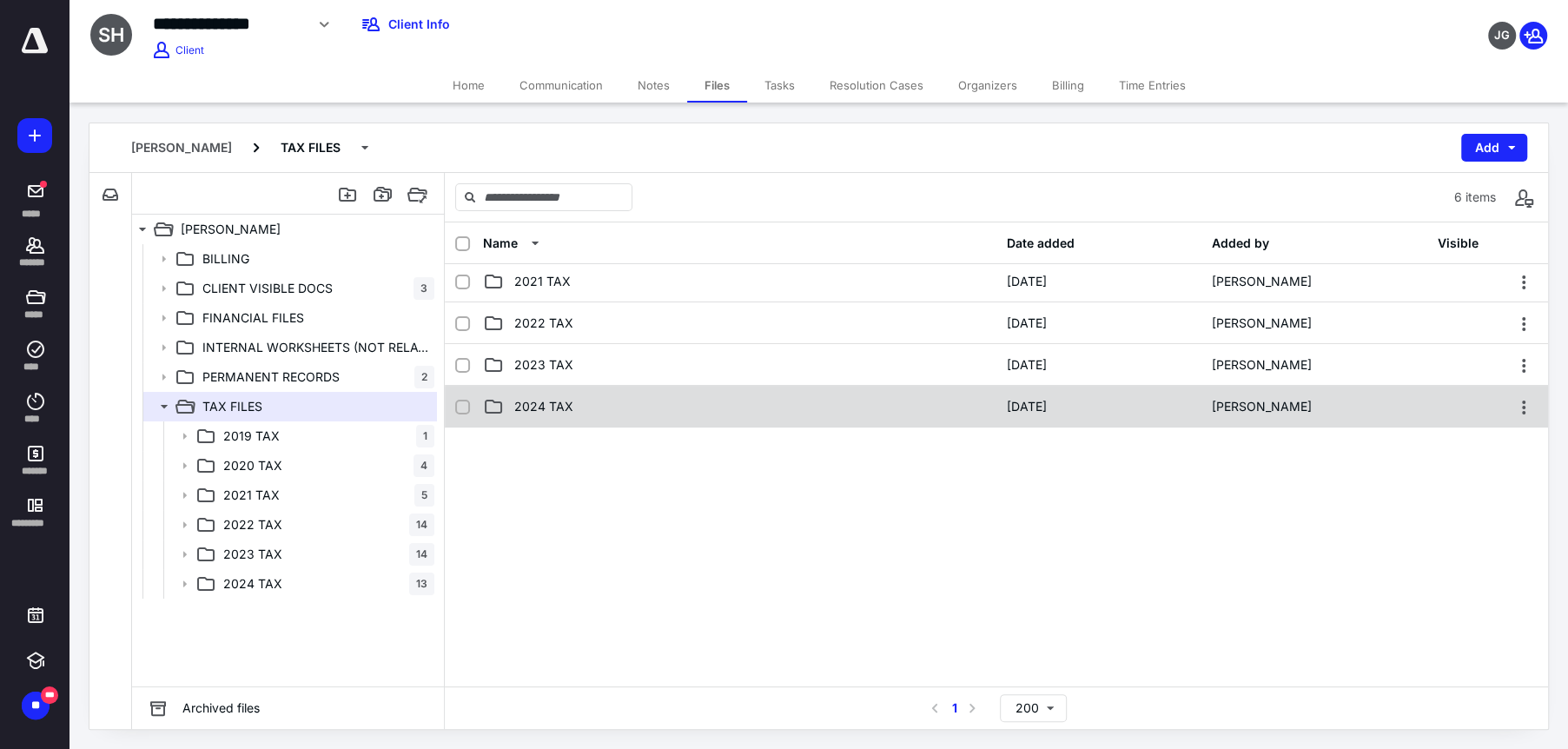 click on "2024 TAX" at bounding box center (739, 407) 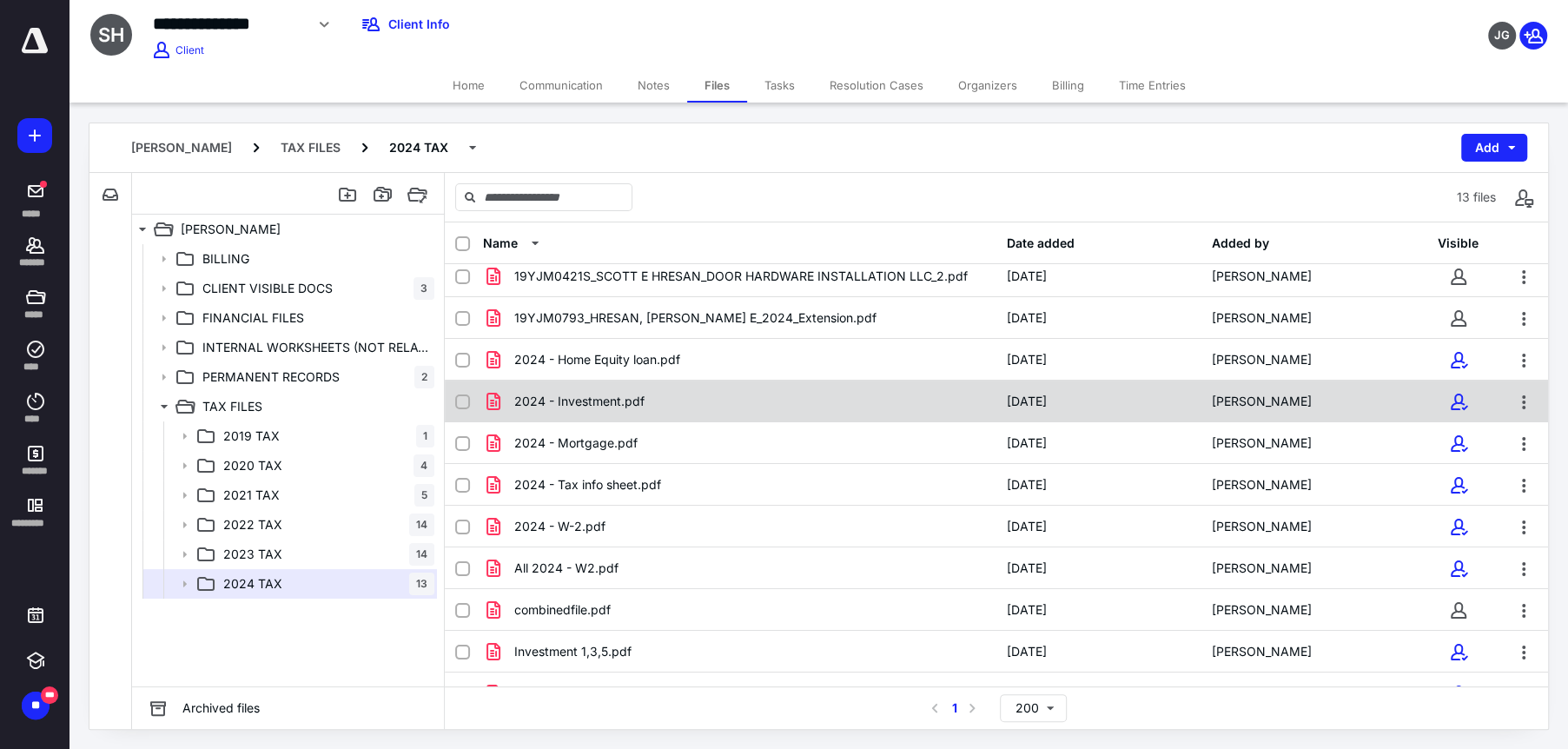 scroll, scrollTop: 0, scrollLeft: 0, axis: both 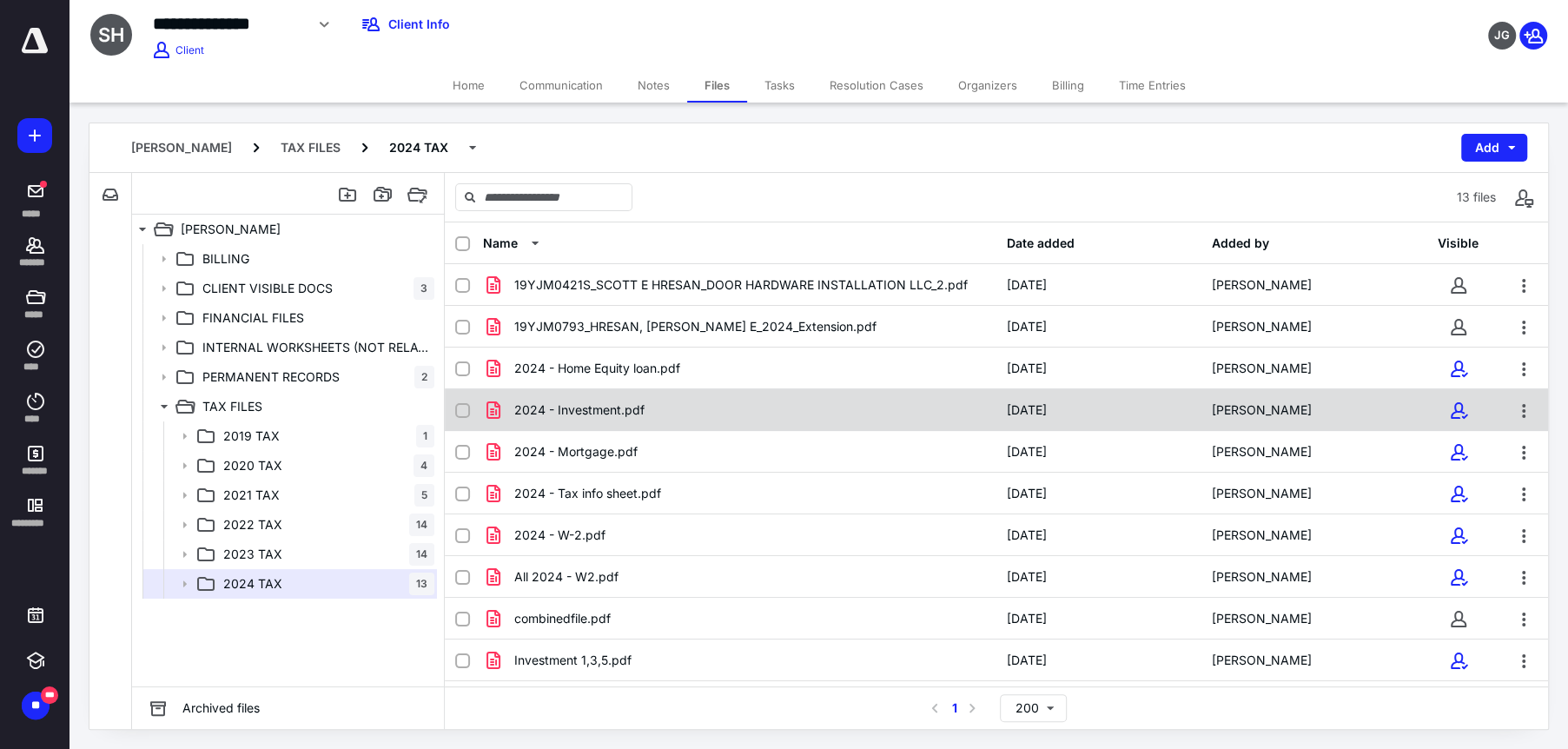 click on "2024 - Investment.pdf" at bounding box center [739, 410] 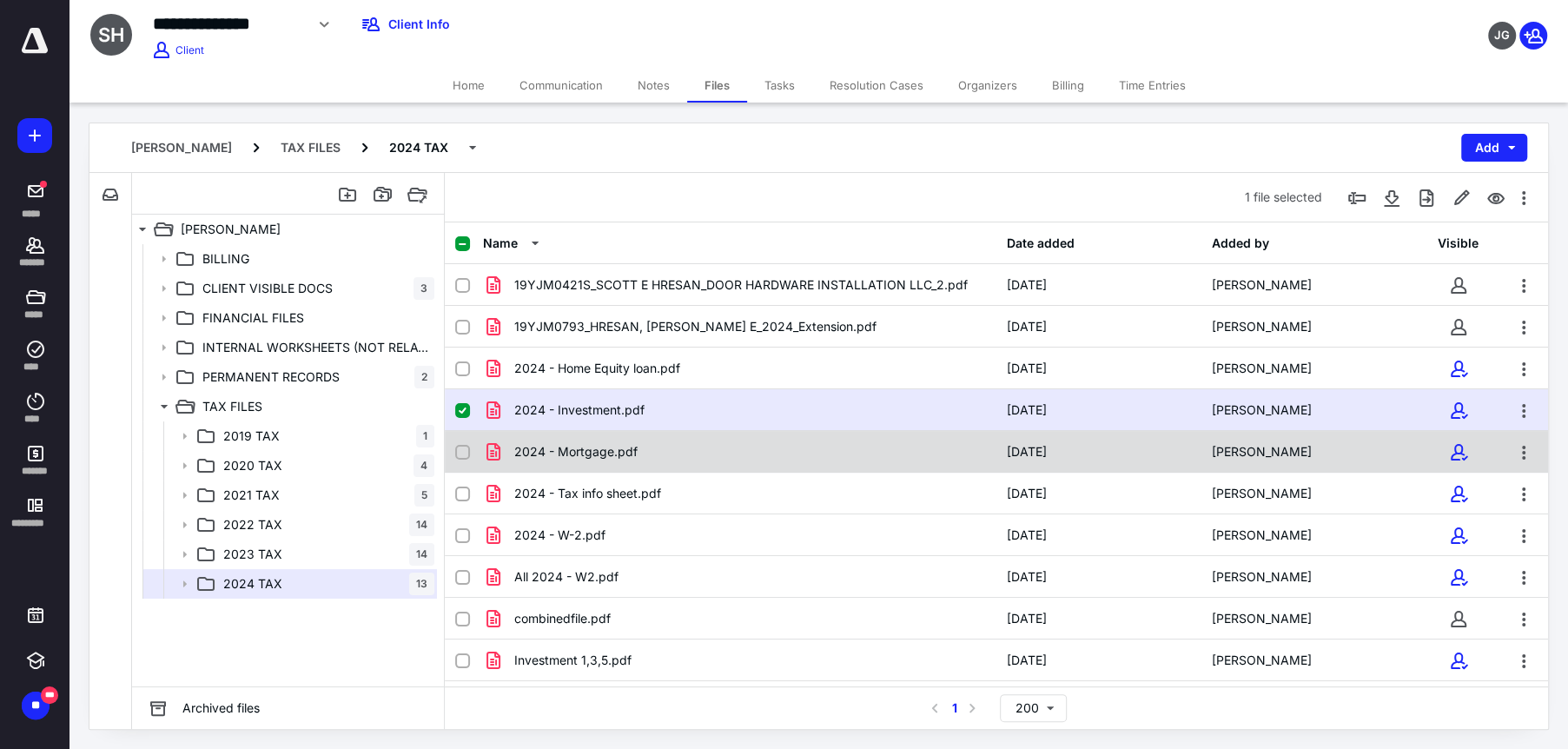 click on "2024 - Mortgage.pdf" at bounding box center (739, 452) 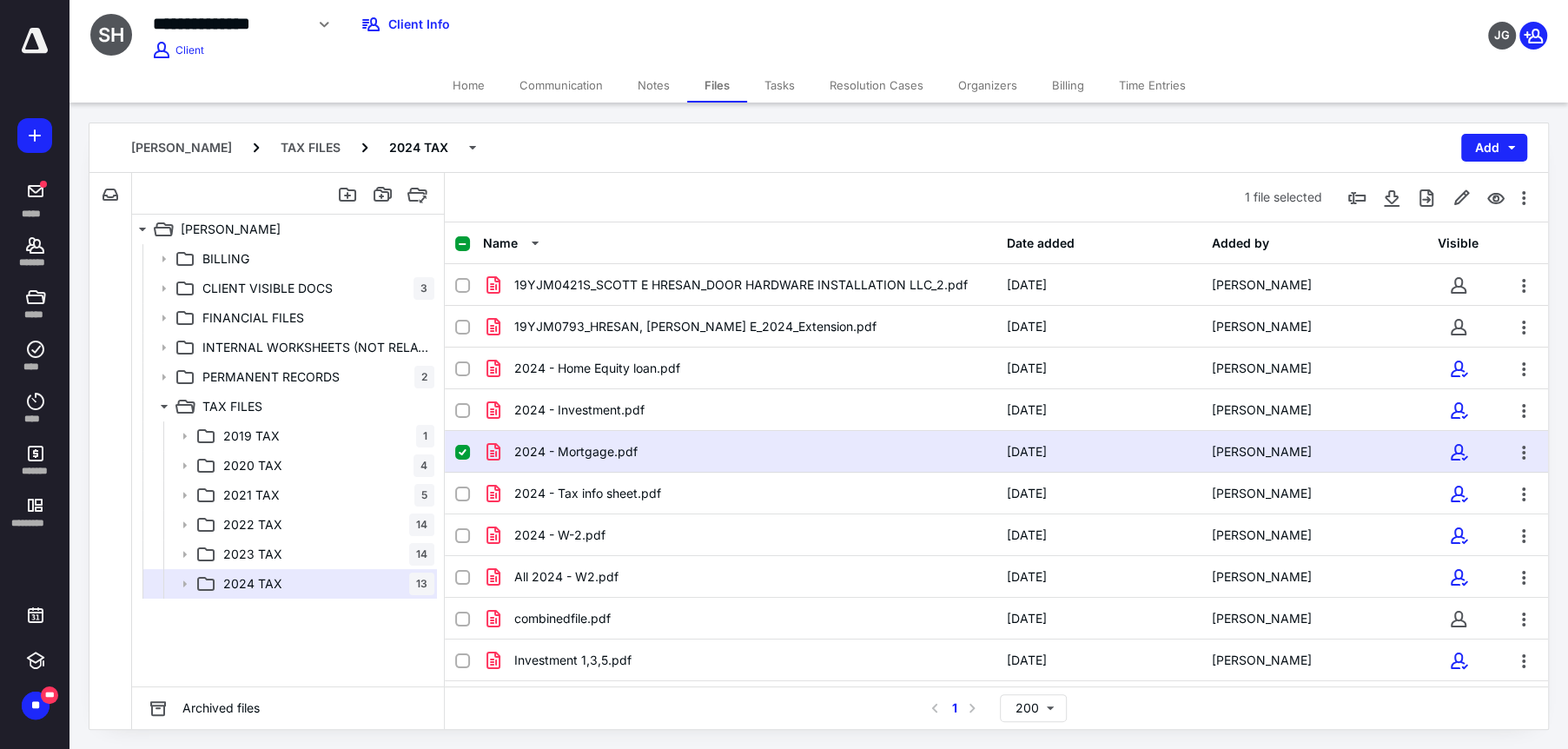 click on "2024 - Mortgage.pdf" at bounding box center (739, 452) 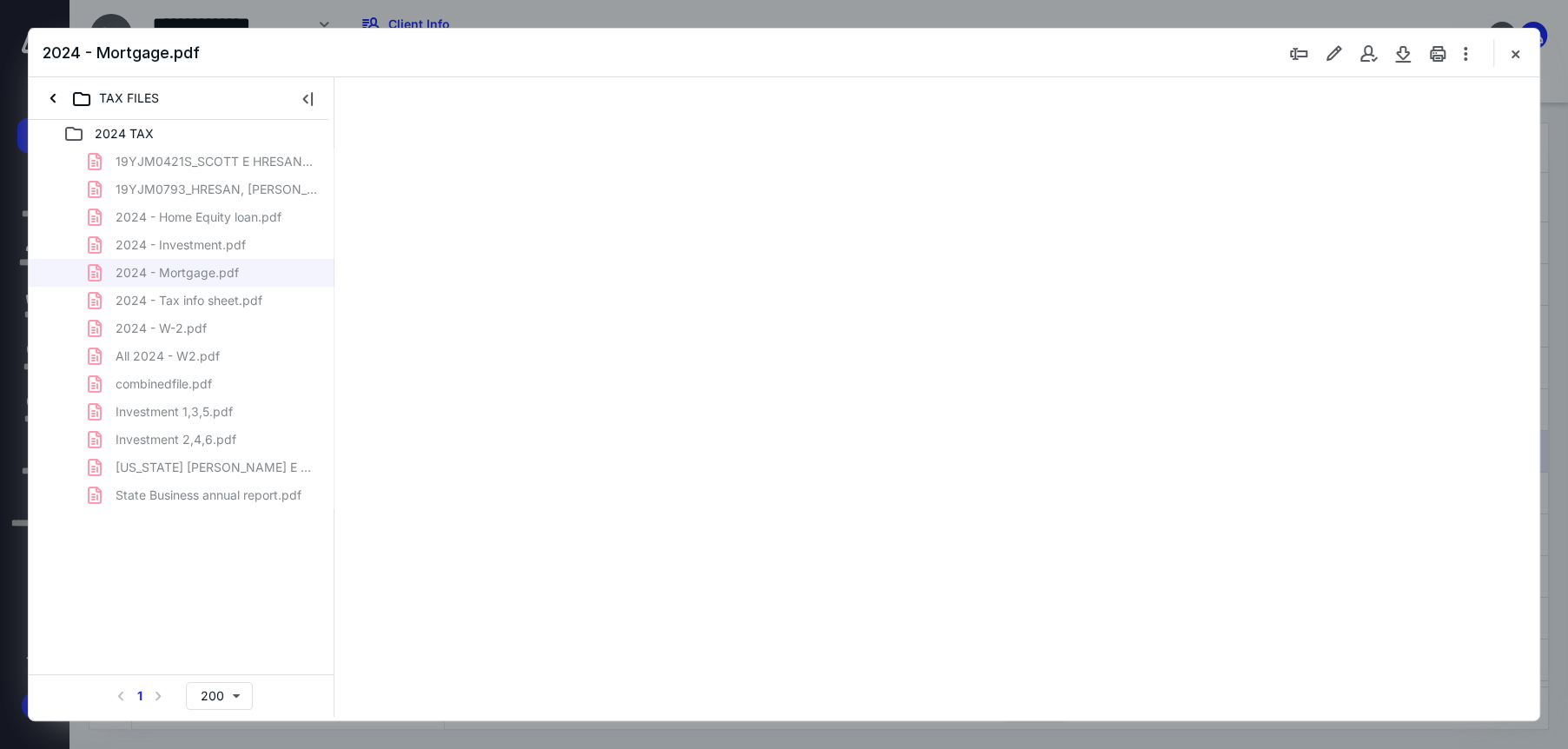 scroll, scrollTop: 0, scrollLeft: 0, axis: both 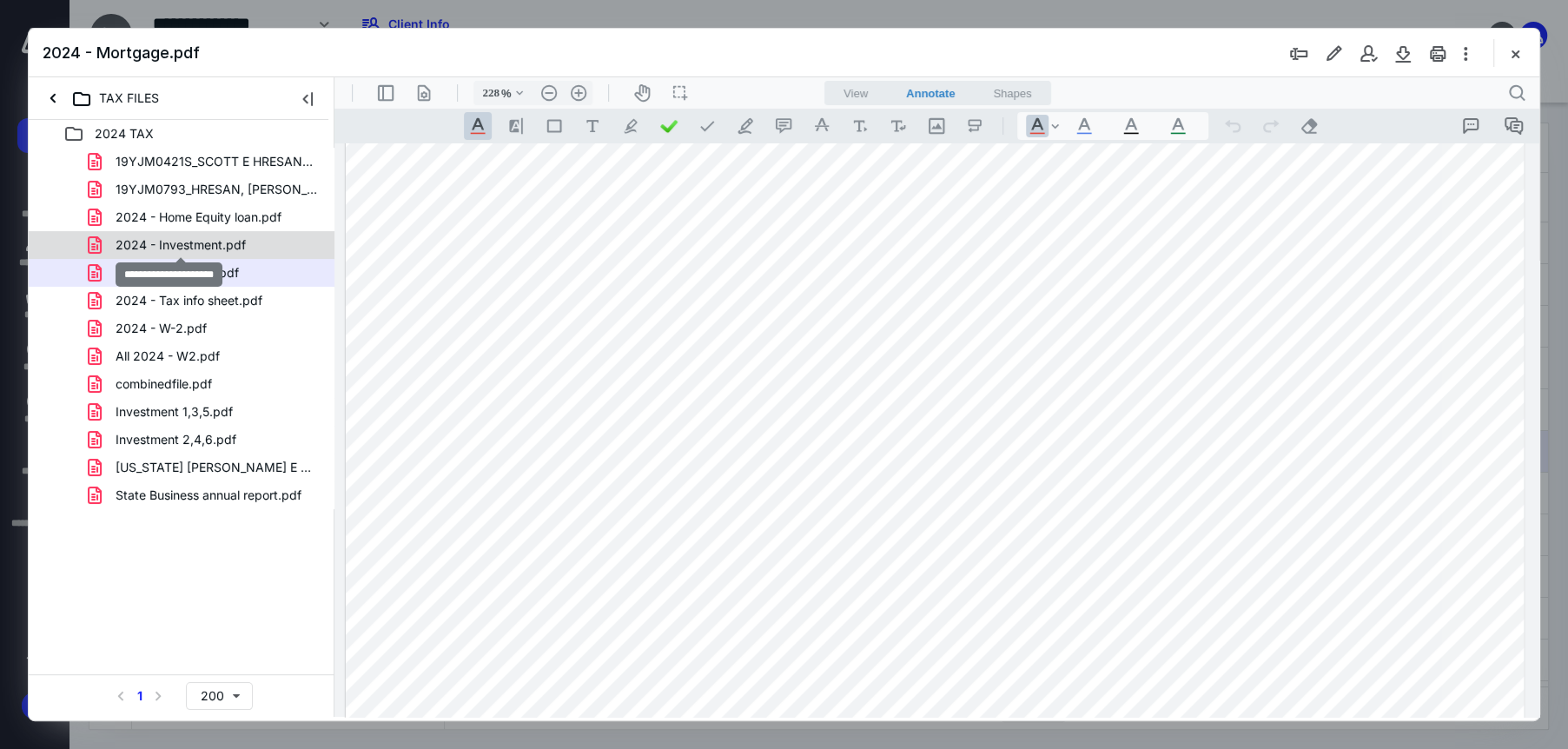 click on "2024 - Investment.pdf" at bounding box center (181, 245) 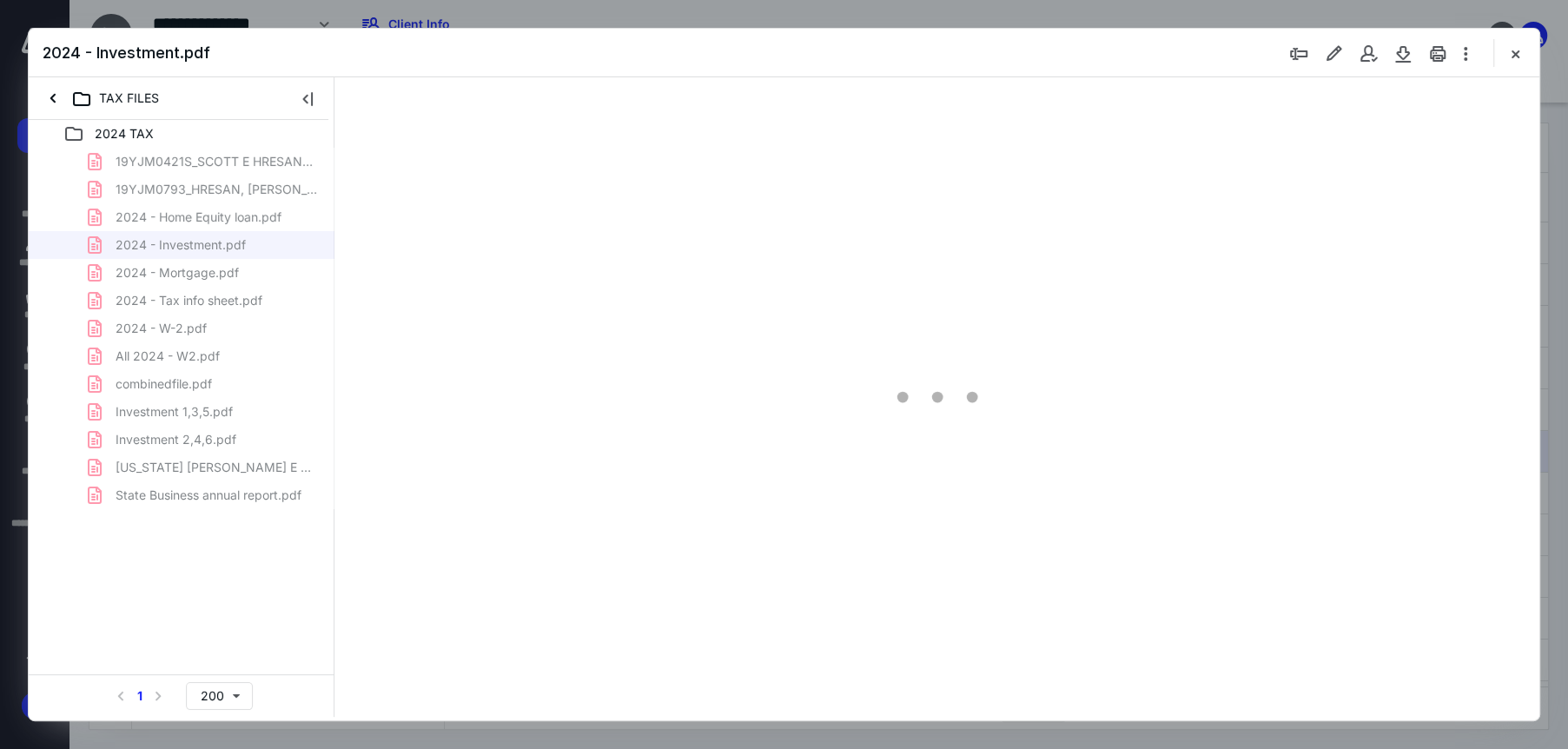 type on "228" 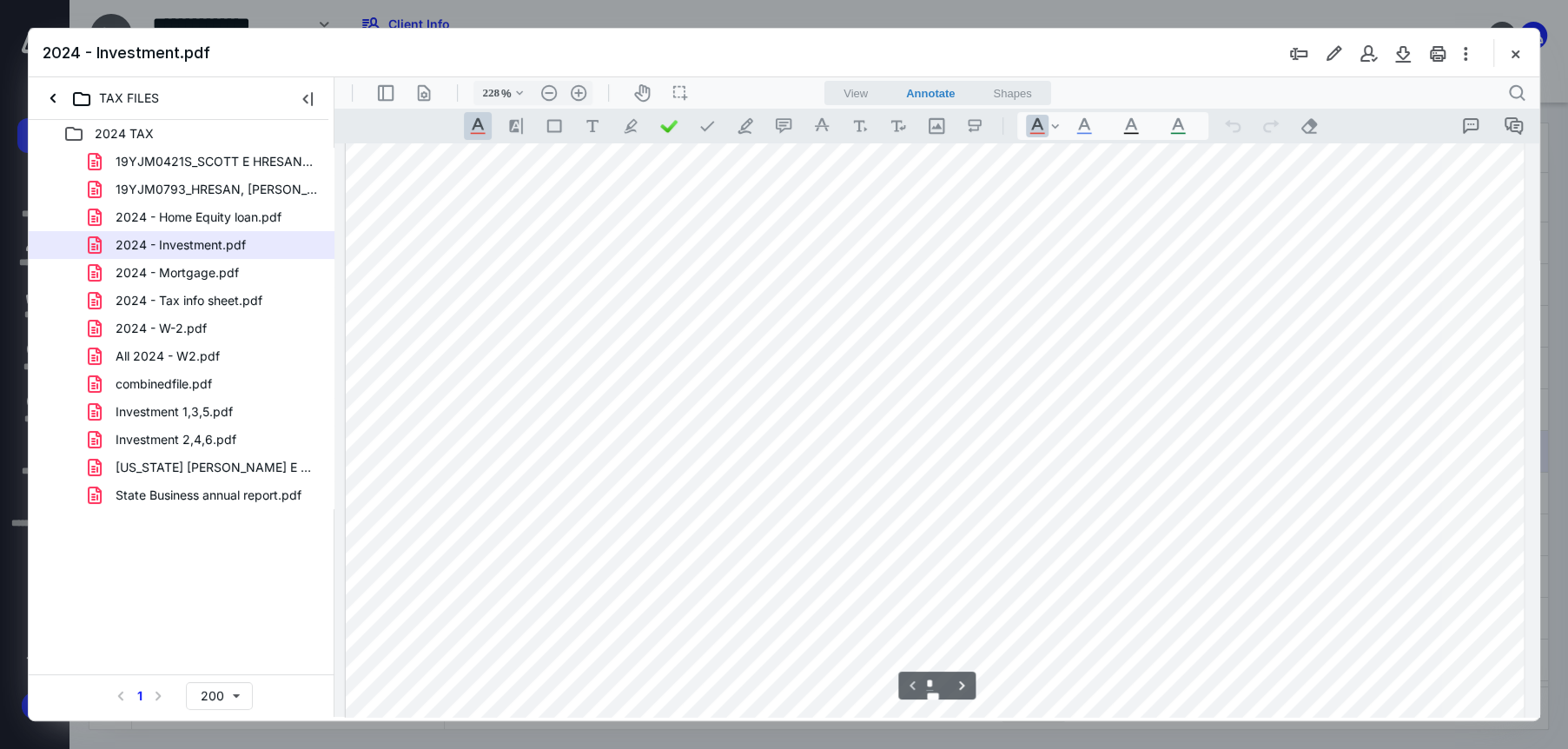 scroll, scrollTop: 0, scrollLeft: 0, axis: both 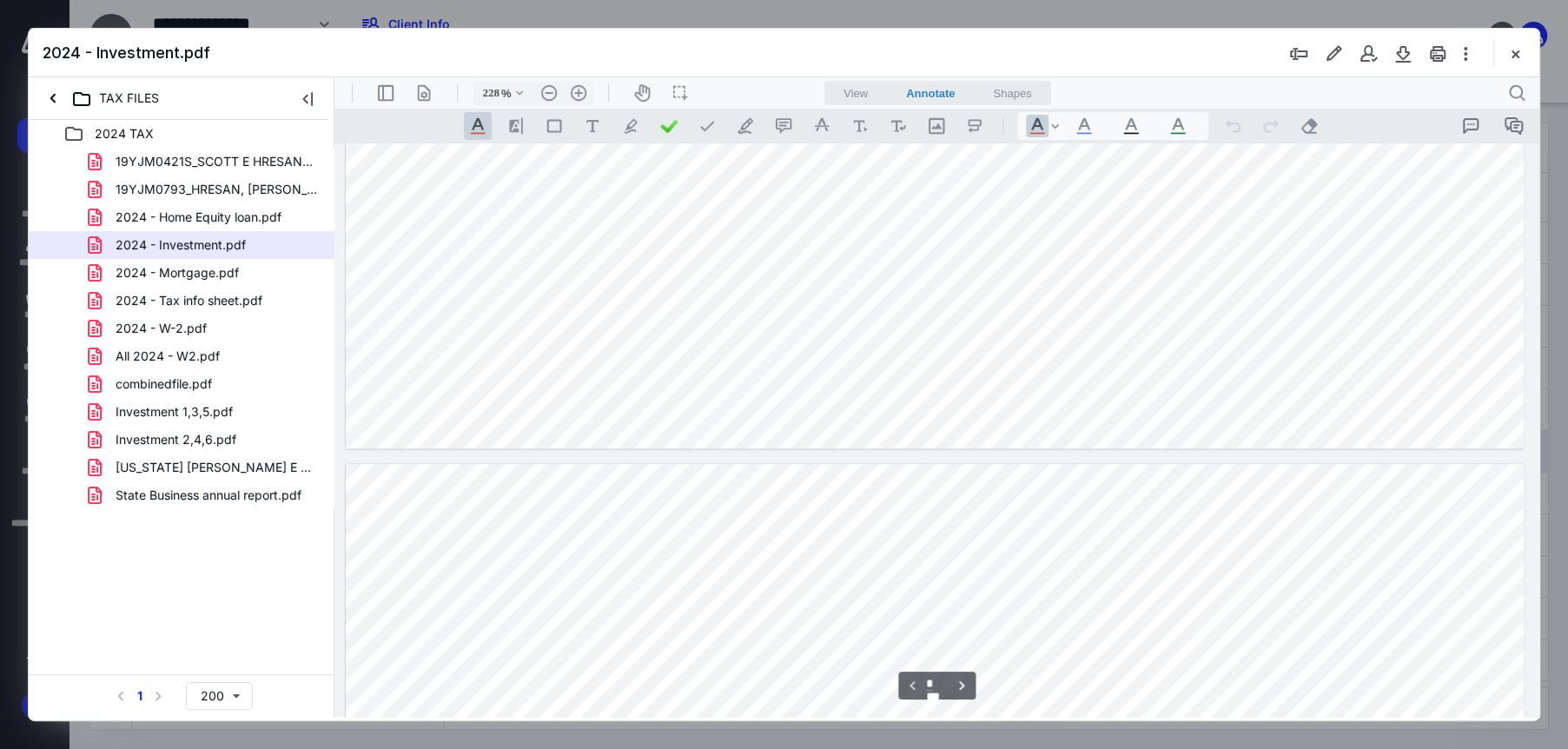 type on "*" 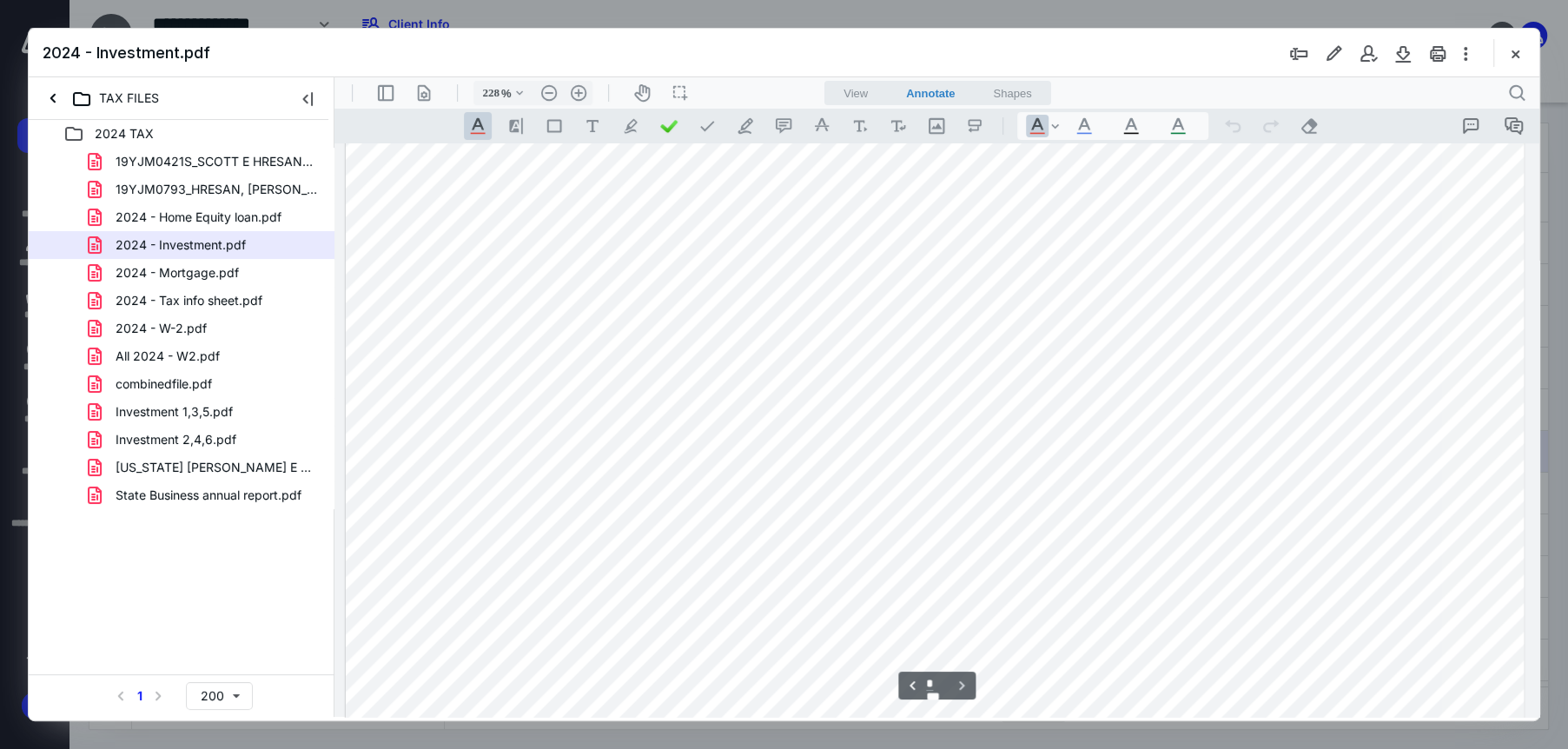 scroll, scrollTop: 2259, scrollLeft: 0, axis: vertical 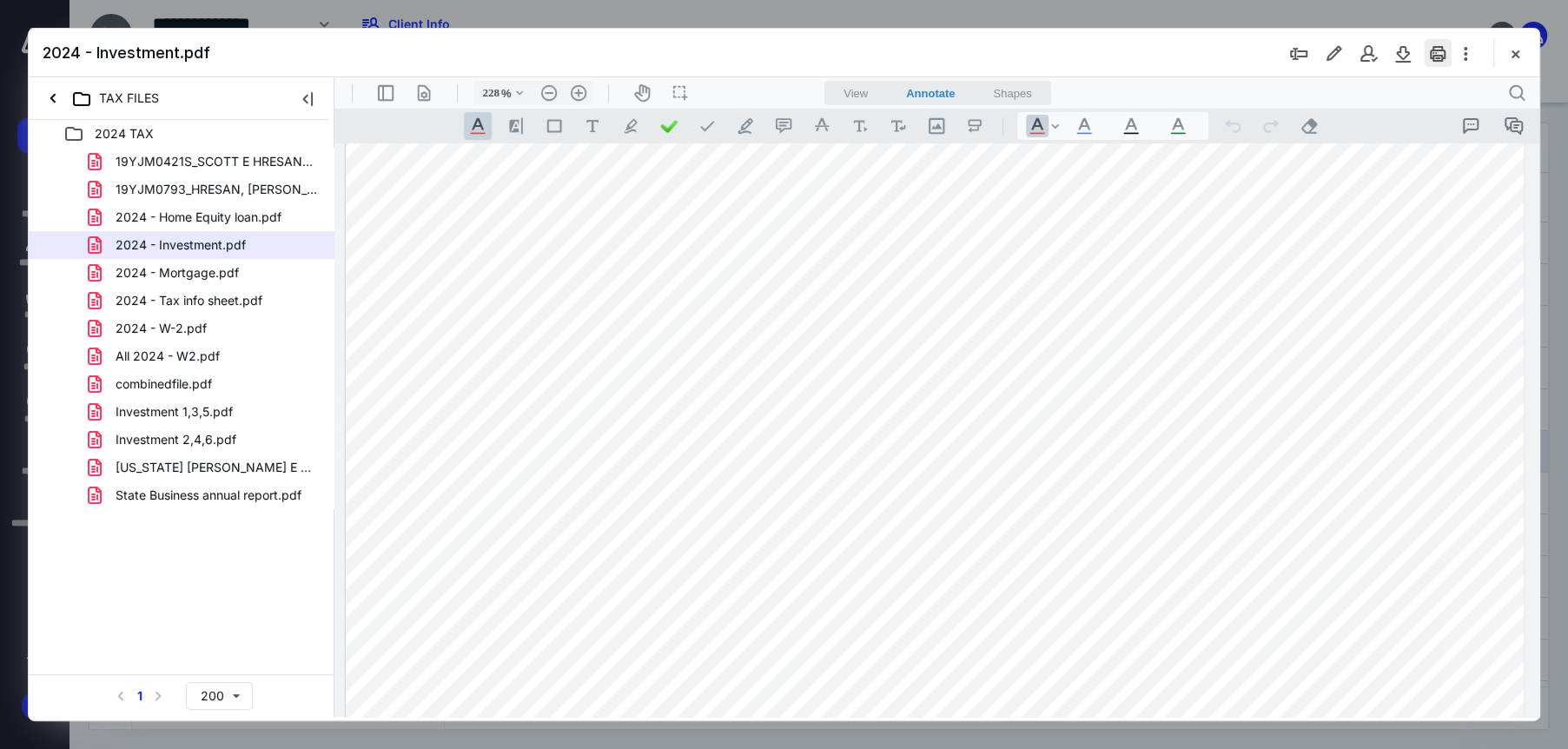 click at bounding box center [1438, 53] 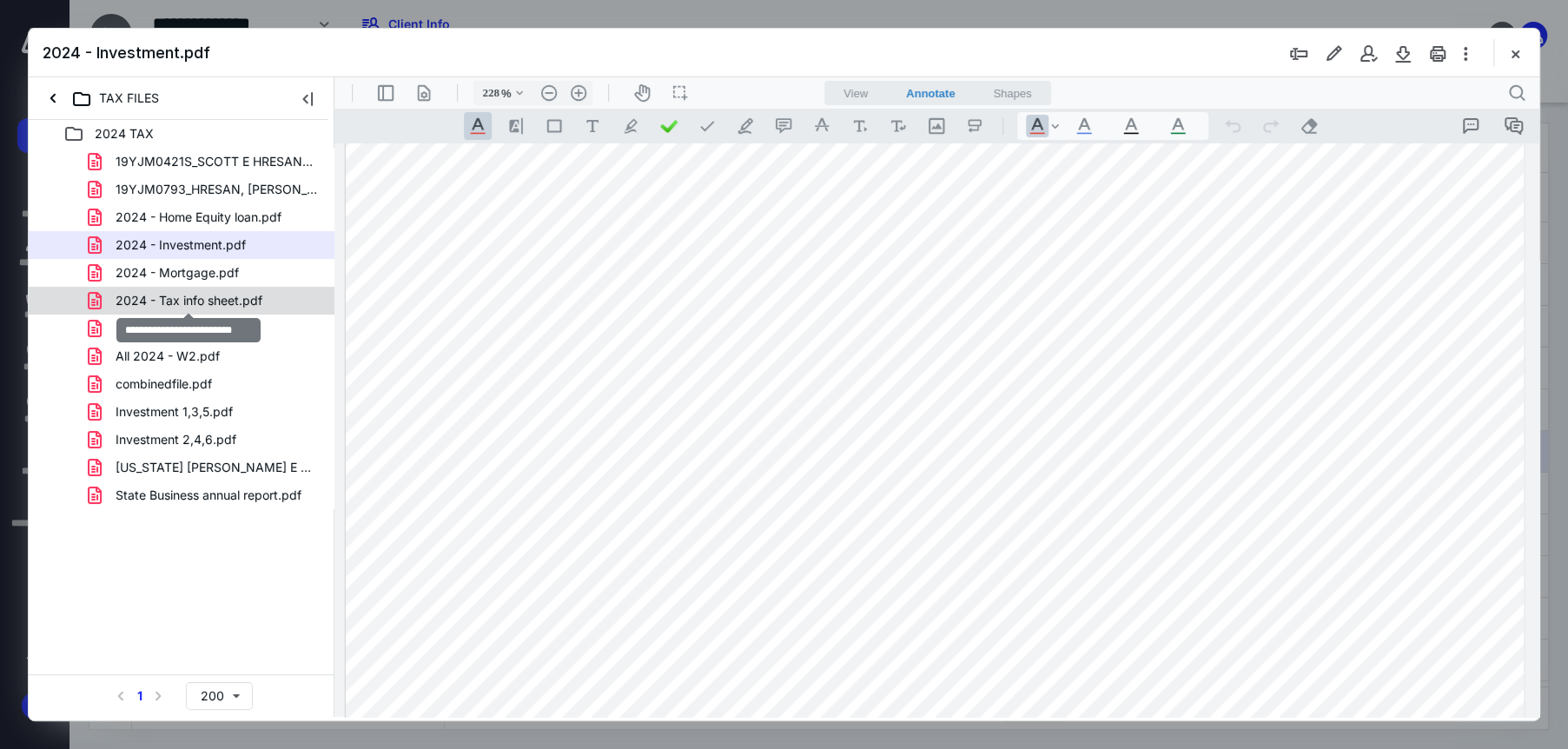 click on "2024 - Tax info sheet.pdf" at bounding box center [189, 301] 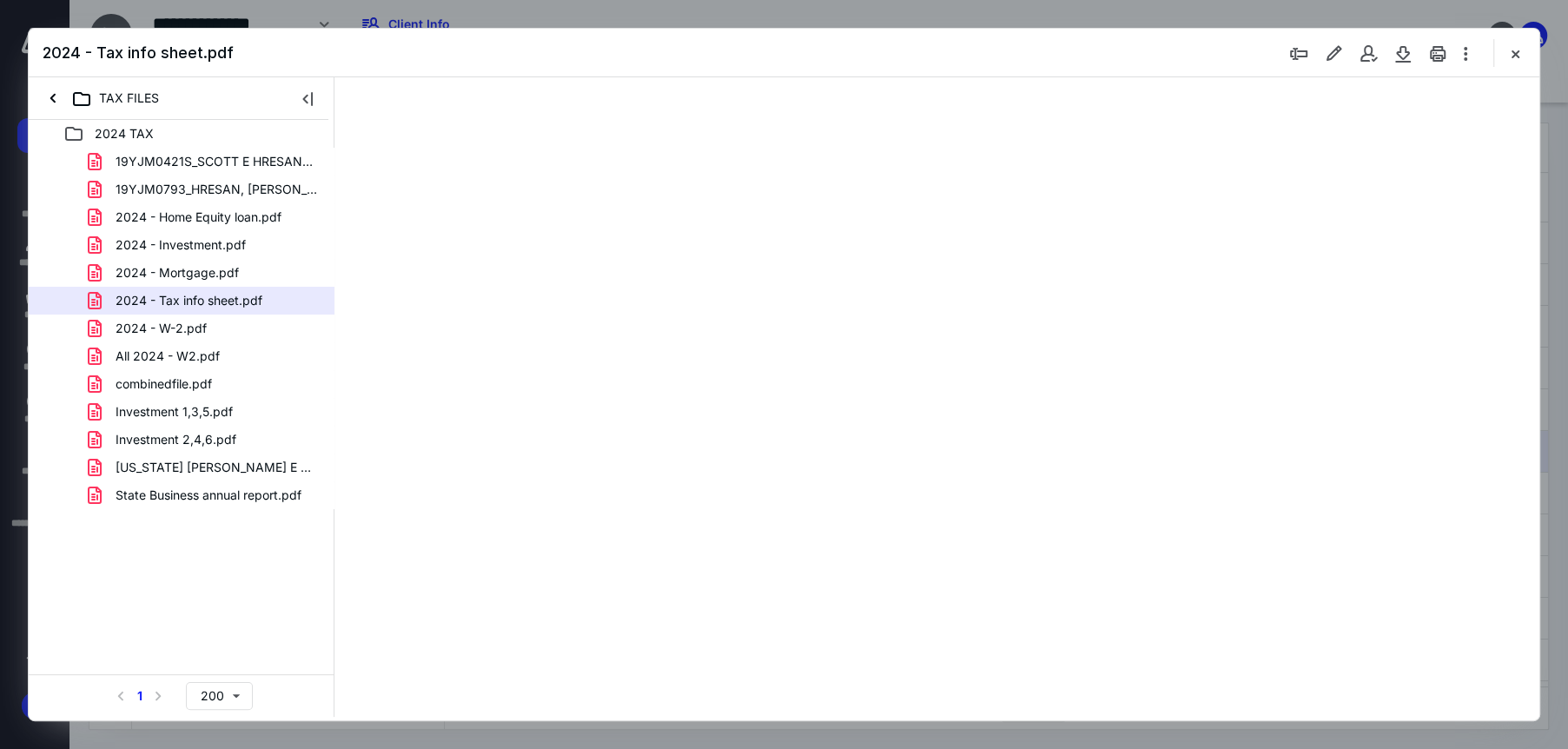 scroll, scrollTop: 0, scrollLeft: 0, axis: both 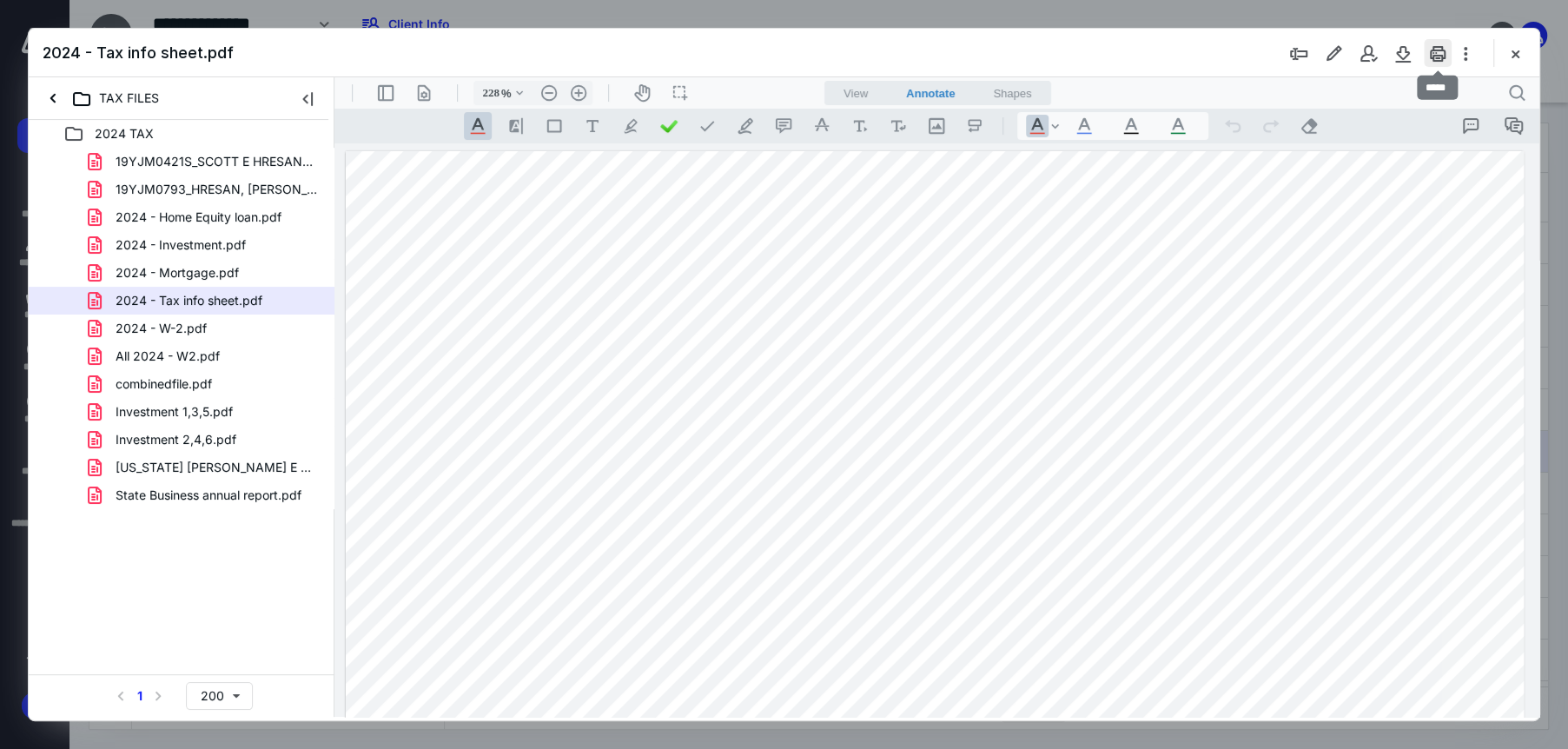 click at bounding box center [1438, 53] 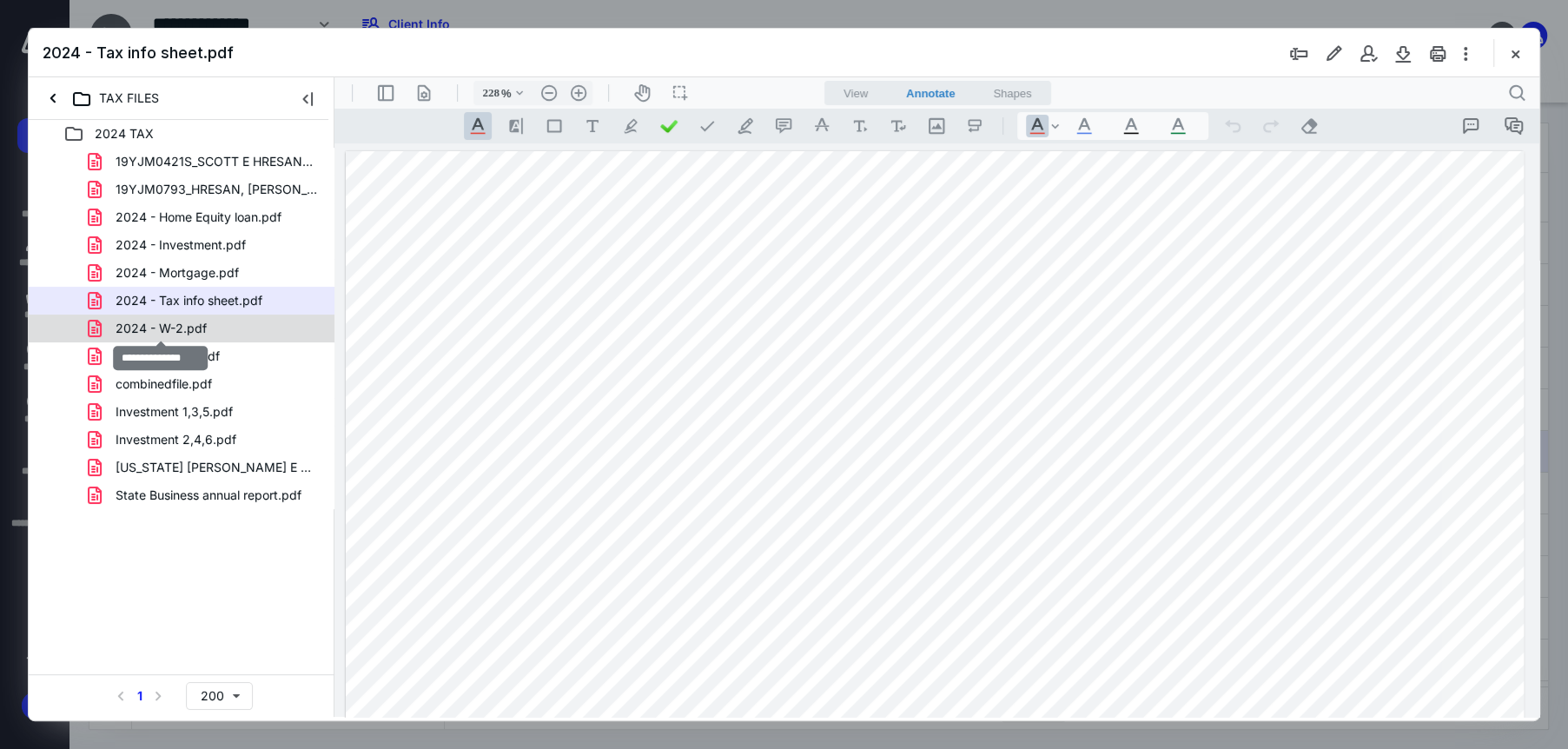 click on "2024 - W-2.pdf" at bounding box center [161, 328] 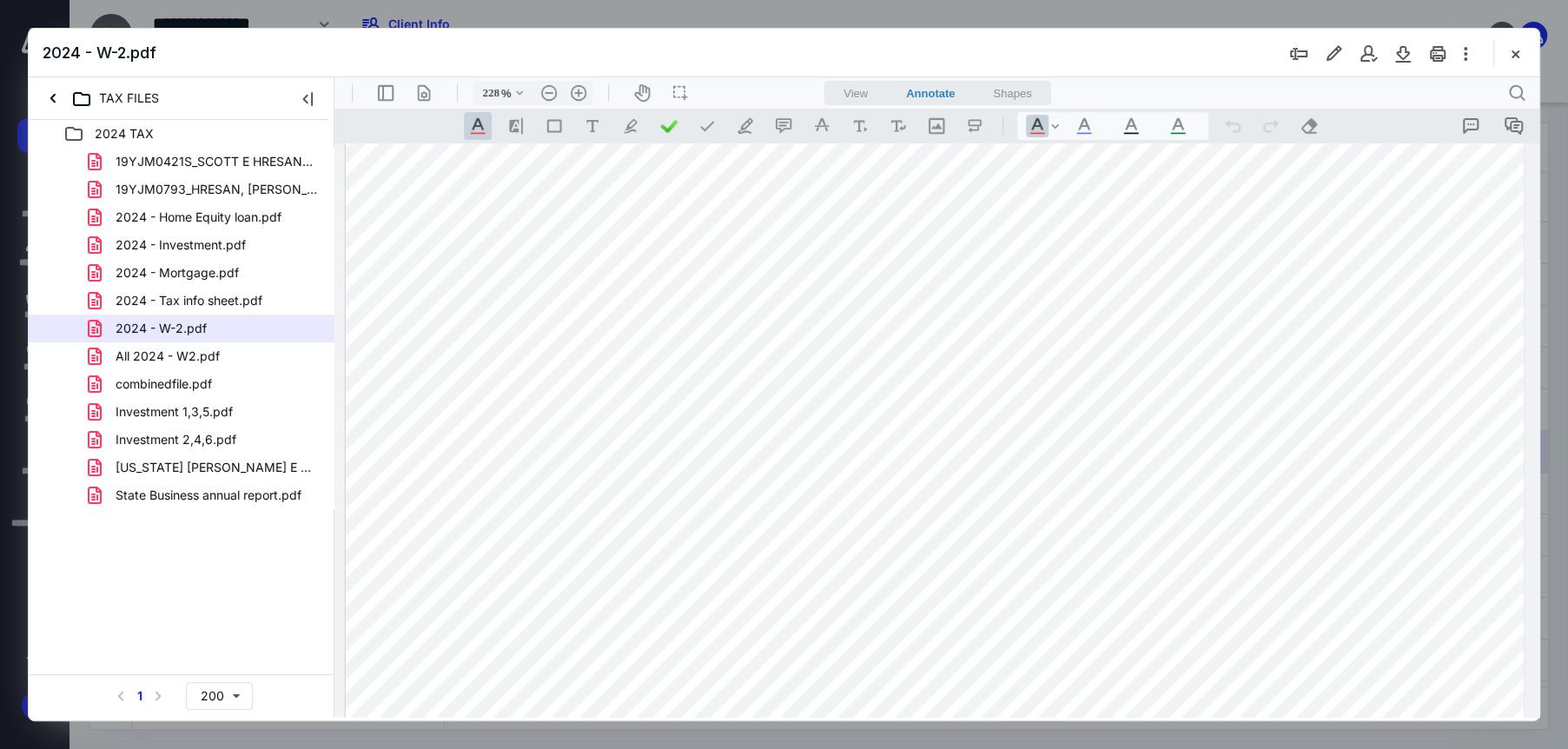 scroll, scrollTop: 521, scrollLeft: 0, axis: vertical 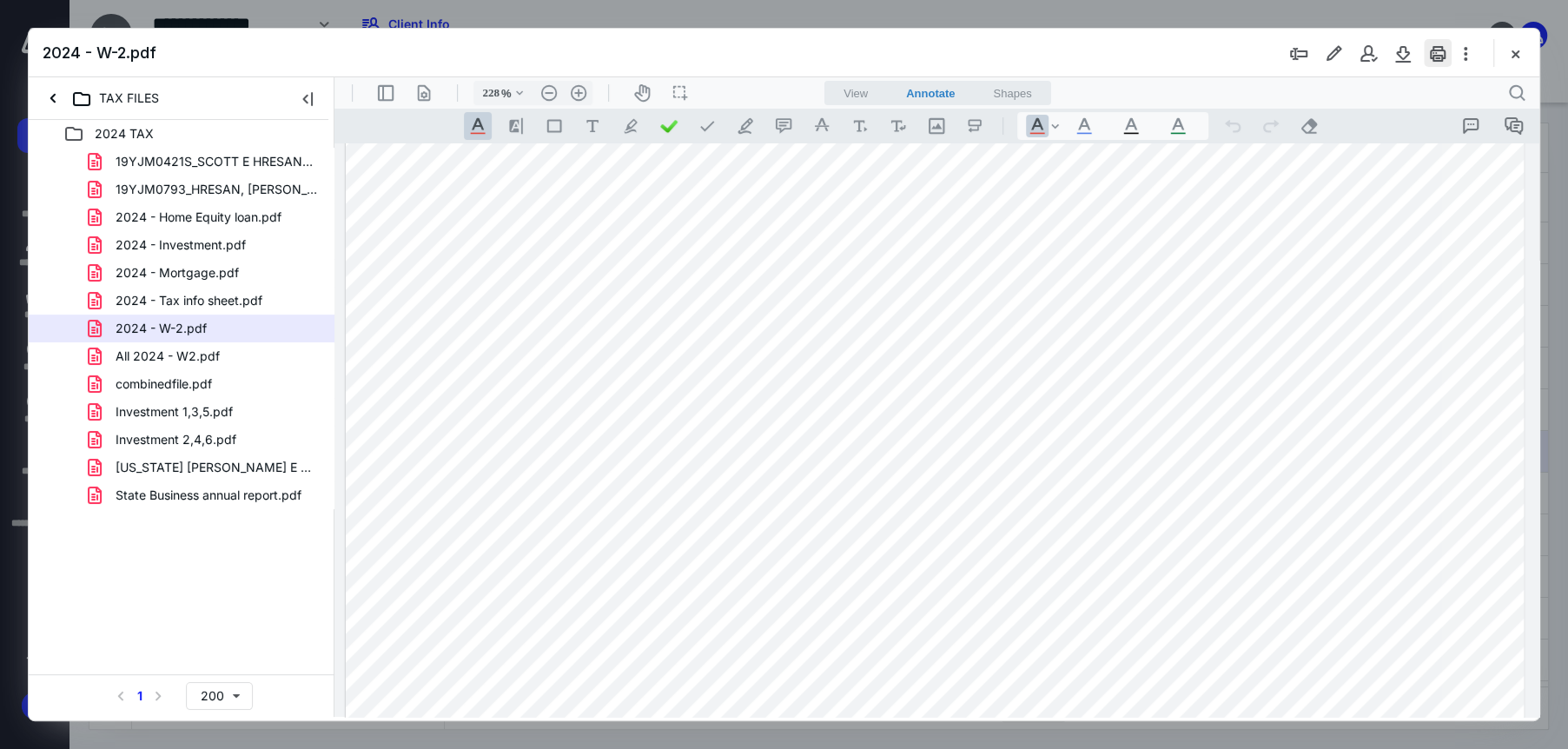 click at bounding box center [1438, 53] 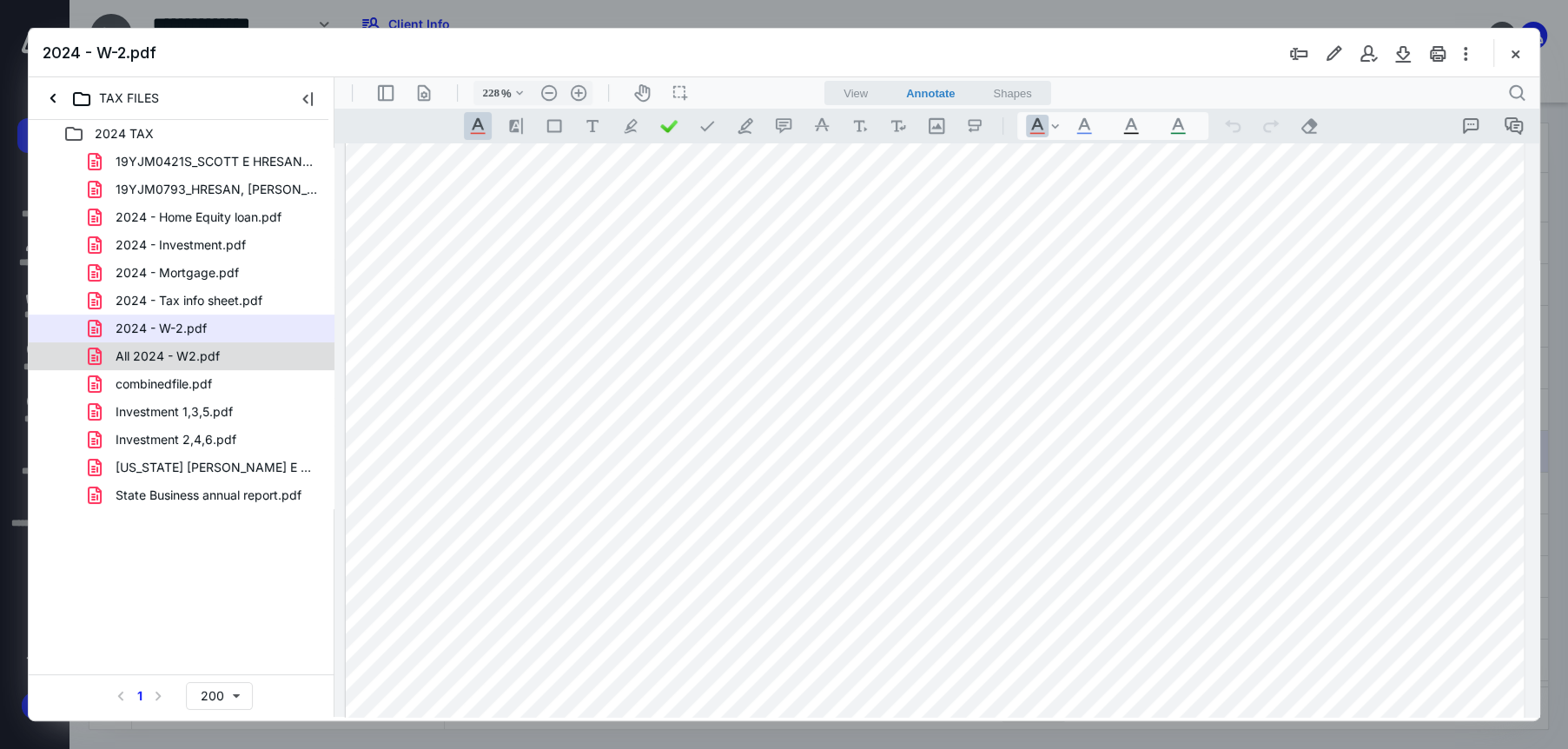 click on "All 2024 - W2.pdf" at bounding box center (182, 356) 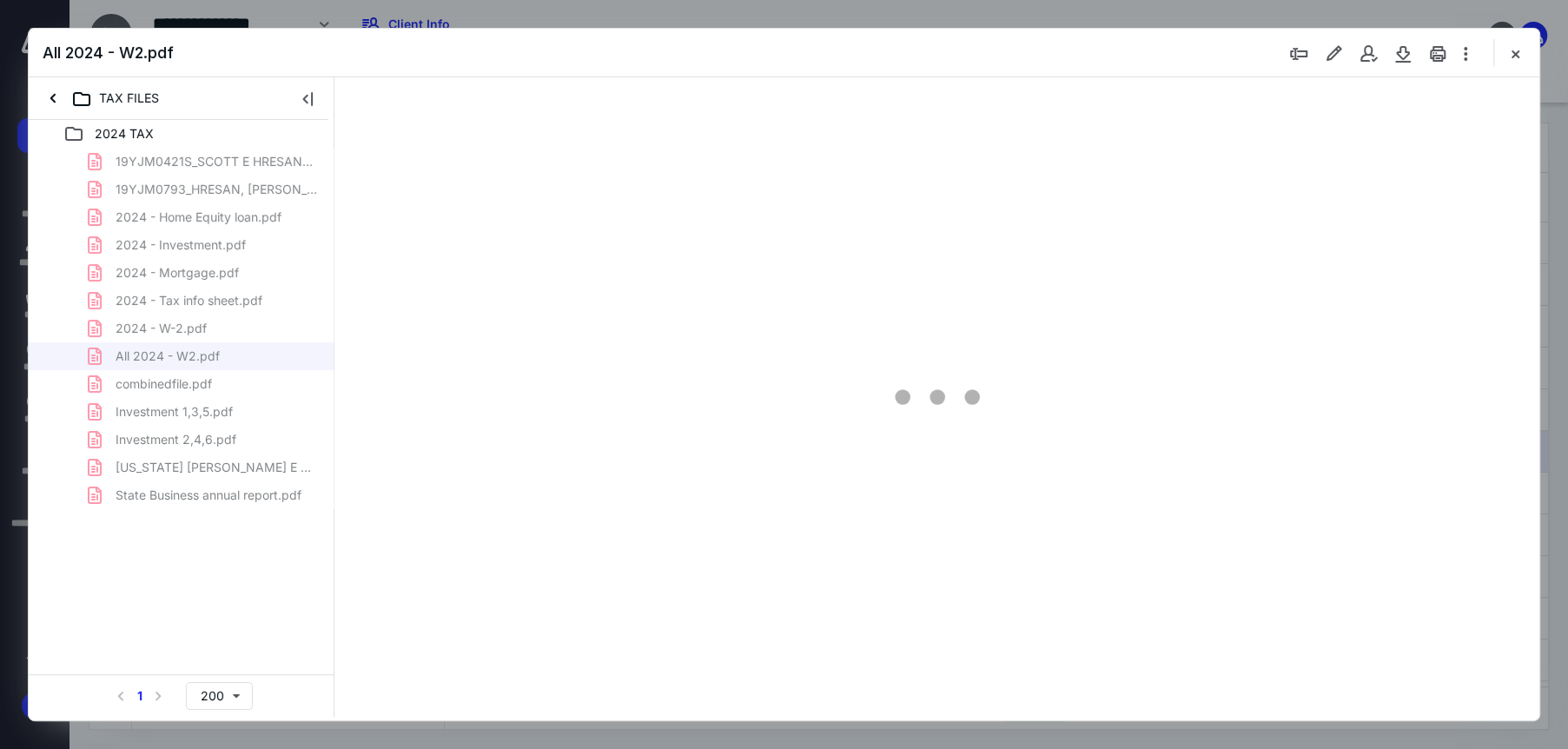 scroll, scrollTop: 73, scrollLeft: 0, axis: vertical 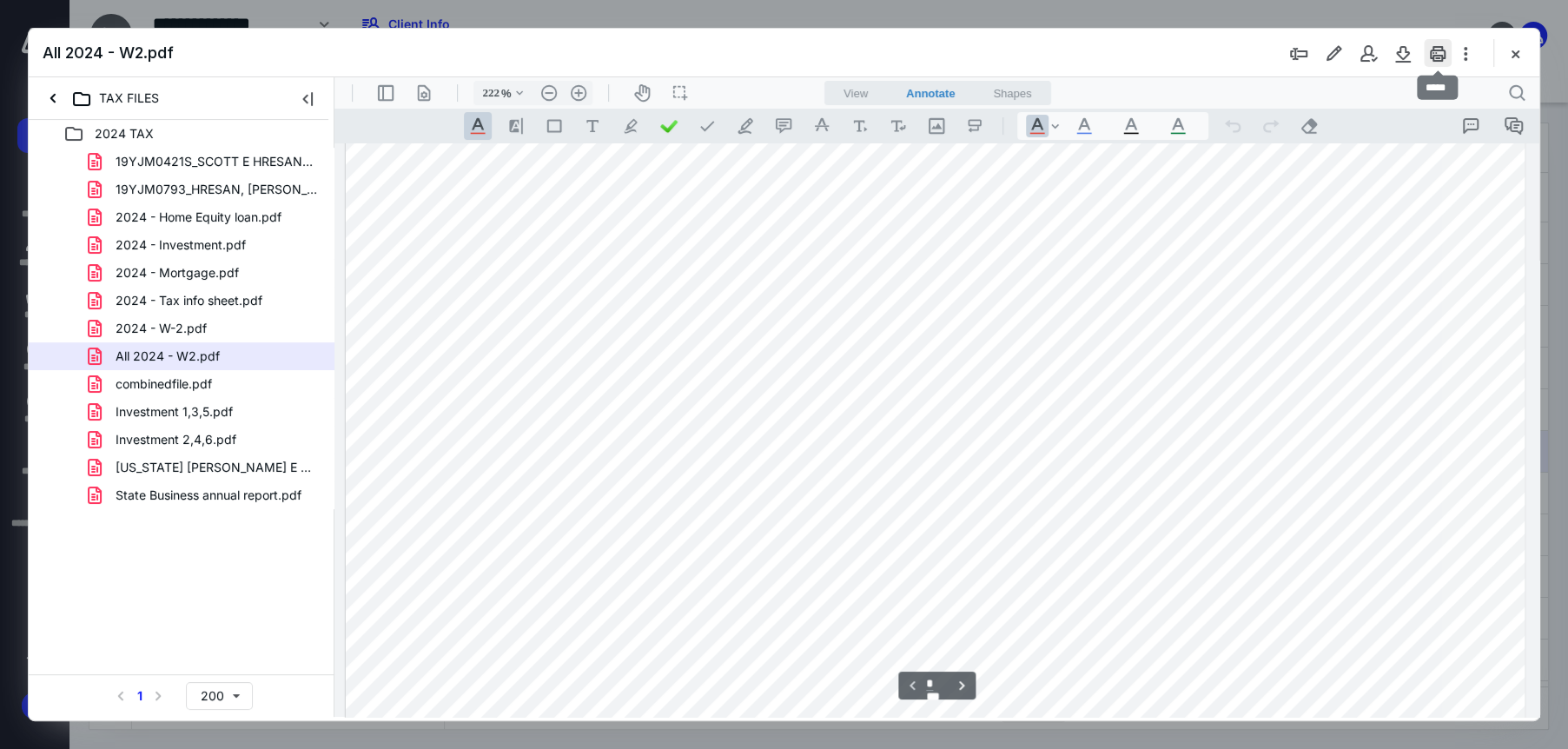 click at bounding box center [1438, 53] 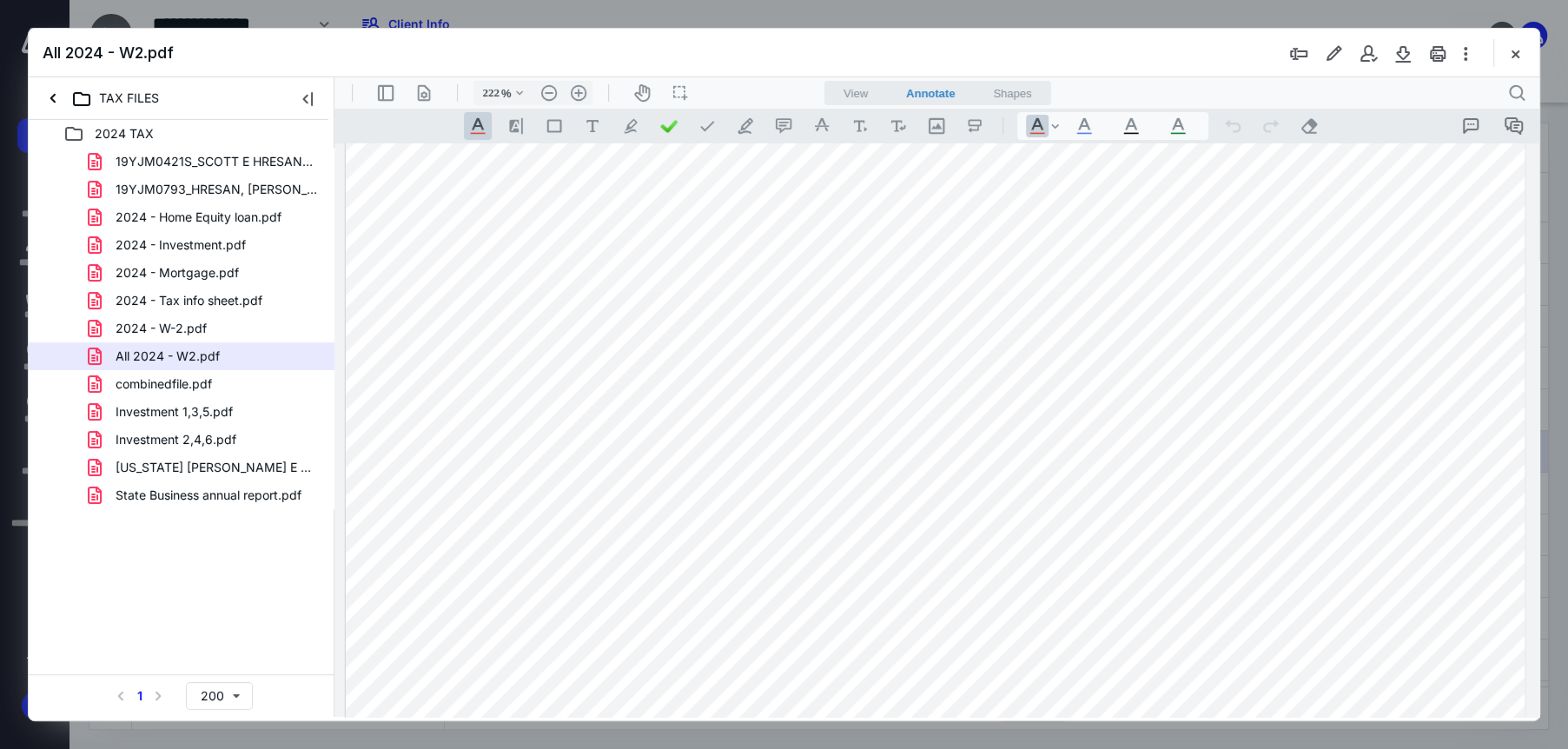 click on "combinedfile.pdf" at bounding box center (163, 384) 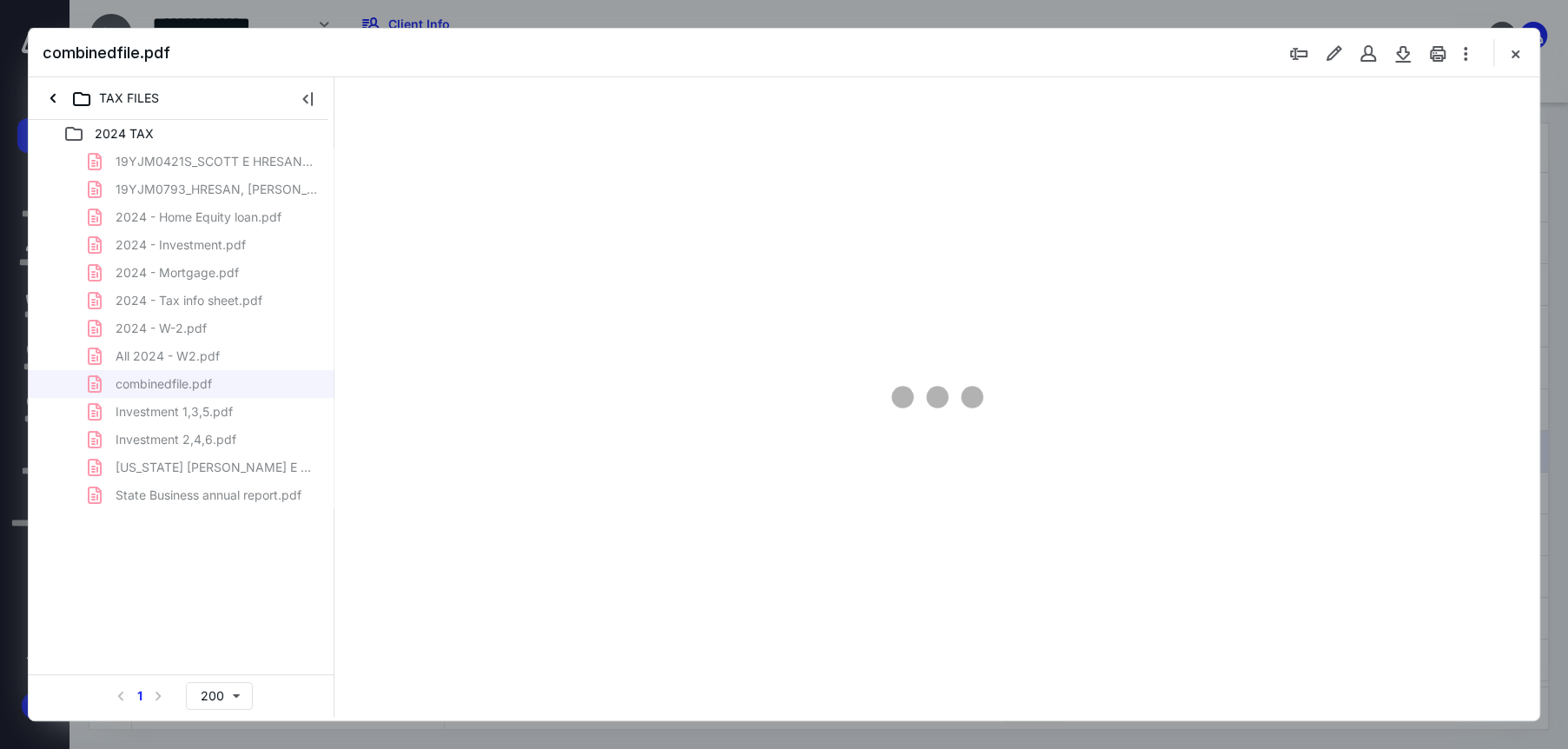 click on "19YJM0421S_SCOTT E HRESAN_DOOR HARDWARE INSTALLATION LLC_2.pdf 19YJM0793_HRESAN, [PERSON_NAME] E_2024_Extension.pdf 2024 - Home Equity loan.pdf 2024 - Investment.pdf 2024 - Mortgage.pdf 2024 - Tax info sheet.pdf 2024 - W-2.pdf All 2024 - W2.pdf combinedfile.pdf Investment 1,3,5.pdf Investment 2,4,6.pdf [US_STATE] [PERSON_NAME] E HRESAN_DOOR HARDWARE INSTALLATION LLC.pdf State Business annual report.pdf" at bounding box center [182, 328] 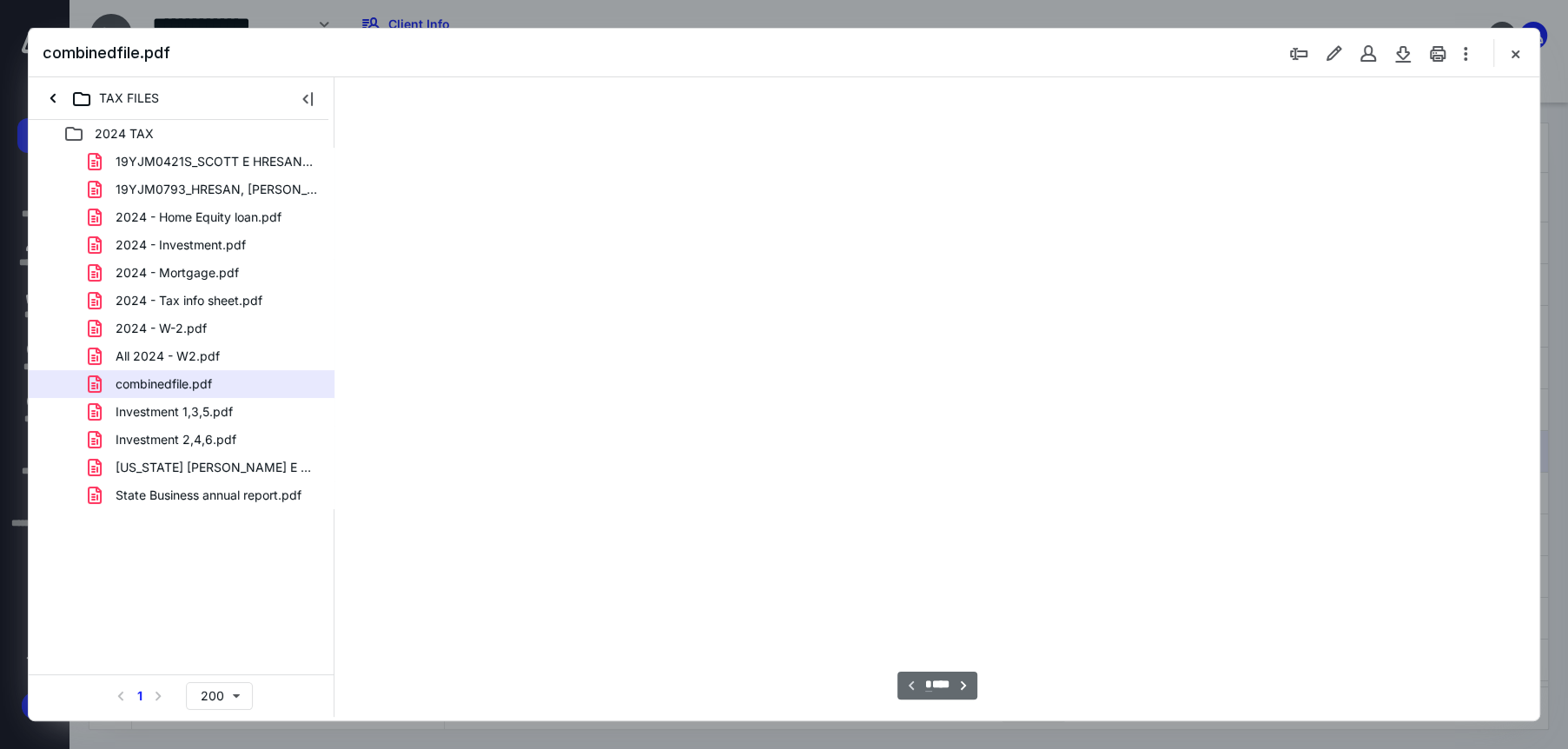 scroll, scrollTop: 73, scrollLeft: 0, axis: vertical 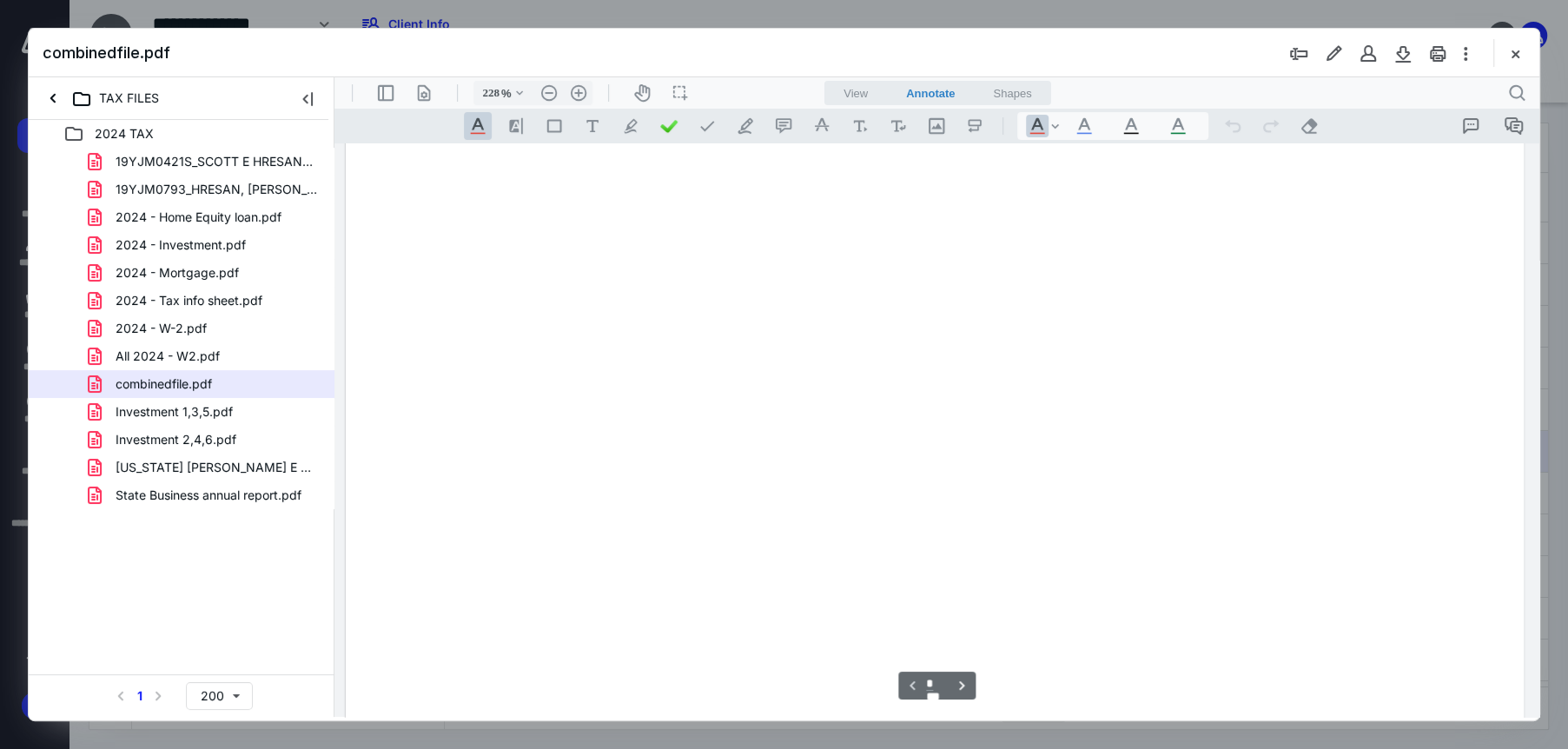click on "Investment 1,3,5.pdf" at bounding box center (174, 412) 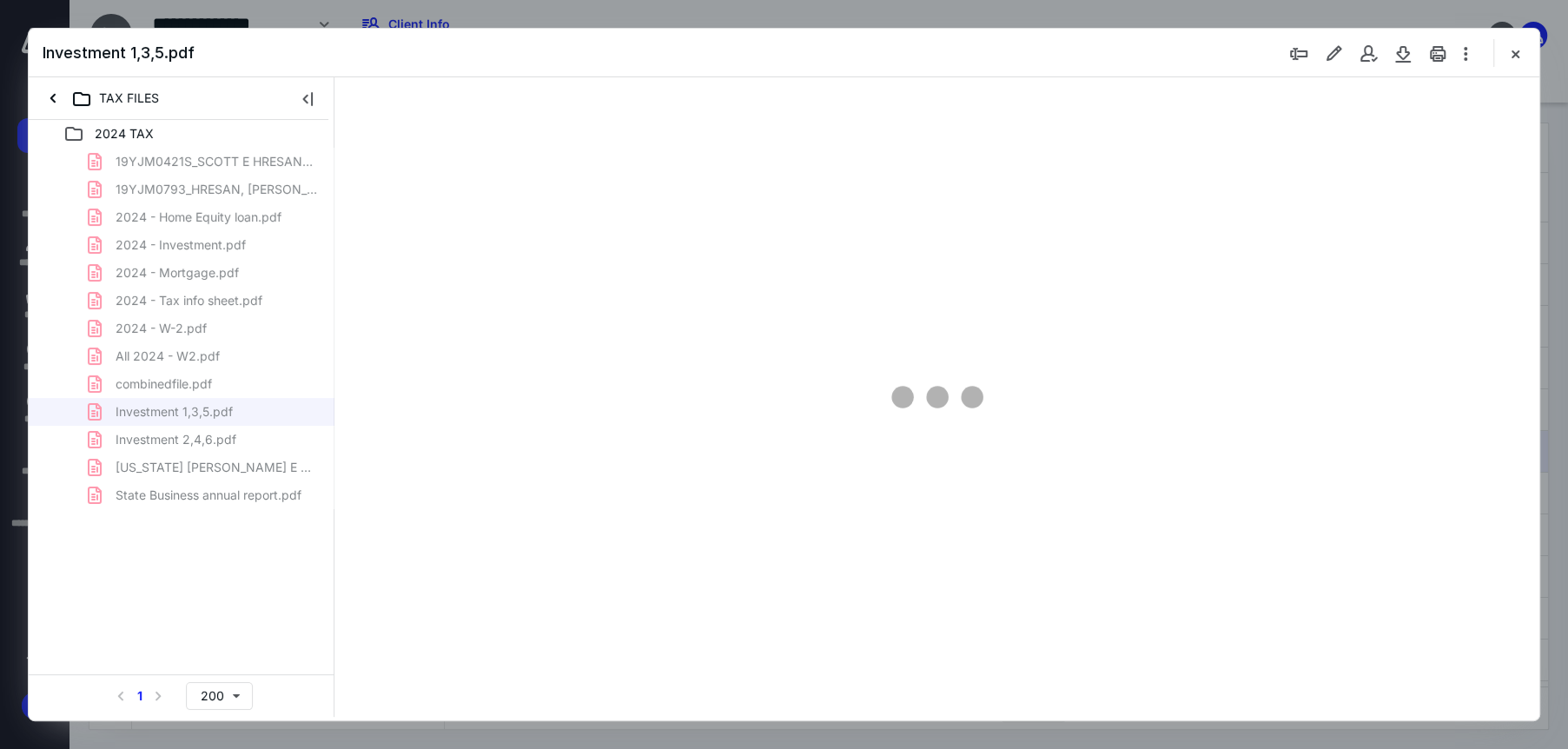 scroll, scrollTop: 73, scrollLeft: 0, axis: vertical 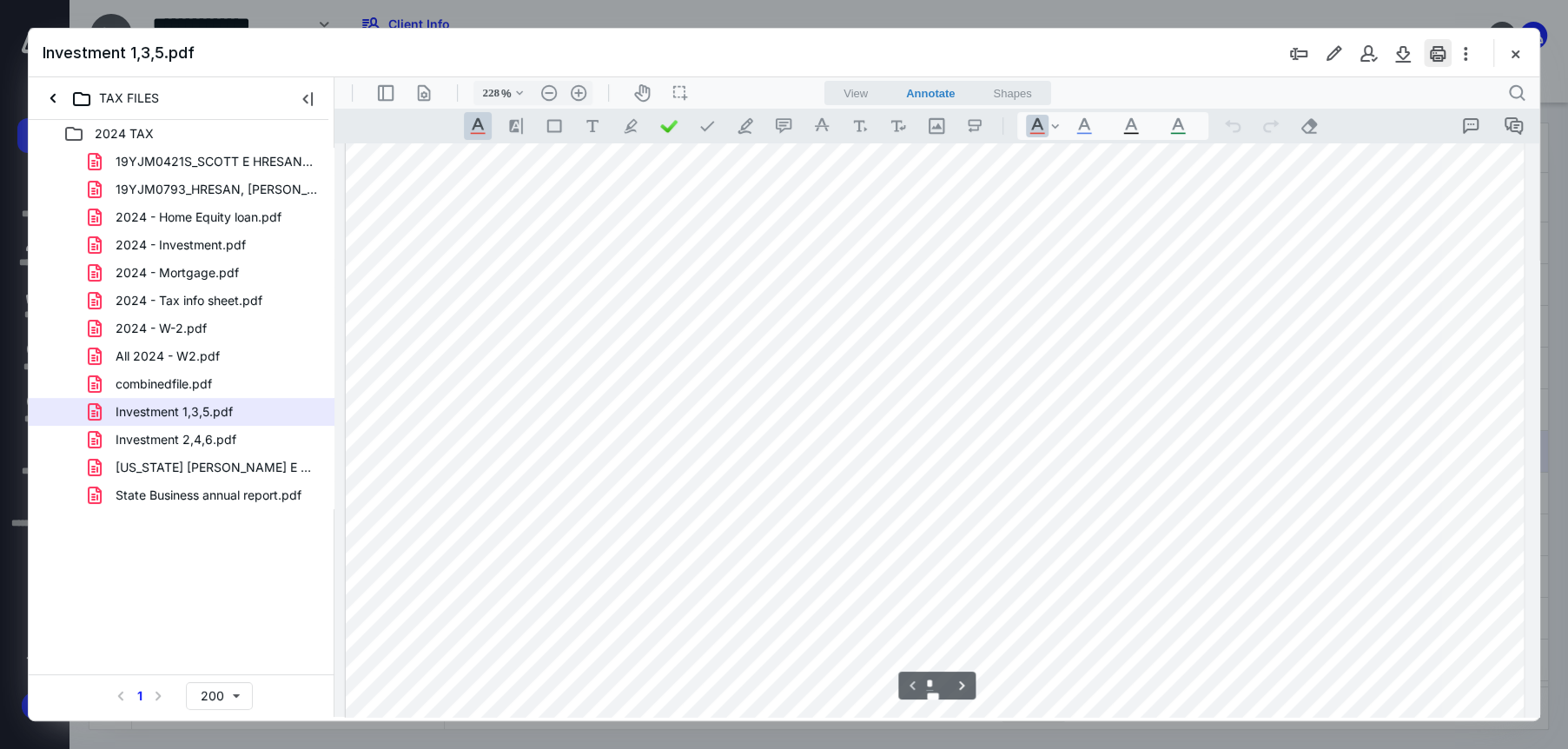 click at bounding box center [1438, 53] 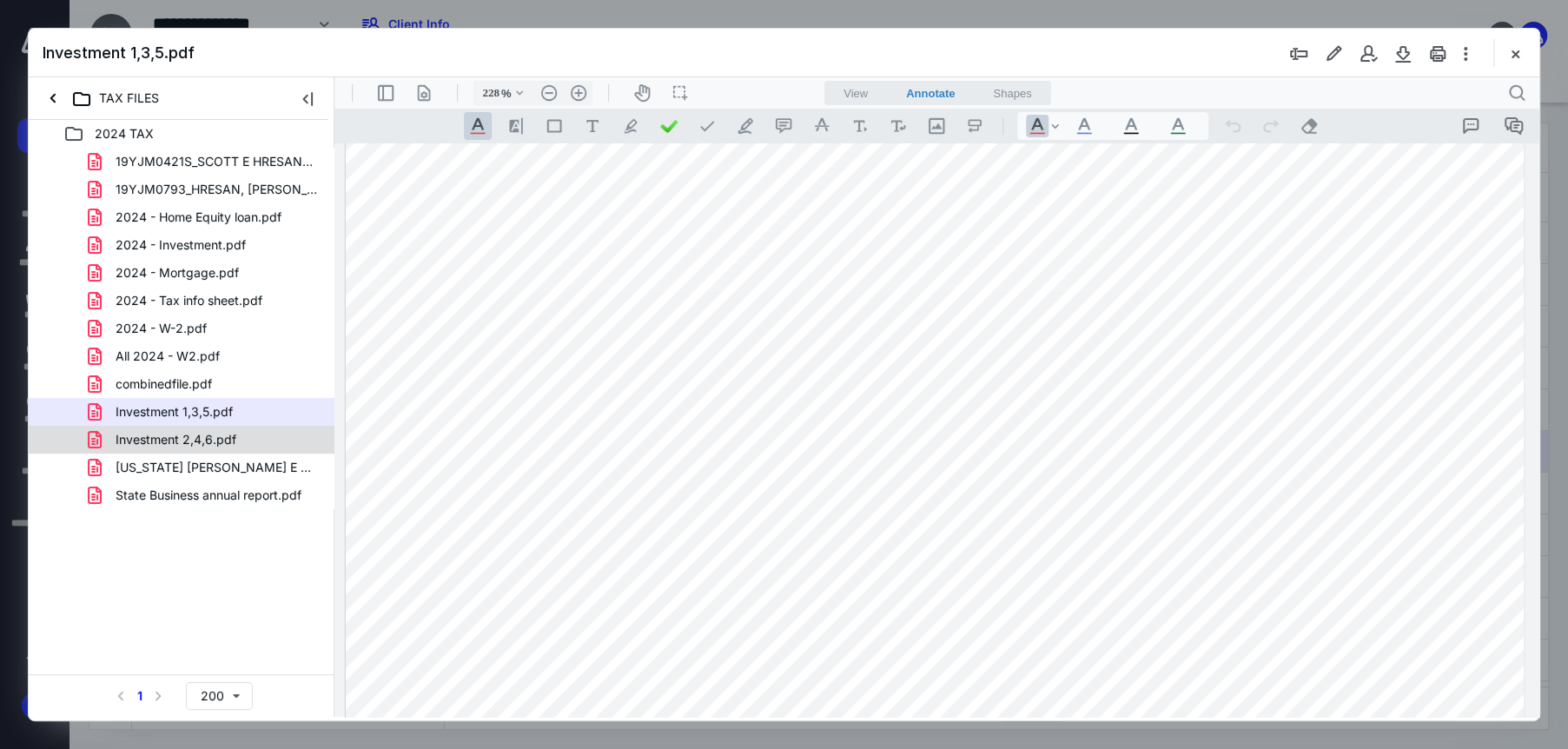 click on "Investment 2,4,6.pdf" at bounding box center (175, 440) 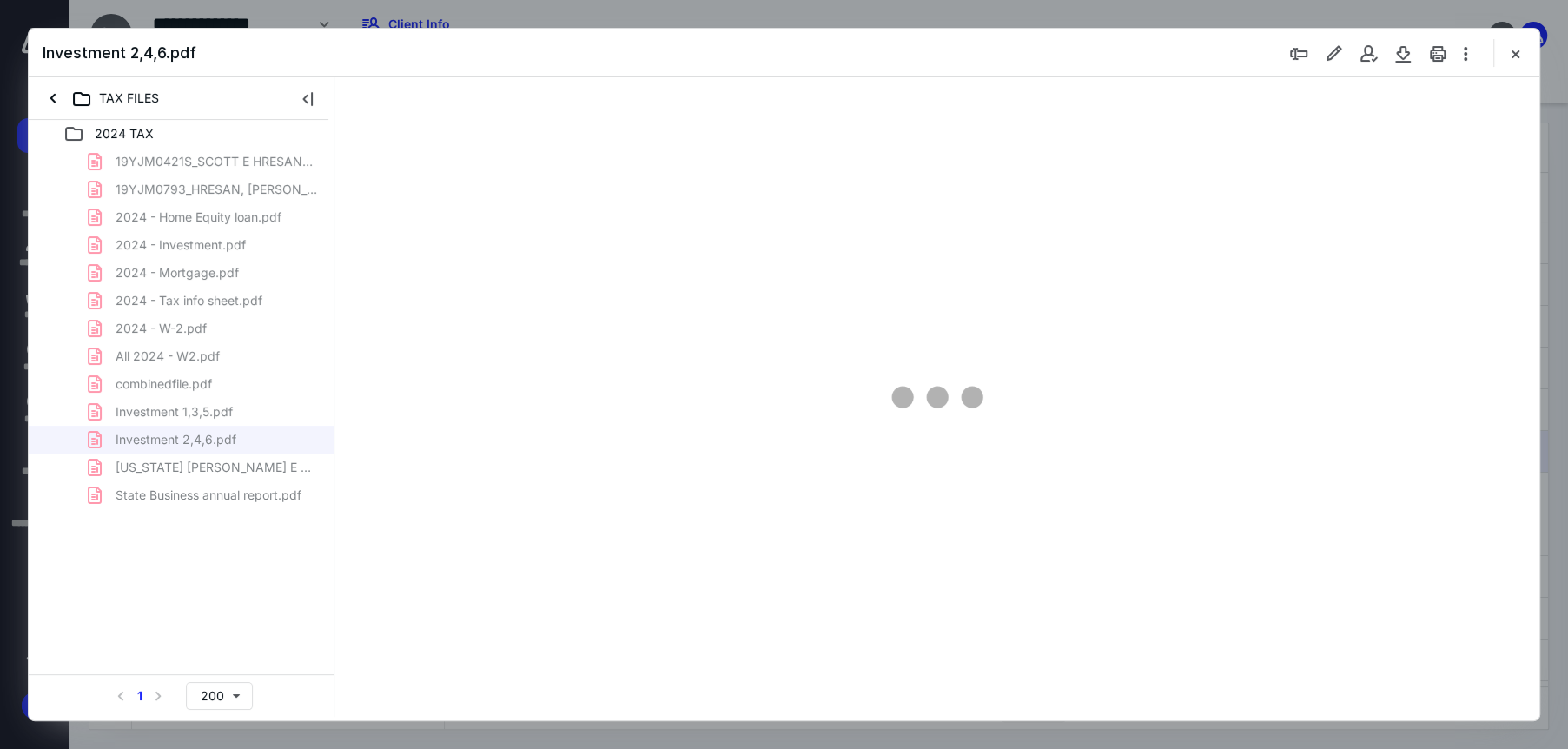 scroll, scrollTop: 73, scrollLeft: 0, axis: vertical 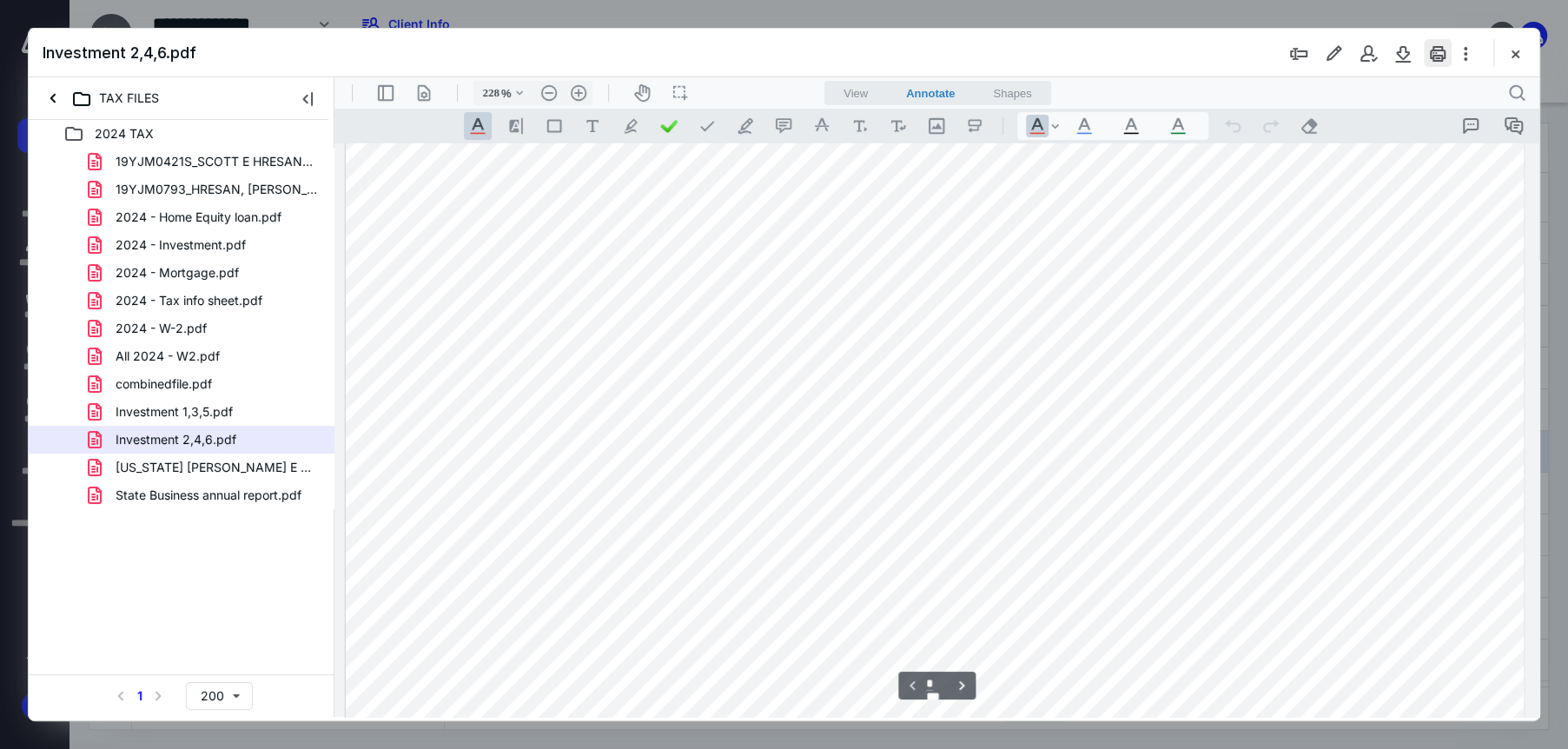 click at bounding box center (1438, 53) 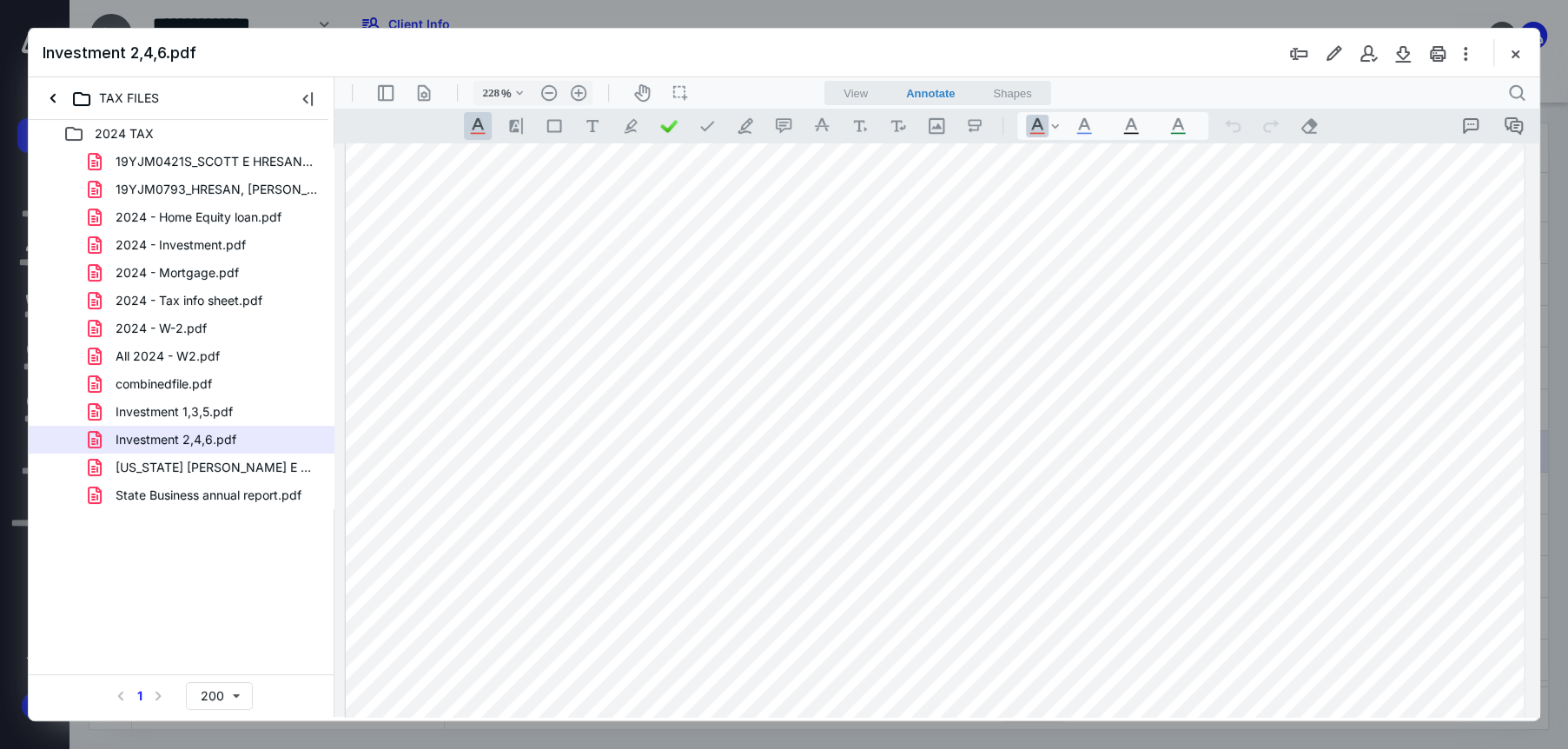 click on "State Business annual report.pdf" at bounding box center (208, 495) 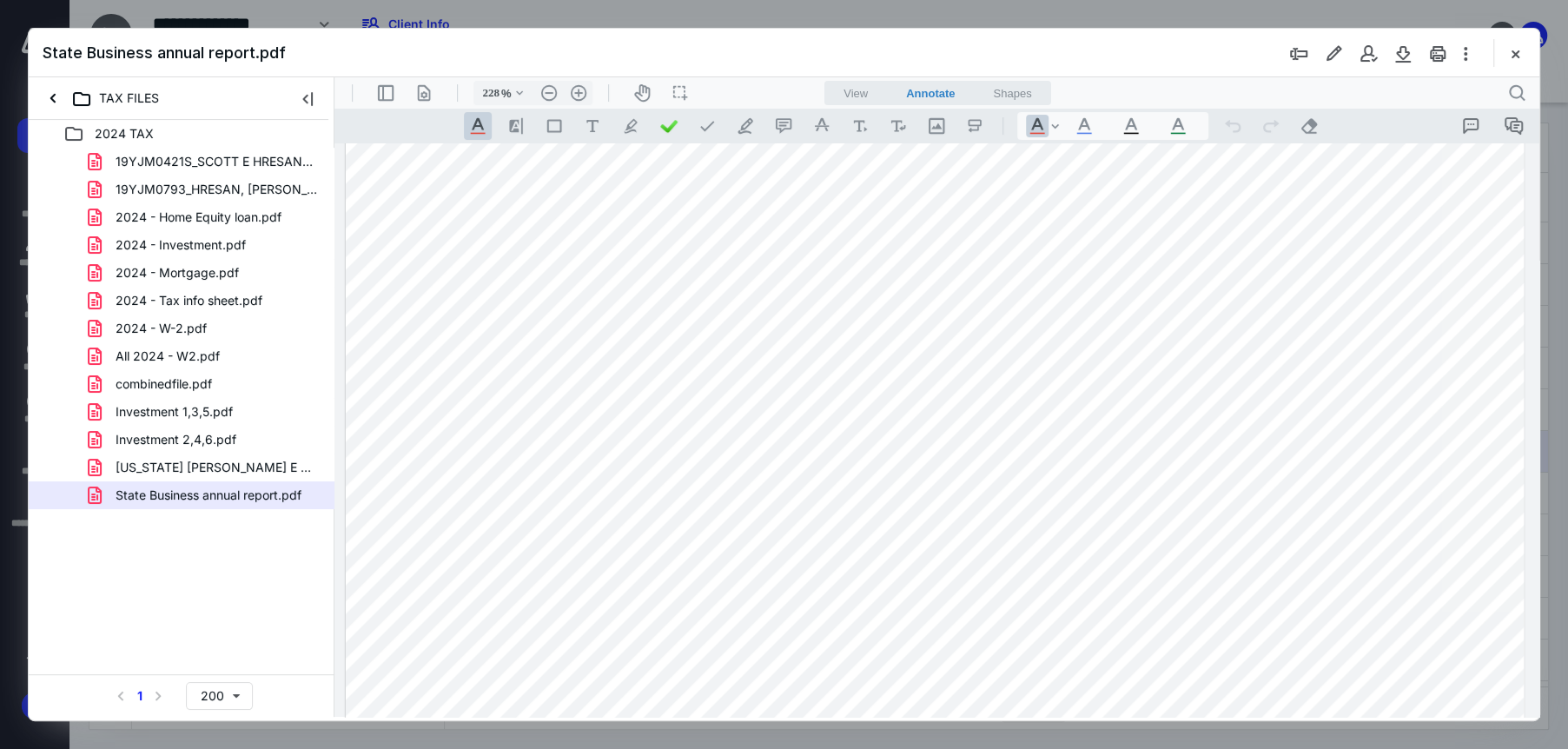 scroll, scrollTop: 976, scrollLeft: 0, axis: vertical 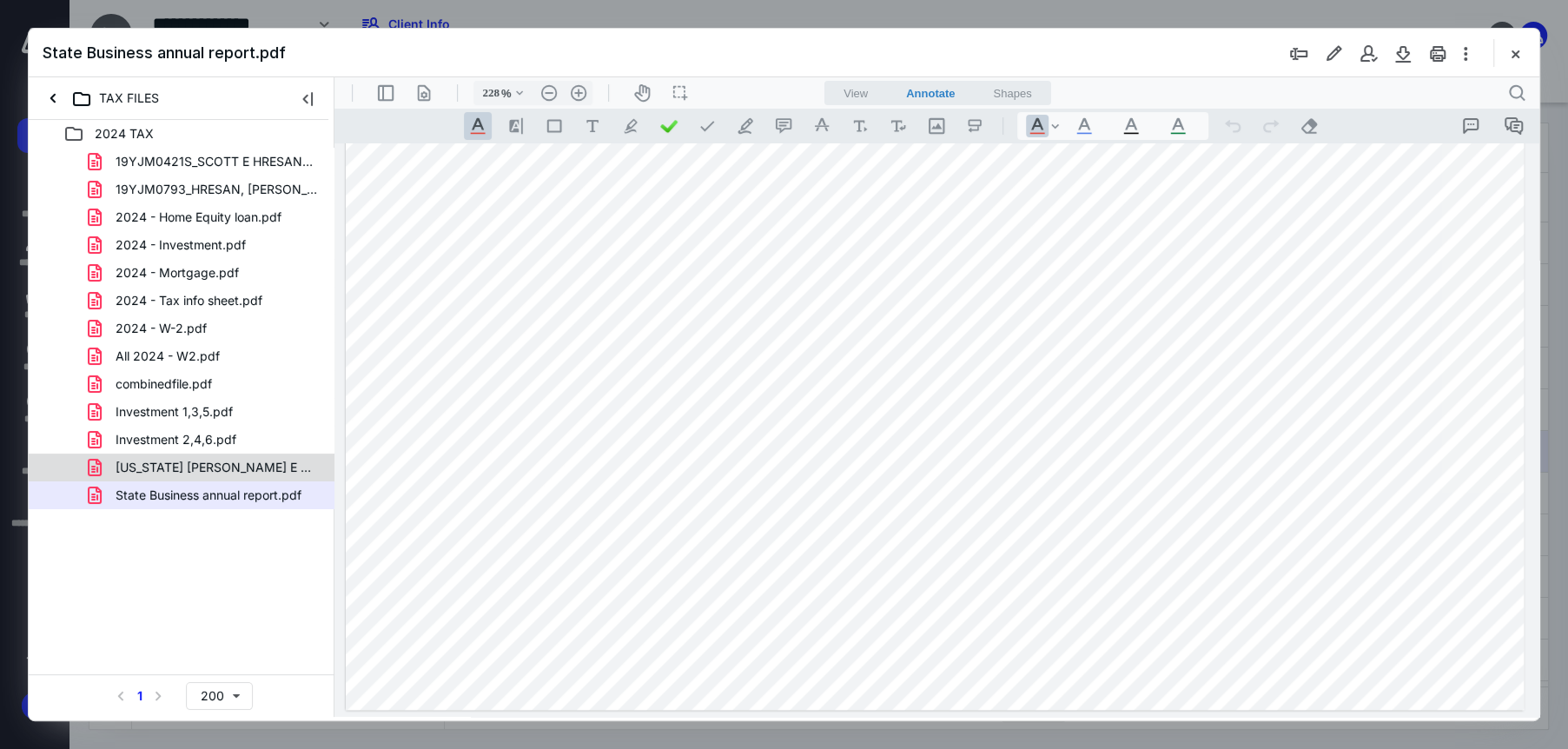 click on "[US_STATE] [PERSON_NAME] E HRESAN_DOOR HARDWARE INSTALLATION LLC.pdf" at bounding box center (216, 467) 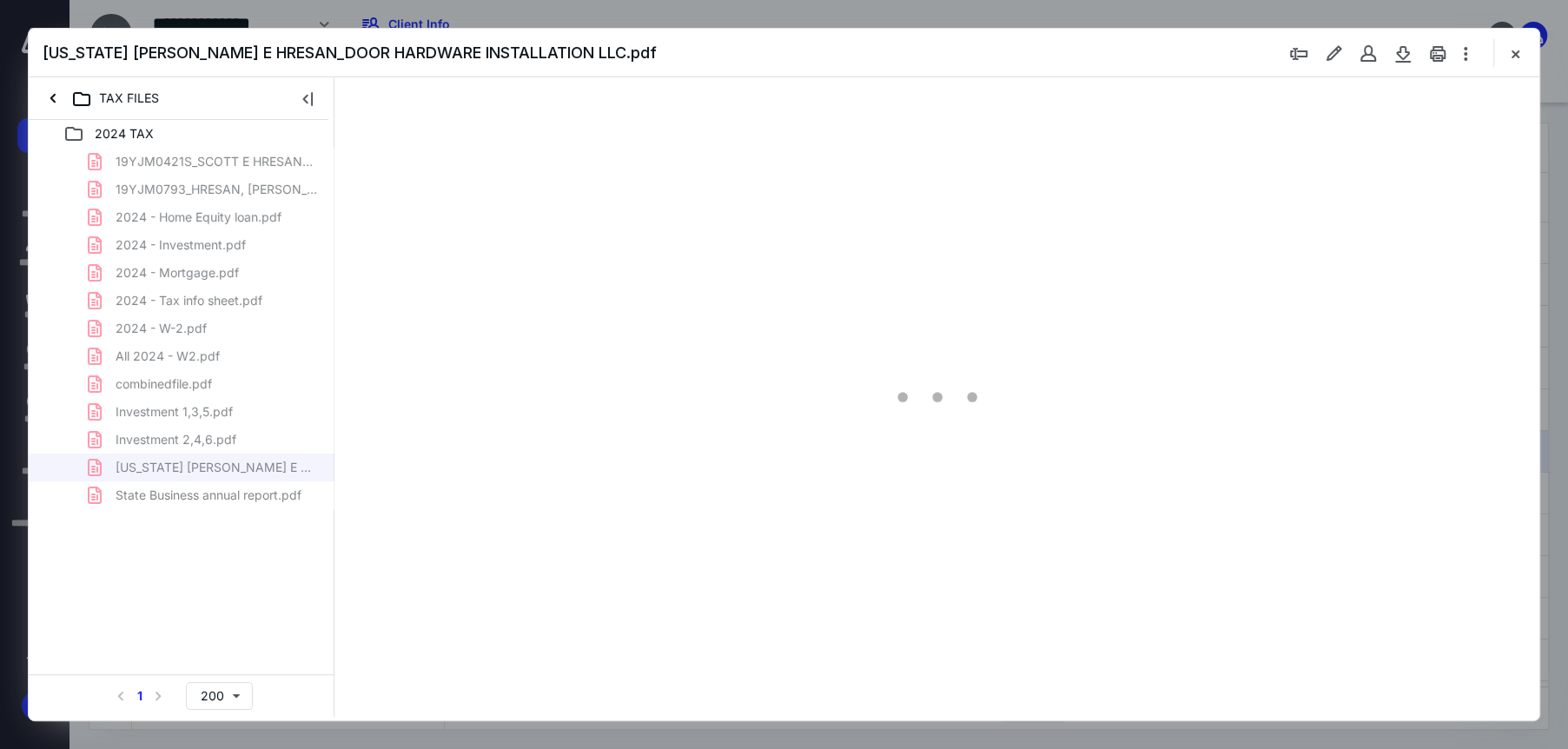 scroll, scrollTop: 0, scrollLeft: 0, axis: both 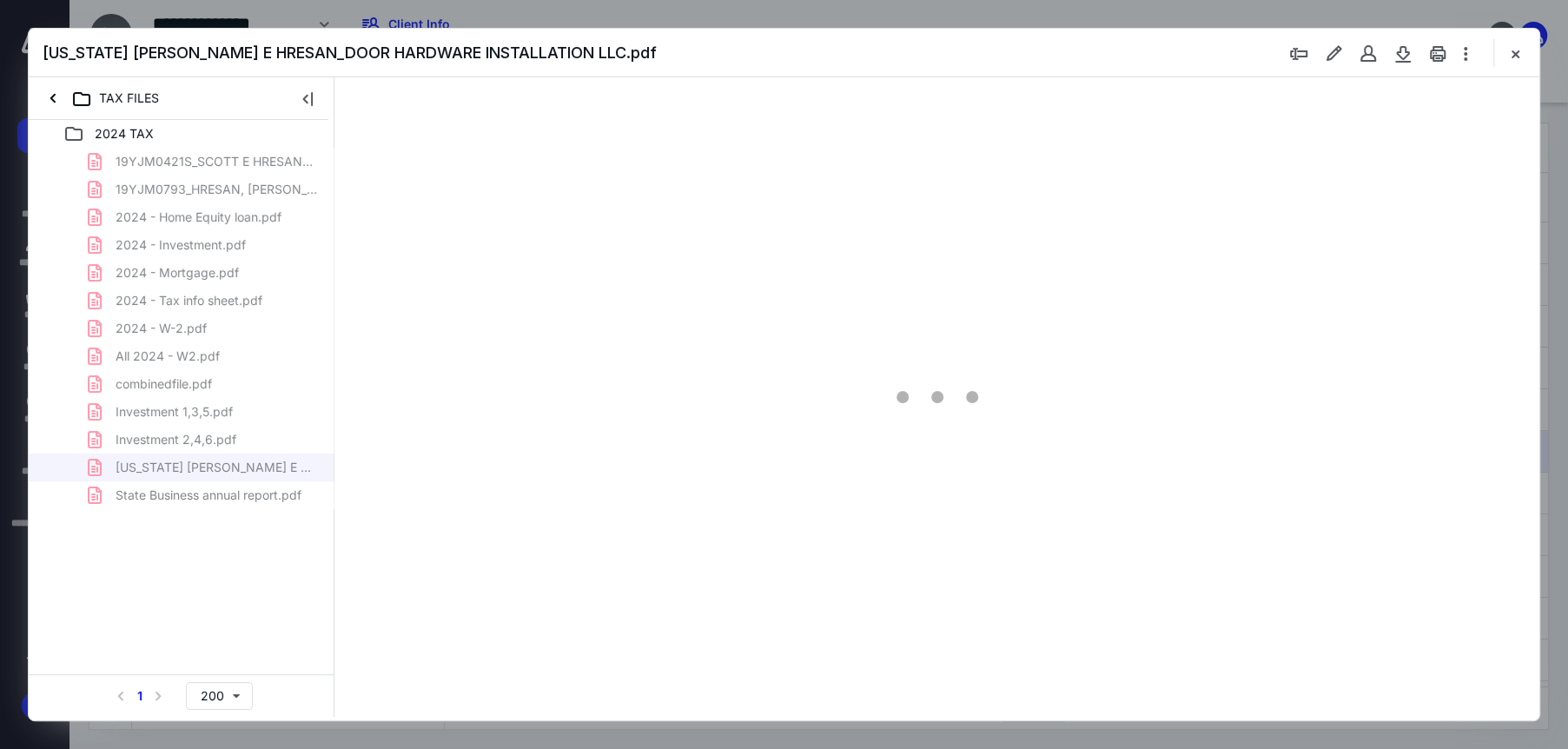 type on "221" 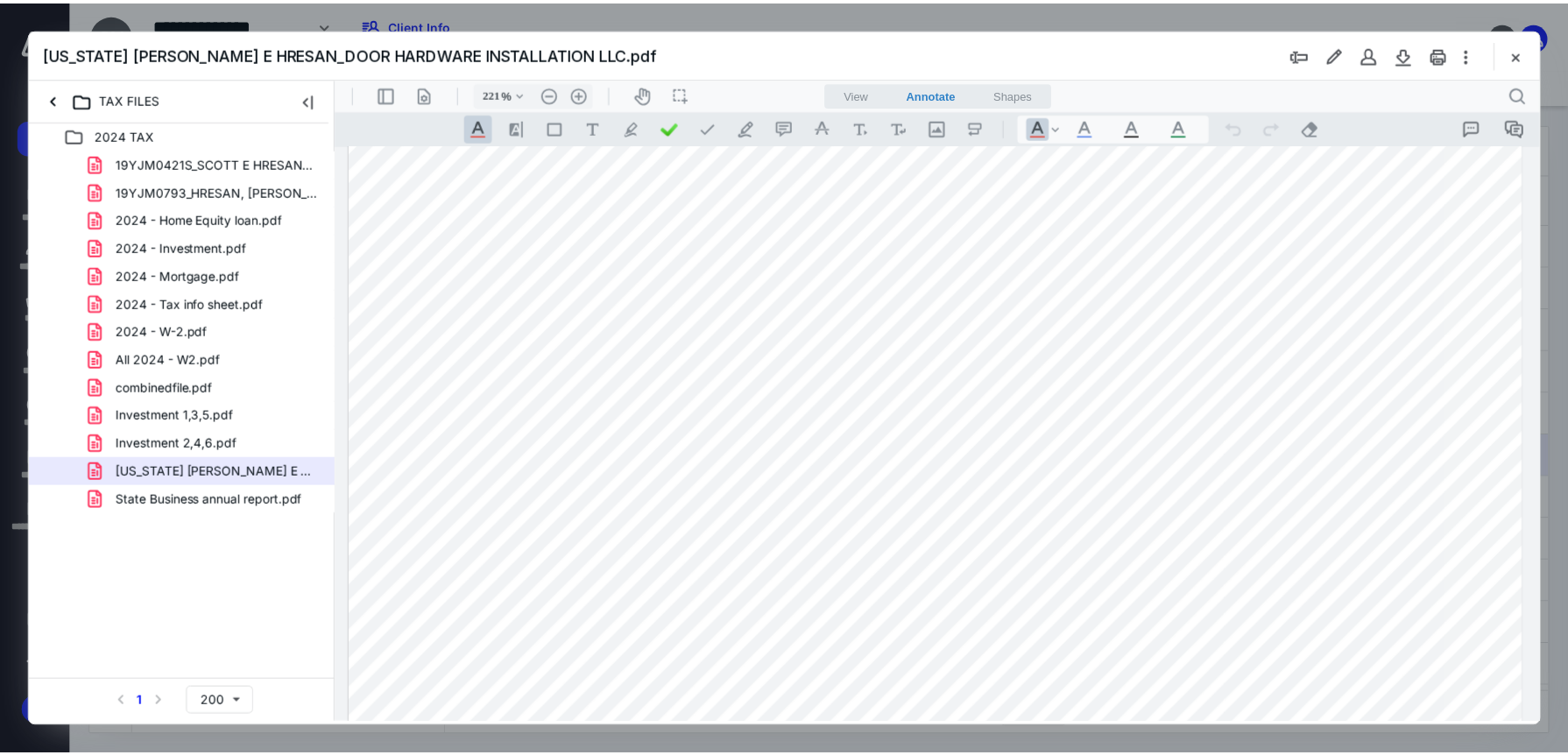 scroll, scrollTop: 0, scrollLeft: 0, axis: both 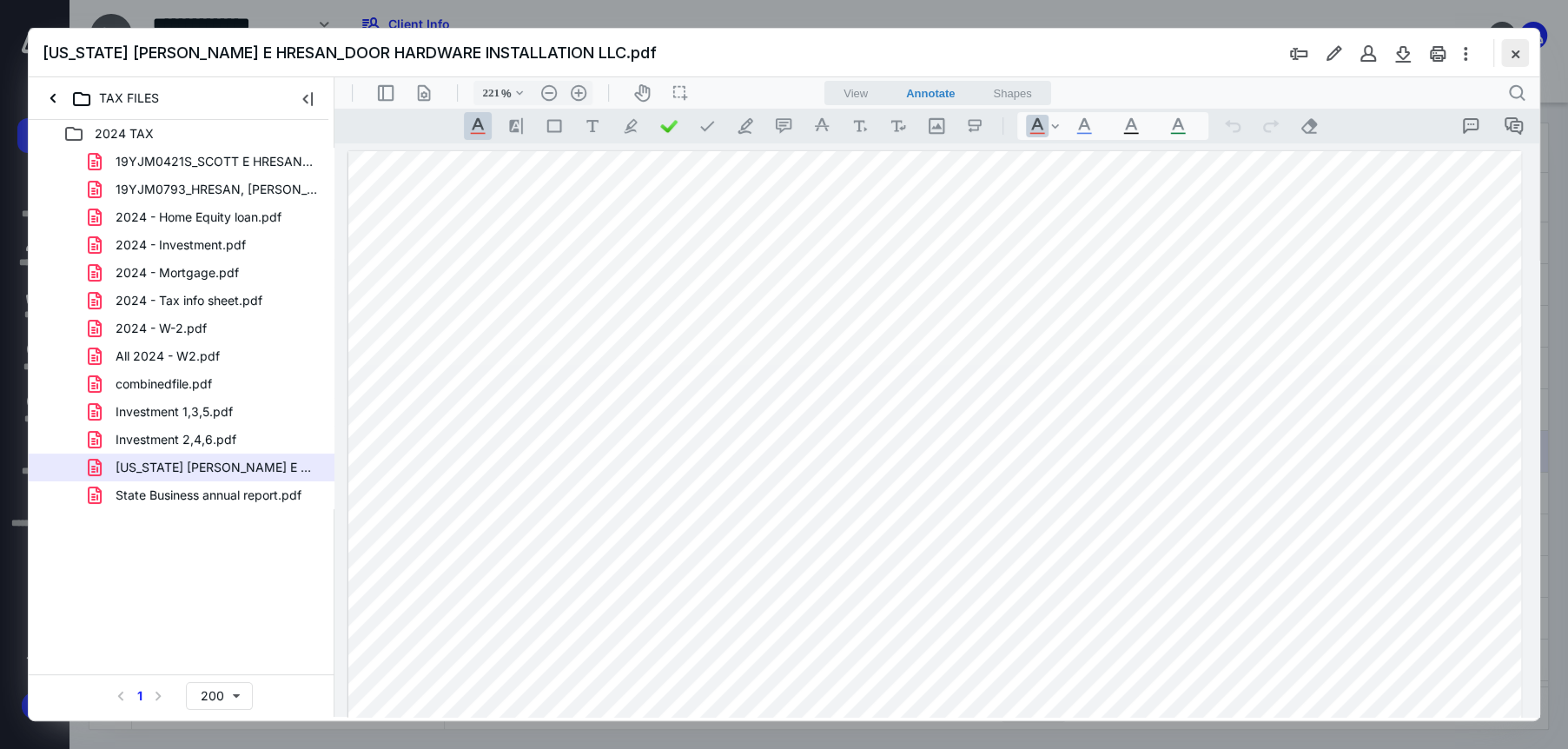 click at bounding box center [1515, 53] 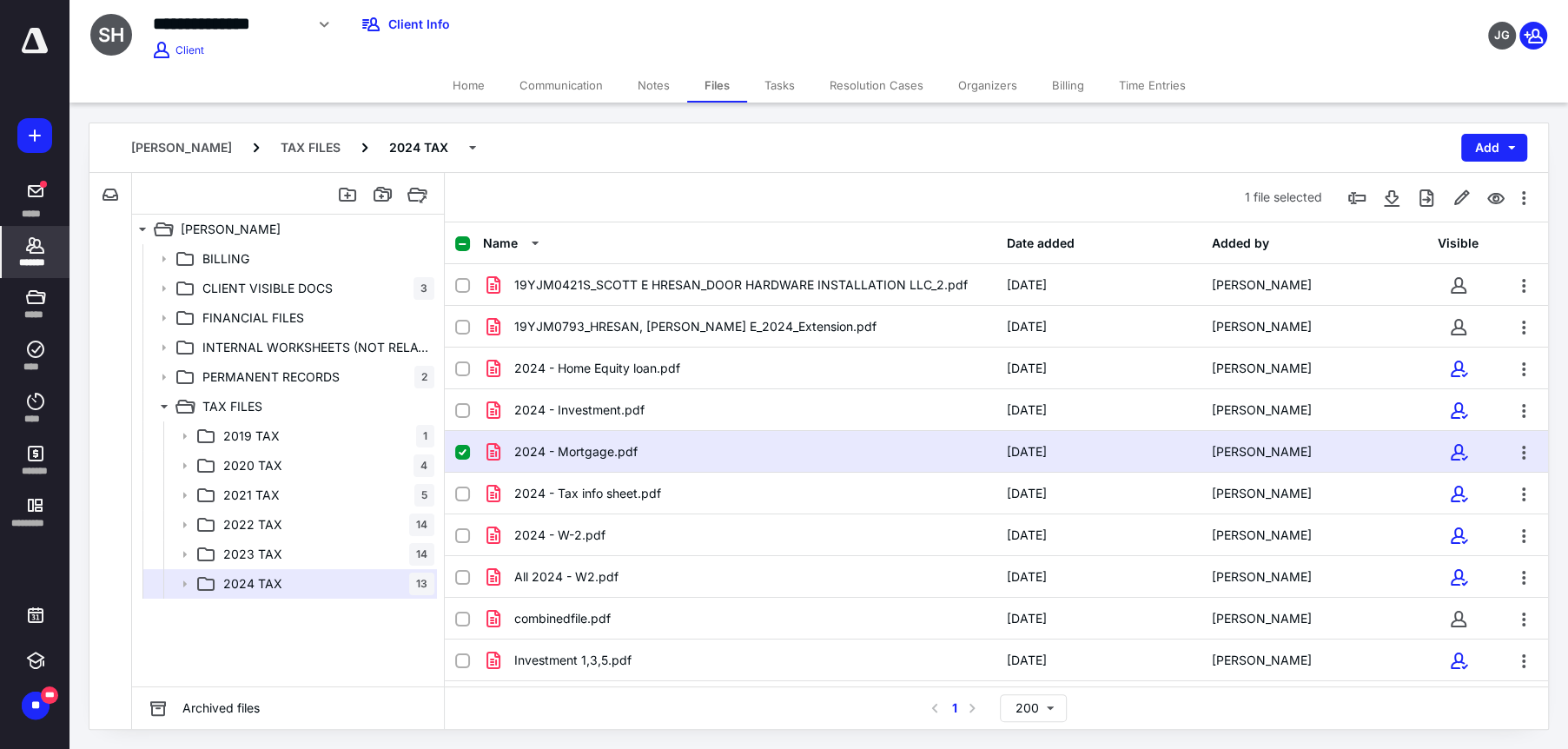 click on "*******" at bounding box center [36, 262] 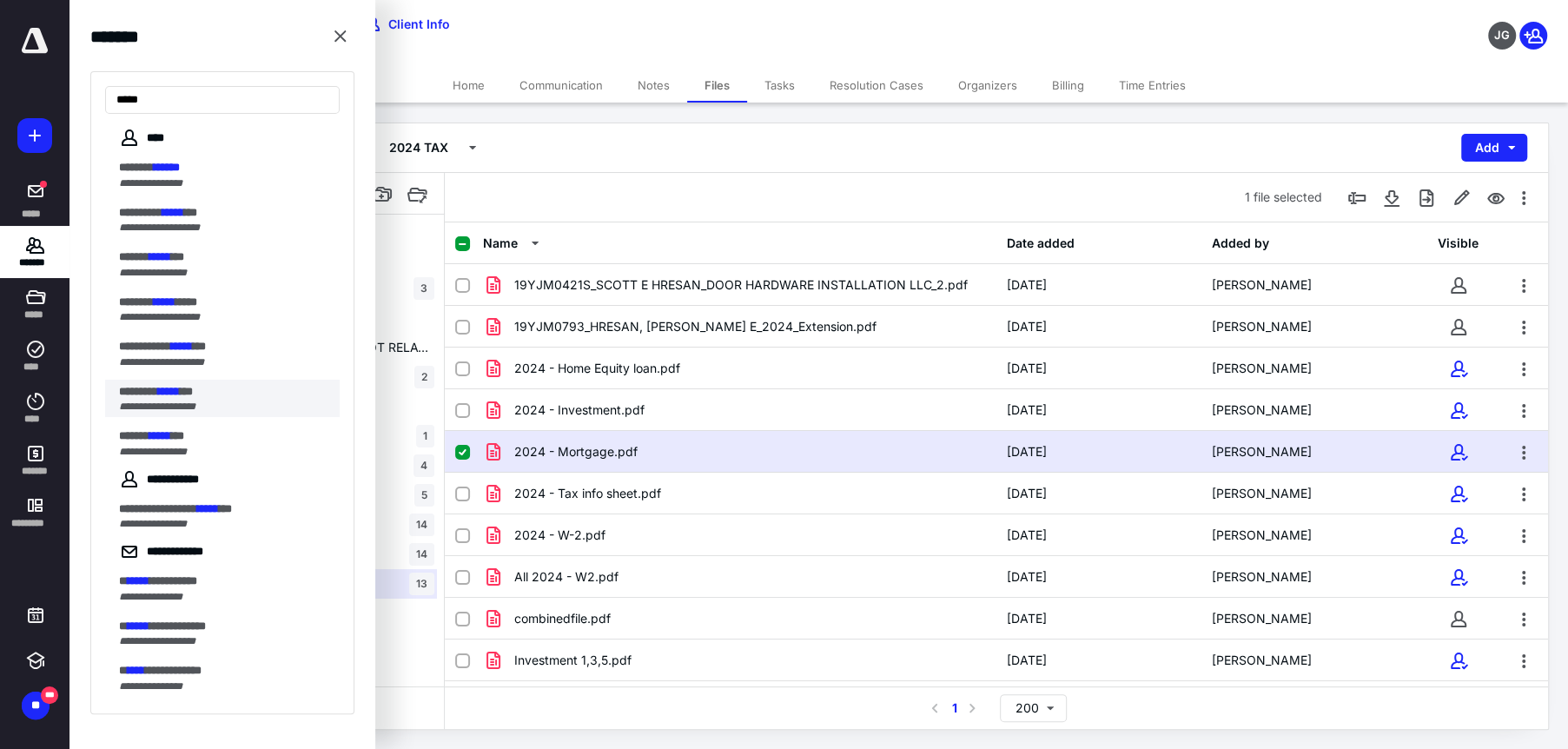 type on "*****" 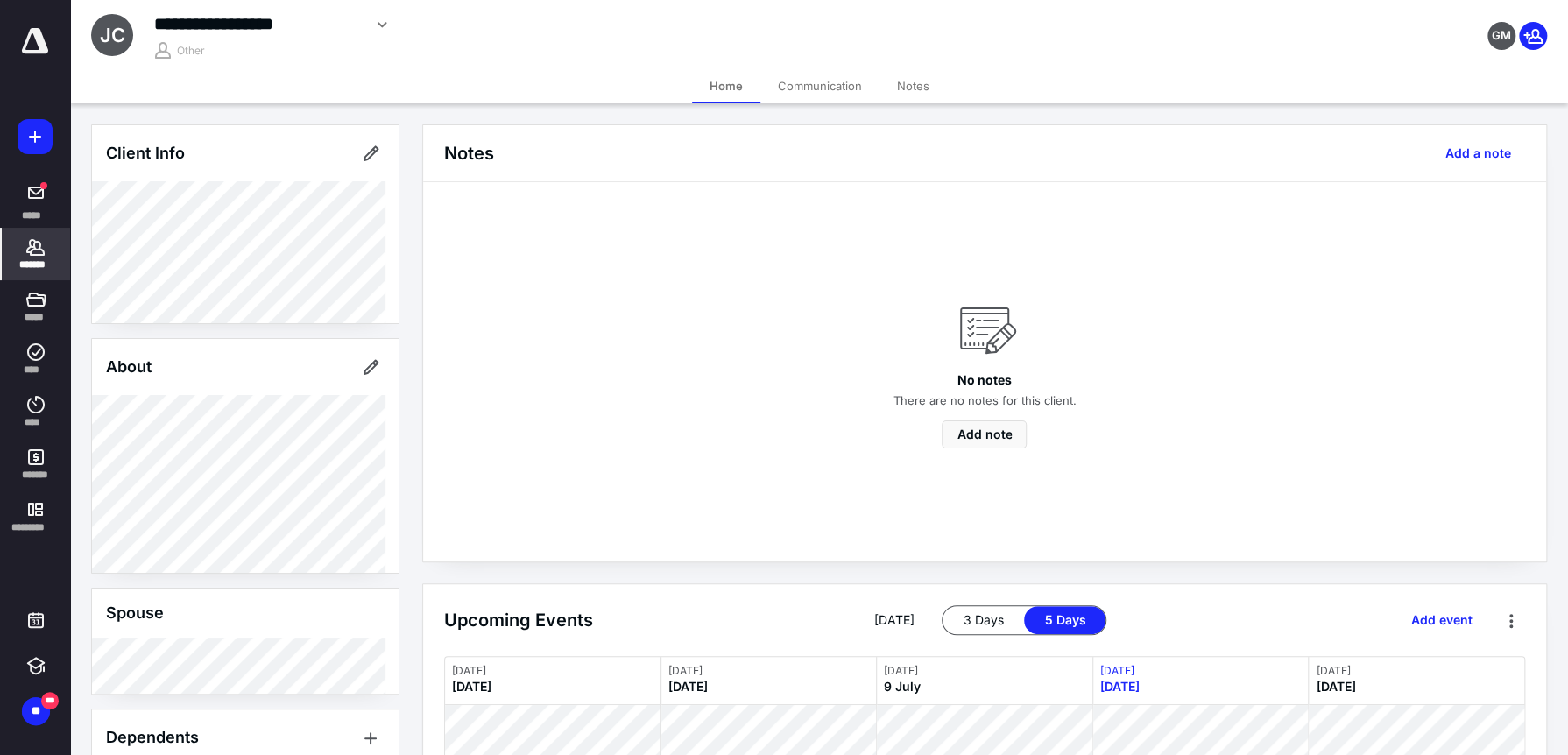 scroll, scrollTop: 175, scrollLeft: 0, axis: vertical 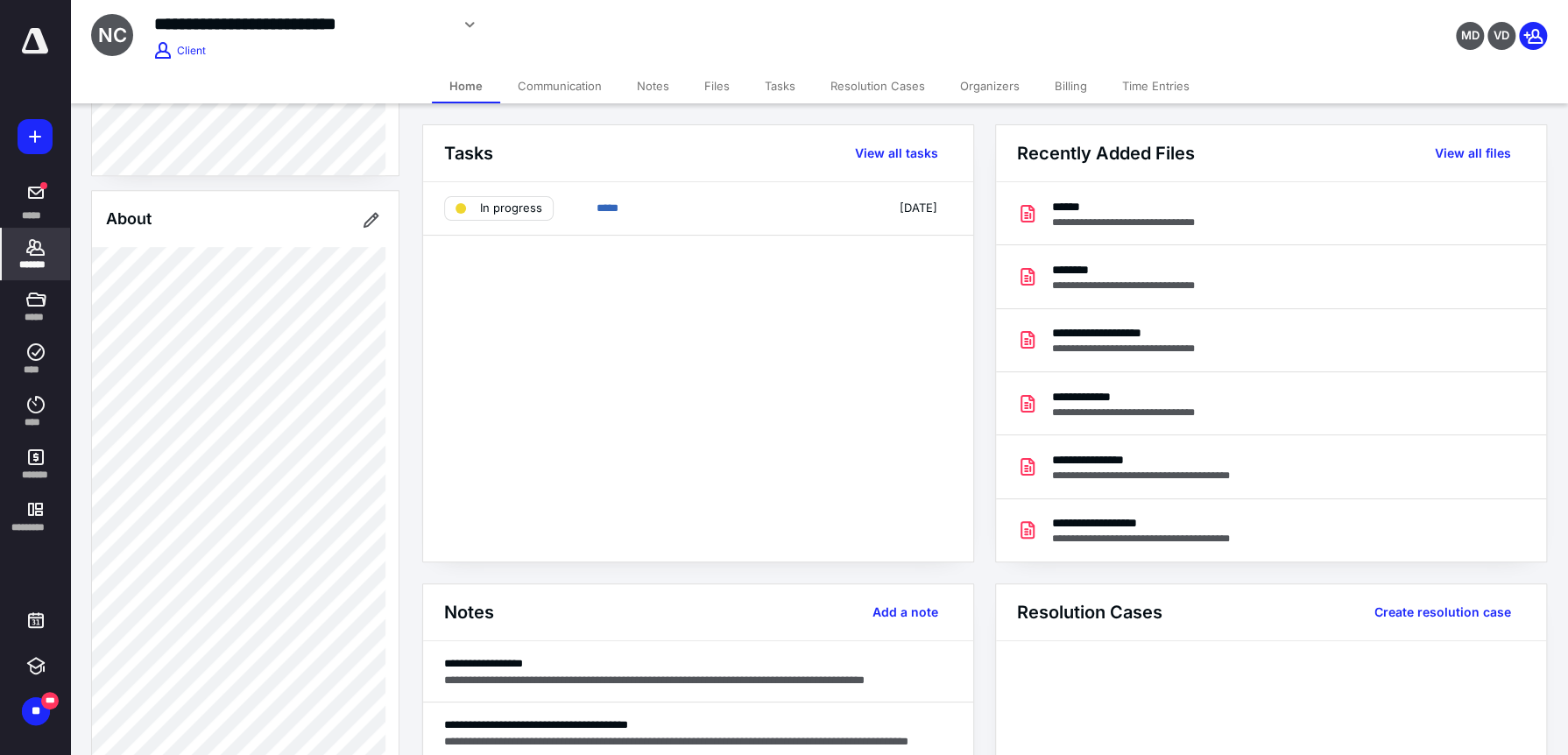 click on "Files" at bounding box center (717, 86) 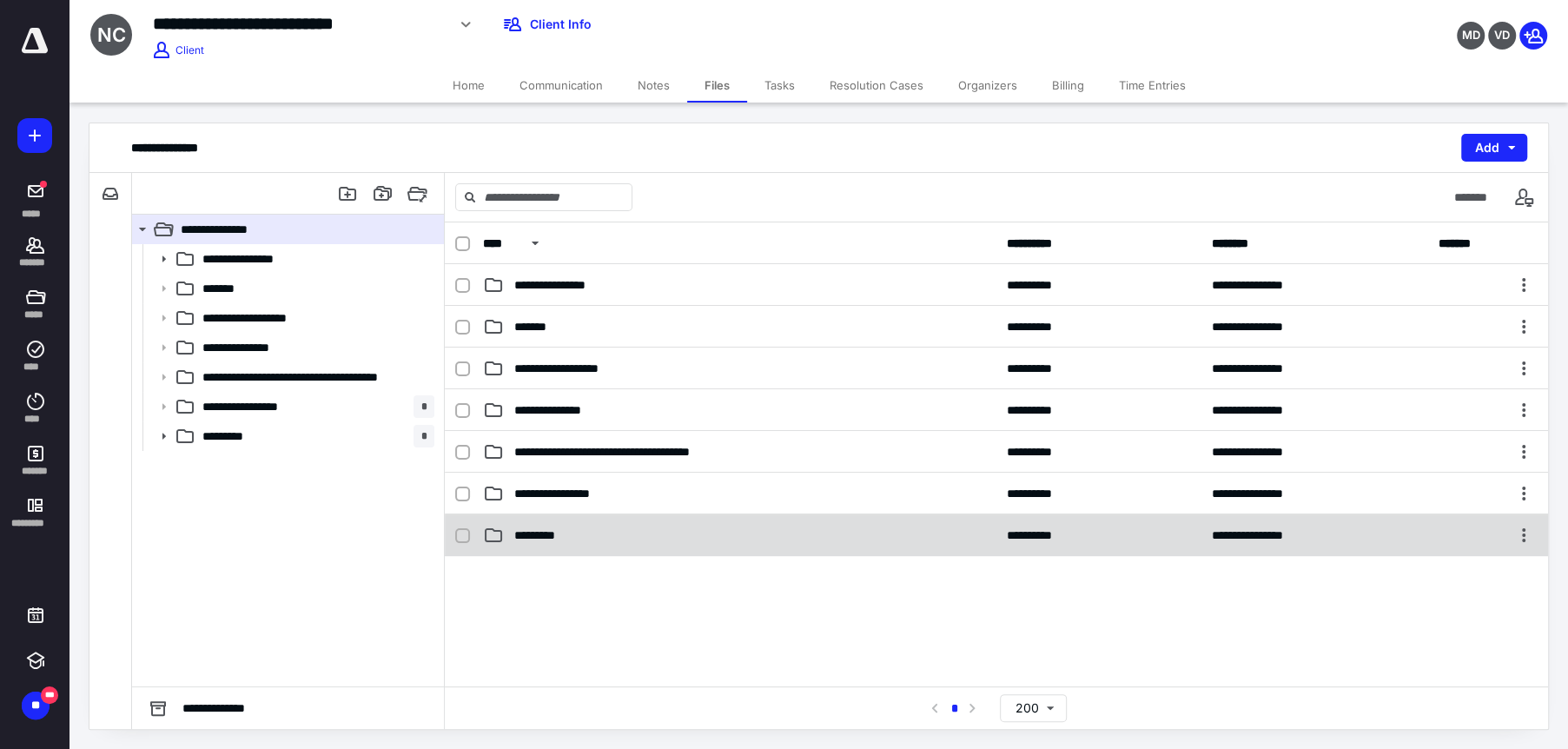 click on "*********" at bounding box center [544, 535] 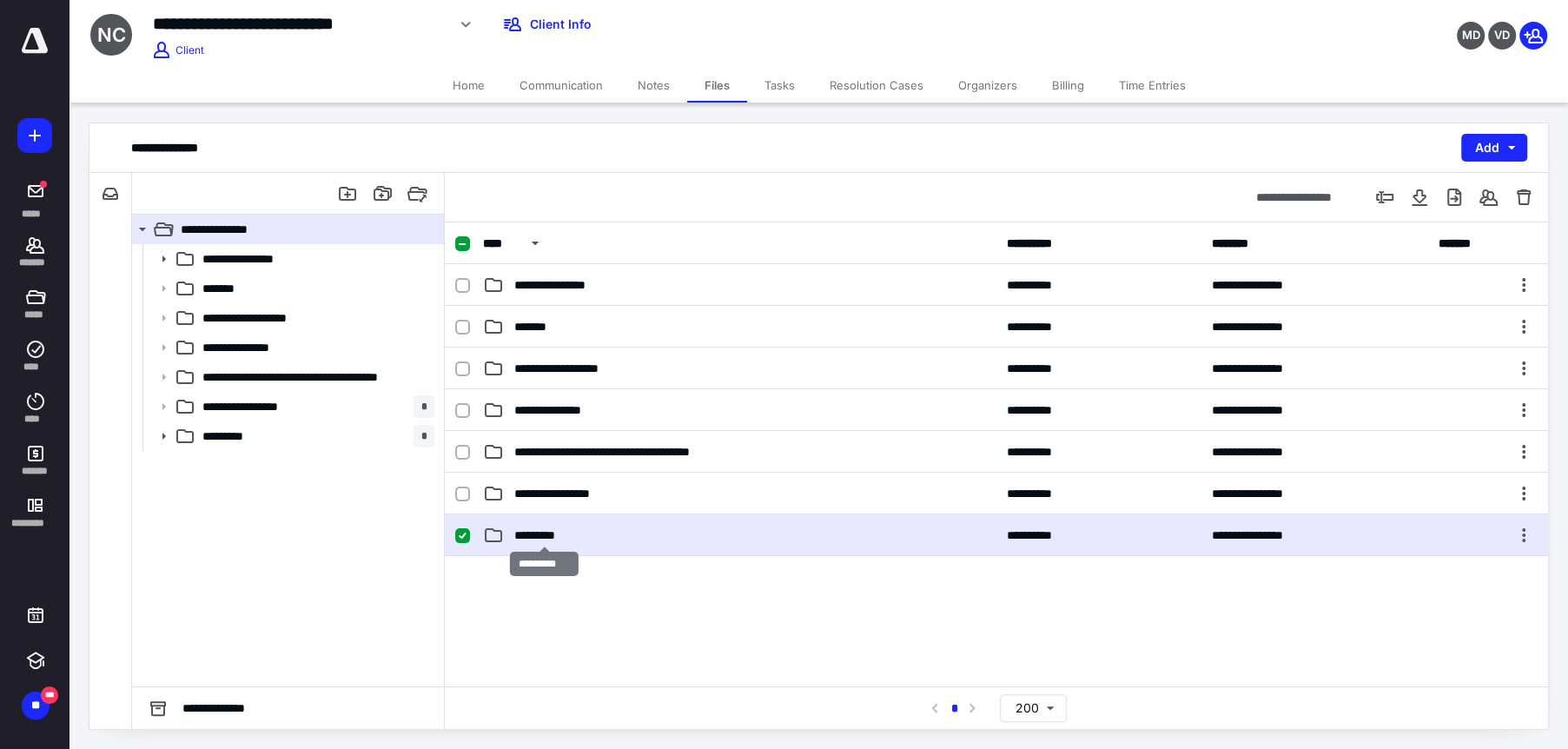 click on "*********" at bounding box center [544, 535] 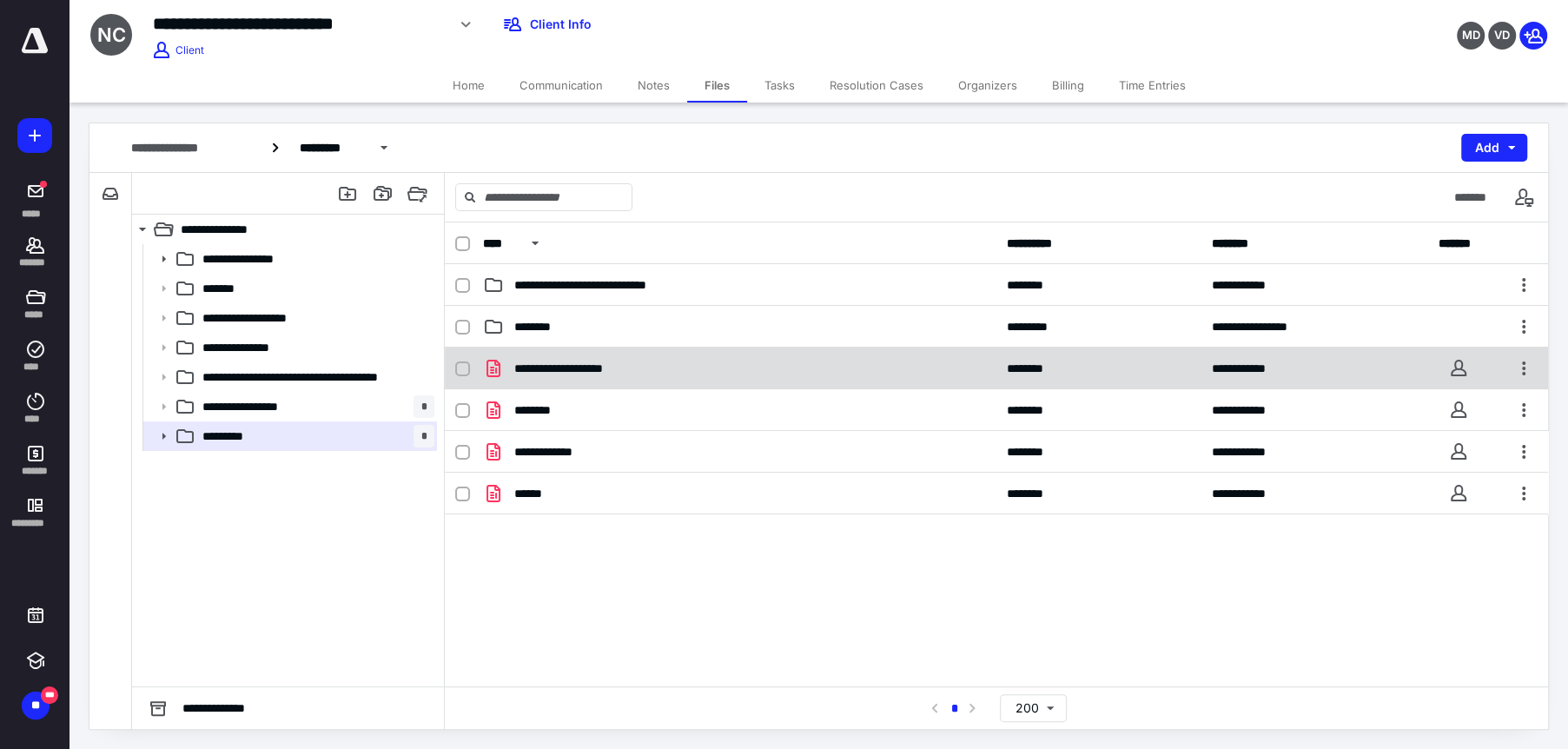 click on "**********" at bounding box center (996, 368) 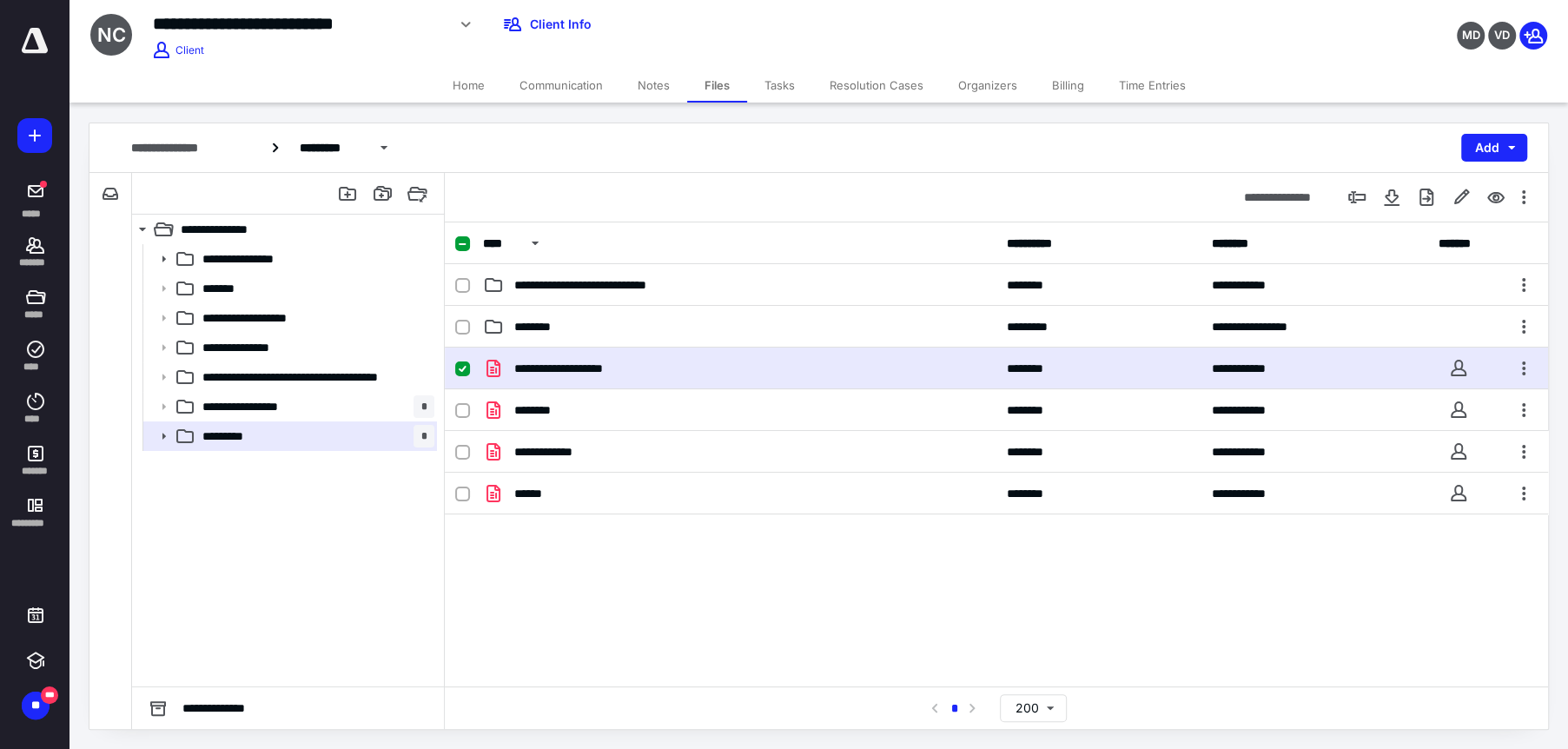 click on "**********" at bounding box center [996, 368] 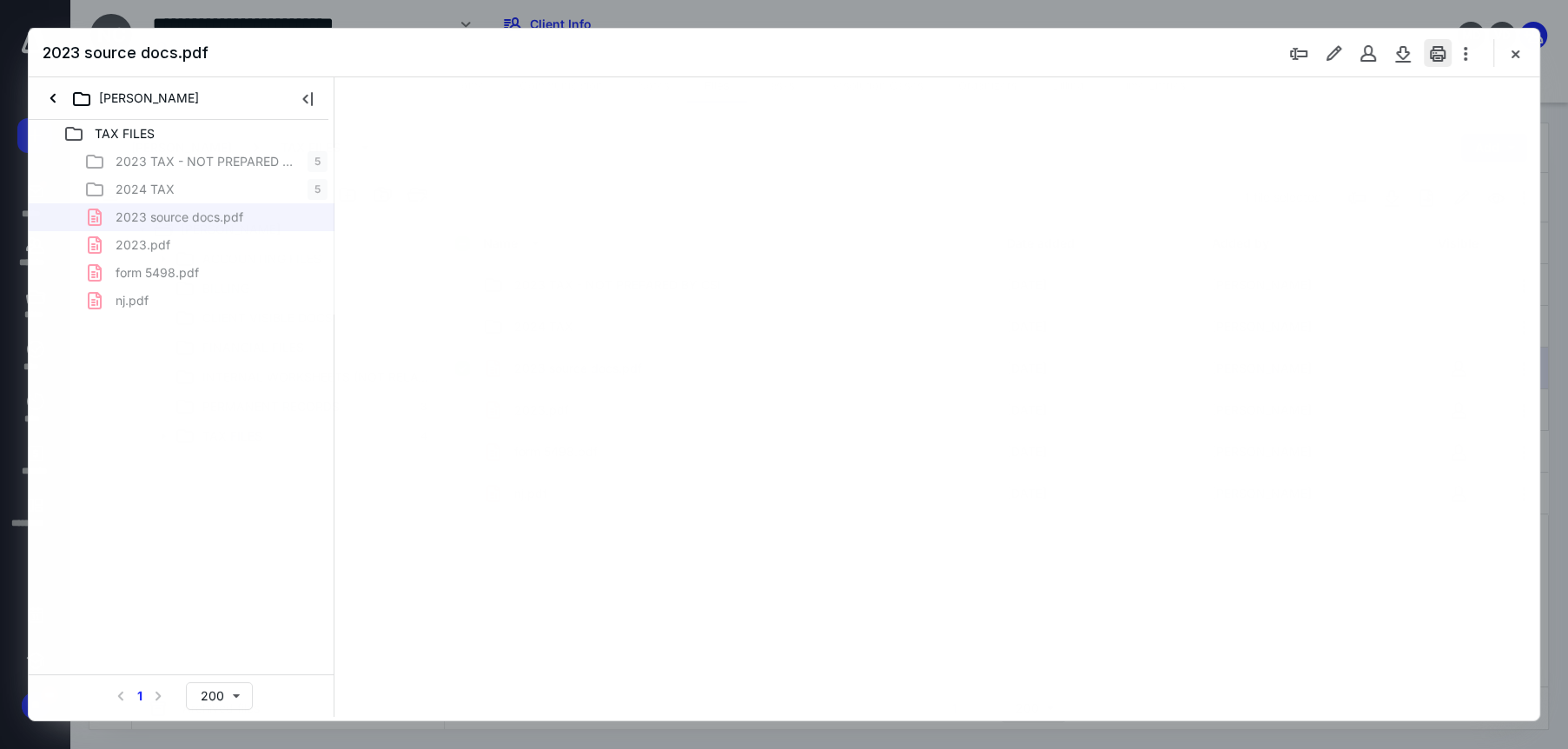 scroll, scrollTop: 0, scrollLeft: 0, axis: both 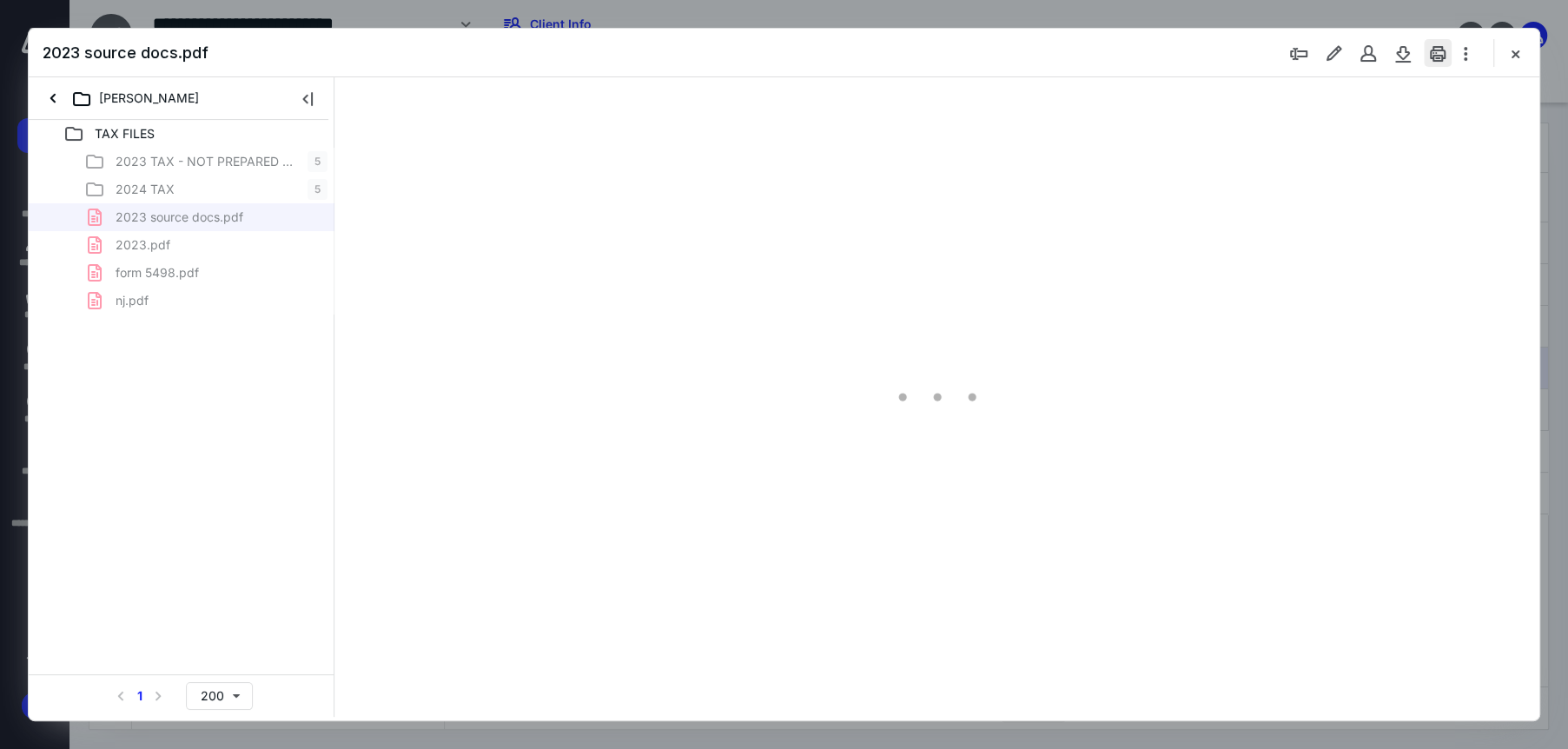 click at bounding box center (1438, 53) 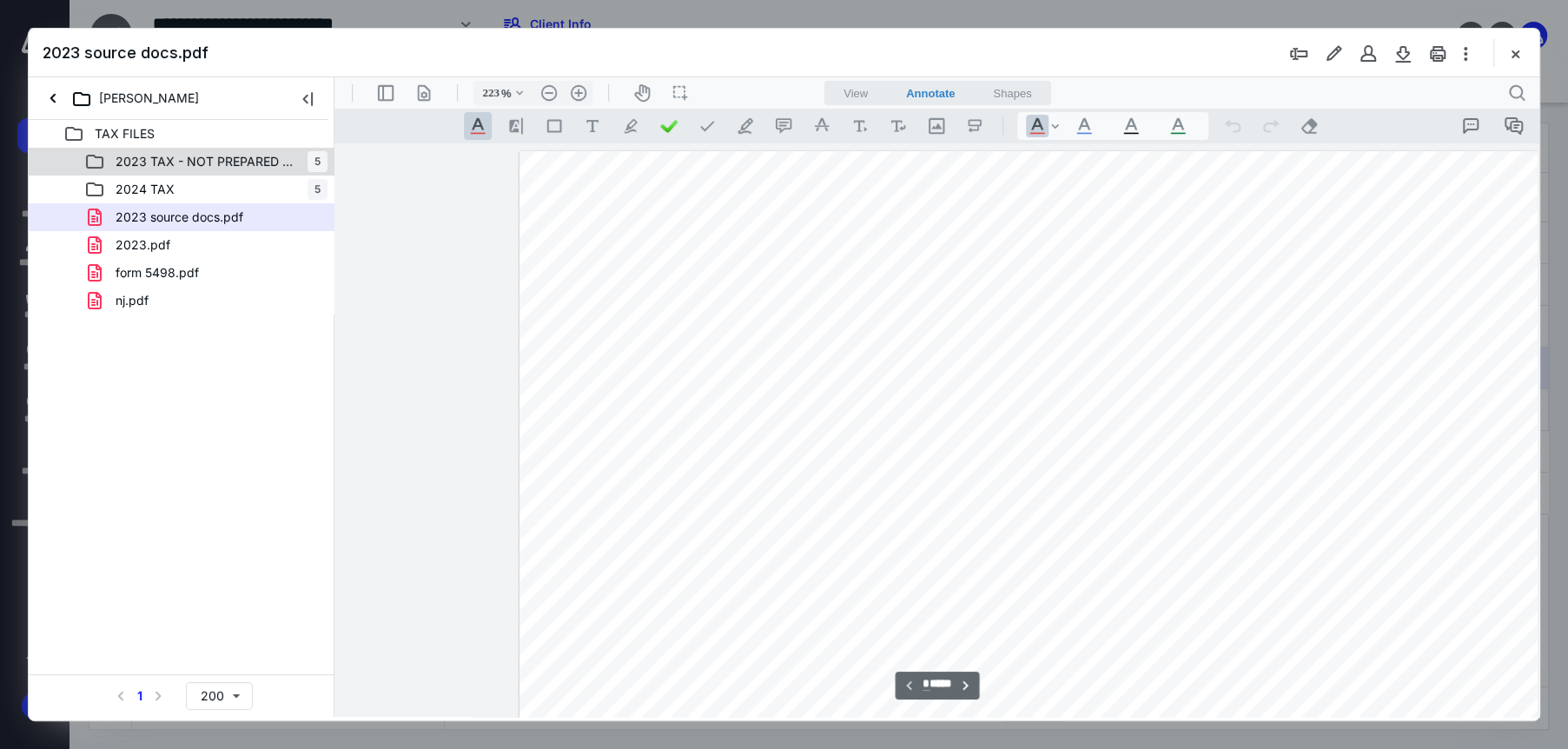scroll, scrollTop: 0, scrollLeft: 175, axis: horizontal 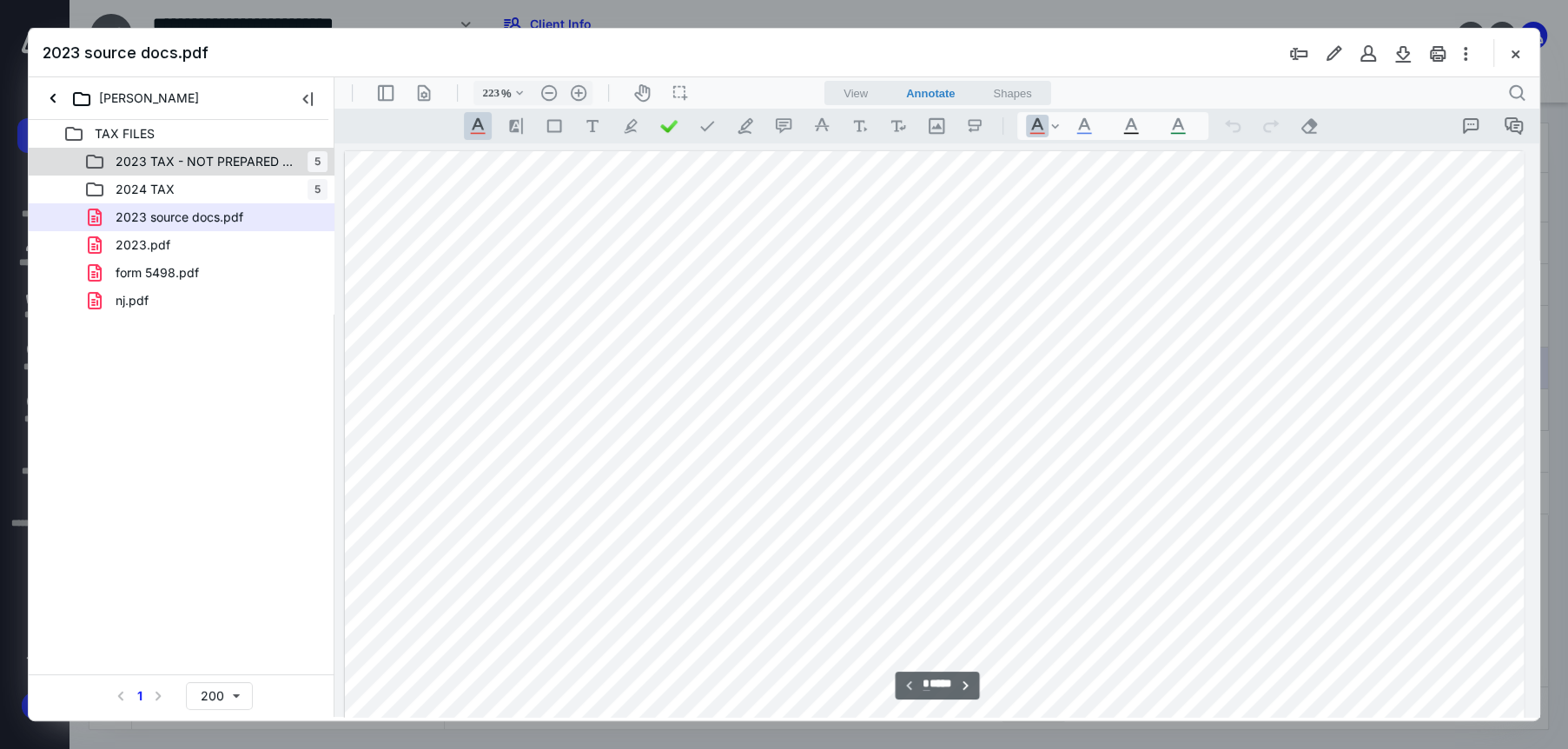 click on "2023 TAX - NOT PREPARED BY CSI" at bounding box center (206, 162) 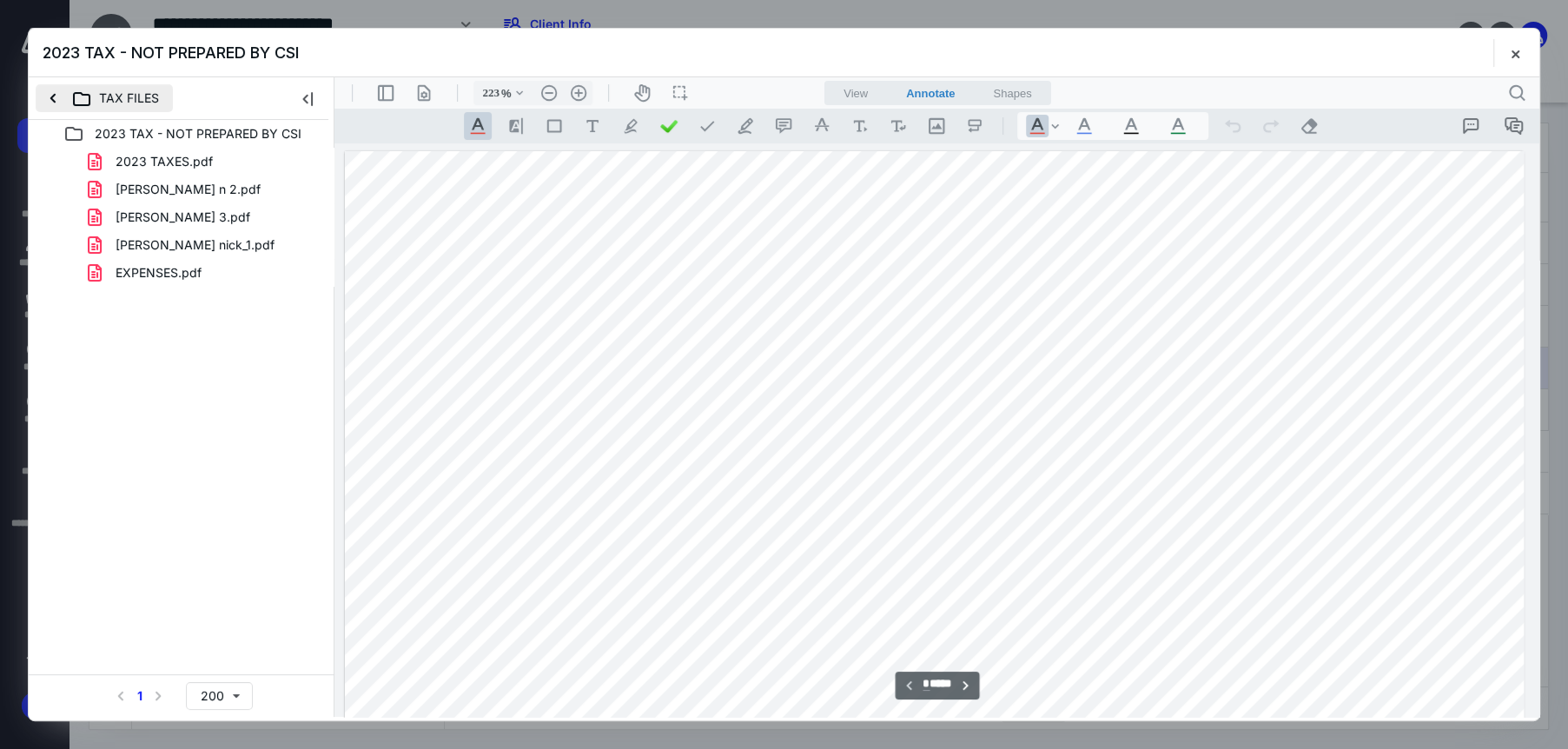 click on "TAX FILES" at bounding box center [104, 98] 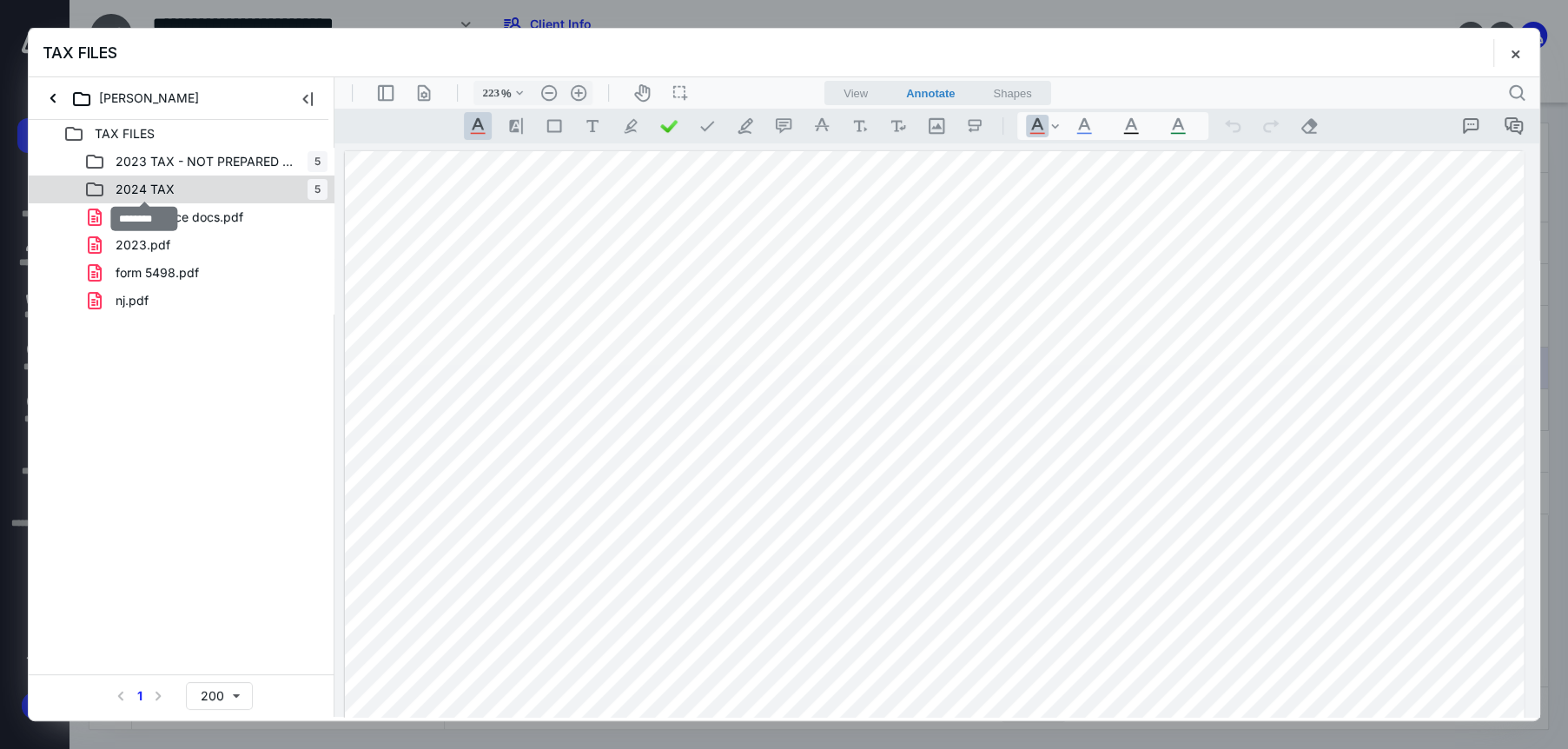 click on "2024 TAX" at bounding box center (145, 189) 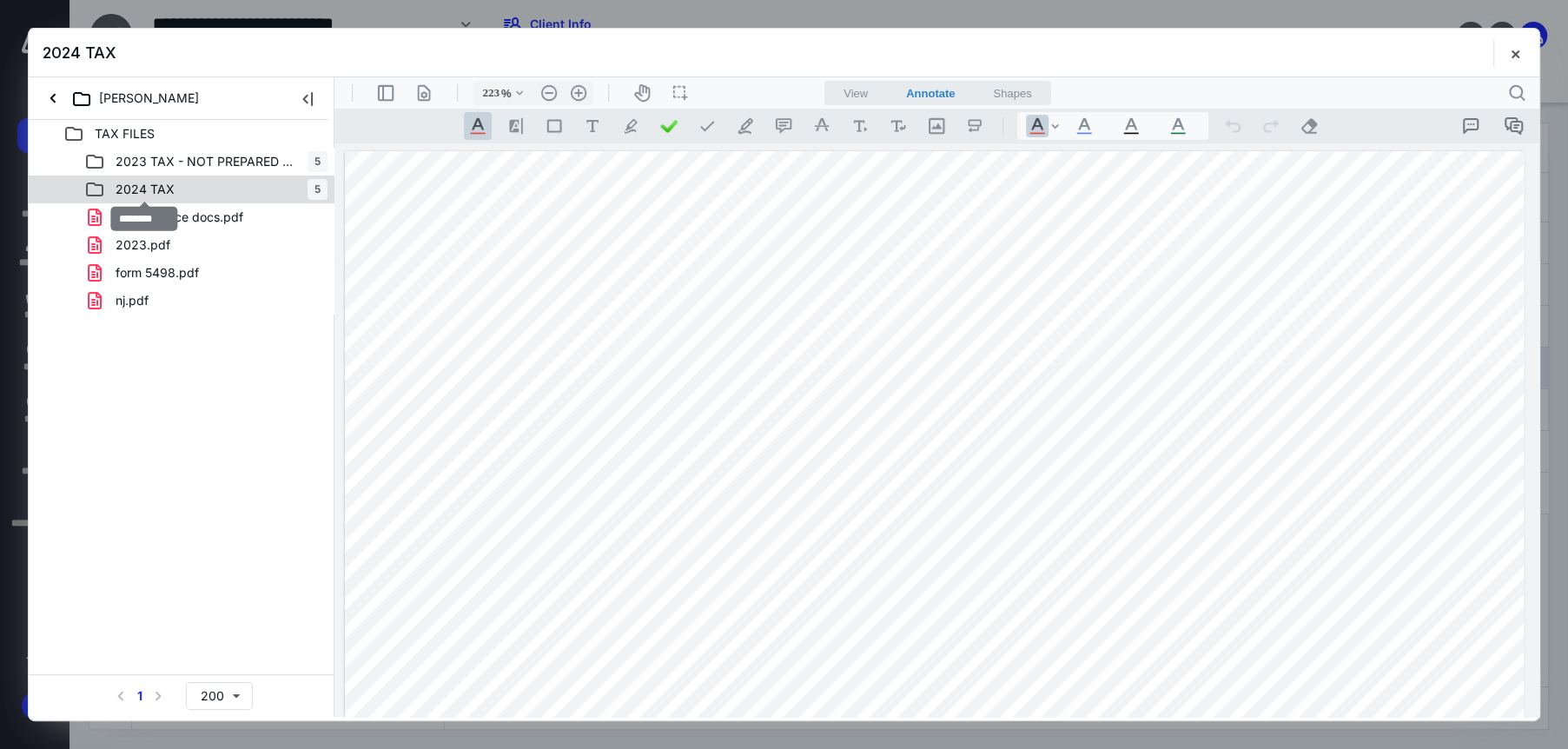 click on "2024 TAX" at bounding box center (145, 189) 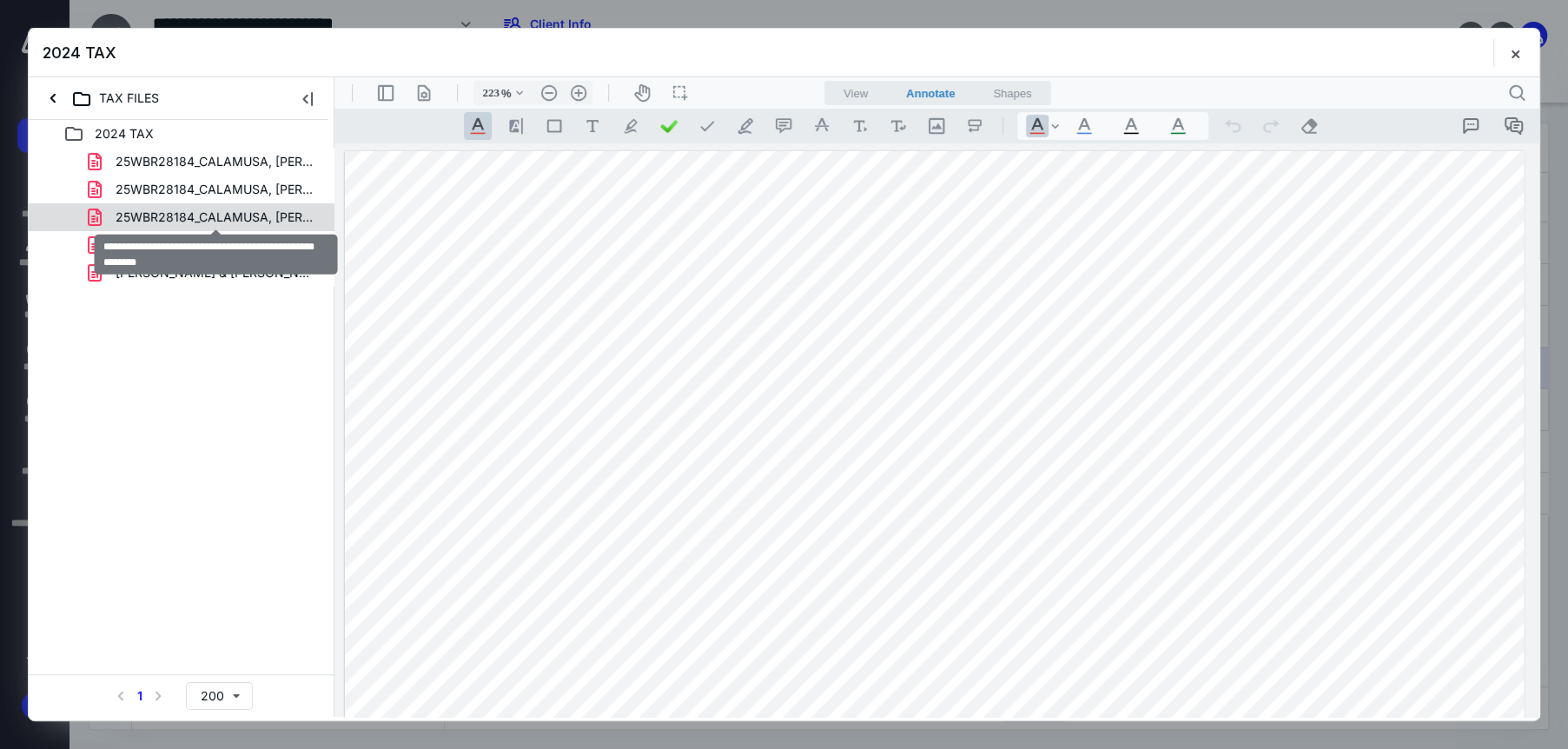 click on "25WBR28184_CALAMUSA, [PERSON_NAME] & JOHANNAH_2024_TAX RETURN.pdf" at bounding box center (216, 217) 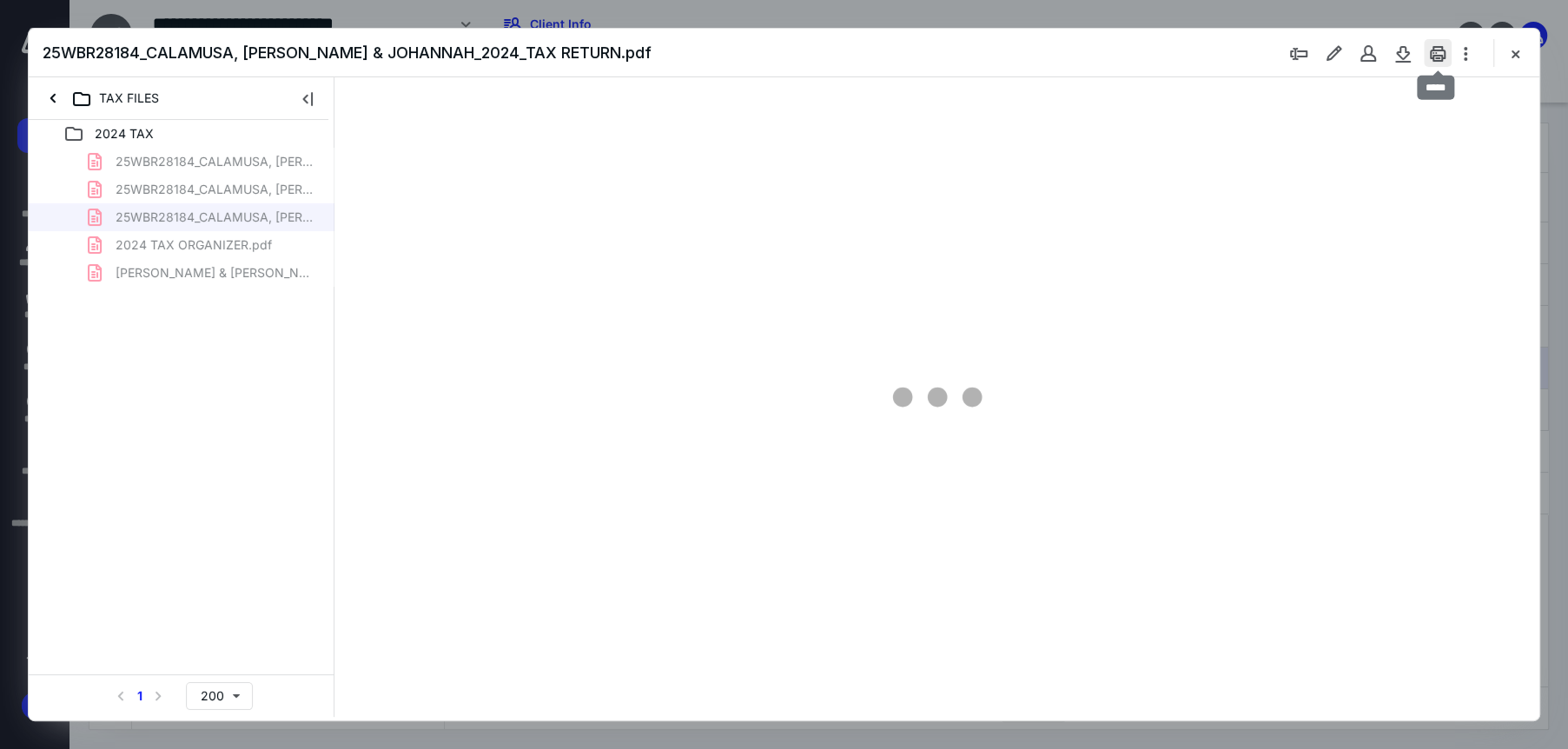click at bounding box center (1438, 53) 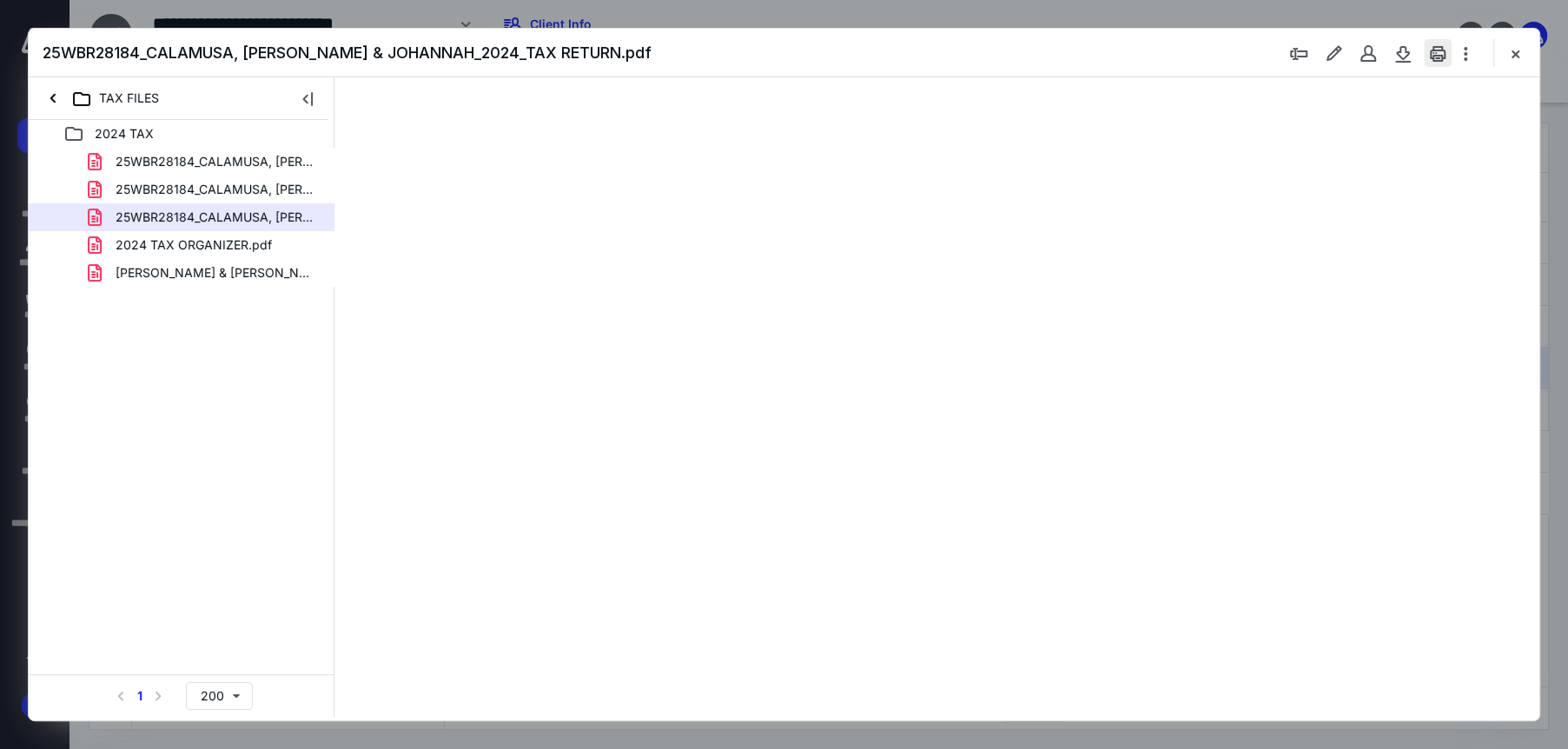 type on "172" 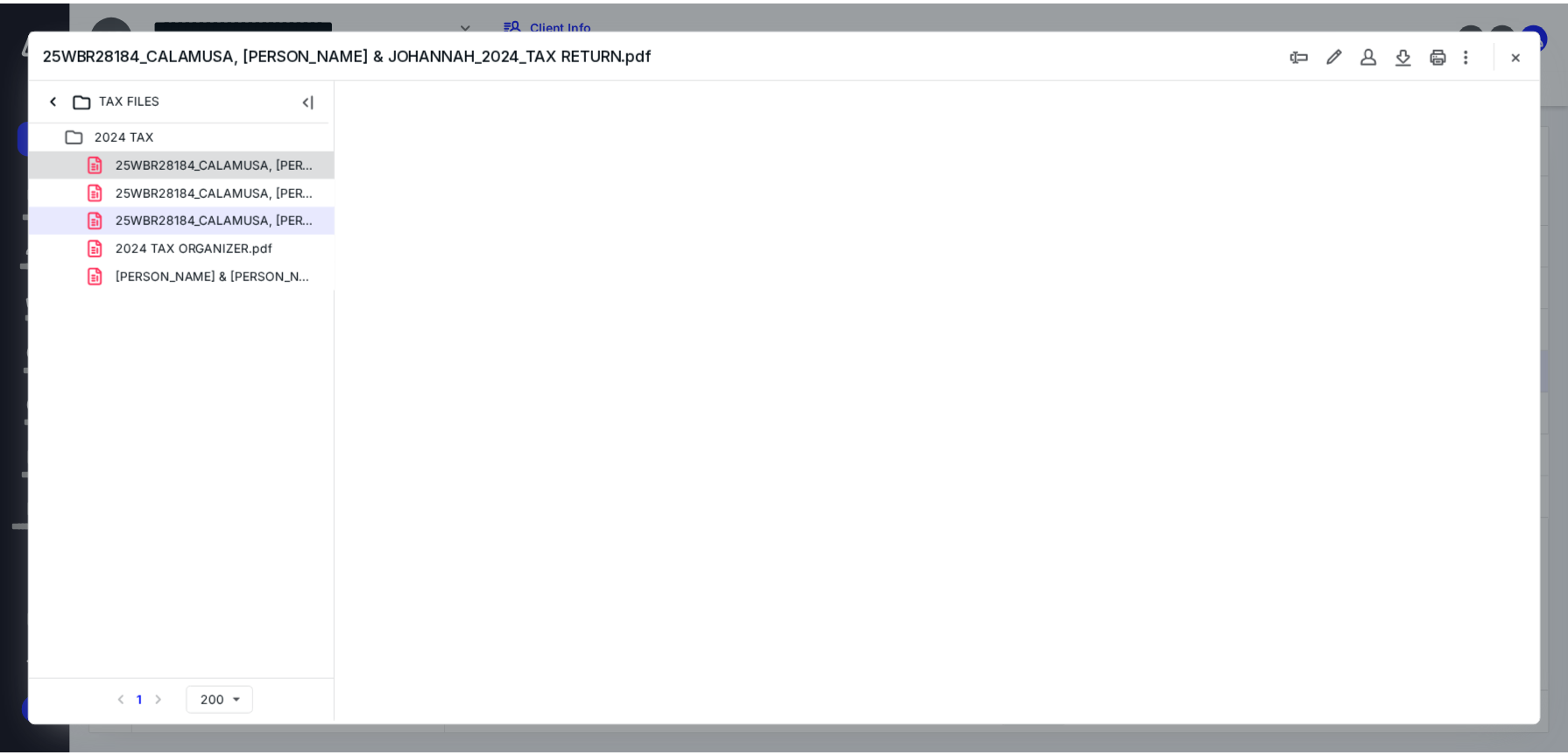 scroll, scrollTop: 73, scrollLeft: 0, axis: vertical 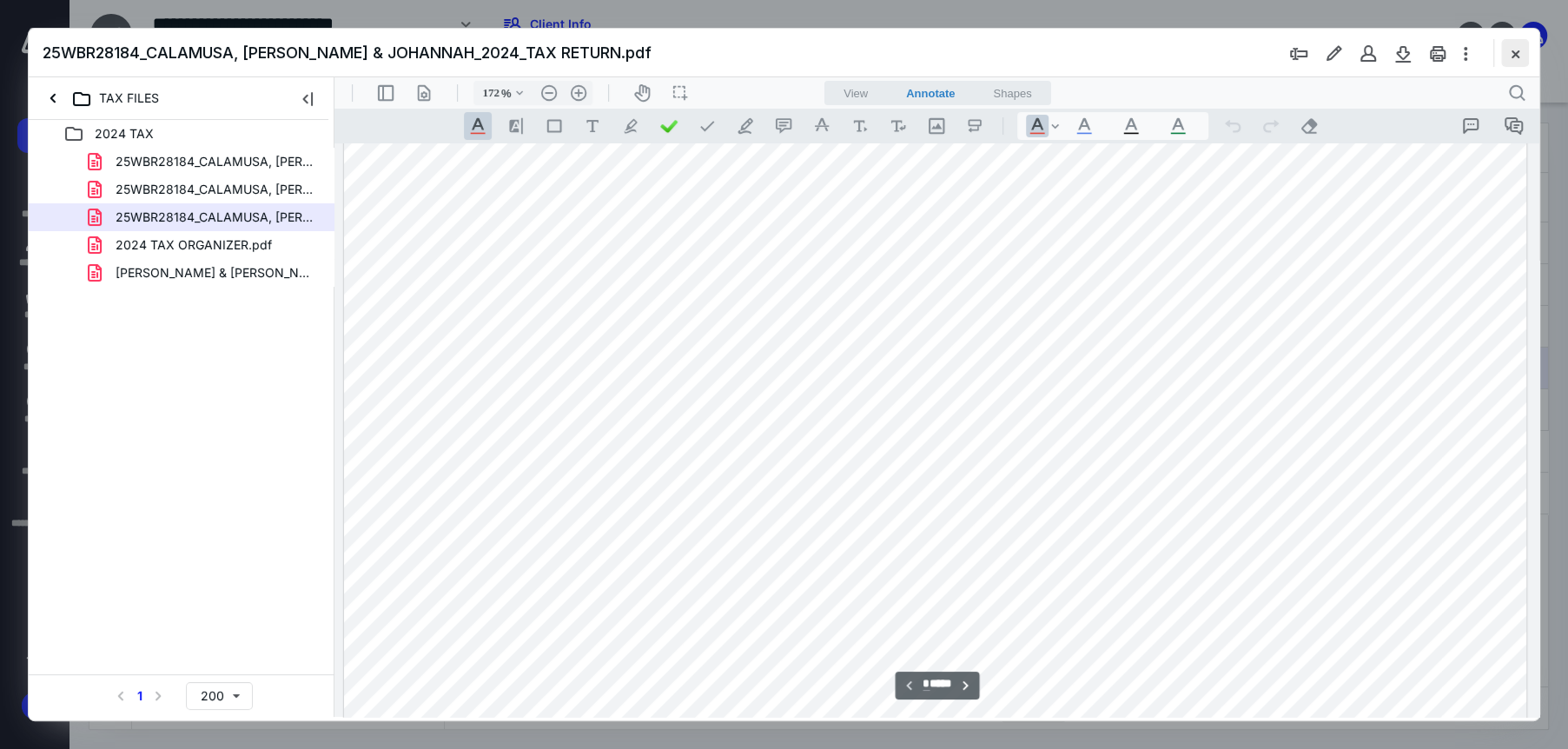 click at bounding box center (1515, 53) 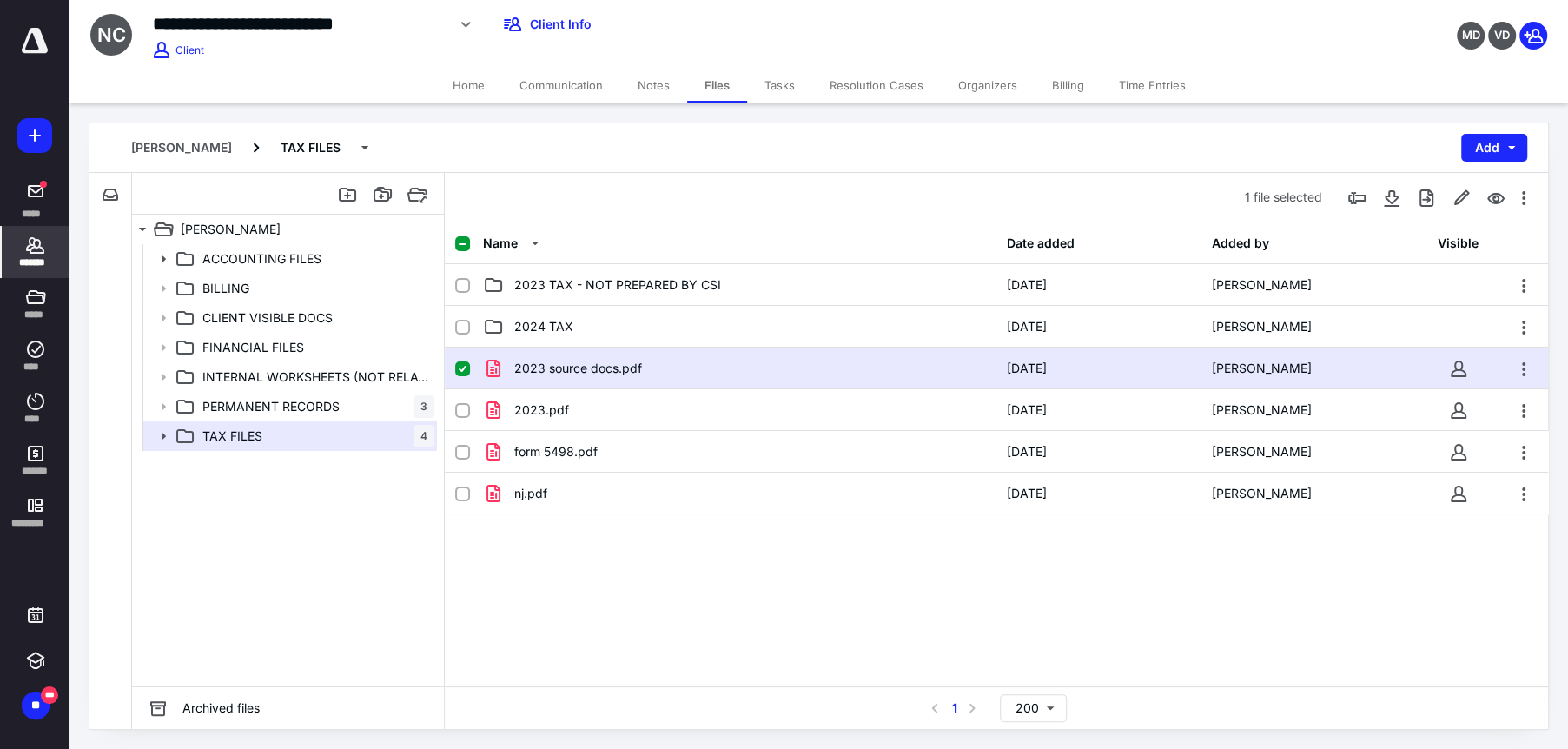 click 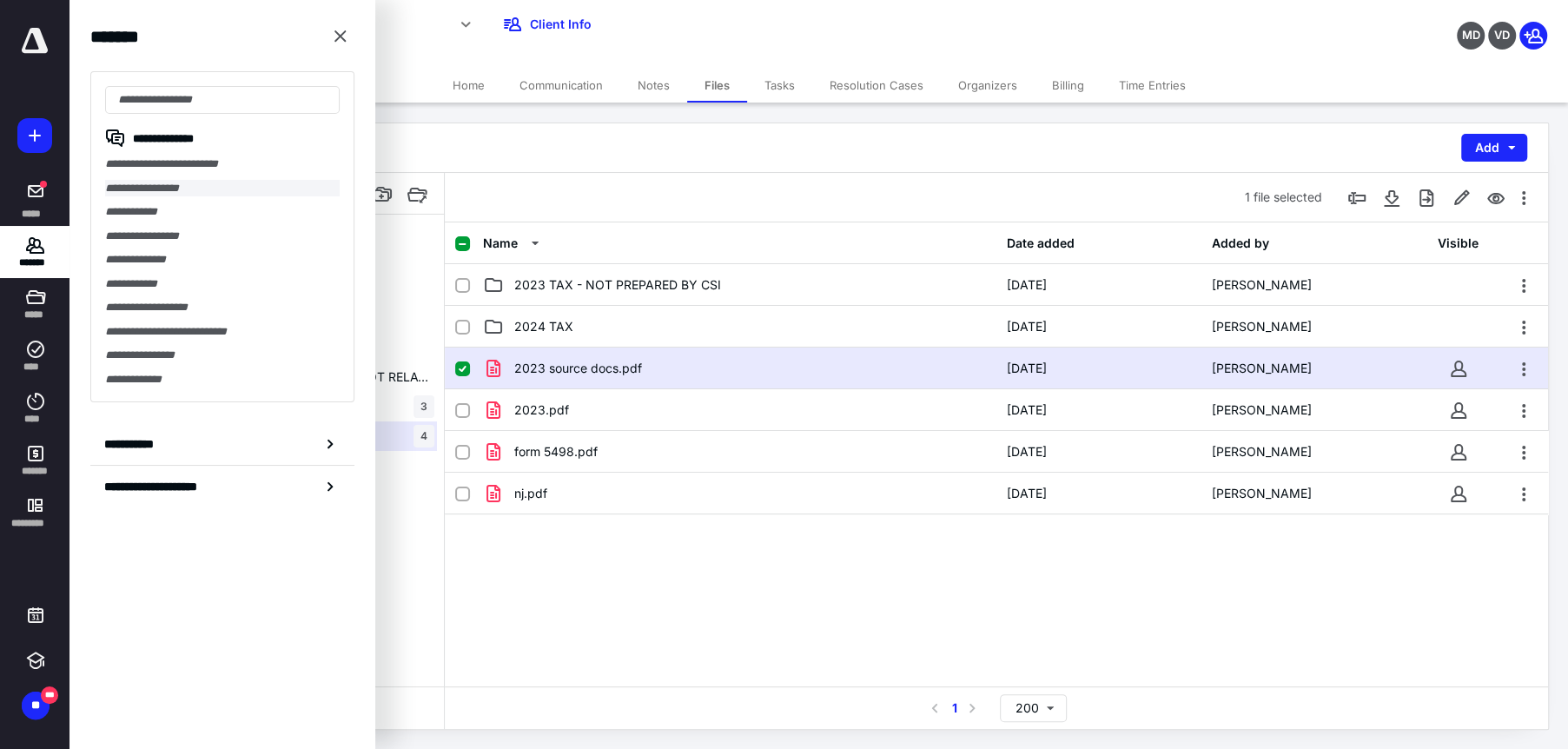 click on "**********" at bounding box center [222, 189] 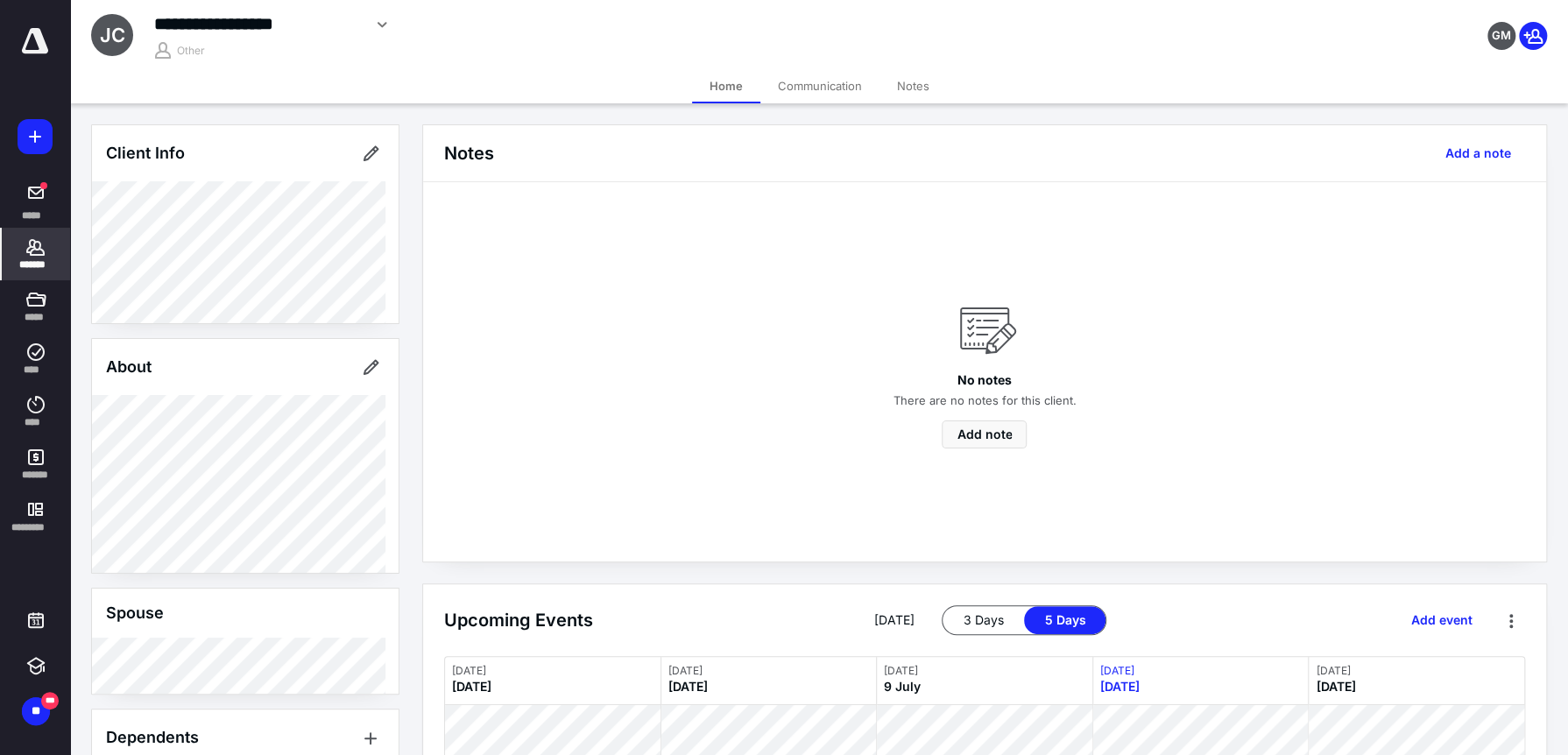 click on "*******" at bounding box center [36, 254] 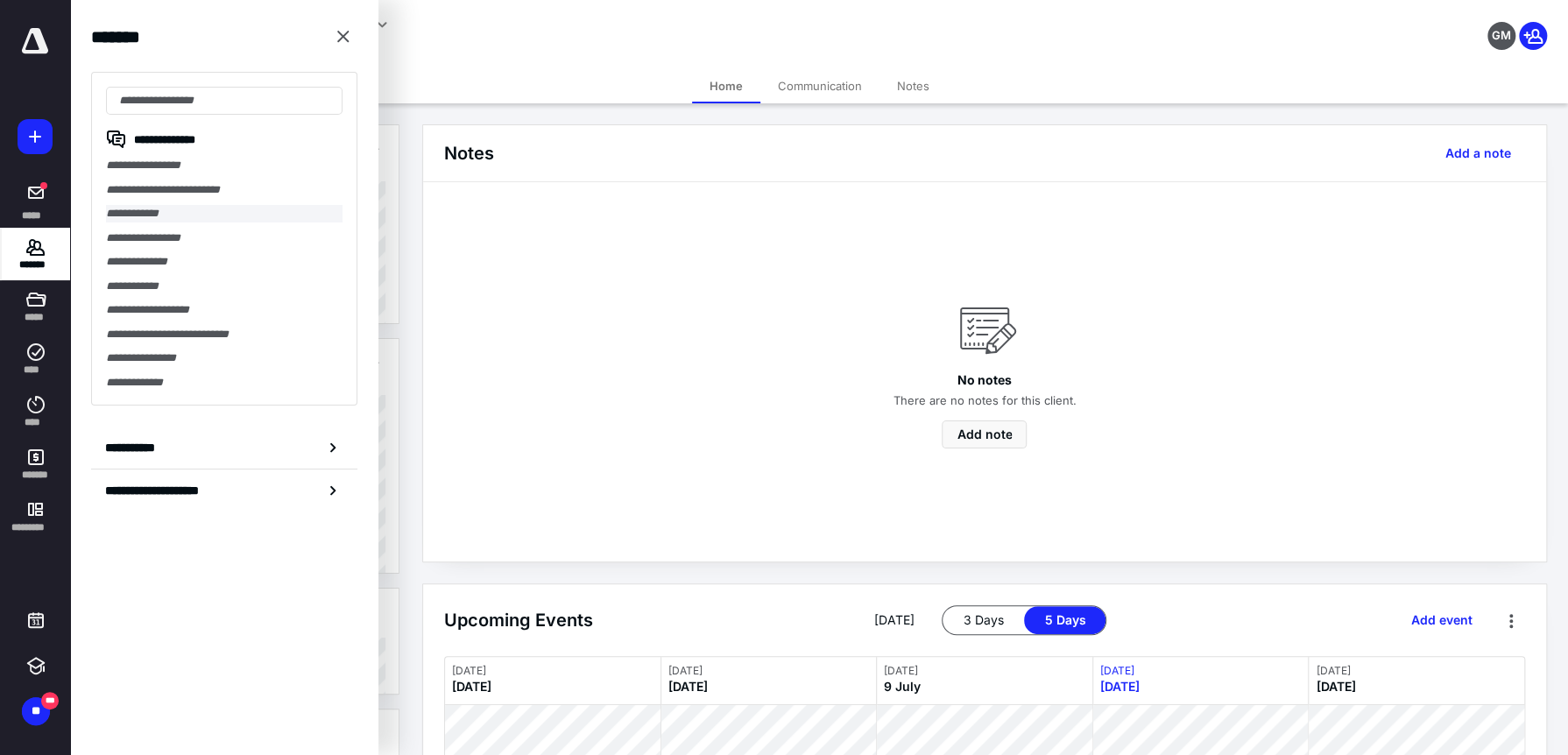 click on "**********" at bounding box center (224, 214) 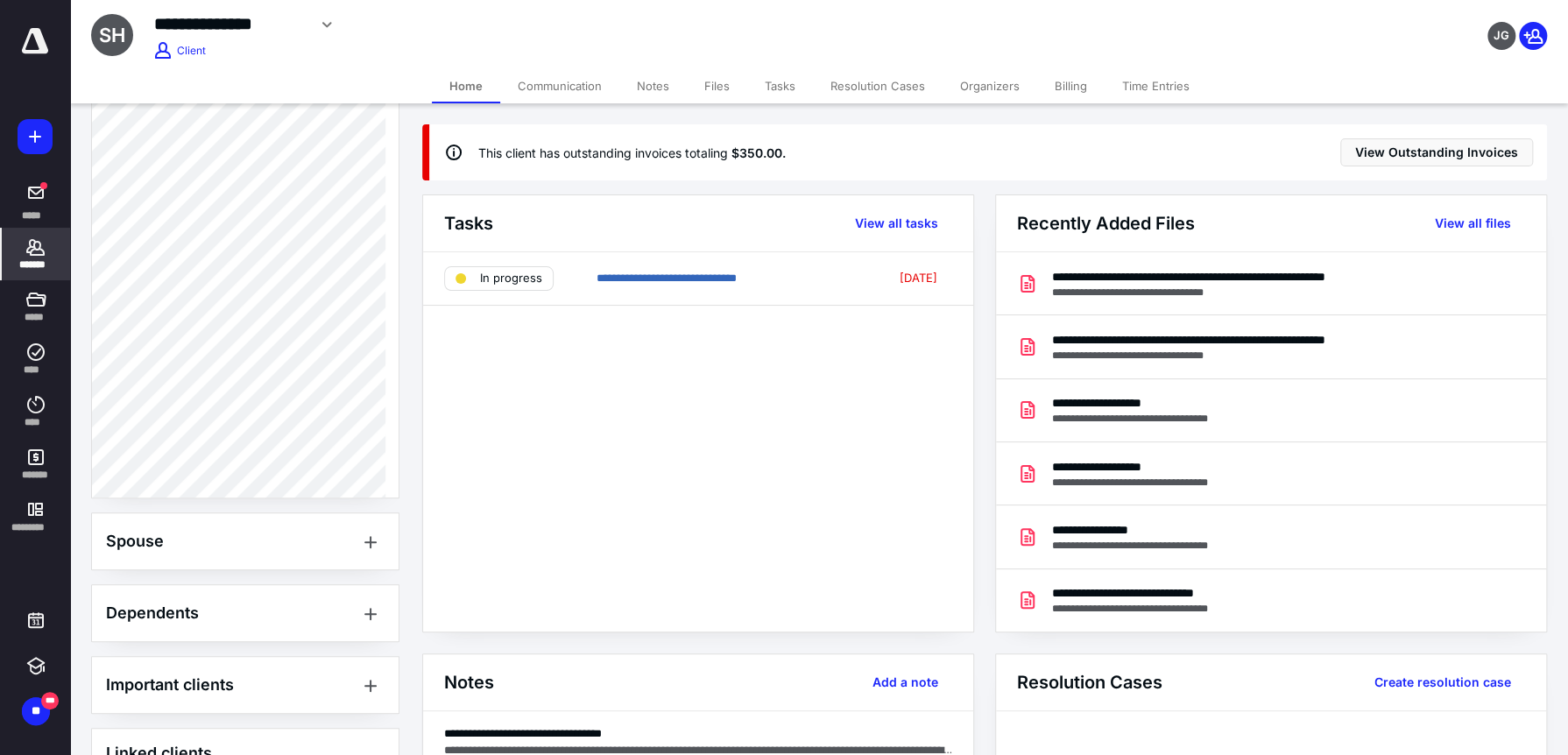 scroll, scrollTop: 841, scrollLeft: 0, axis: vertical 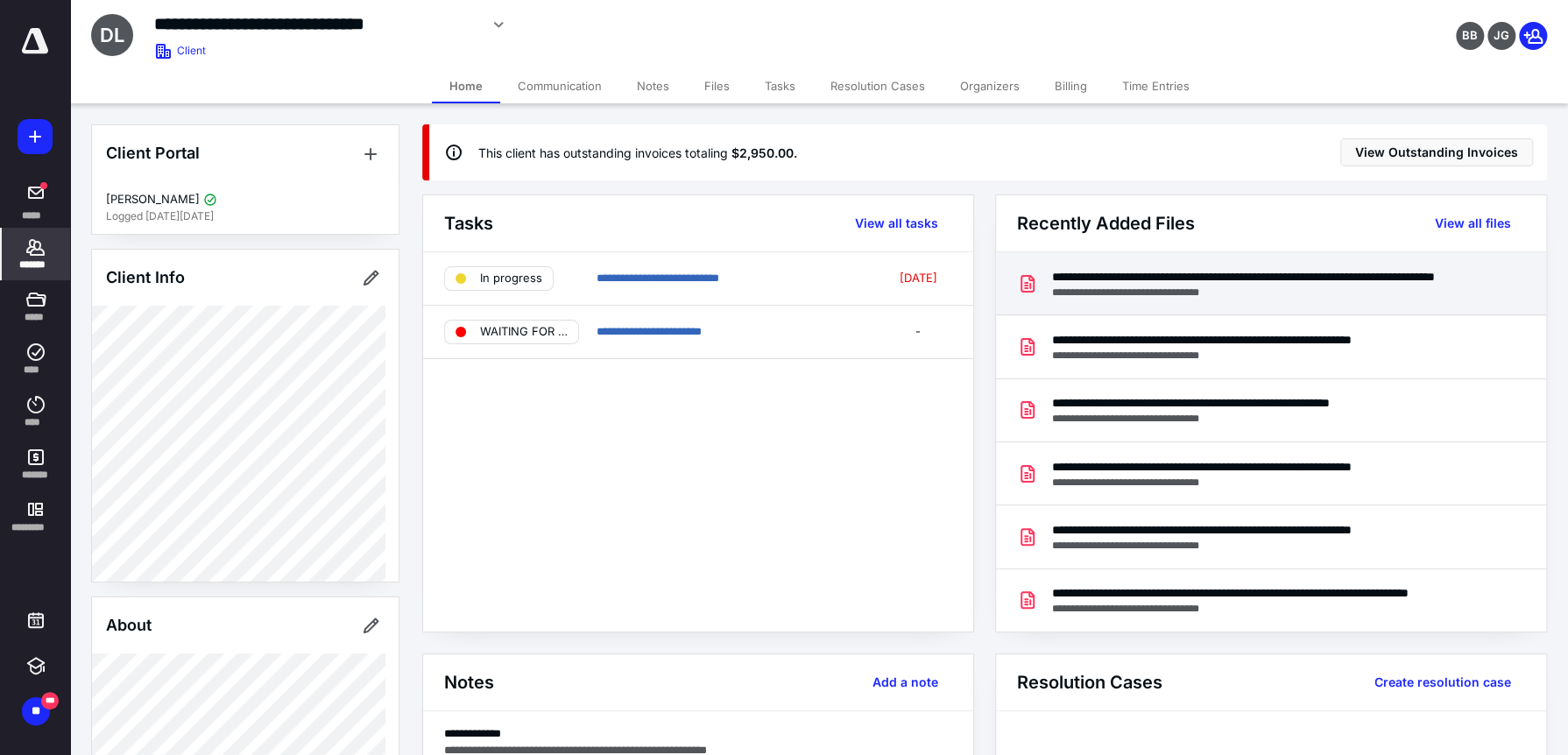 click on "**********" at bounding box center [1255, 277] 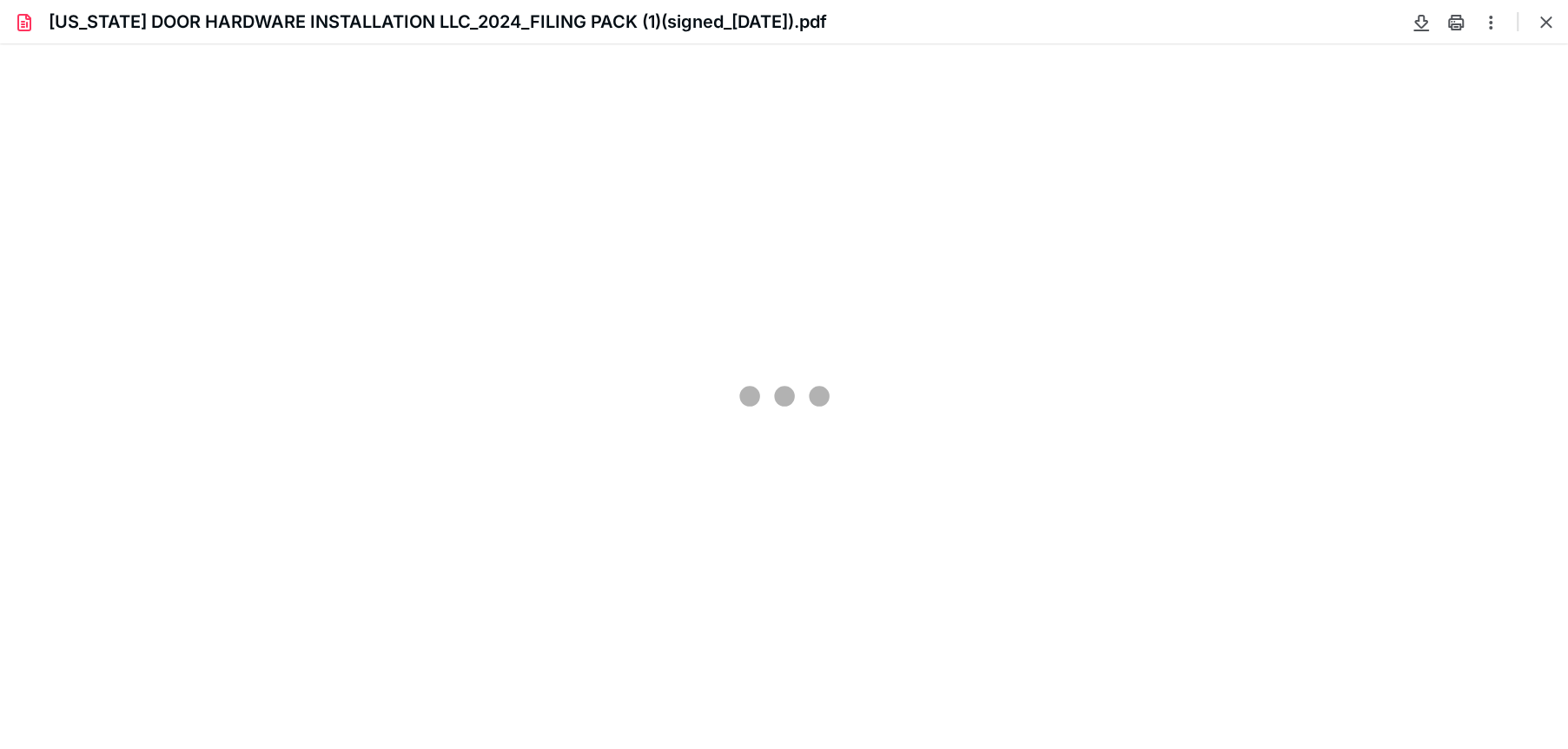 scroll, scrollTop: 0, scrollLeft: 0, axis: both 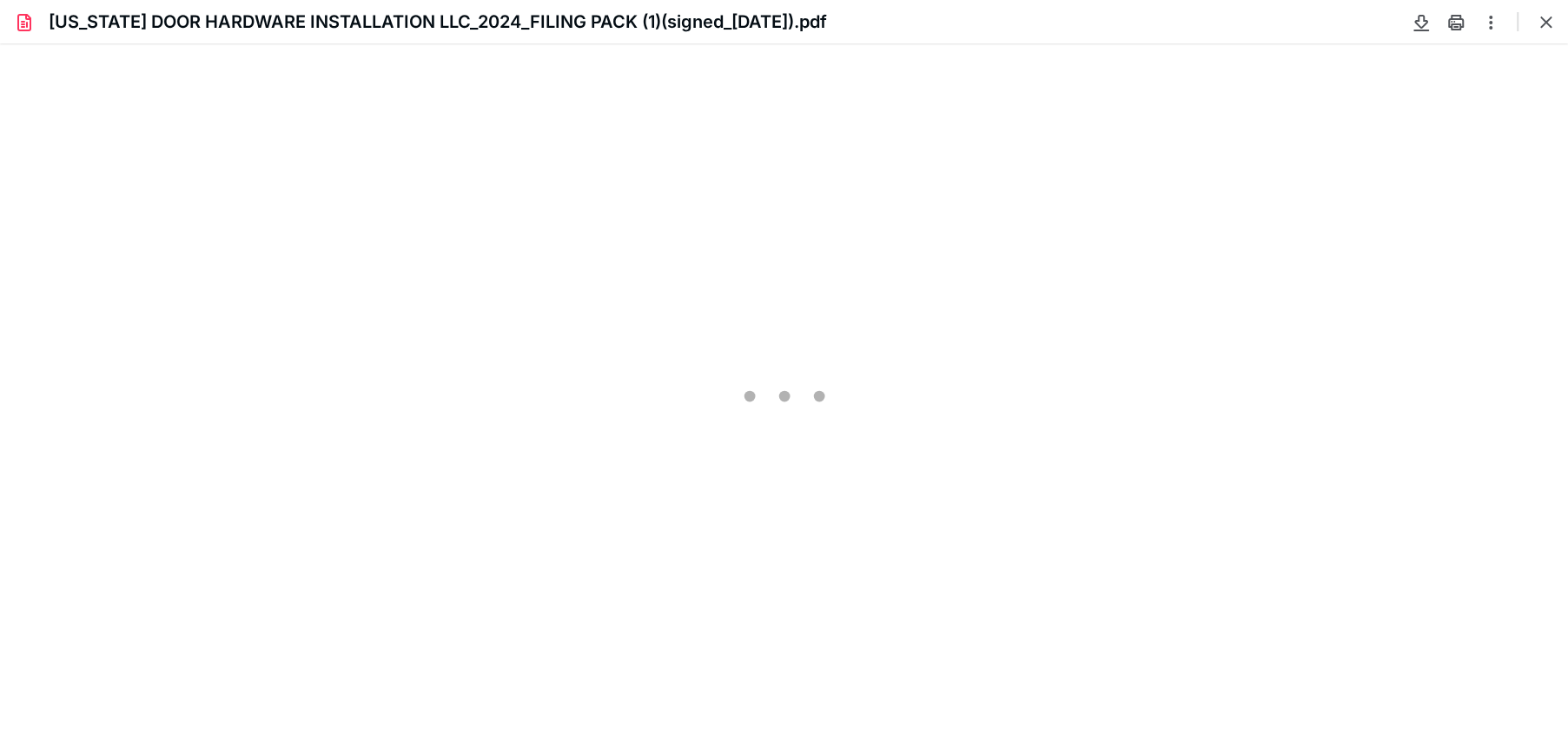 type on "288" 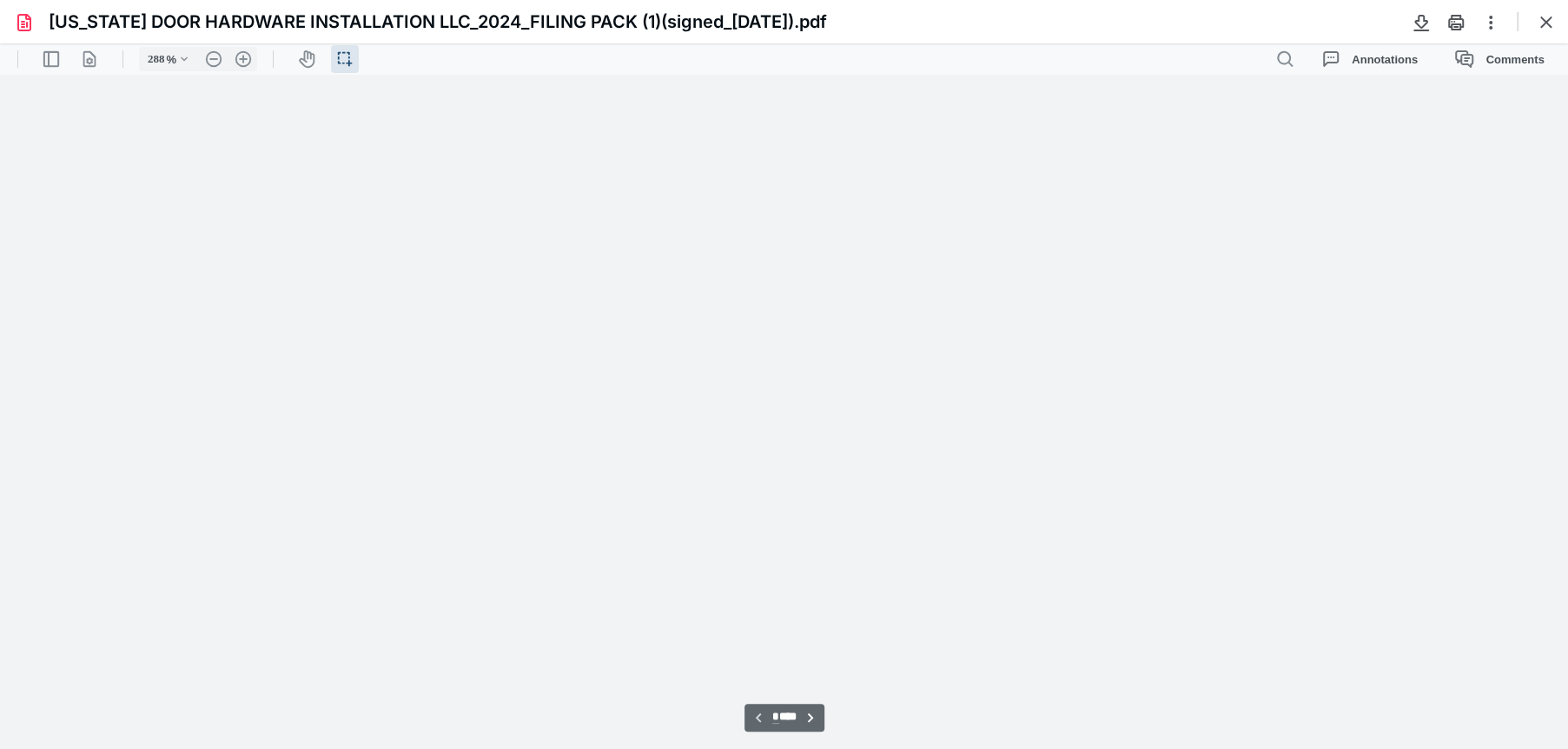 scroll, scrollTop: 42, scrollLeft: 0, axis: vertical 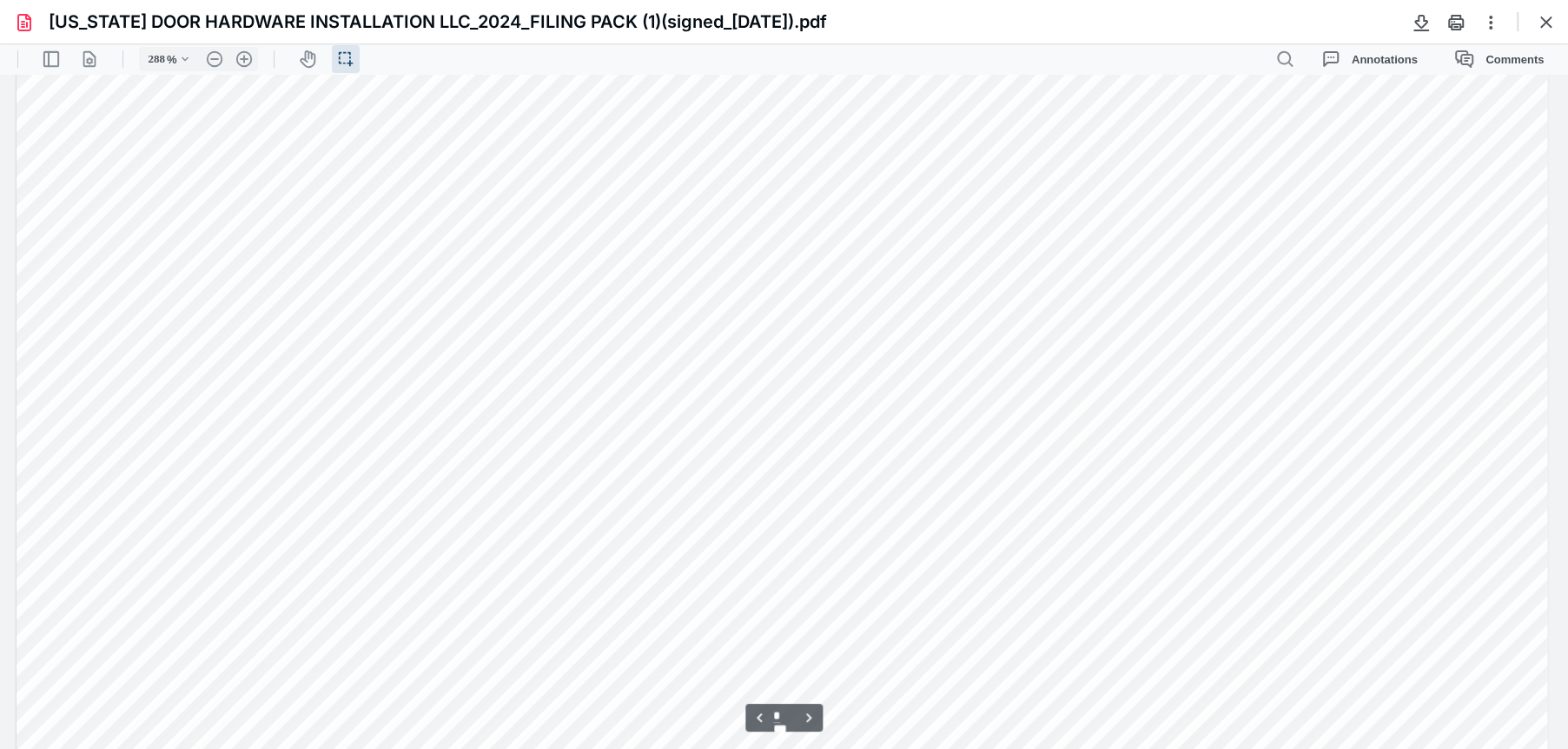 type on "*" 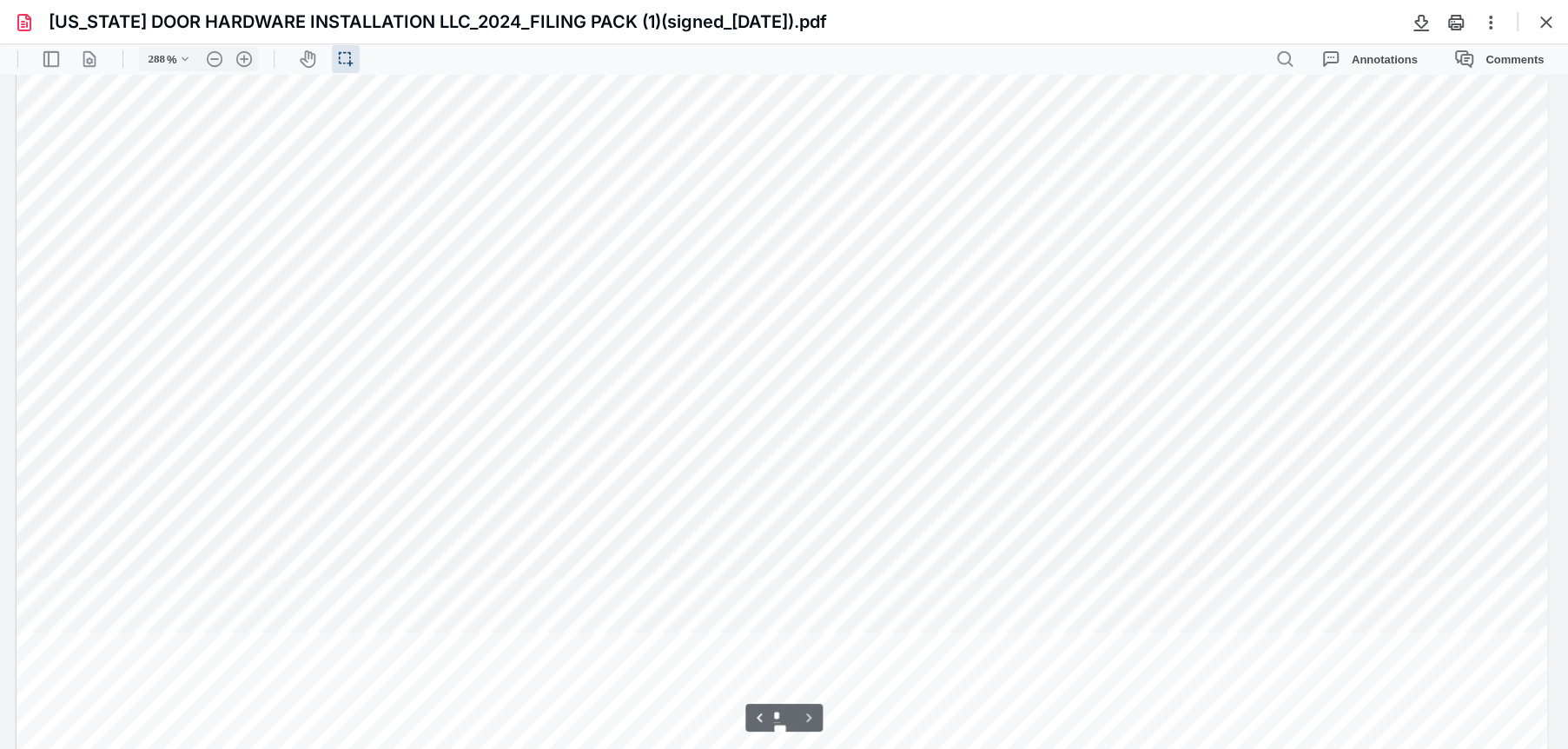 scroll, scrollTop: 6472, scrollLeft: 0, axis: vertical 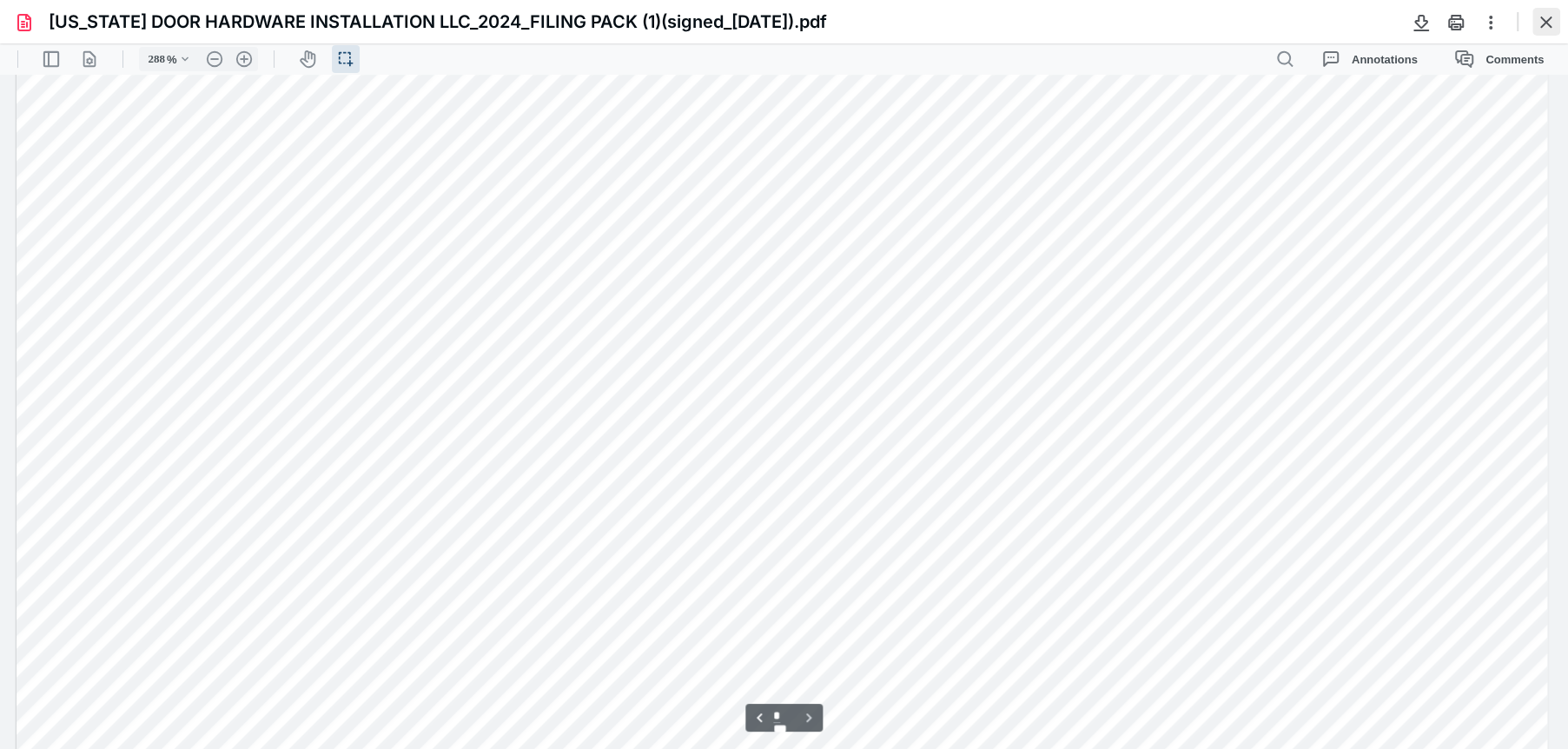 click at bounding box center [1546, 22] 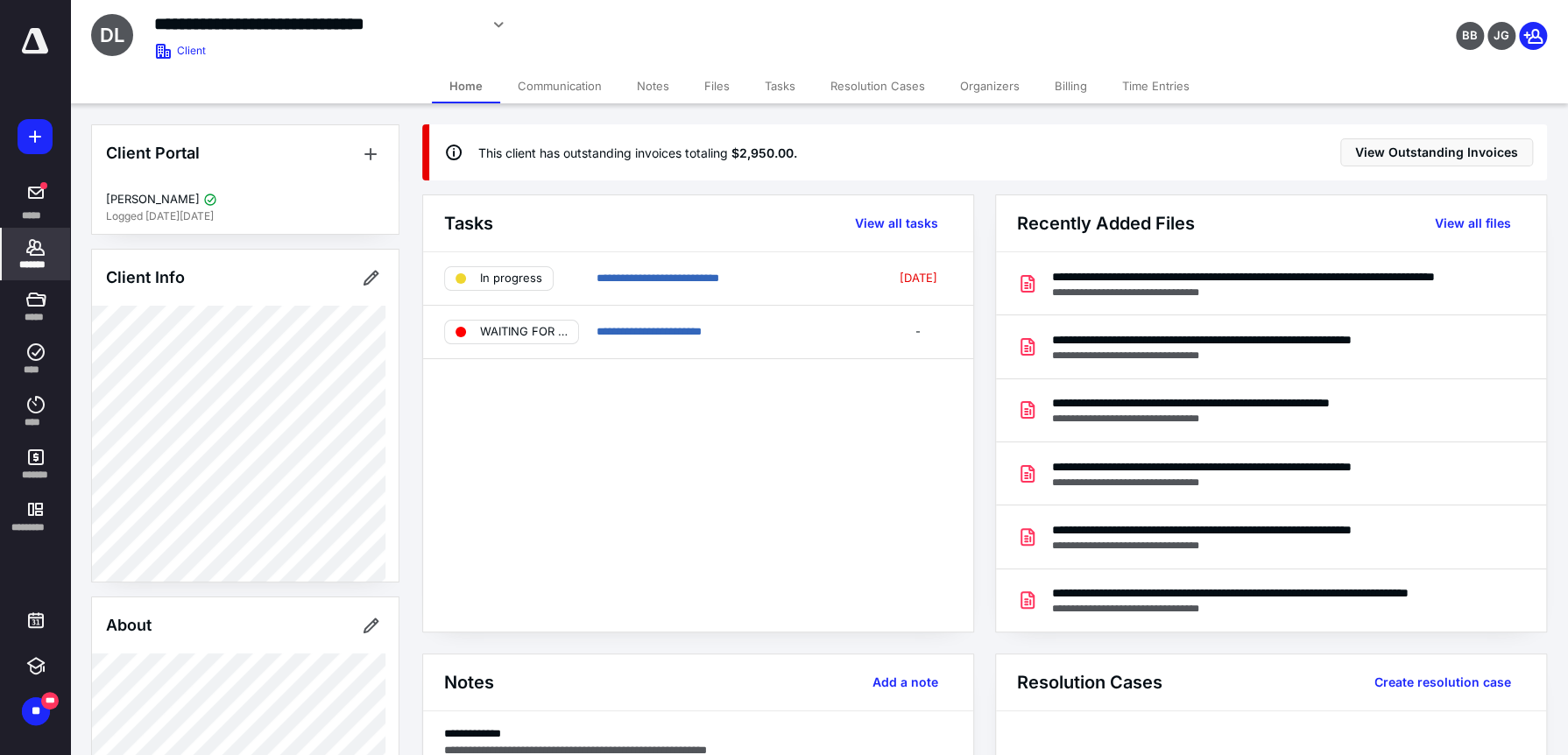 click on "Files" at bounding box center [717, 86] 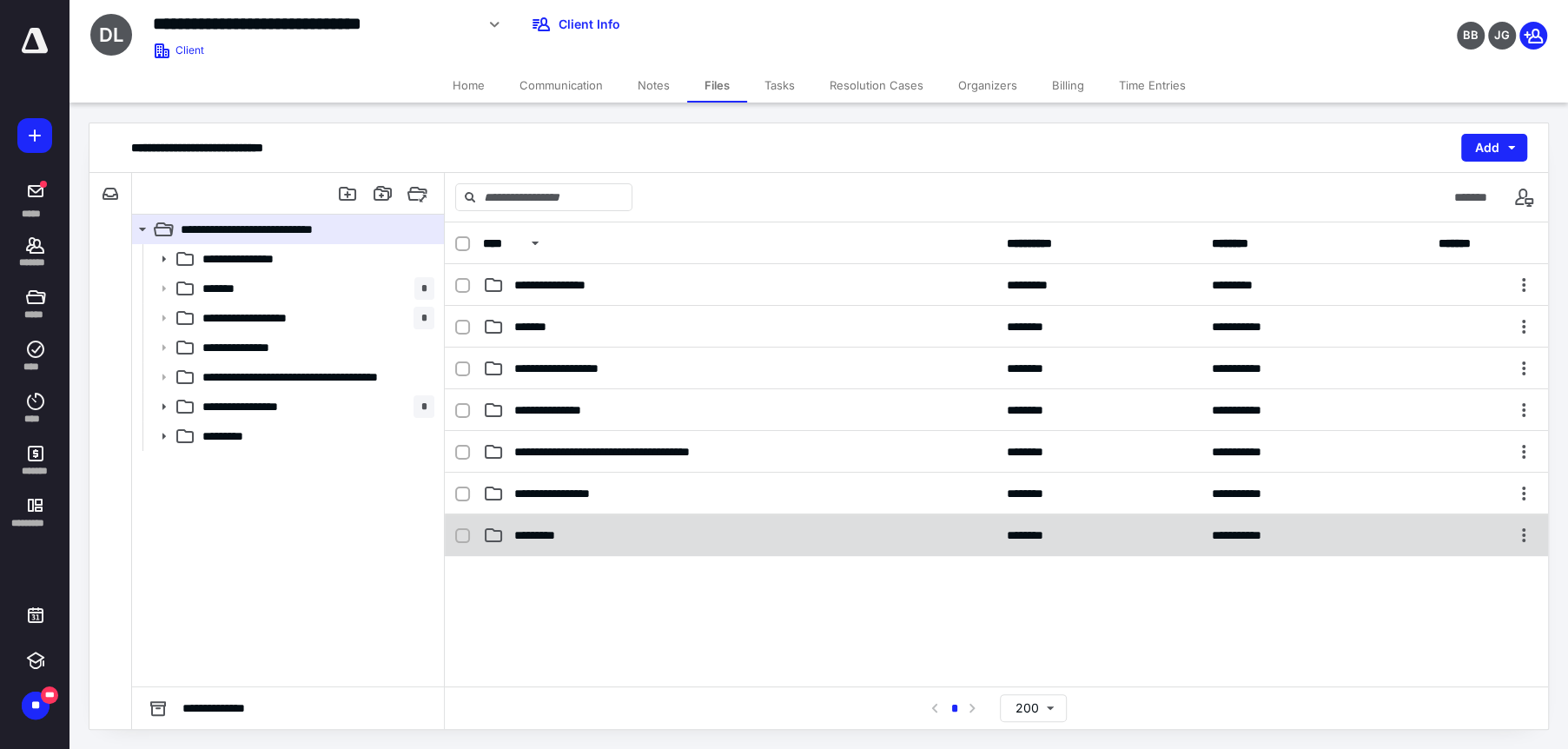 click on "*********" at bounding box center (739, 535) 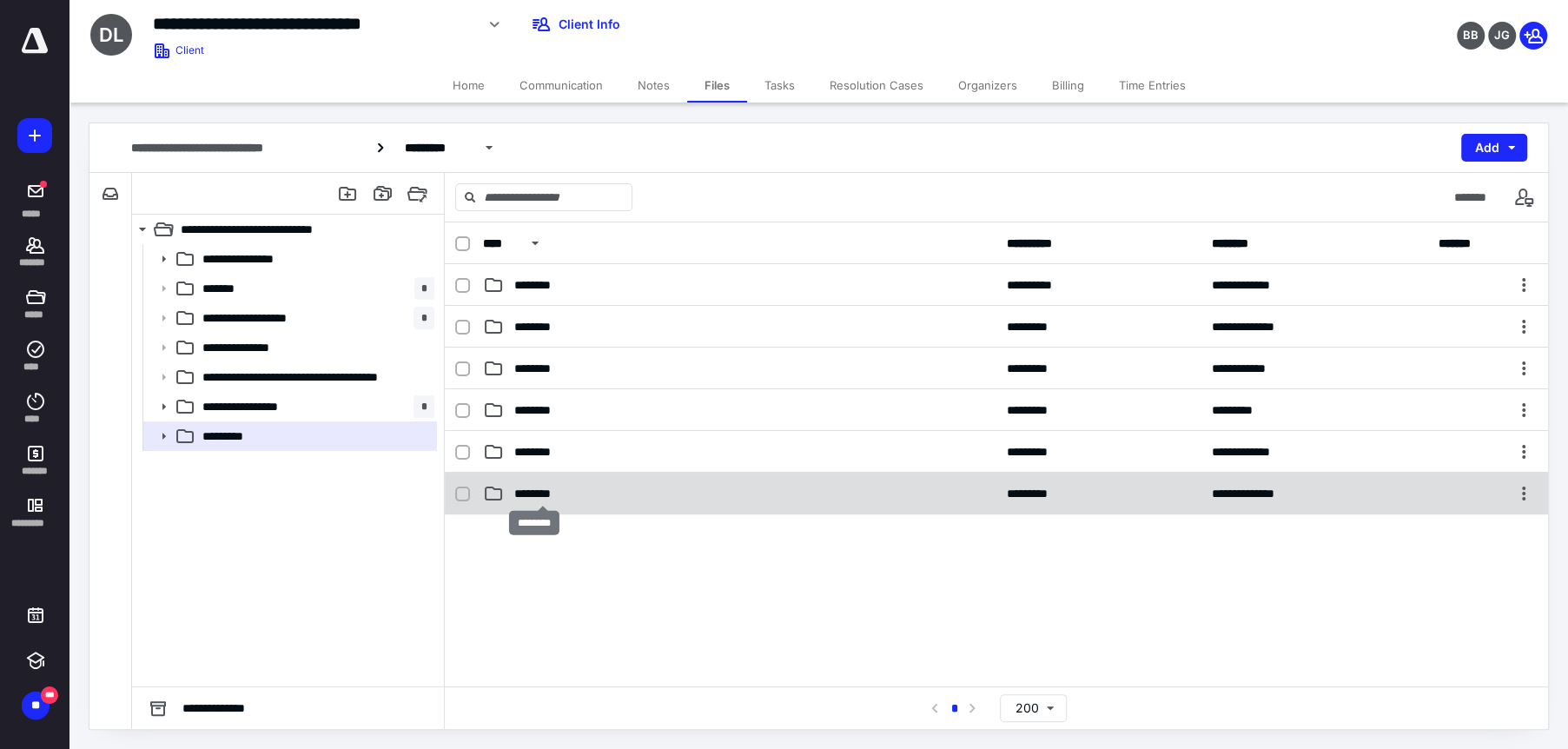 click on "********" at bounding box center [543, 494] 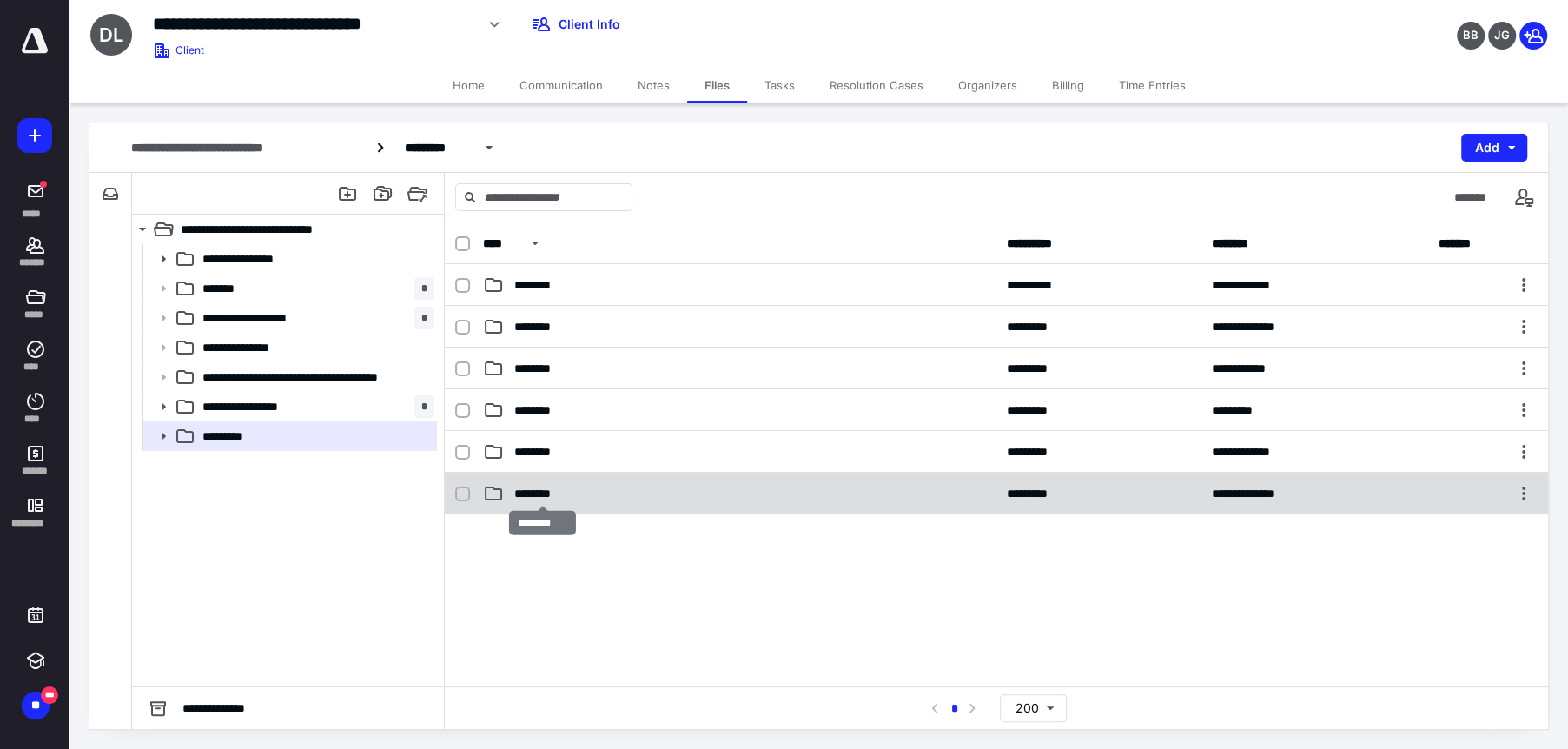 click on "********" at bounding box center (543, 494) 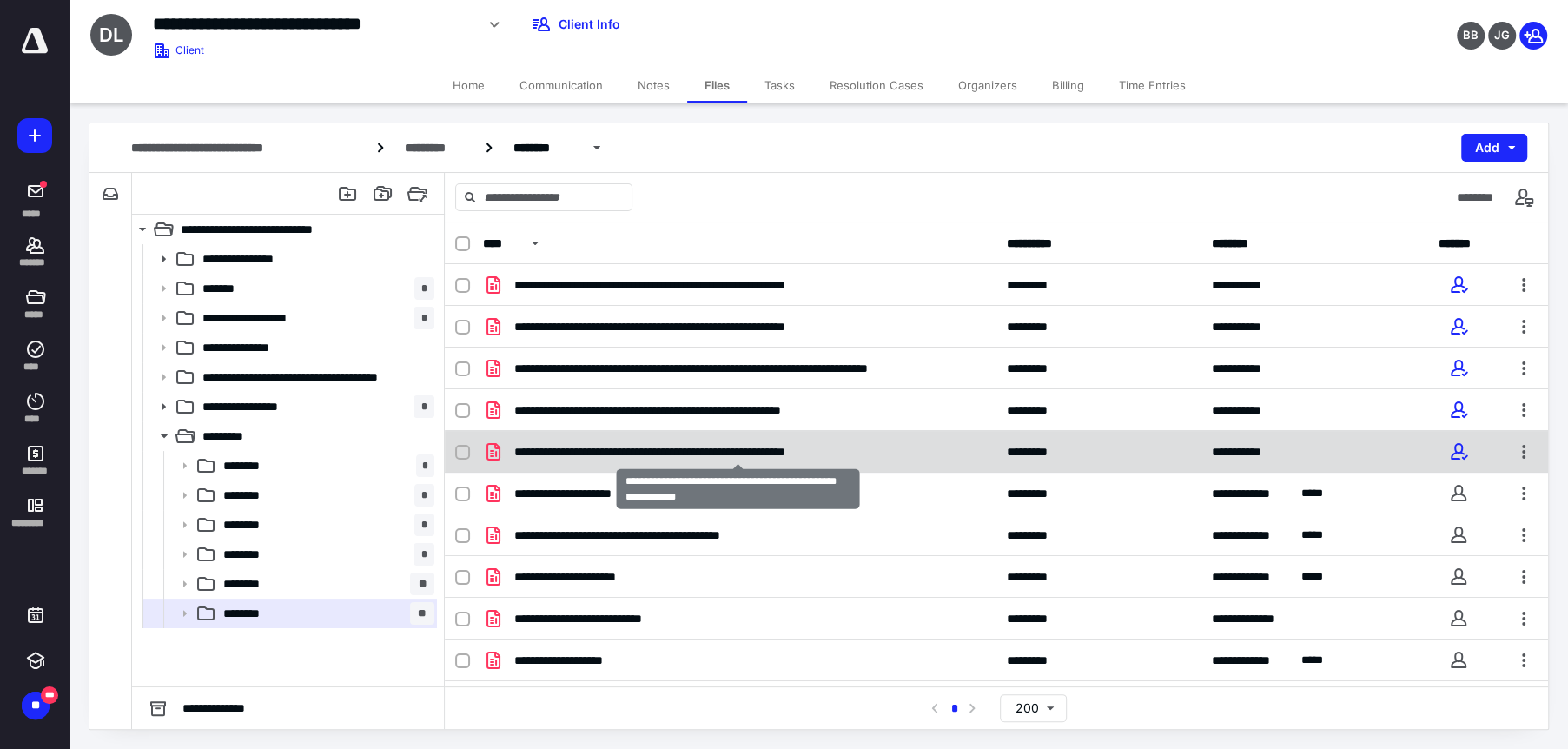 click on "**********" at bounding box center (738, 452) 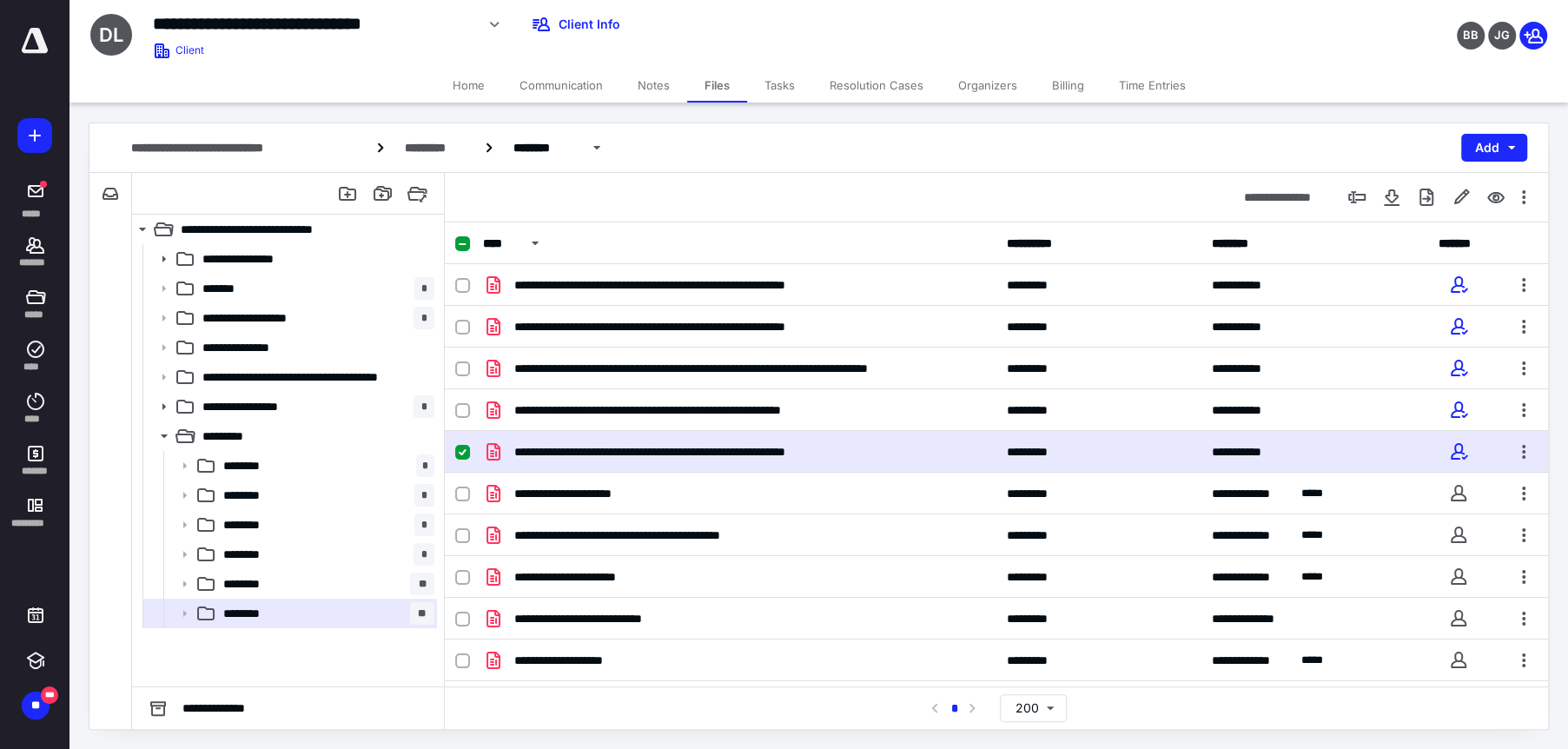click on "**********" at bounding box center (996, 452) 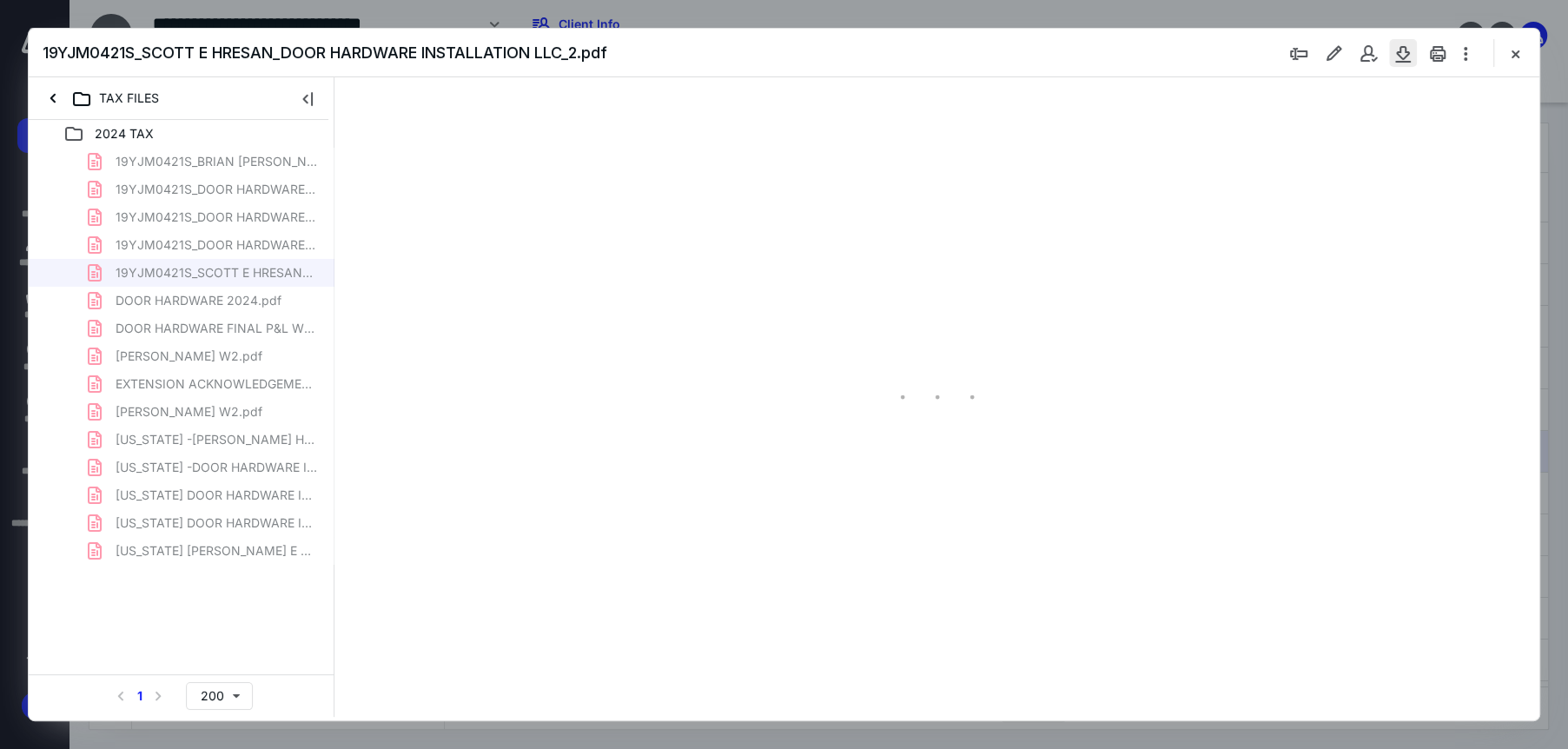 scroll, scrollTop: 0, scrollLeft: 0, axis: both 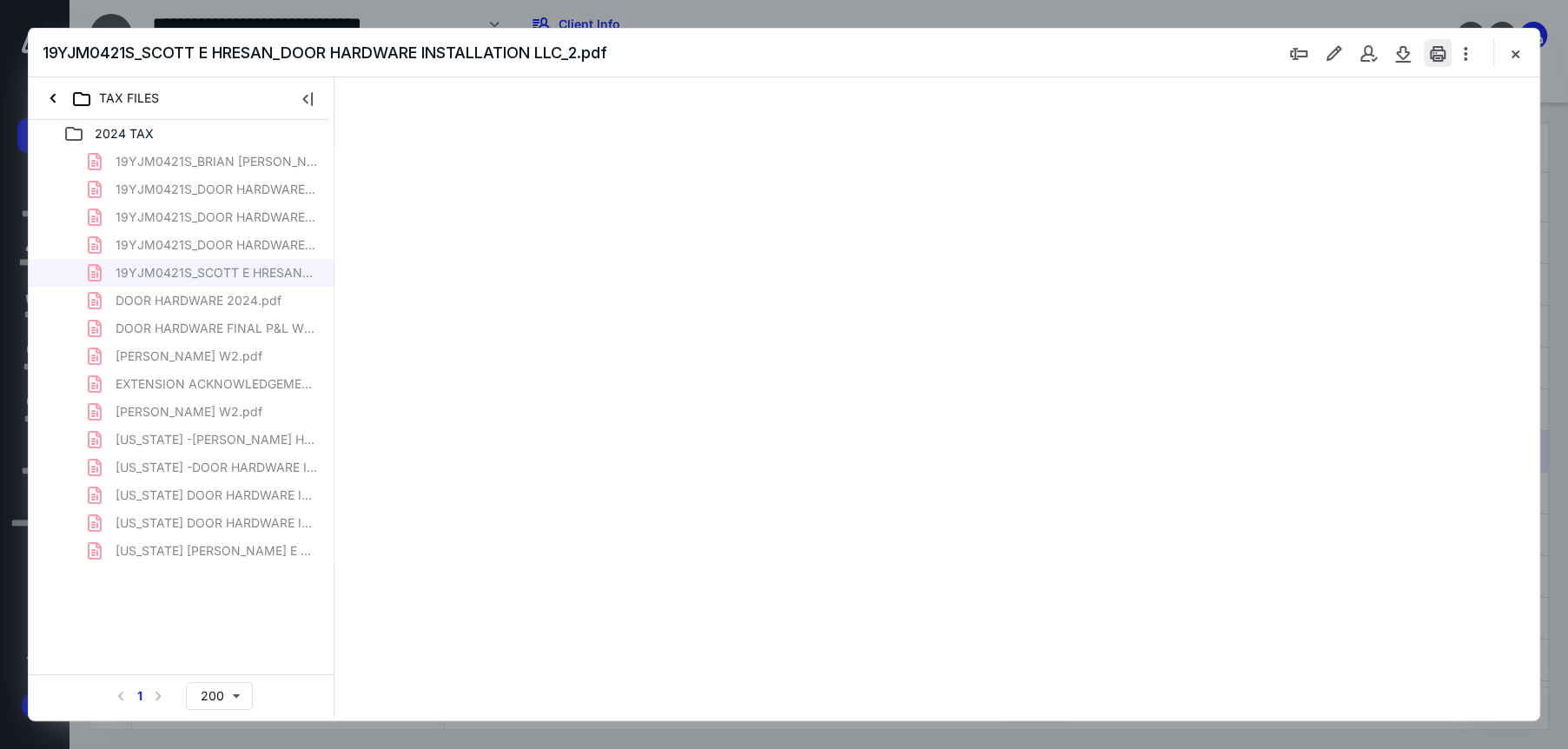 click at bounding box center [1438, 53] 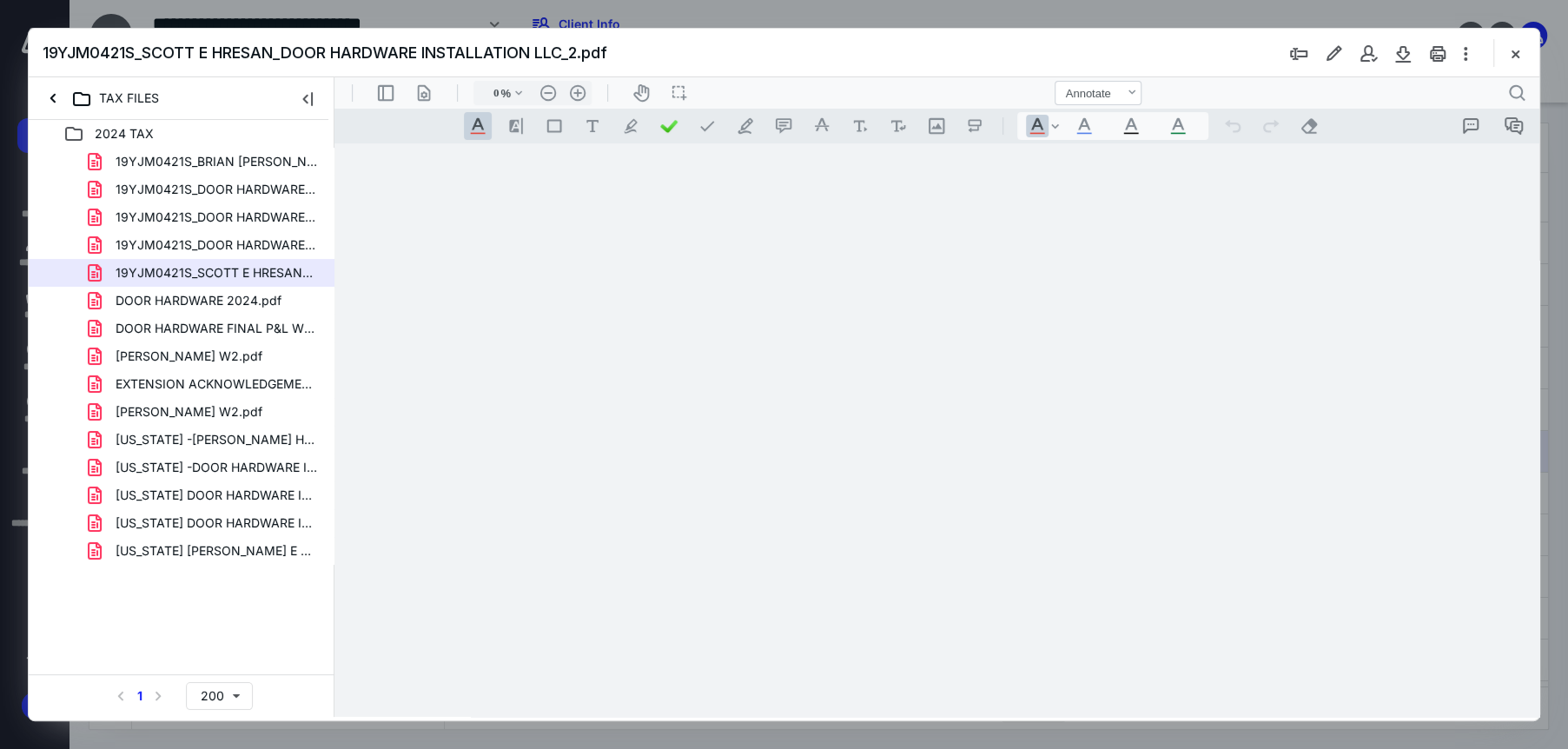 type on "172" 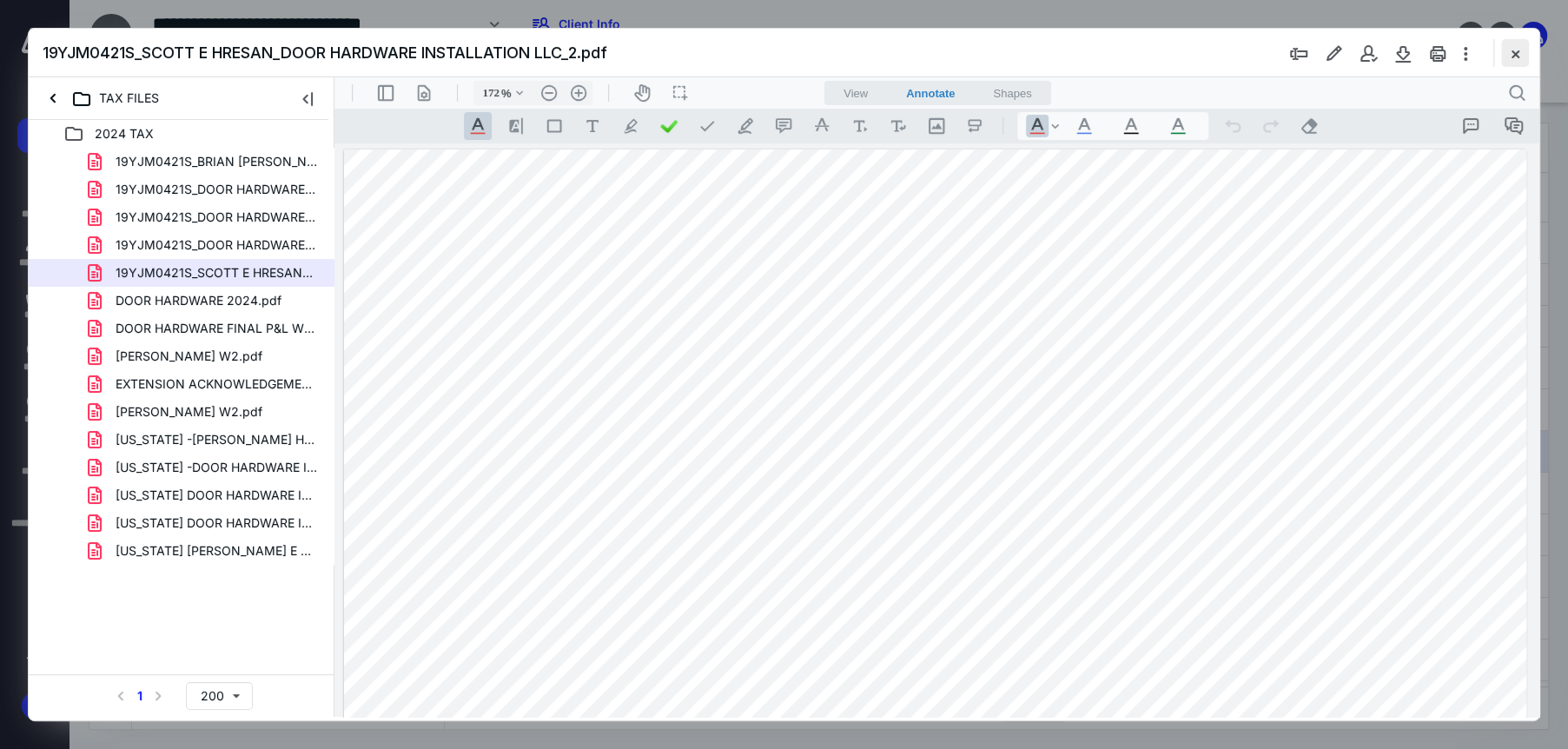 click at bounding box center (1515, 53) 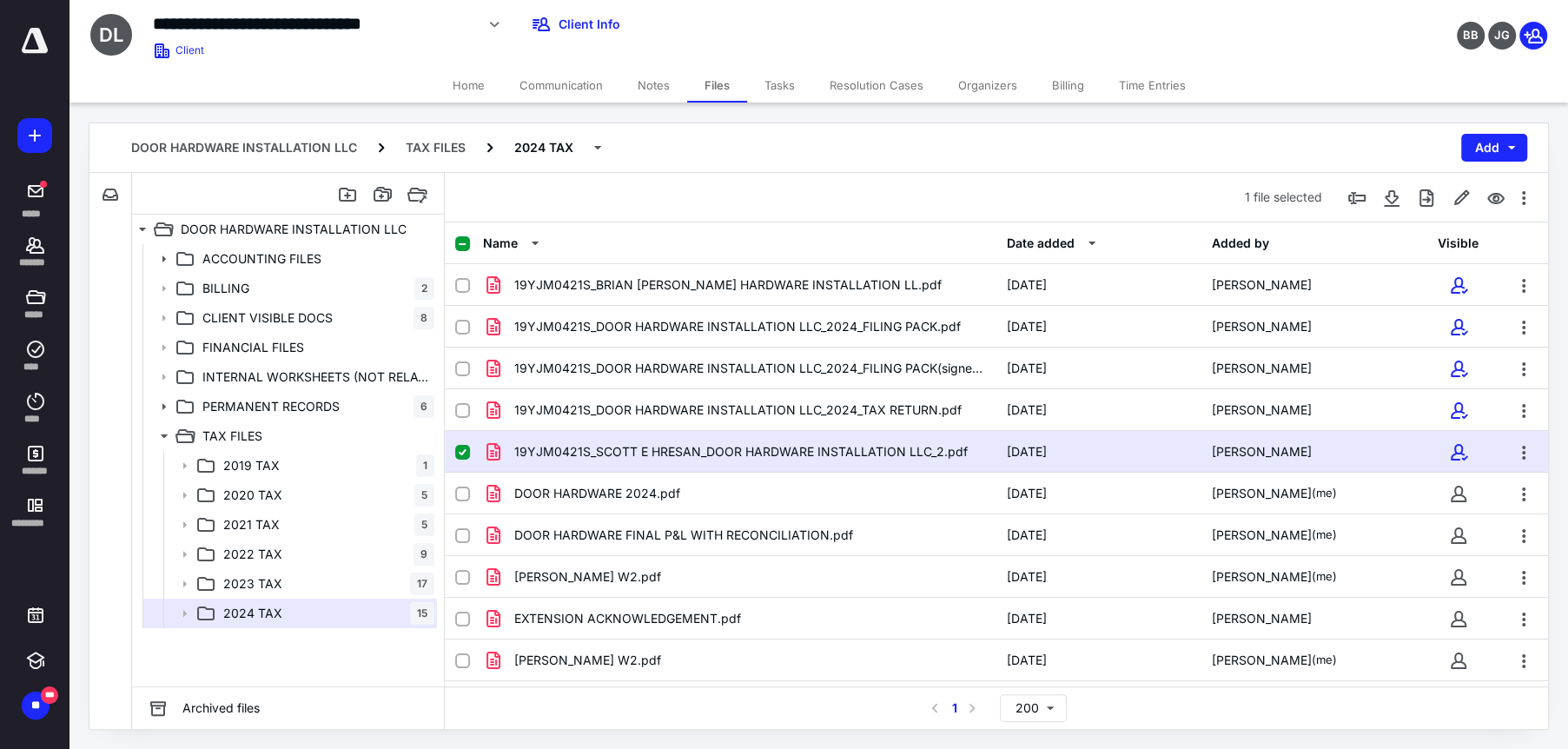 click on "Date added" at bounding box center (1041, 243) 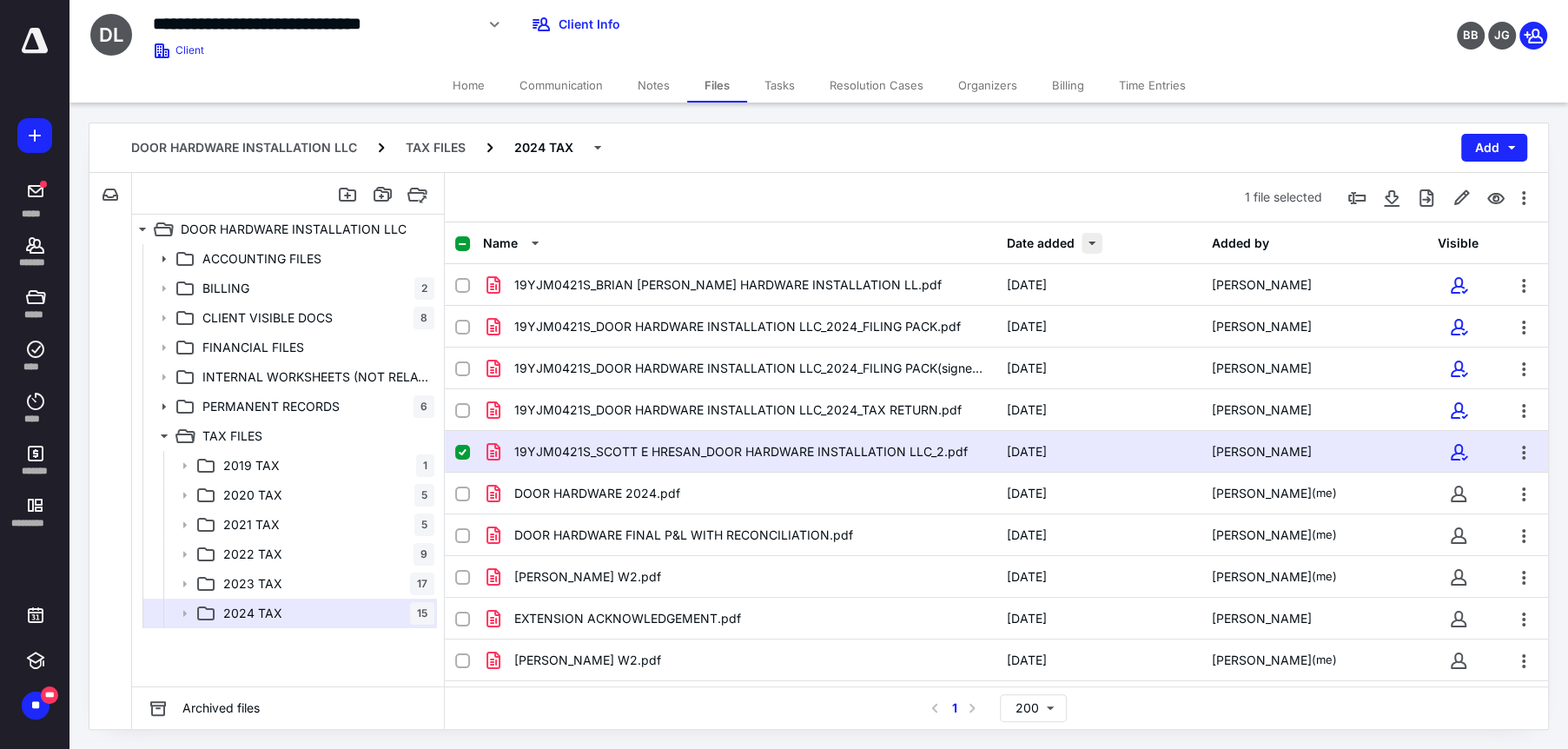 click at bounding box center [1092, 243] 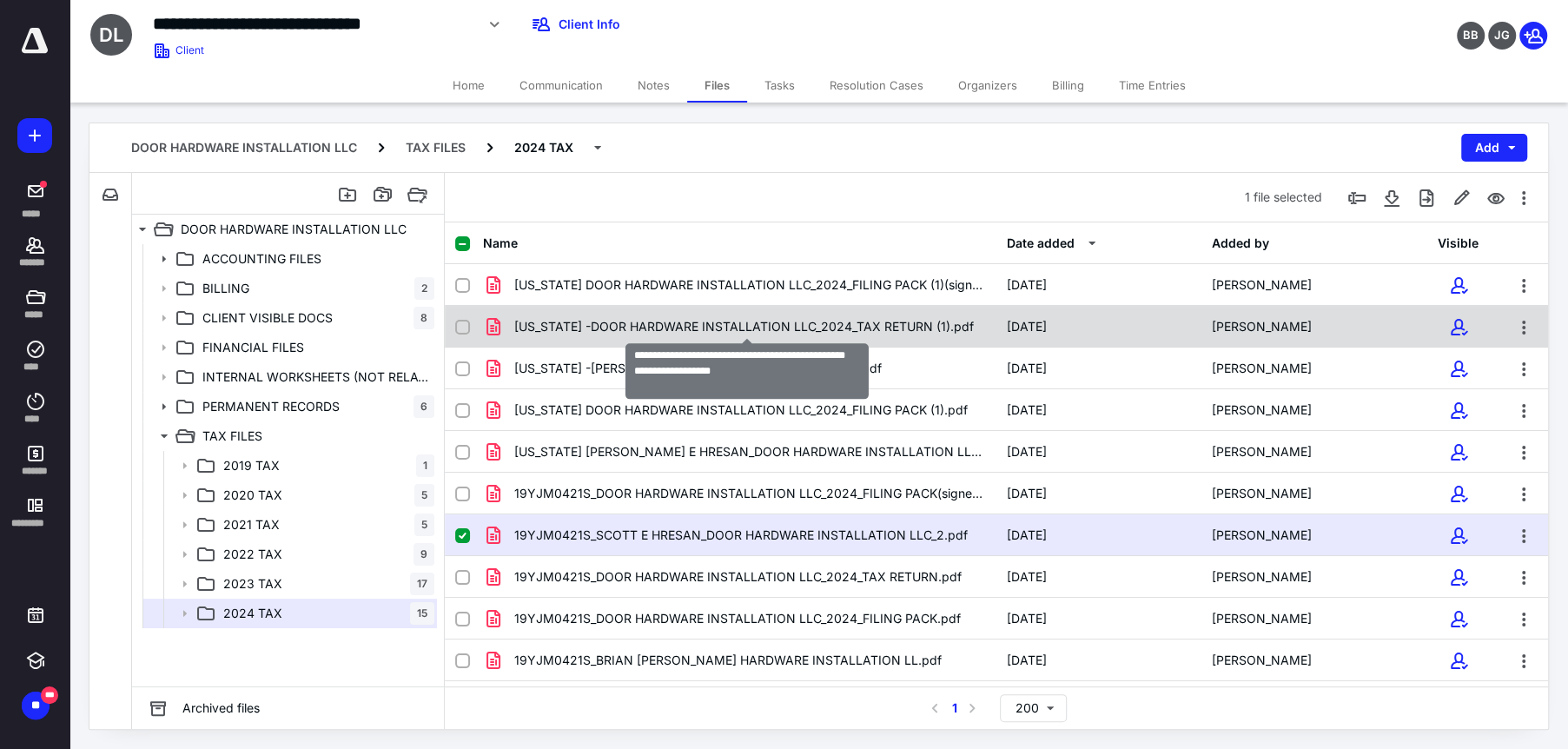 click on "[US_STATE] -DOOR HARDWARE INSTALLATION LLC_2024_TAX RETURN (1).pdf" at bounding box center [744, 327] 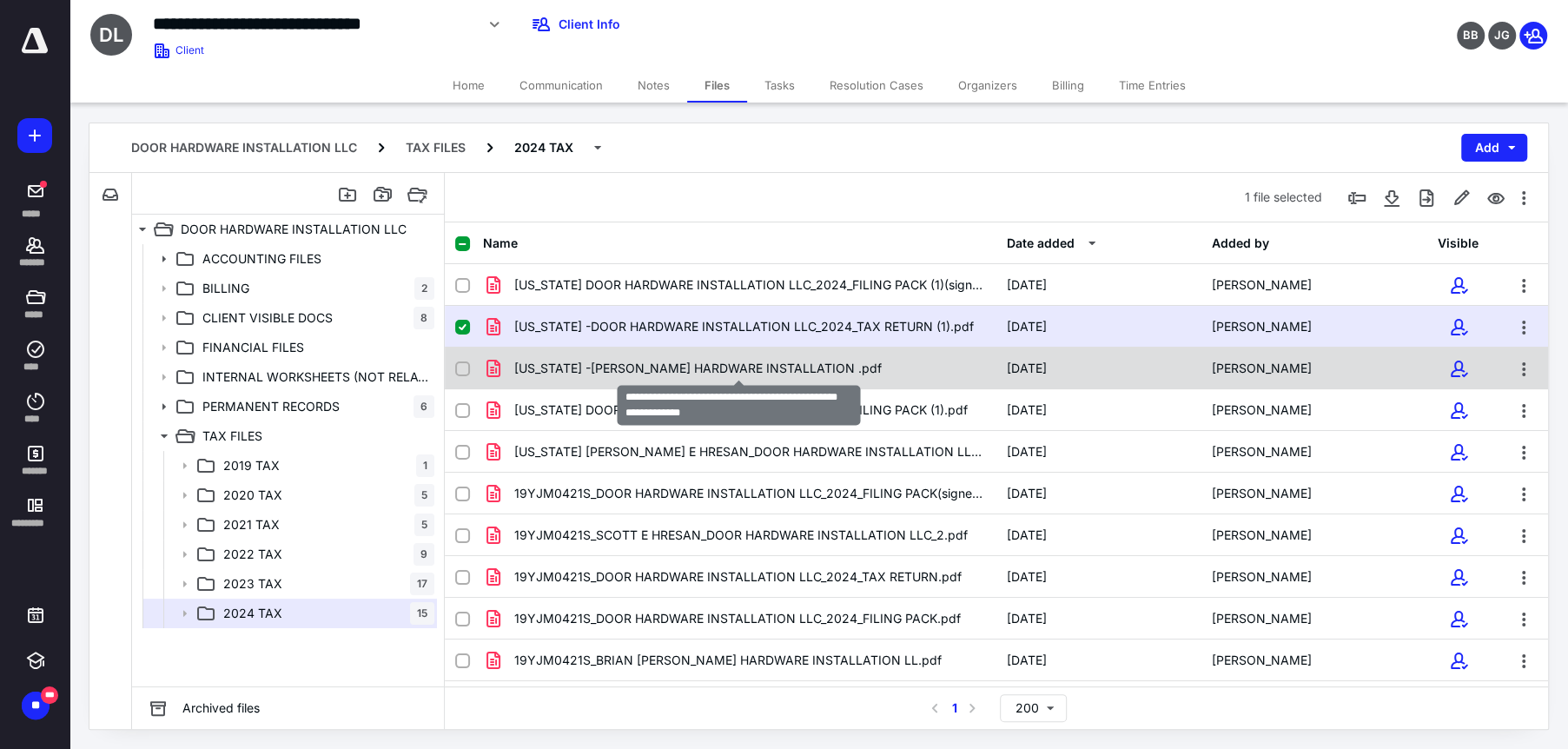 click on "[US_STATE] -[PERSON_NAME] HARDWARE INSTALLATION .pdf" at bounding box center [698, 368] 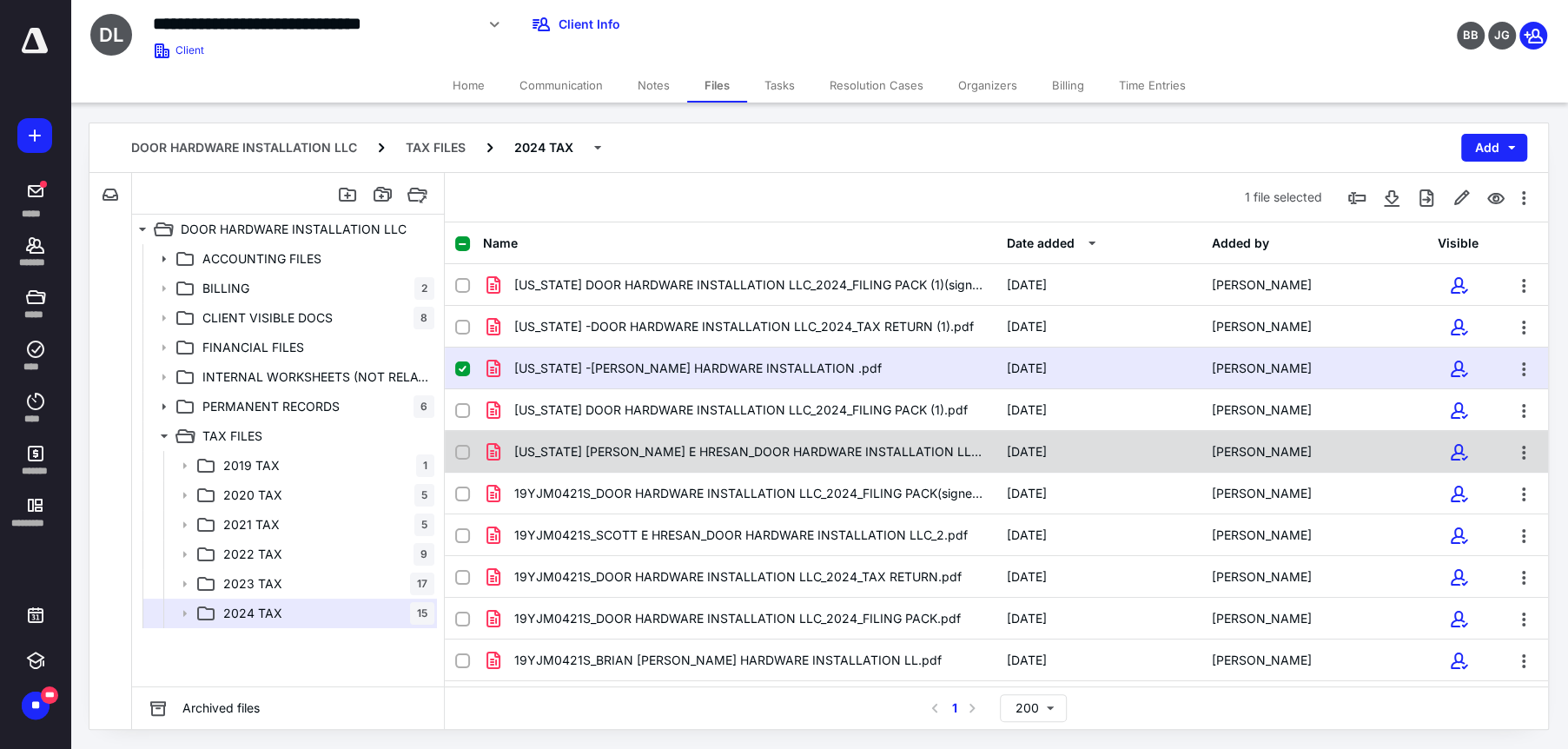 click on "[US_STATE] [PERSON_NAME] E HRESAN_DOOR HARDWARE INSTALLATION LLC_2 (1).pdf" at bounding box center (750, 452) 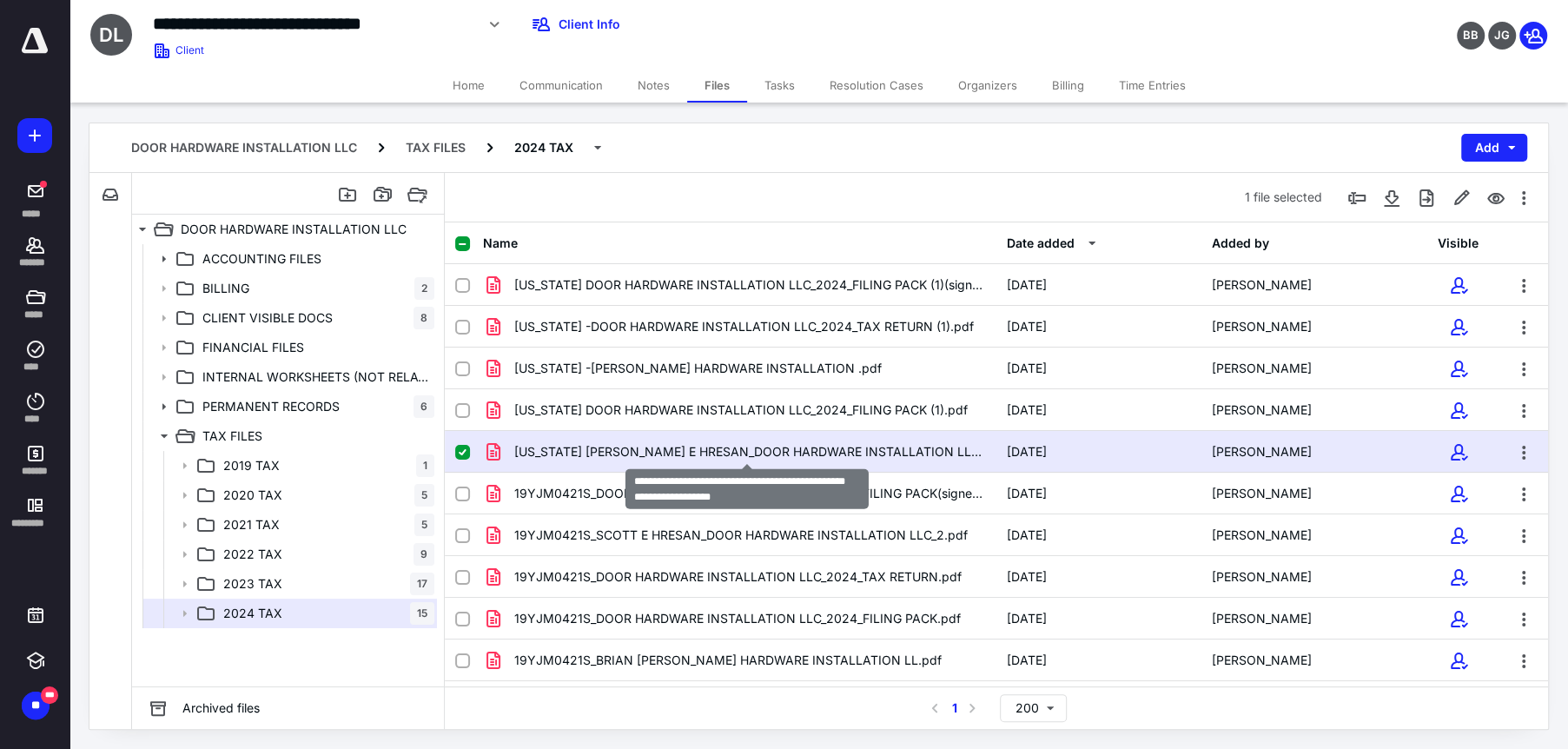 click on "[US_STATE] [PERSON_NAME] E HRESAN_DOOR HARDWARE INSTALLATION LLC_2 (1).pdf" at bounding box center [750, 452] 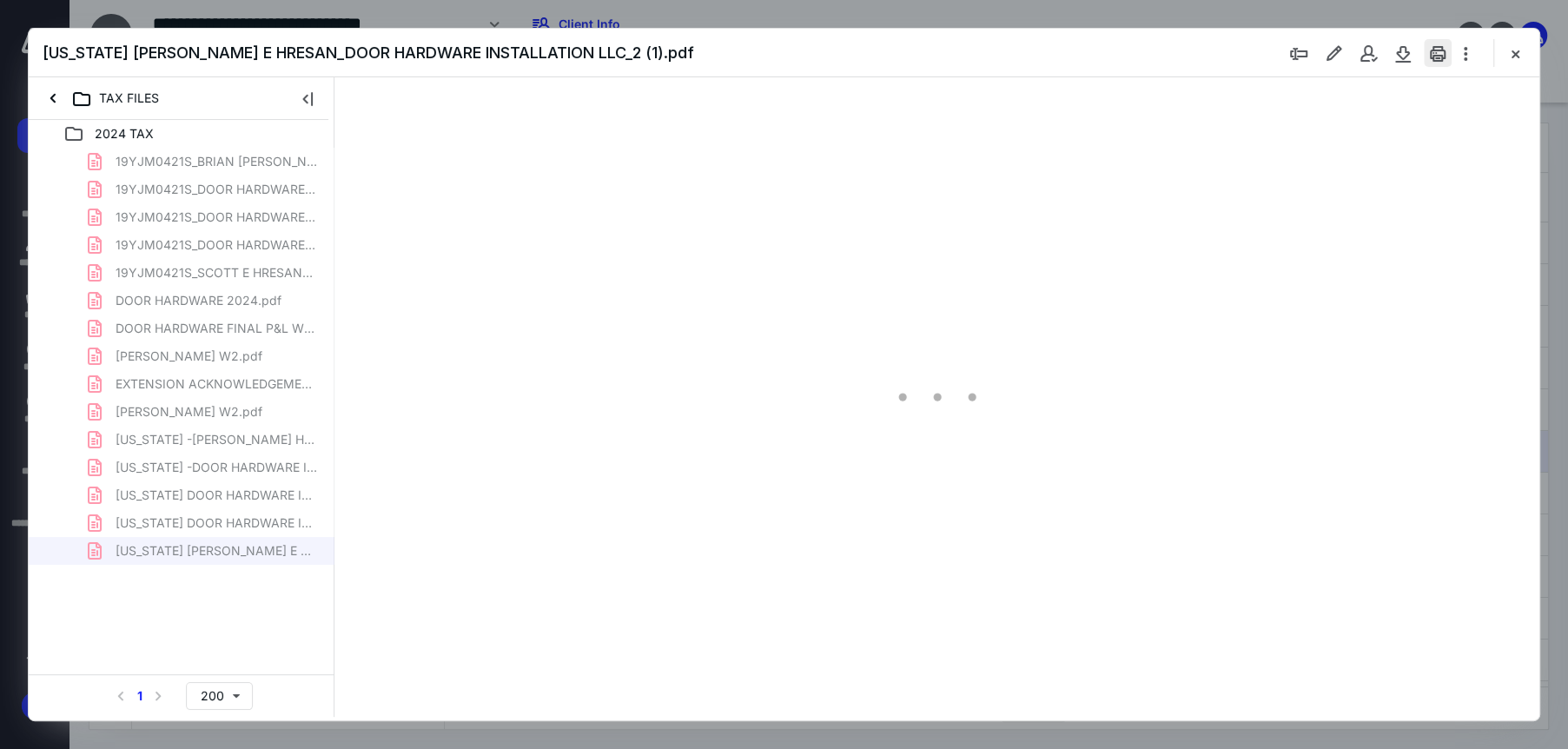 scroll, scrollTop: 0, scrollLeft: 0, axis: both 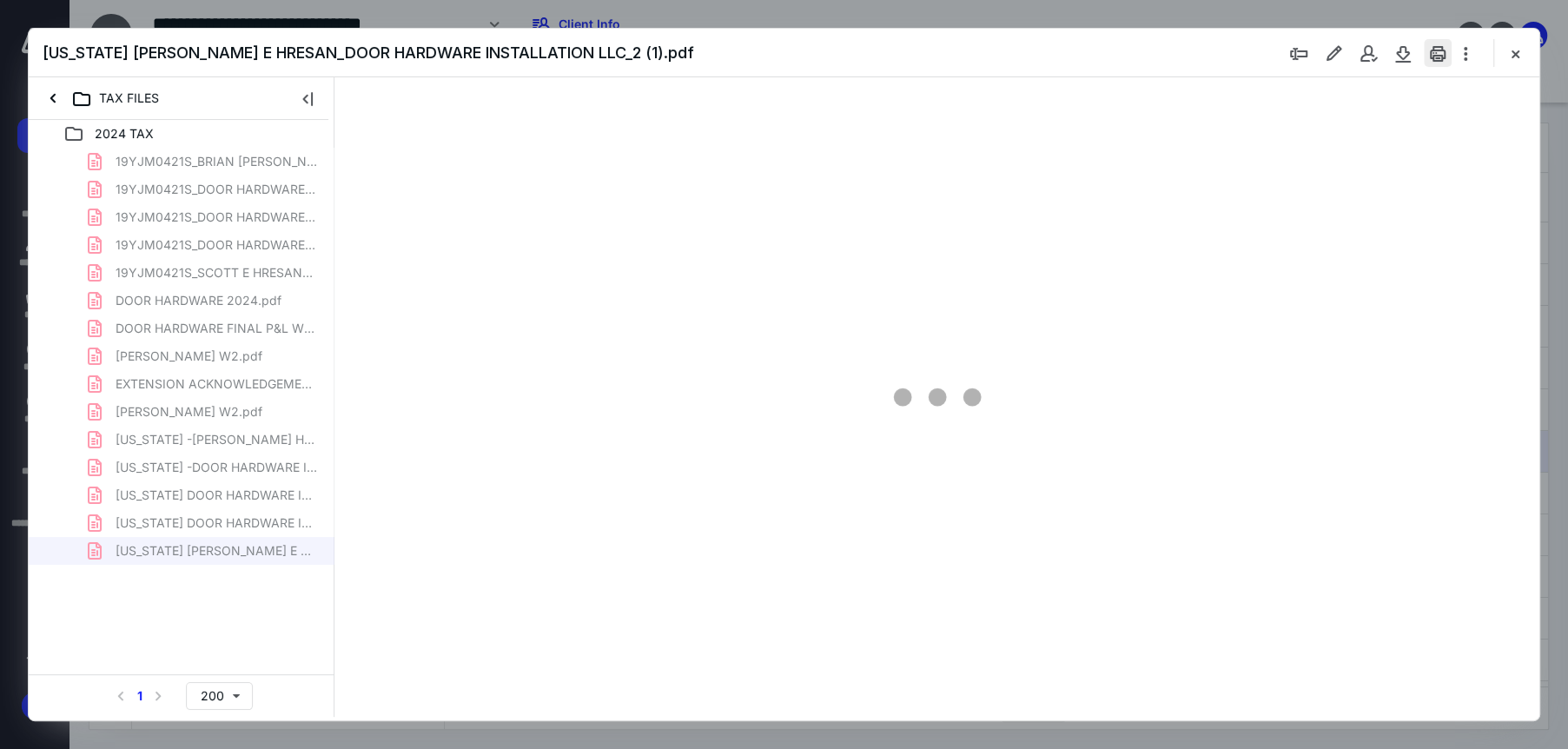 click at bounding box center [1438, 53] 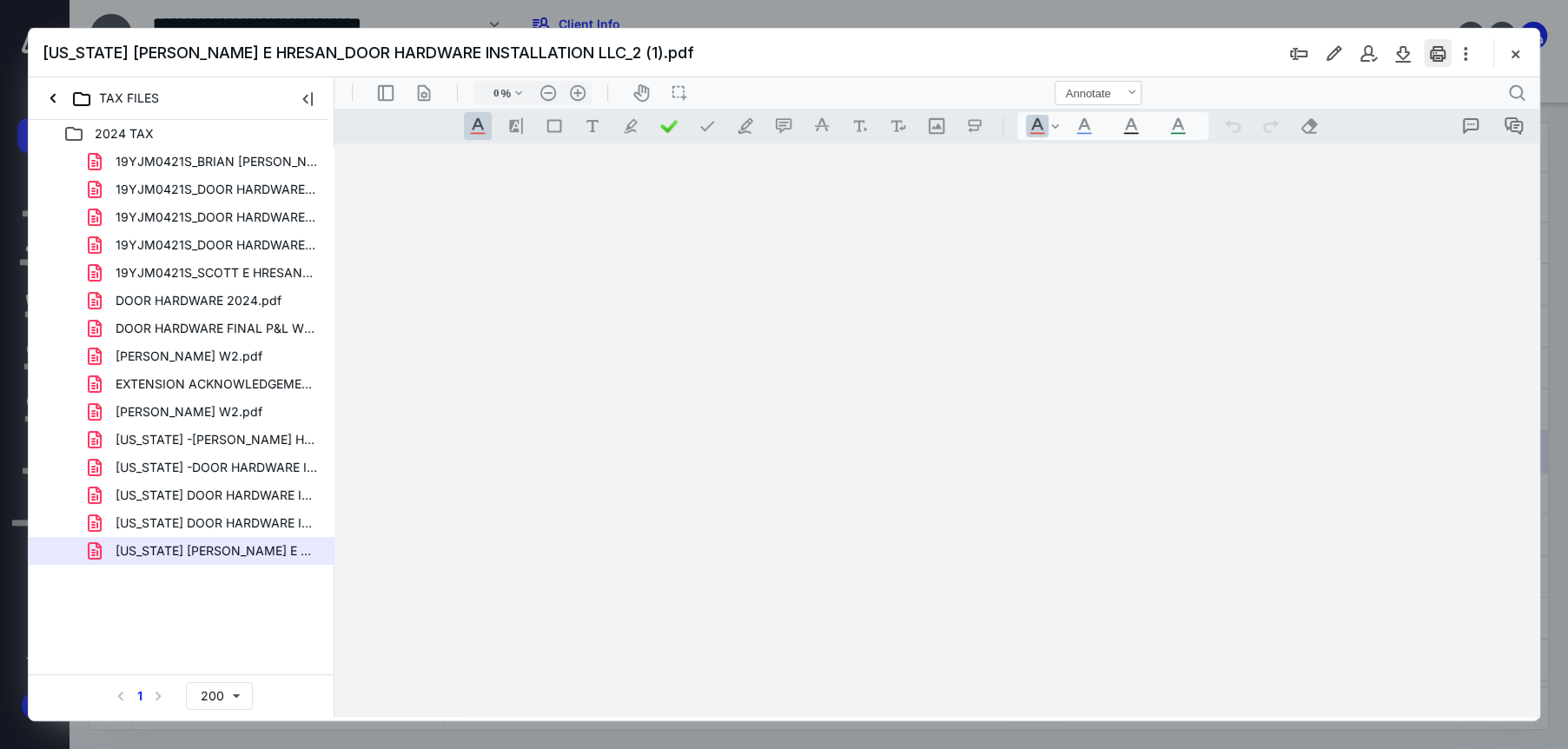 type on "222" 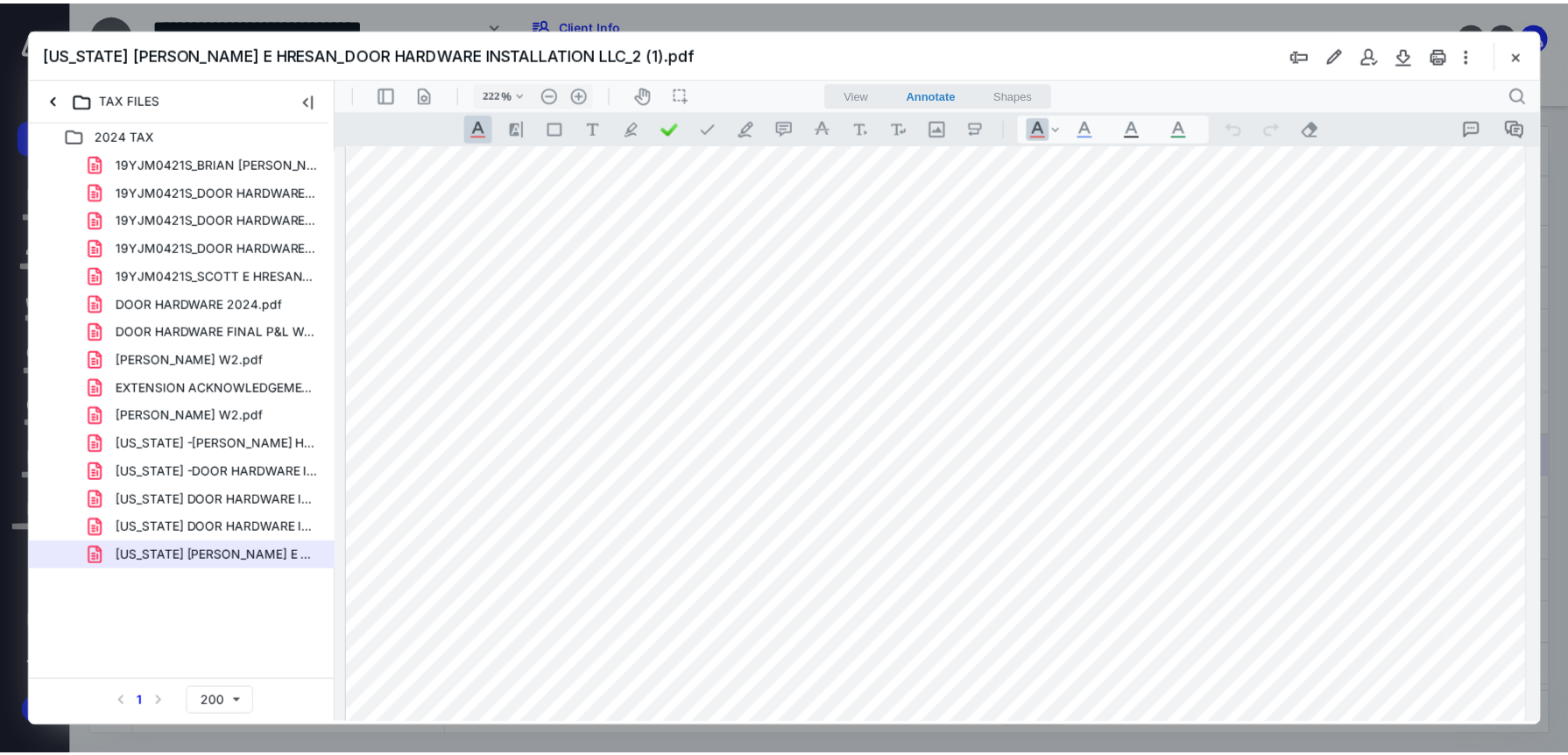 scroll, scrollTop: 701, scrollLeft: 0, axis: vertical 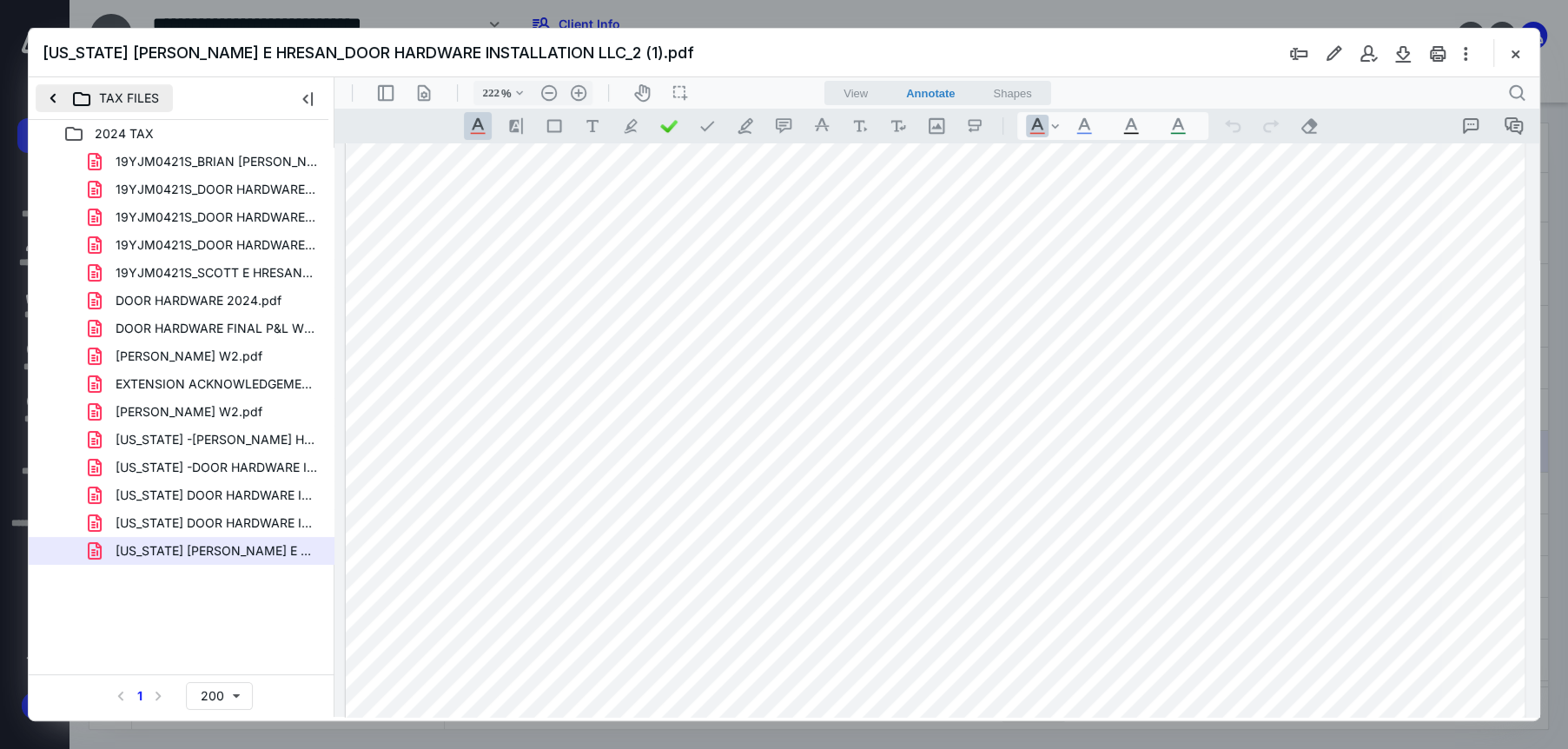 drag, startPoint x: 41, startPoint y: 95, endPoint x: 61, endPoint y: 103, distance: 21.540659 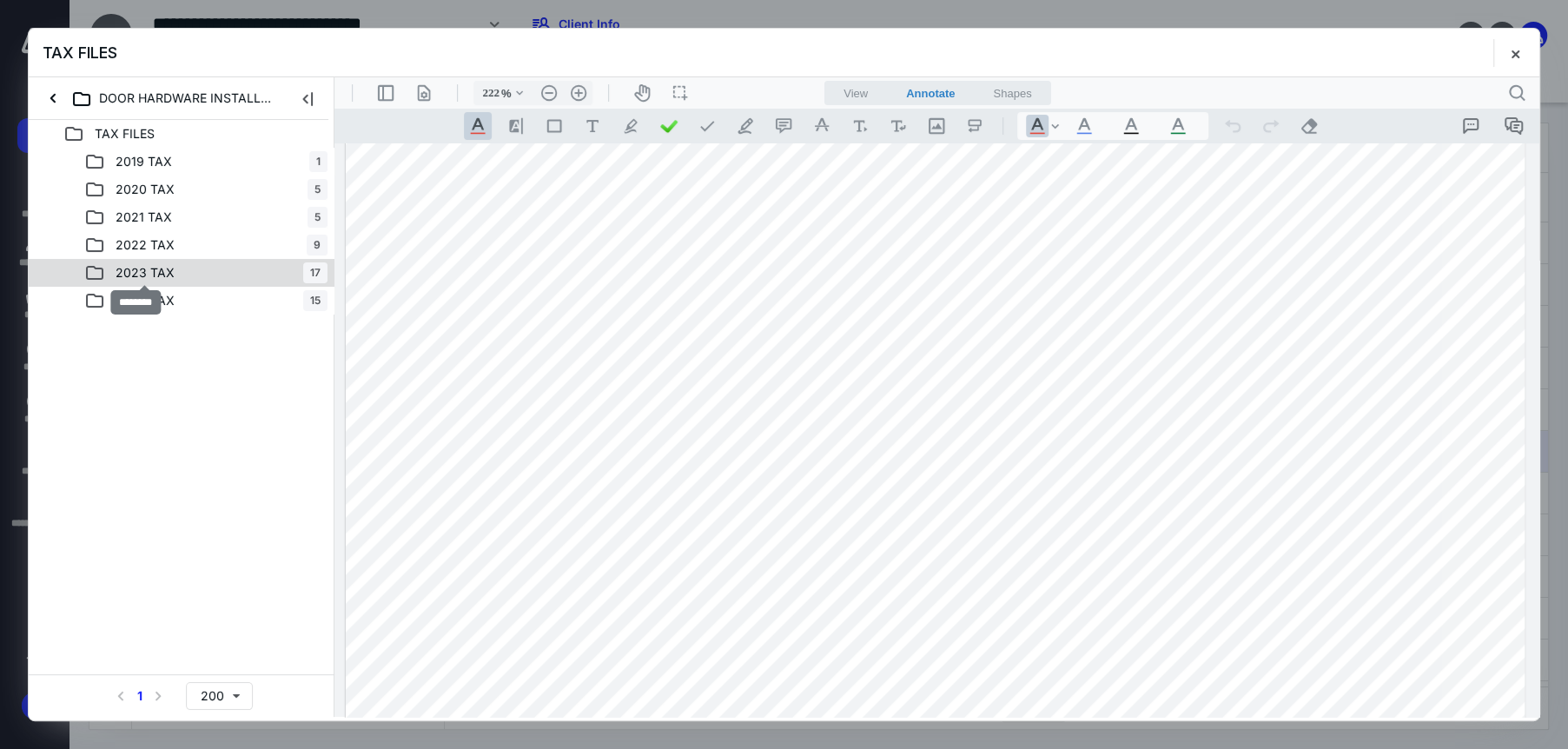 click on "2023 TAX" at bounding box center [145, 273] 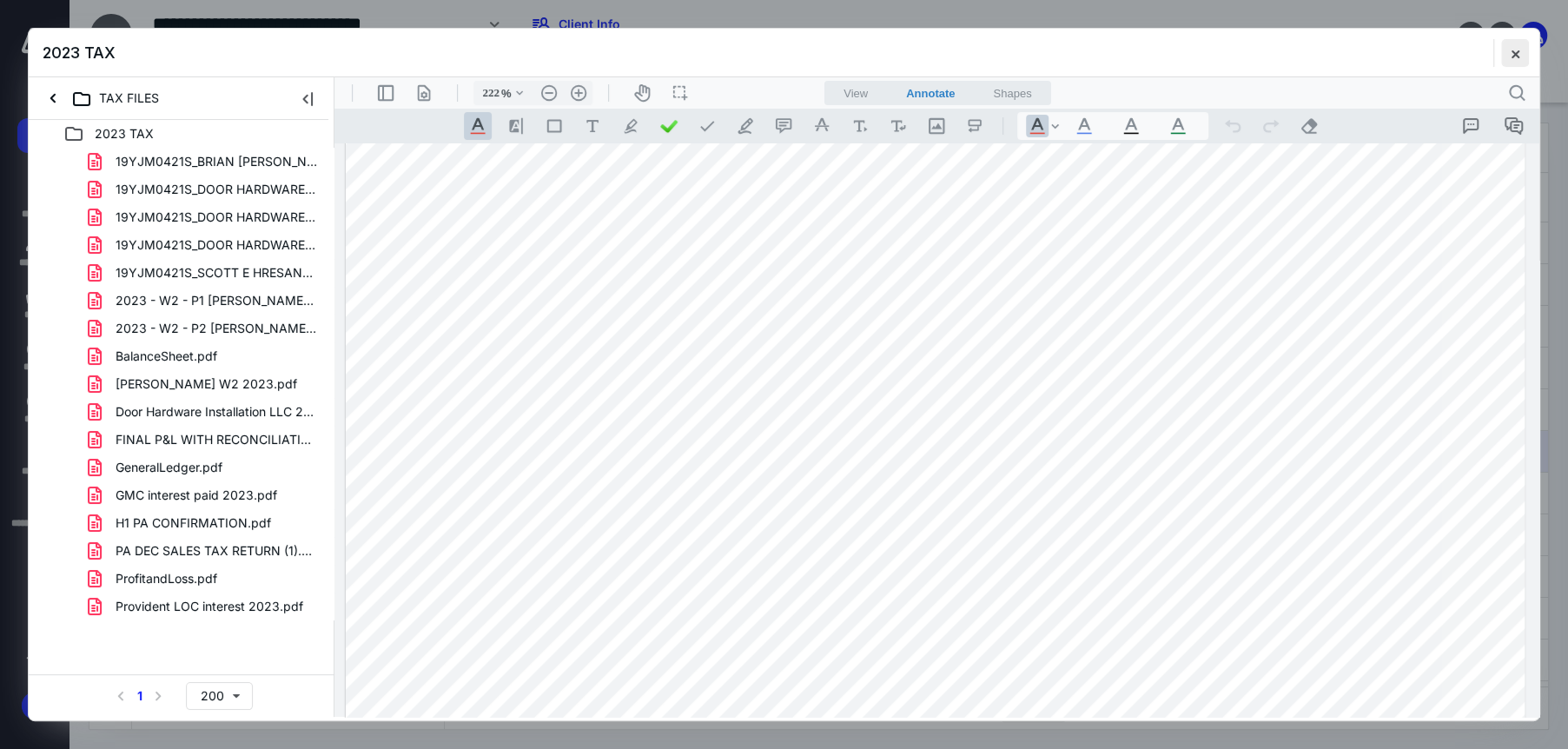 click at bounding box center (1515, 53) 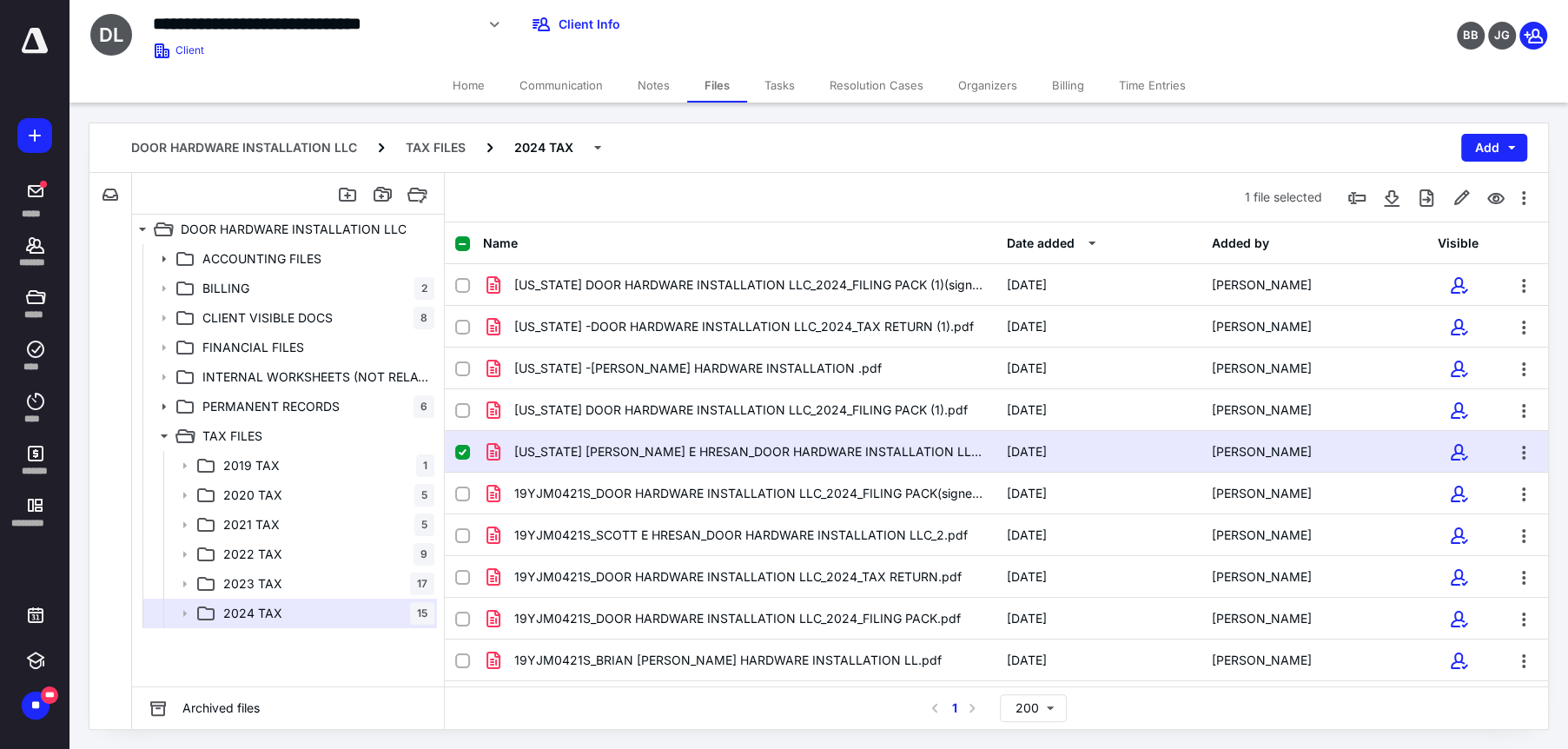 drag, startPoint x: 450, startPoint y: 78, endPoint x: 447, endPoint y: 90, distance: 12.36932 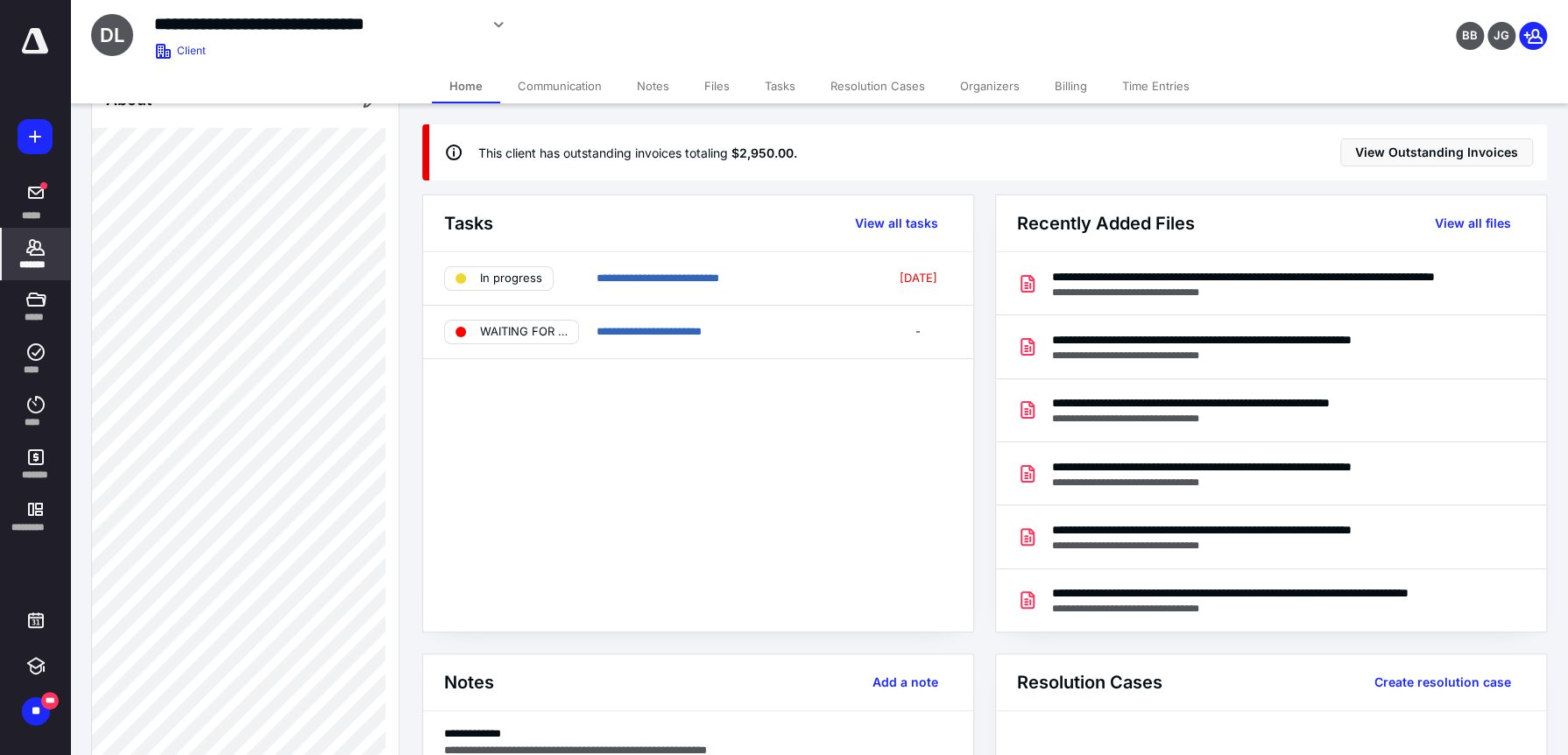 scroll, scrollTop: 927, scrollLeft: 0, axis: vertical 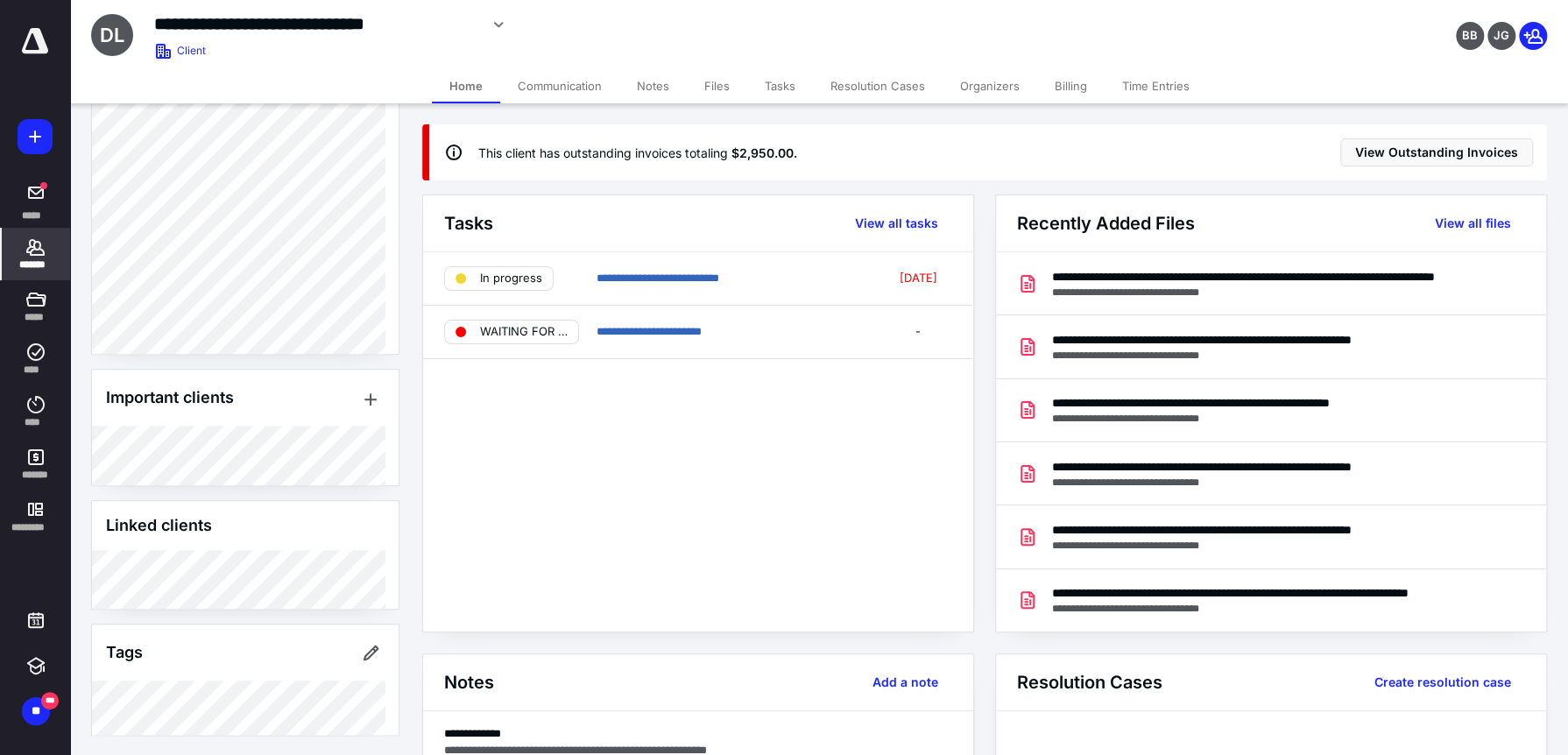 click on "Files" at bounding box center [717, 86] 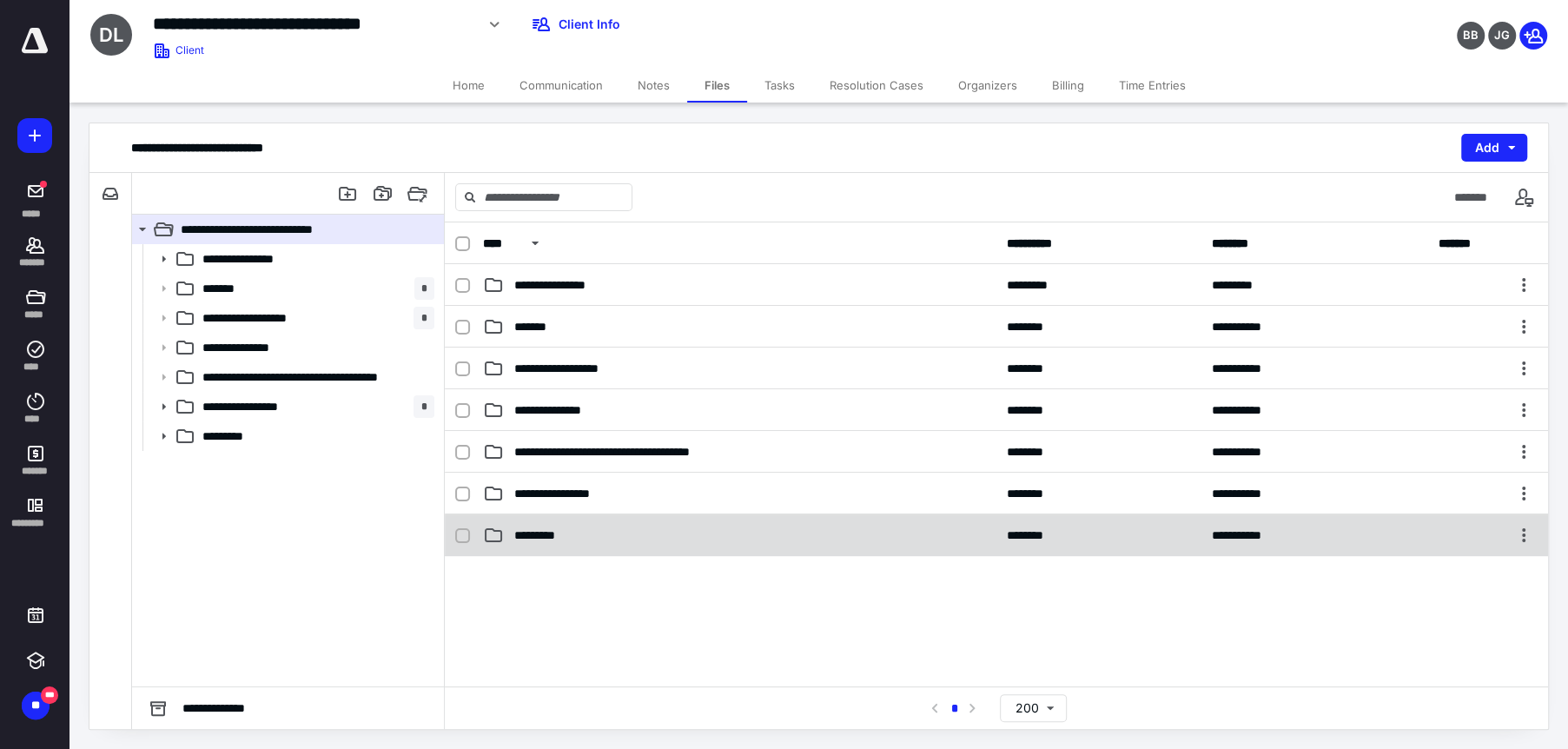 click on "*********" at bounding box center (739, 535) 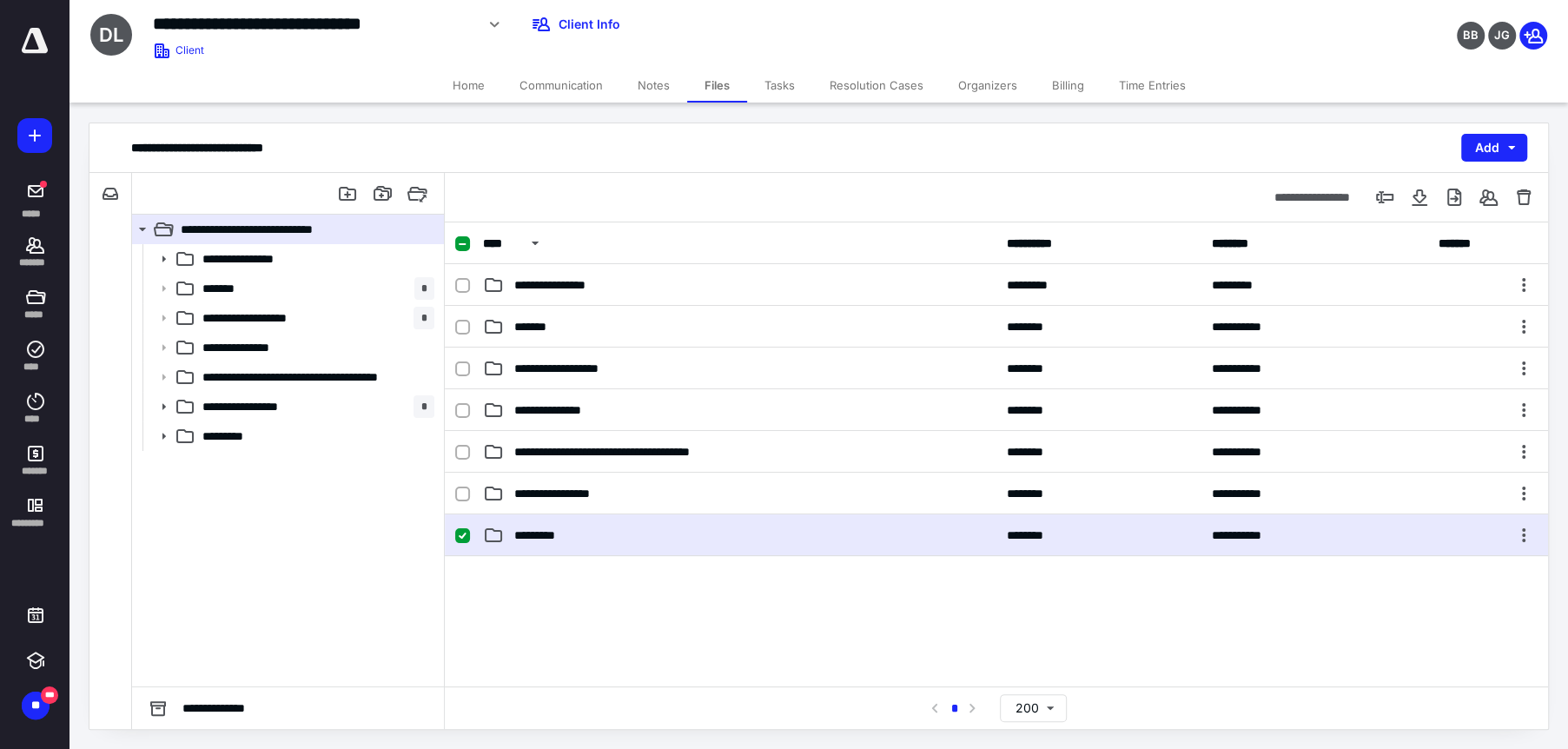 click on "*********" at bounding box center [739, 535] 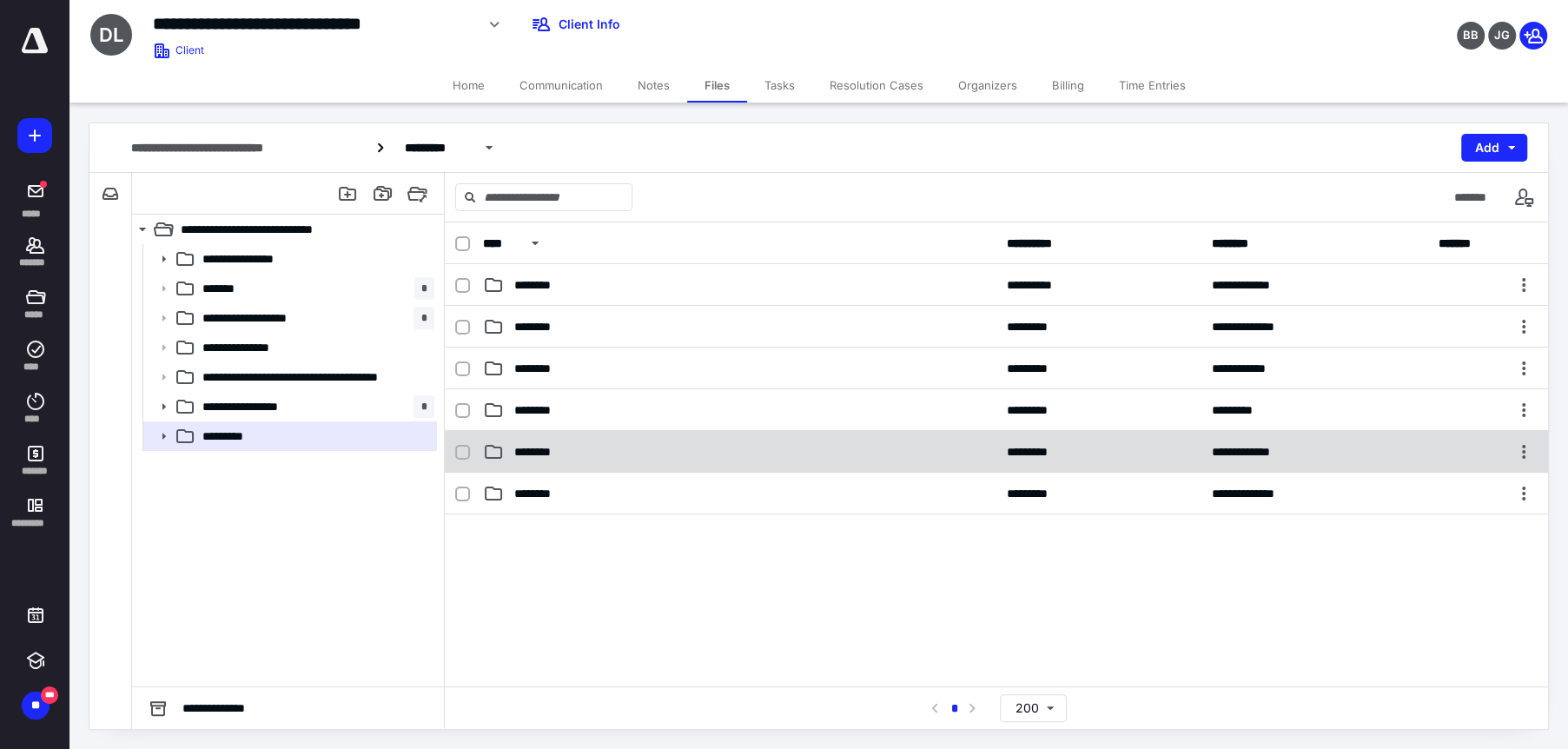 click on "**********" at bounding box center (996, 452) 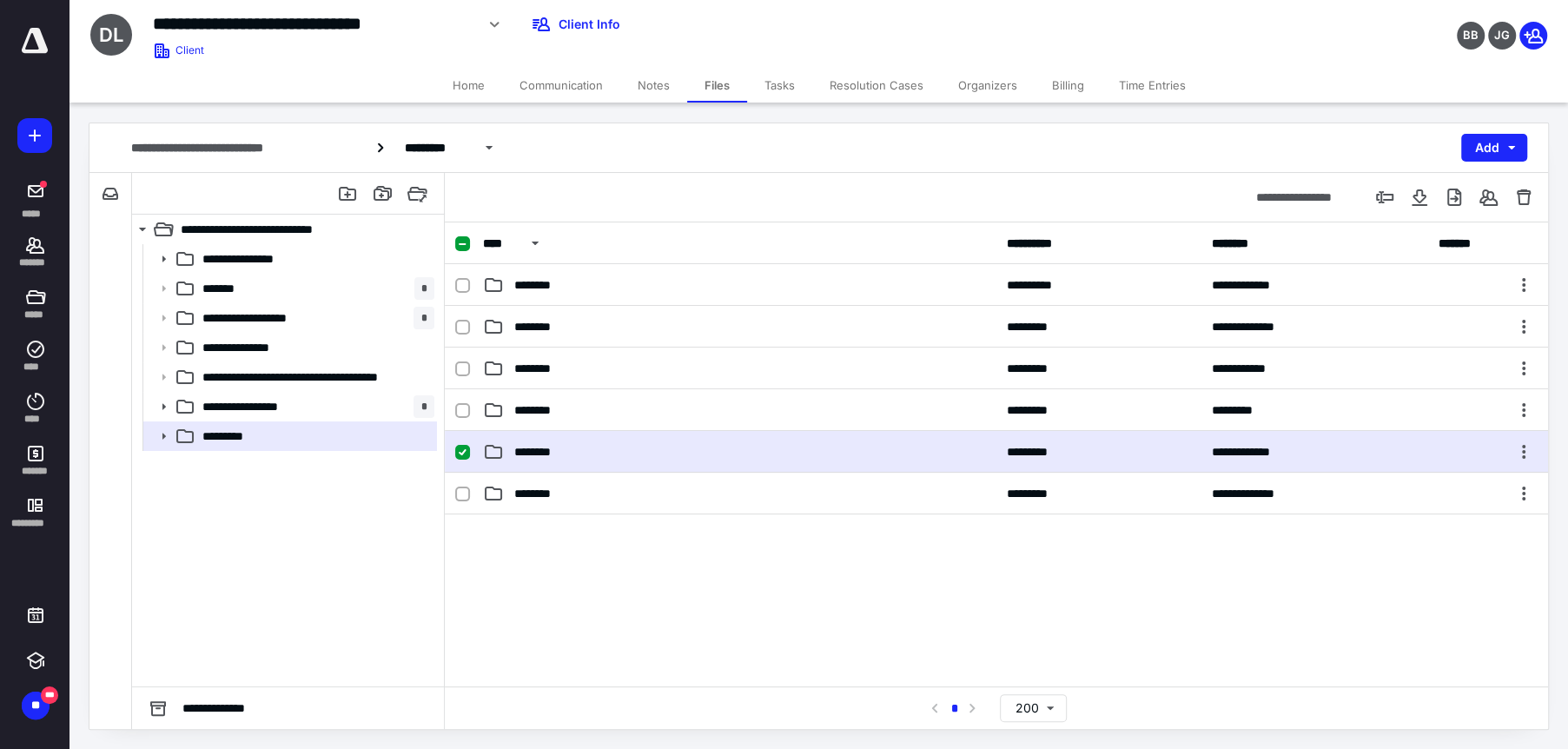 click on "**********" at bounding box center [996, 452] 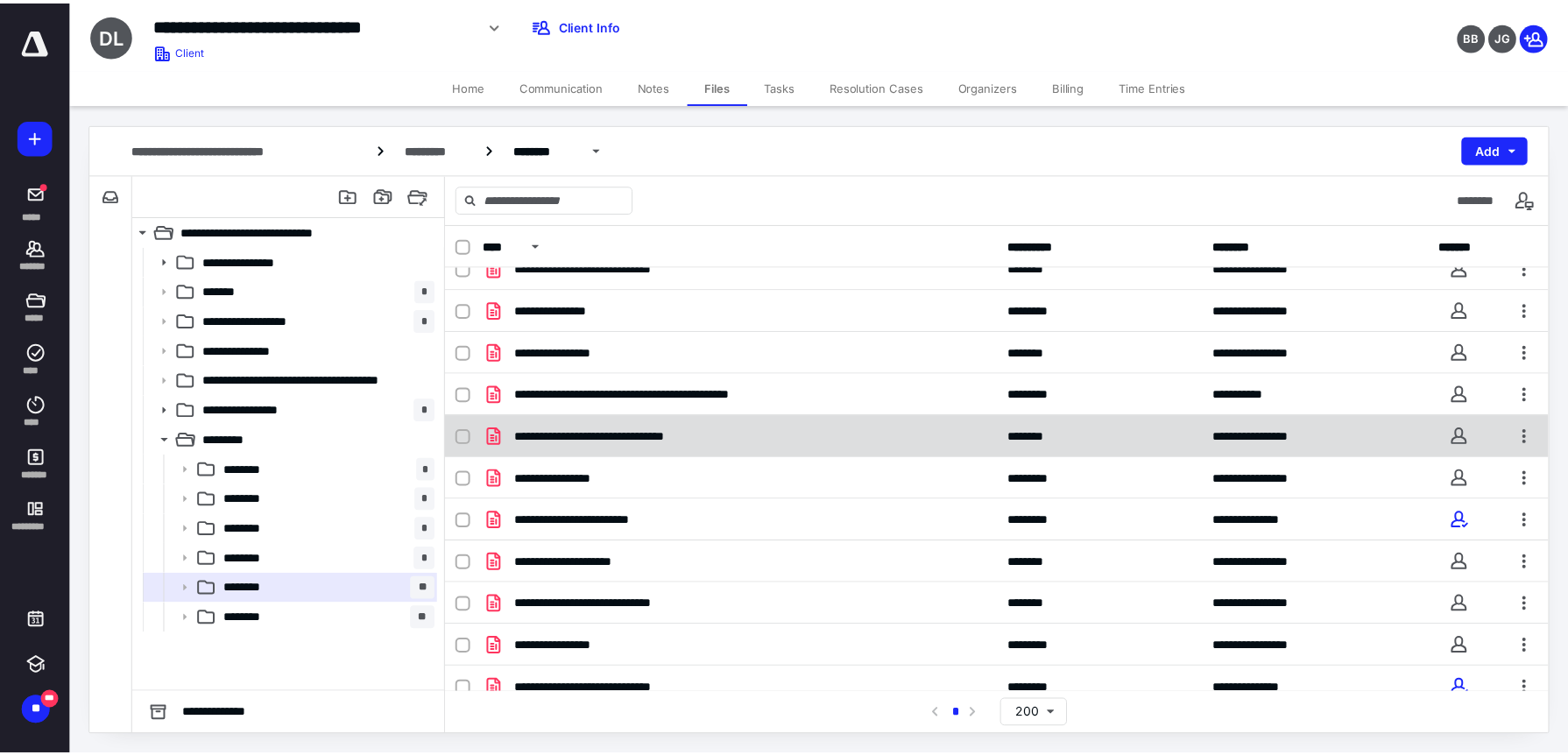 scroll, scrollTop: 286, scrollLeft: 0, axis: vertical 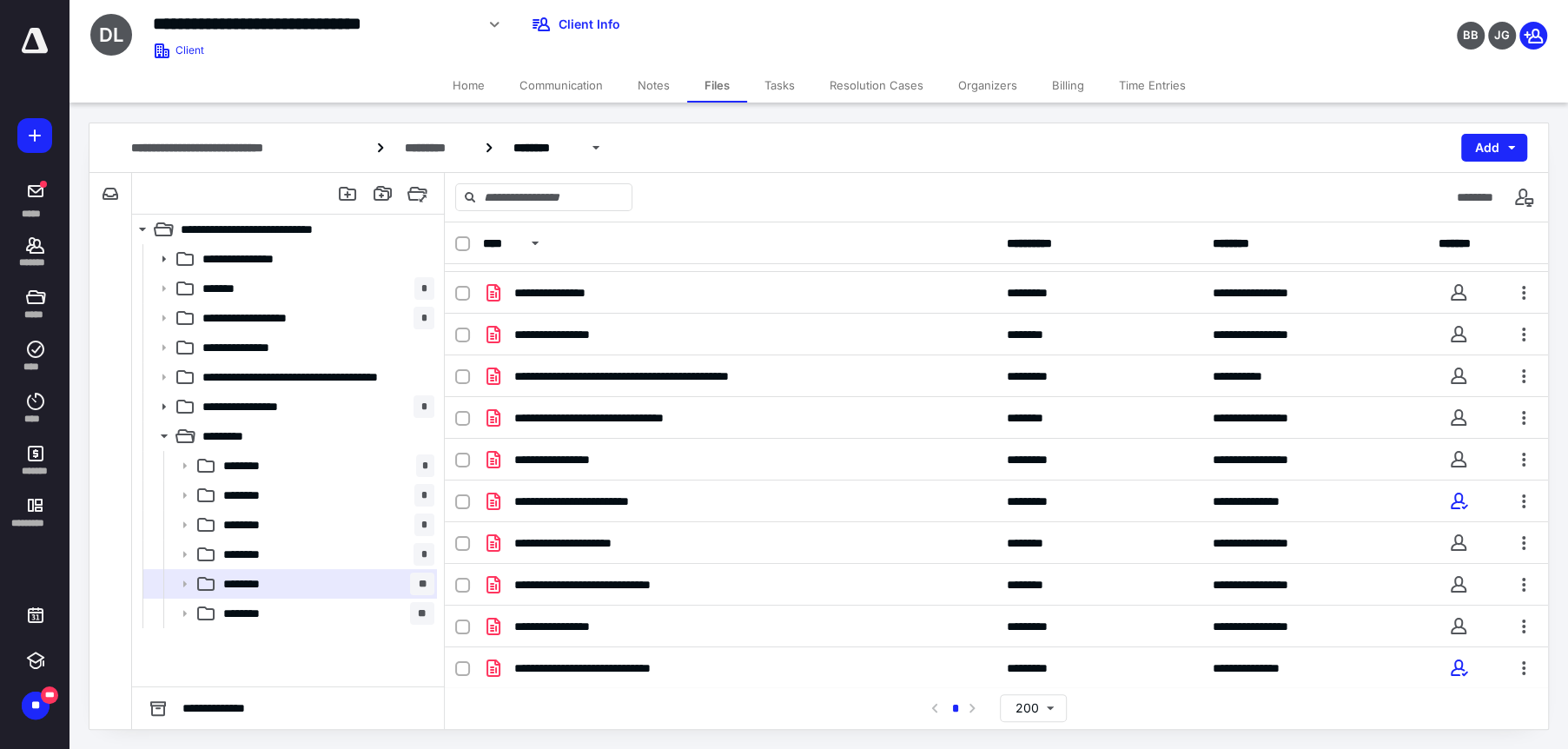 click on "Home" at bounding box center [468, 85] 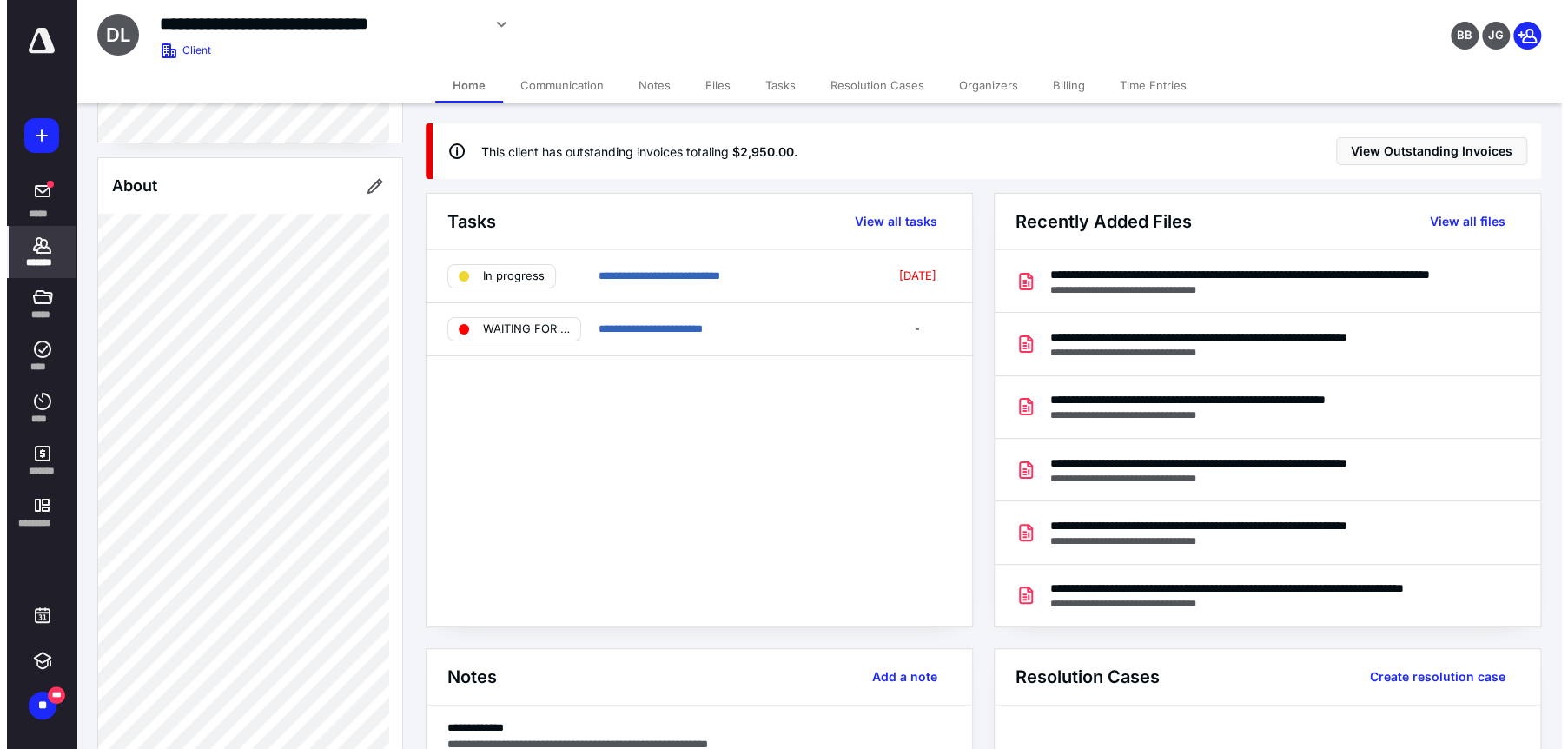 scroll, scrollTop: 869, scrollLeft: 0, axis: vertical 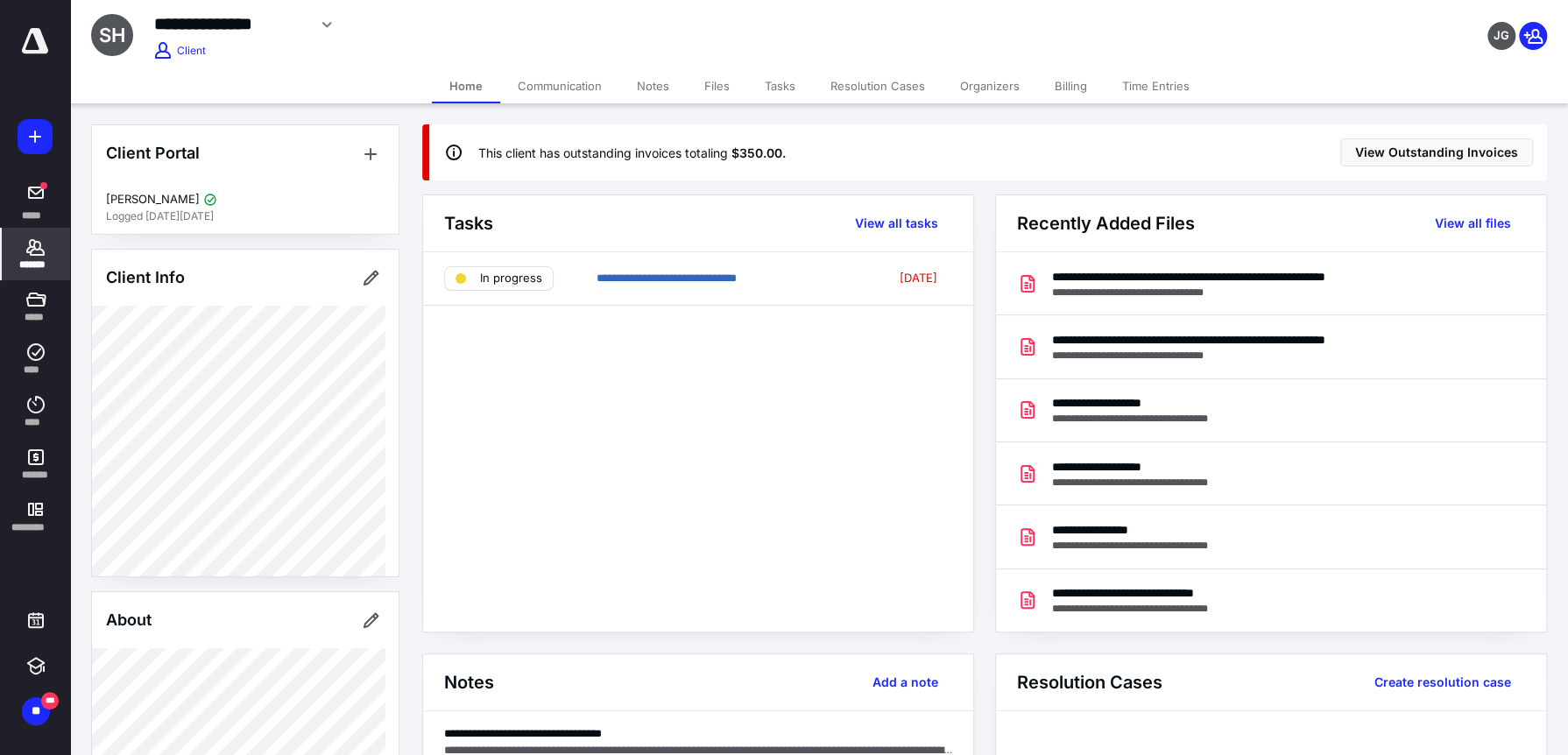 click on "Files" at bounding box center [717, 86] 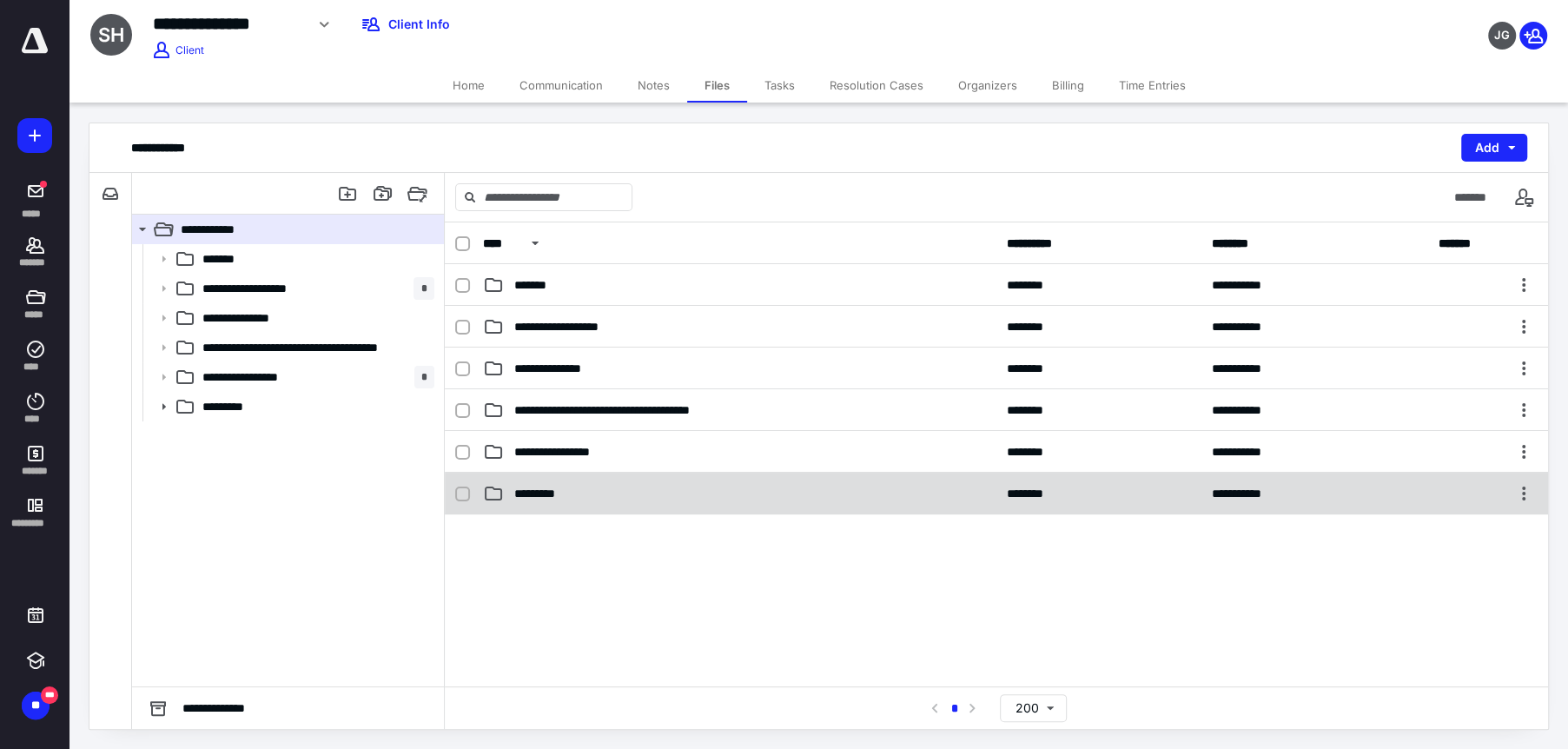 click on "*********" at bounding box center [739, 494] 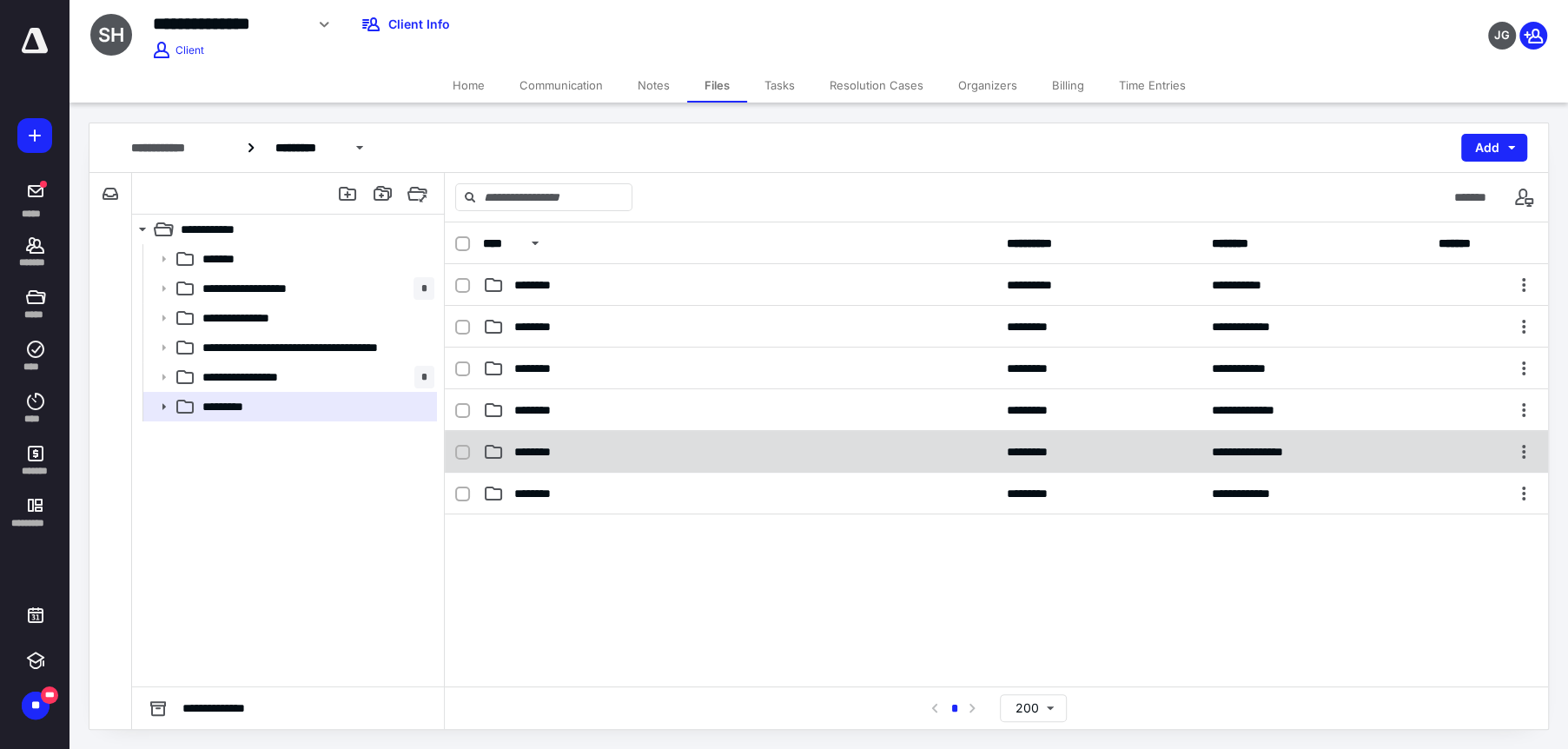 click on "**********" at bounding box center (996, 452) 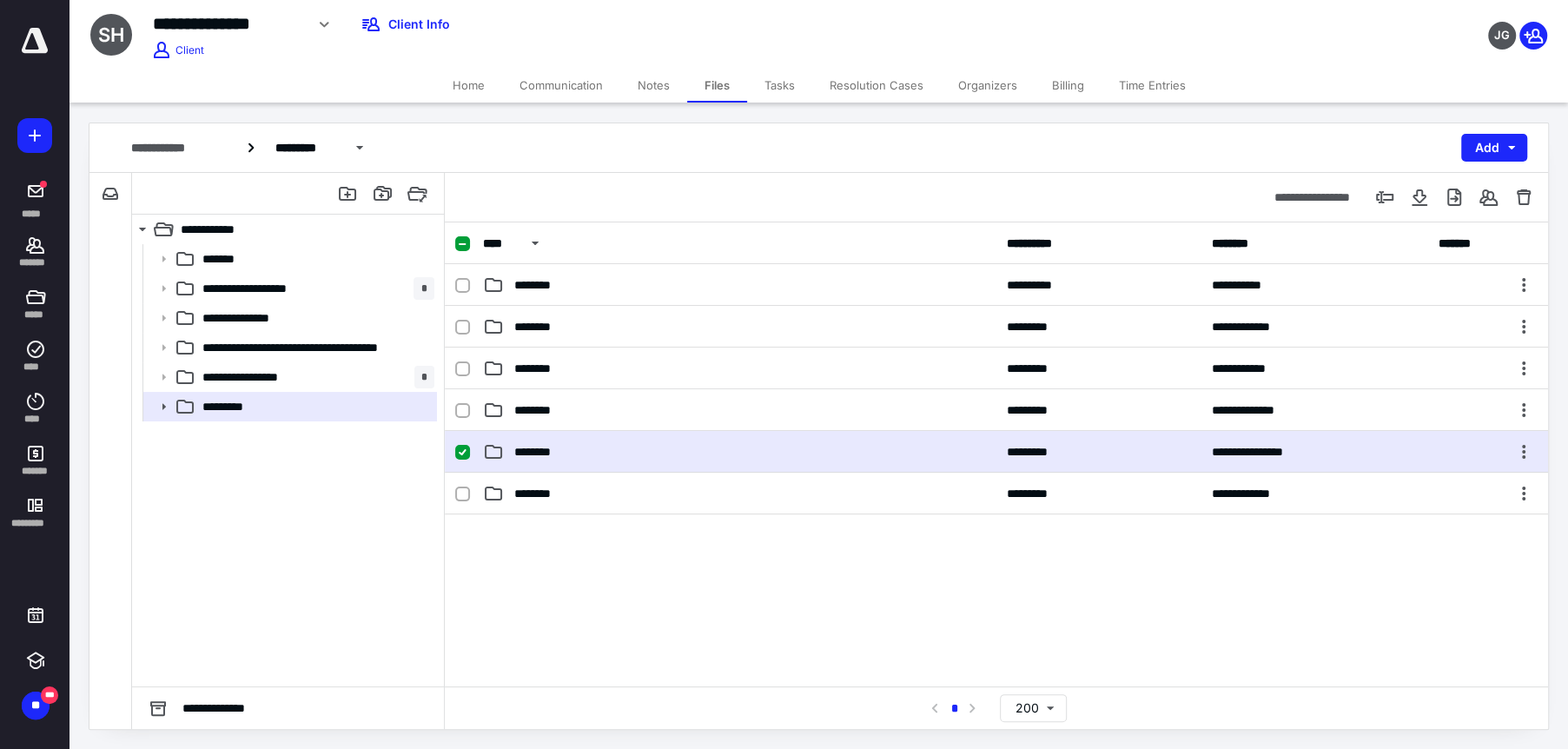 click on "**********" at bounding box center (996, 452) 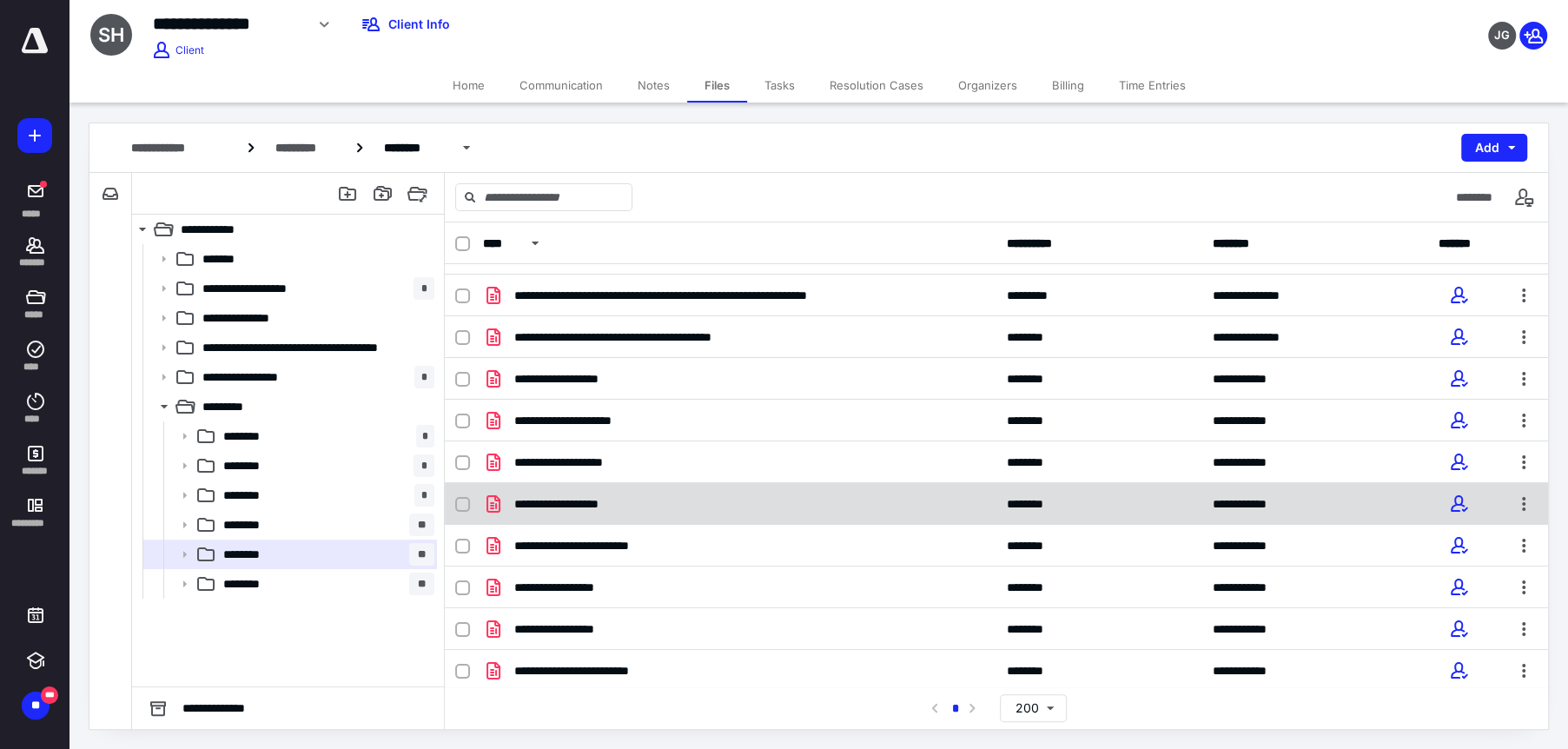 scroll, scrollTop: 0, scrollLeft: 0, axis: both 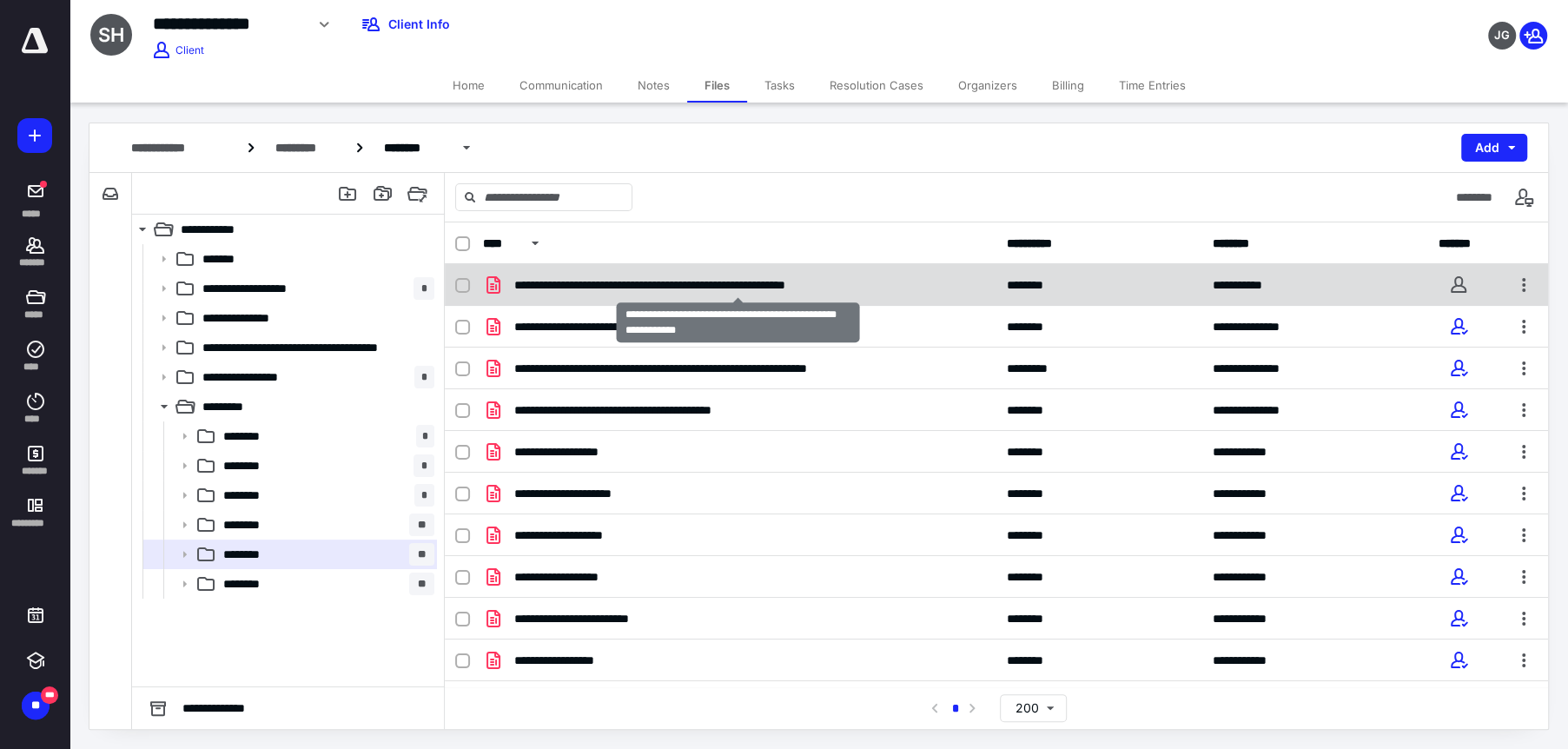 click on "**********" at bounding box center (738, 285) 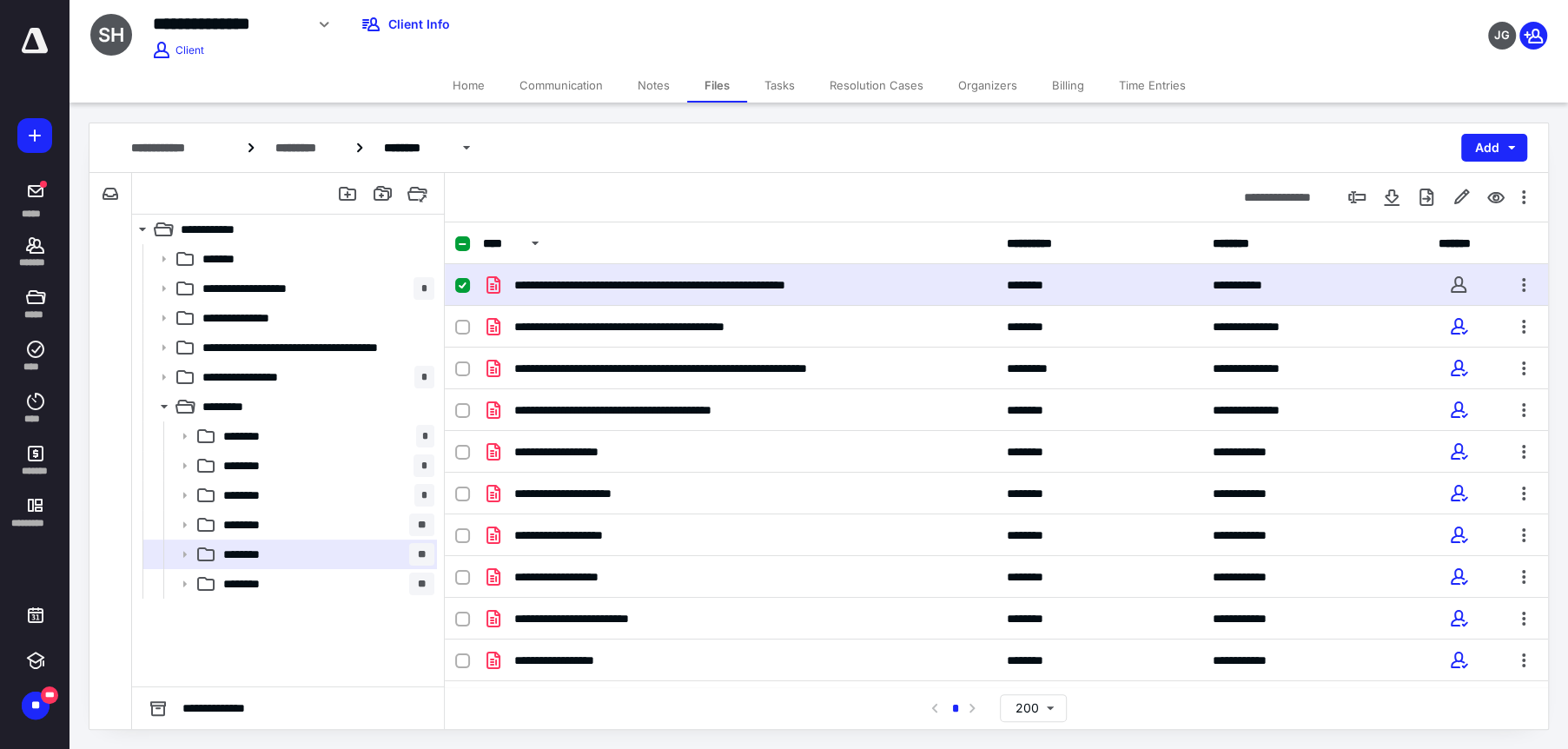 click on "********" at bounding box center (1099, 285) 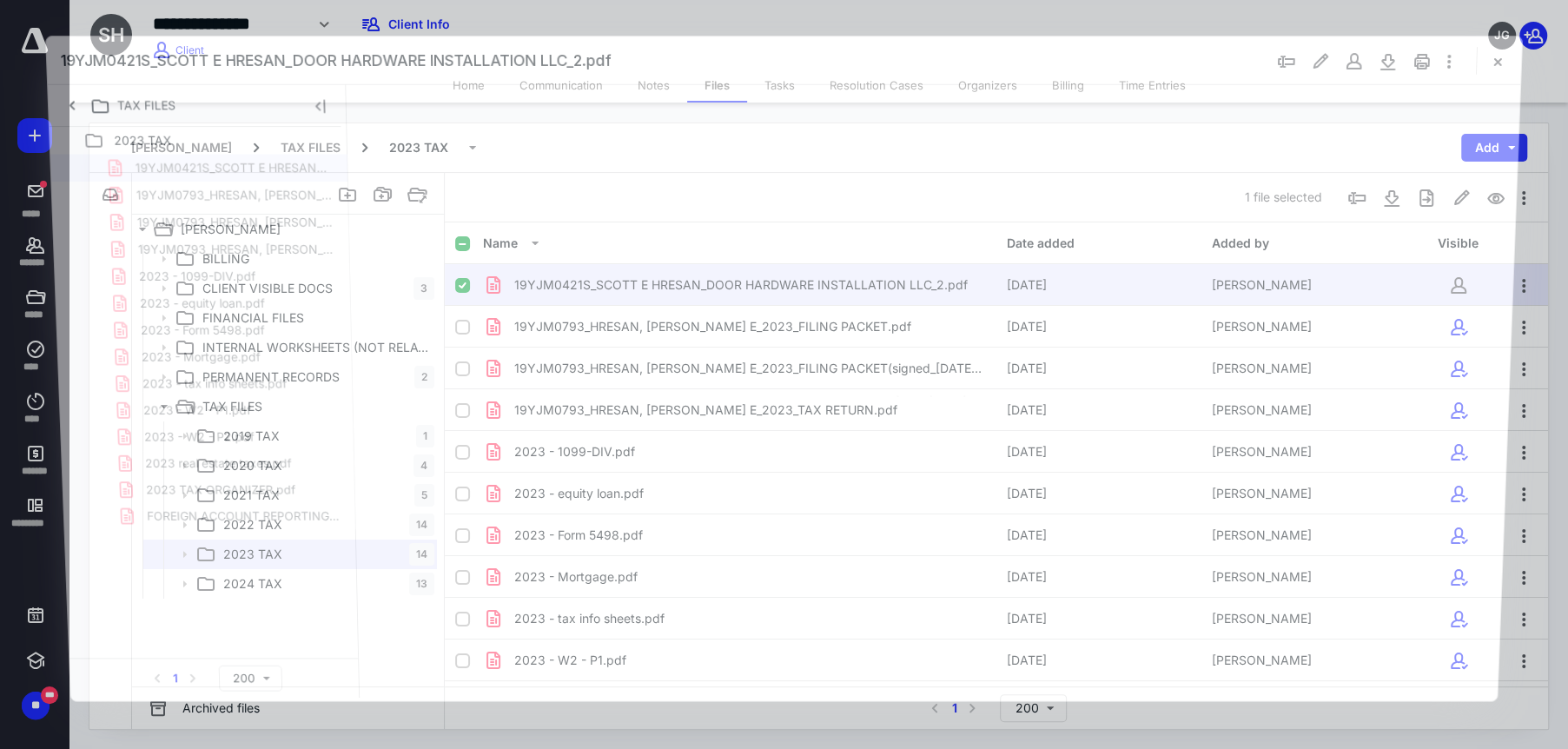 scroll, scrollTop: 0, scrollLeft: 0, axis: both 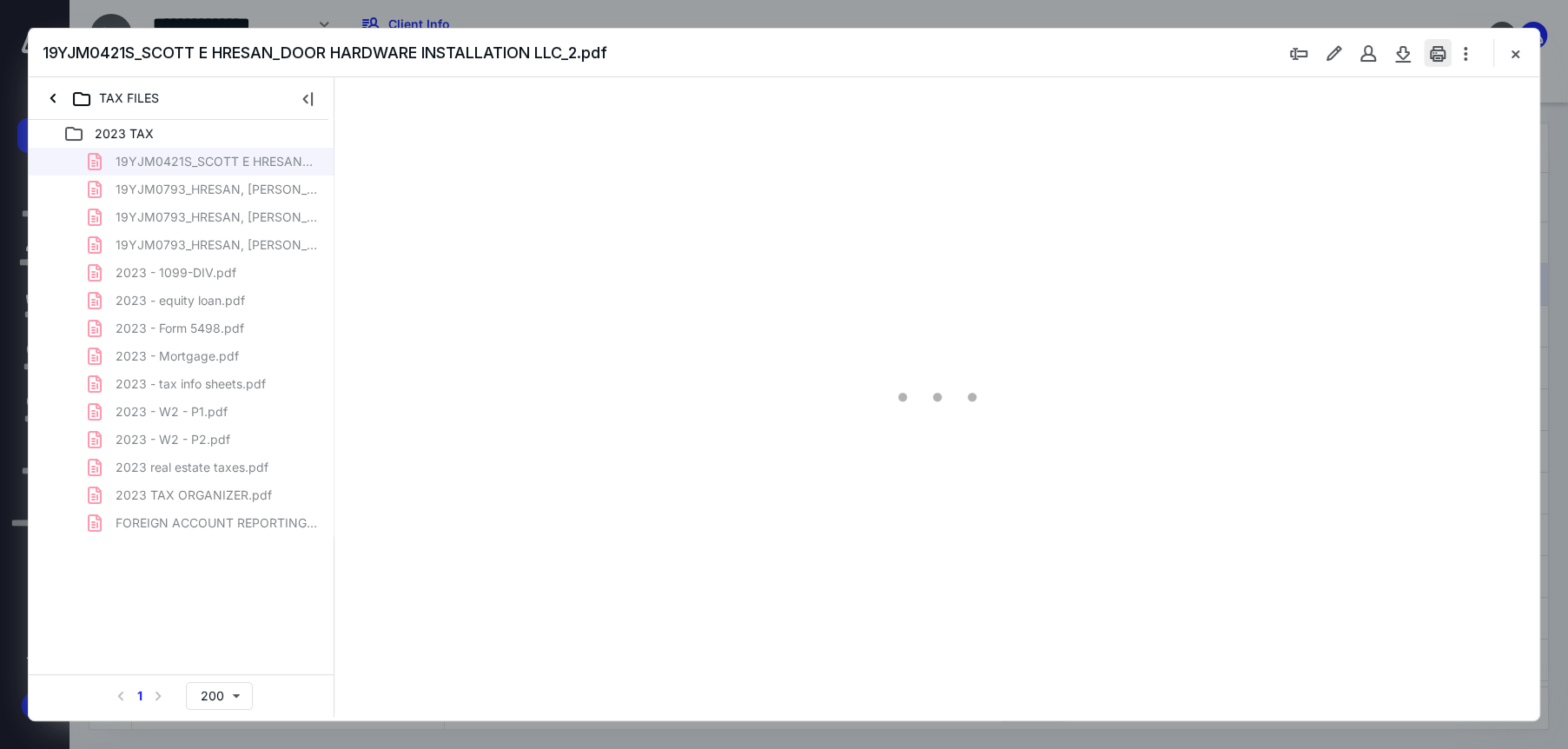 click at bounding box center [1438, 53] 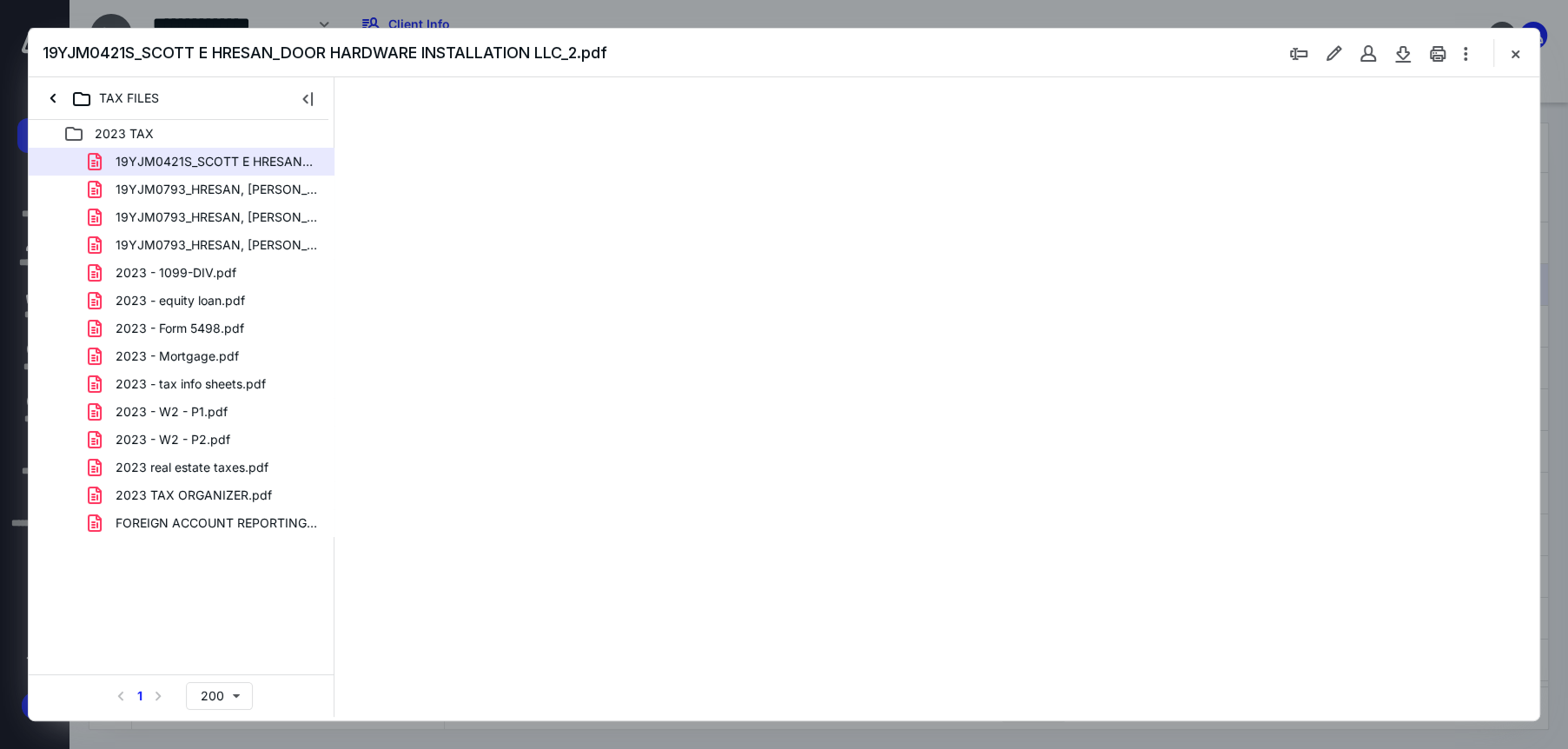 type on "172" 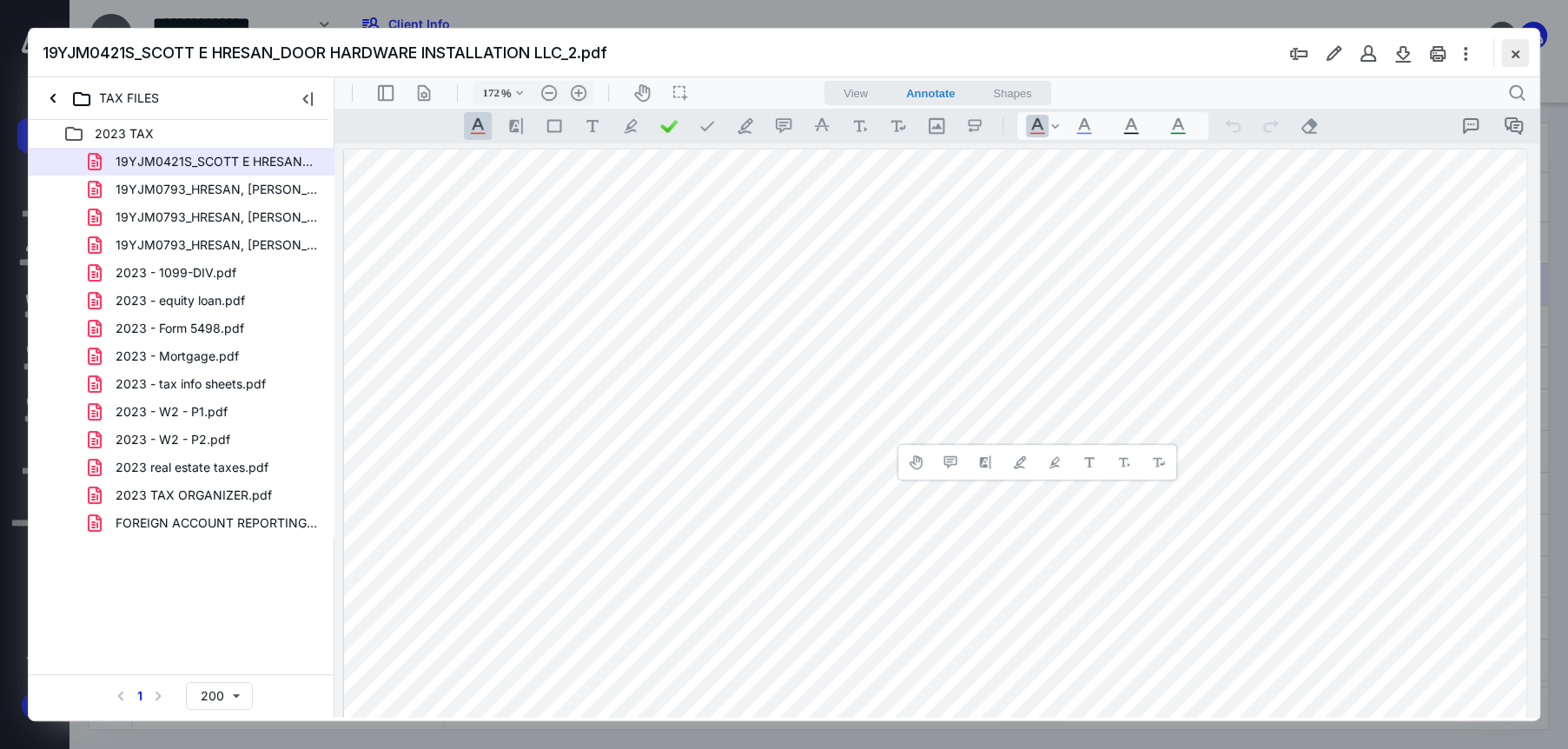 click at bounding box center (1515, 53) 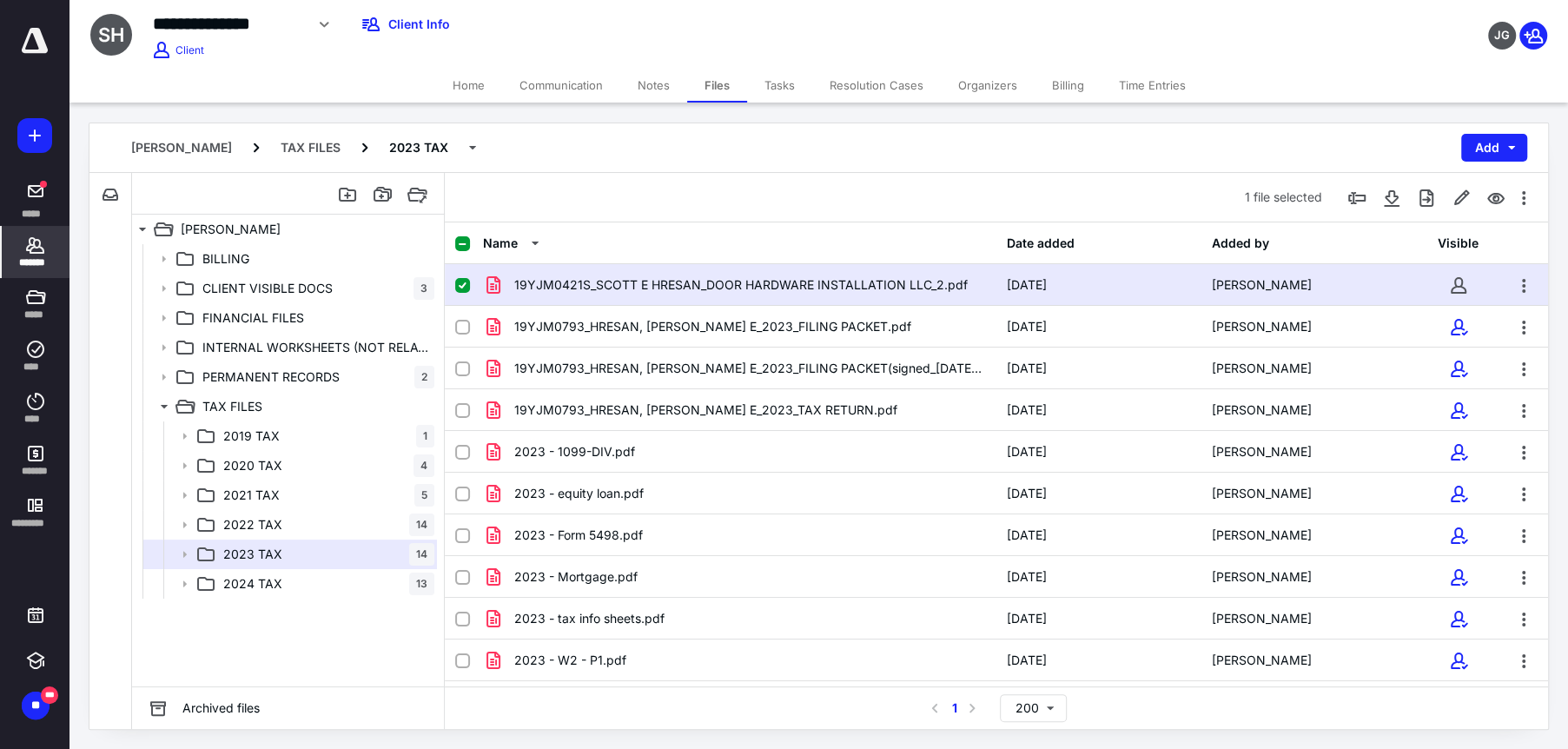 click on "*******" at bounding box center [36, 262] 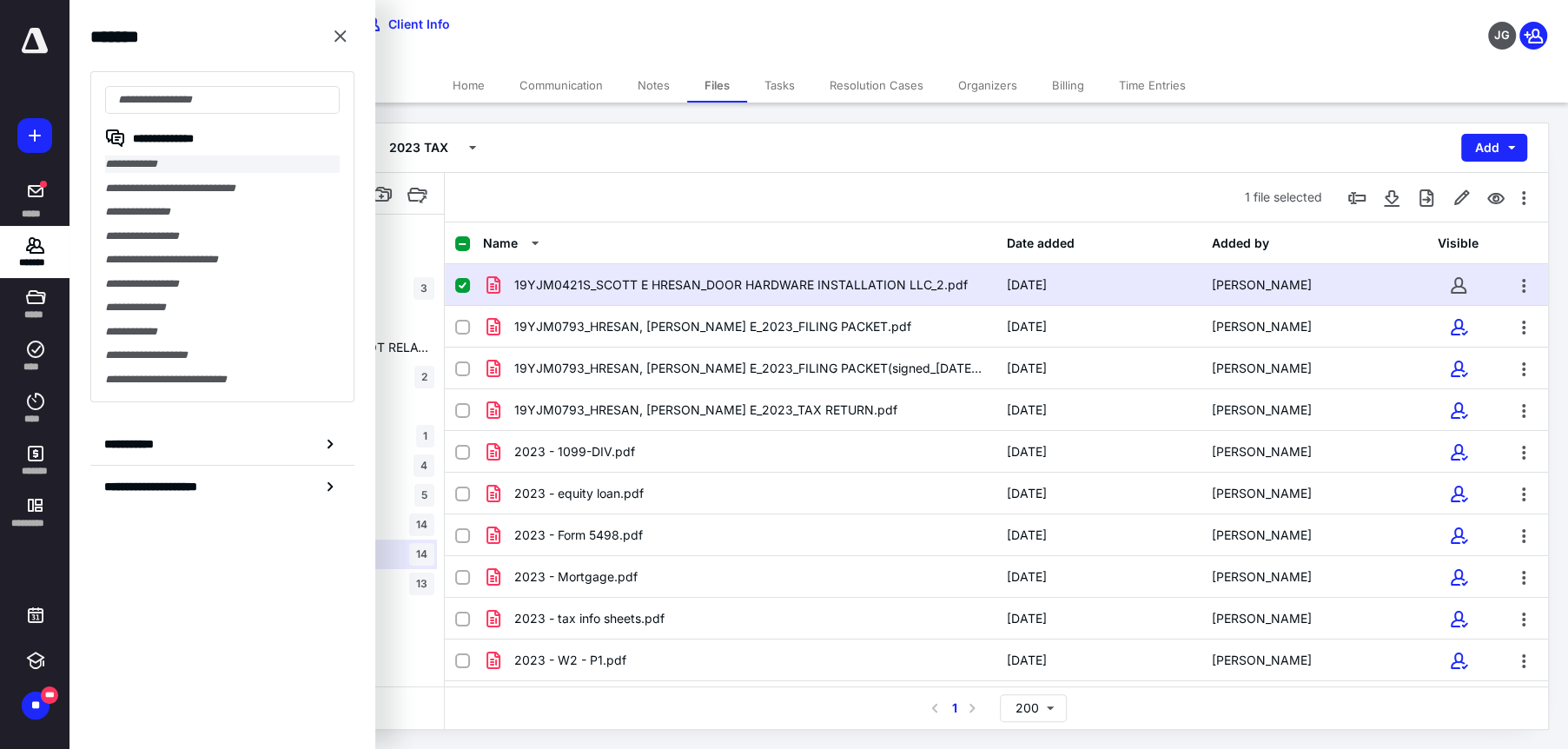 click on "**********" at bounding box center (222, 164) 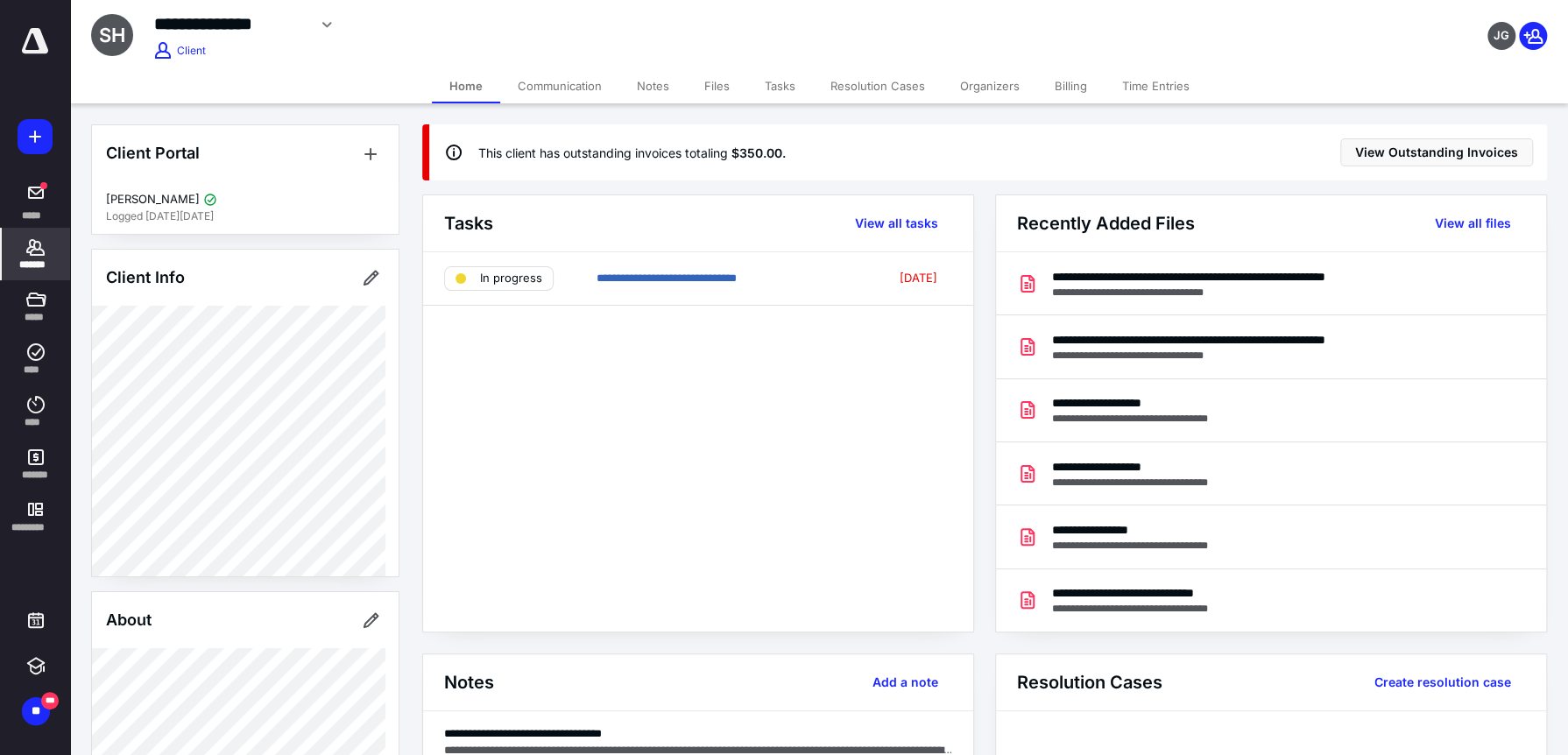 click on "Files" at bounding box center [717, 86] 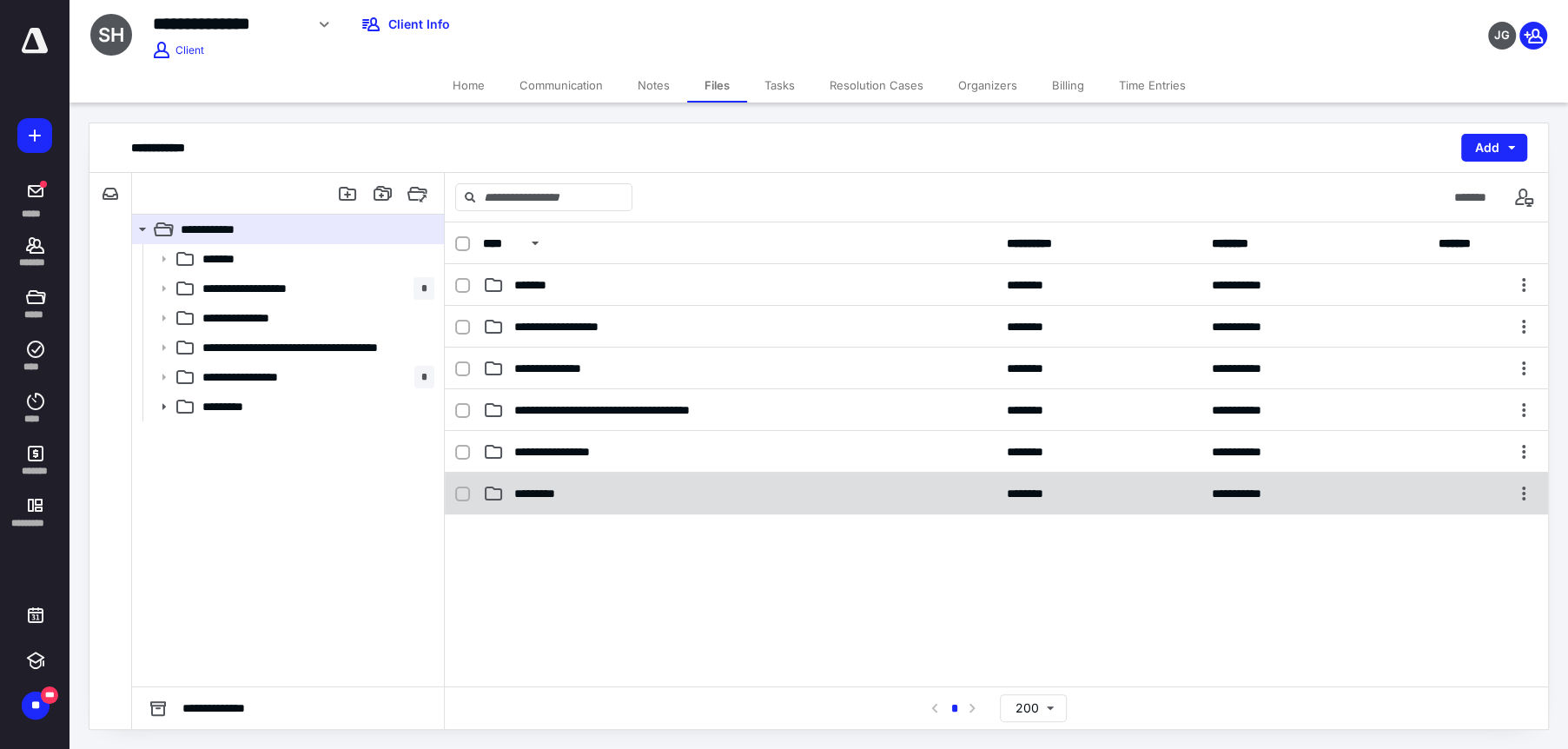 click on "*********" at bounding box center (739, 494) 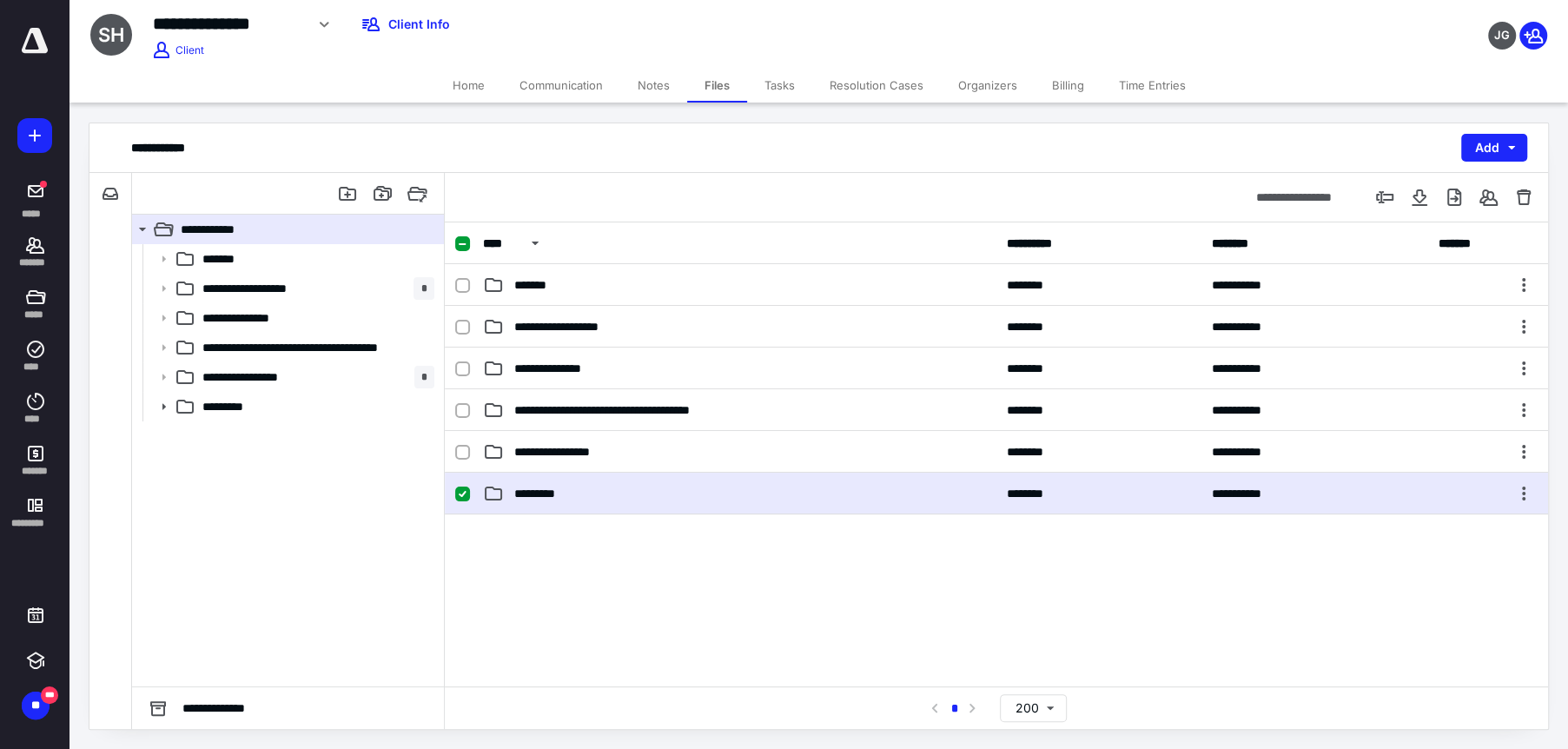click on "*********" at bounding box center (739, 494) 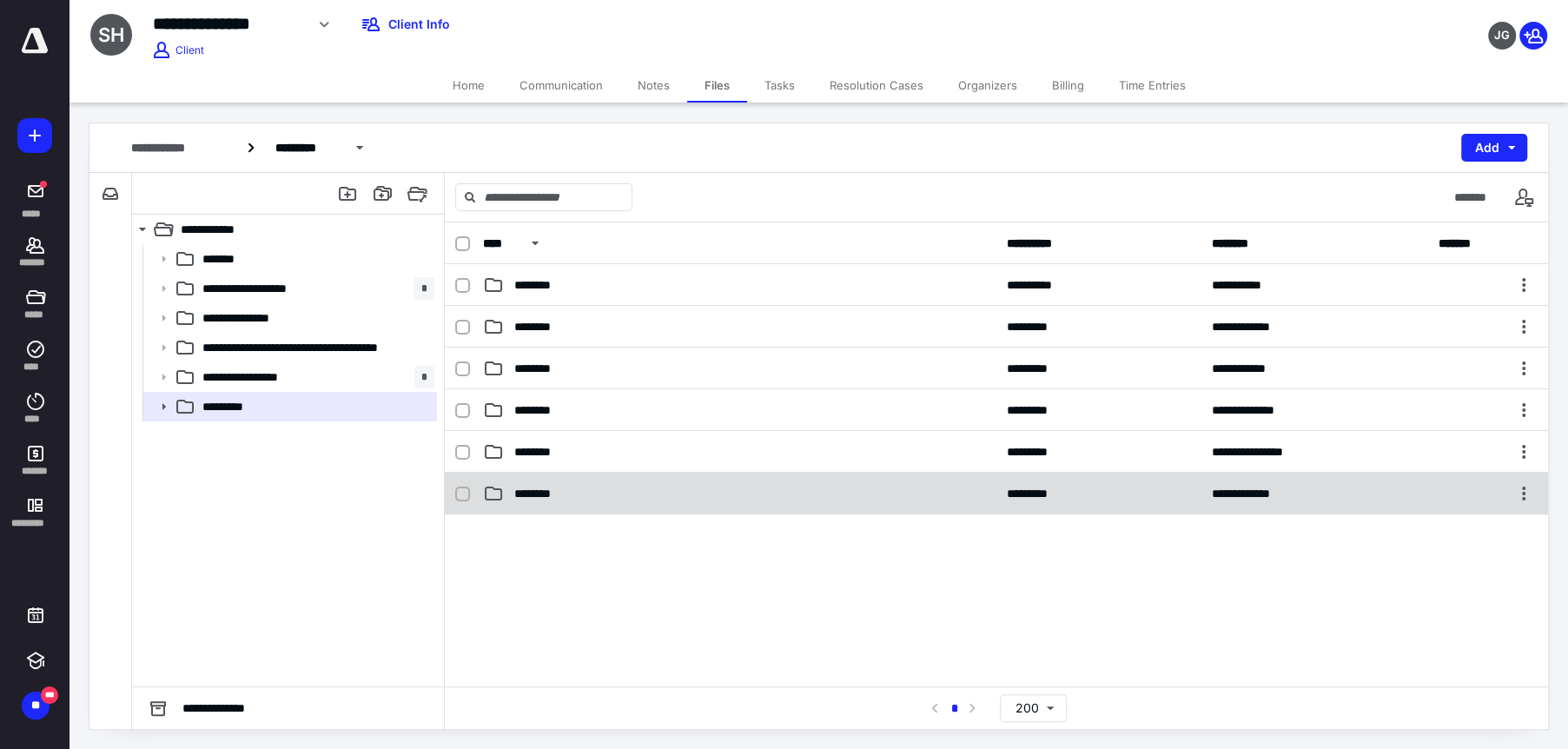 click on "**********" at bounding box center [996, 494] 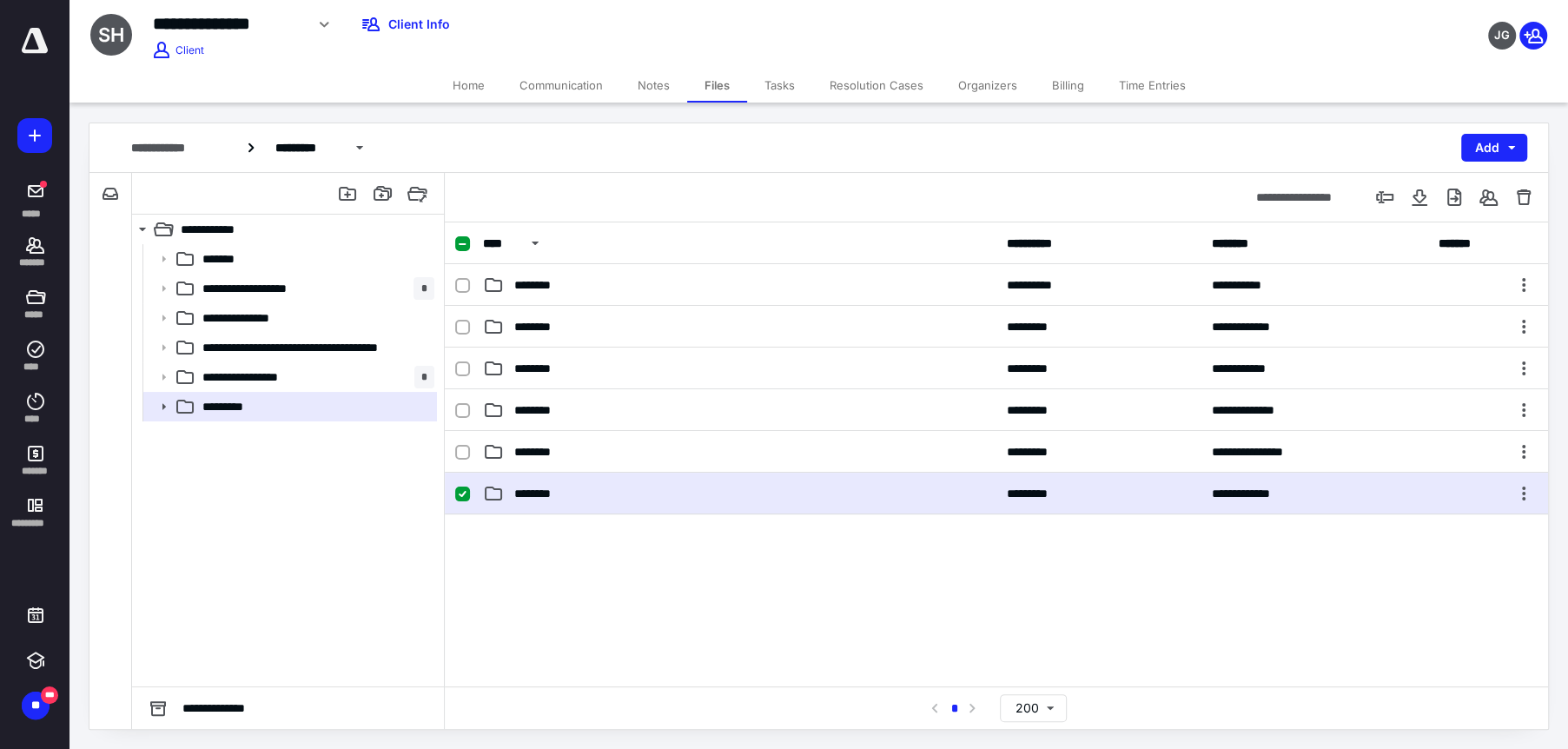 click on "**********" at bounding box center (996, 494) 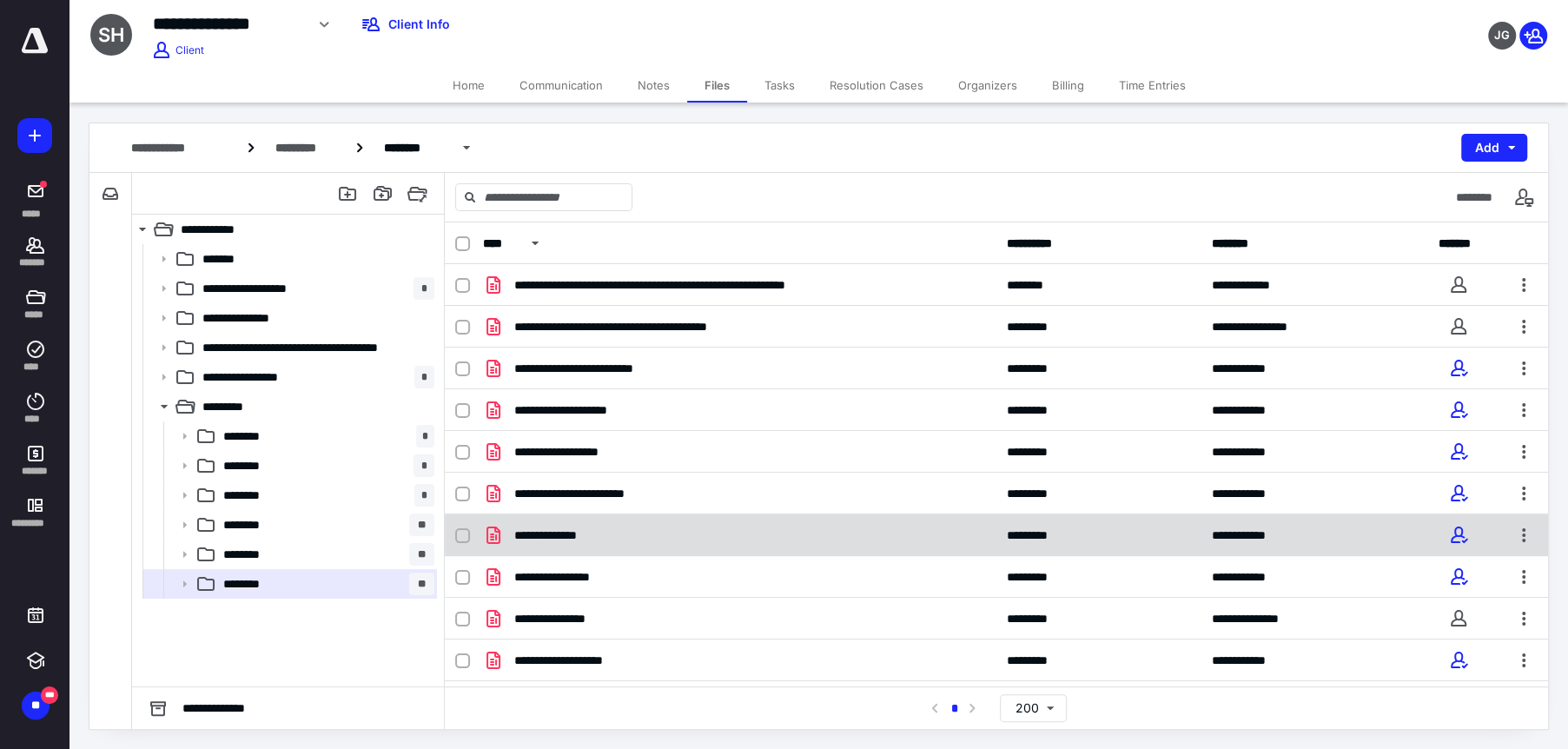 click on "**********" at bounding box center (739, 535) 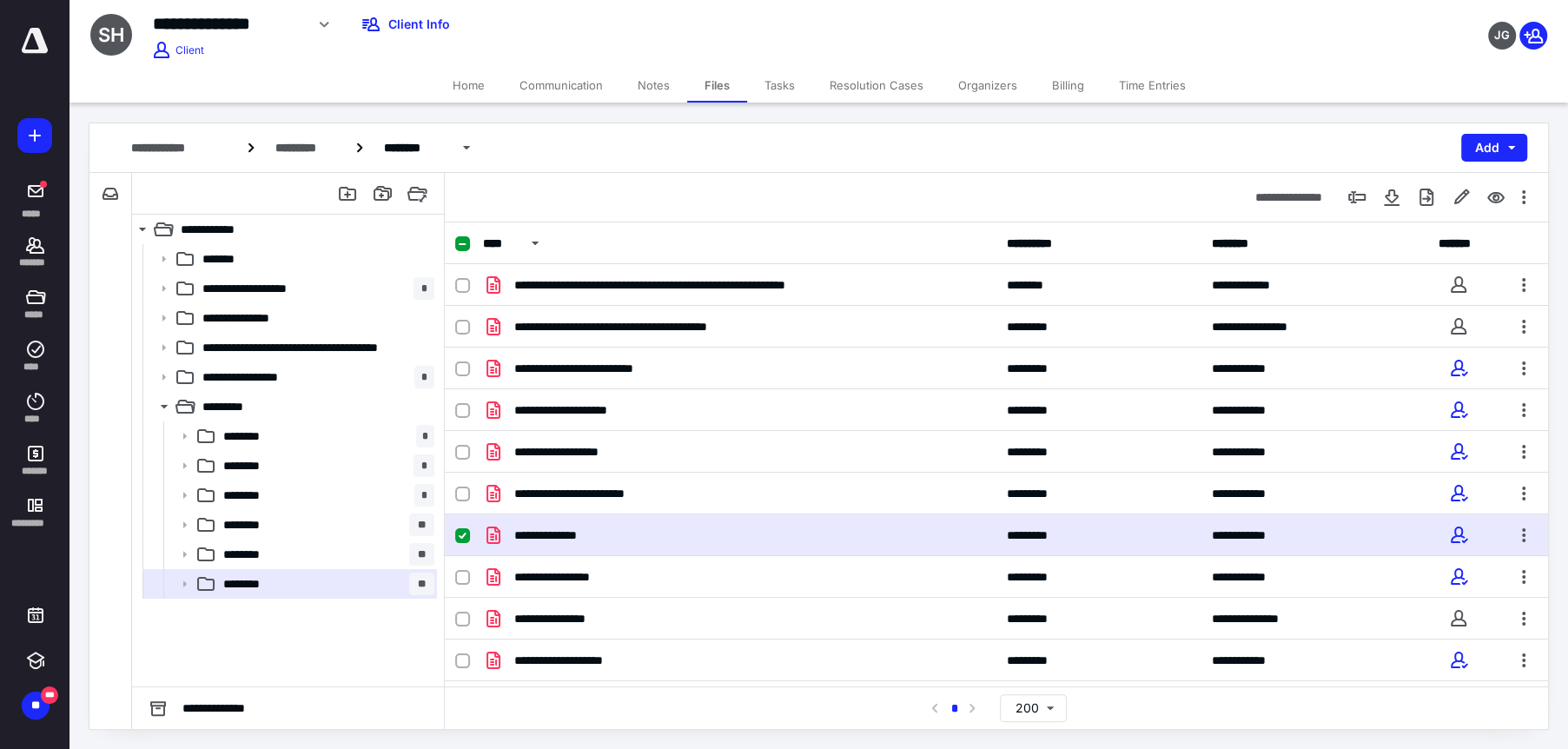 click on "**********" at bounding box center (739, 535) 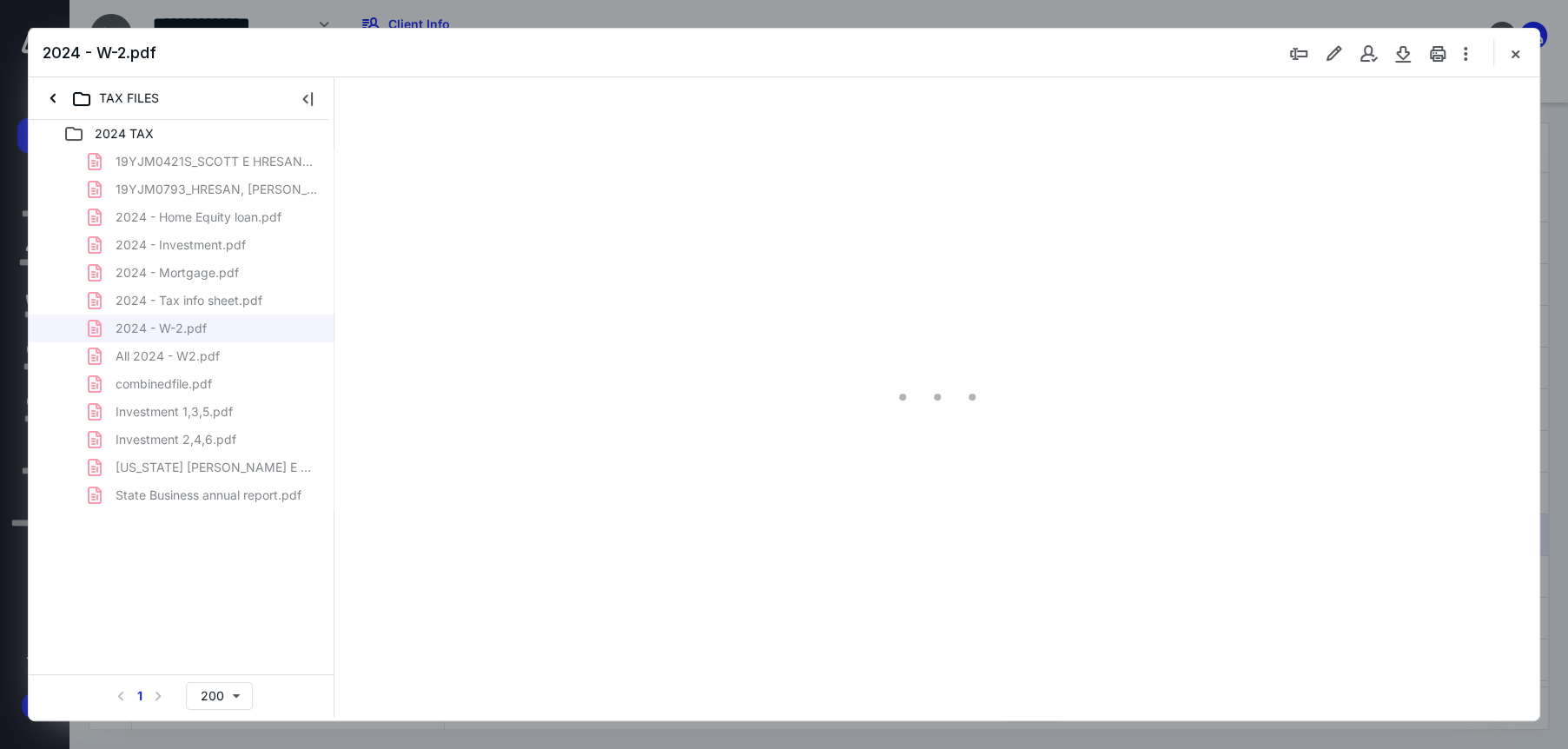 scroll, scrollTop: 0, scrollLeft: 0, axis: both 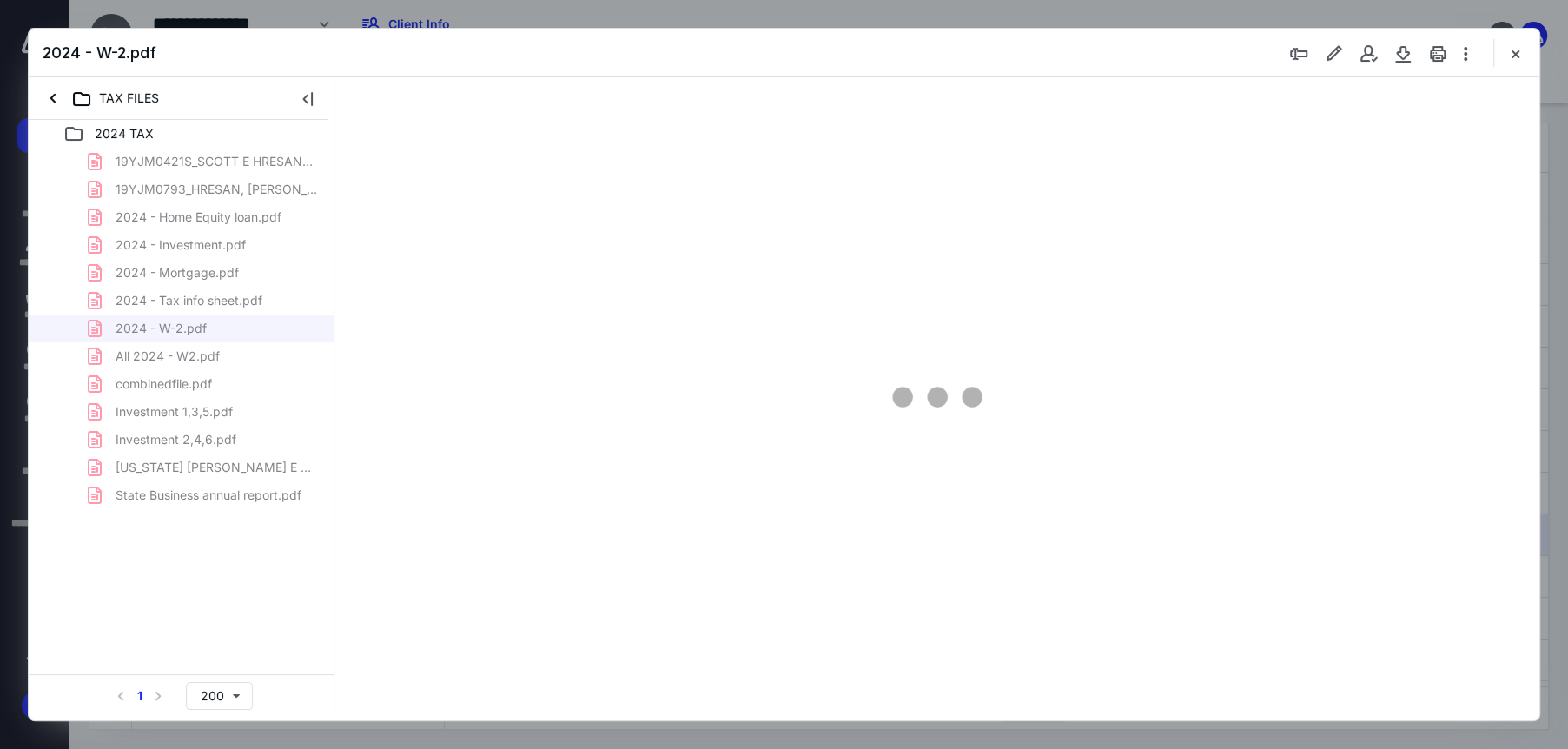 type on "228" 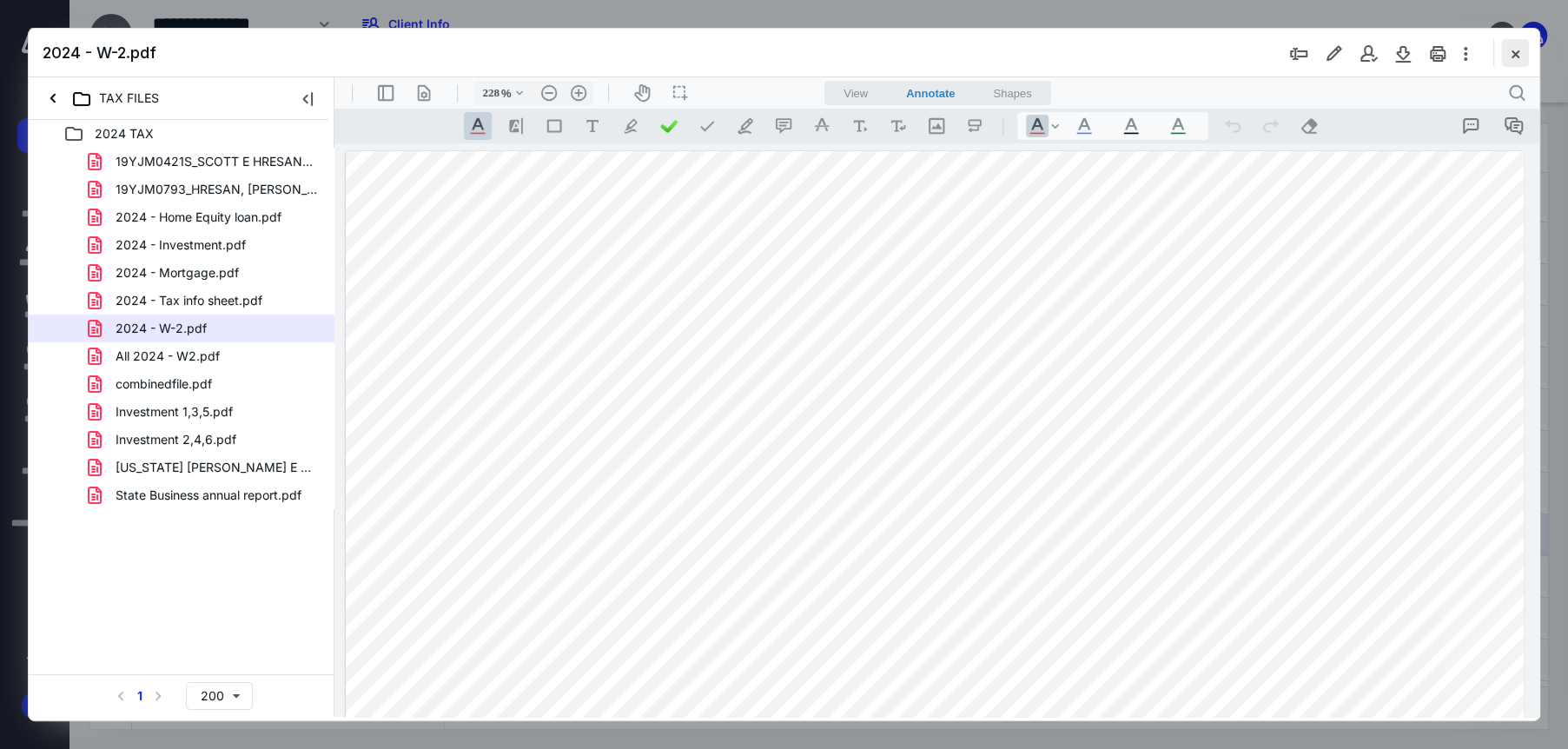 click at bounding box center (1515, 53) 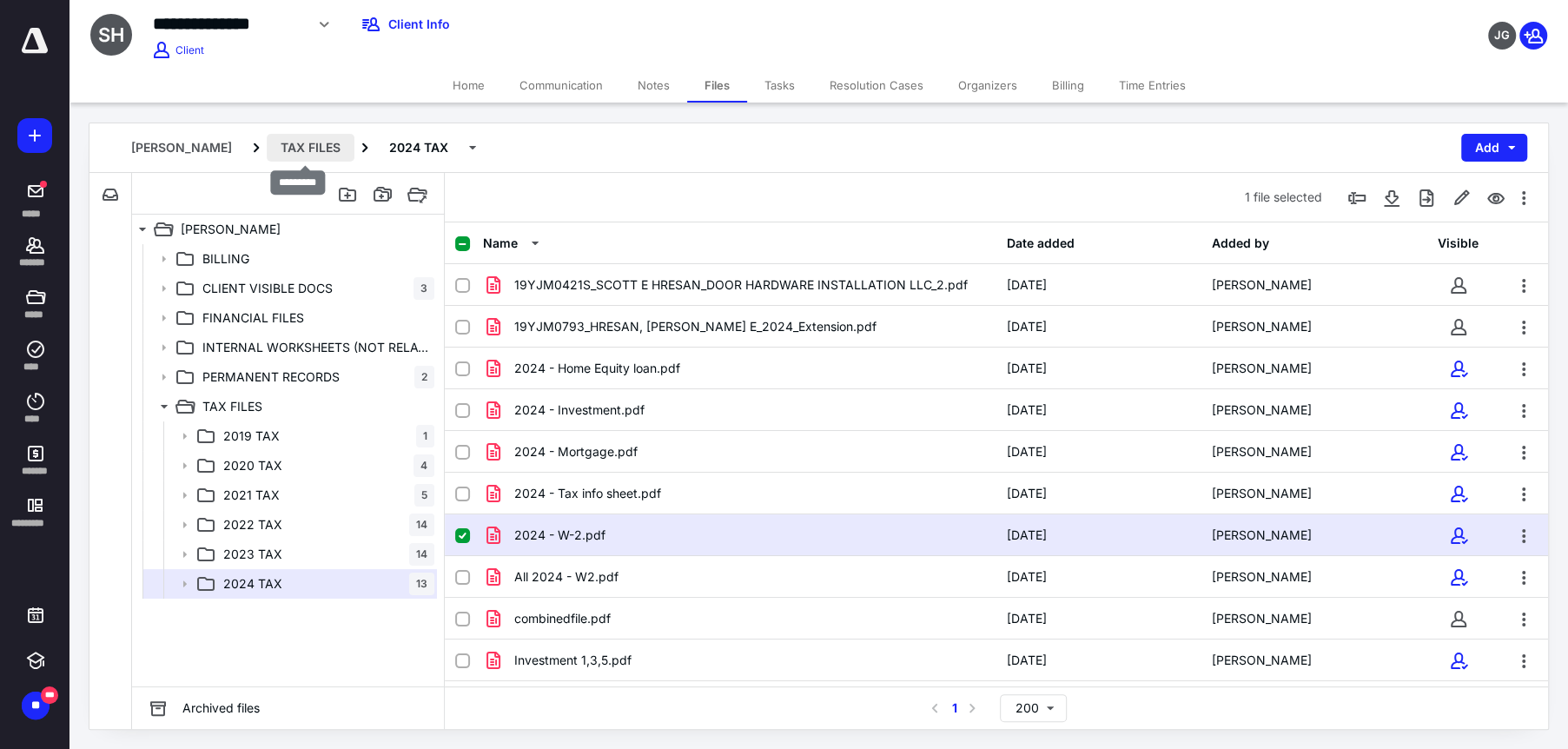 click on "TAX FILES" at bounding box center (310, 148) 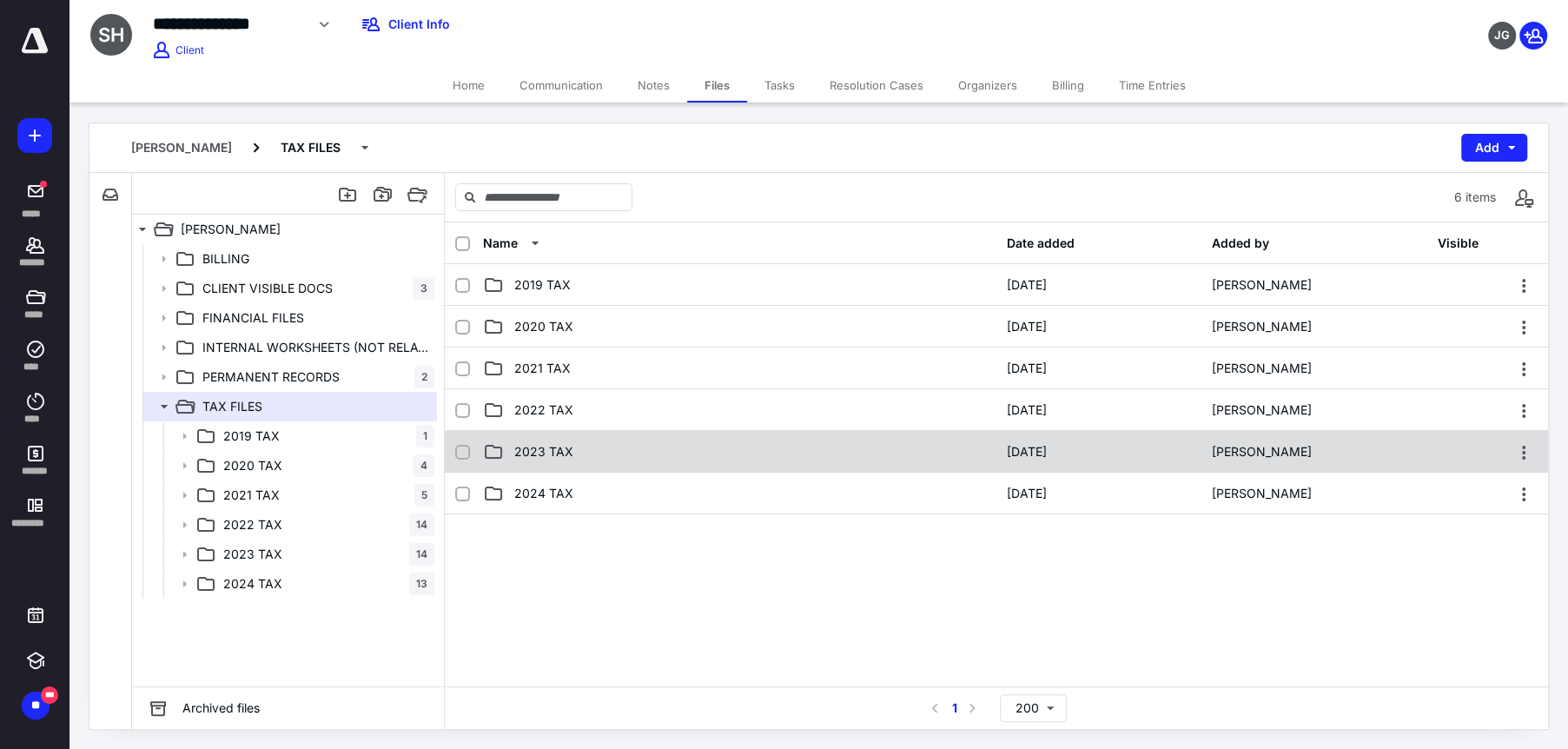 click on "2023 TAX" at bounding box center [739, 452] 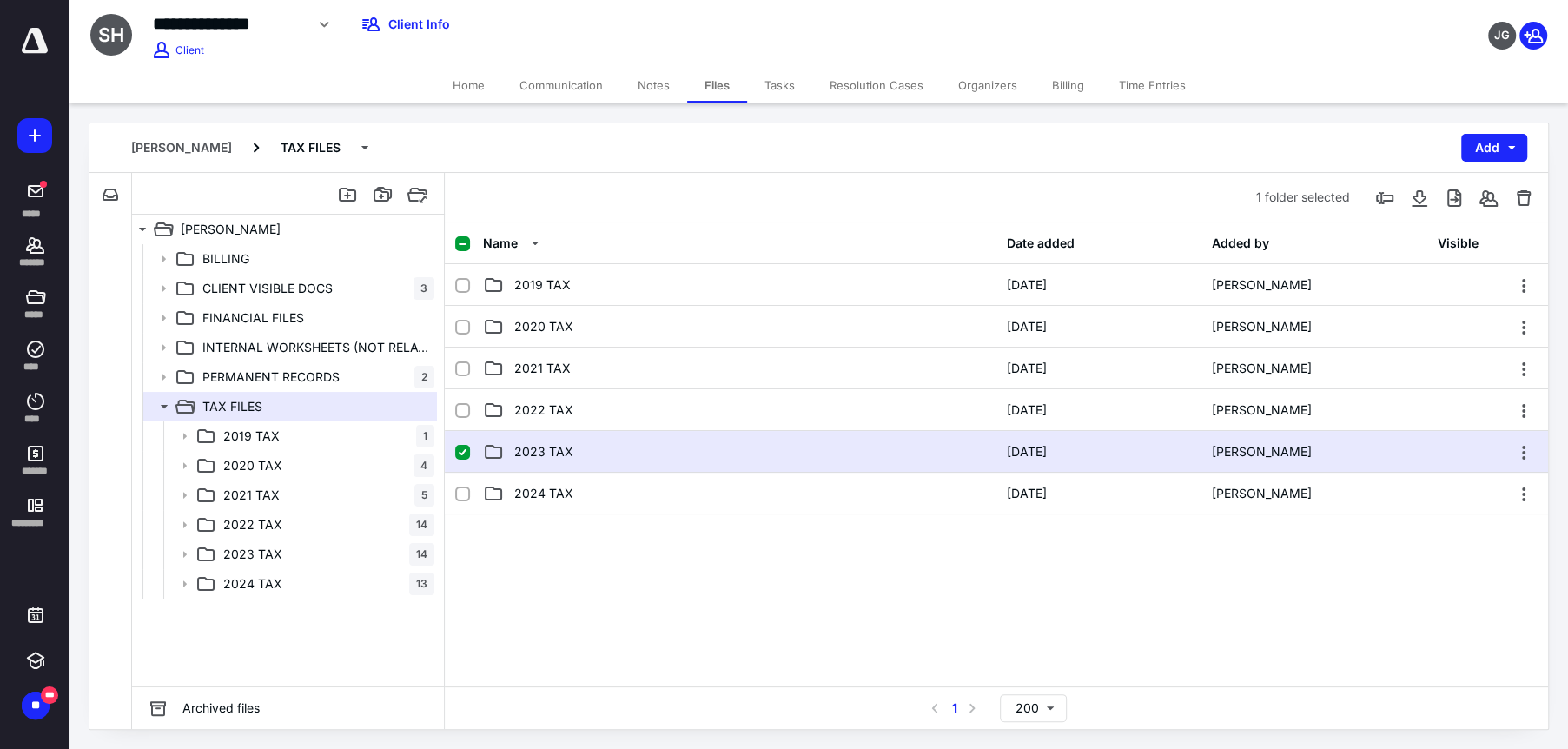 click on "2023 TAX" at bounding box center [739, 452] 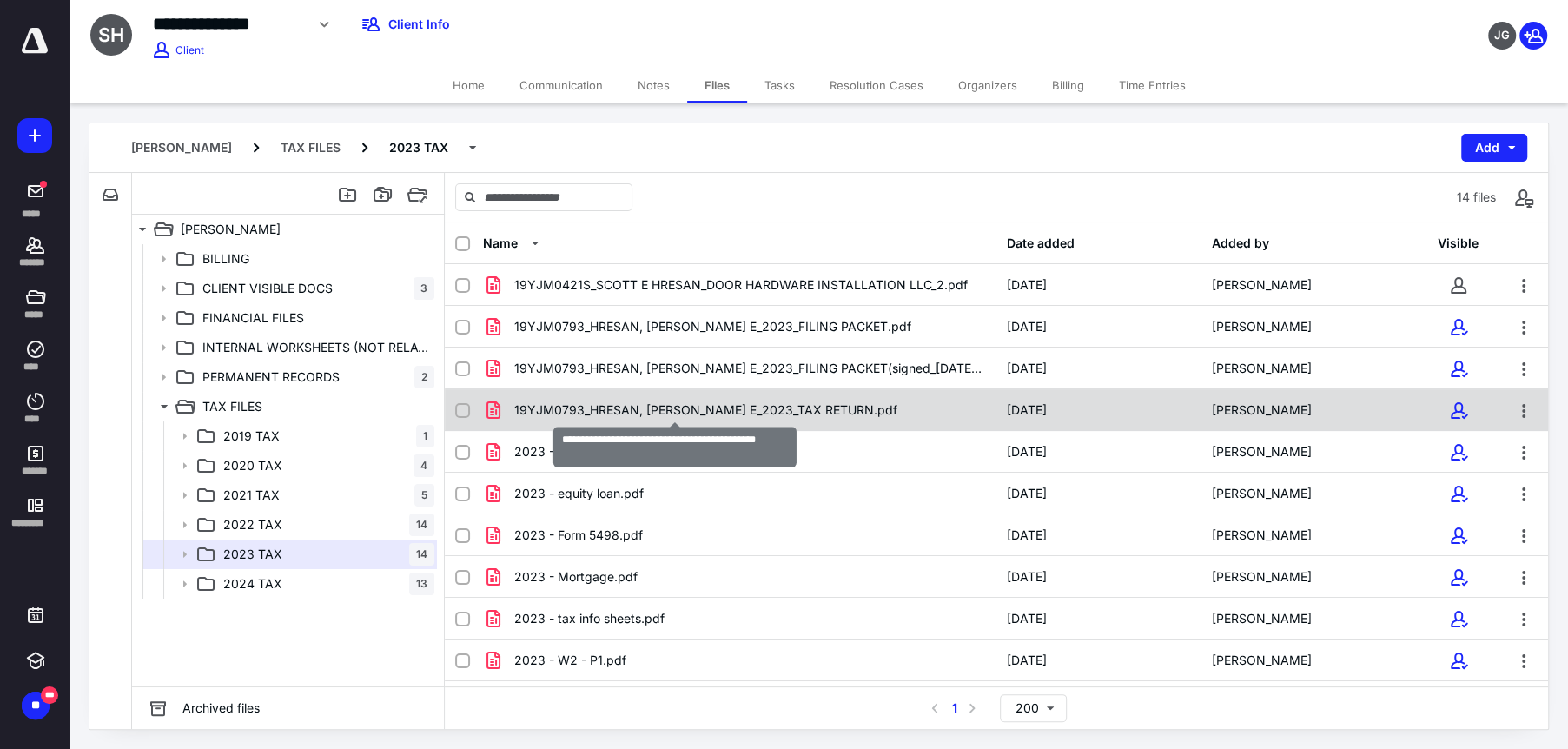 click on "19YJM0793_HRESAN, [PERSON_NAME] E_2023_TAX RETURN.pdf" at bounding box center (705, 410) 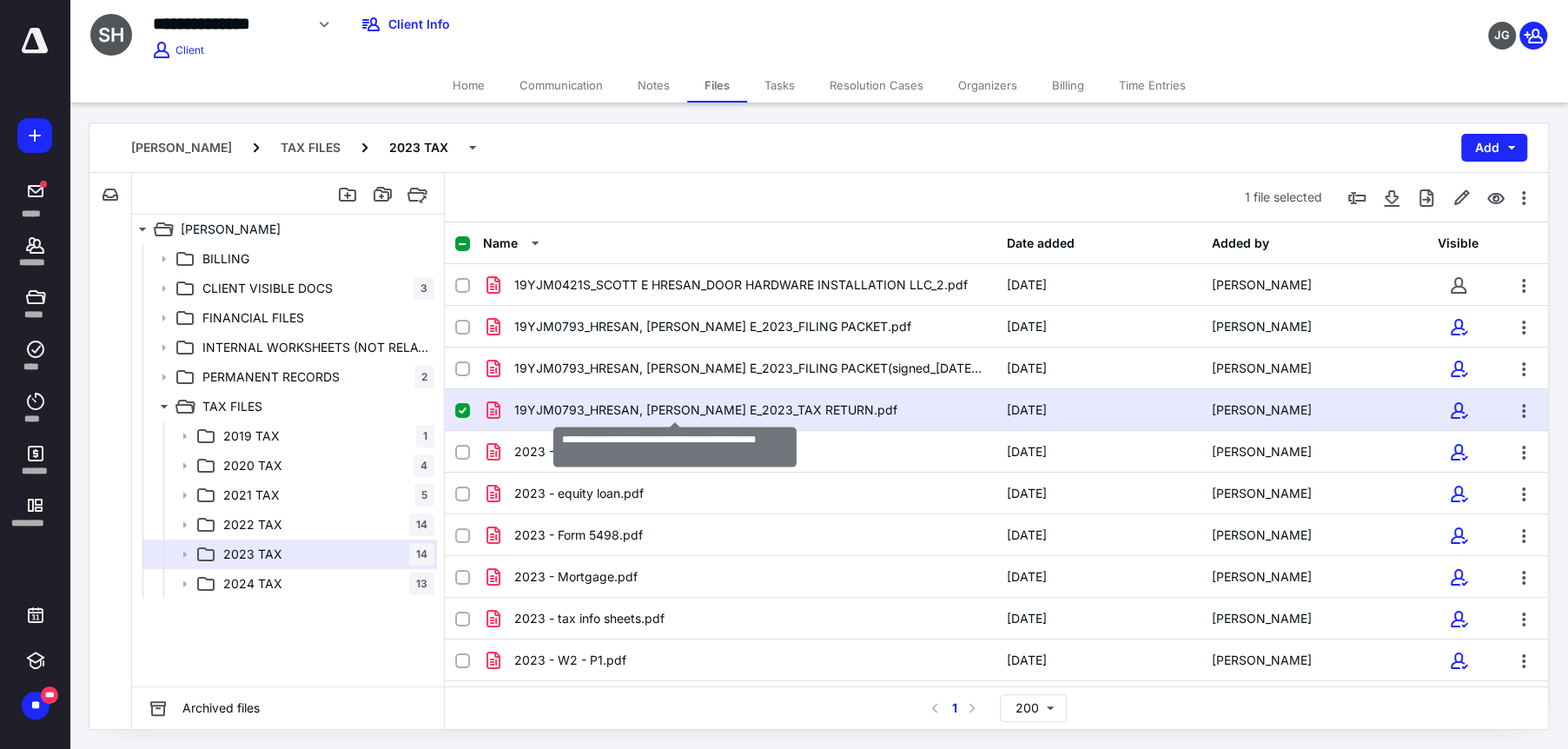 click on "19YJM0793_HRESAN, [PERSON_NAME] E_2023_TAX RETURN.pdf" at bounding box center [705, 410] 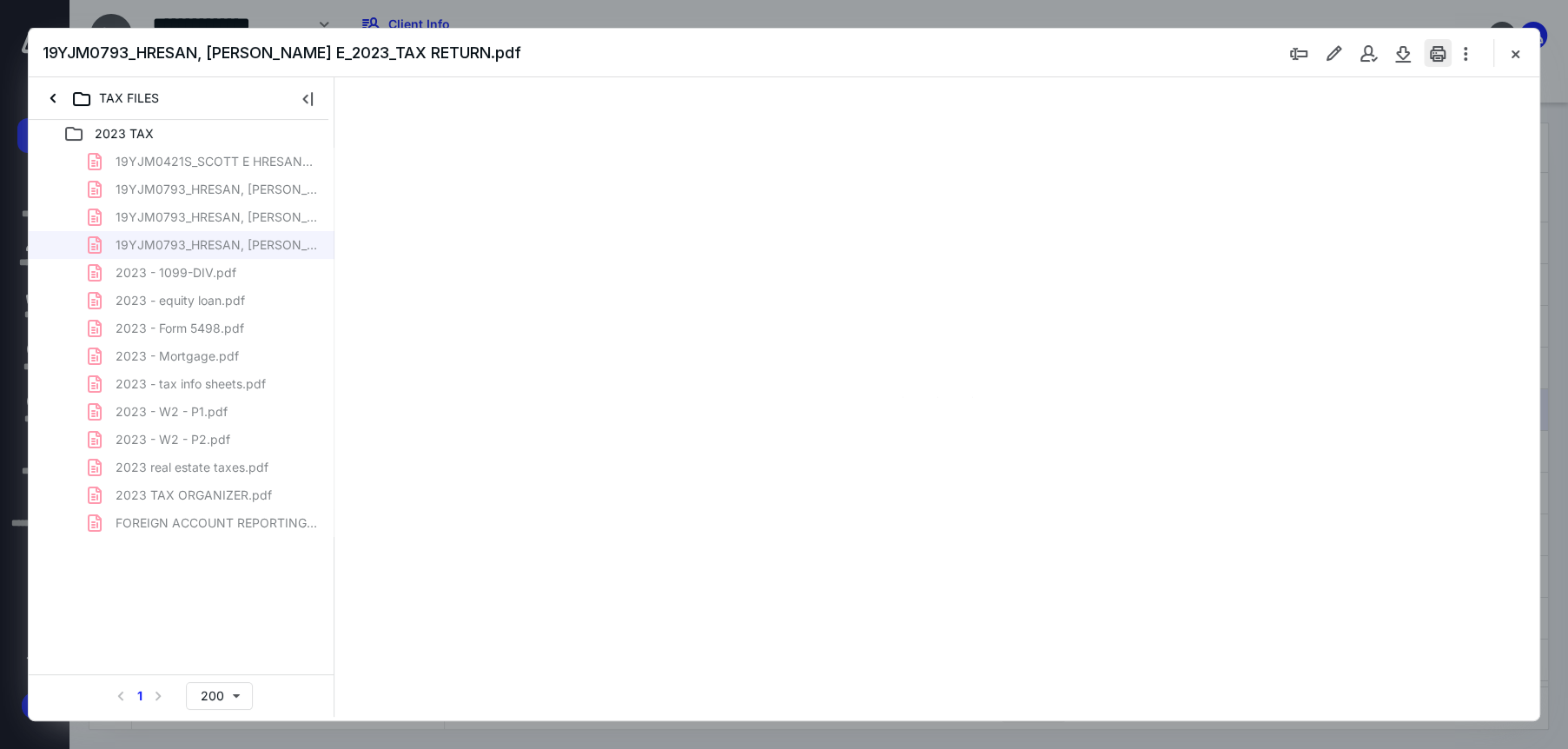 scroll, scrollTop: 0, scrollLeft: 0, axis: both 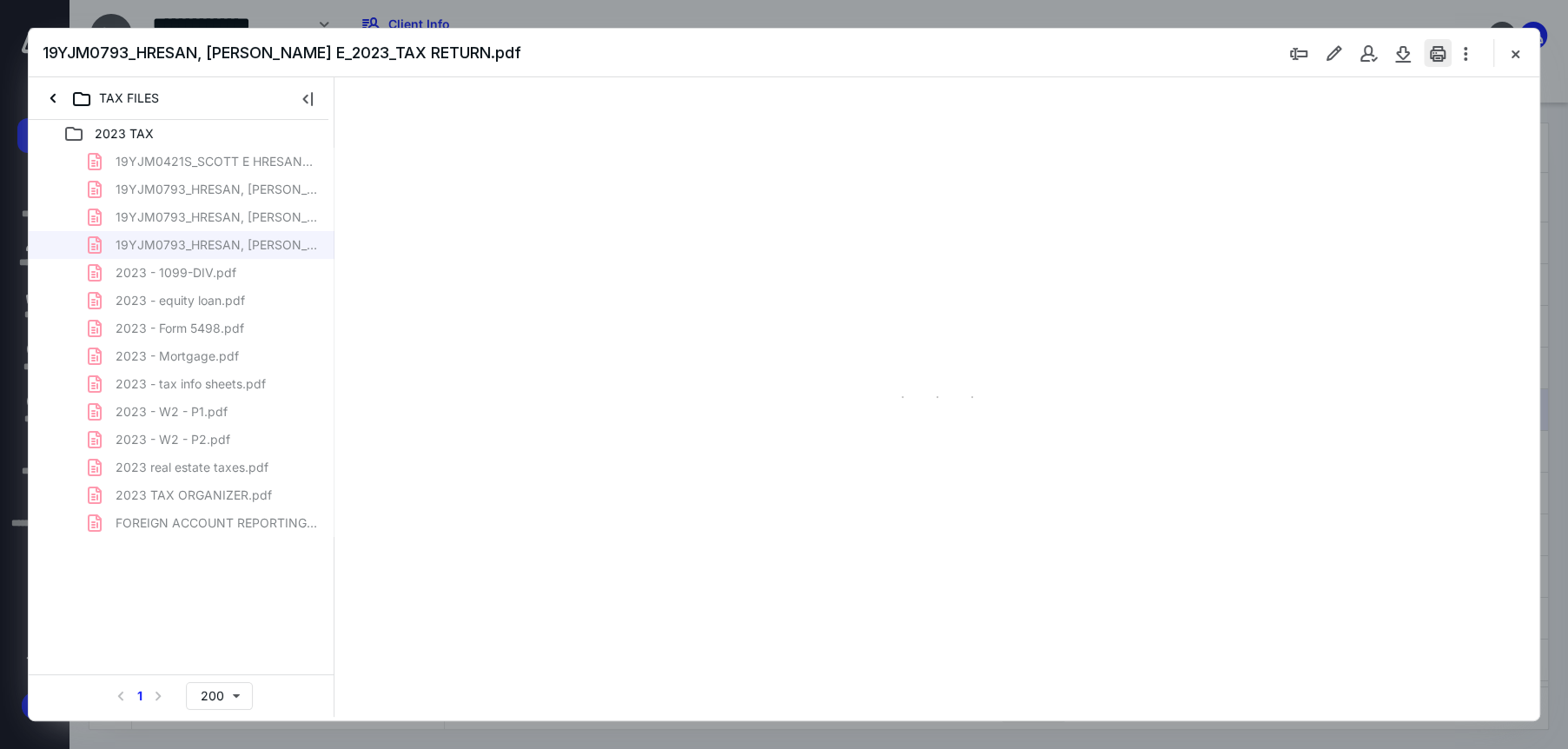 drag, startPoint x: 1438, startPoint y: 54, endPoint x: 1430, endPoint y: 274, distance: 220.14541 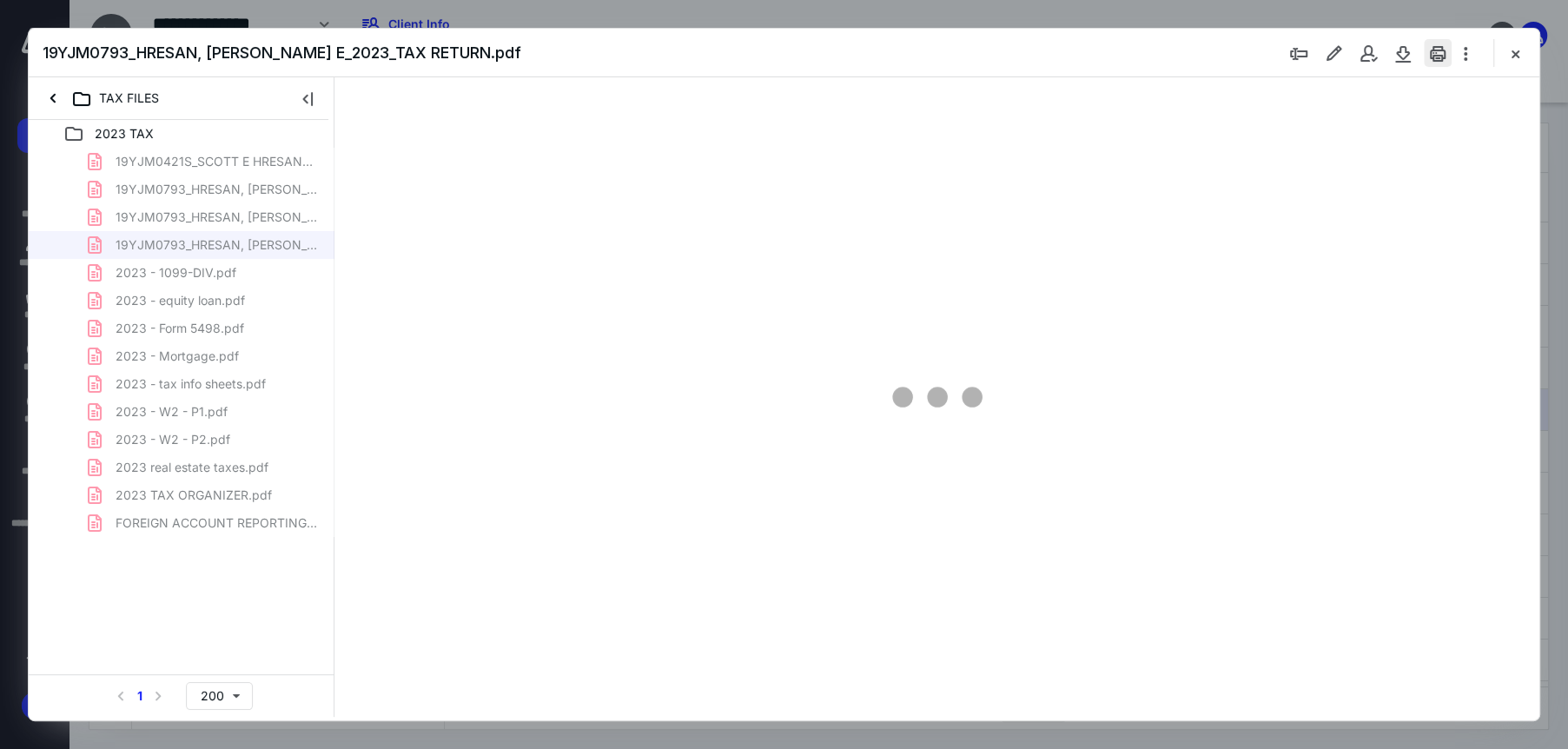 click at bounding box center [1438, 53] 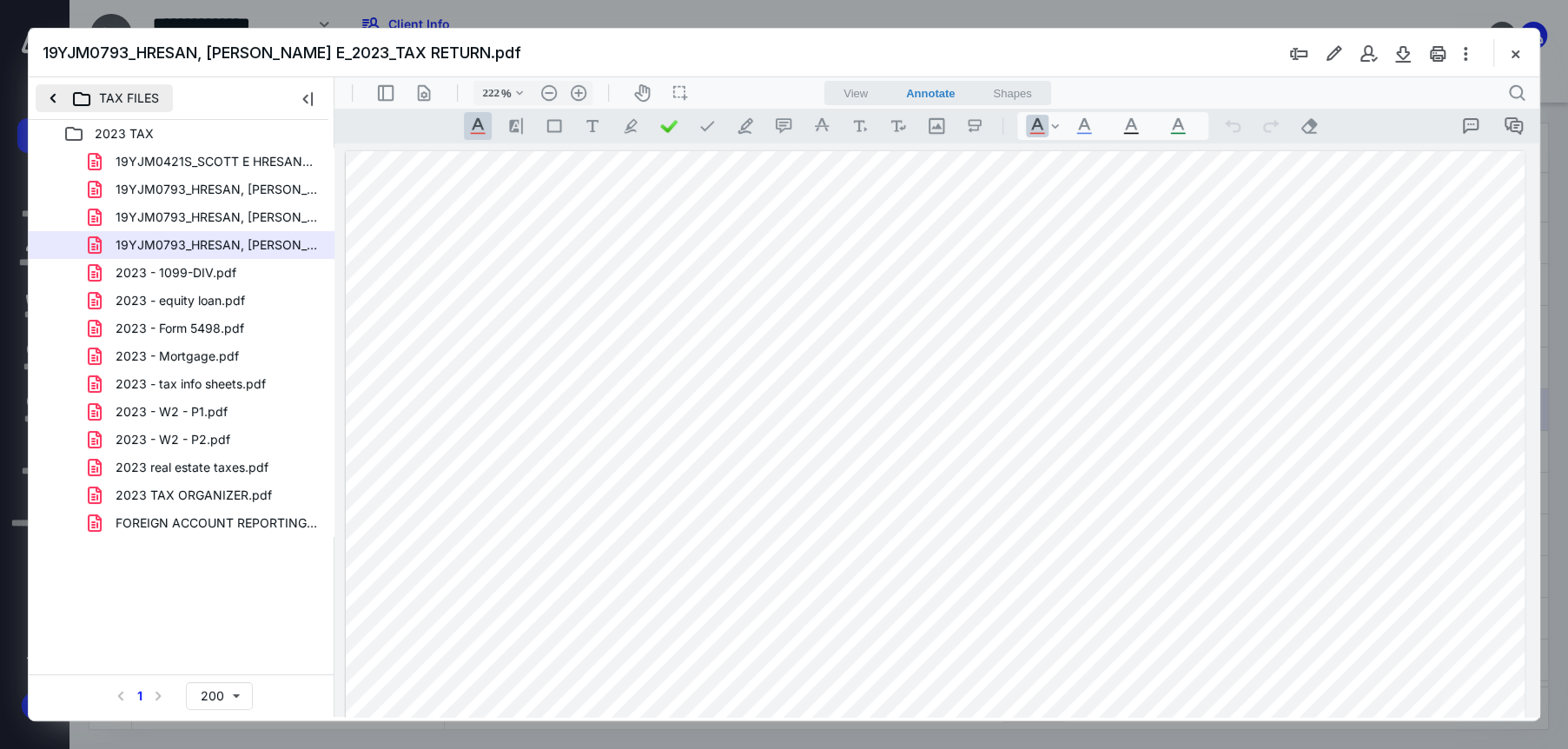 drag, startPoint x: 49, startPoint y: 99, endPoint x: 115, endPoint y: 221, distance: 138.70833 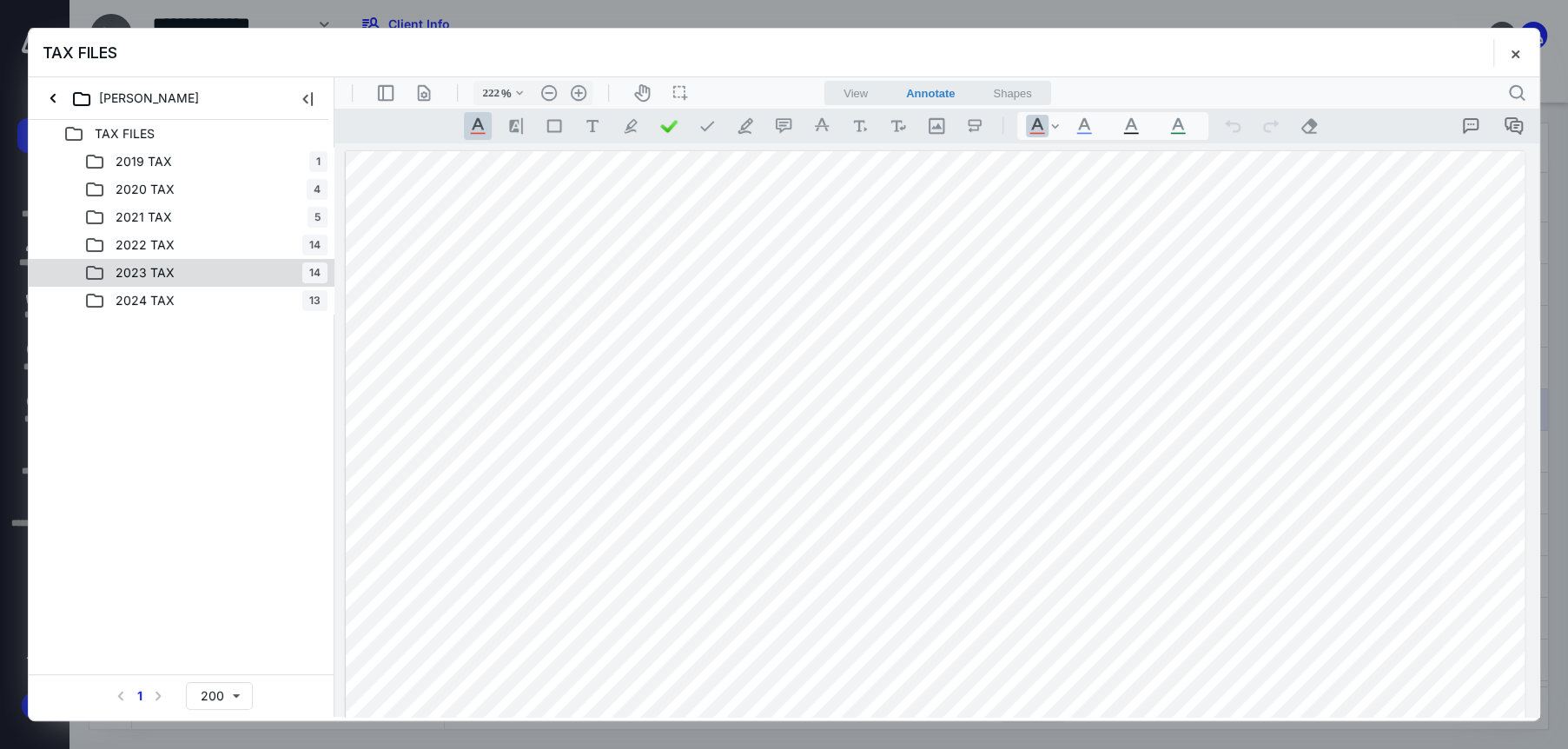 click on "2023 TAX 14" at bounding box center (182, 273) 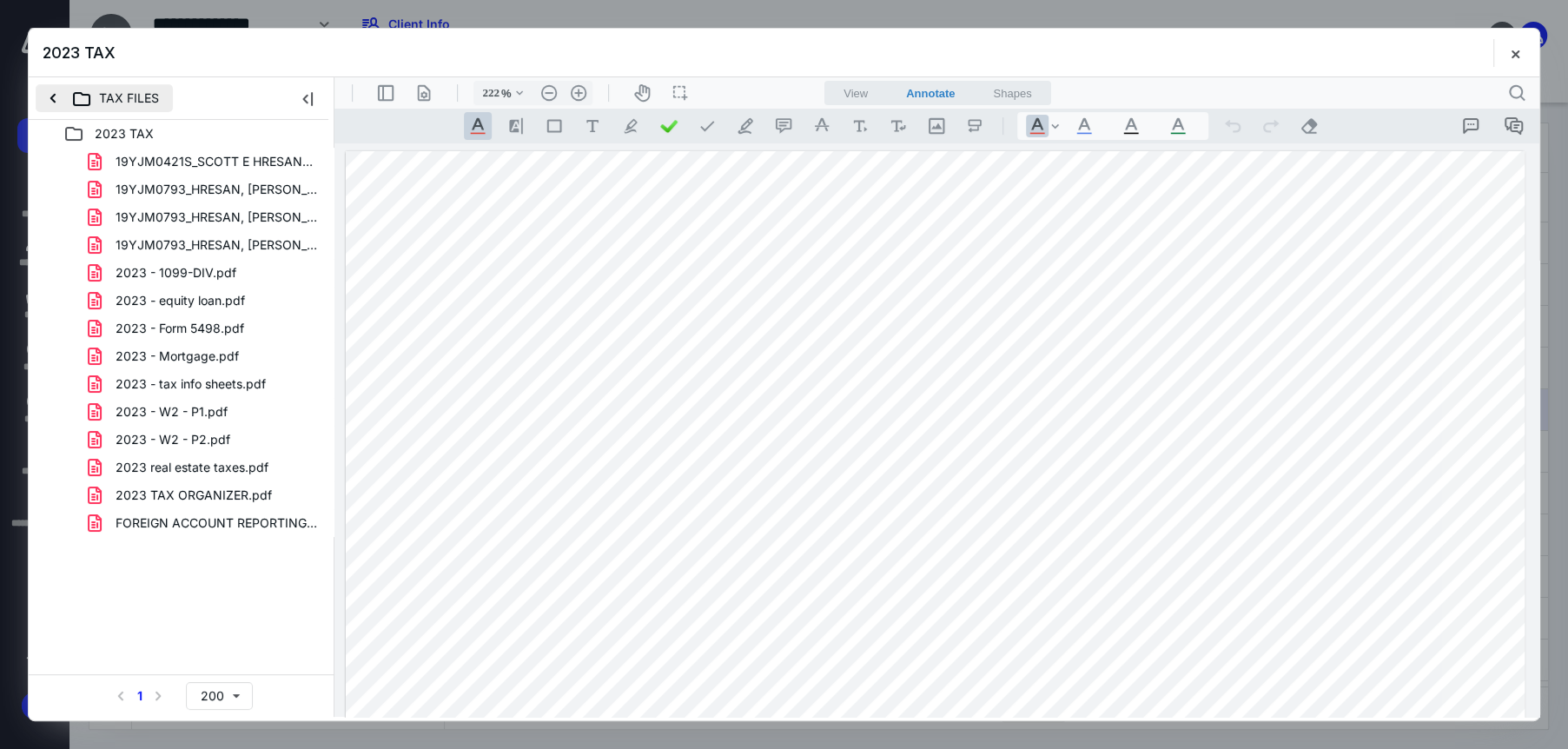 click on "TAX FILES" at bounding box center (104, 98) 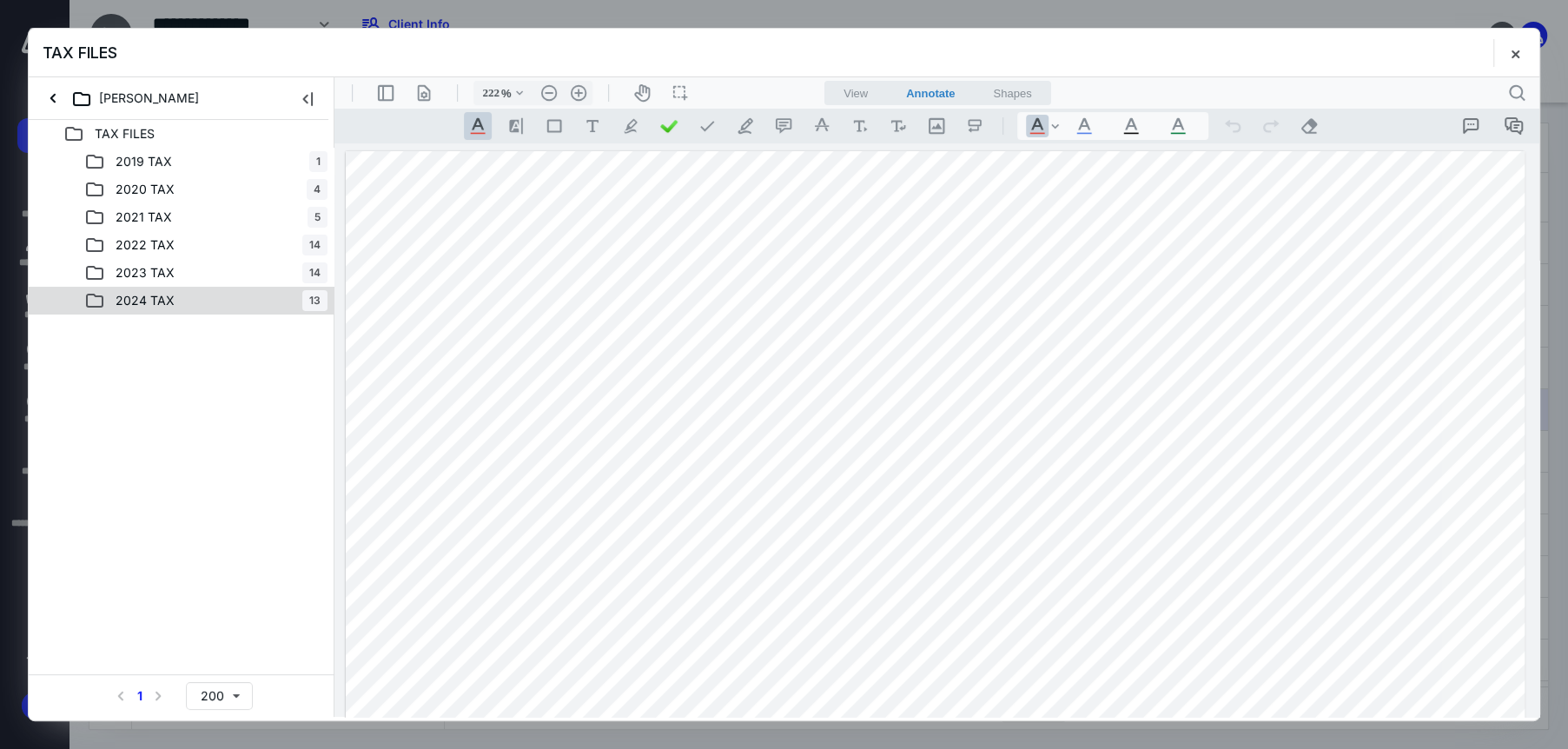 click on "2024 TAX" at bounding box center (145, 301) 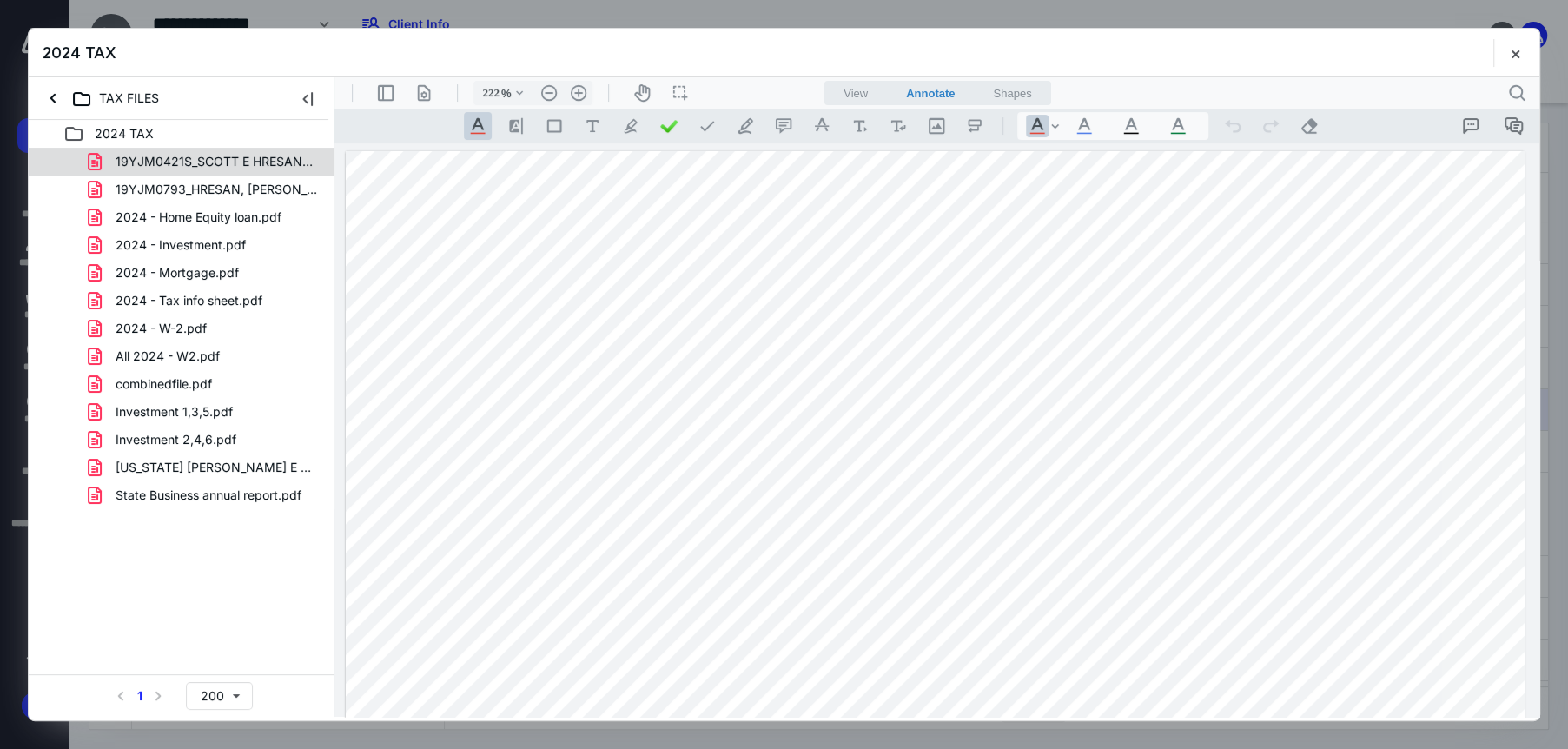 click on "19YJM0421S_SCOTT E HRESAN_DOOR HARDWARE INSTALLATION LLC_2.pdf" at bounding box center (216, 162) 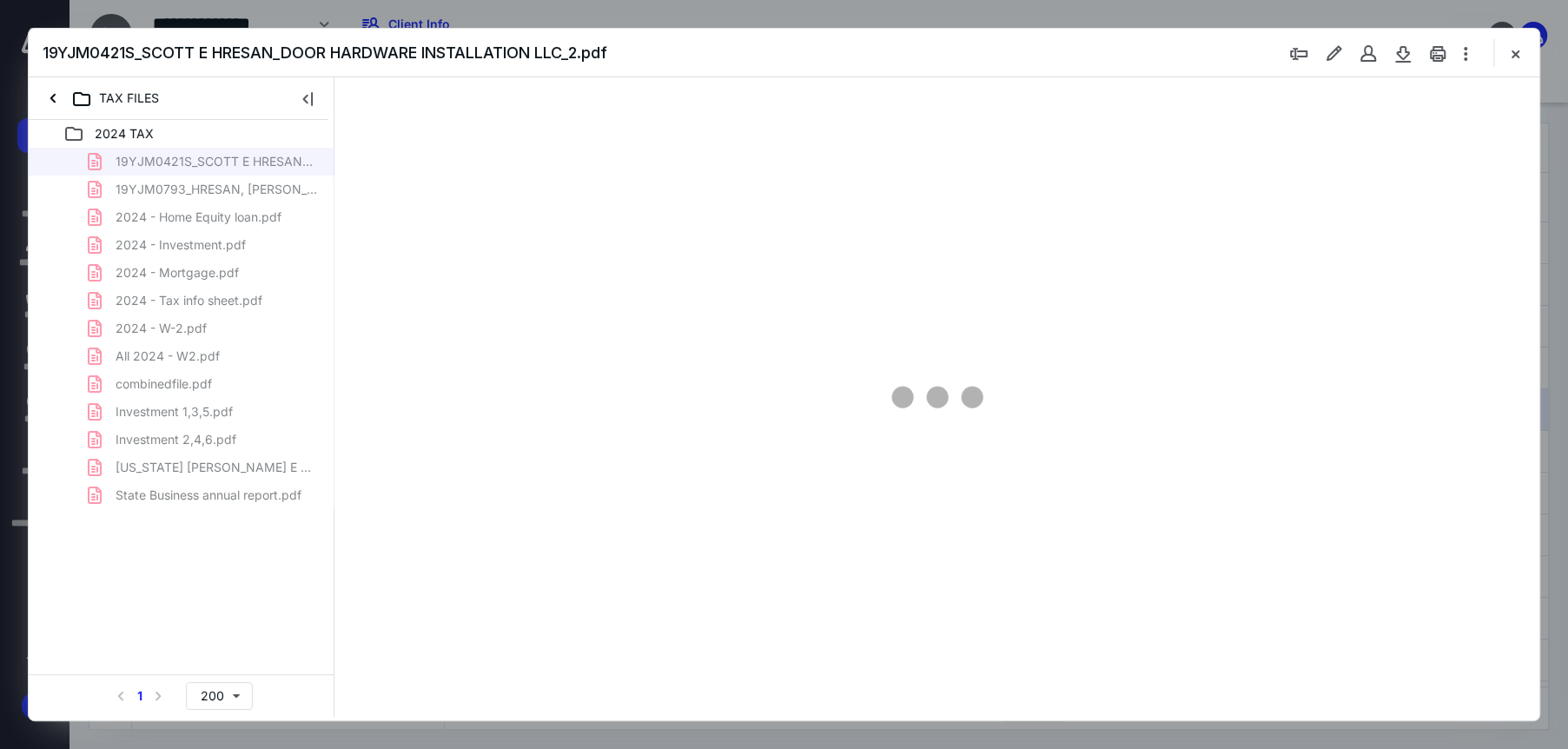 type on "172" 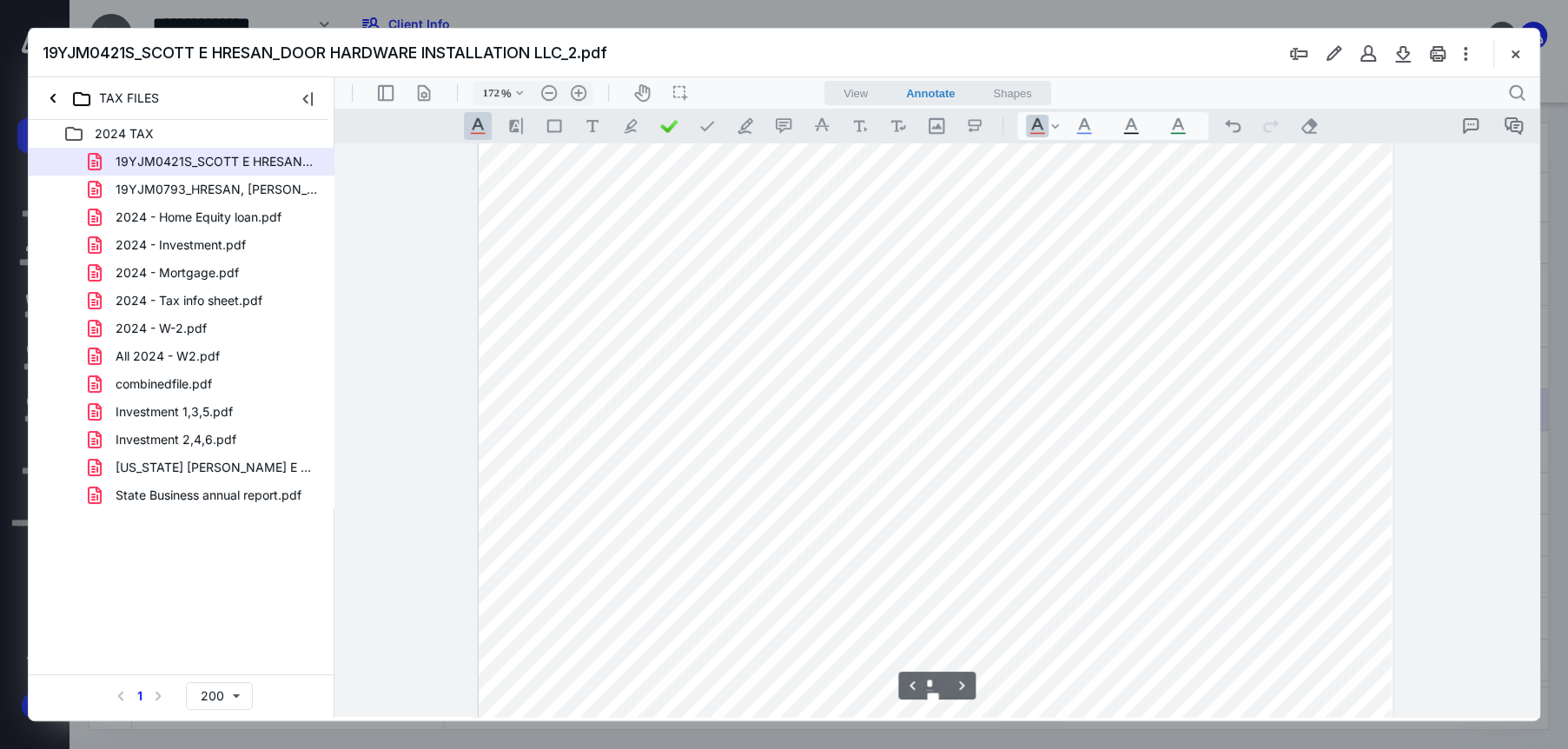 type on "*" 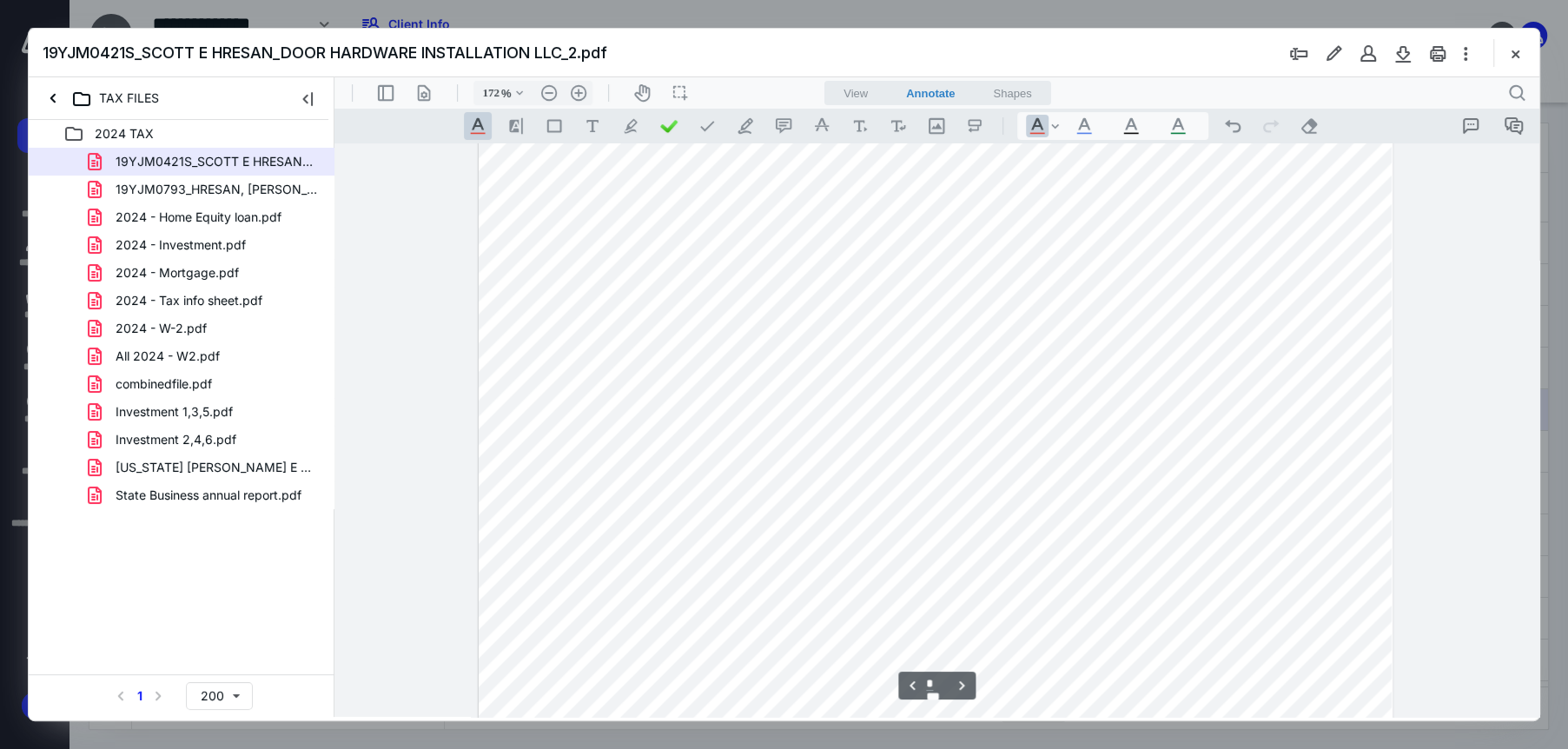 scroll, scrollTop: 2592, scrollLeft: 0, axis: vertical 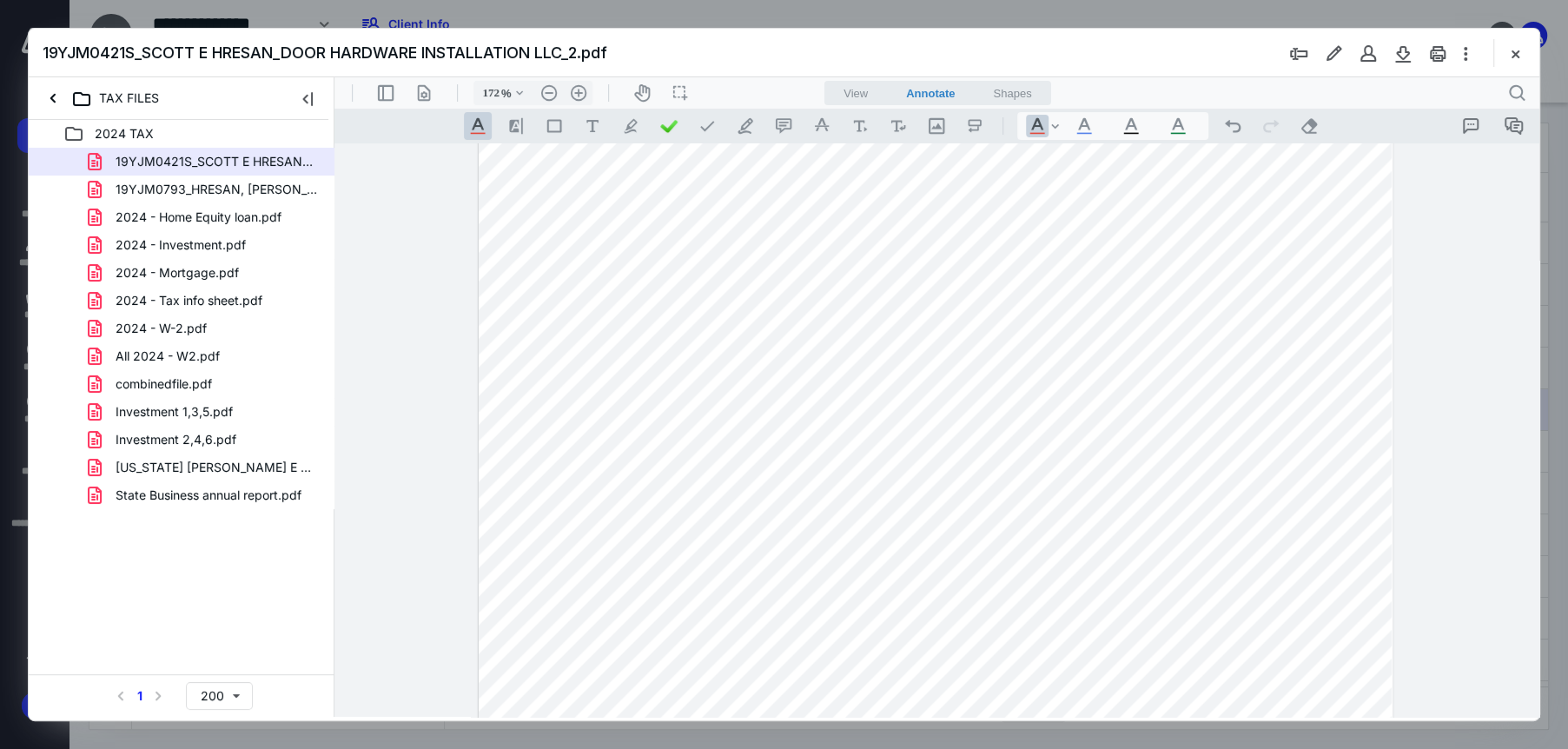 drag, startPoint x: 198, startPoint y: 328, endPoint x: 772, endPoint y: 328, distance: 574 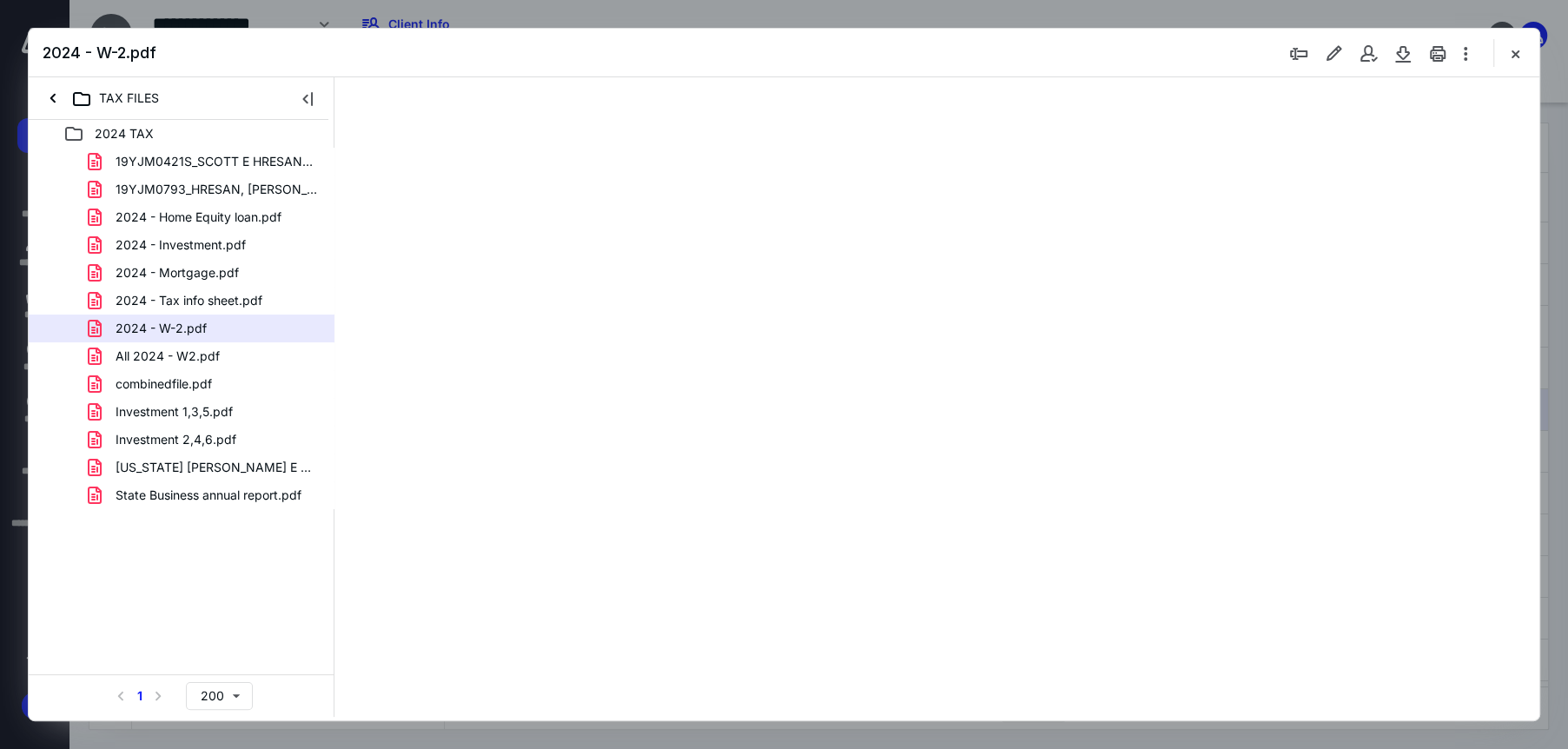 scroll, scrollTop: 0, scrollLeft: 0, axis: both 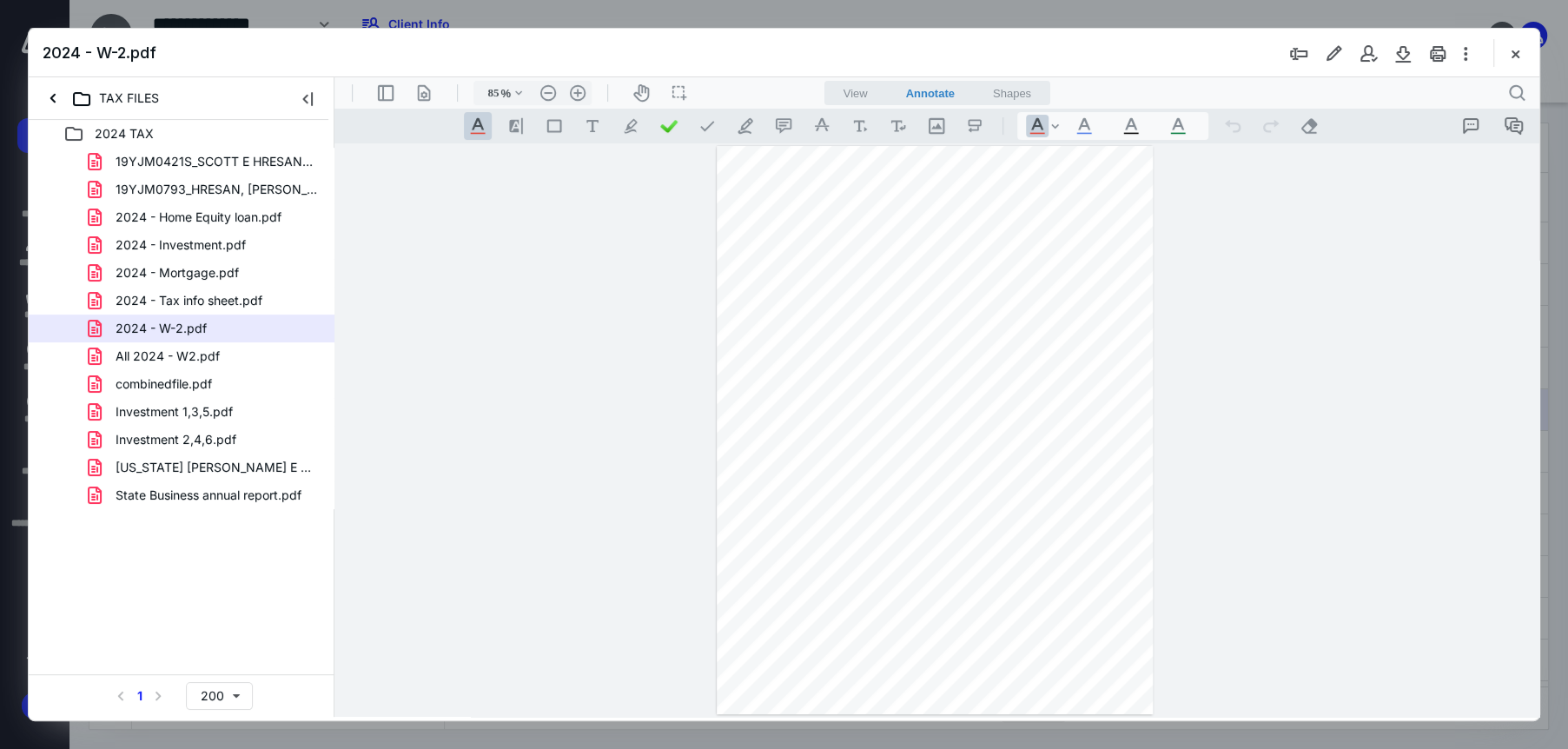 type on "228" 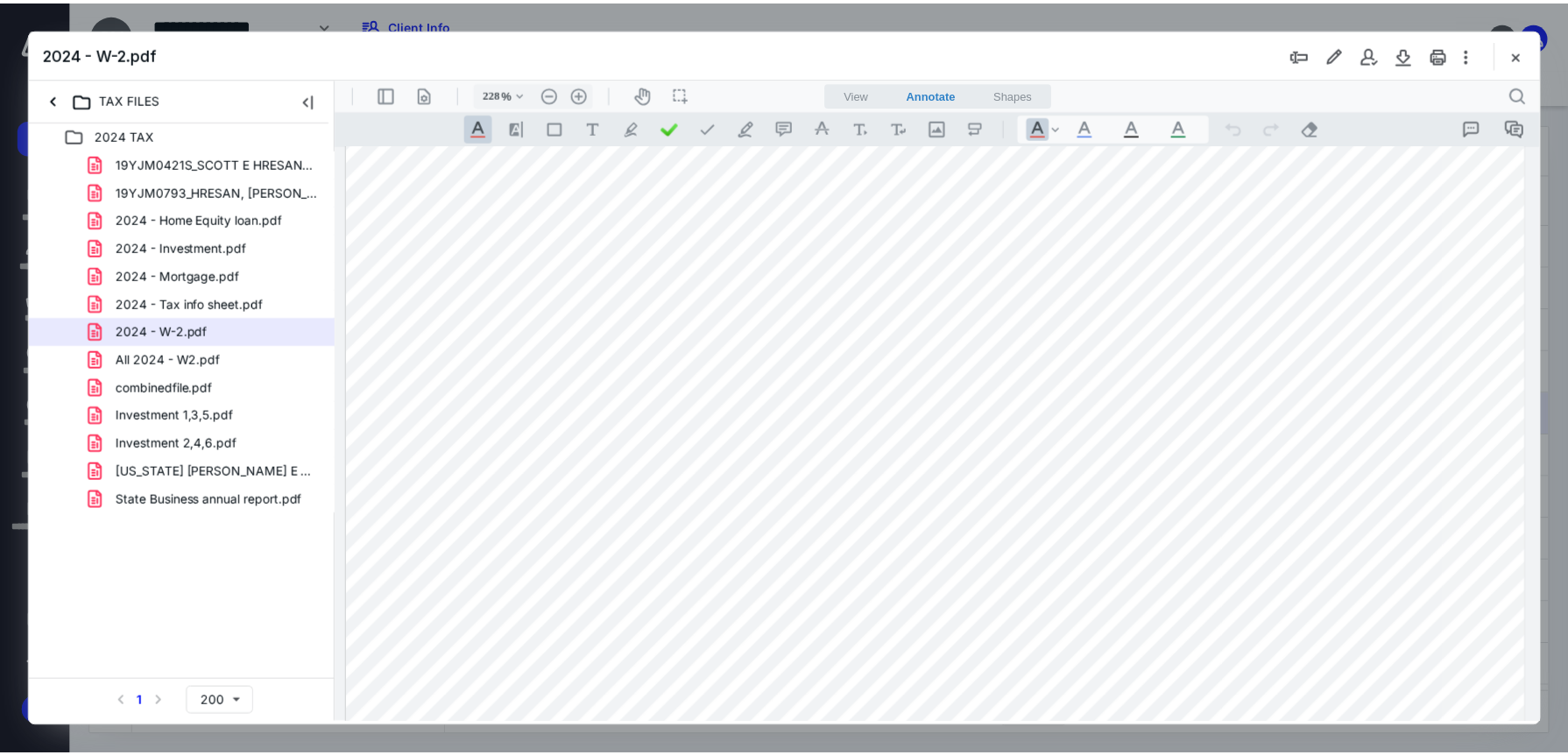 scroll, scrollTop: 350, scrollLeft: 0, axis: vertical 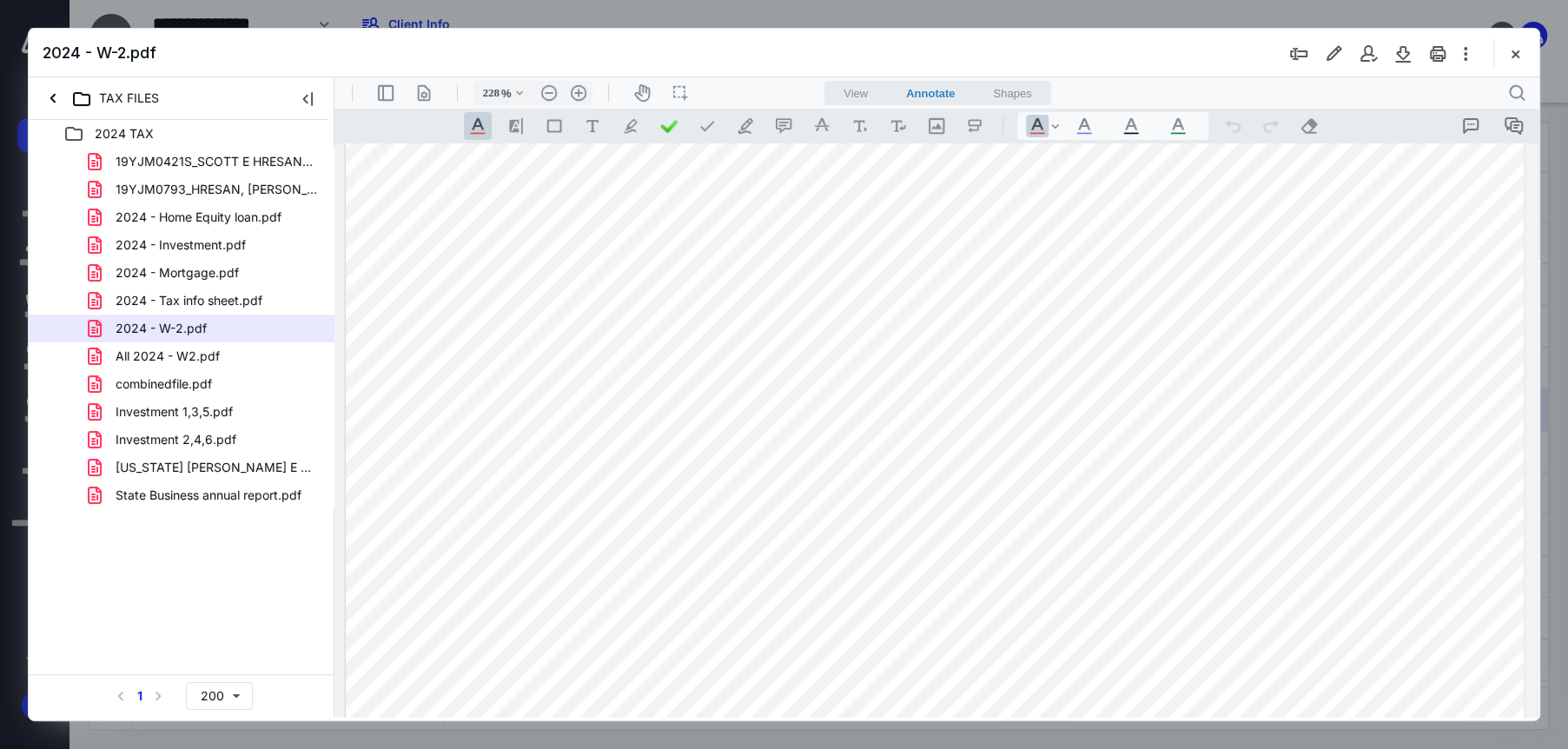 click at bounding box center [784, 374] 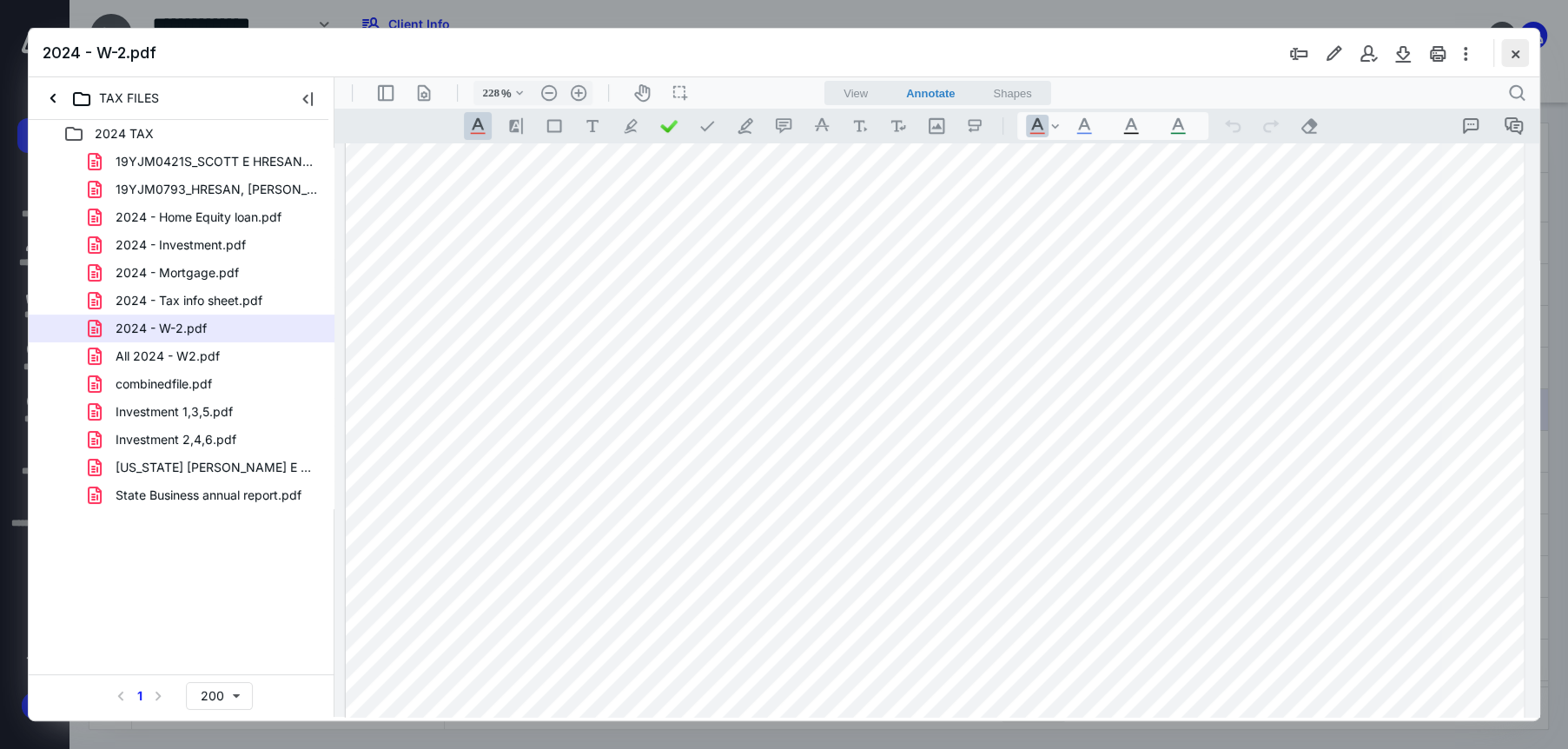 click at bounding box center (1515, 53) 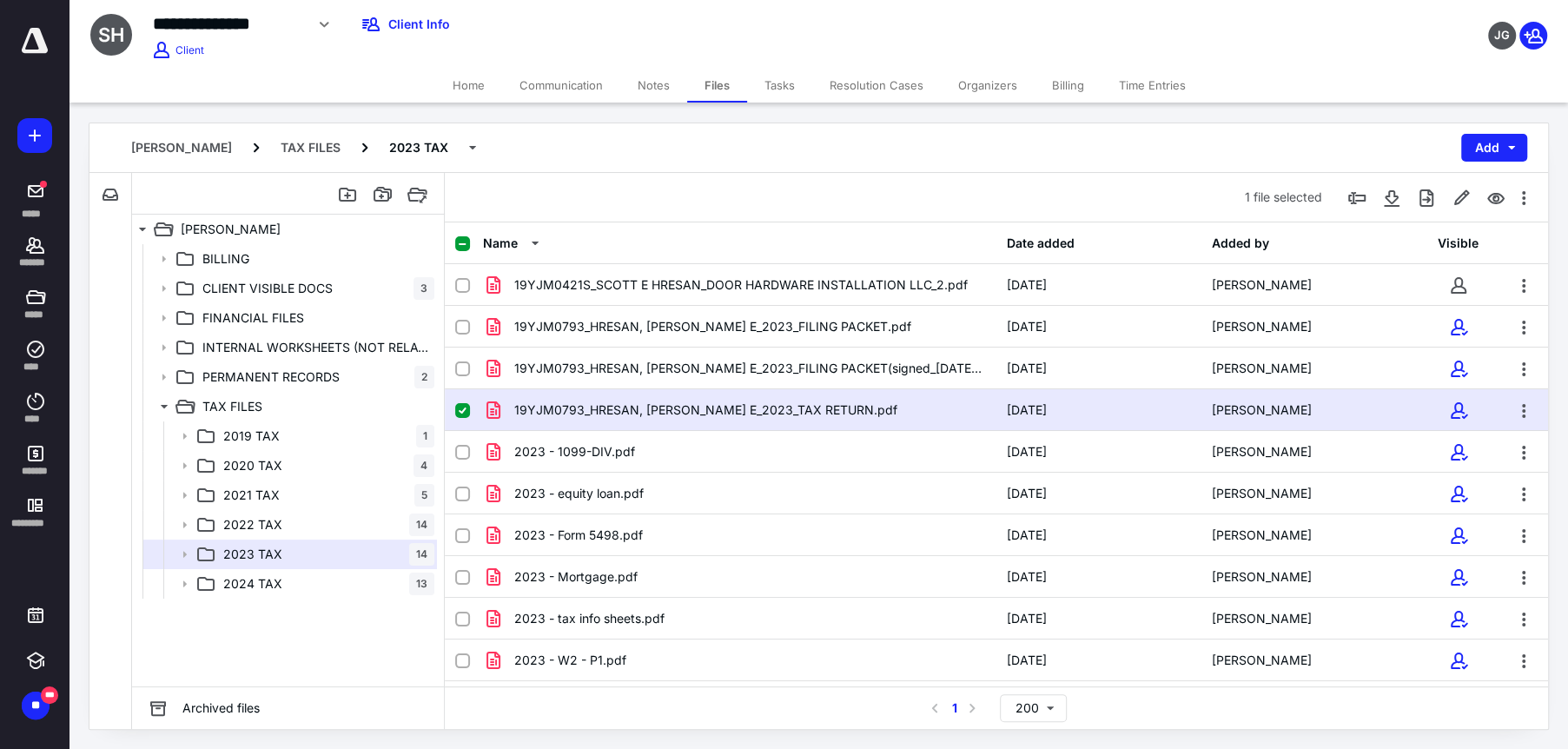 click on "Tasks" at bounding box center (779, 85) 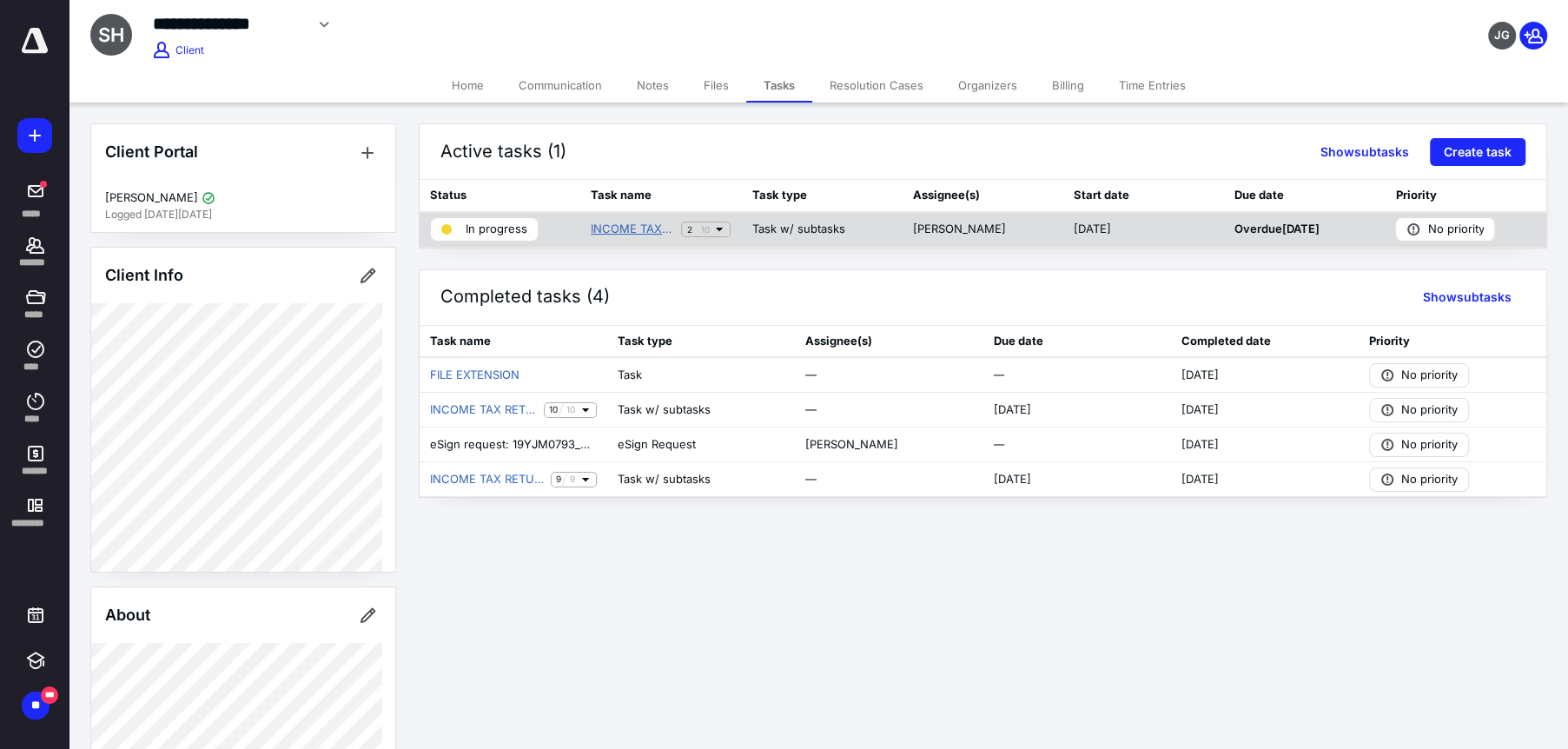 click on "INCOME TAX RETURN - INTERMEDIATE" at bounding box center (632, 229) 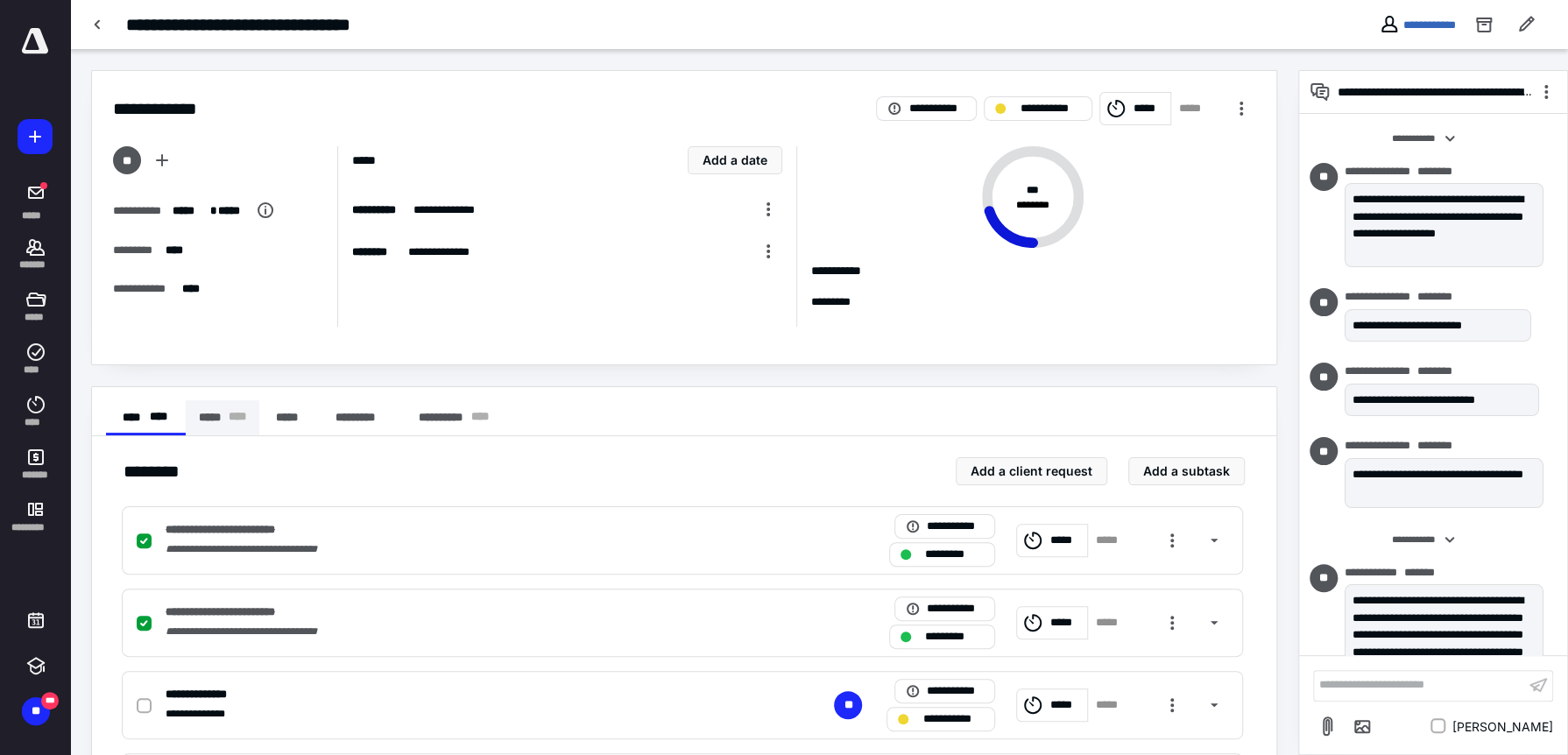 scroll, scrollTop: 1052, scrollLeft: 0, axis: vertical 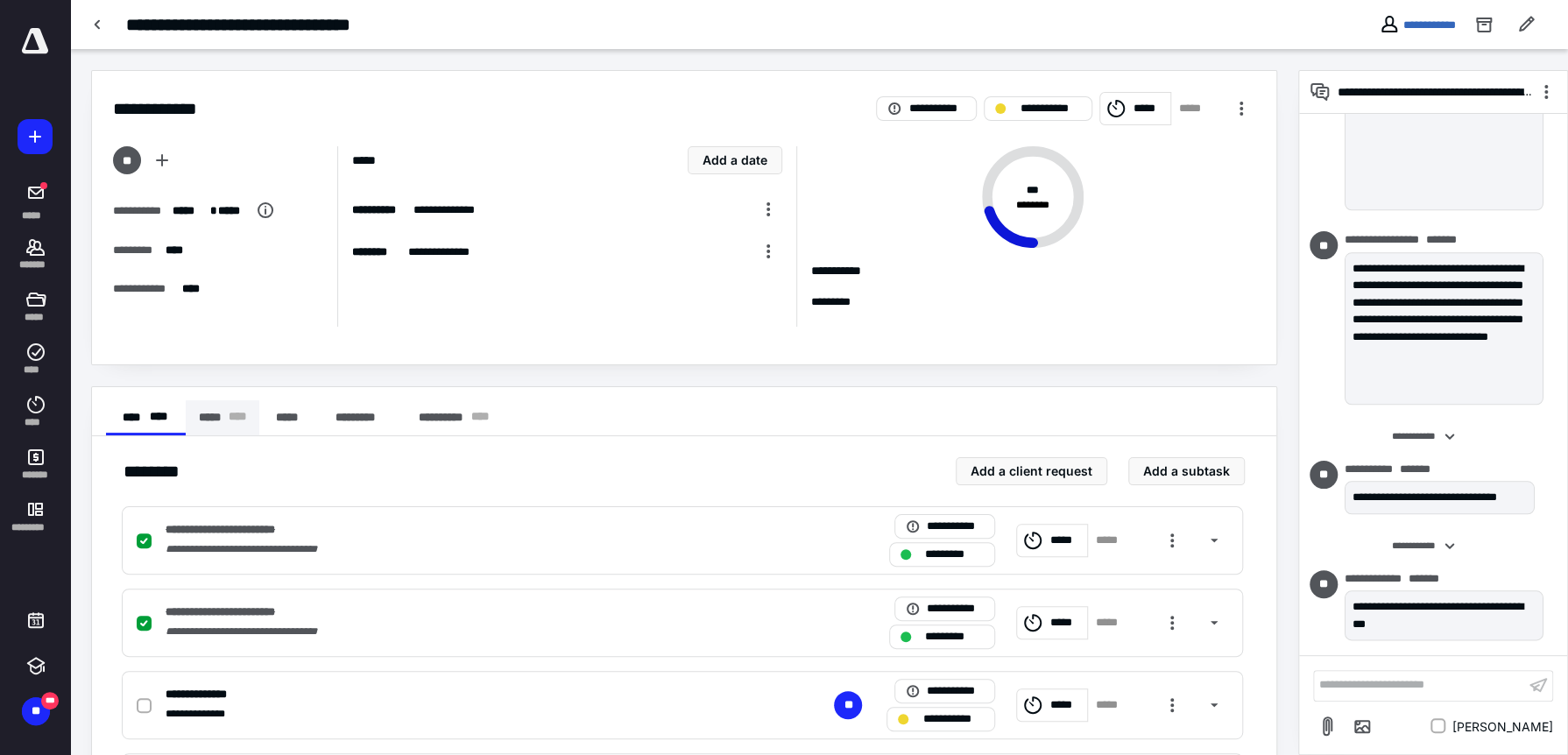 click on "***** * ** *" at bounding box center [222, 418] 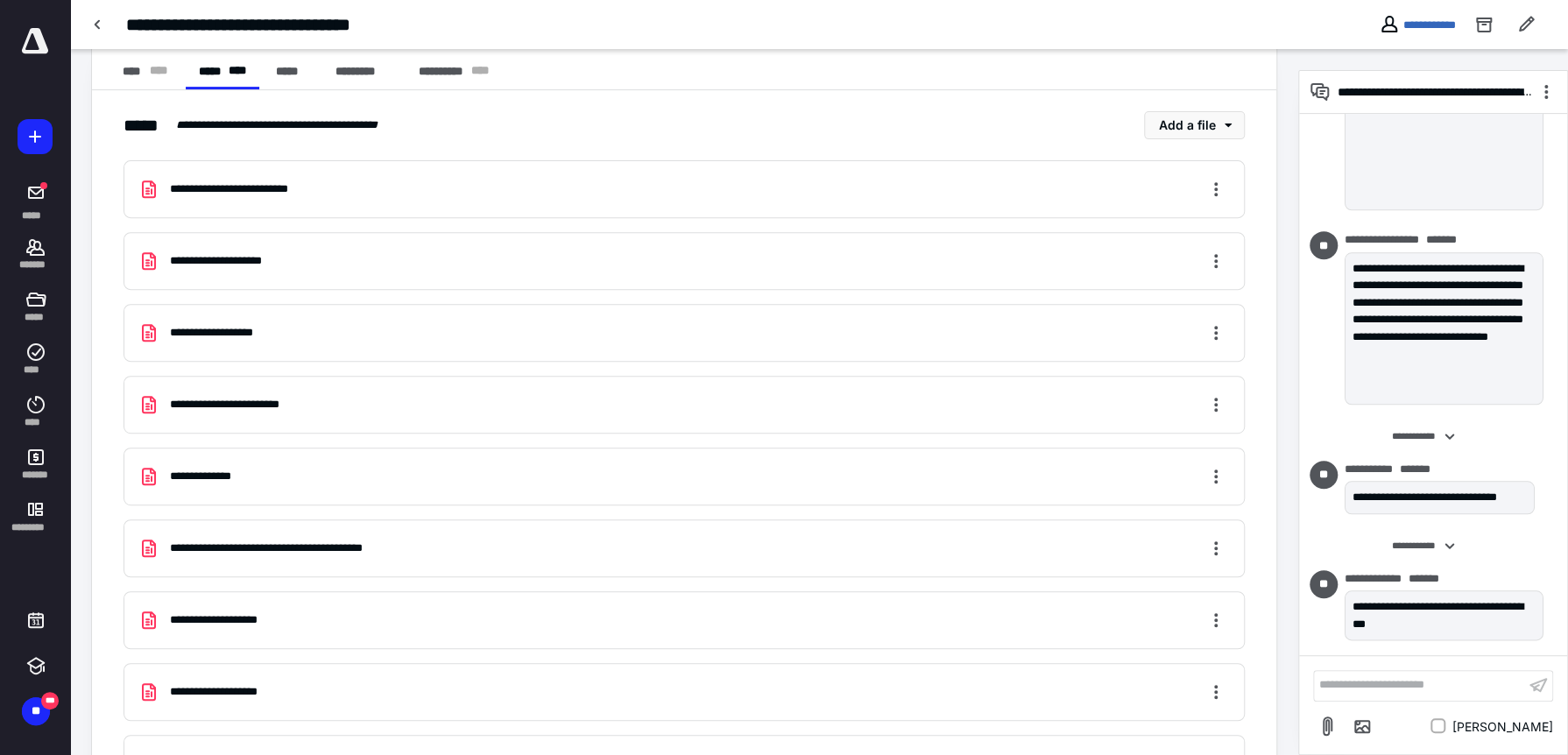 scroll, scrollTop: 218, scrollLeft: 0, axis: vertical 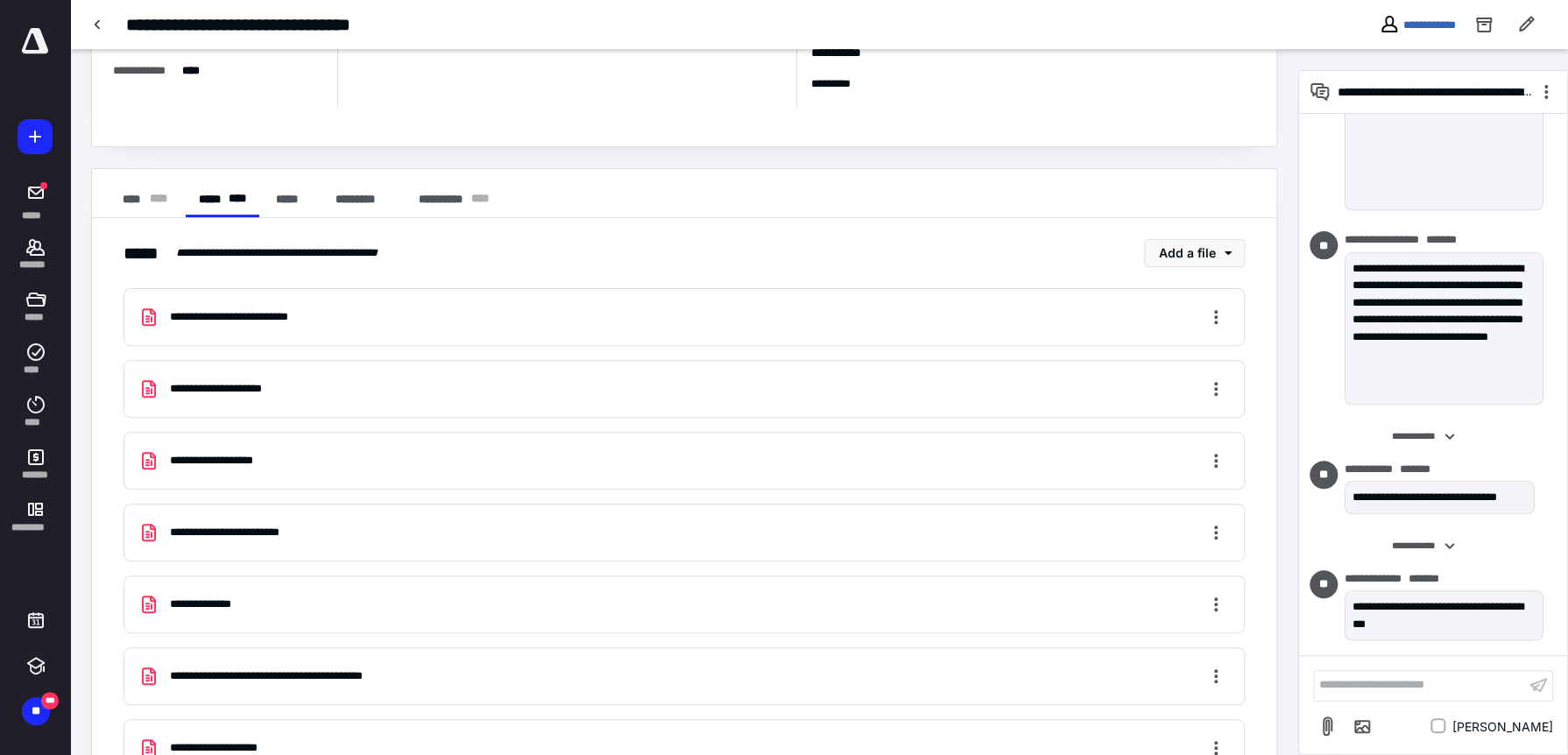 click on "**********" at bounding box center (1417, 25) 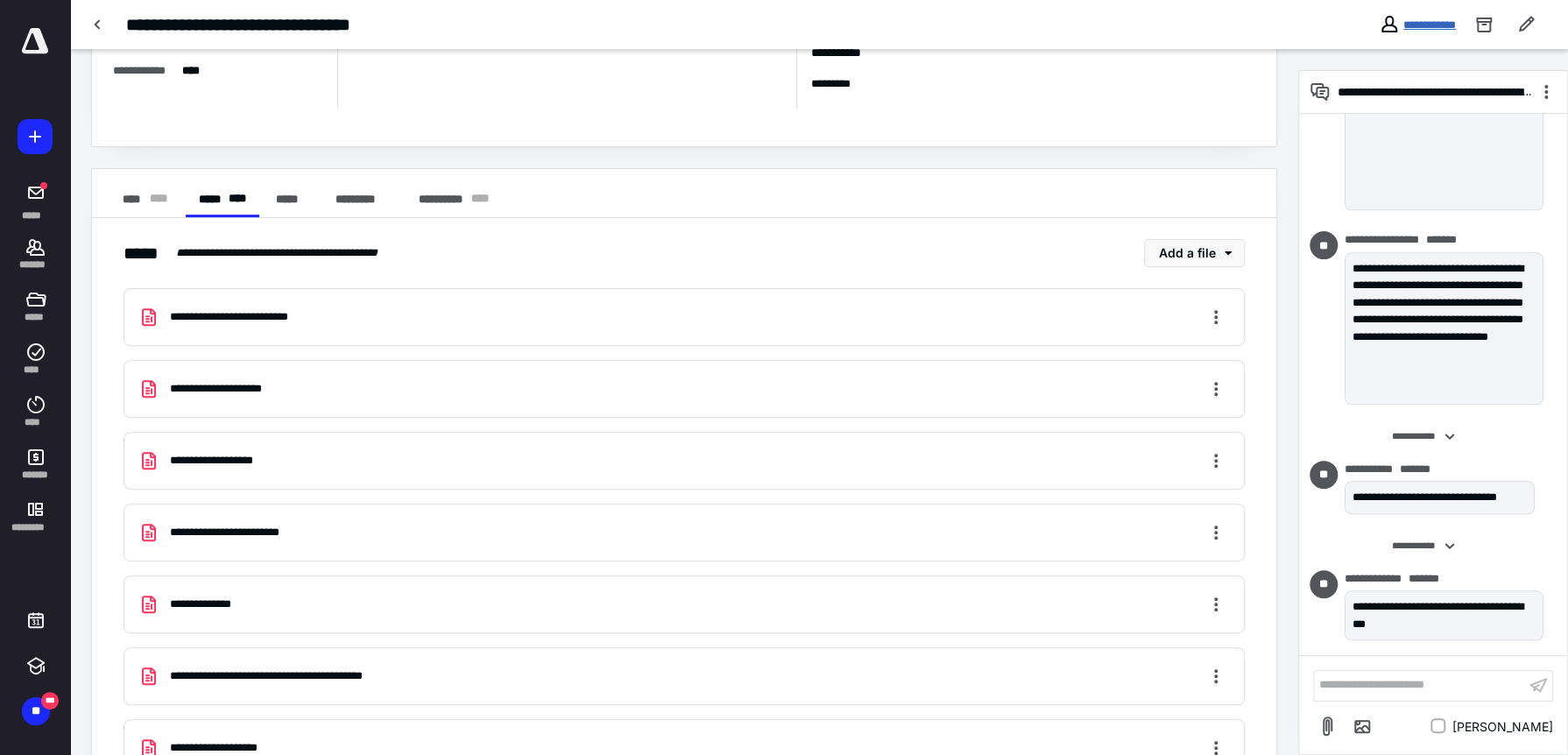 click on "**********" at bounding box center [1430, 25] 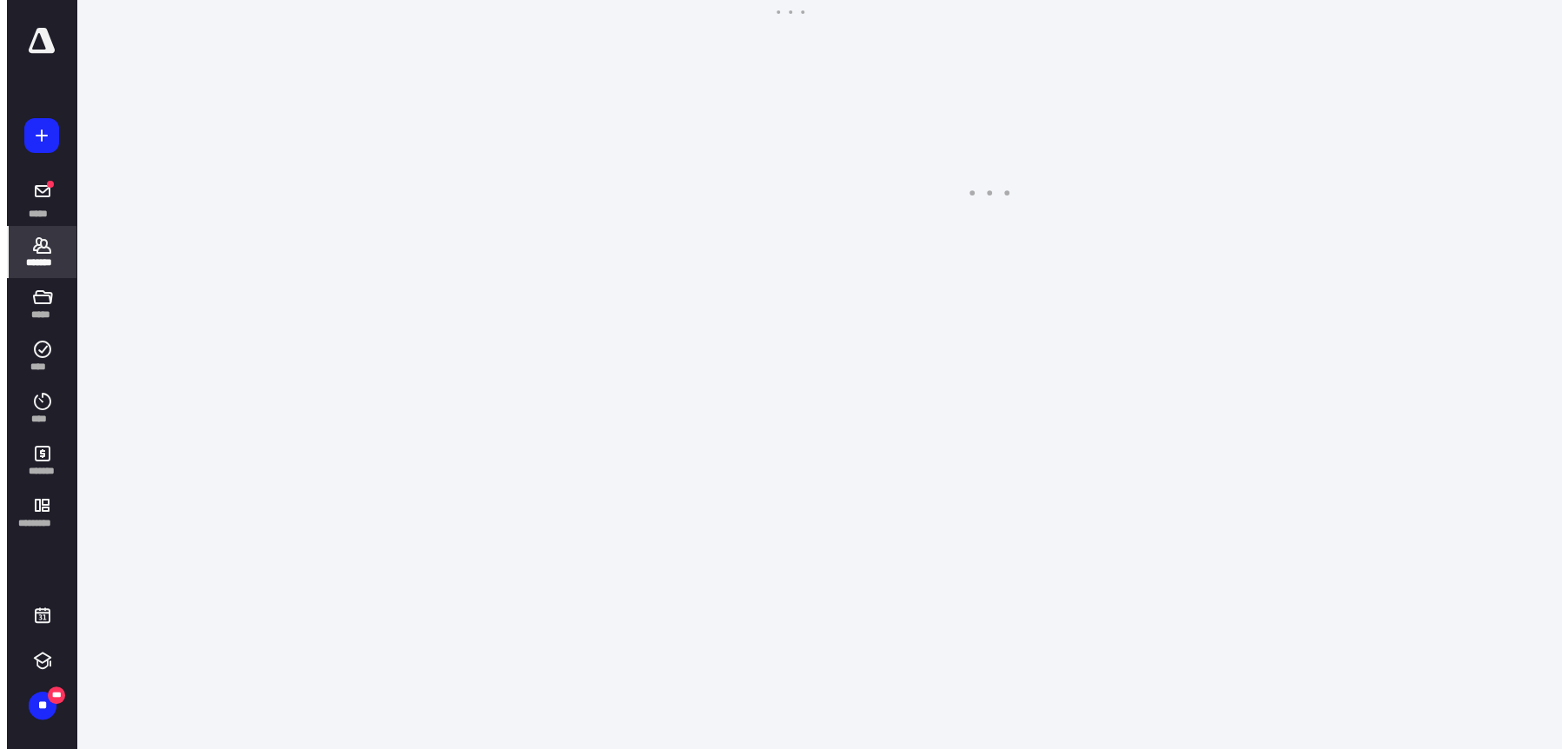 scroll, scrollTop: 0, scrollLeft: 0, axis: both 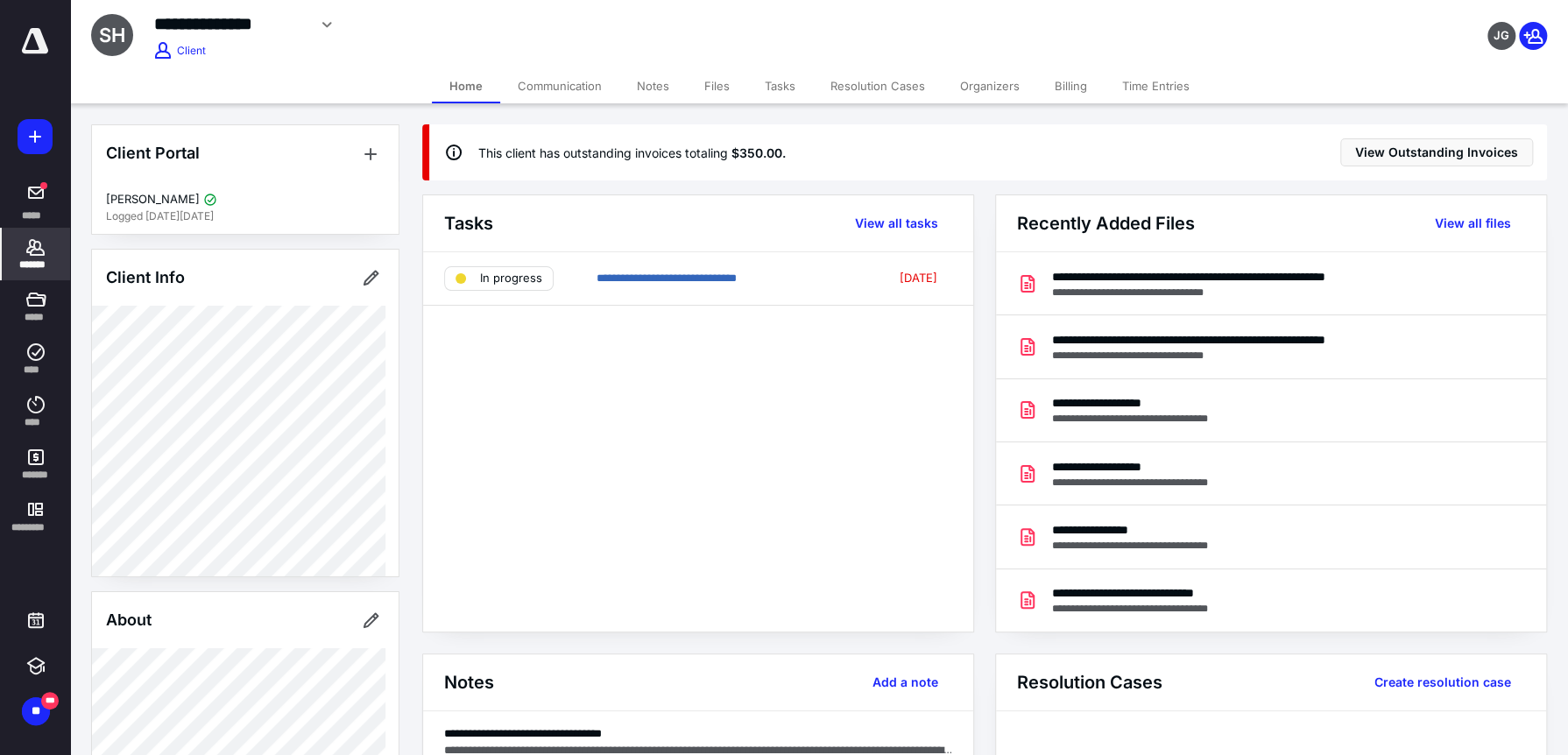 click on "Files" at bounding box center (717, 86) 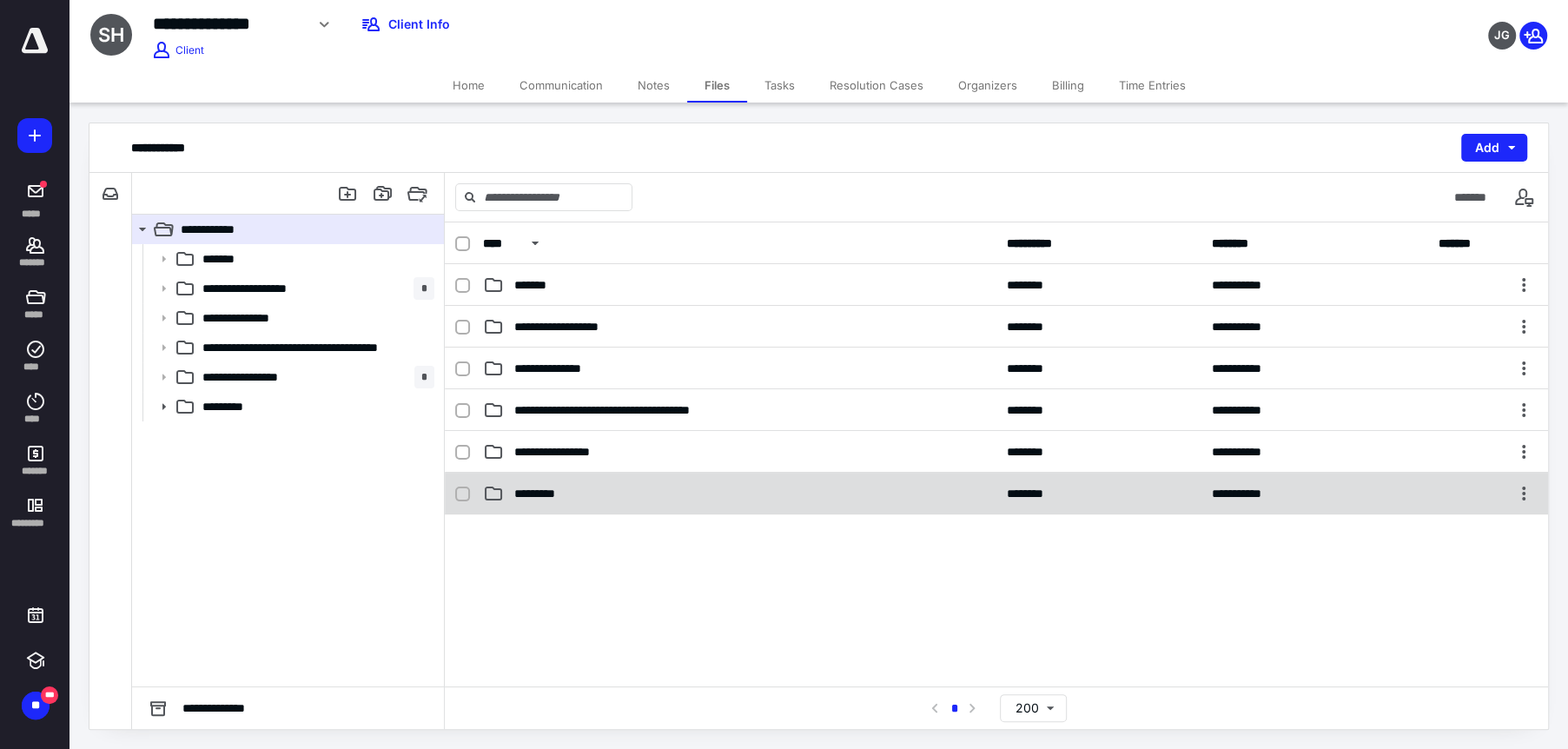 click on "**********" at bounding box center (996, 494) 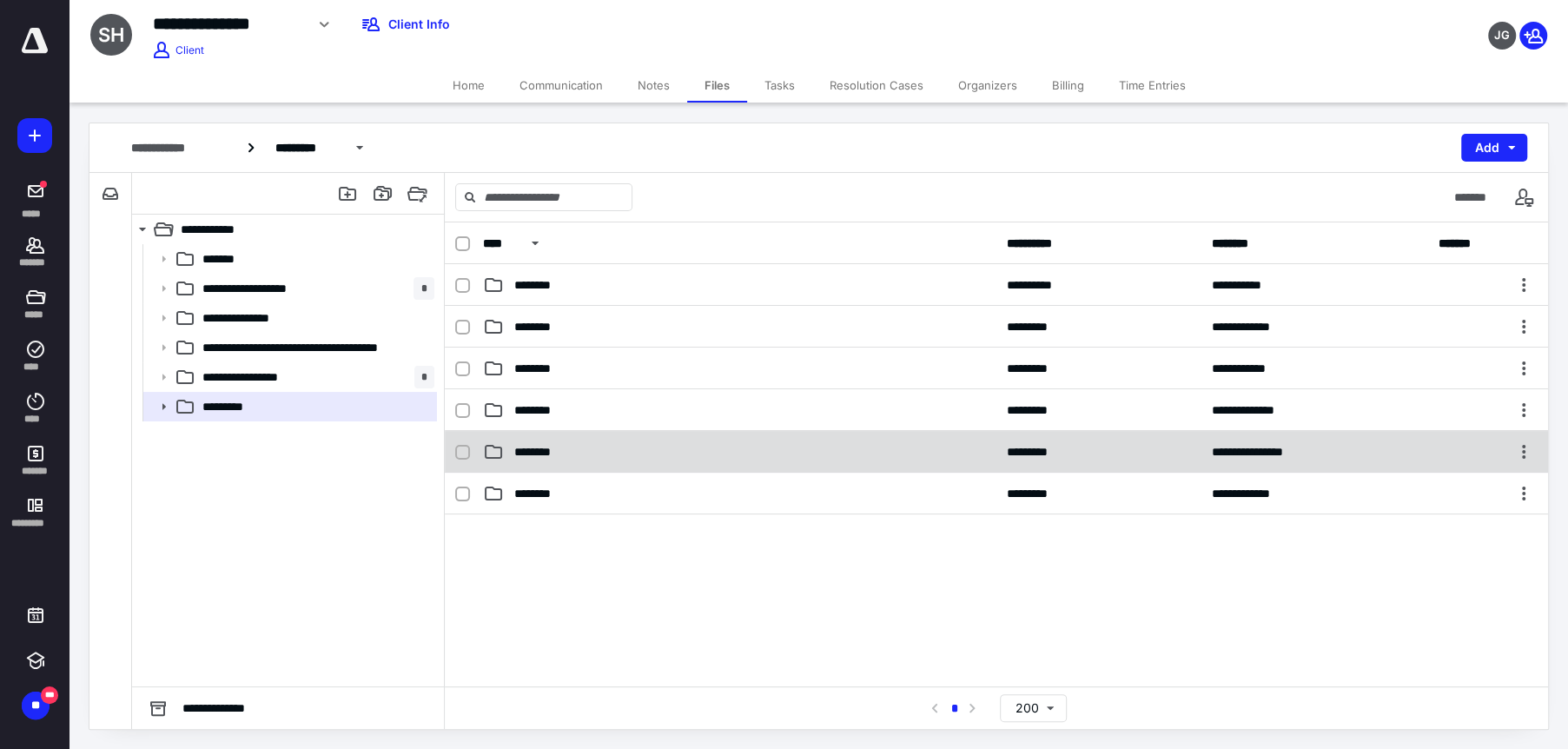 click on "********" at bounding box center (739, 452) 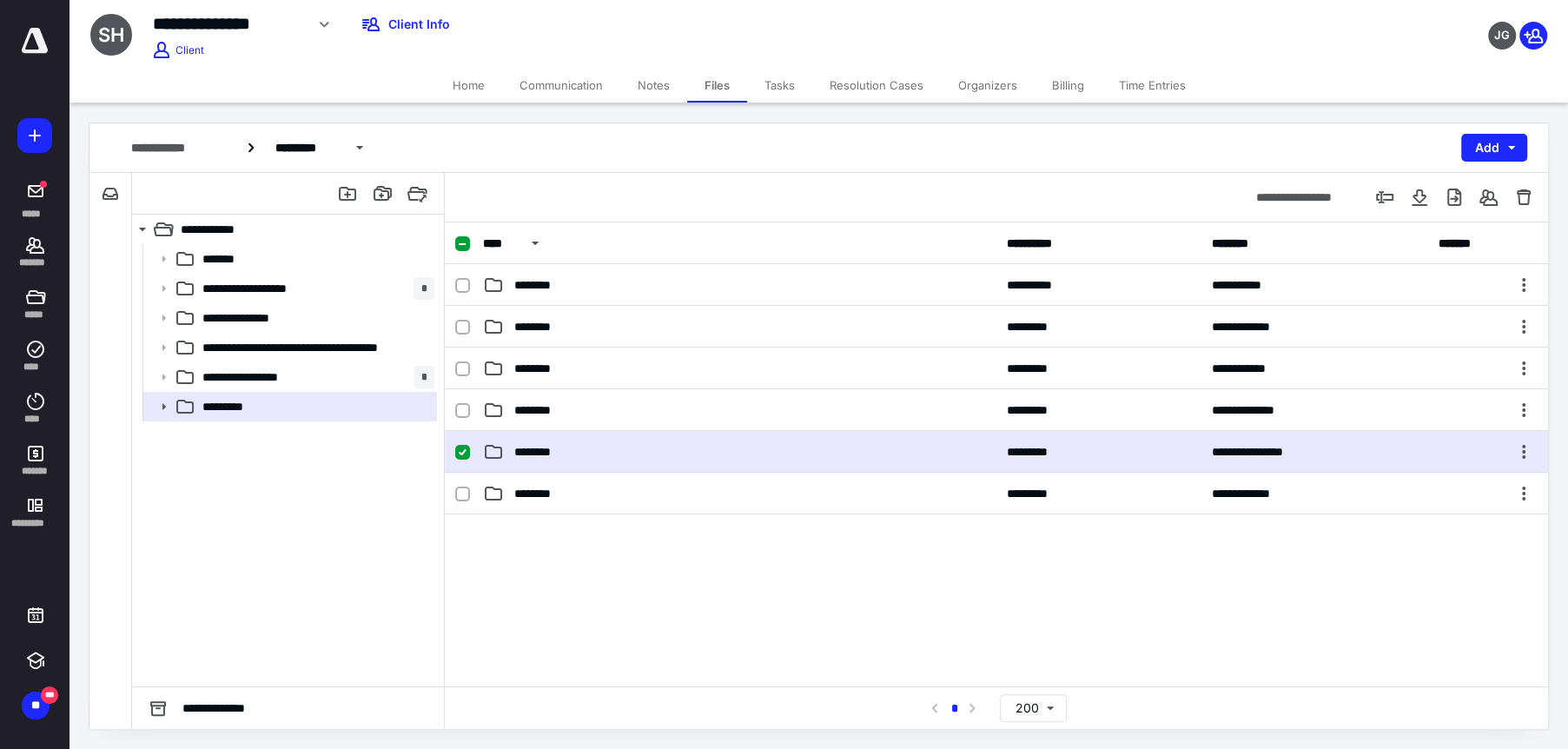 click on "********" at bounding box center [739, 452] 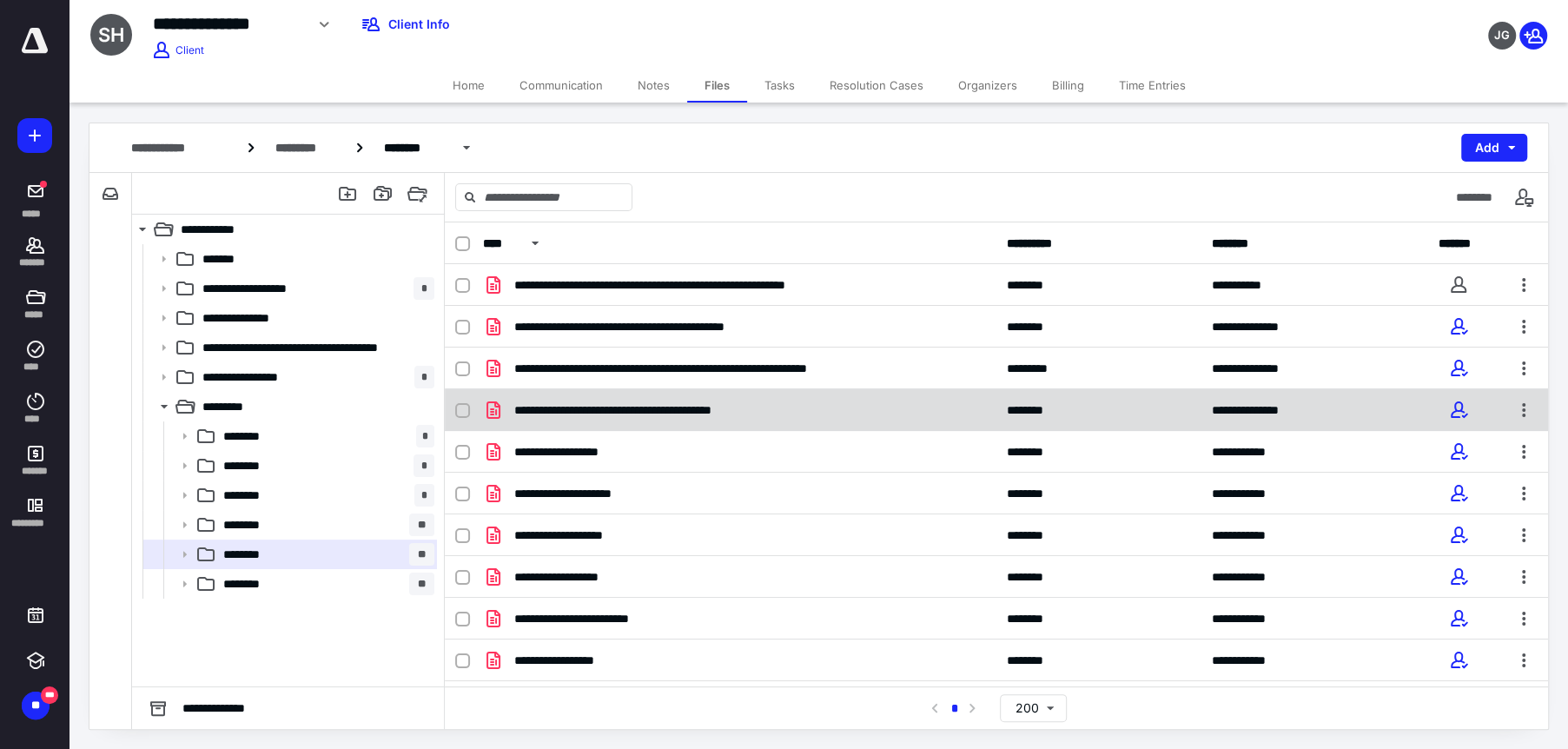 click on "**********" at bounding box center [996, 410] 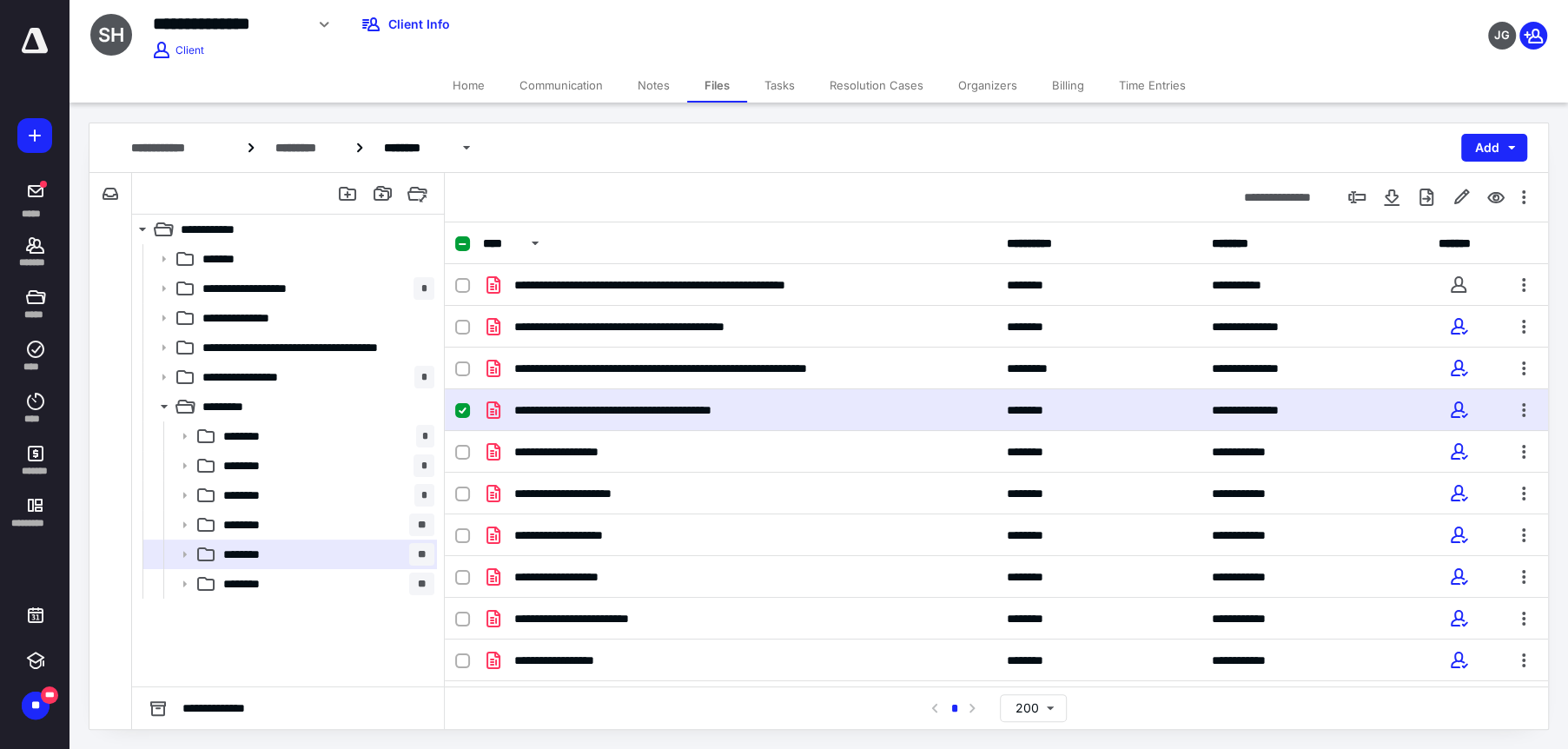 click on "**********" at bounding box center (996, 410) 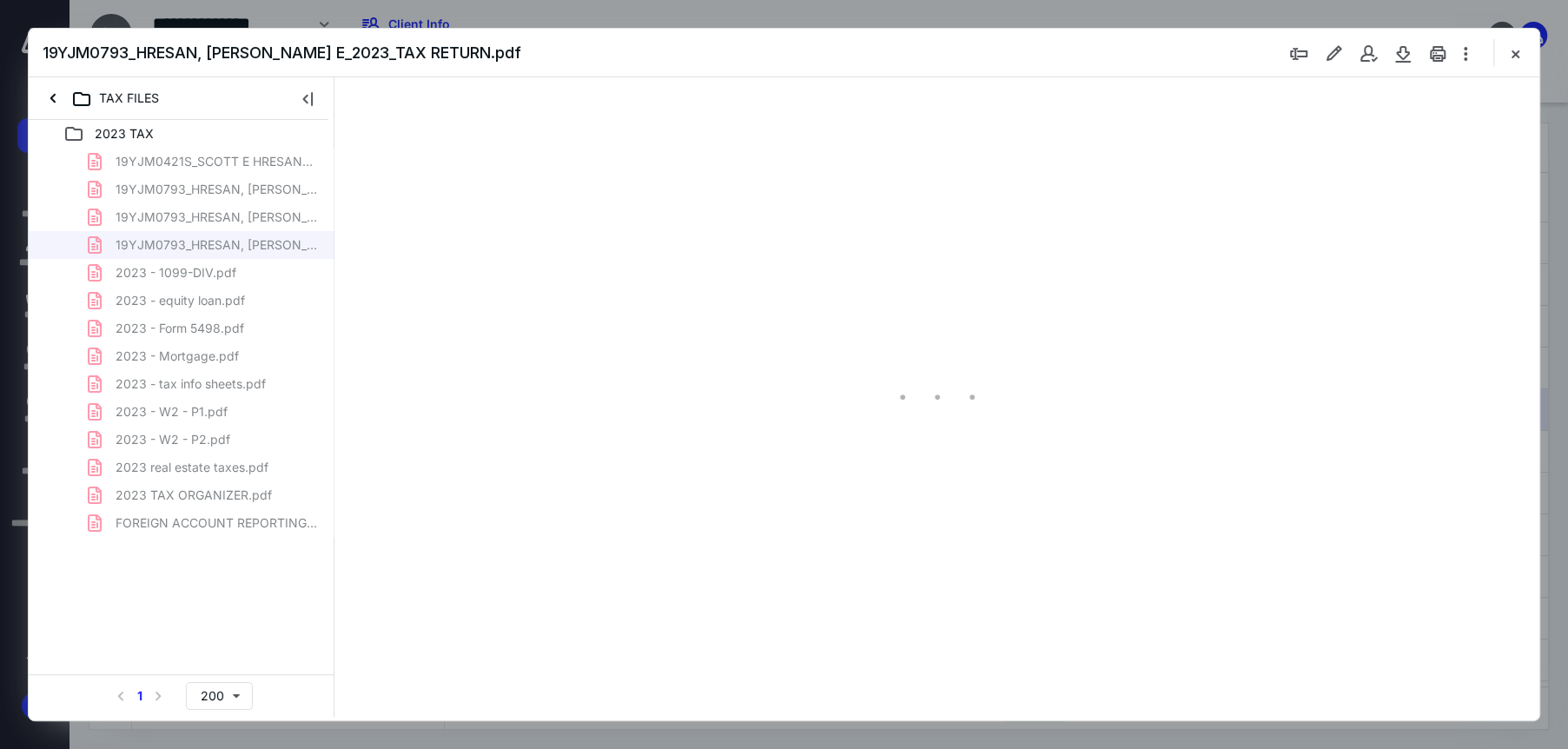 scroll, scrollTop: 0, scrollLeft: 0, axis: both 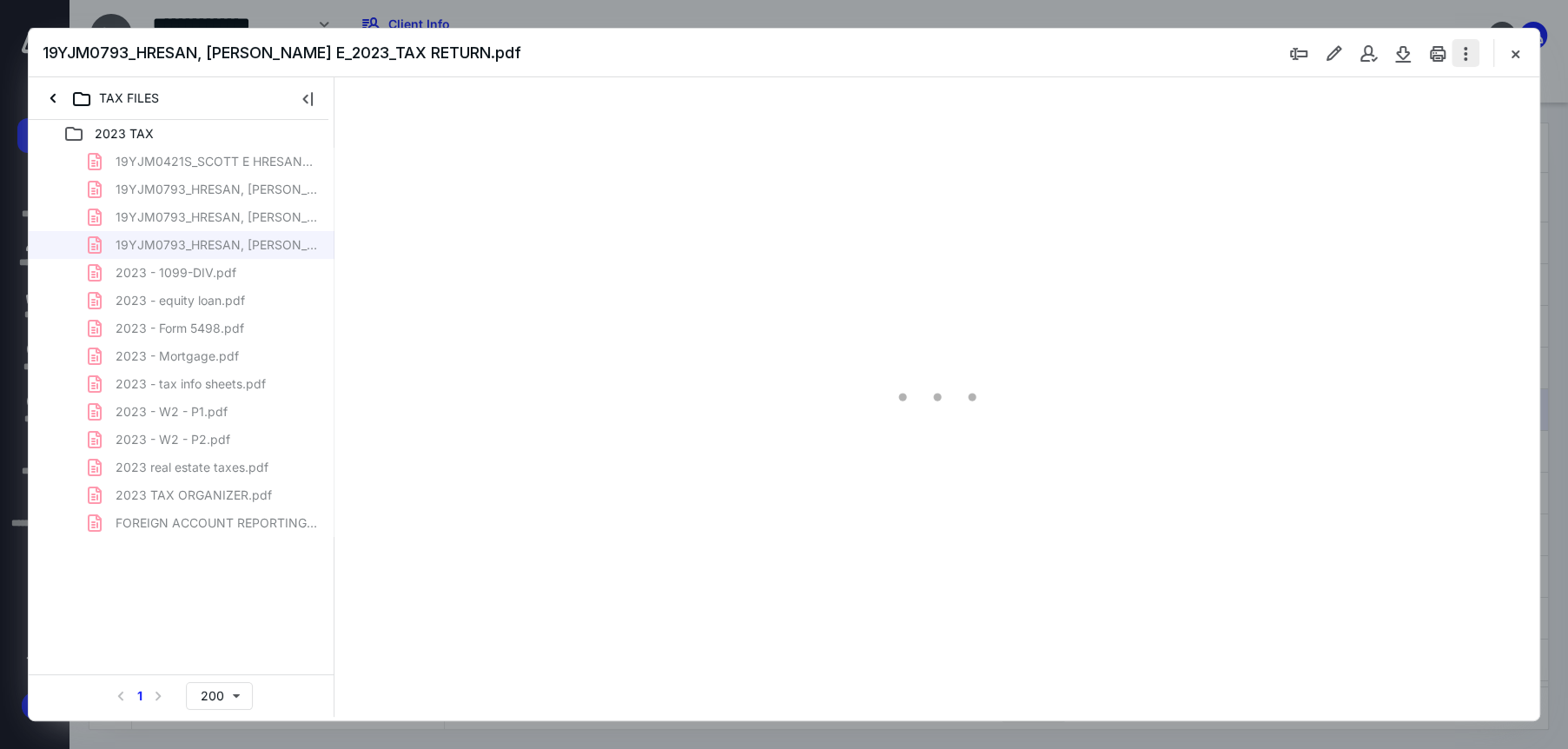 type on "222" 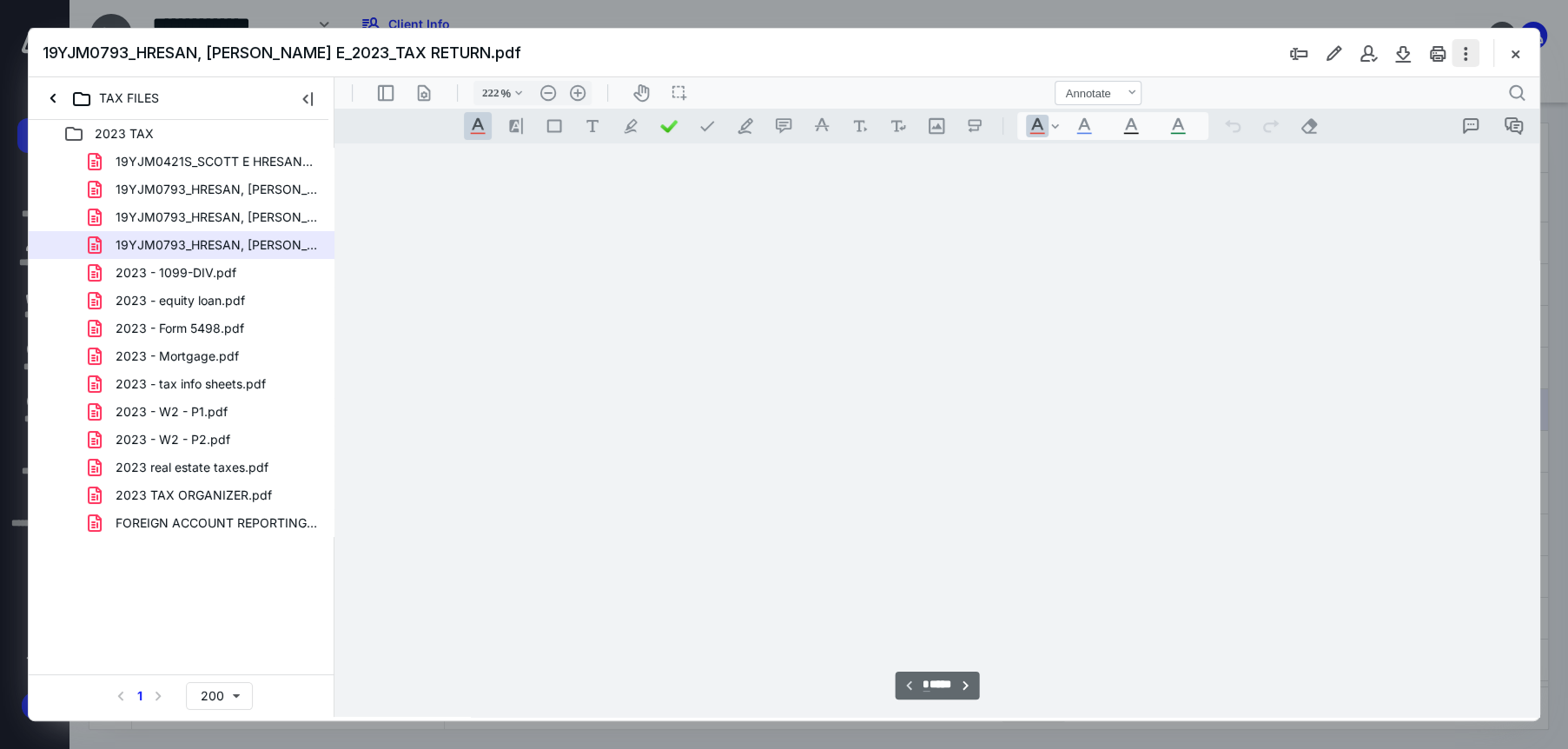 scroll, scrollTop: 73, scrollLeft: 0, axis: vertical 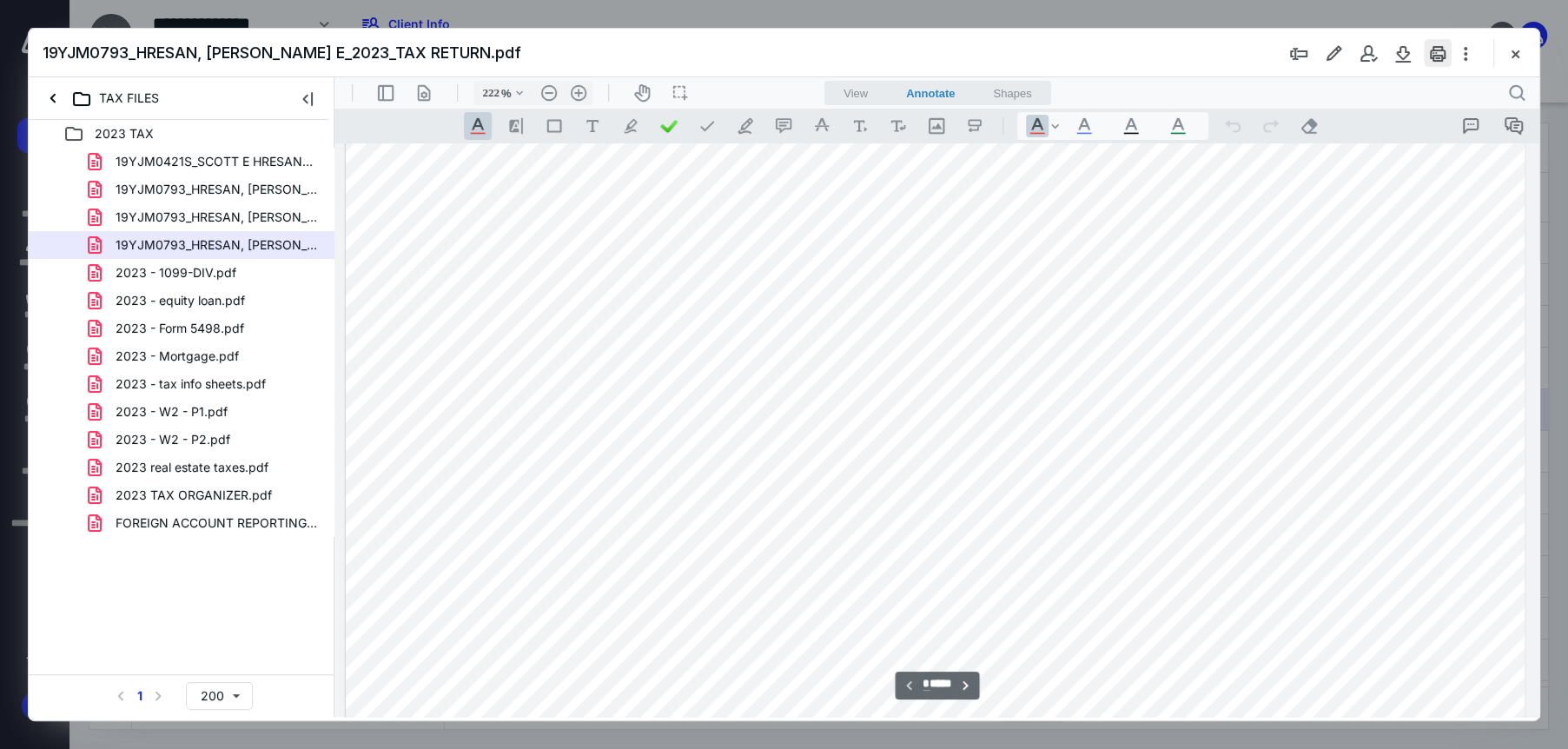 click at bounding box center (1438, 53) 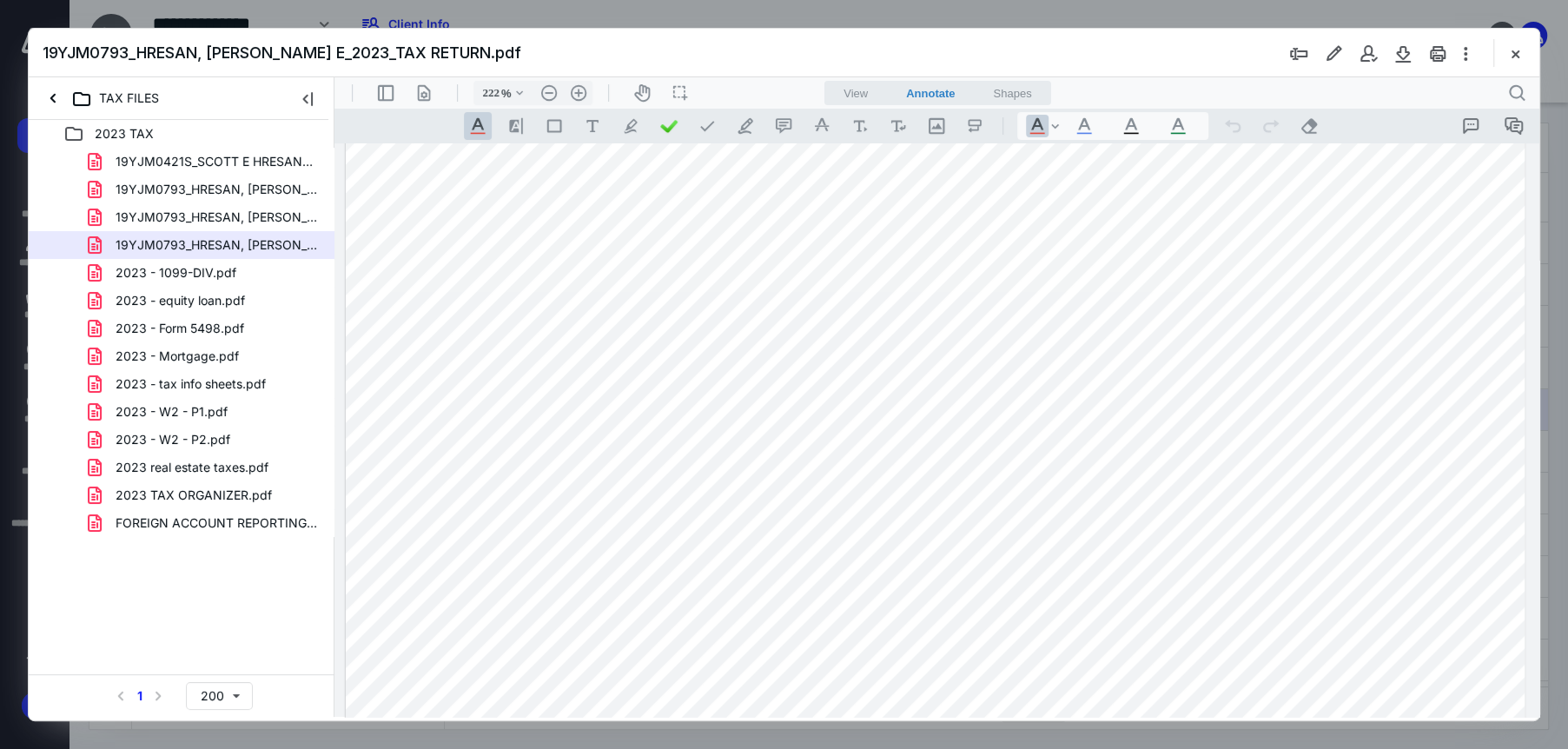 drag, startPoint x: 1517, startPoint y: 50, endPoint x: 1479, endPoint y: 65, distance: 40.853396 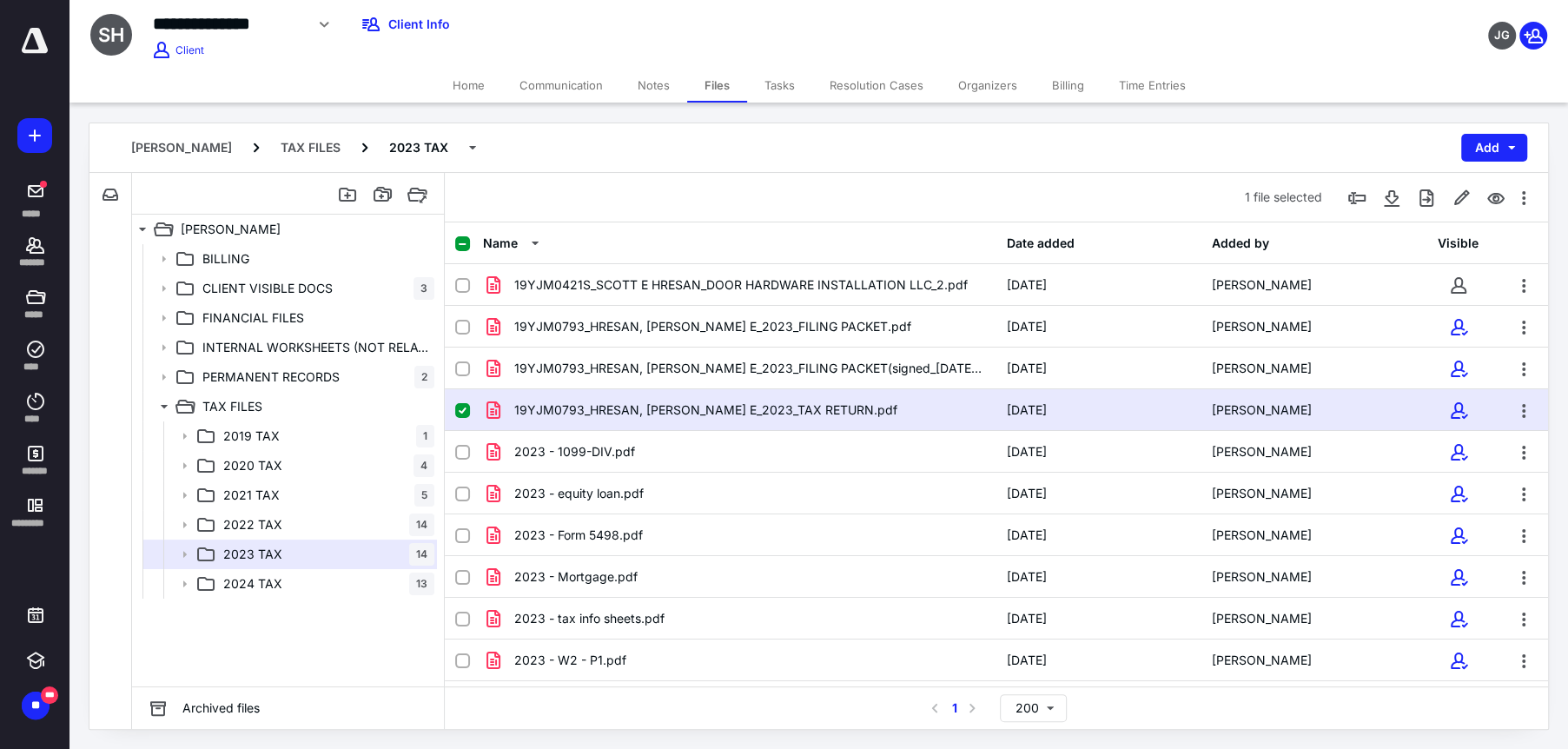 drag, startPoint x: 731, startPoint y: 89, endPoint x: 731, endPoint y: 157, distance: 68 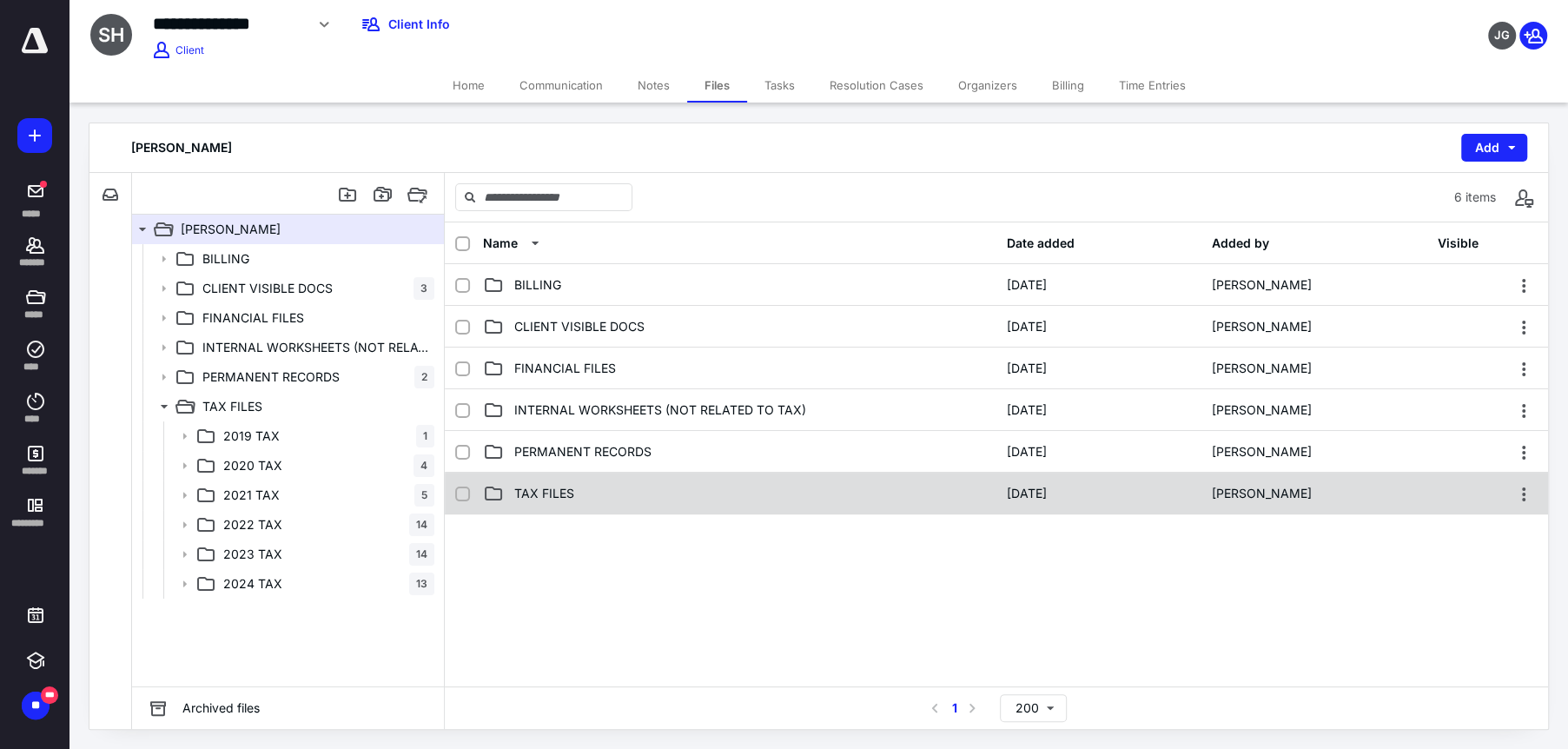 click on "TAX FILES" at bounding box center [739, 494] 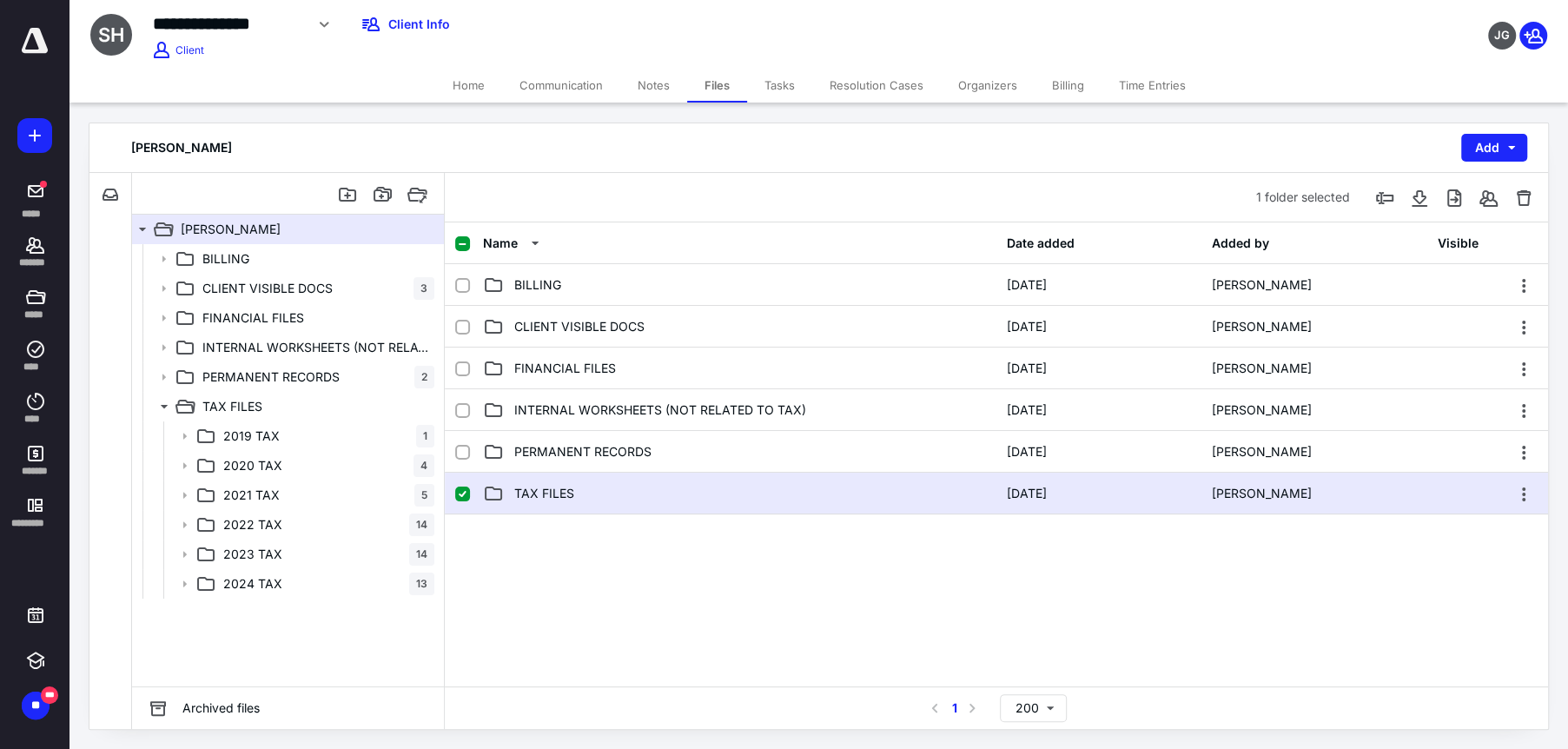 click on "TAX FILES" at bounding box center (739, 494) 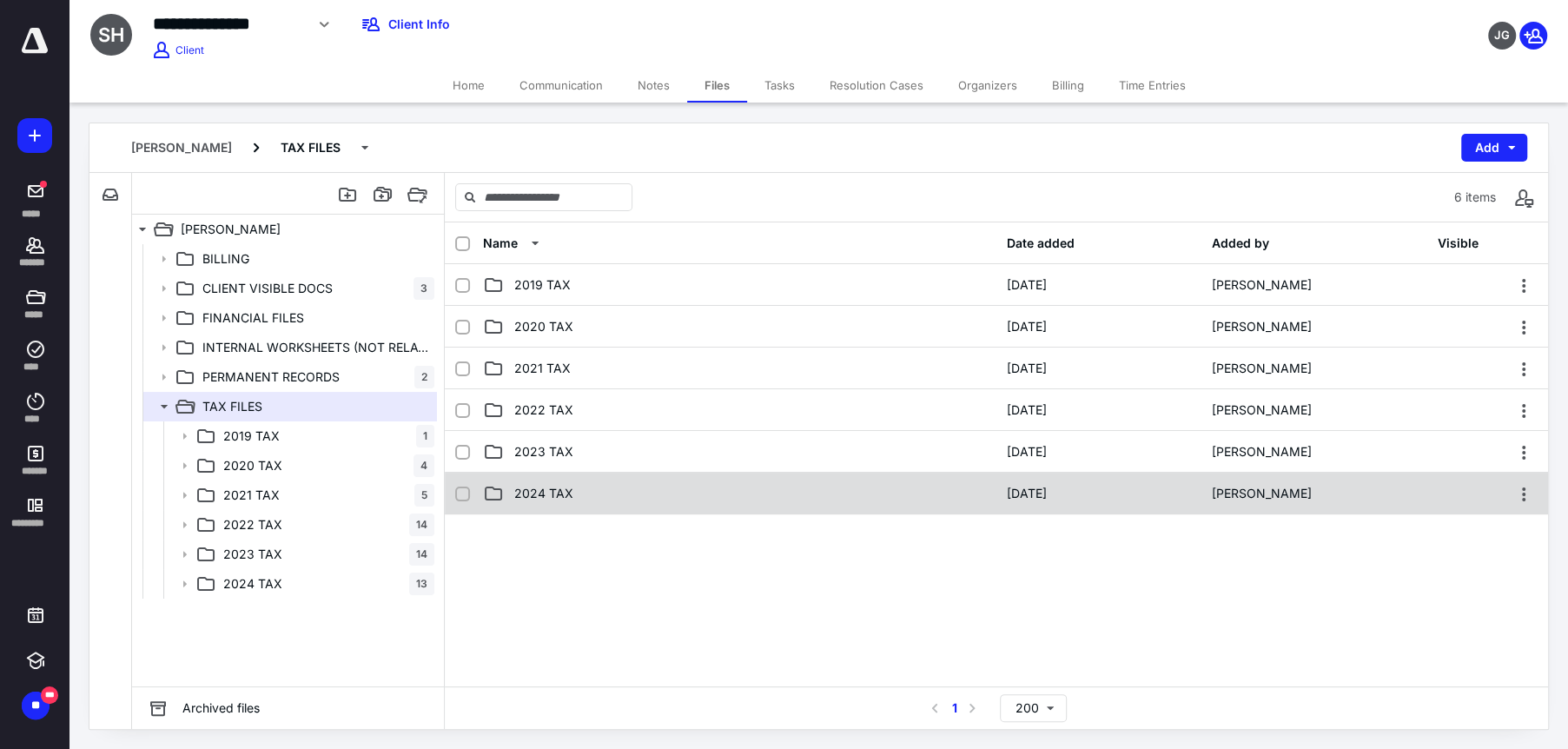 click on "2024 TAX" at bounding box center [739, 494] 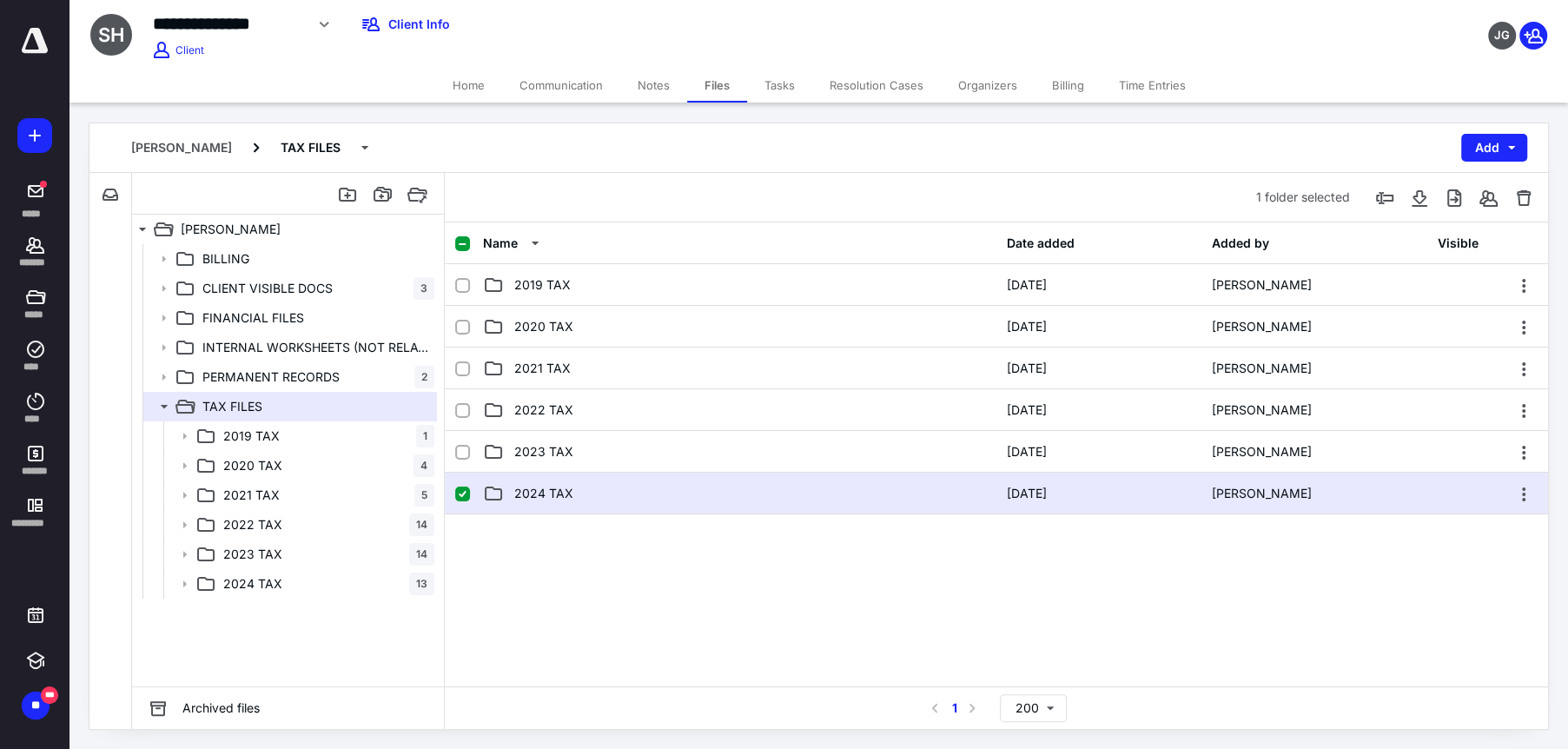 click on "2024 TAX" at bounding box center [739, 494] 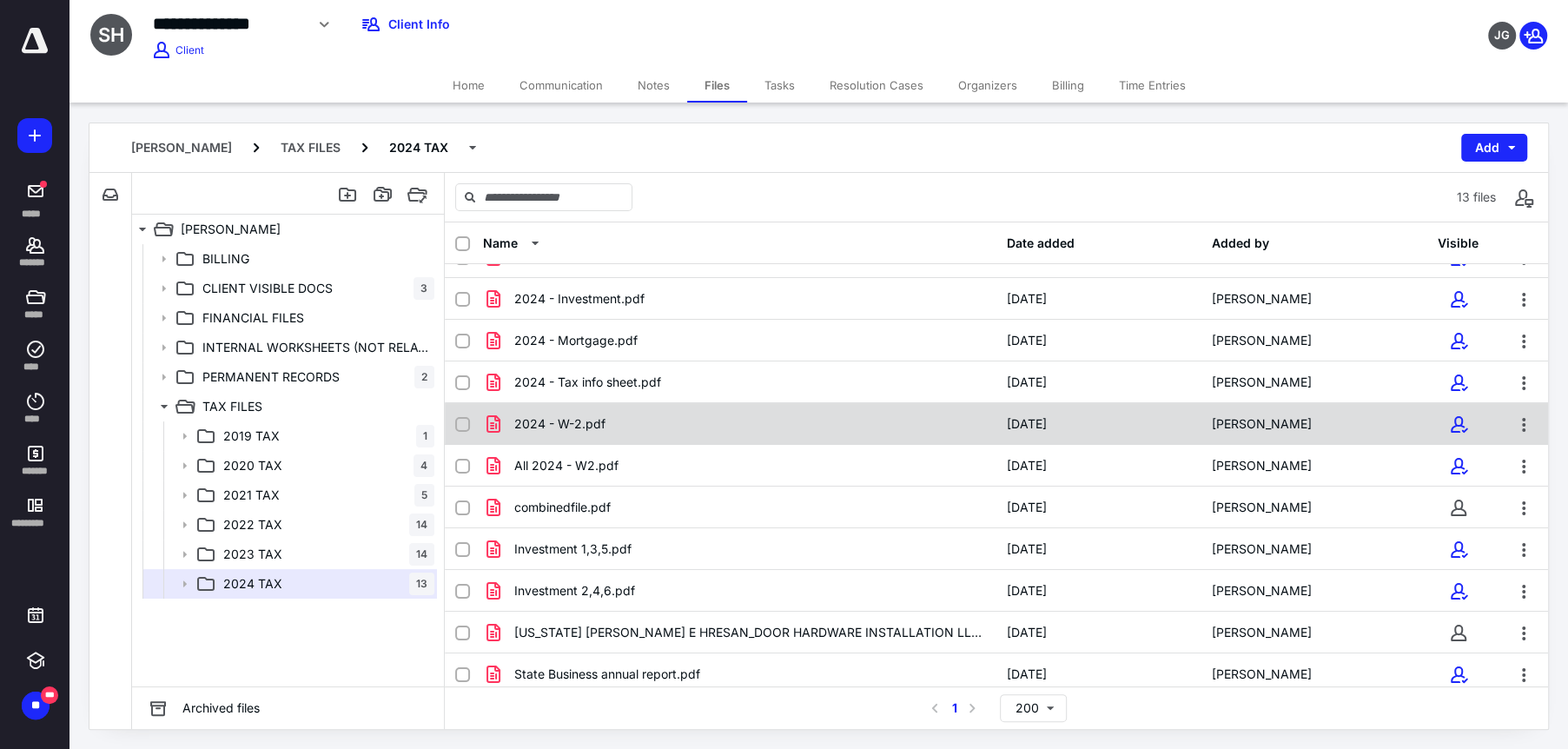 scroll, scrollTop: 117, scrollLeft: 0, axis: vertical 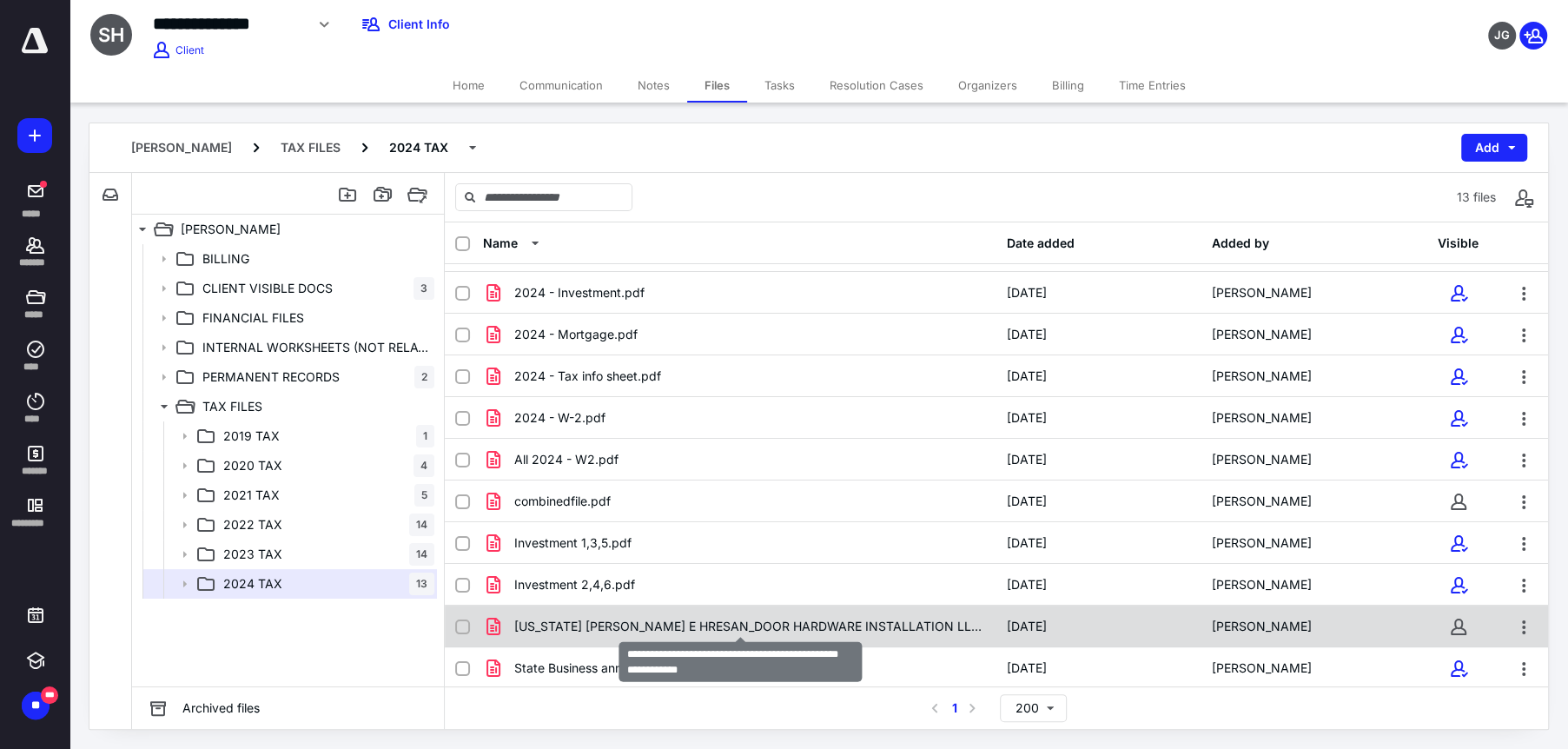 click on "[US_STATE] [PERSON_NAME] E HRESAN_DOOR HARDWARE INSTALLATION LLC.pdf" at bounding box center (750, 626) 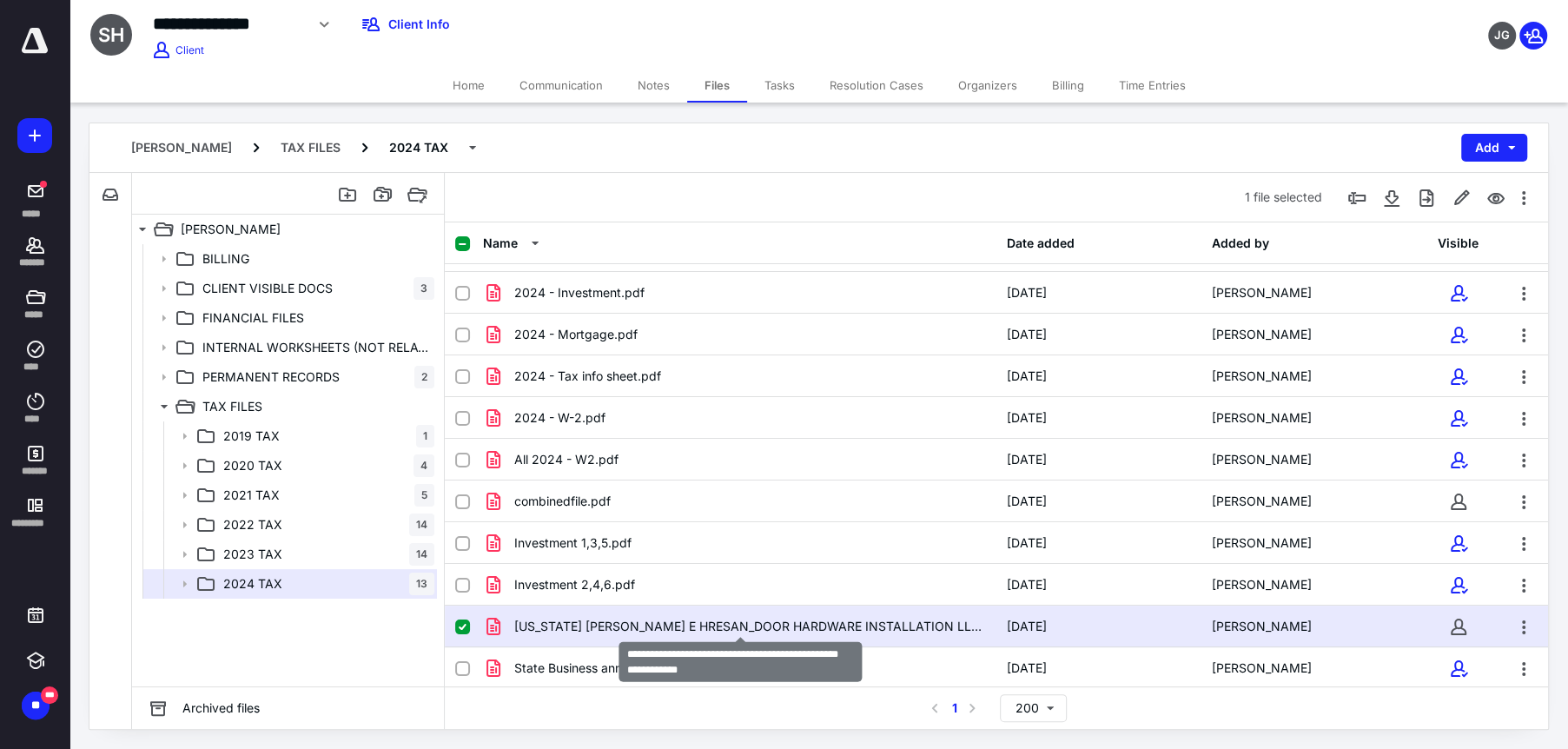 click on "[US_STATE] [PERSON_NAME] E HRESAN_DOOR HARDWARE INSTALLATION LLC.pdf" at bounding box center (750, 626) 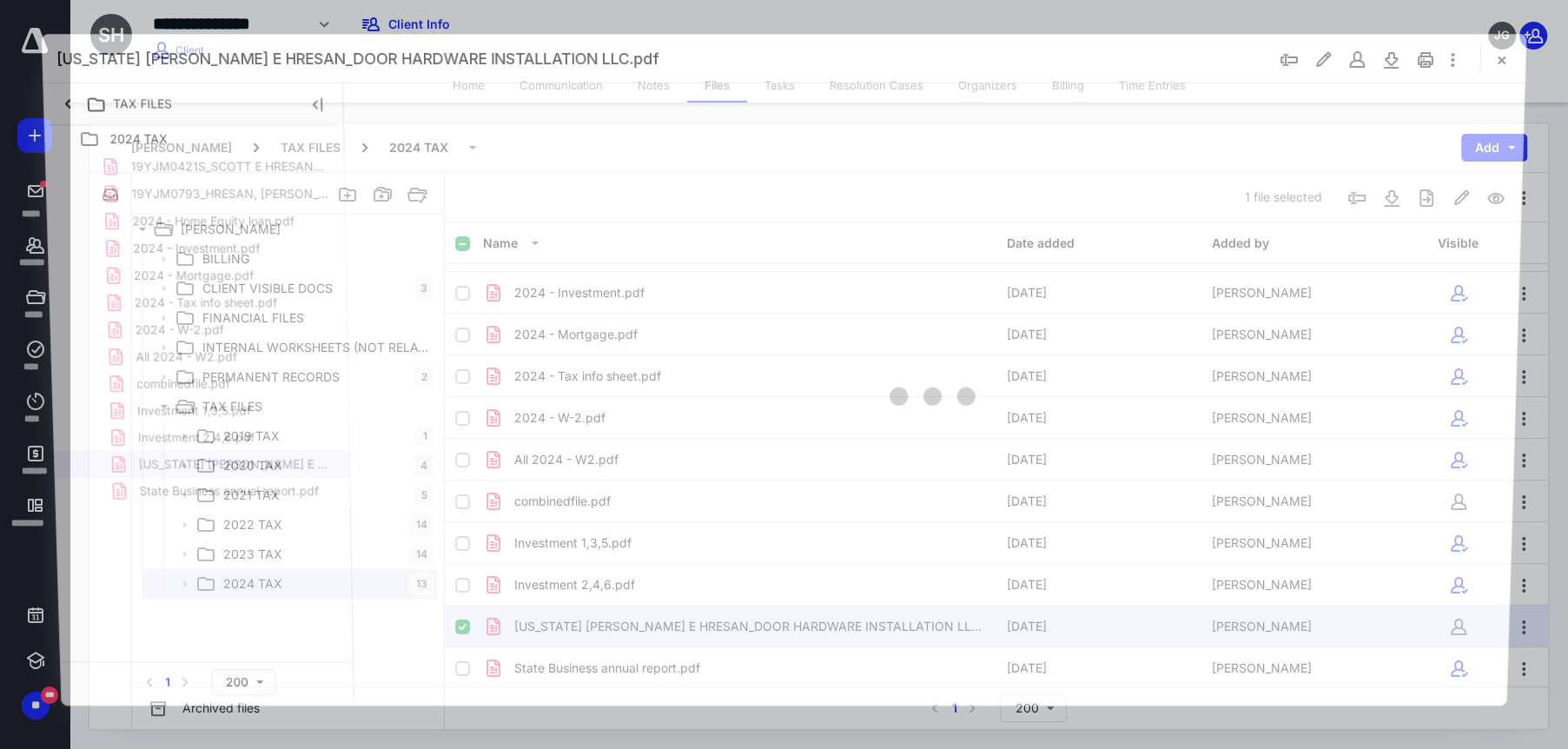 scroll, scrollTop: 0, scrollLeft: 0, axis: both 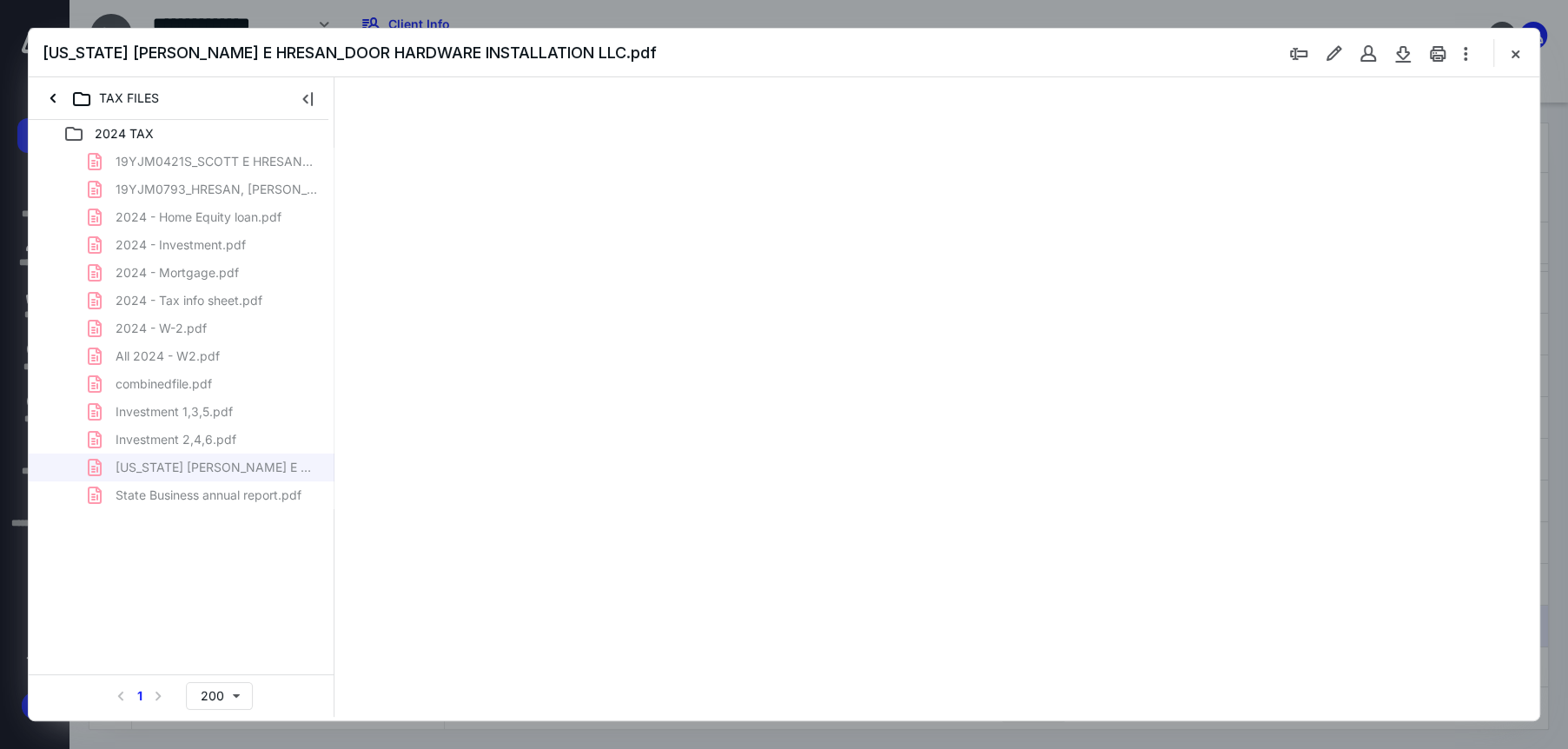 click at bounding box center [1379, 53] 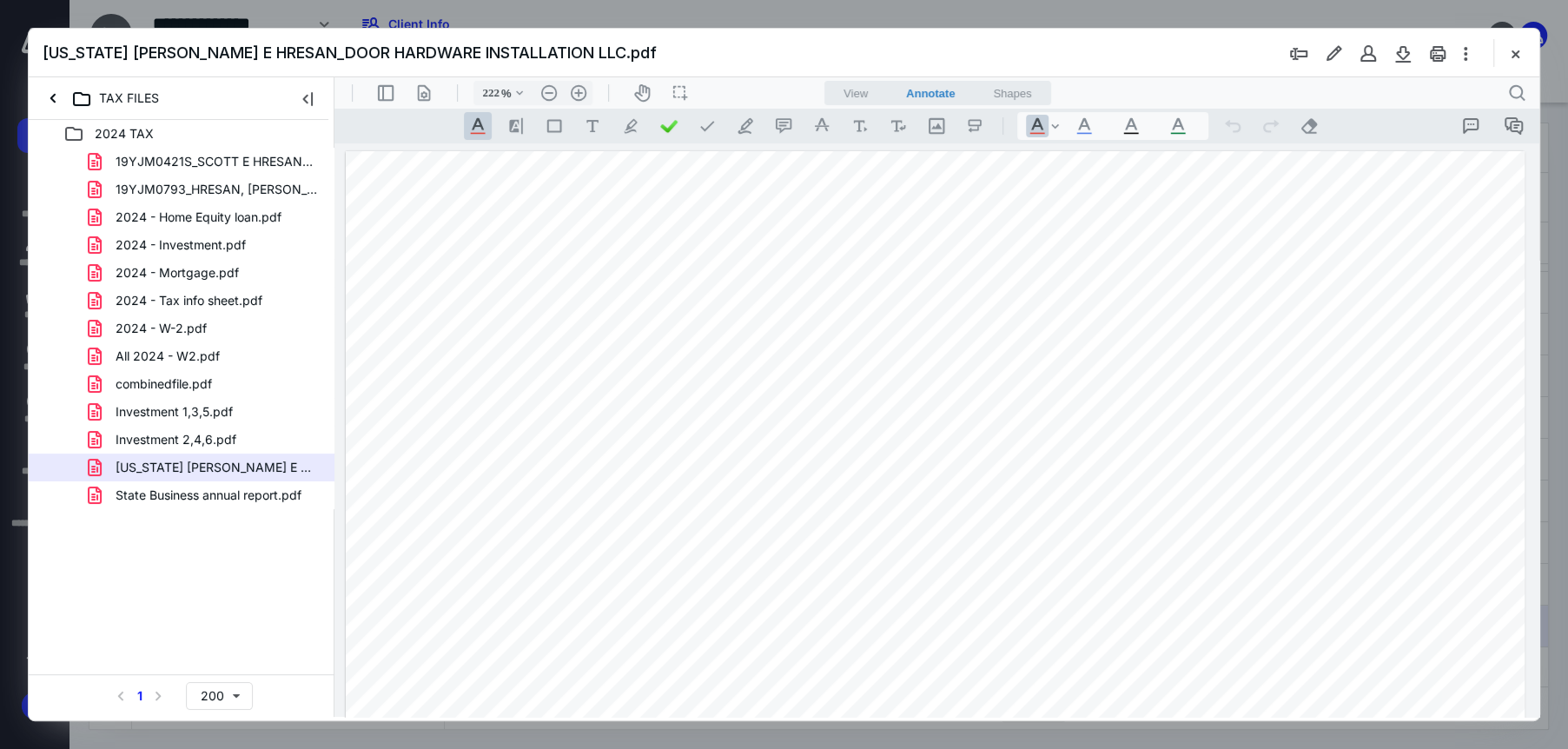 type on "221" 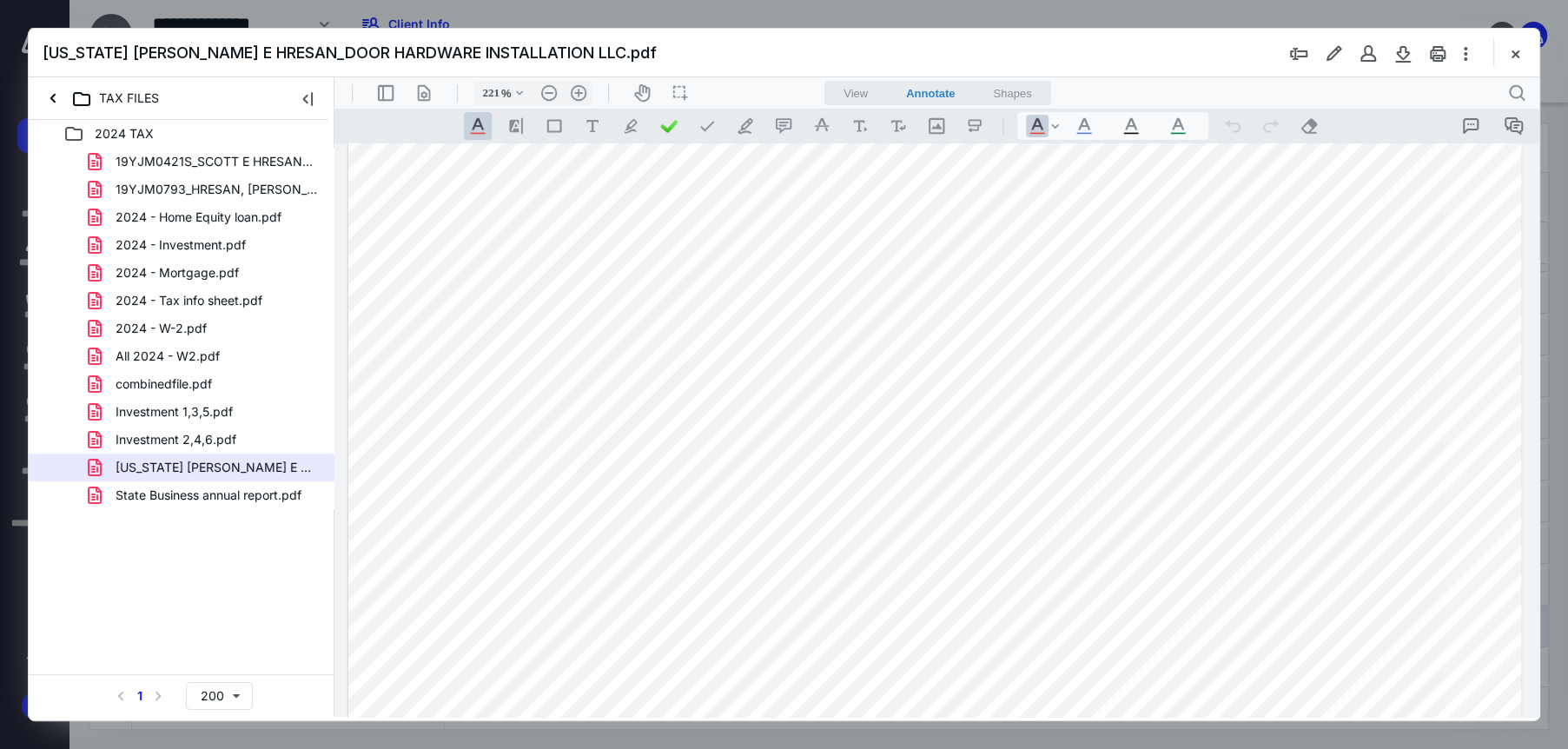 scroll, scrollTop: 434, scrollLeft: 0, axis: vertical 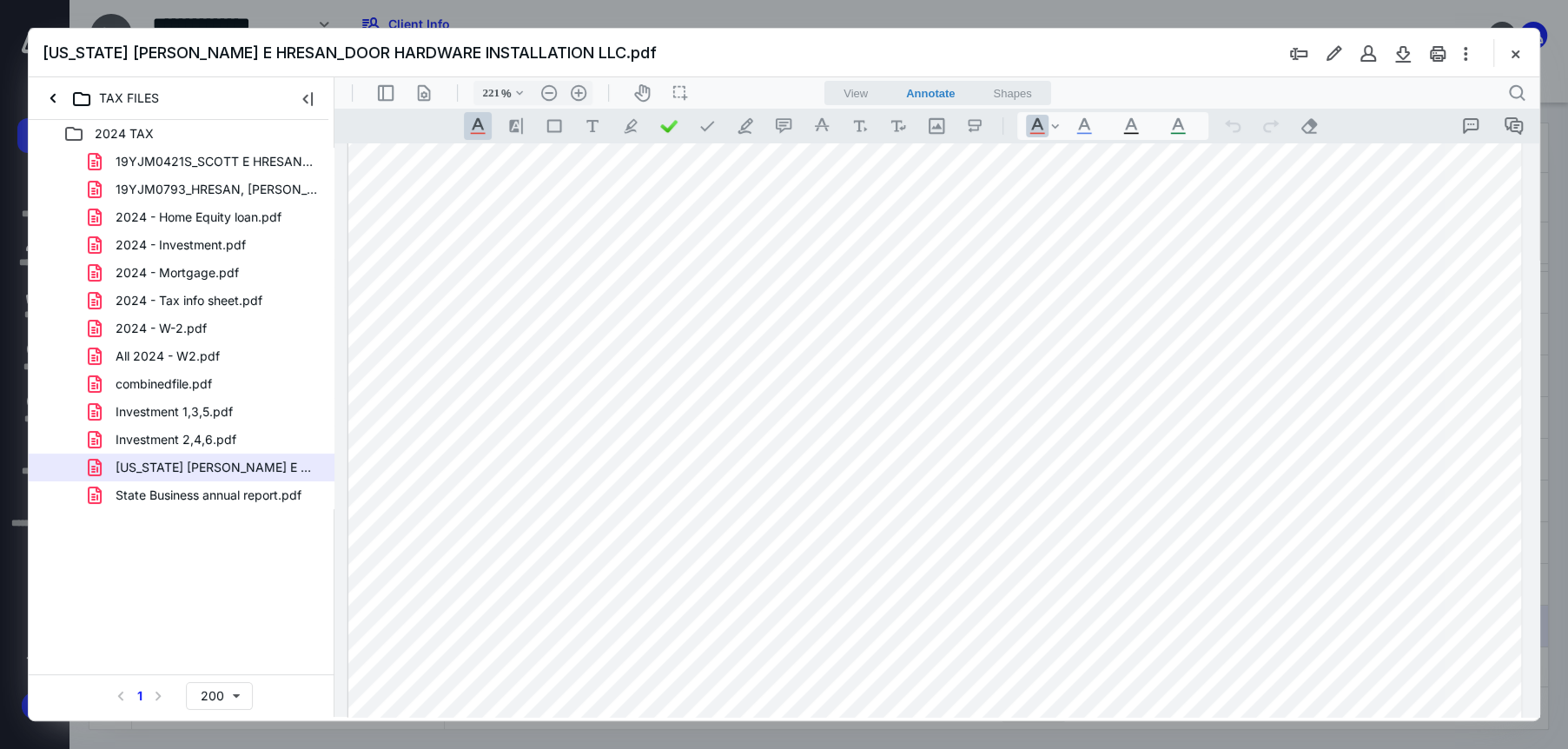 click at bounding box center (1515, 53) 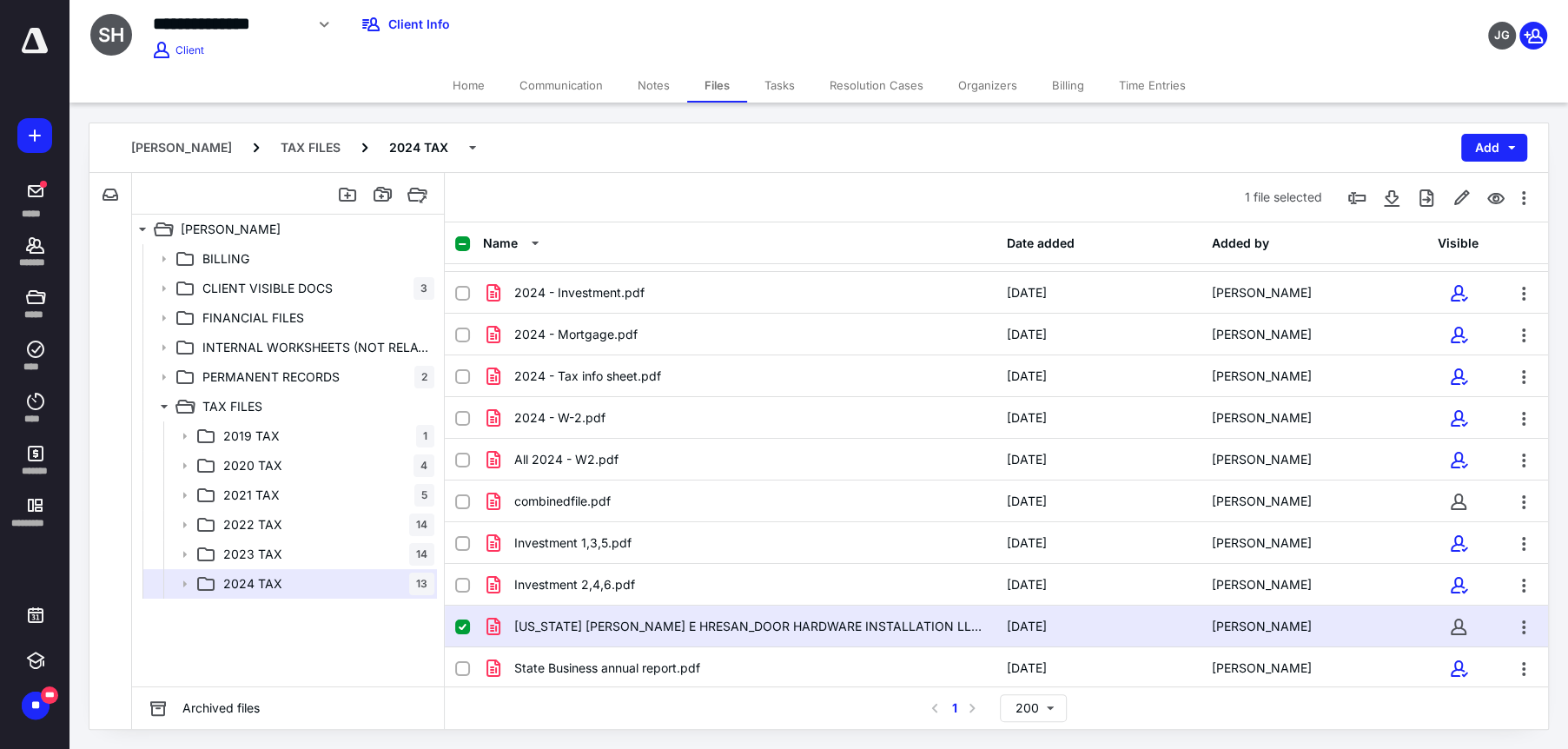 click on "Tasks" at bounding box center (779, 85) 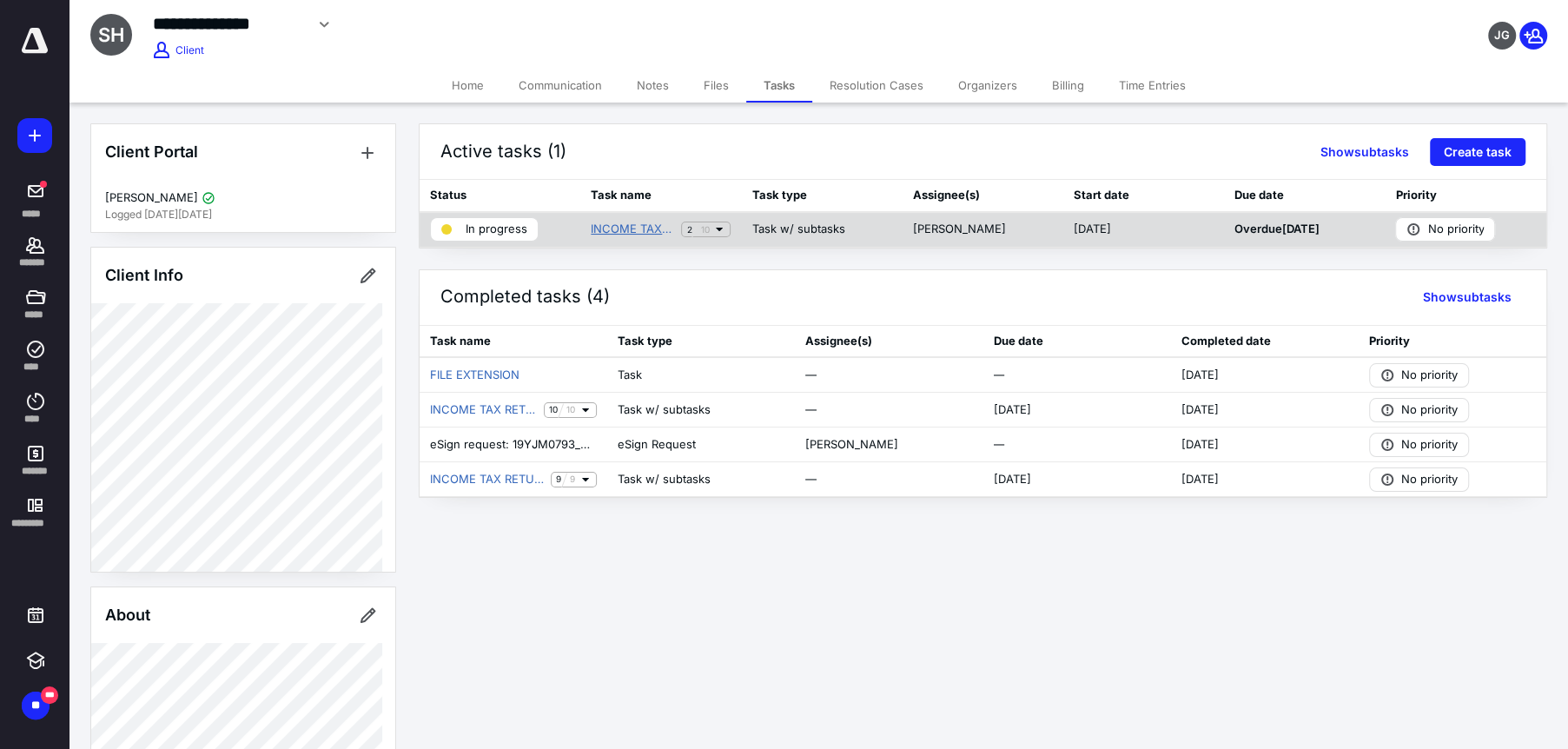 click on "INCOME TAX RETURN - INTERMEDIATE" at bounding box center (632, 229) 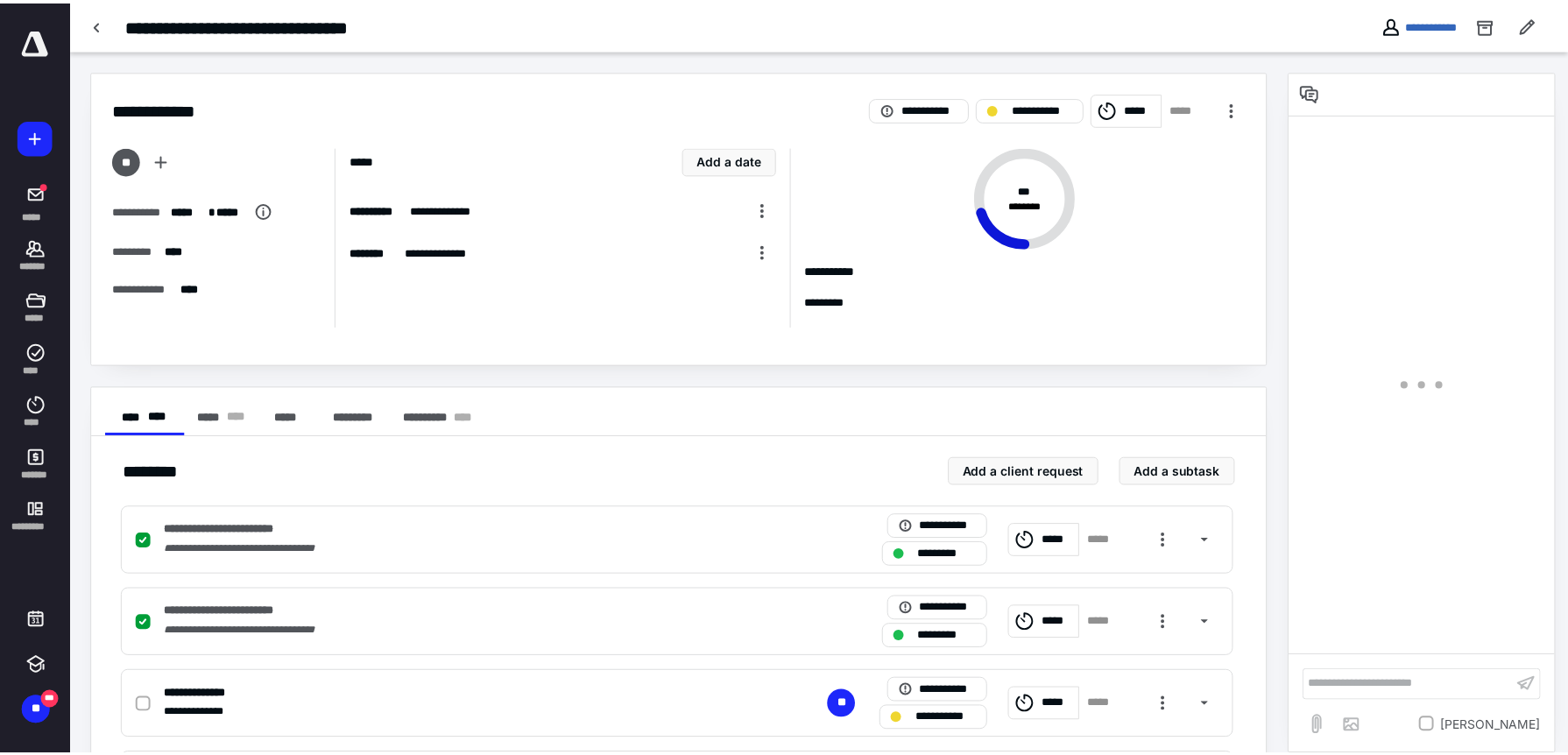 scroll, scrollTop: 263, scrollLeft: 0, axis: vertical 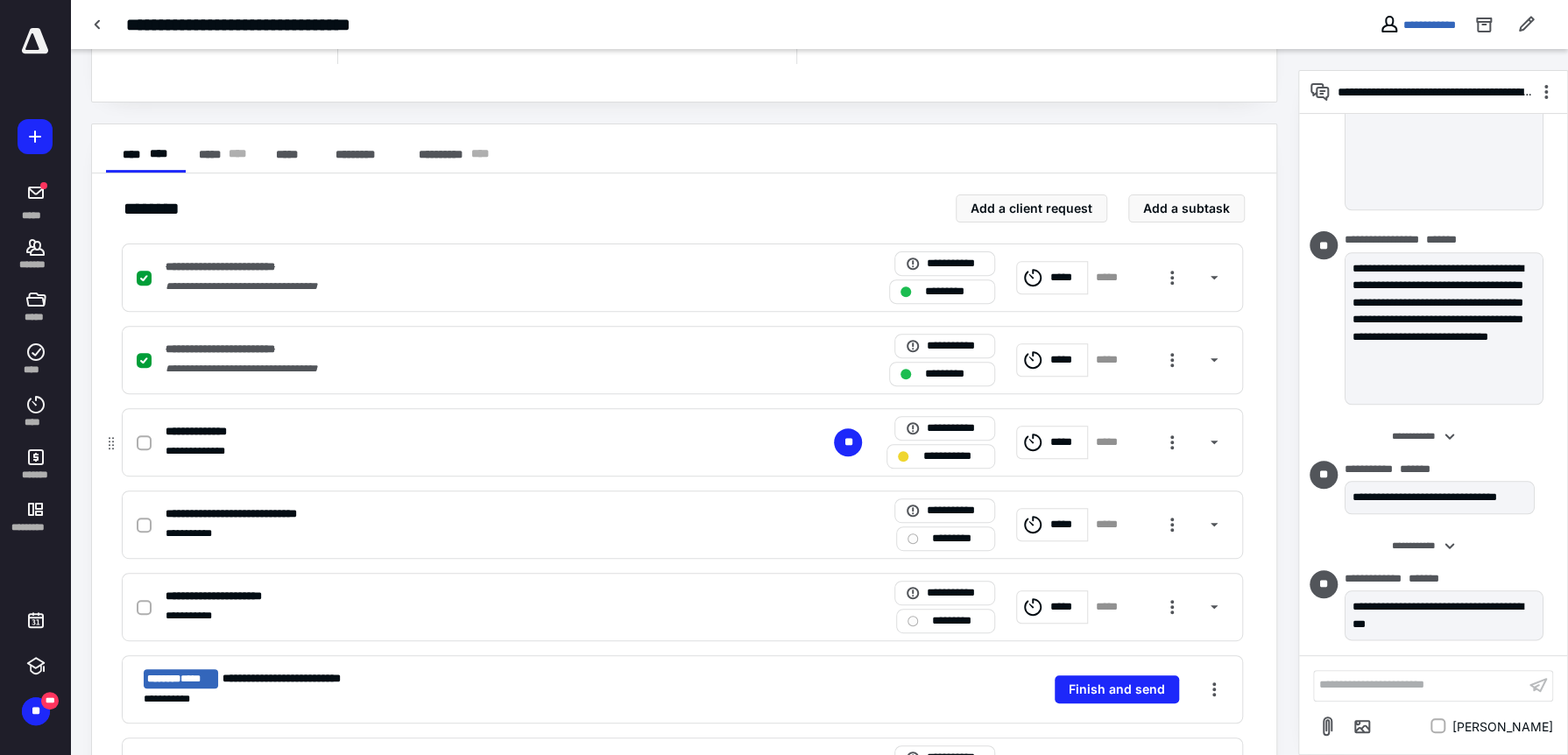 click at bounding box center (144, 443) 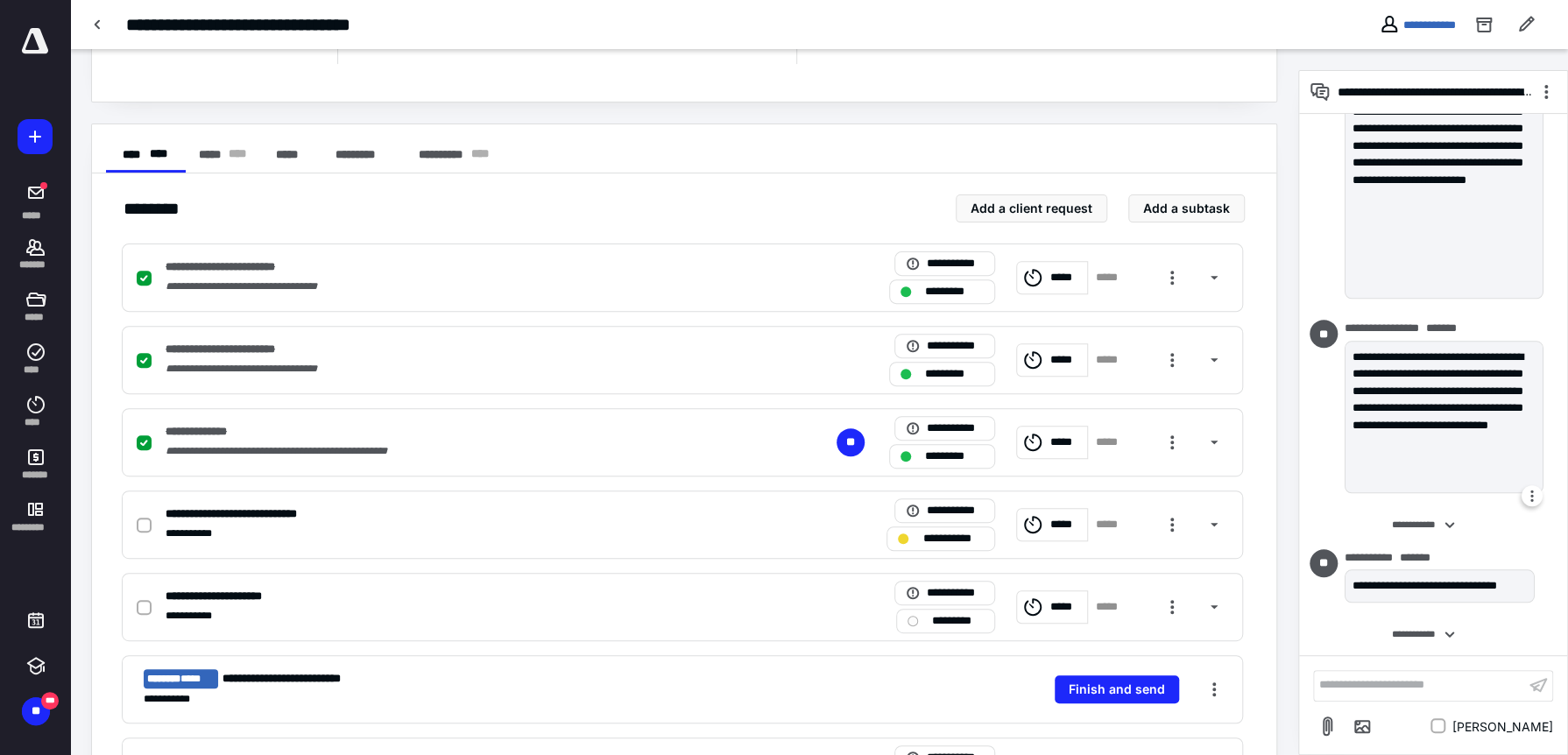 scroll, scrollTop: 1052, scrollLeft: 0, axis: vertical 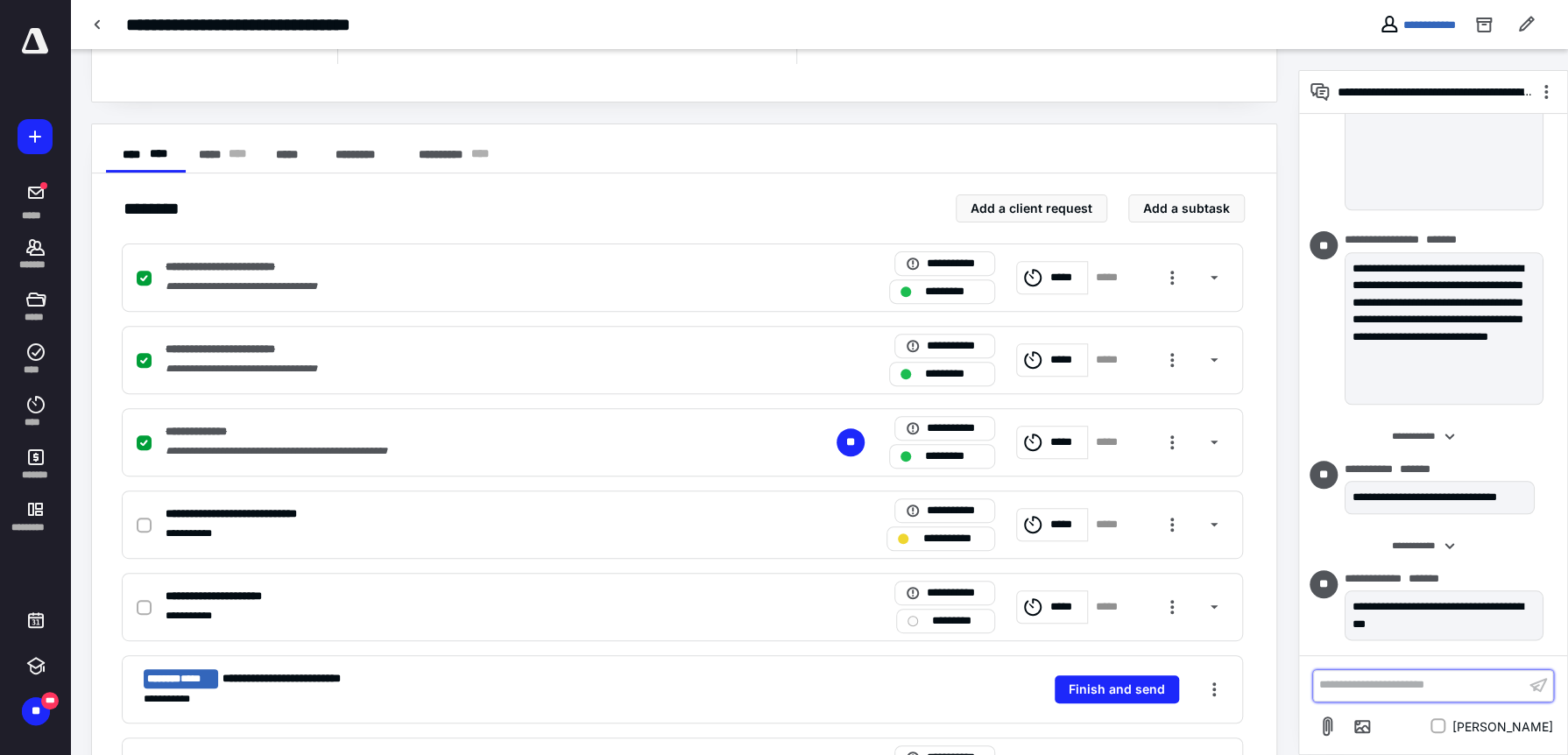click on "**********" at bounding box center [1419, 685] 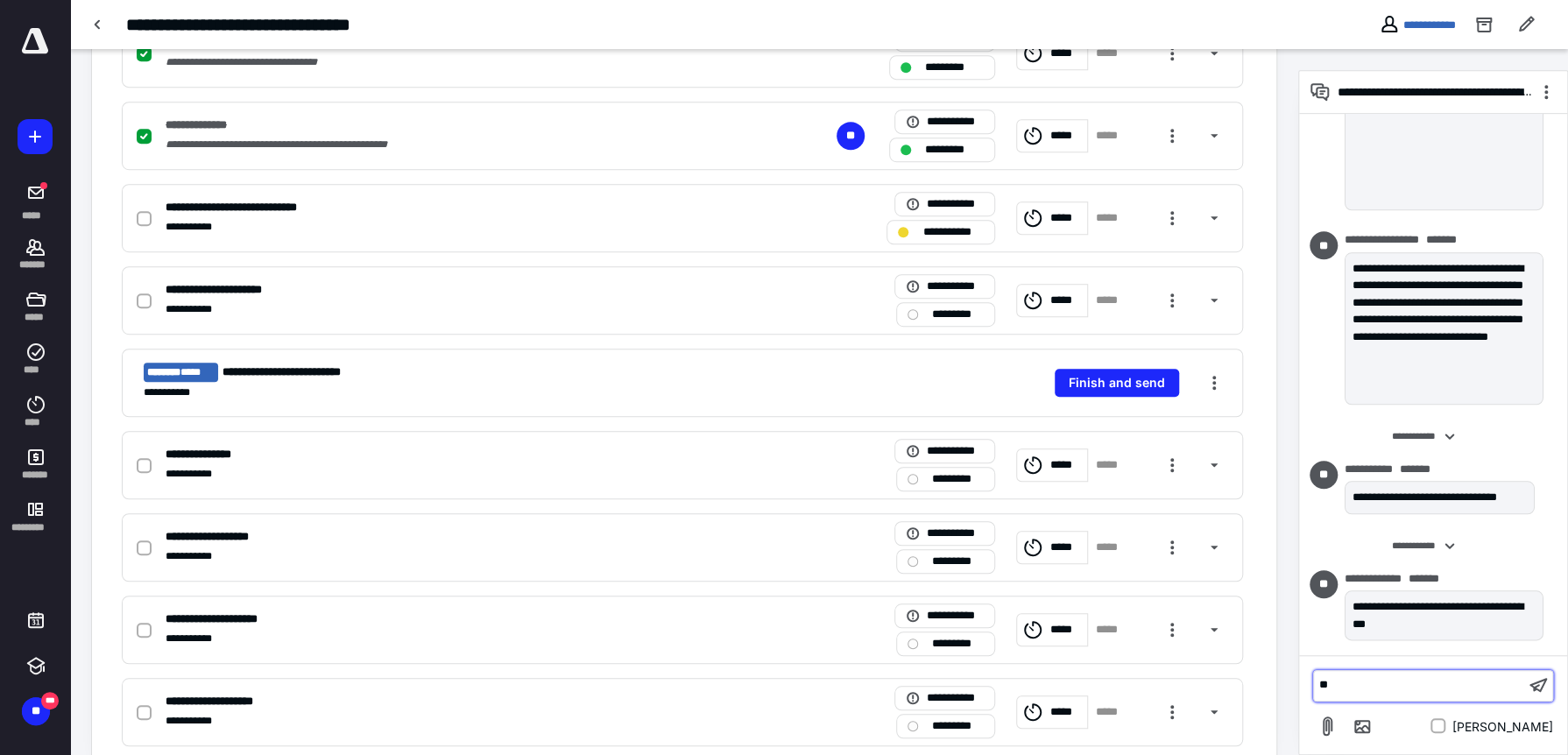 scroll, scrollTop: 603, scrollLeft: 0, axis: vertical 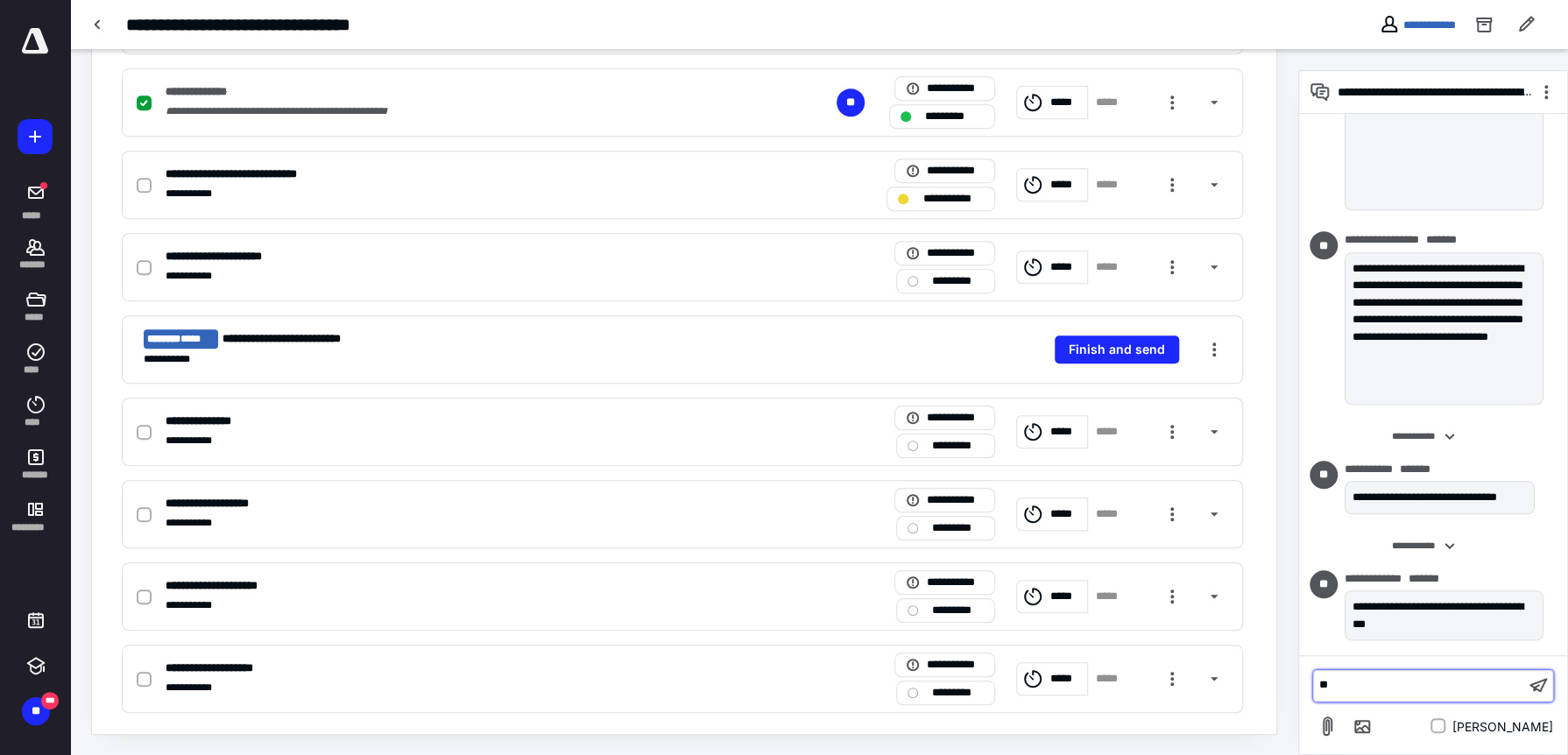 type 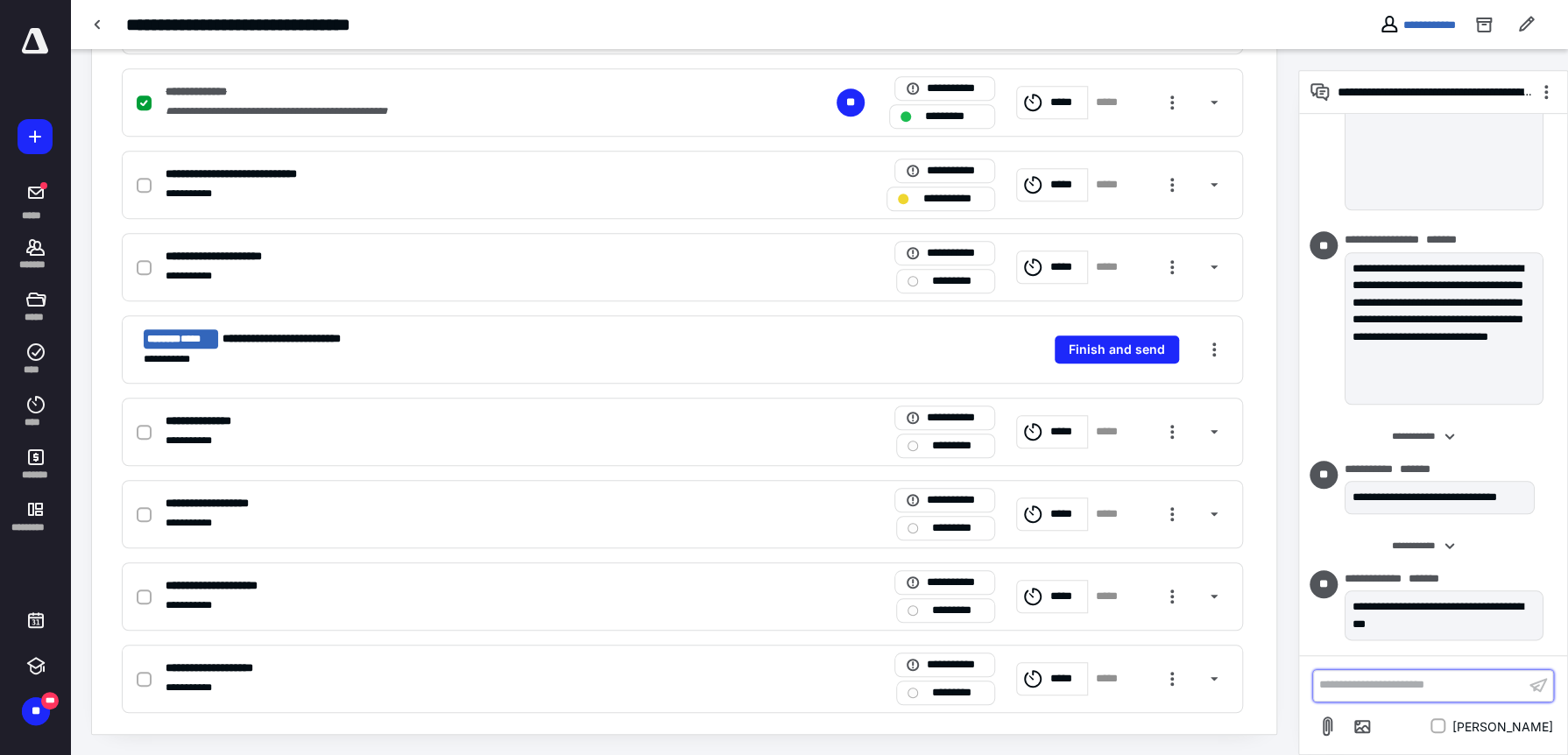 scroll, scrollTop: 1212, scrollLeft: 0, axis: vertical 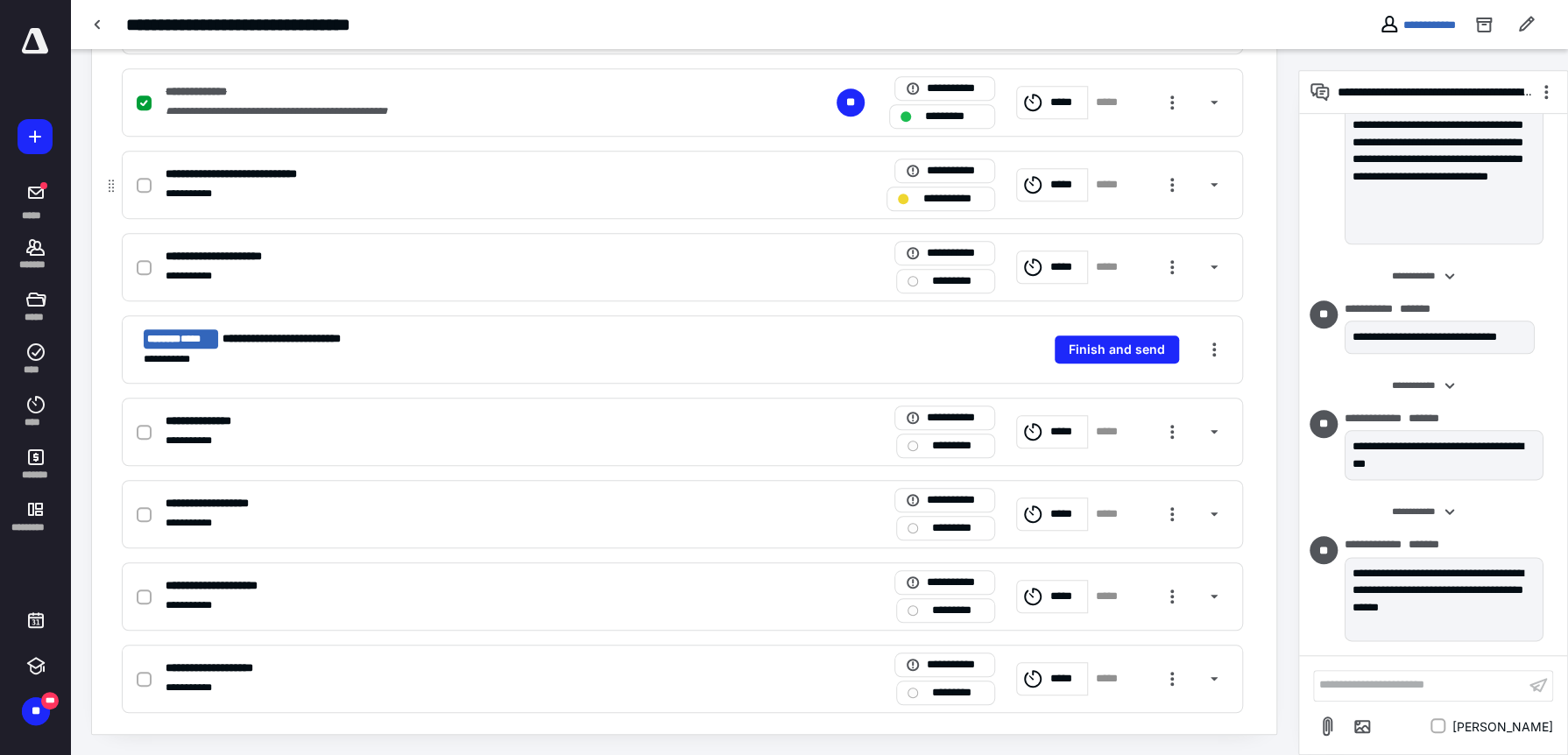 click on "**********" at bounding box center [682, 185] 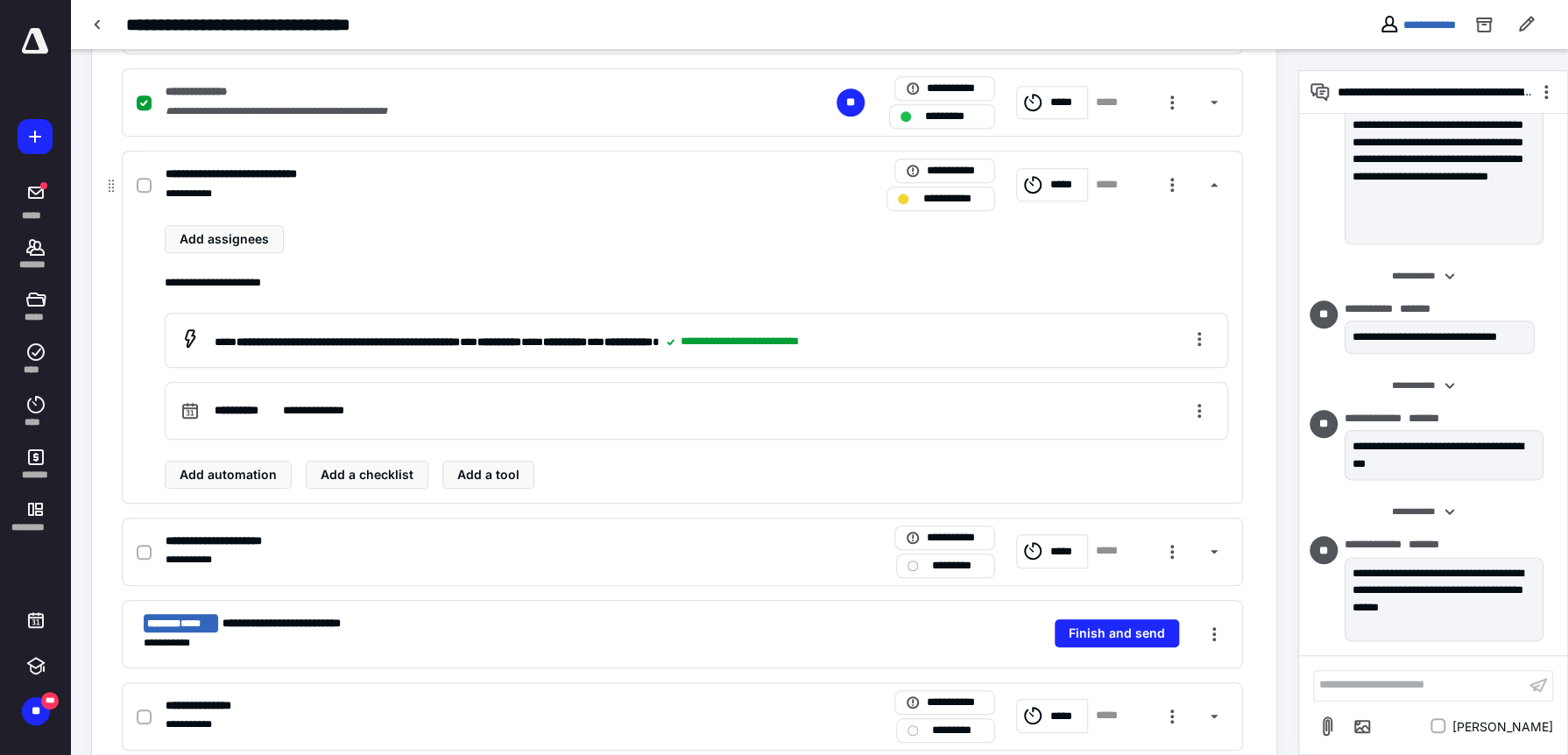 click at bounding box center (144, 186) 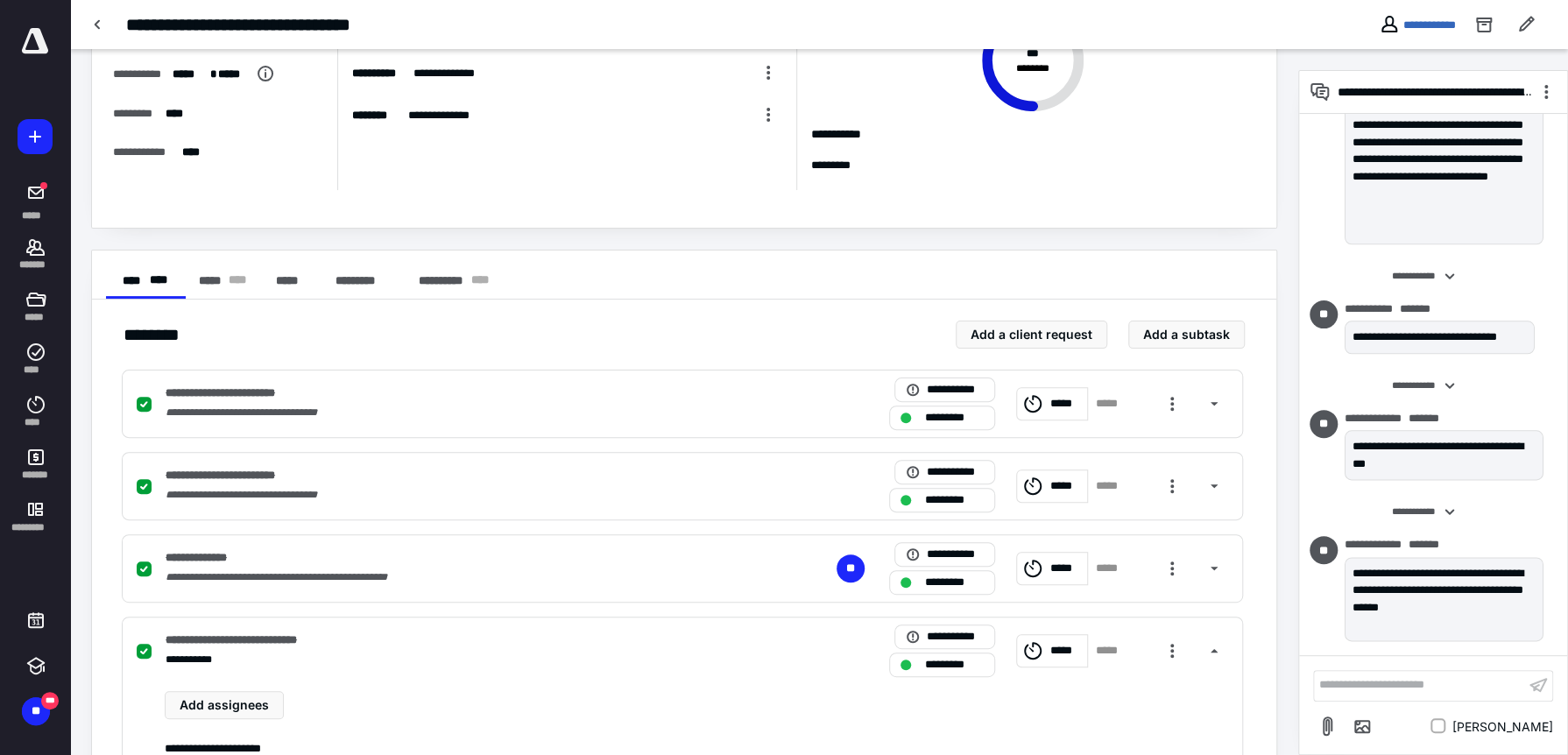 scroll, scrollTop: 77, scrollLeft: 0, axis: vertical 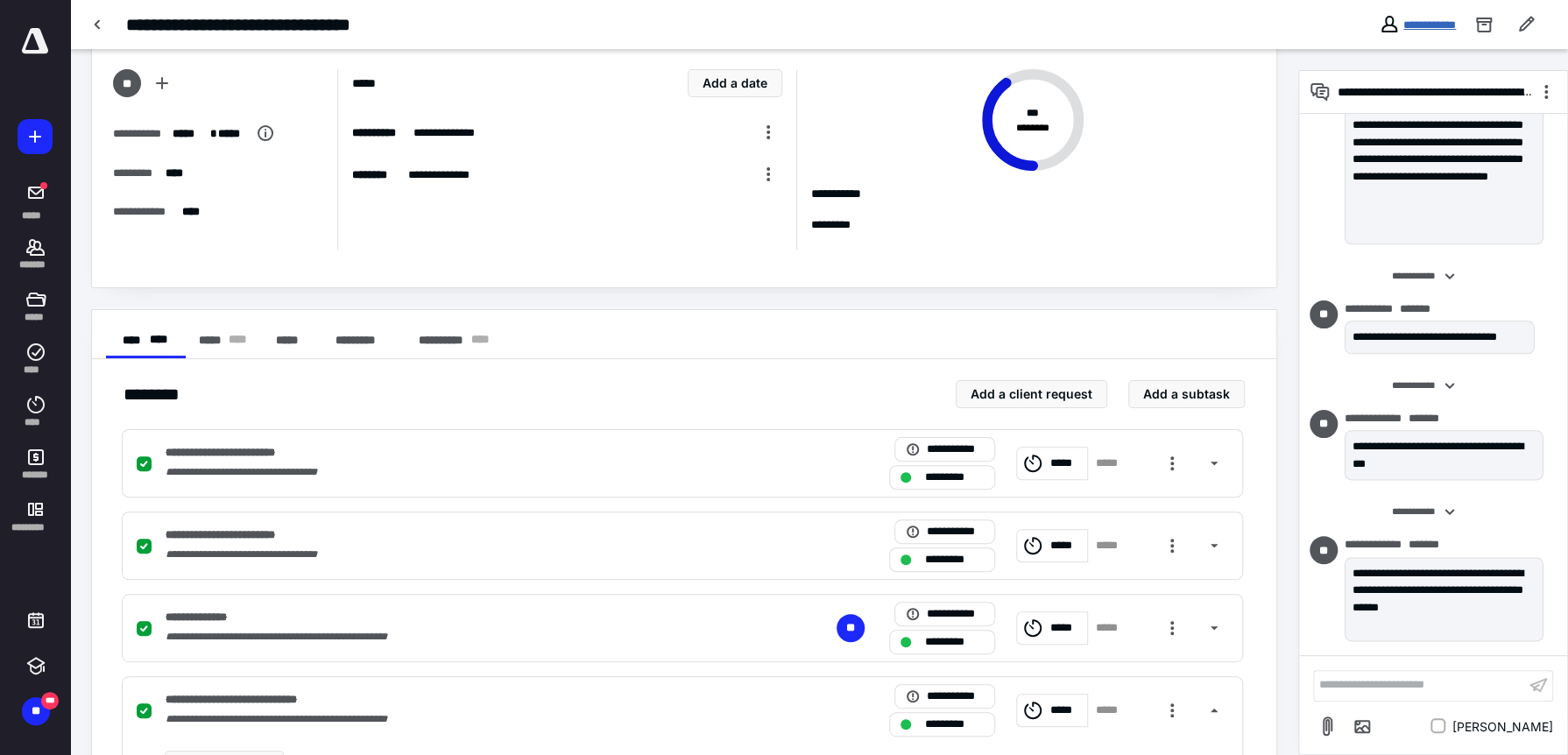 click on "**********" at bounding box center [1430, 25] 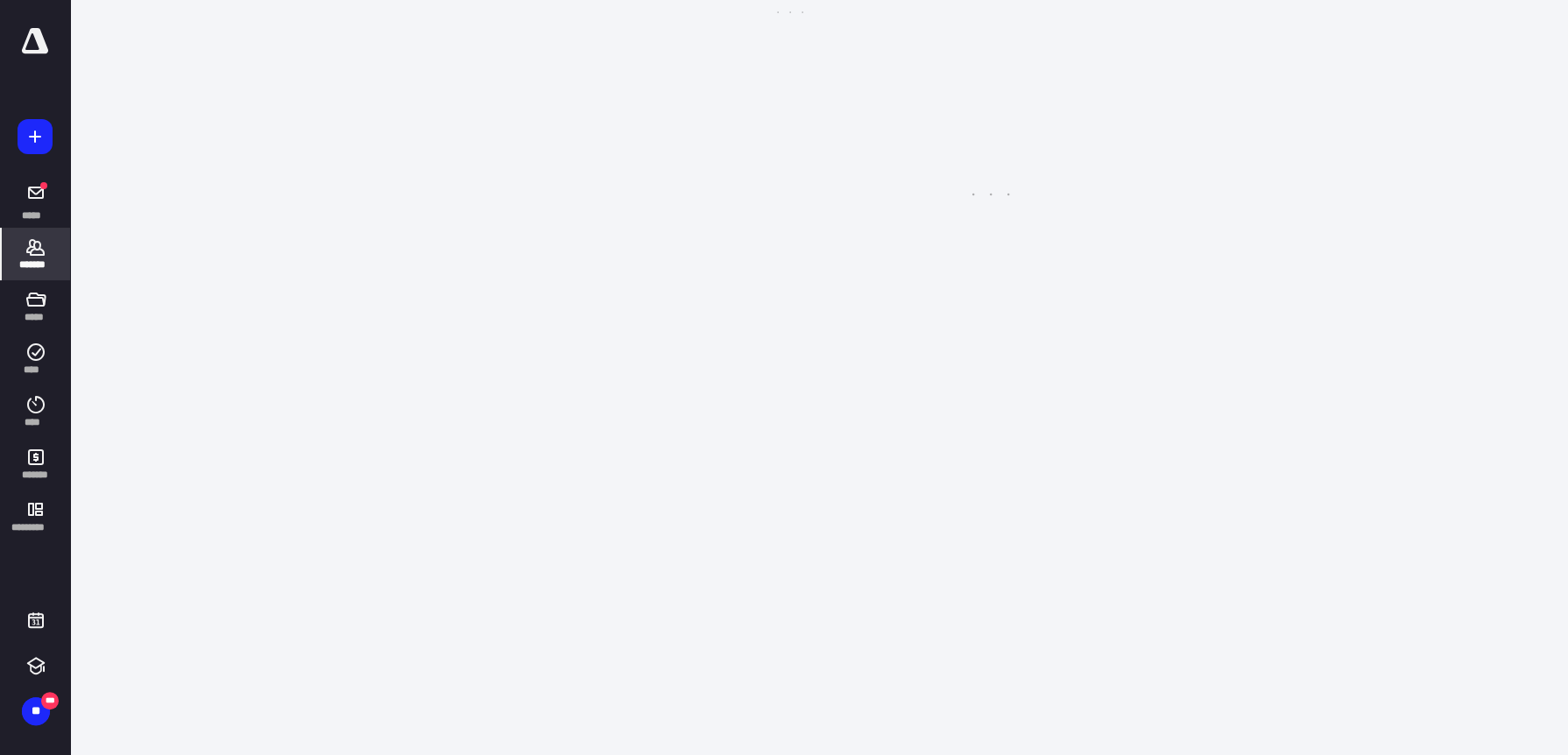 scroll, scrollTop: 0, scrollLeft: 0, axis: both 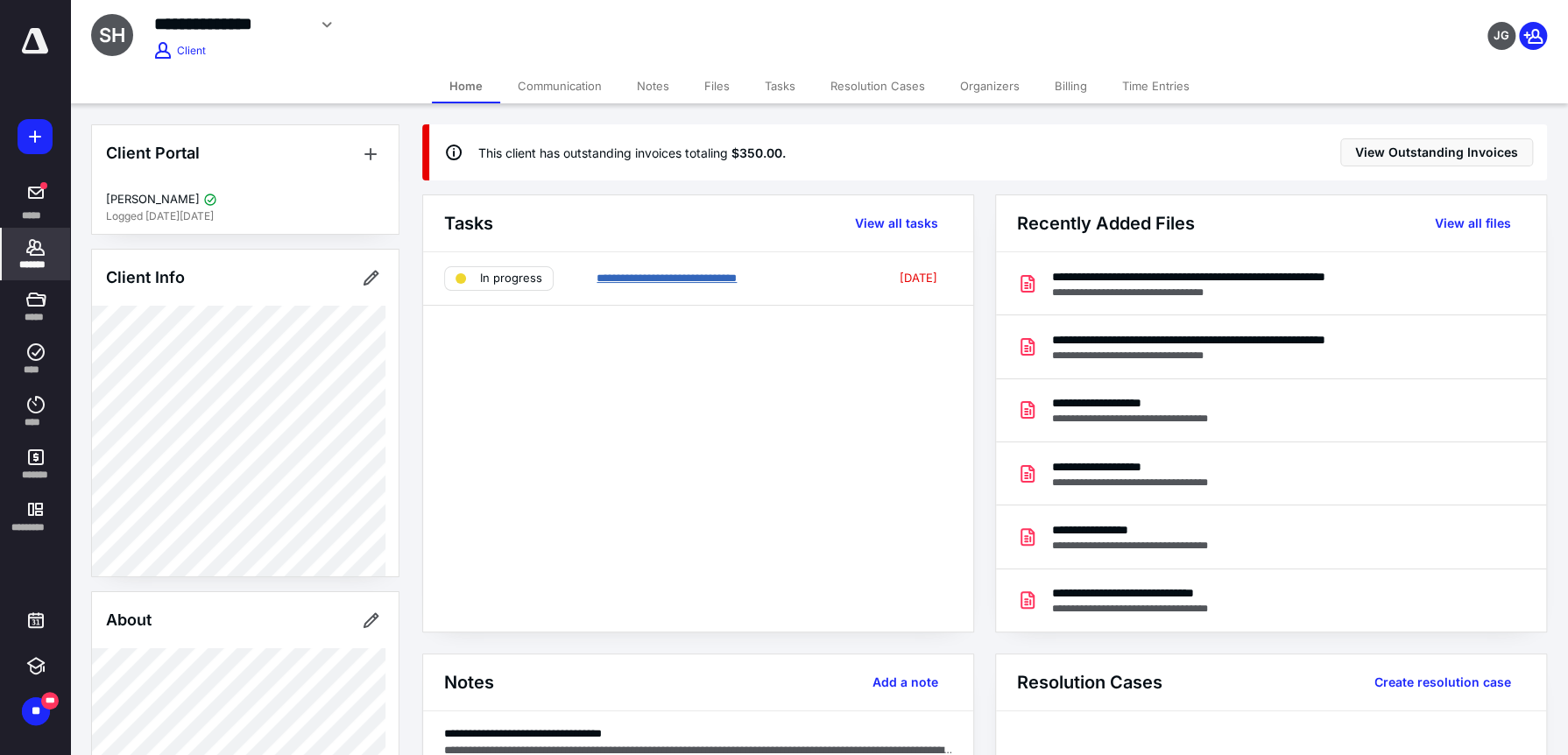 drag, startPoint x: 682, startPoint y: 280, endPoint x: 992, endPoint y: 497, distance: 378.4032 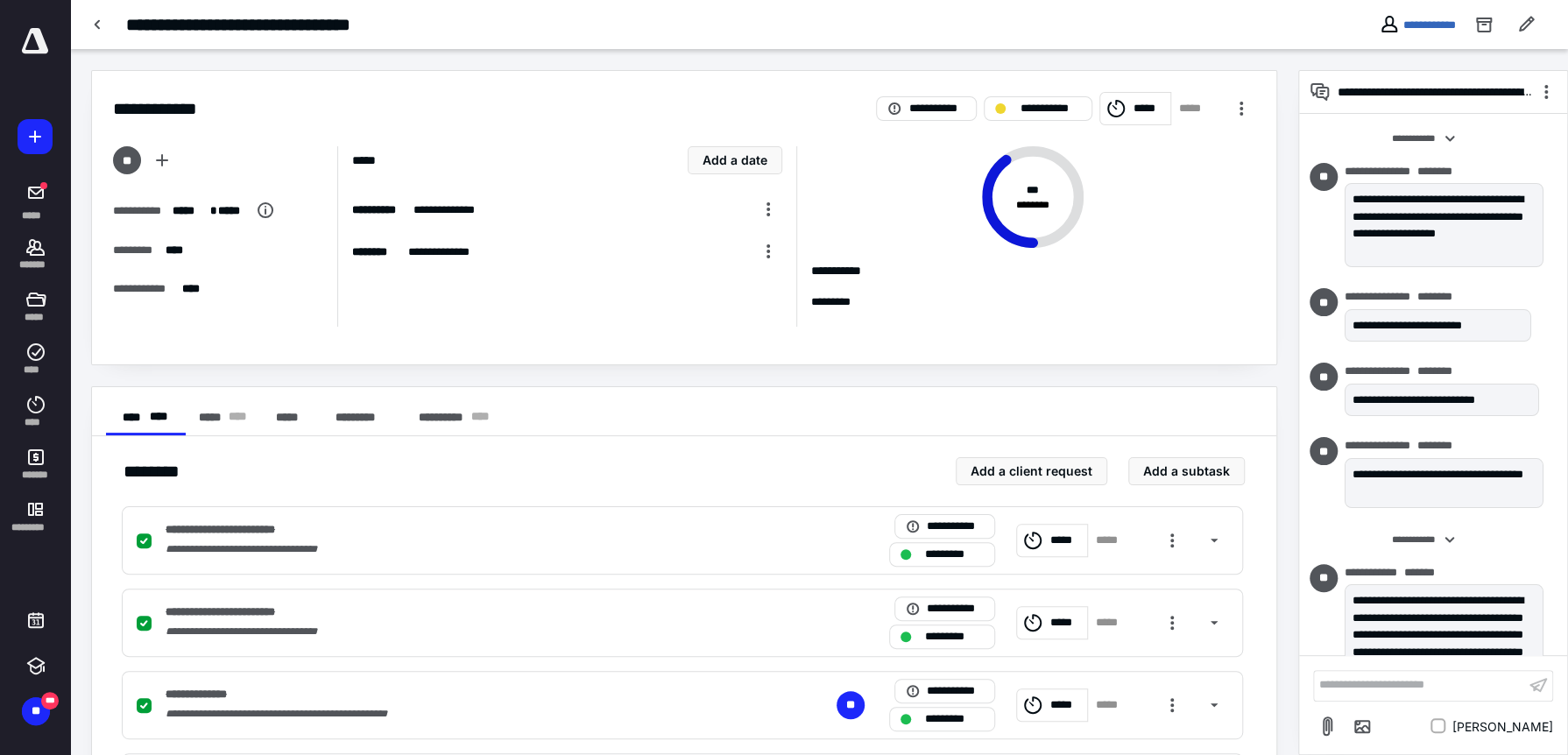 scroll, scrollTop: 1212, scrollLeft: 0, axis: vertical 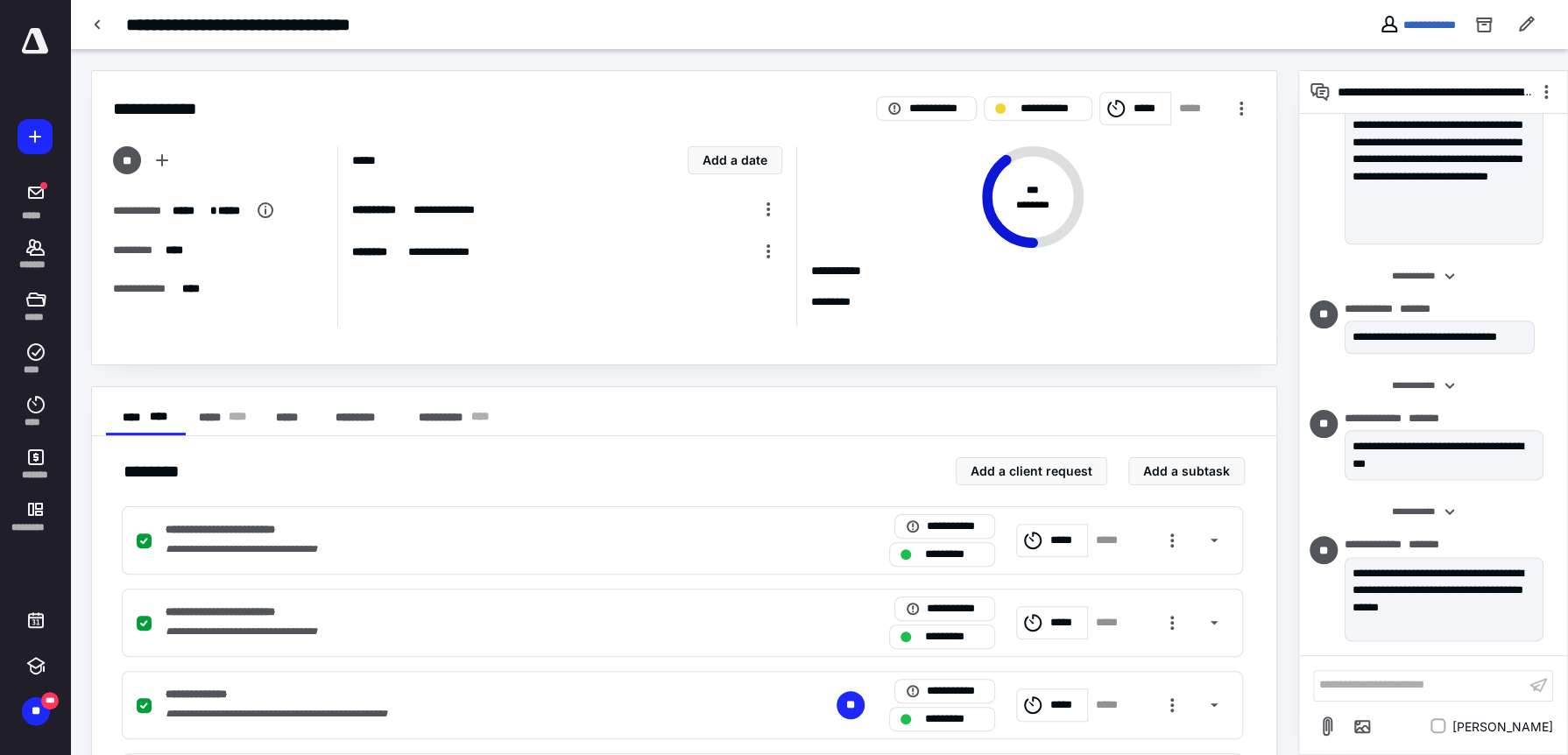 click on "**********" at bounding box center (1419, 685) 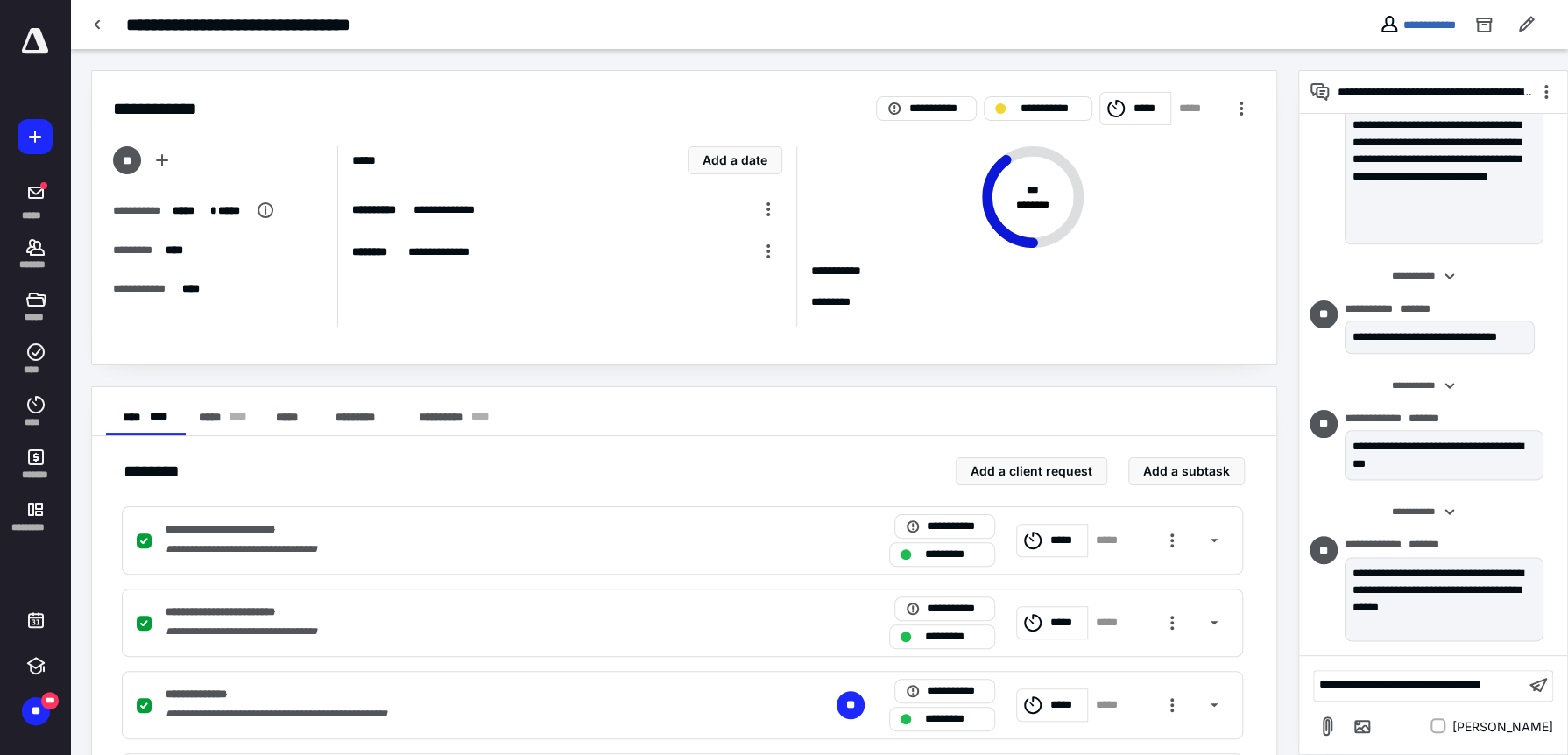 scroll, scrollTop: 1304, scrollLeft: 0, axis: vertical 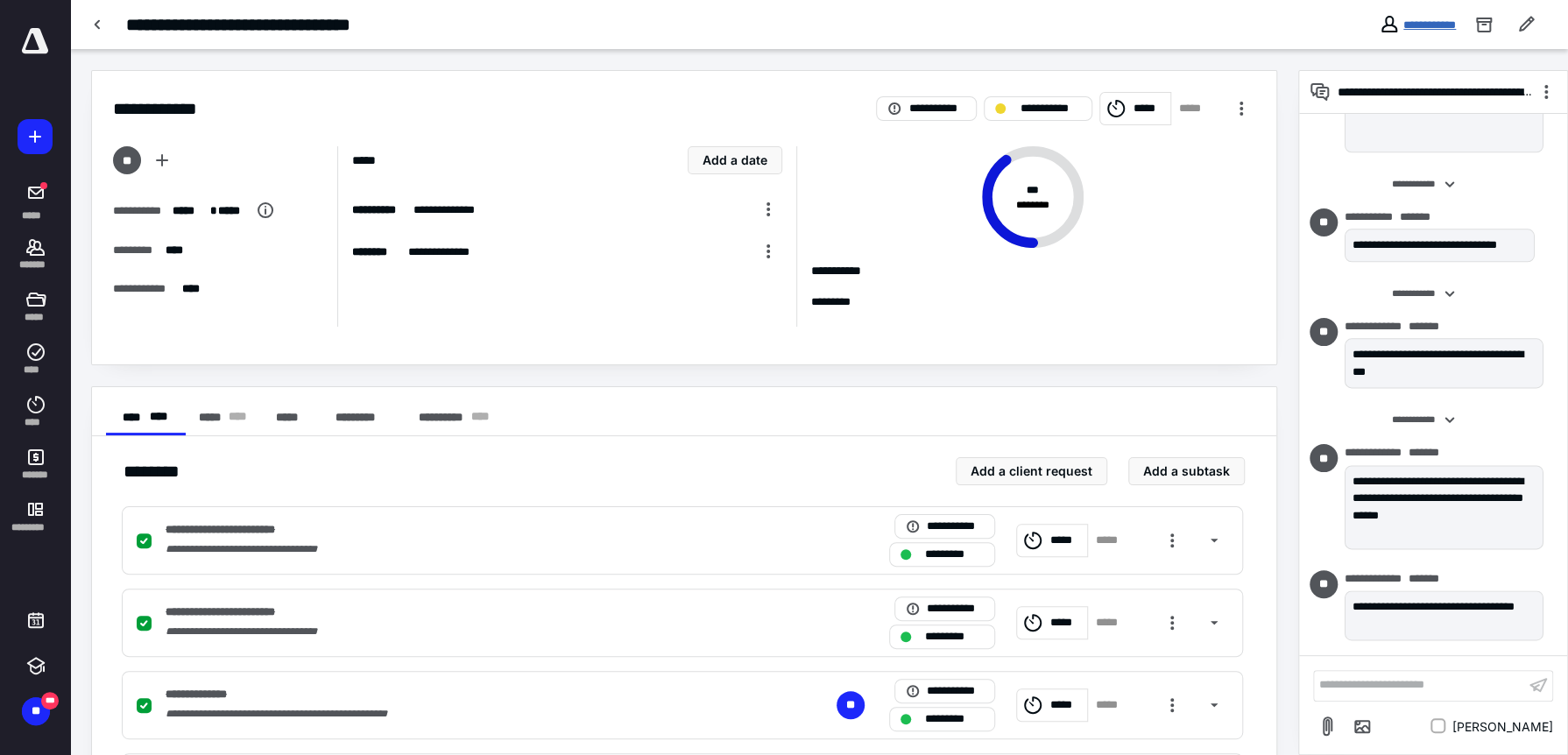 click on "**********" at bounding box center (1430, 25) 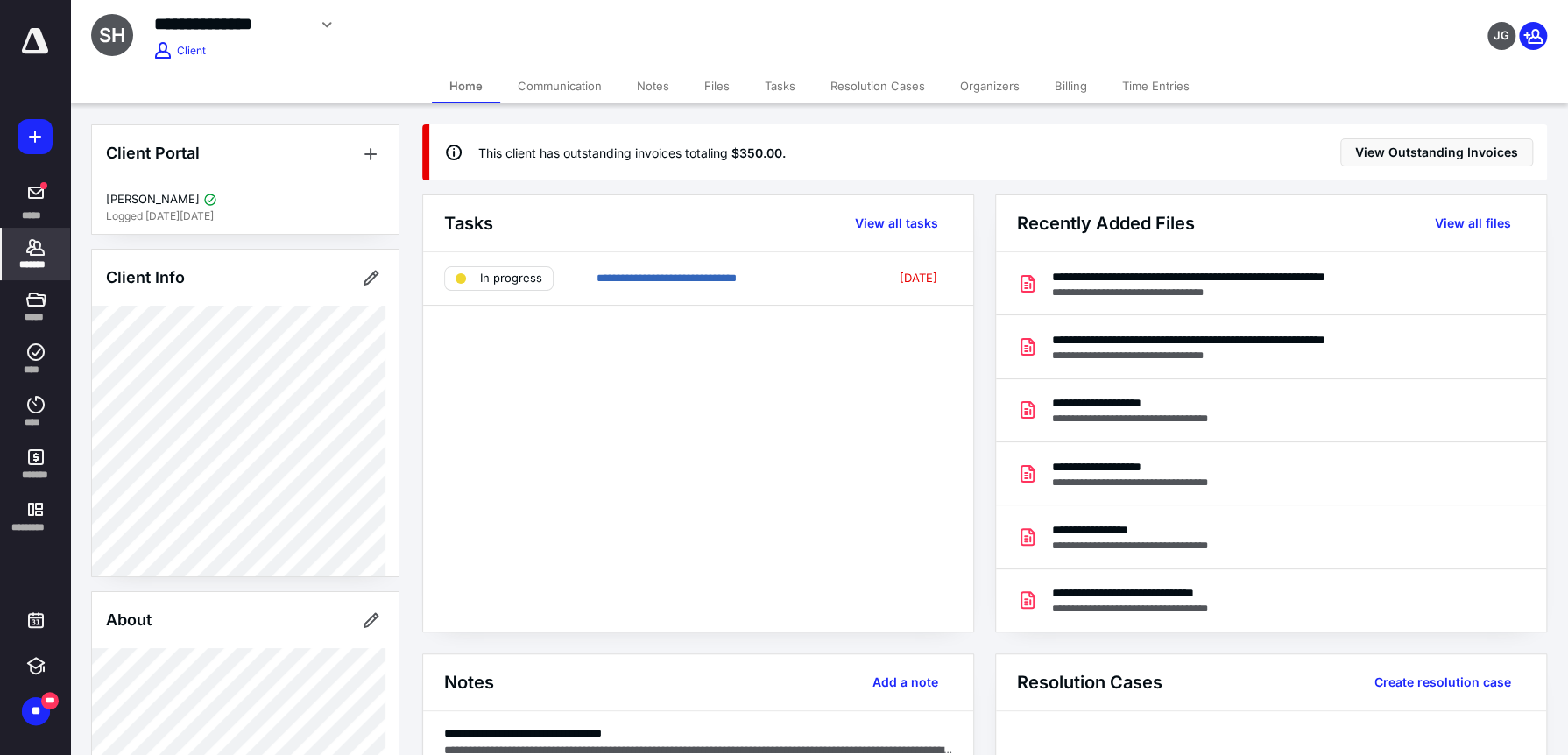 click on "Billing" at bounding box center (1070, 86) 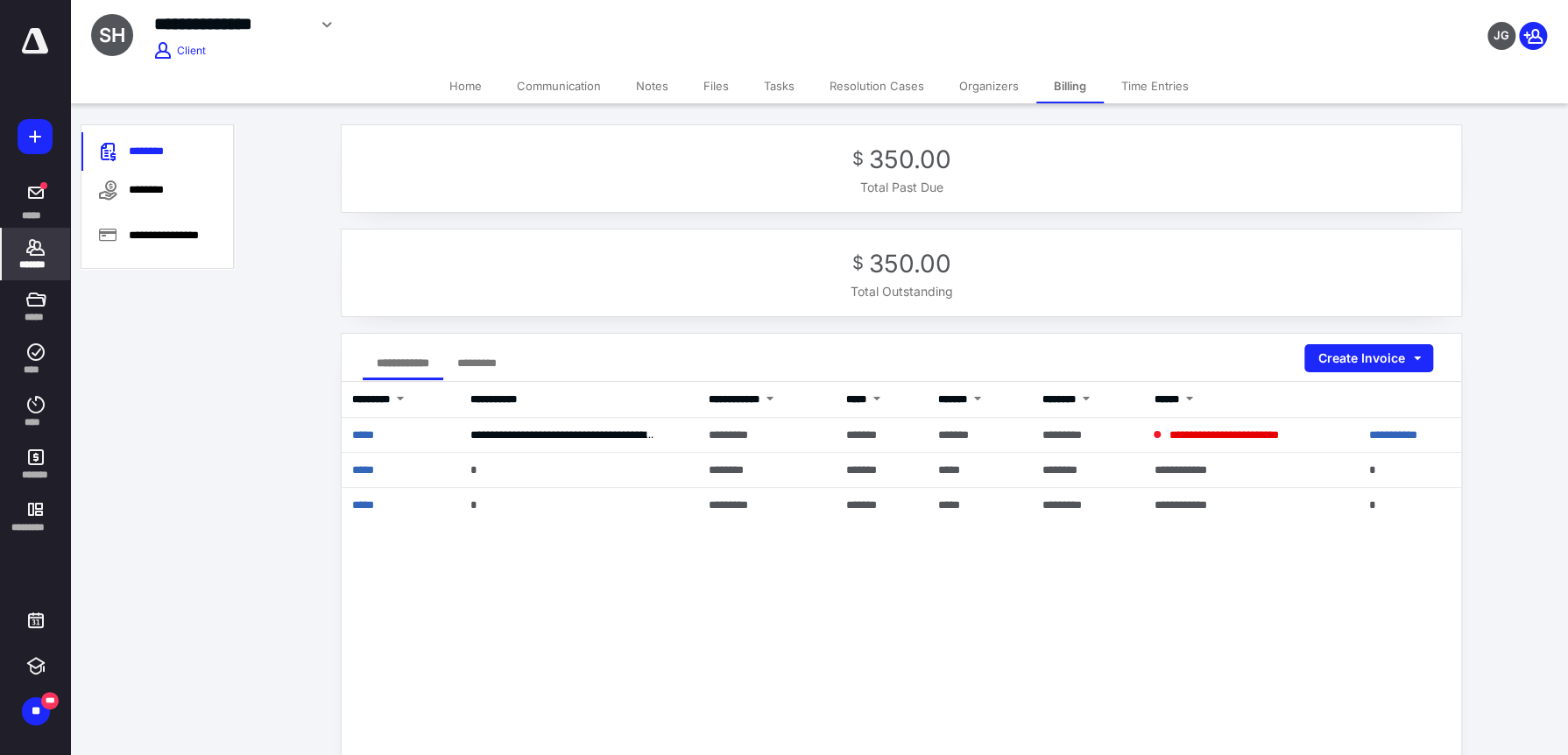 click on "Tasks" at bounding box center [779, 86] 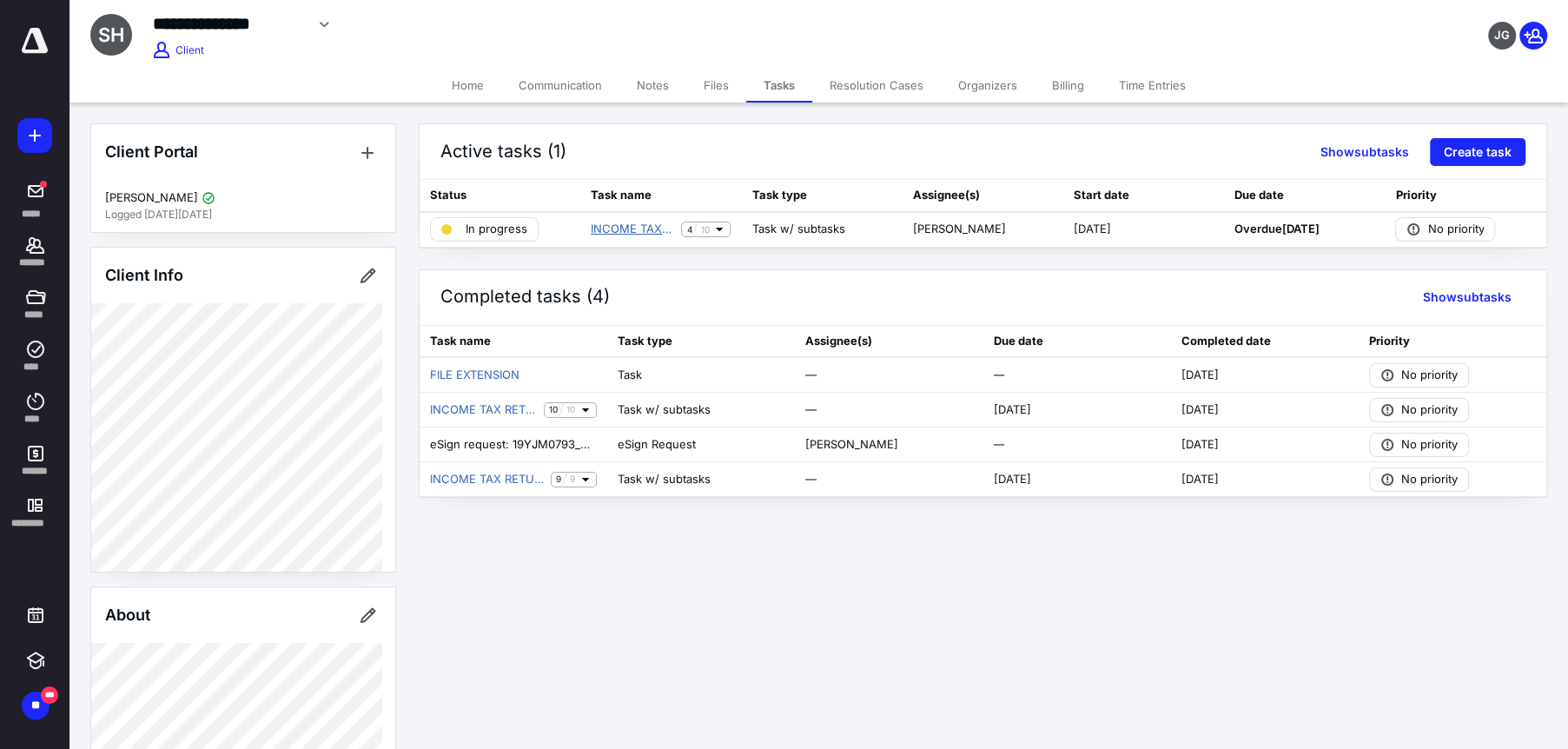 drag, startPoint x: 616, startPoint y: 225, endPoint x: 611, endPoint y: 268, distance: 43.289722 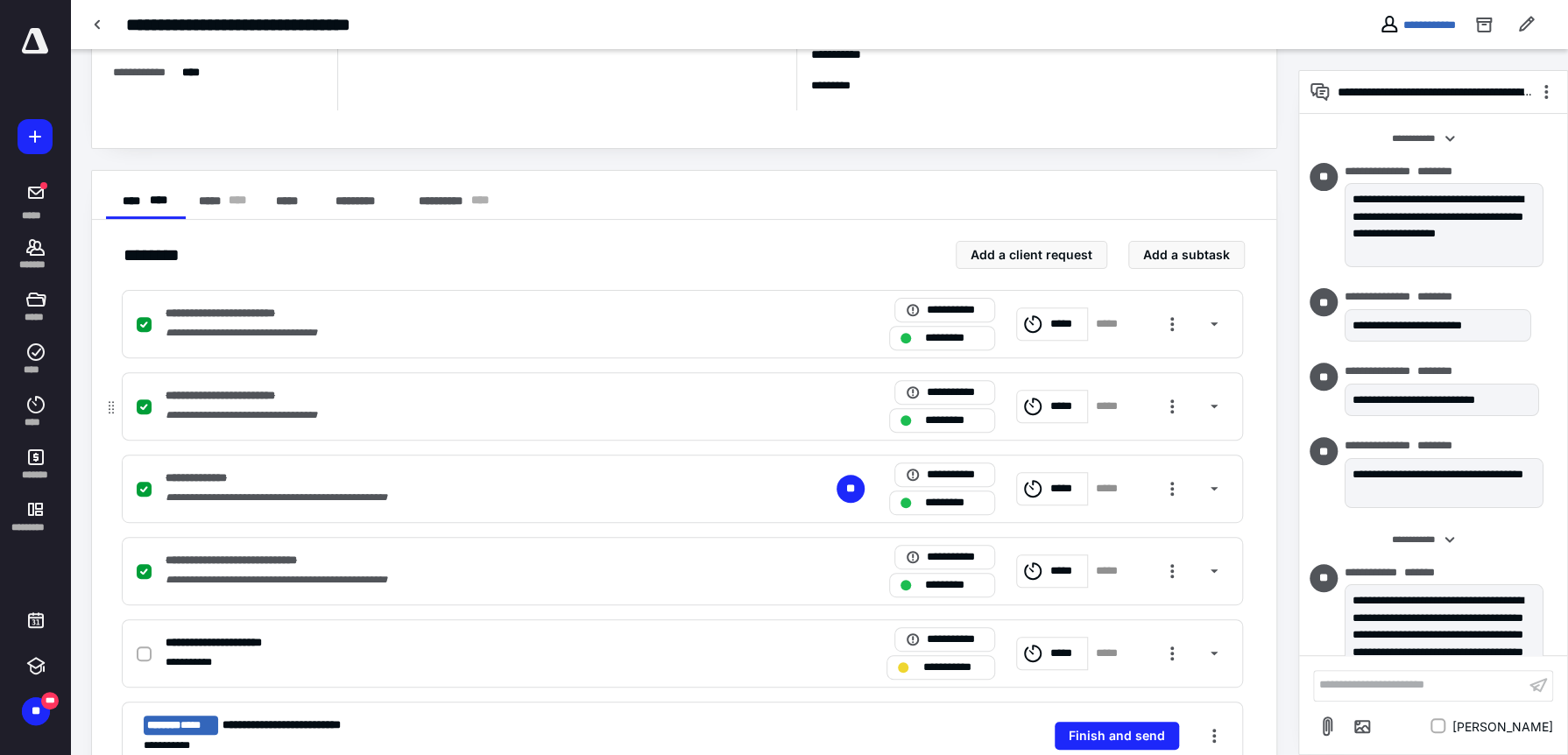 scroll, scrollTop: 350, scrollLeft: 0, axis: vertical 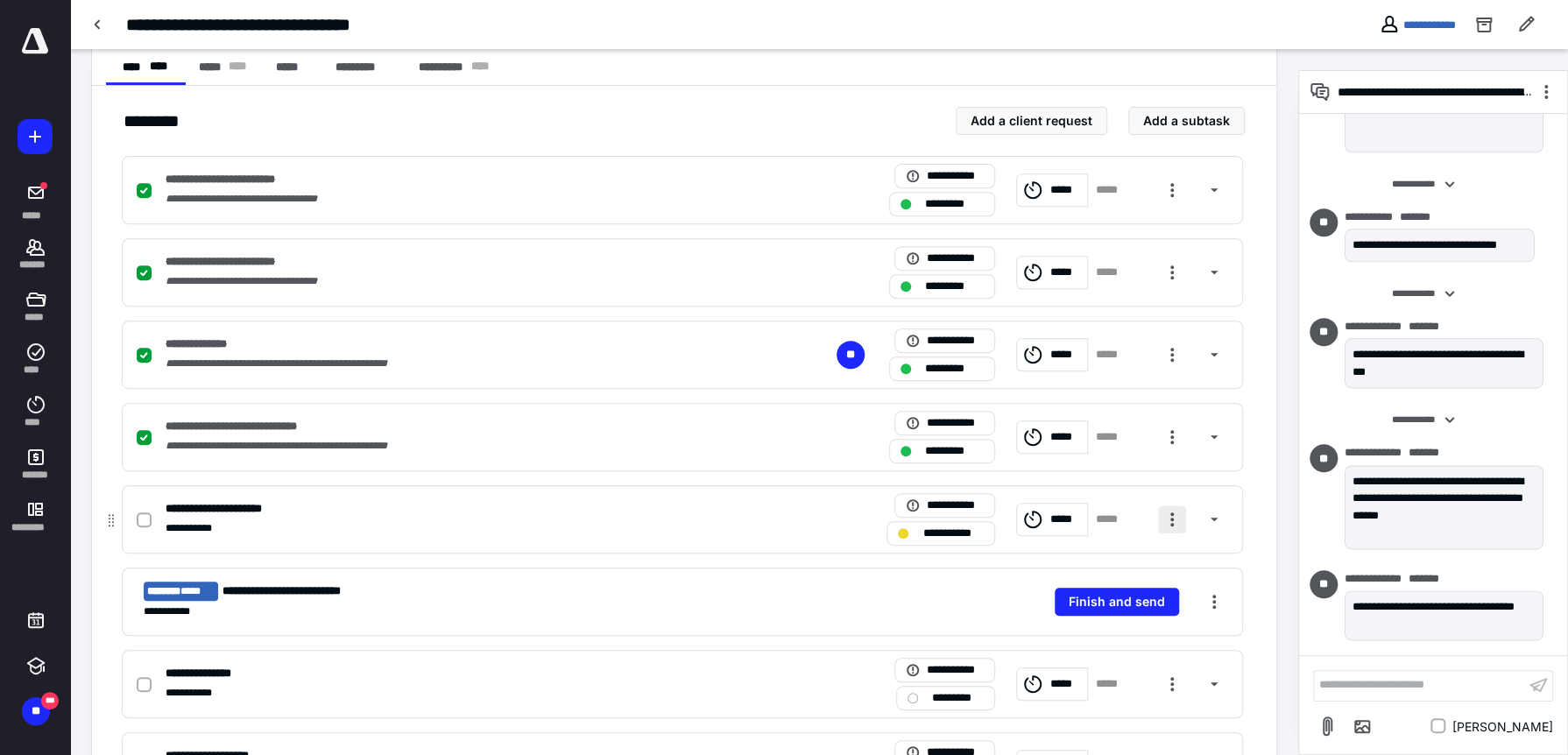 click at bounding box center [1172, 519] 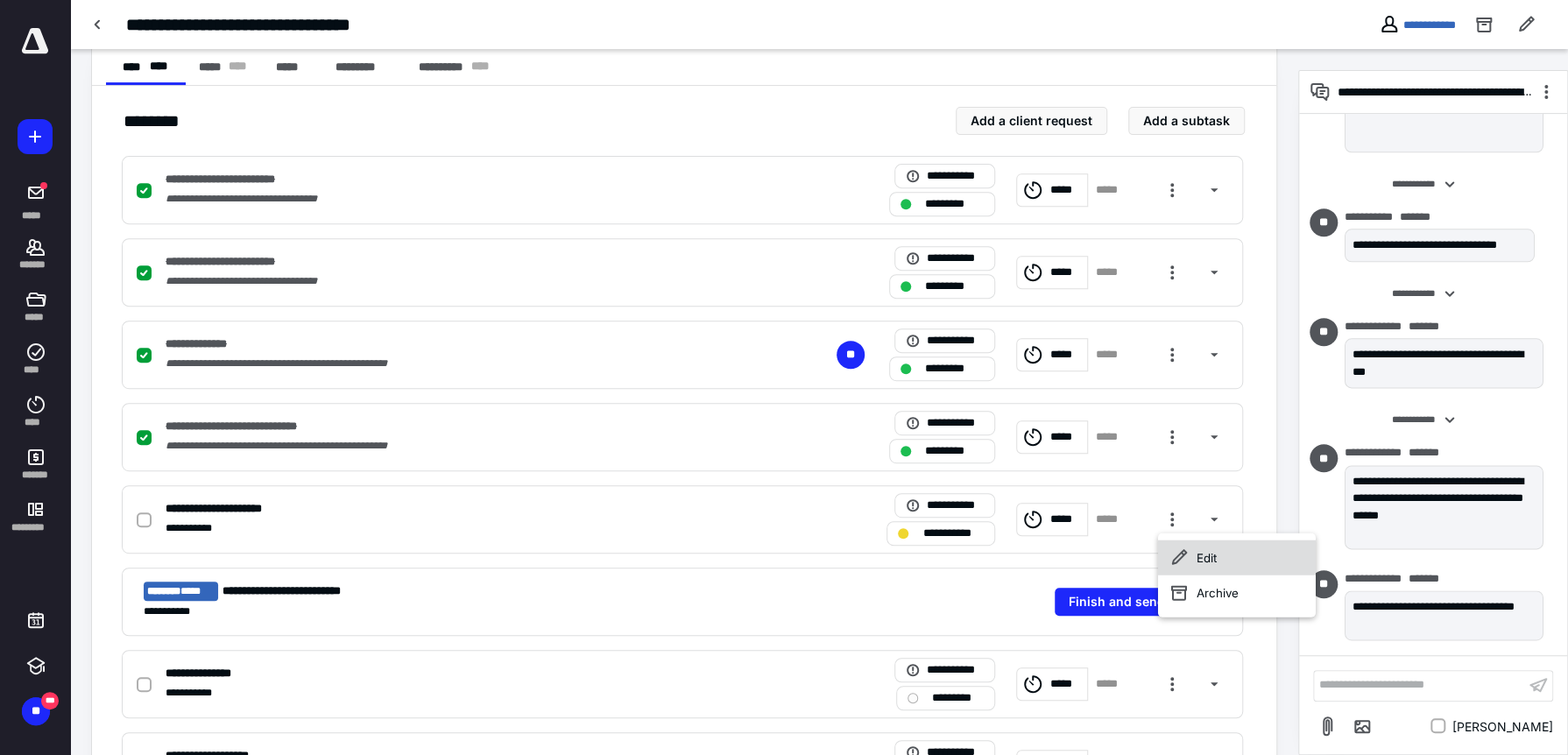 click on "Edit" at bounding box center (1237, 557) 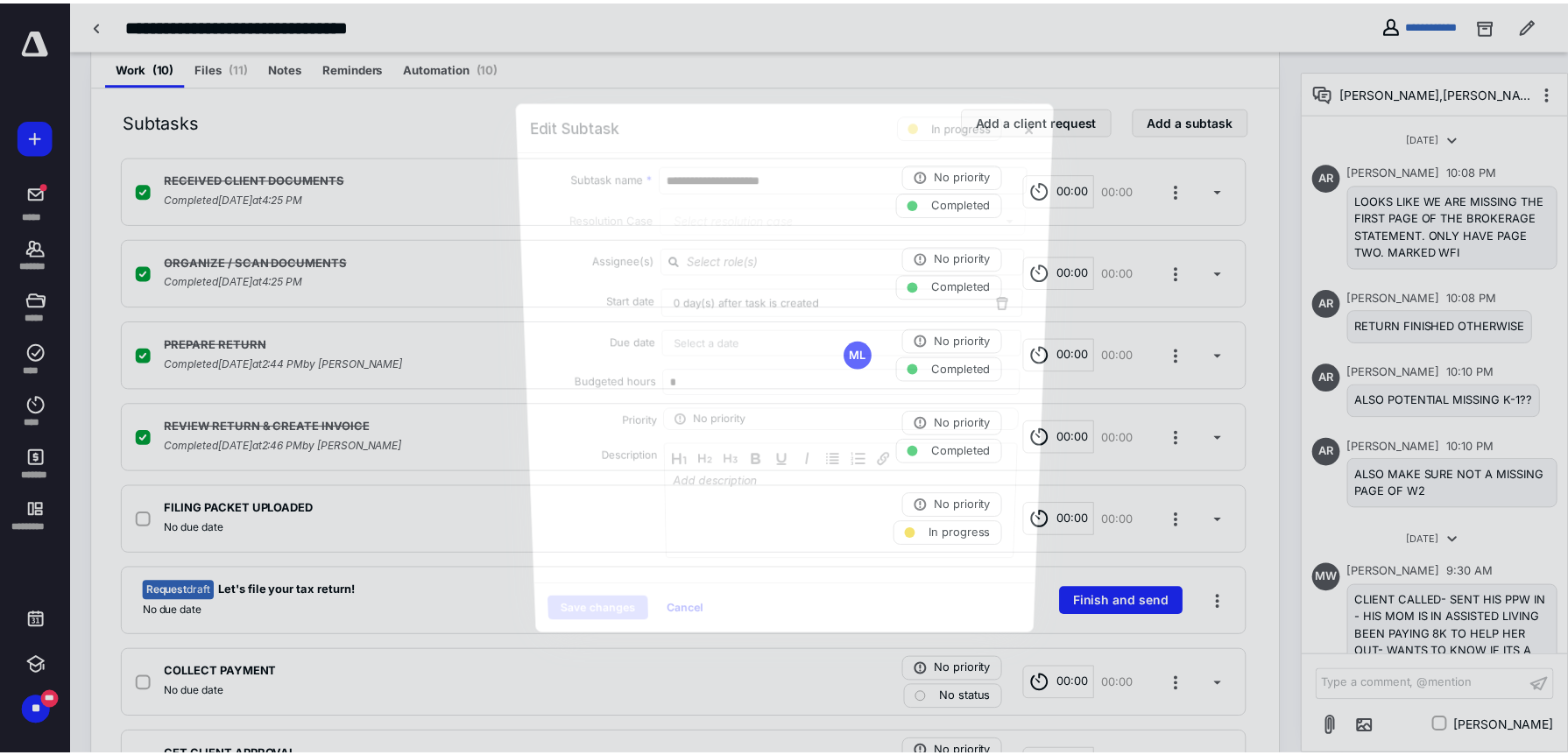 scroll, scrollTop: 1304, scrollLeft: 0, axis: vertical 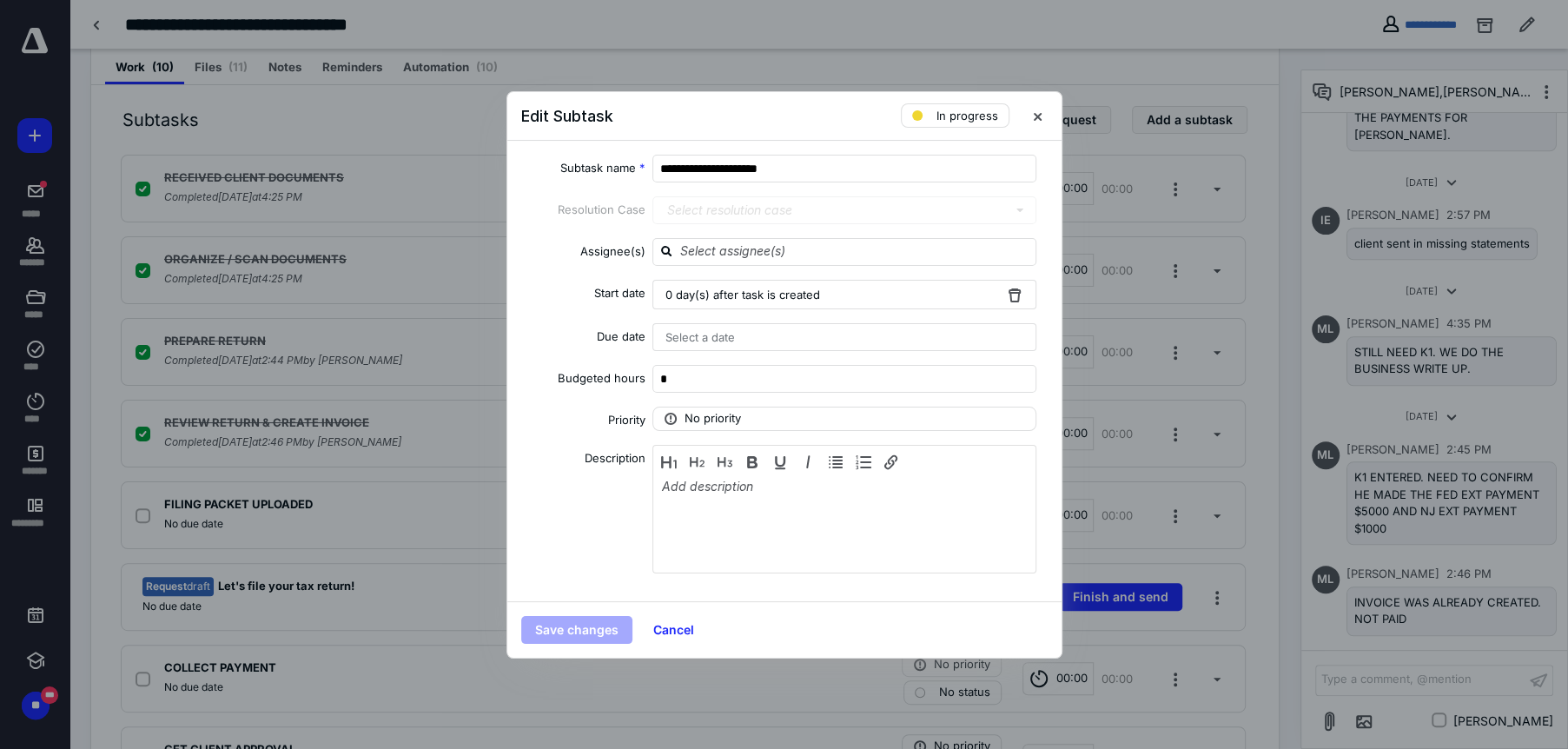 click at bounding box center (1037, 116) 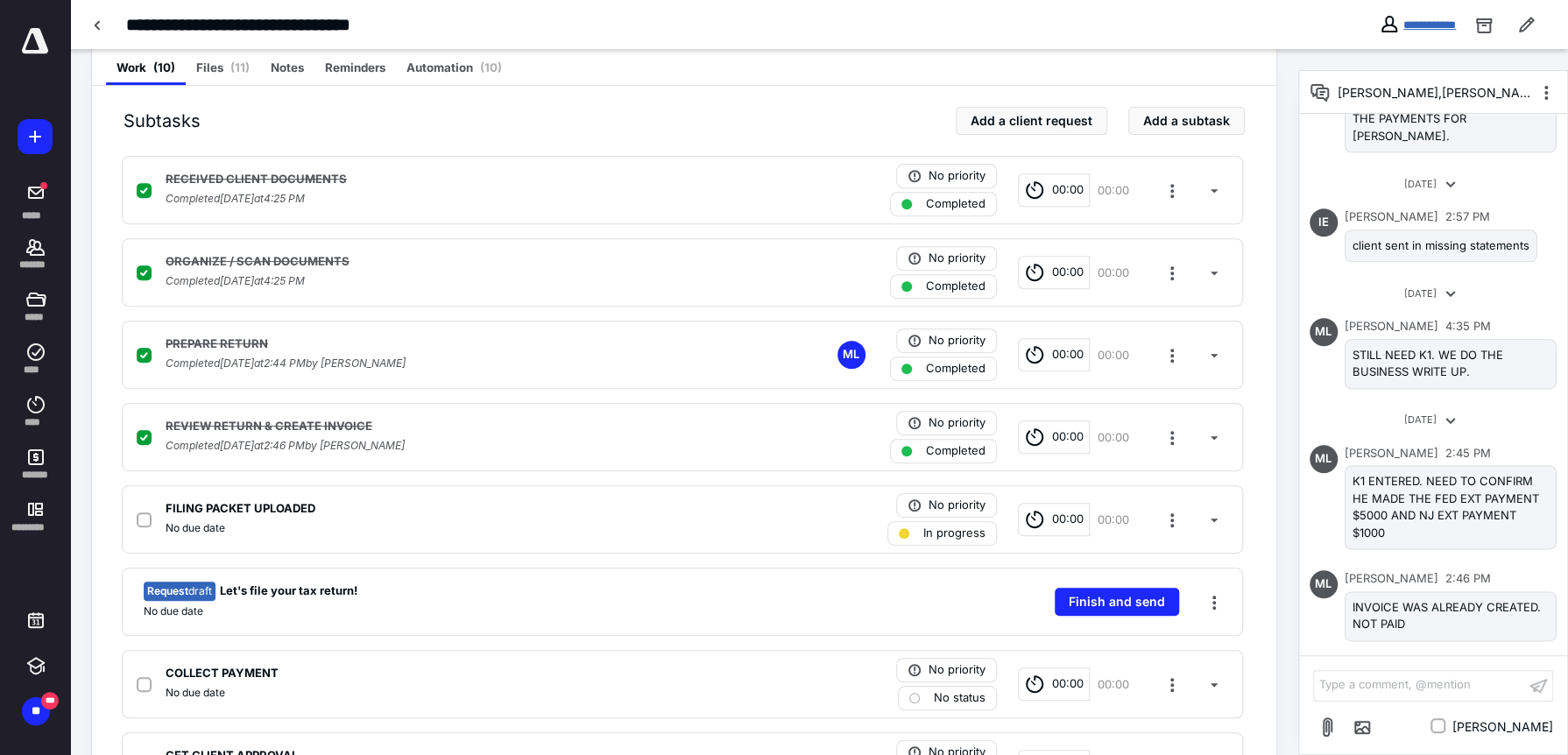 click on "**********" at bounding box center (1430, 25) 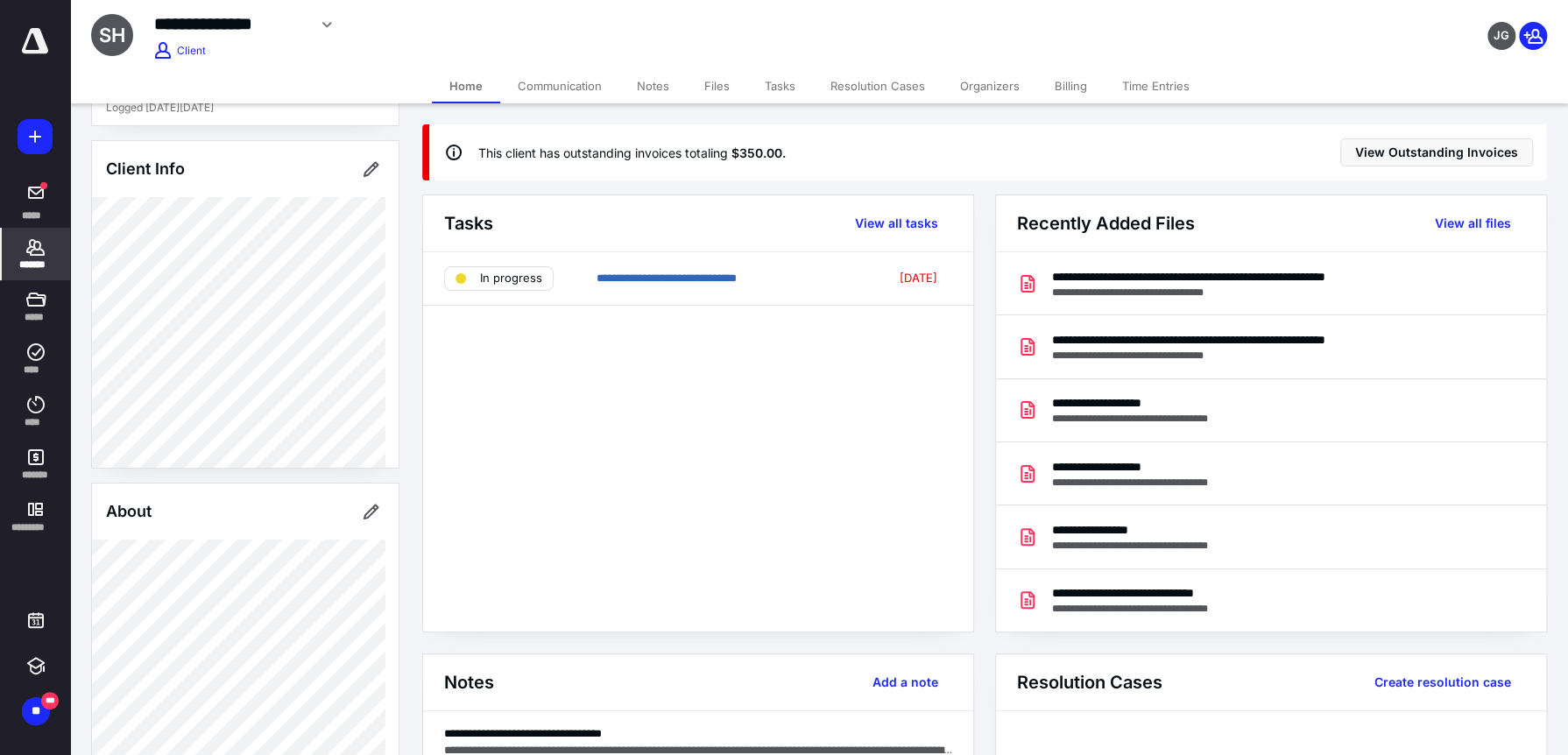 scroll, scrollTop: 438, scrollLeft: 0, axis: vertical 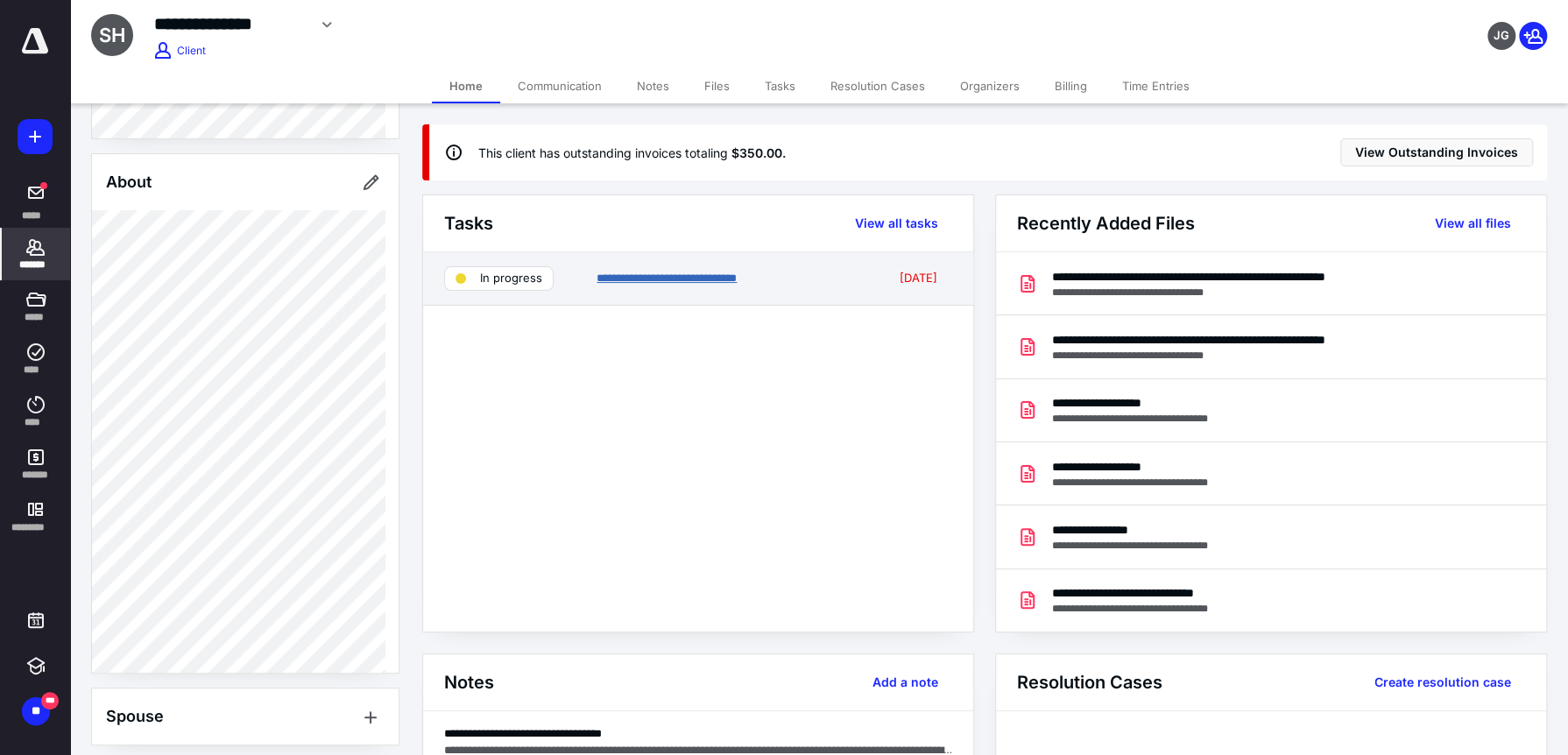click on "**********" at bounding box center (667, 278) 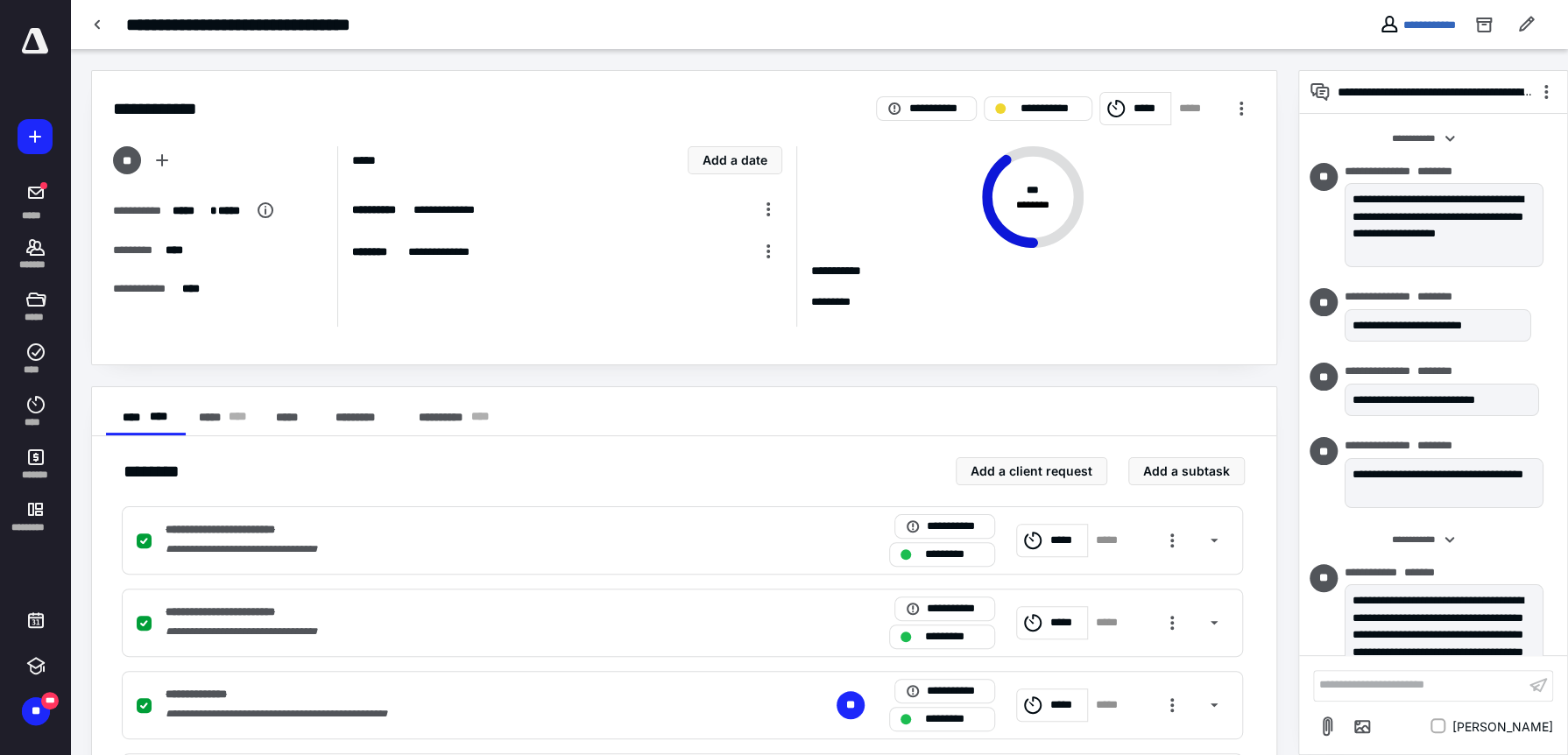 scroll, scrollTop: 1304, scrollLeft: 0, axis: vertical 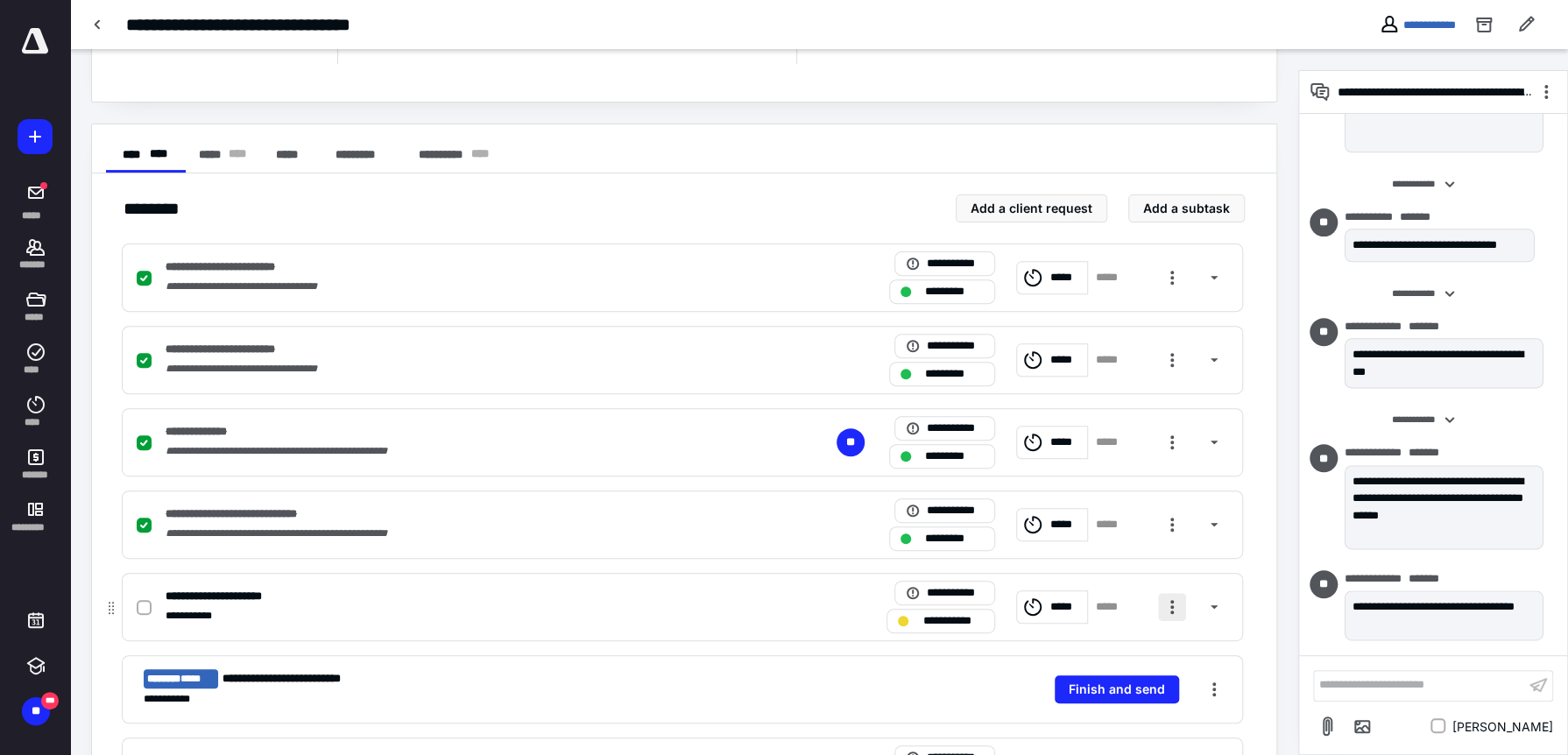 click at bounding box center (1172, 607) 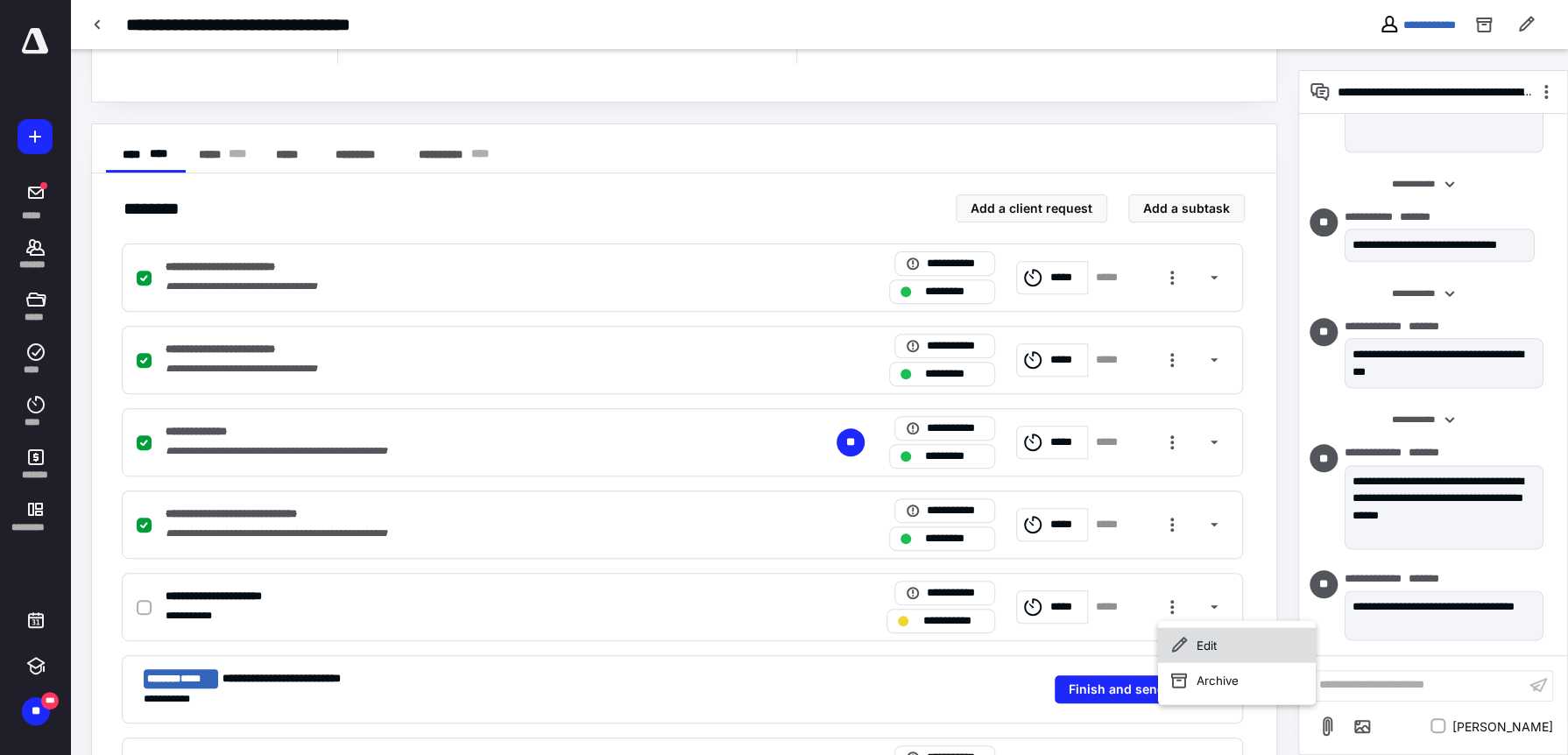 click on "Edit" at bounding box center [1237, 645] 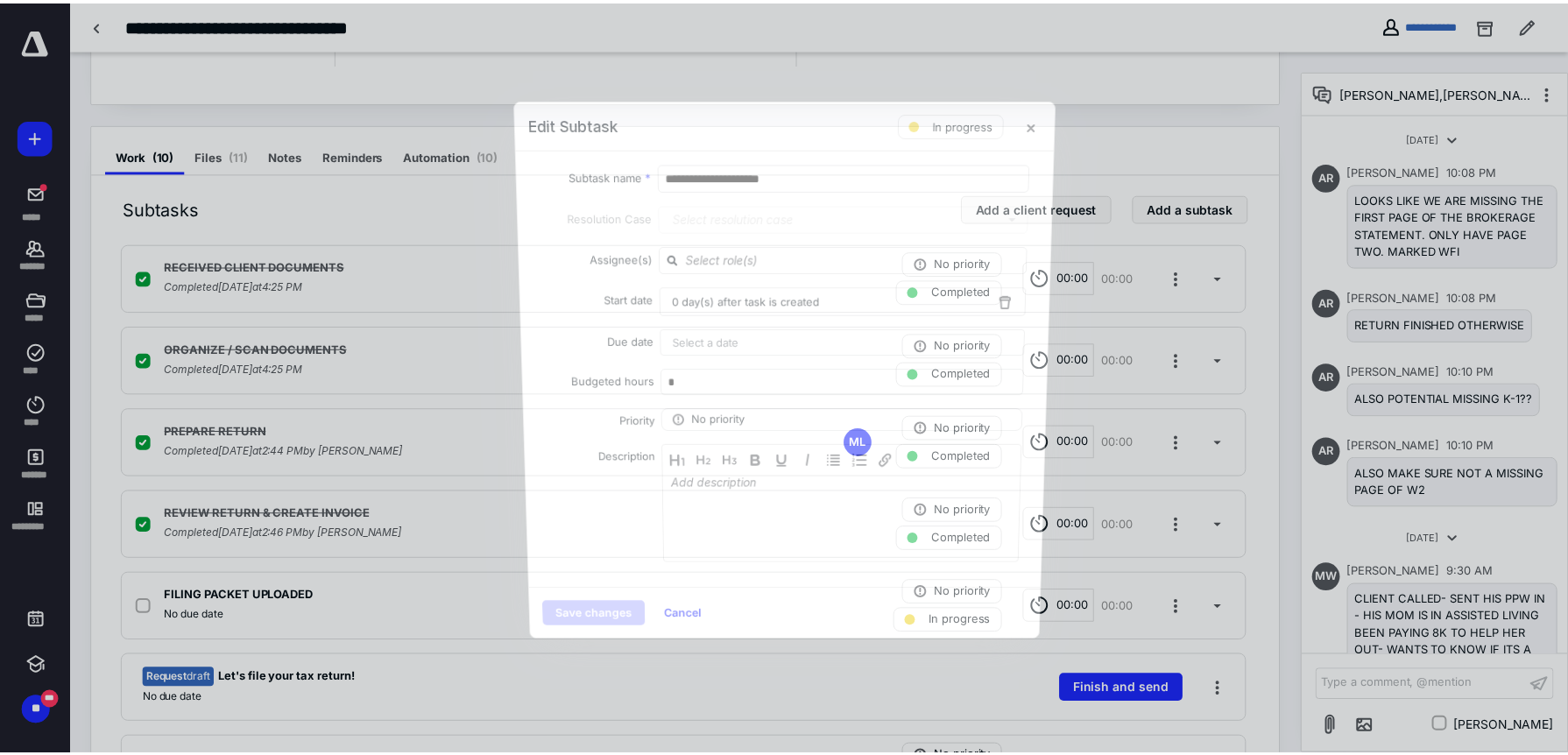scroll, scrollTop: 1304, scrollLeft: 0, axis: vertical 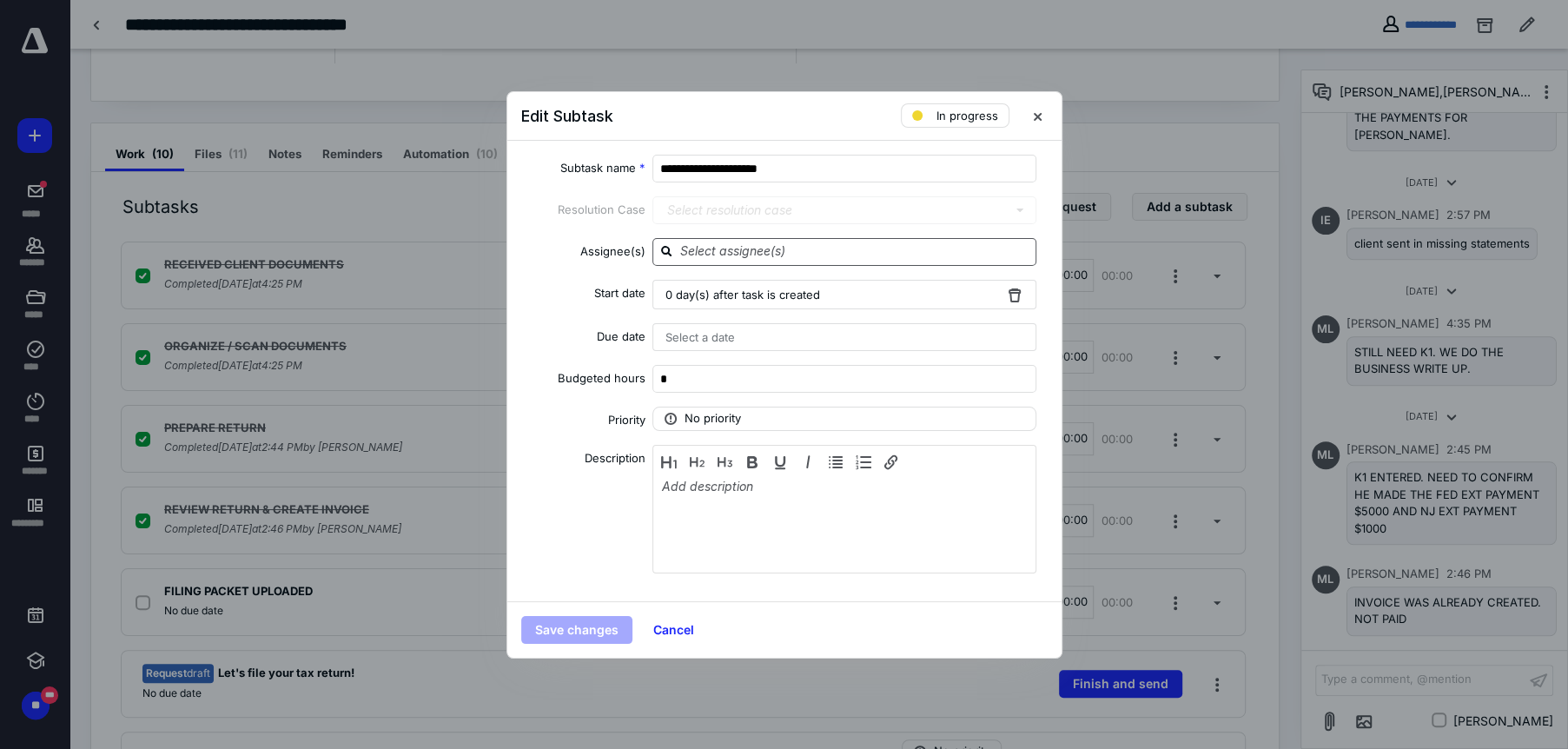 click at bounding box center (855, 251) 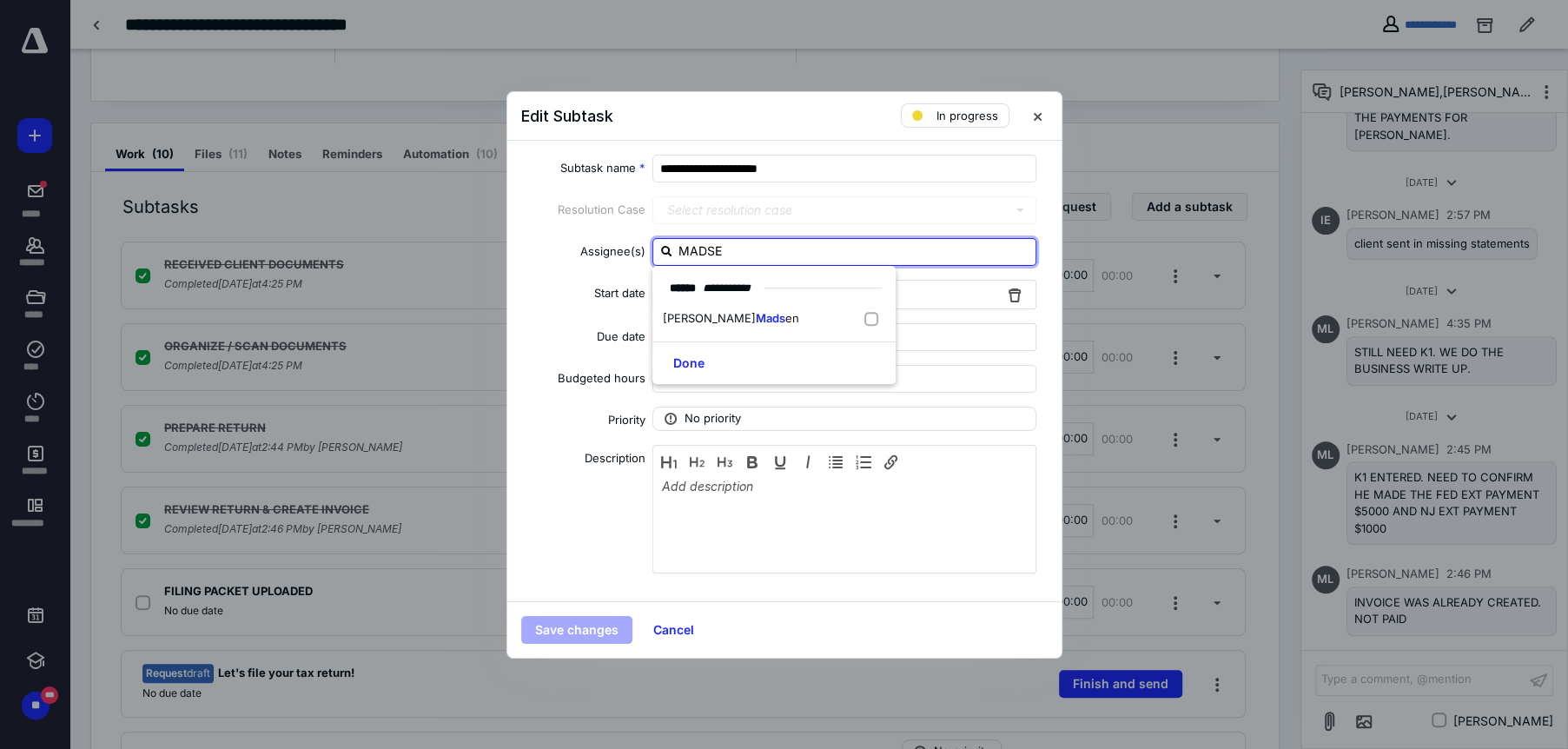 type on "[PERSON_NAME]" 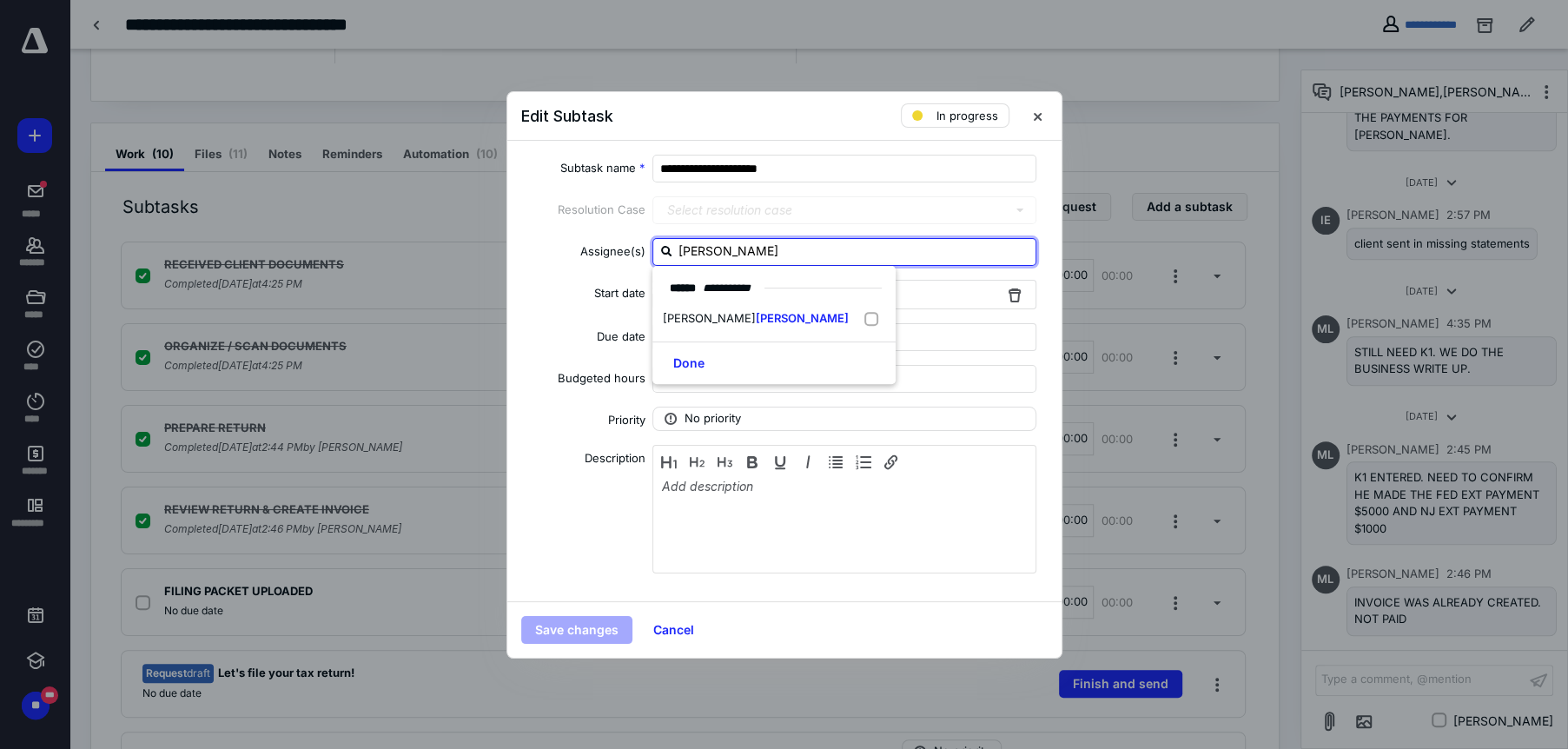 drag, startPoint x: 677, startPoint y: 326, endPoint x: 674, endPoint y: 341, distance: 15.297059 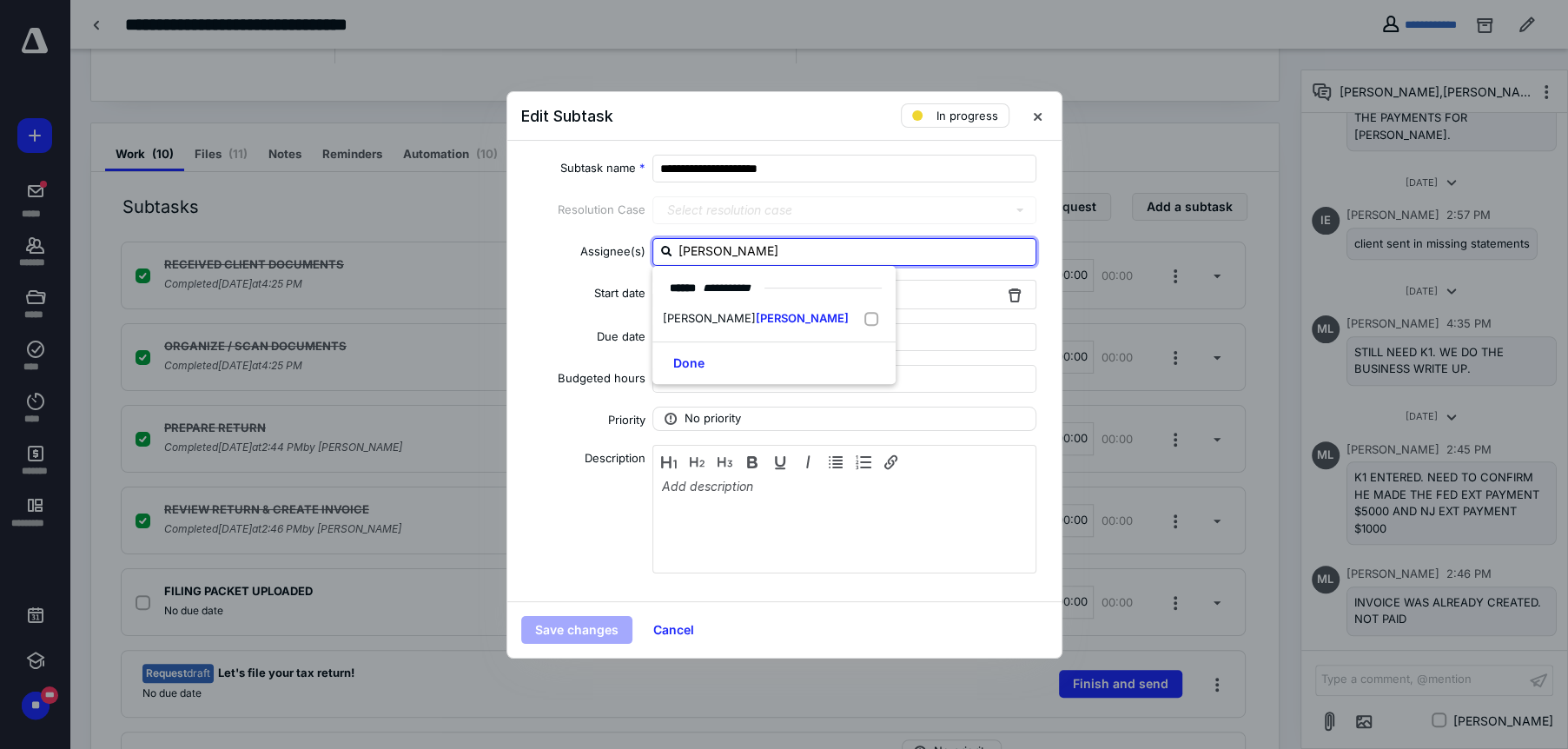 click on "[PERSON_NAME]" at bounding box center (756, 319) 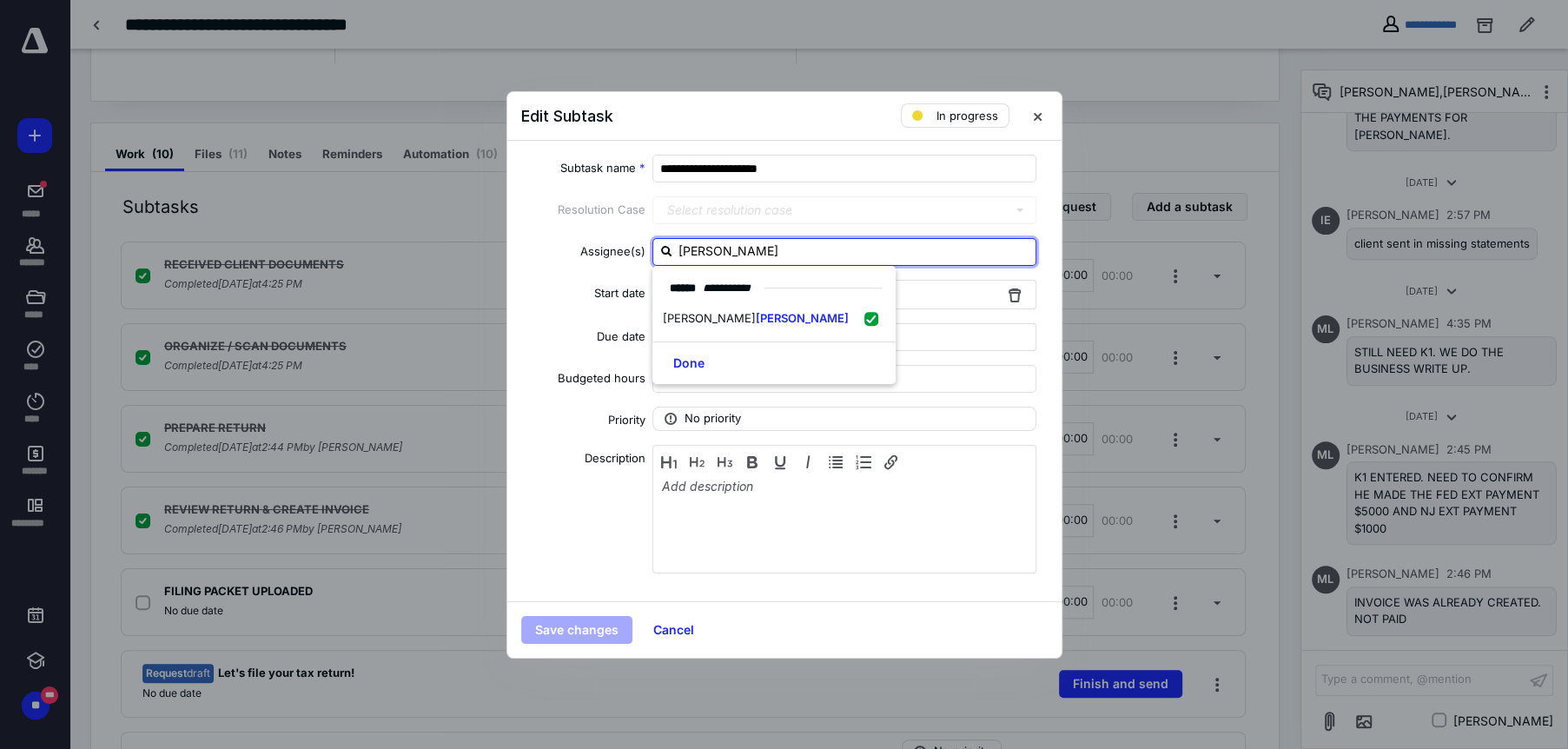 checkbox on "true" 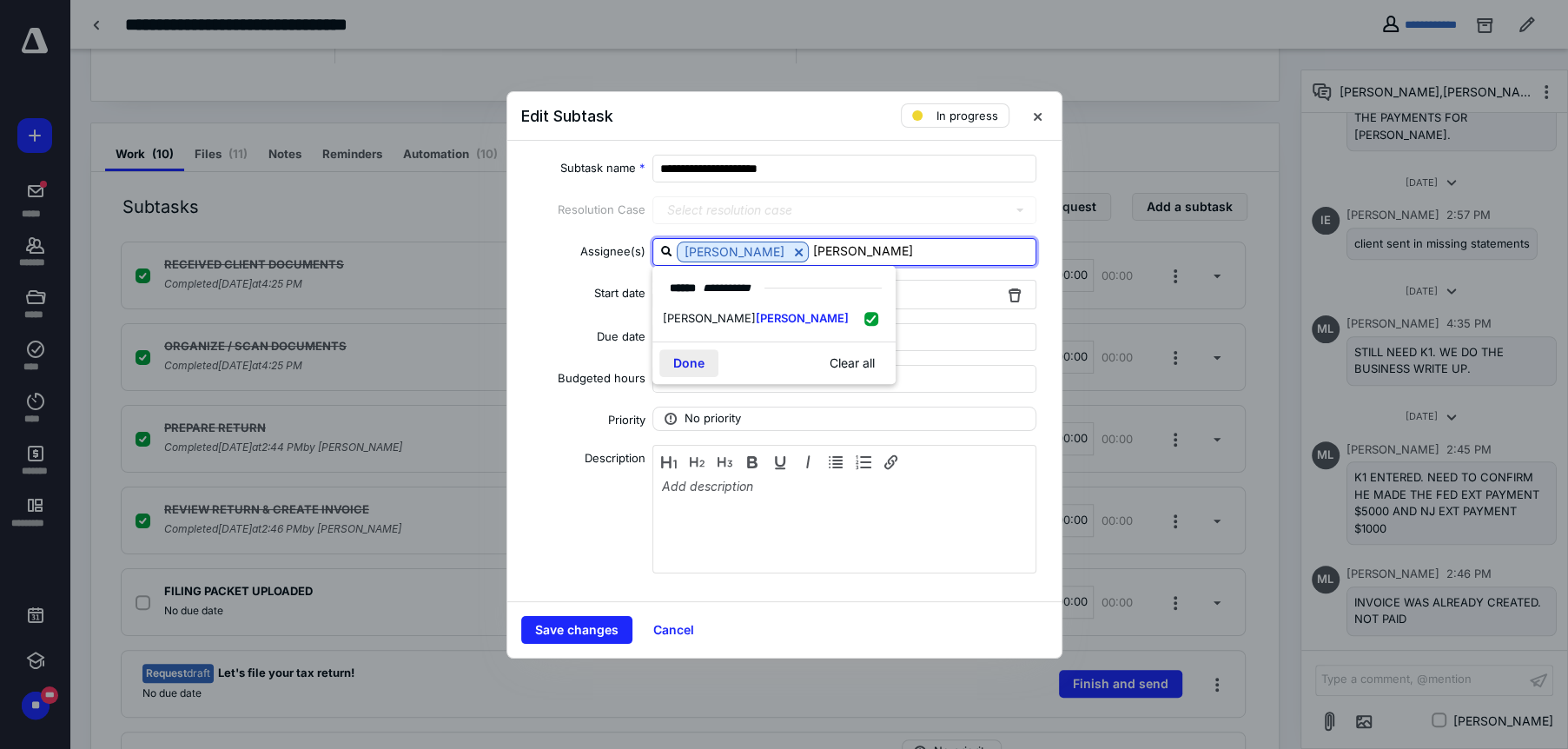 type on "[PERSON_NAME]" 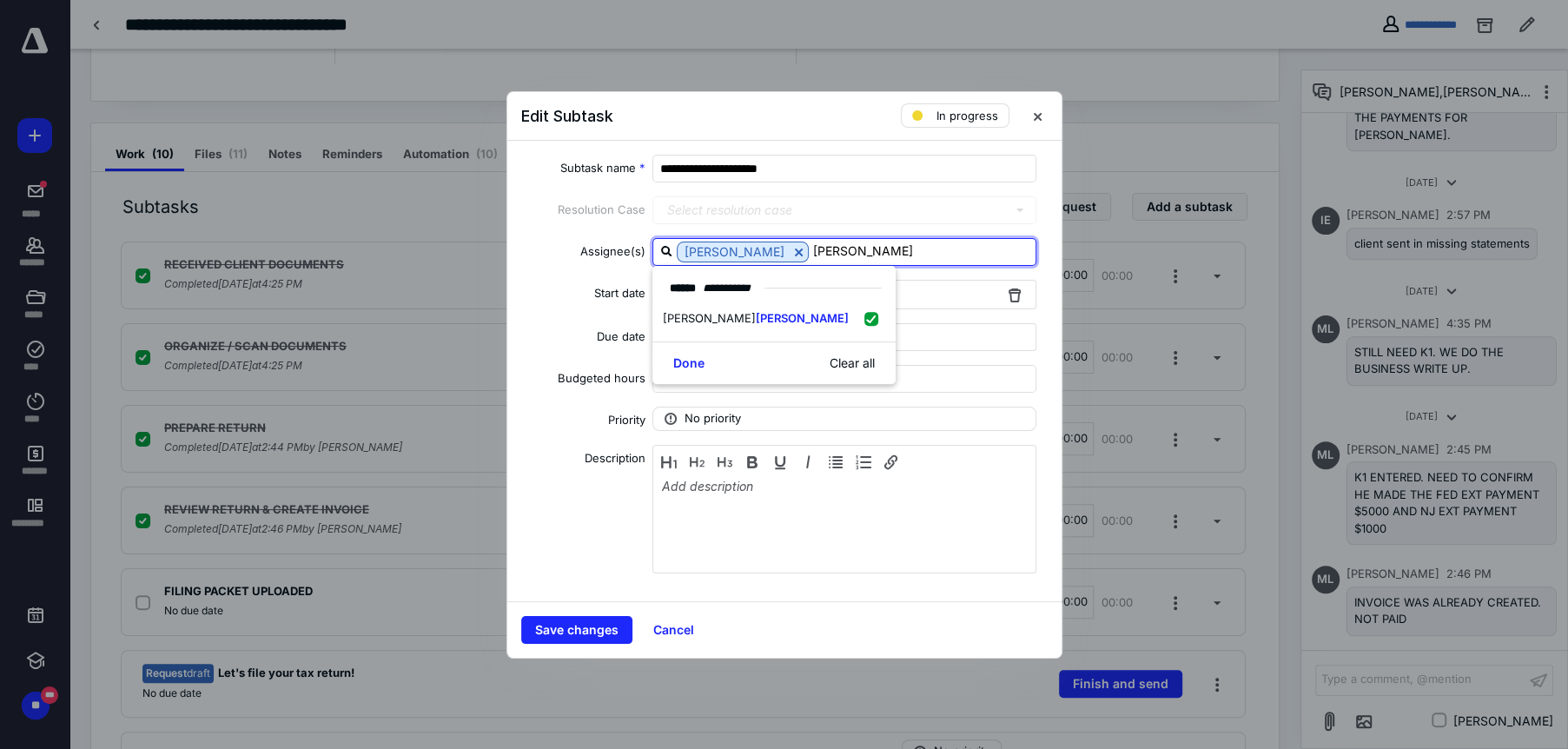 drag, startPoint x: 674, startPoint y: 358, endPoint x: 646, endPoint y: 453, distance: 99.040396 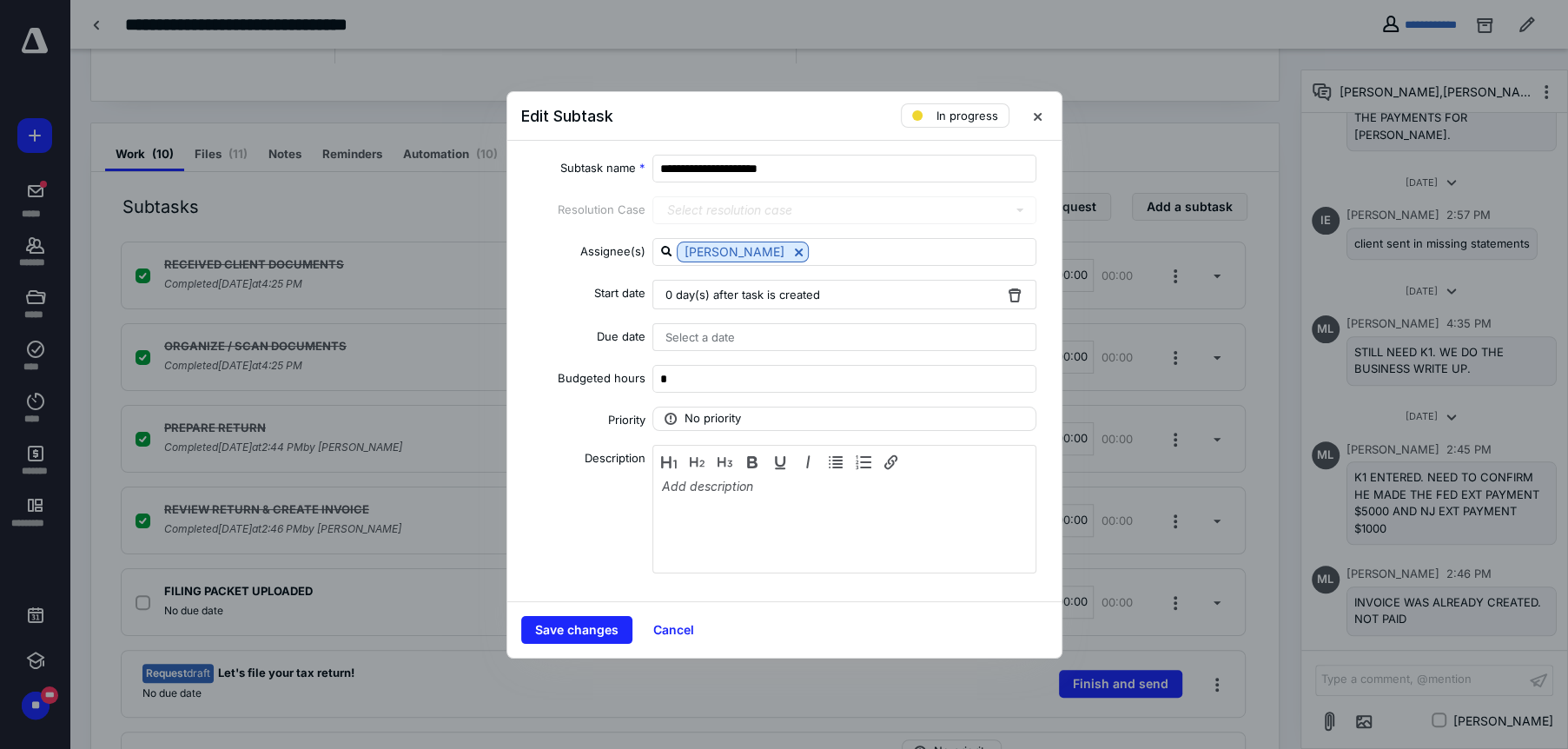 drag, startPoint x: 573, startPoint y: 603, endPoint x: 569, endPoint y: 613, distance: 10.77033 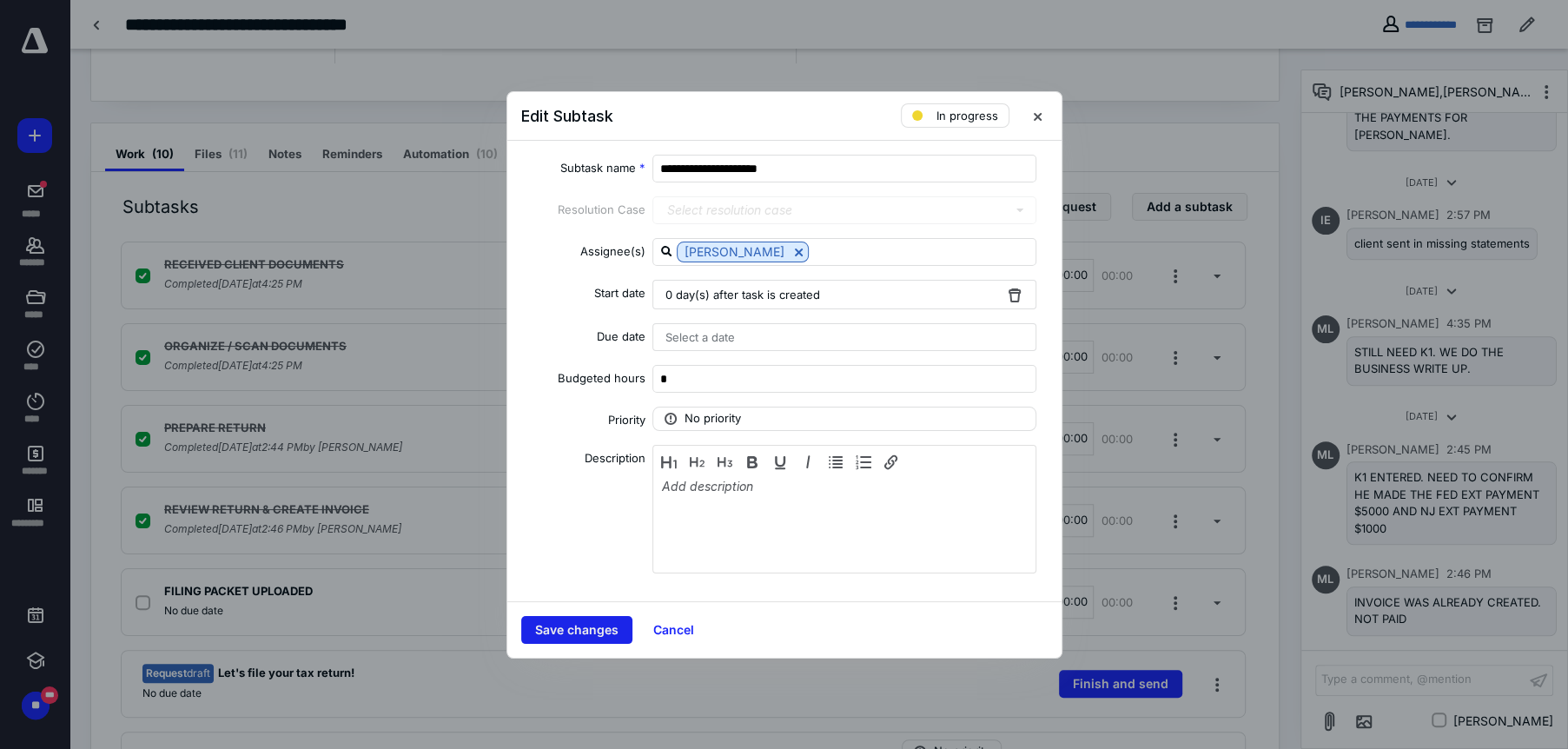 drag, startPoint x: 569, startPoint y: 613, endPoint x: 566, endPoint y: 633, distance: 20.223748 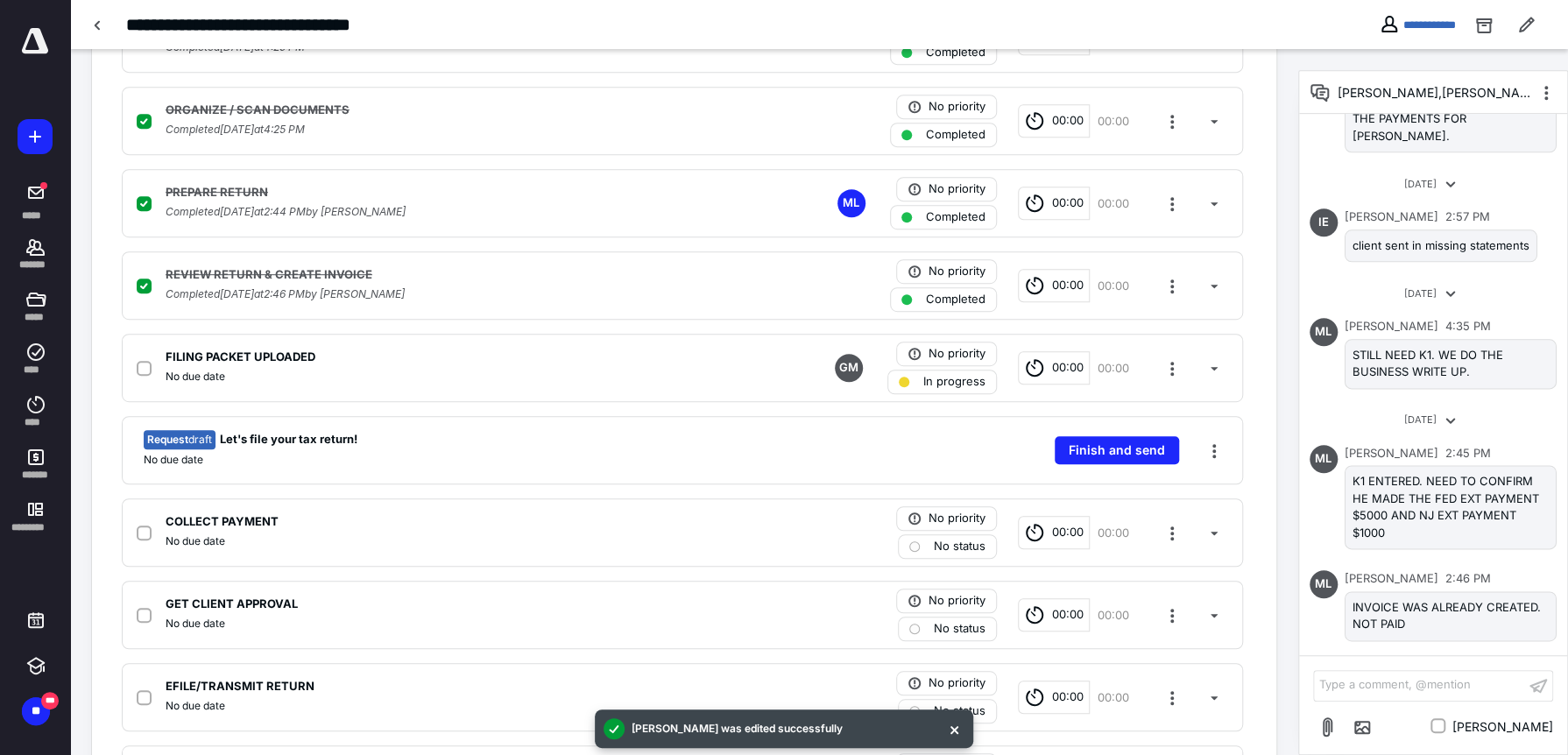 scroll, scrollTop: 526, scrollLeft: 0, axis: vertical 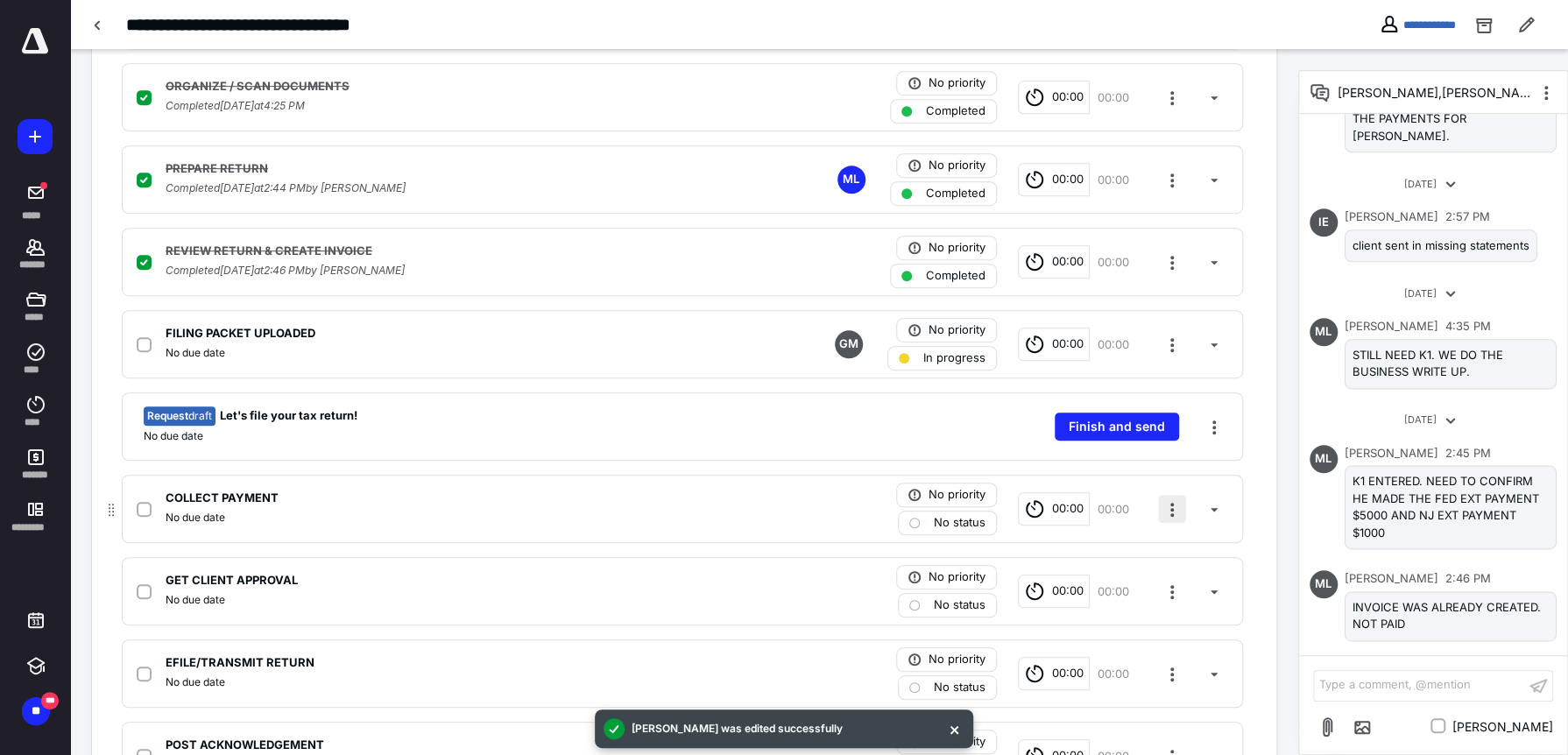 click at bounding box center (1172, 509) 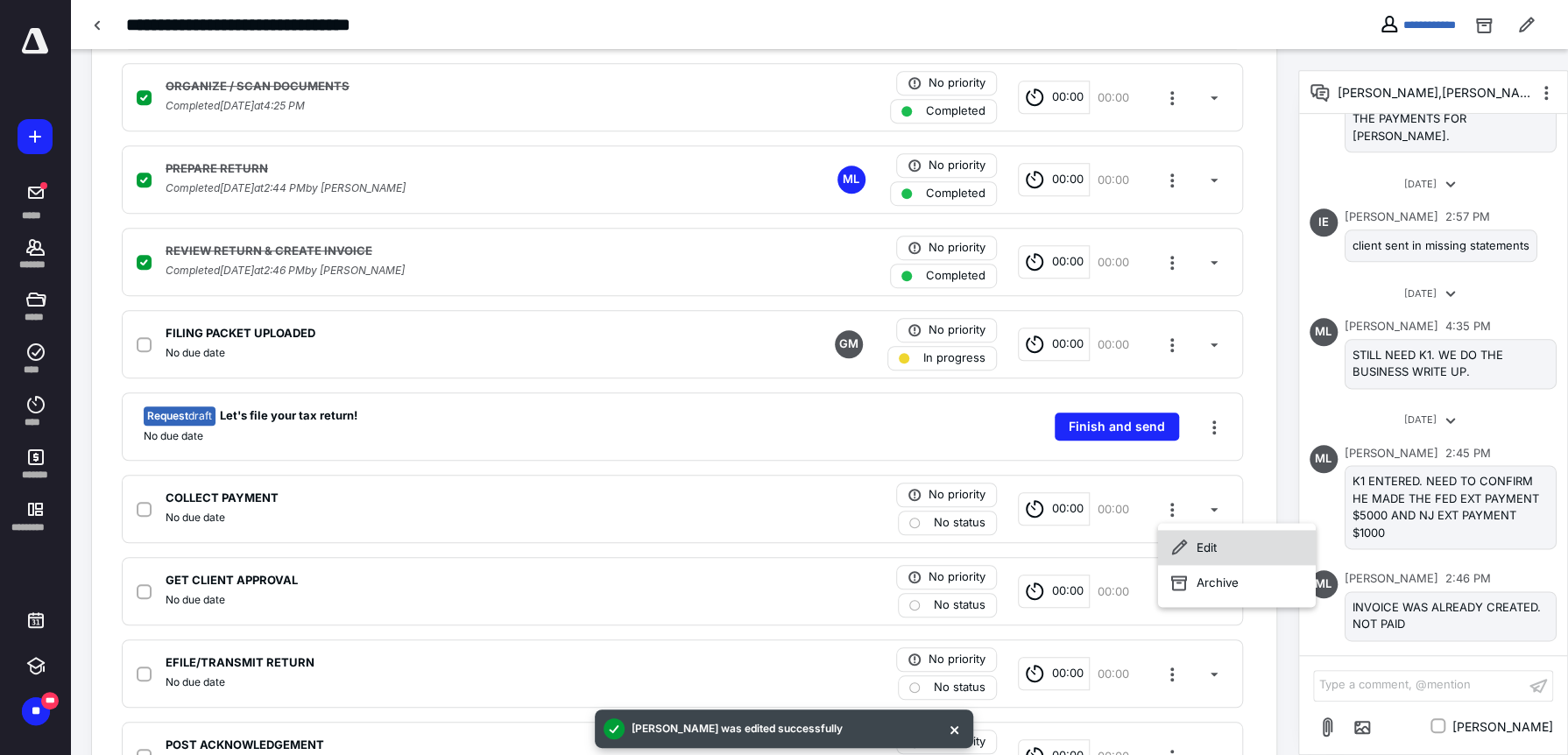 drag, startPoint x: 1175, startPoint y: 519, endPoint x: 1175, endPoint y: 538, distance: 19 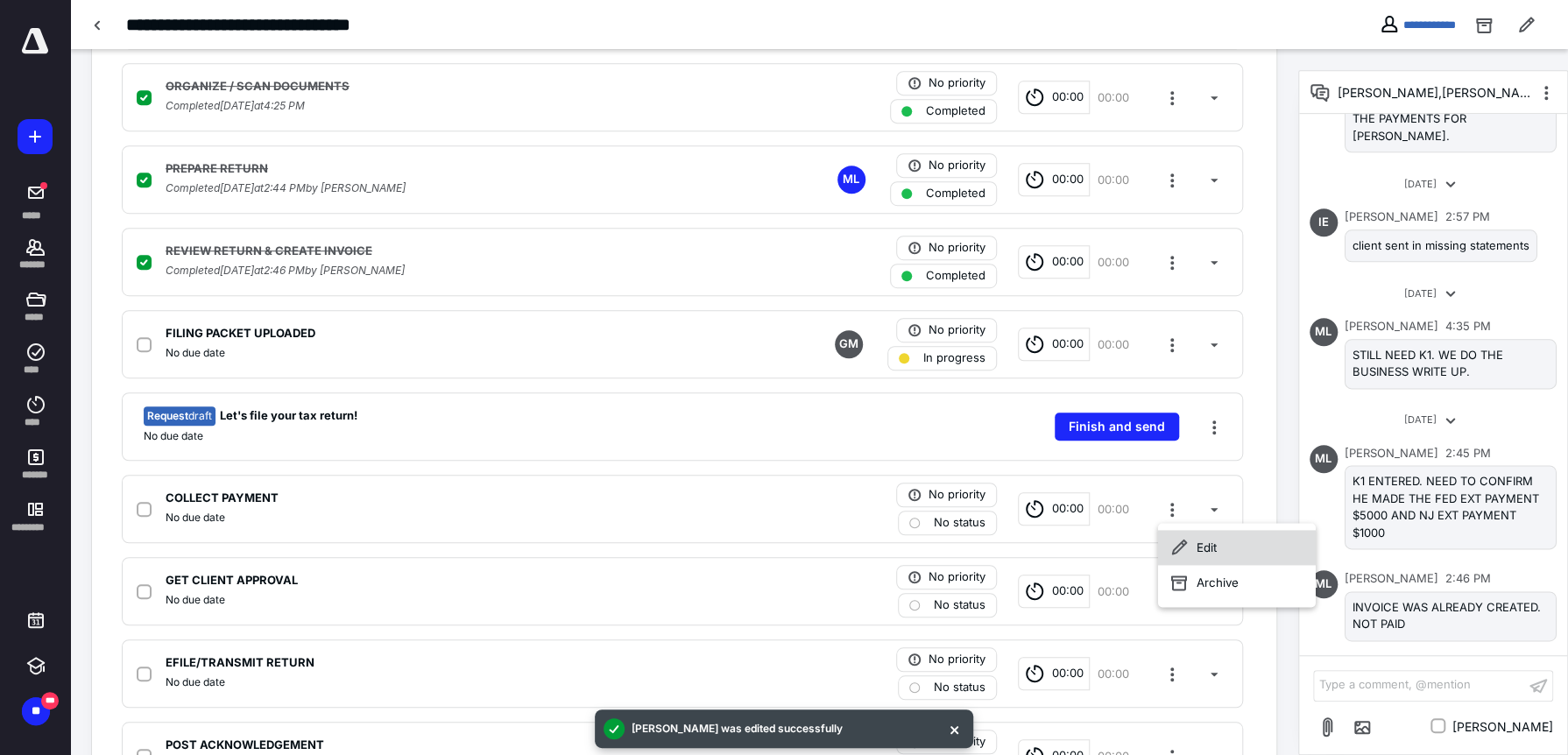 click 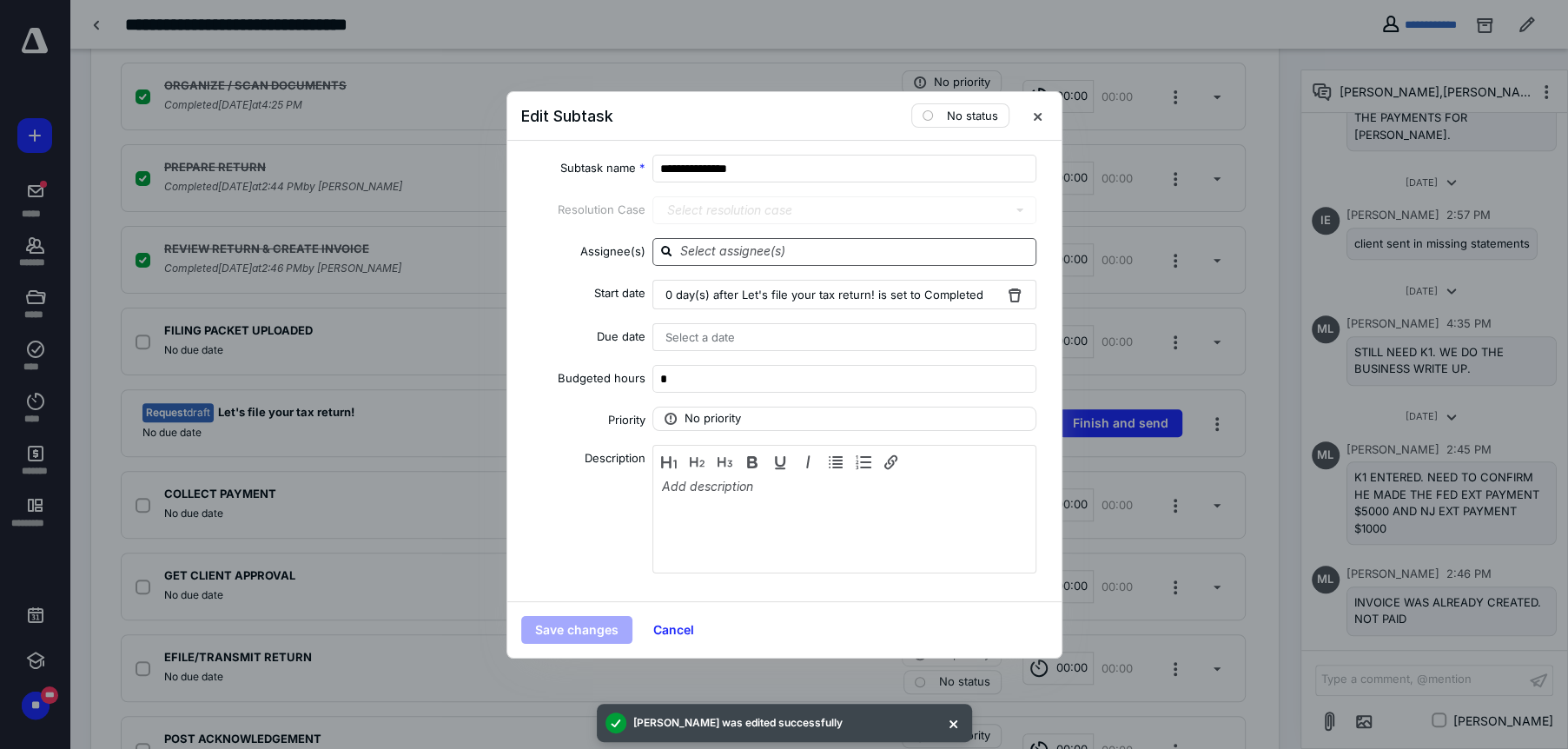 click at bounding box center (855, 251) 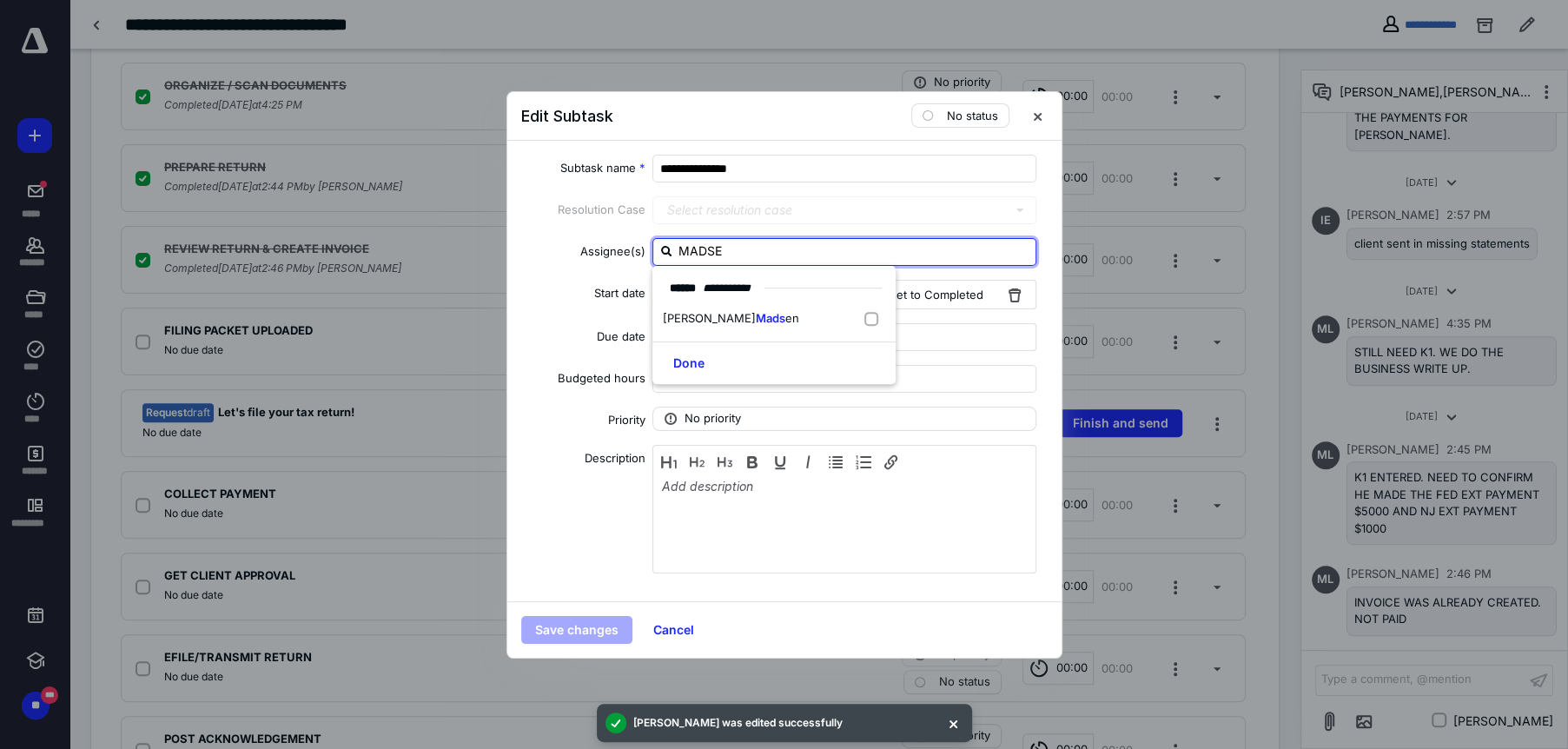 type on "[PERSON_NAME]" 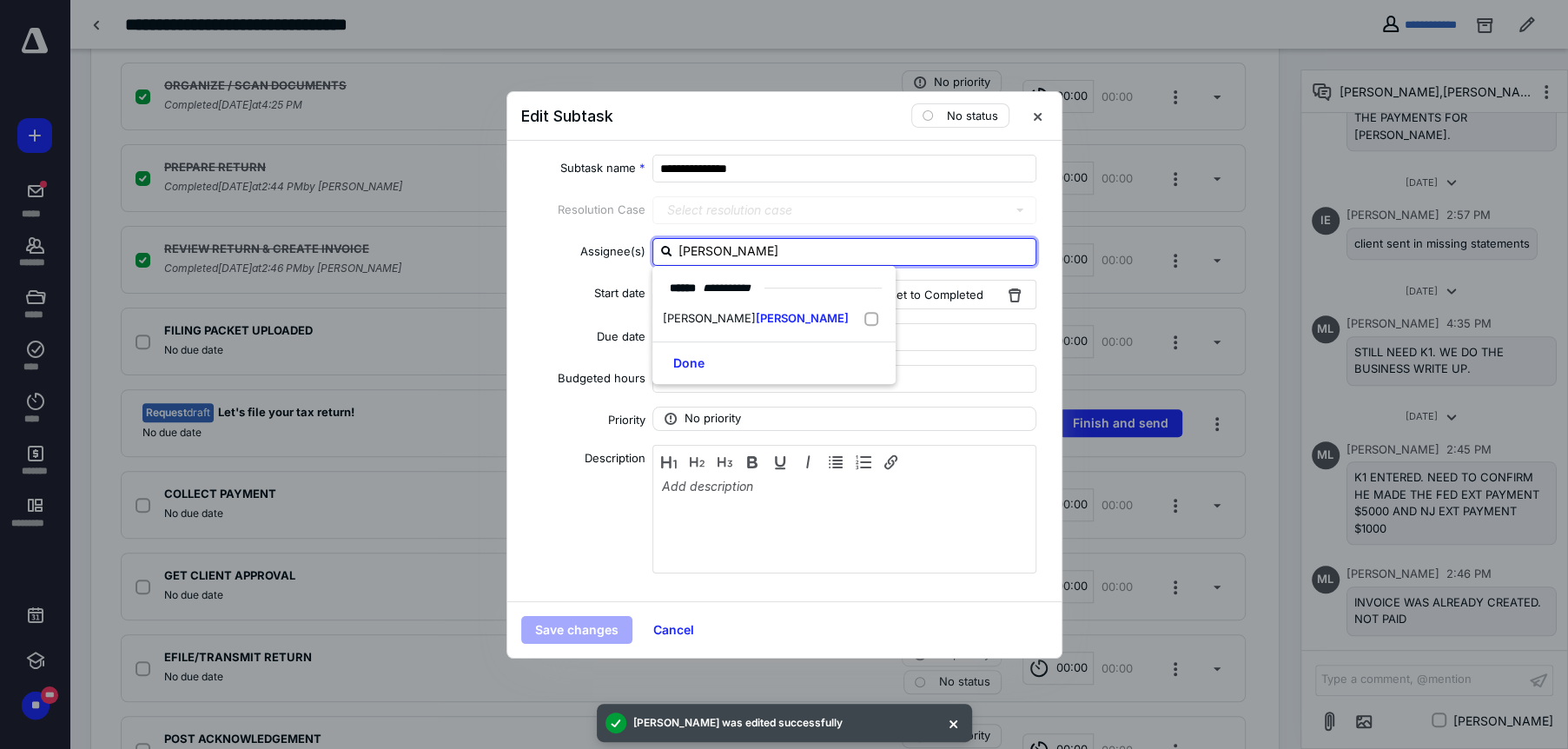 drag, startPoint x: 716, startPoint y: 315, endPoint x: 720, endPoint y: 353, distance: 38.20995 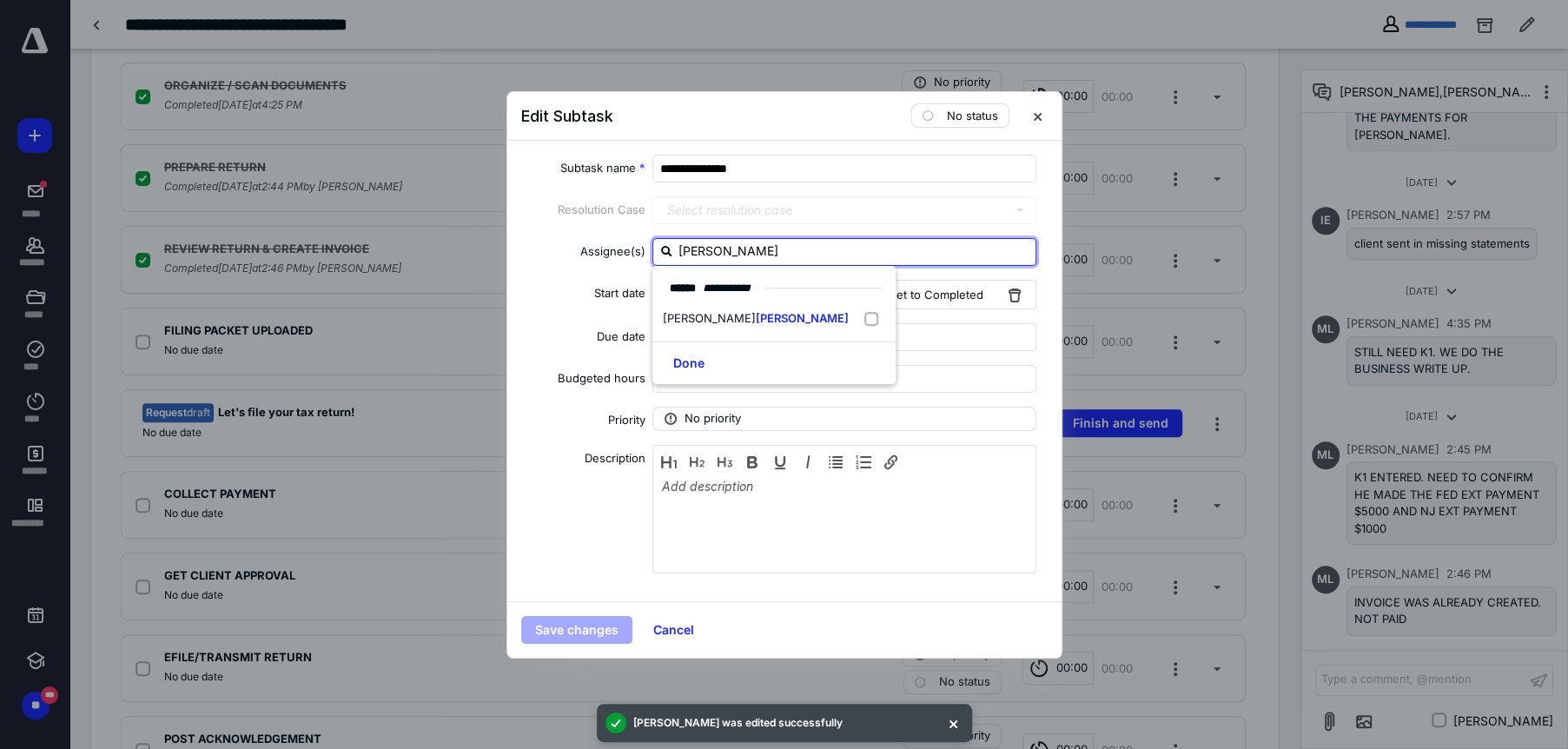 click on "[PERSON_NAME]" at bounding box center [802, 318] 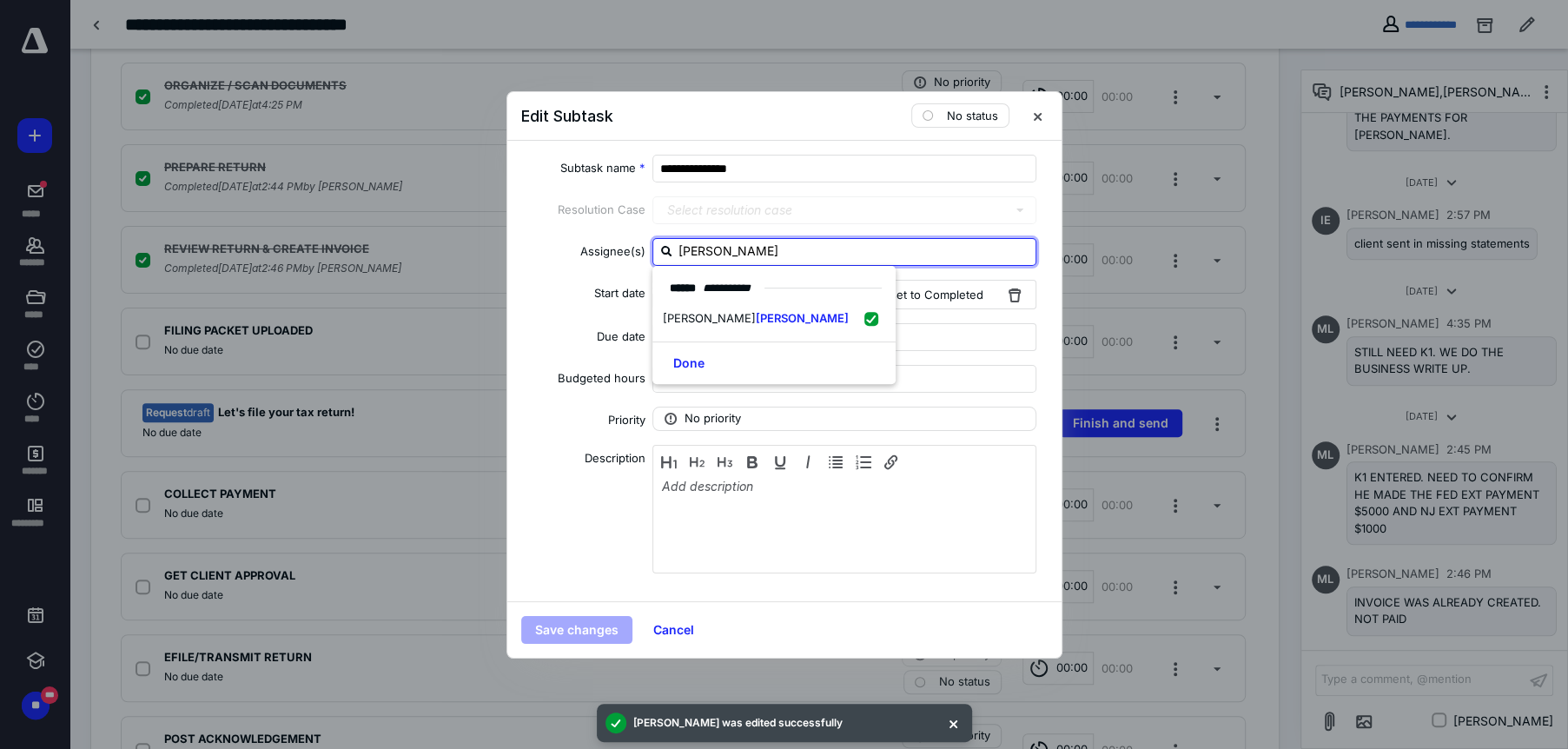 checkbox on "true" 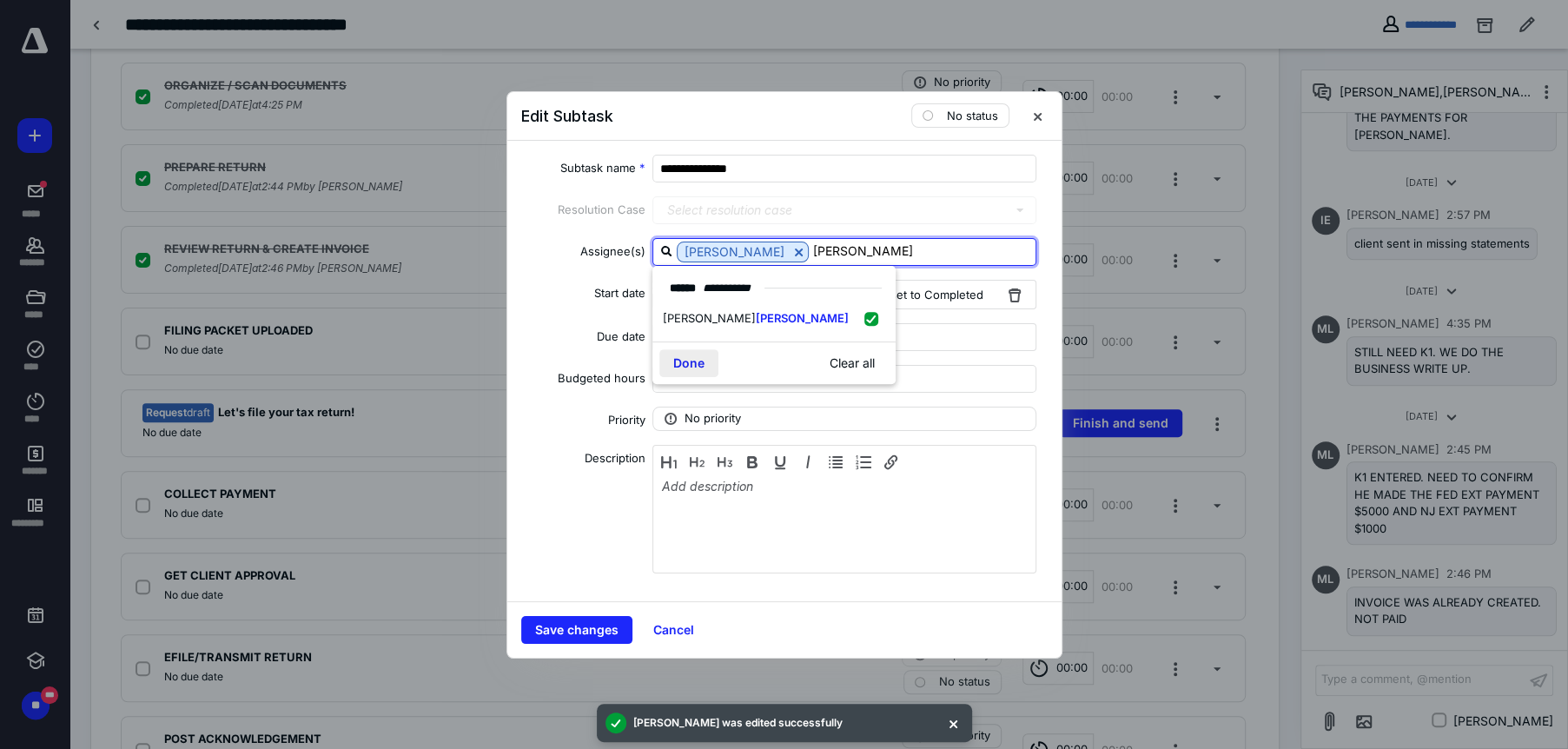 type on "[PERSON_NAME]" 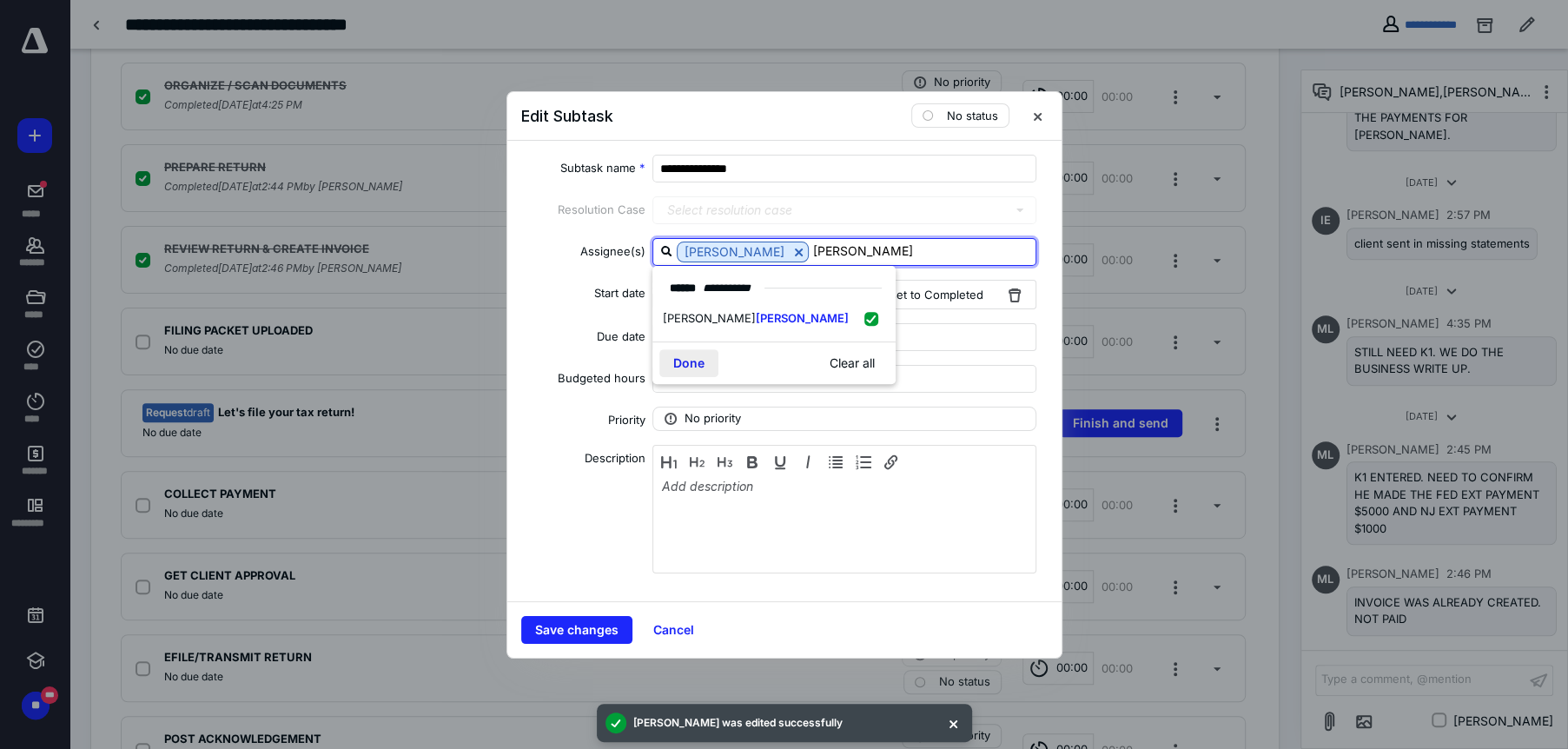 click on "Done" at bounding box center [689, 363] 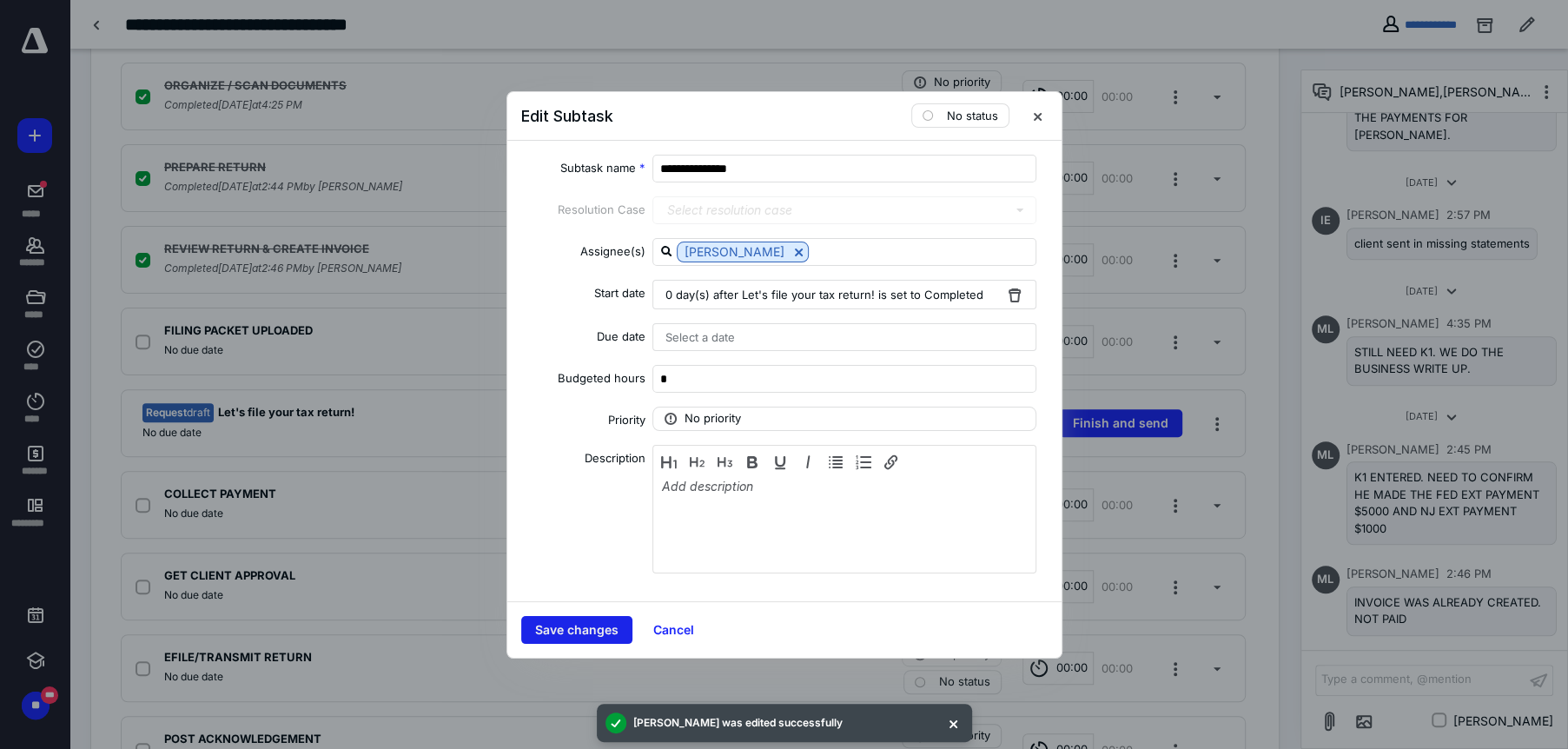 click on "Save changes" at bounding box center (577, 630) 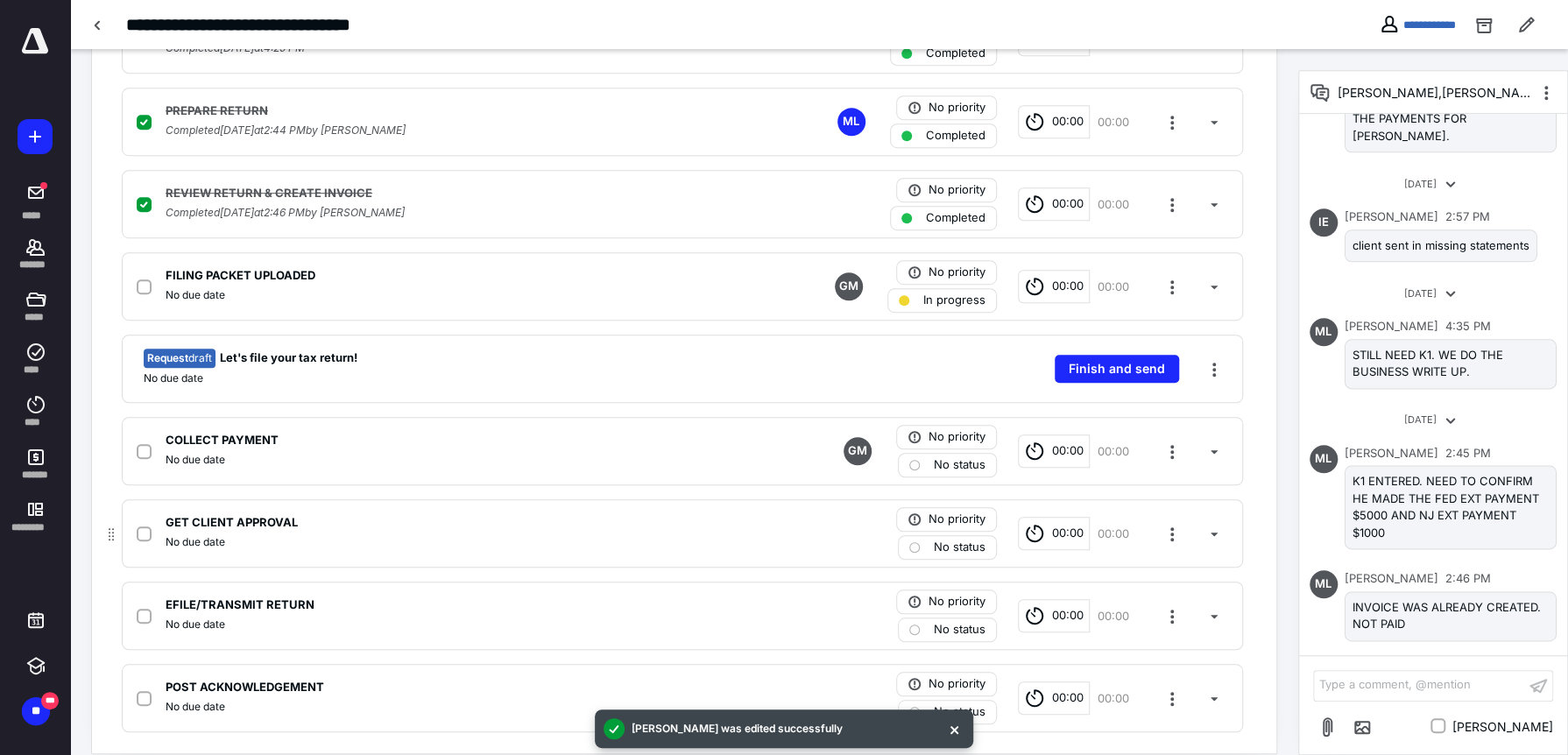scroll, scrollTop: 603, scrollLeft: 0, axis: vertical 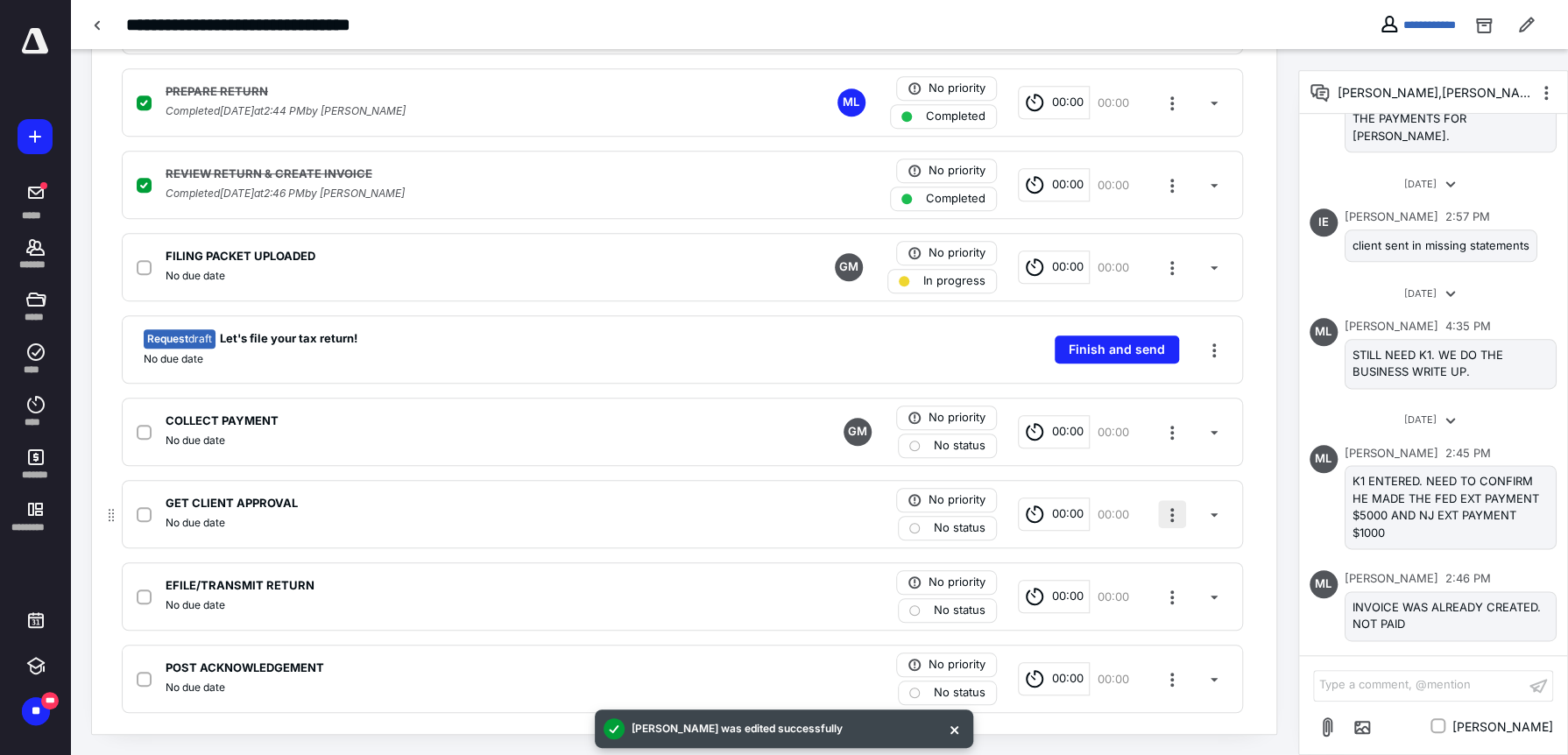 click at bounding box center (1172, 514) 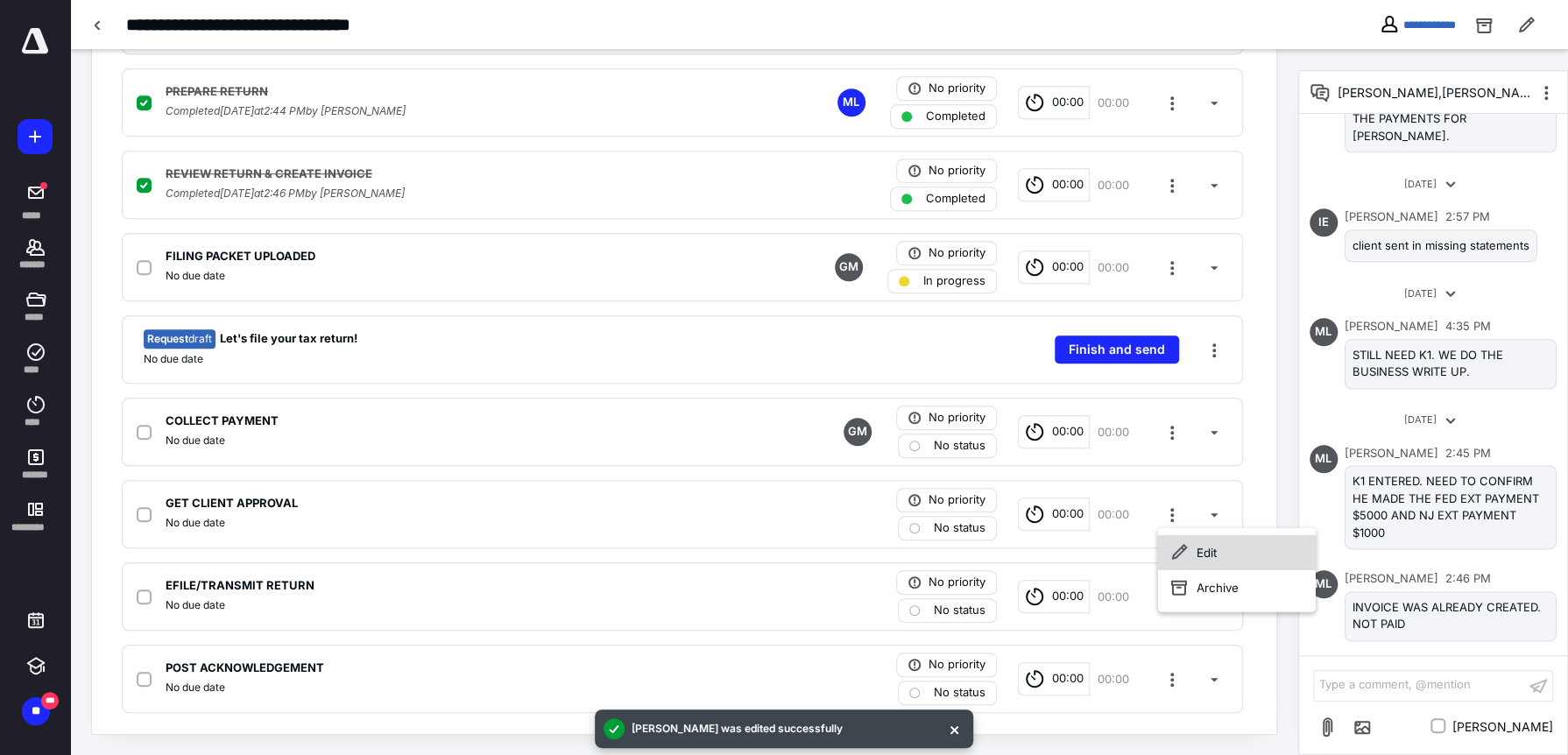 drag, startPoint x: 1174, startPoint y: 509, endPoint x: 1173, endPoint y: 540, distance: 31.016125 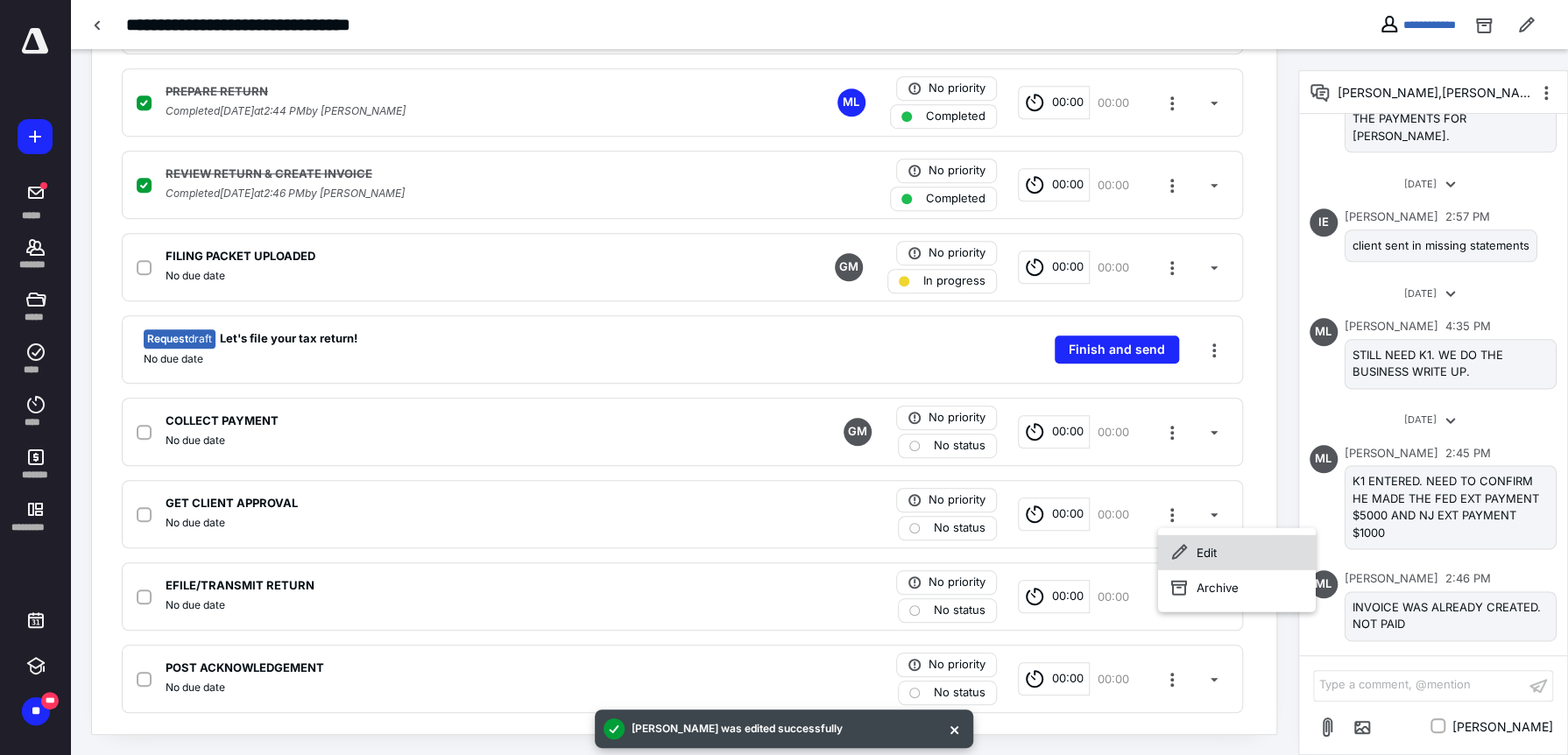 click 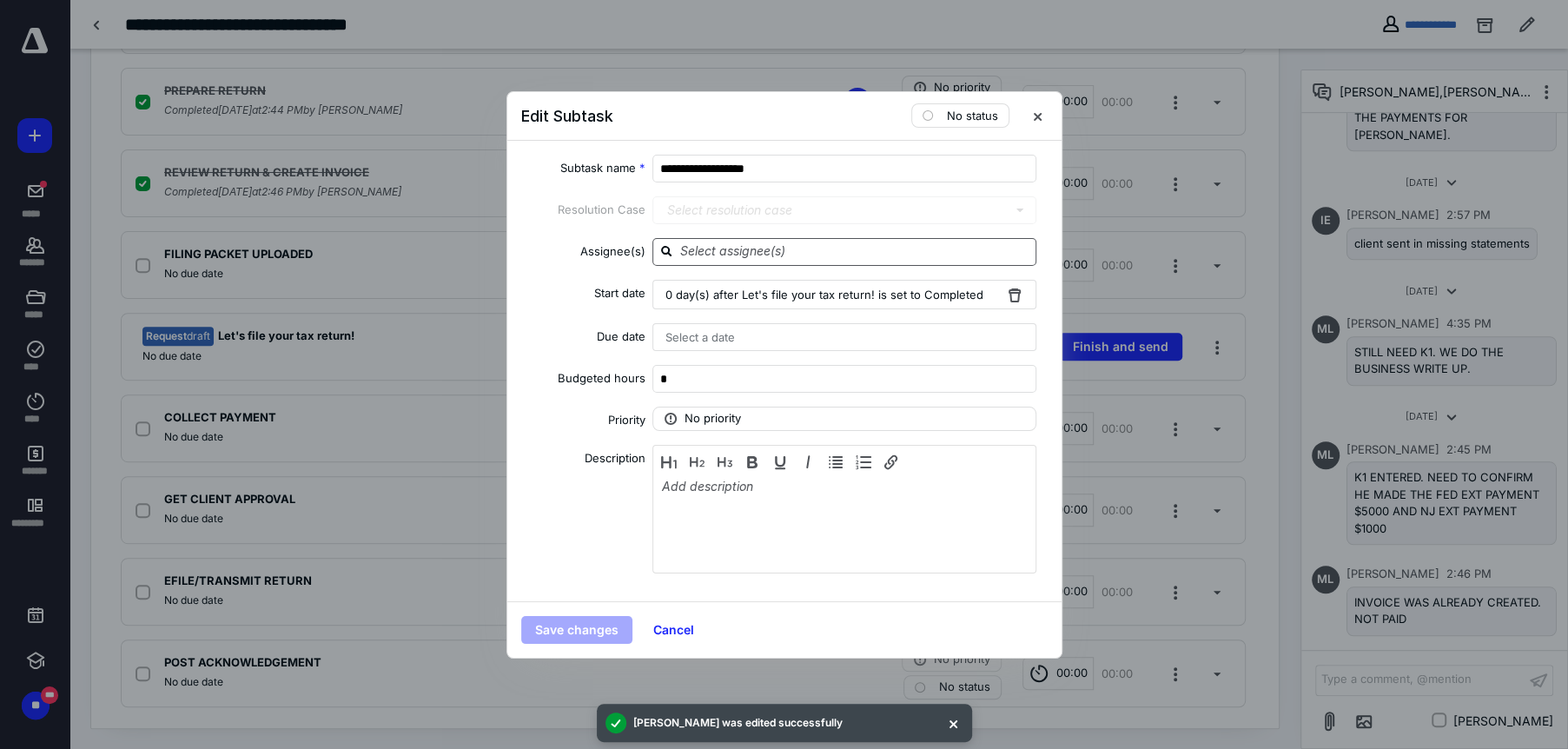 click at bounding box center (855, 251) 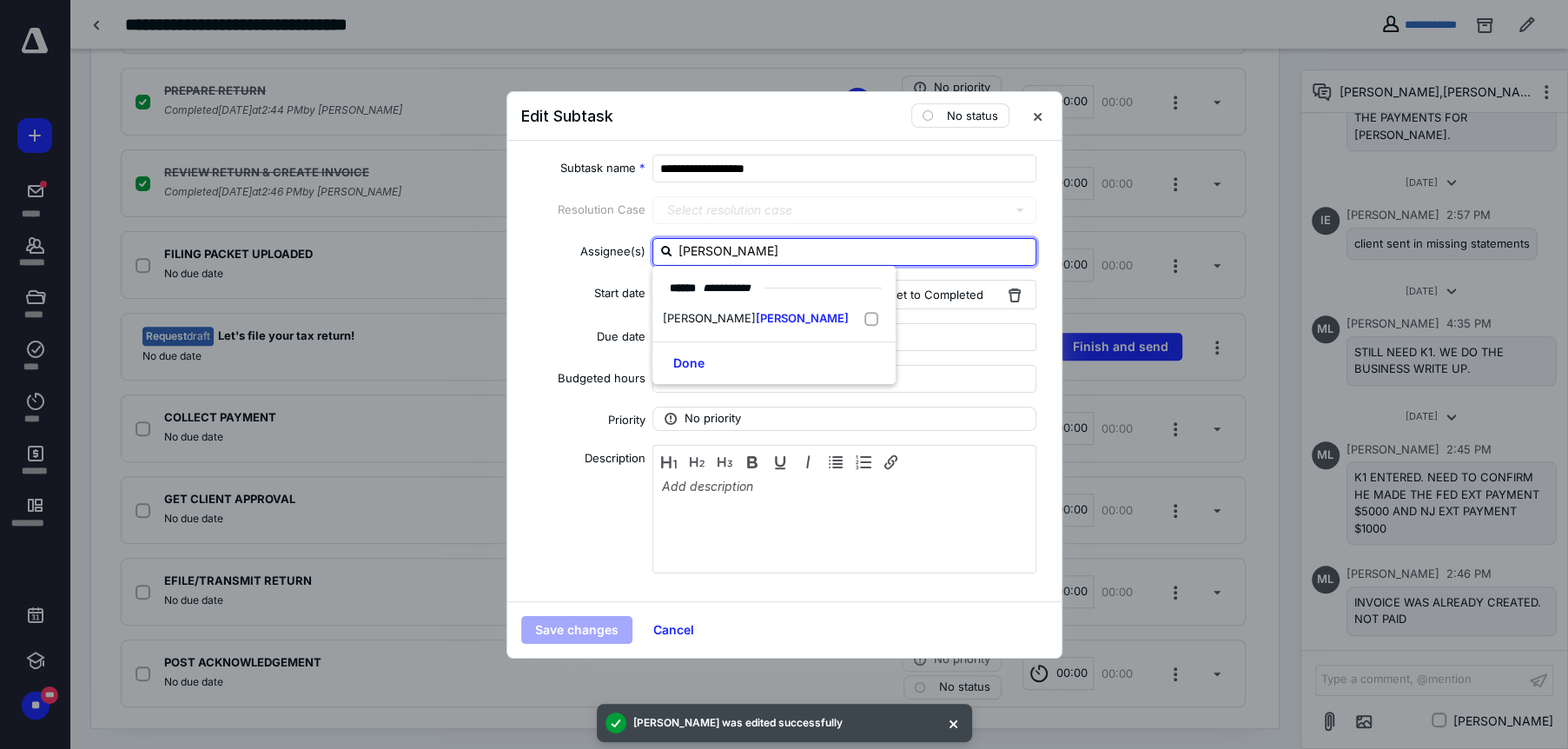 type on "[PERSON_NAME]" 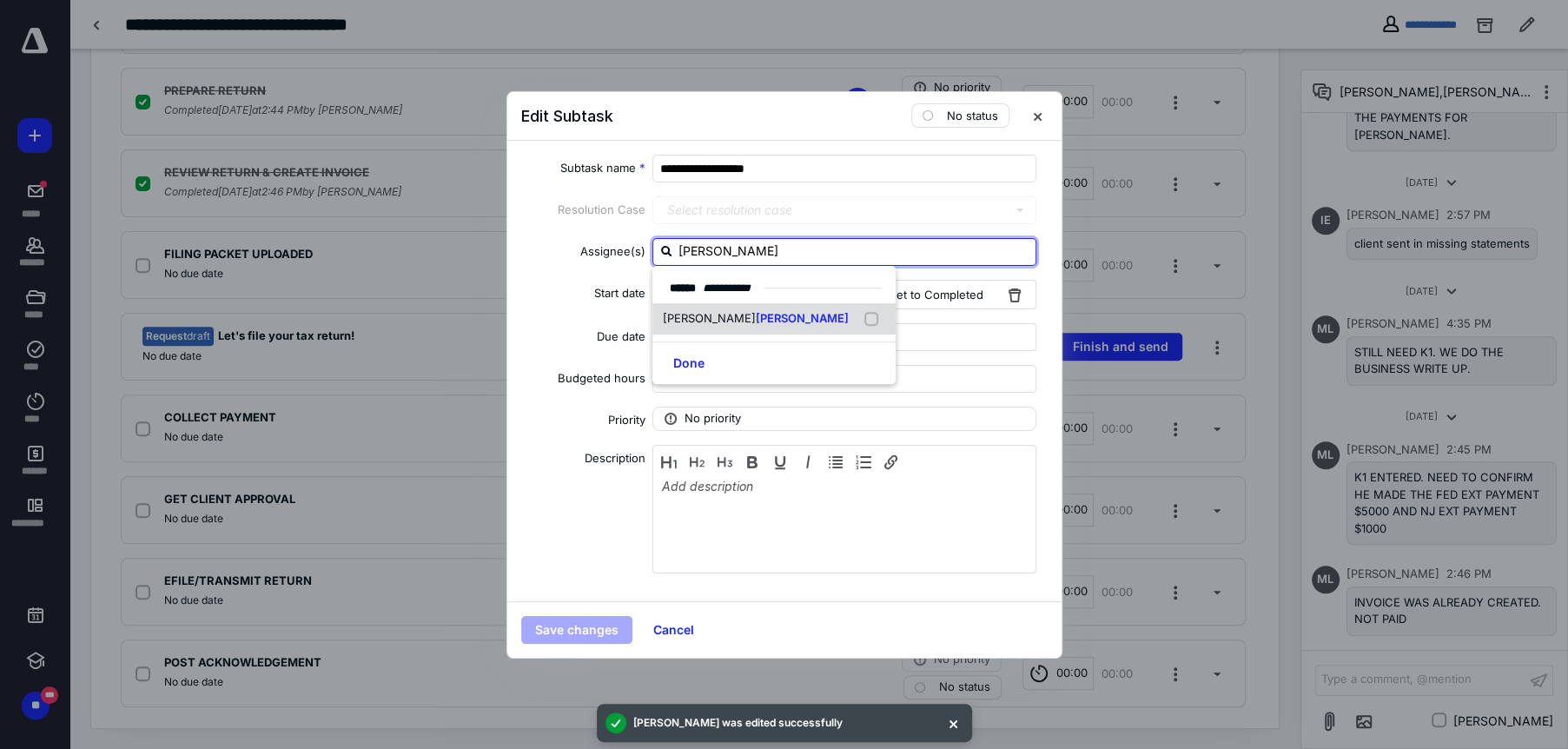 drag, startPoint x: 758, startPoint y: 295, endPoint x: 756, endPoint y: 311, distance: 16.124515 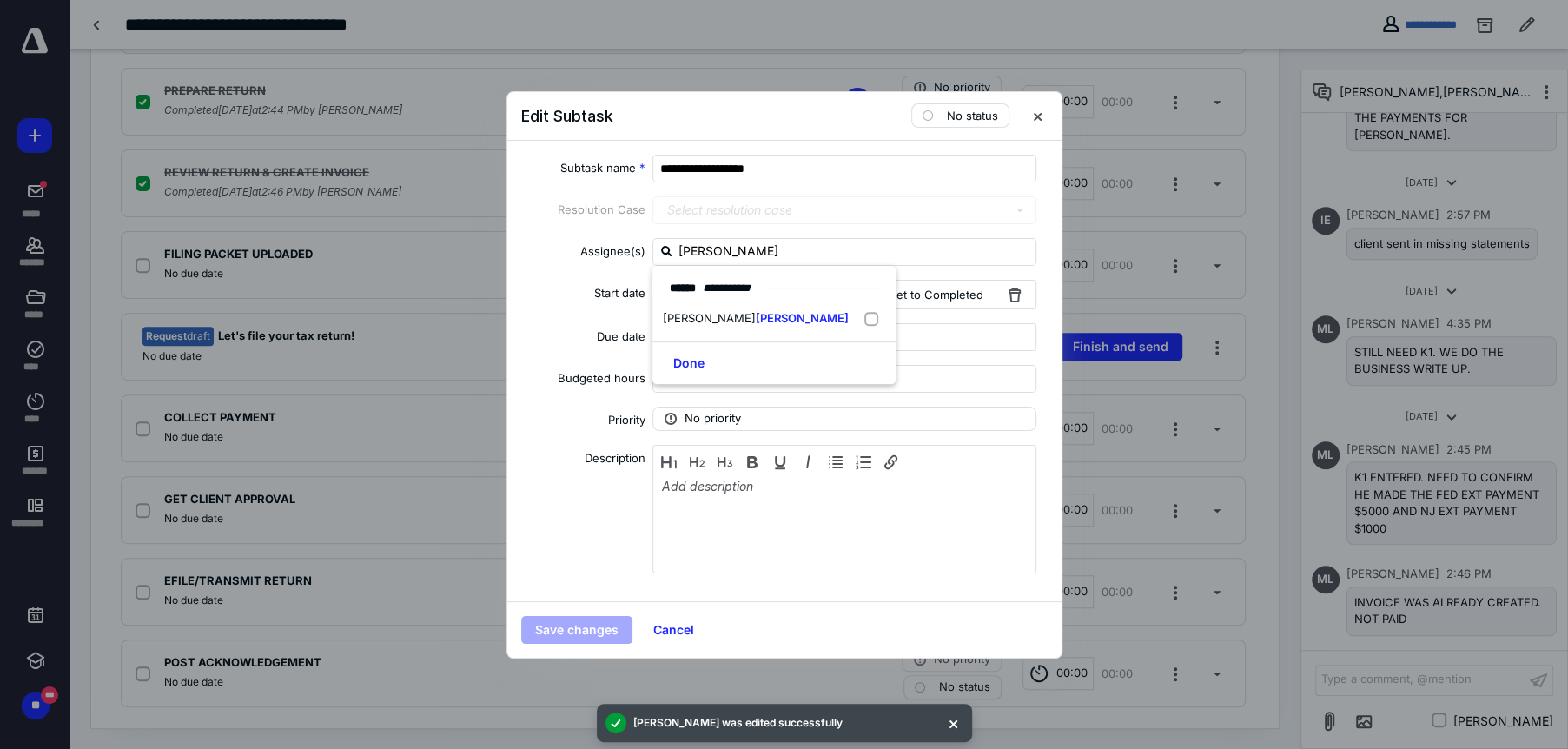 drag, startPoint x: 752, startPoint y: 321, endPoint x: 744, endPoint y: 341, distance: 21.540659 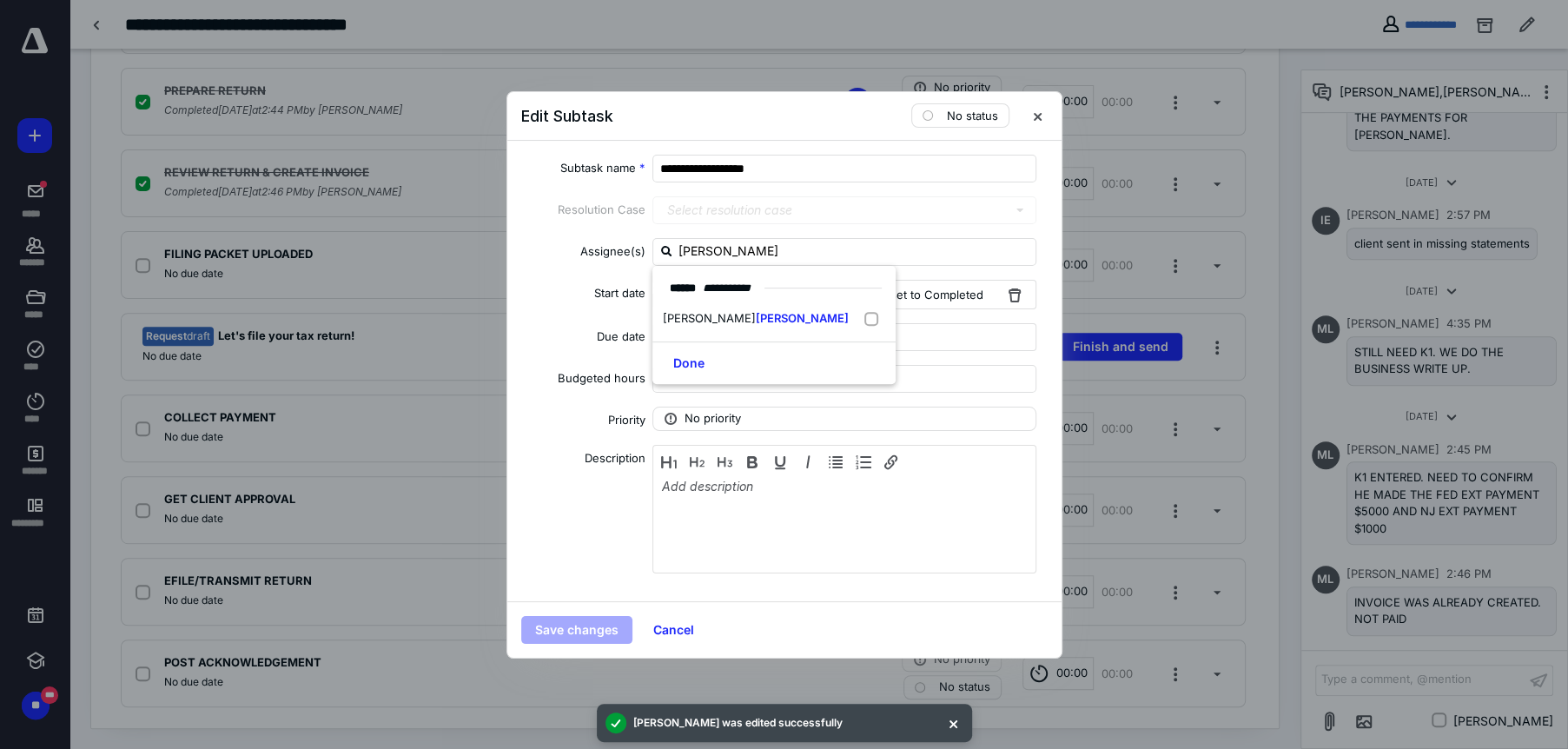 click on "[PERSON_NAME]" at bounding box center [774, 319] 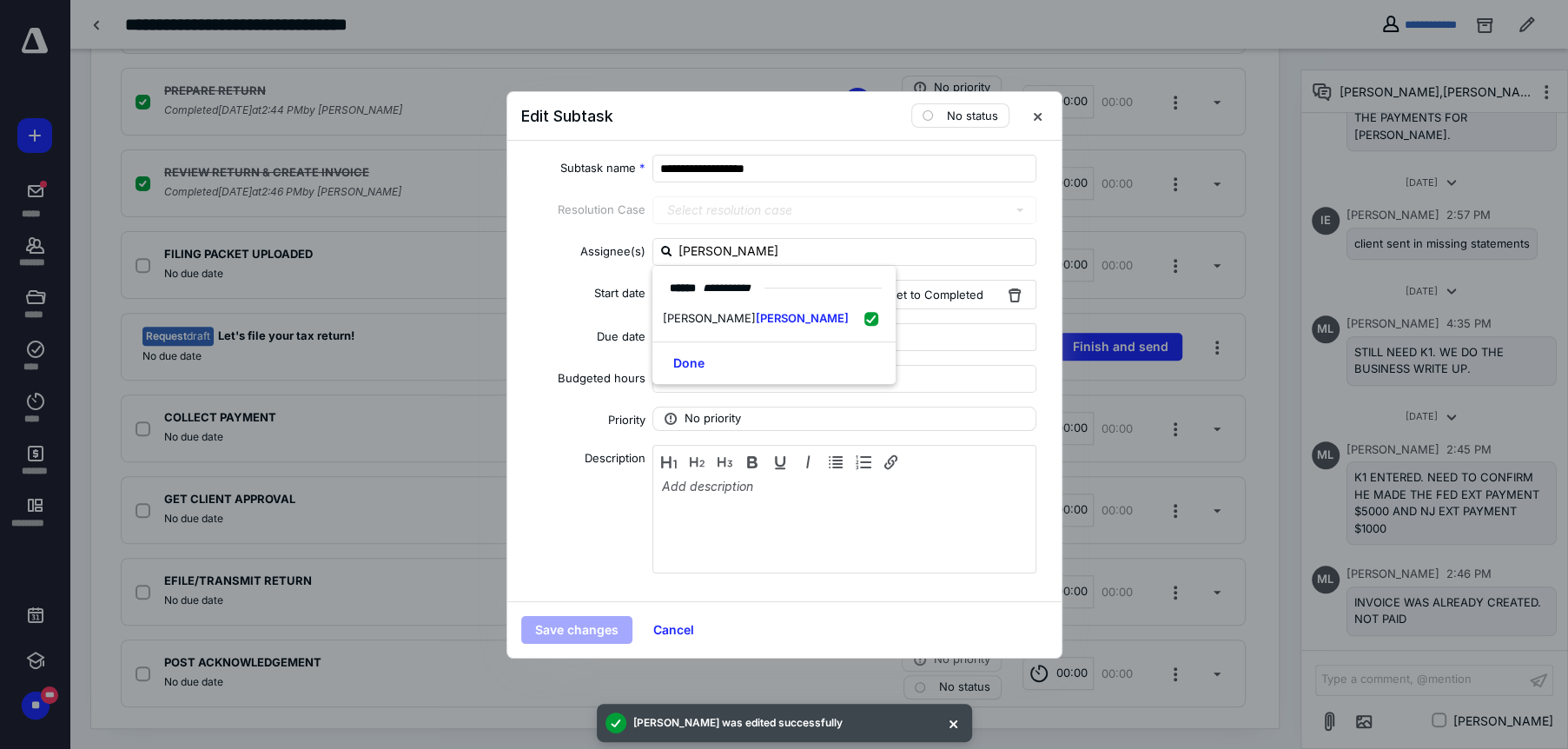 checkbox on "true" 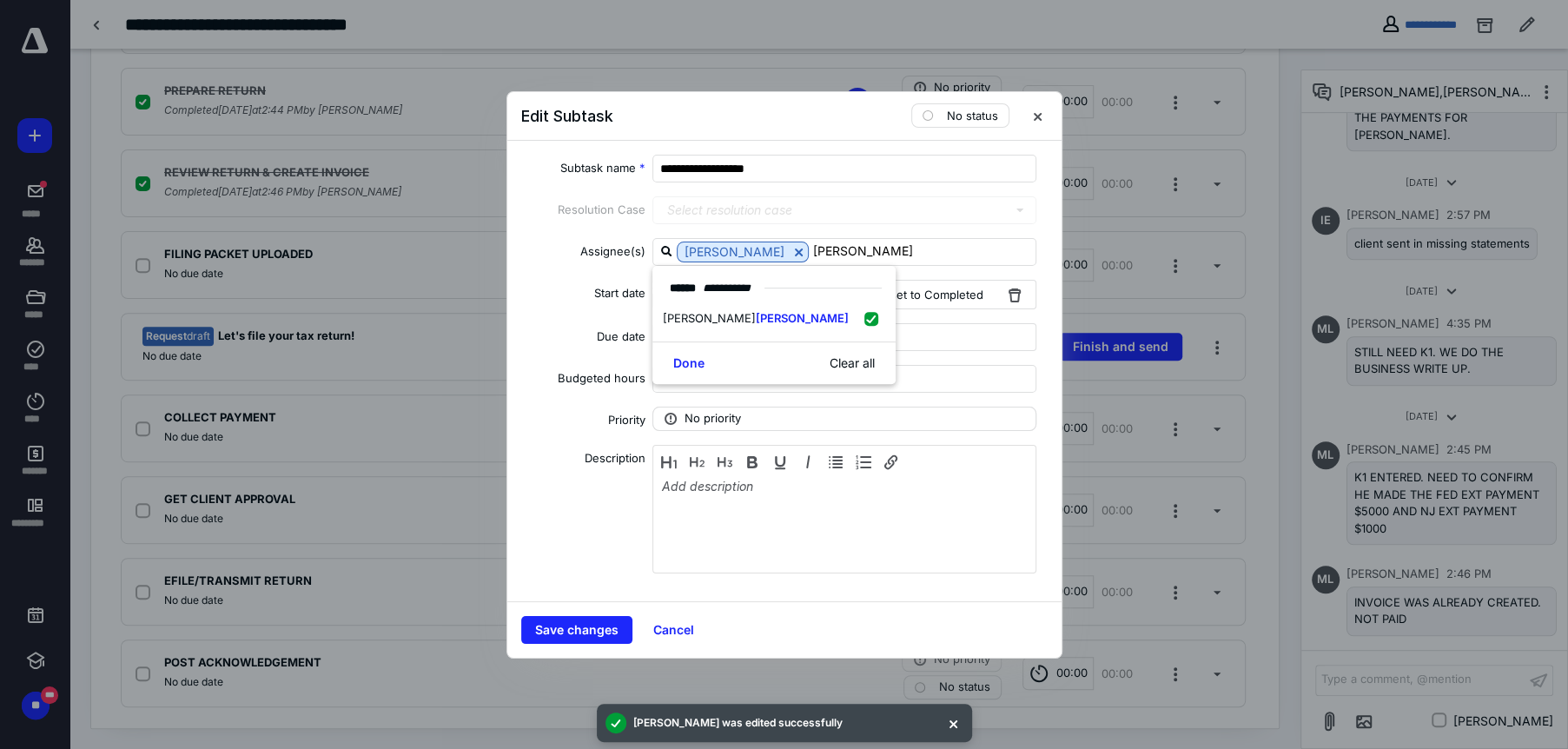 drag, startPoint x: 698, startPoint y: 362, endPoint x: 697, endPoint y: 419, distance: 57.00877 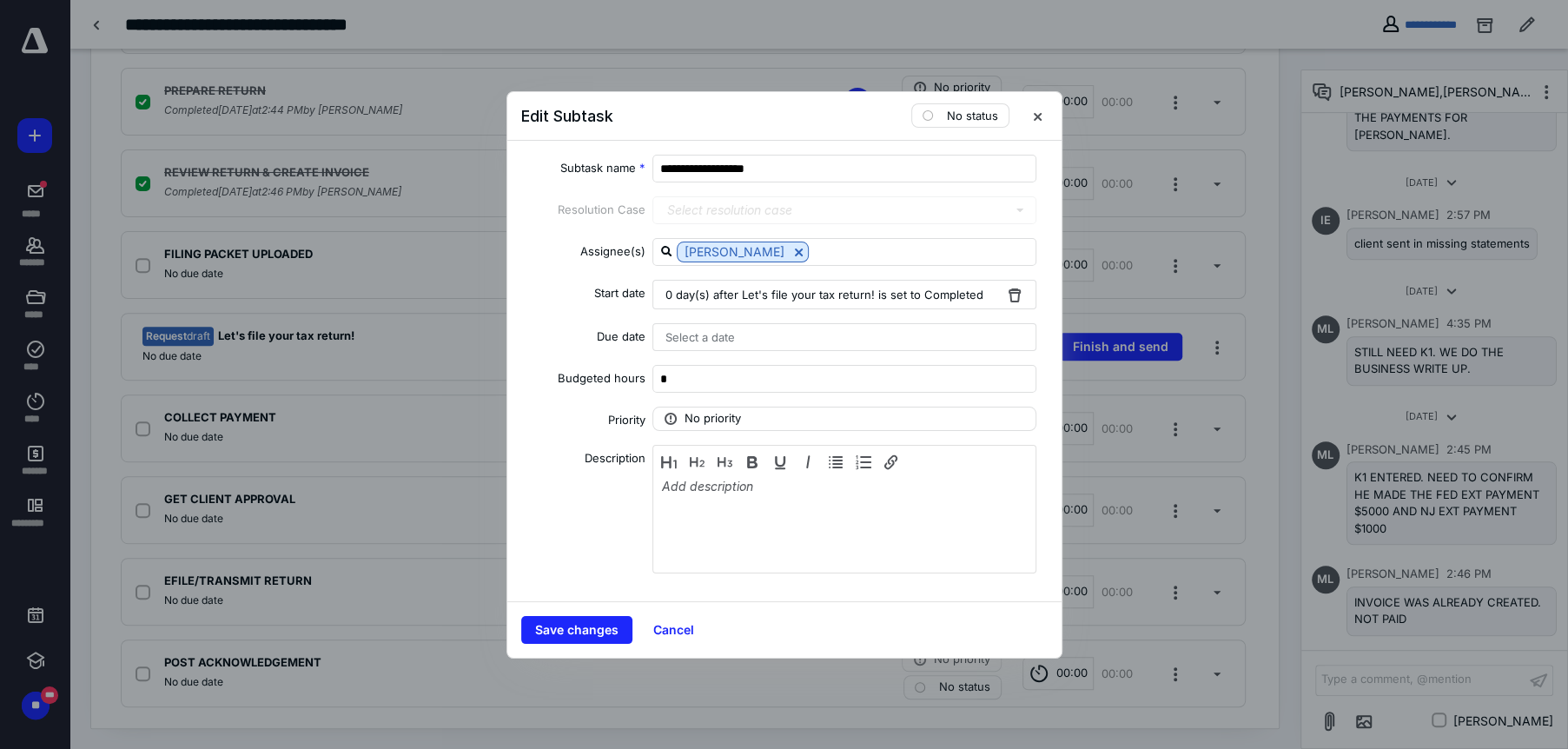 drag, startPoint x: 591, startPoint y: 620, endPoint x: 672, endPoint y: 593, distance: 85.3815 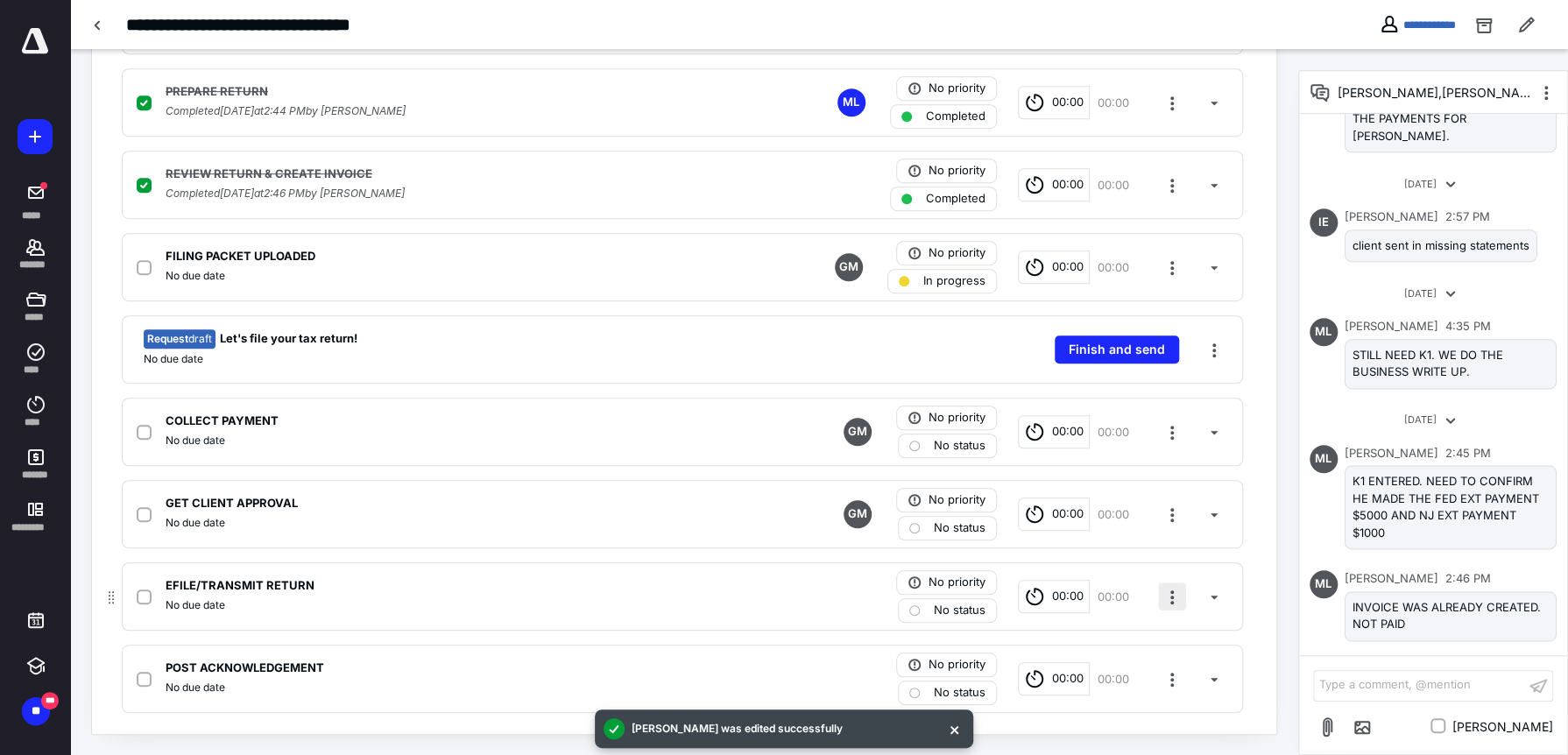 drag, startPoint x: 1169, startPoint y: 592, endPoint x: 1171, endPoint y: 603, distance: 11.18034 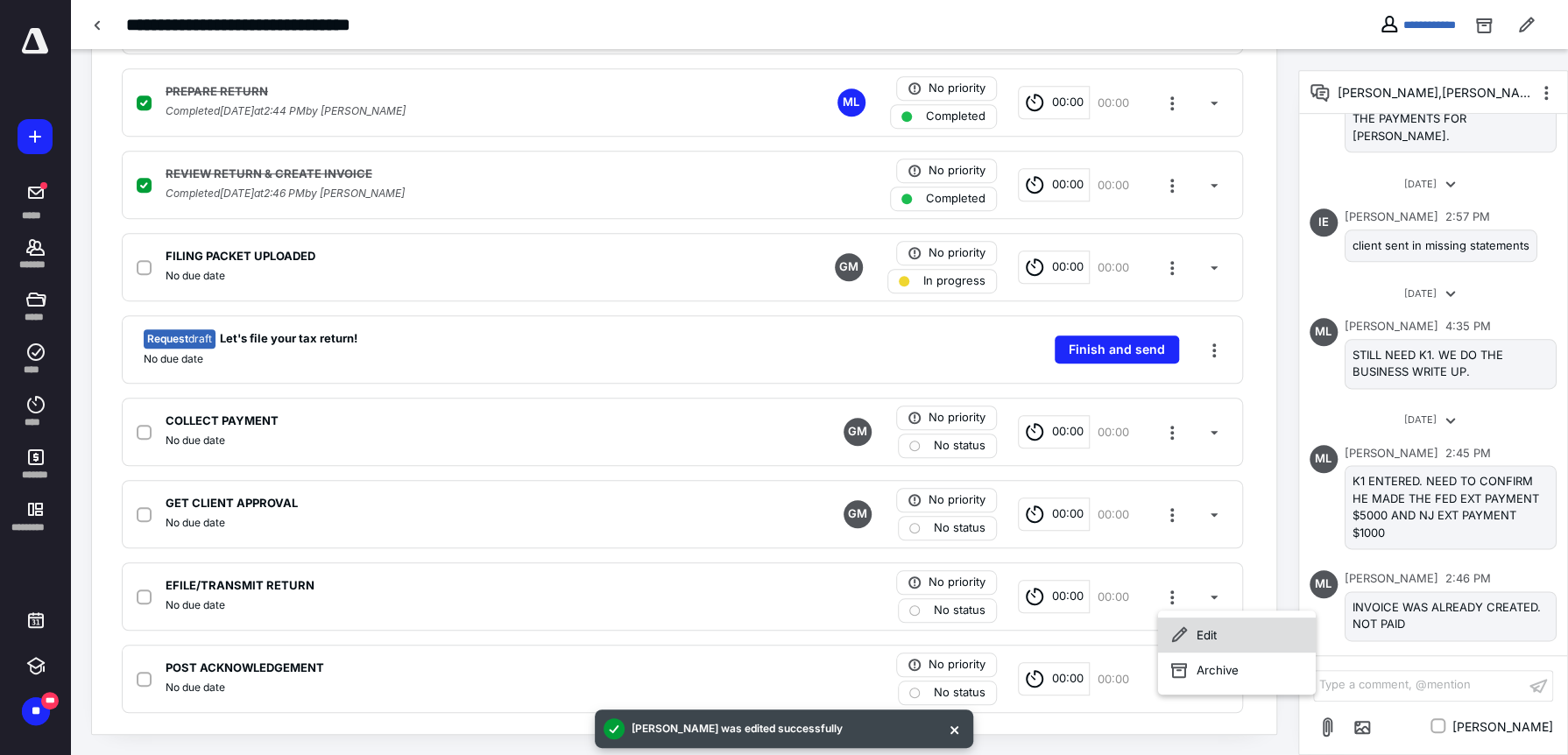 click 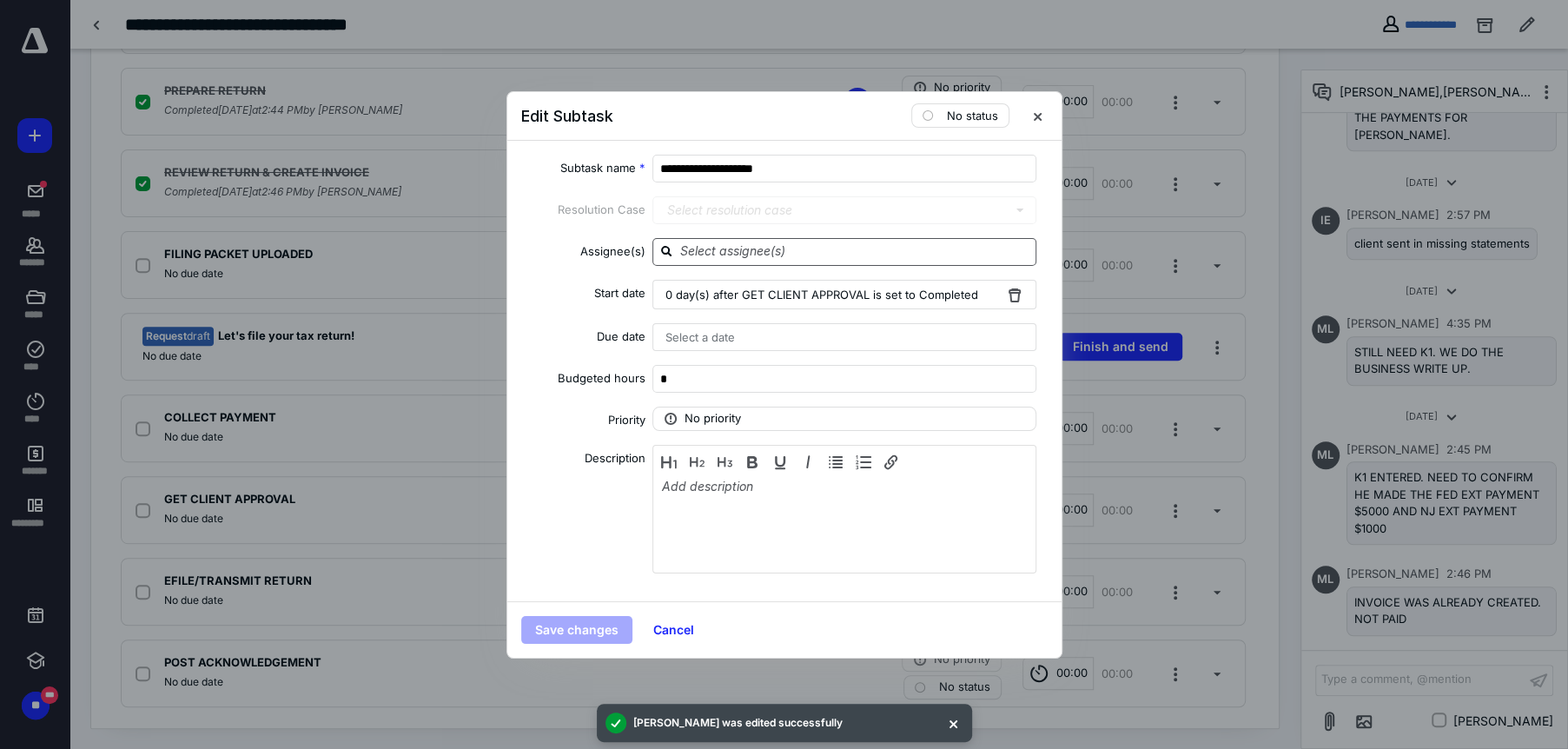 click at bounding box center (855, 251) 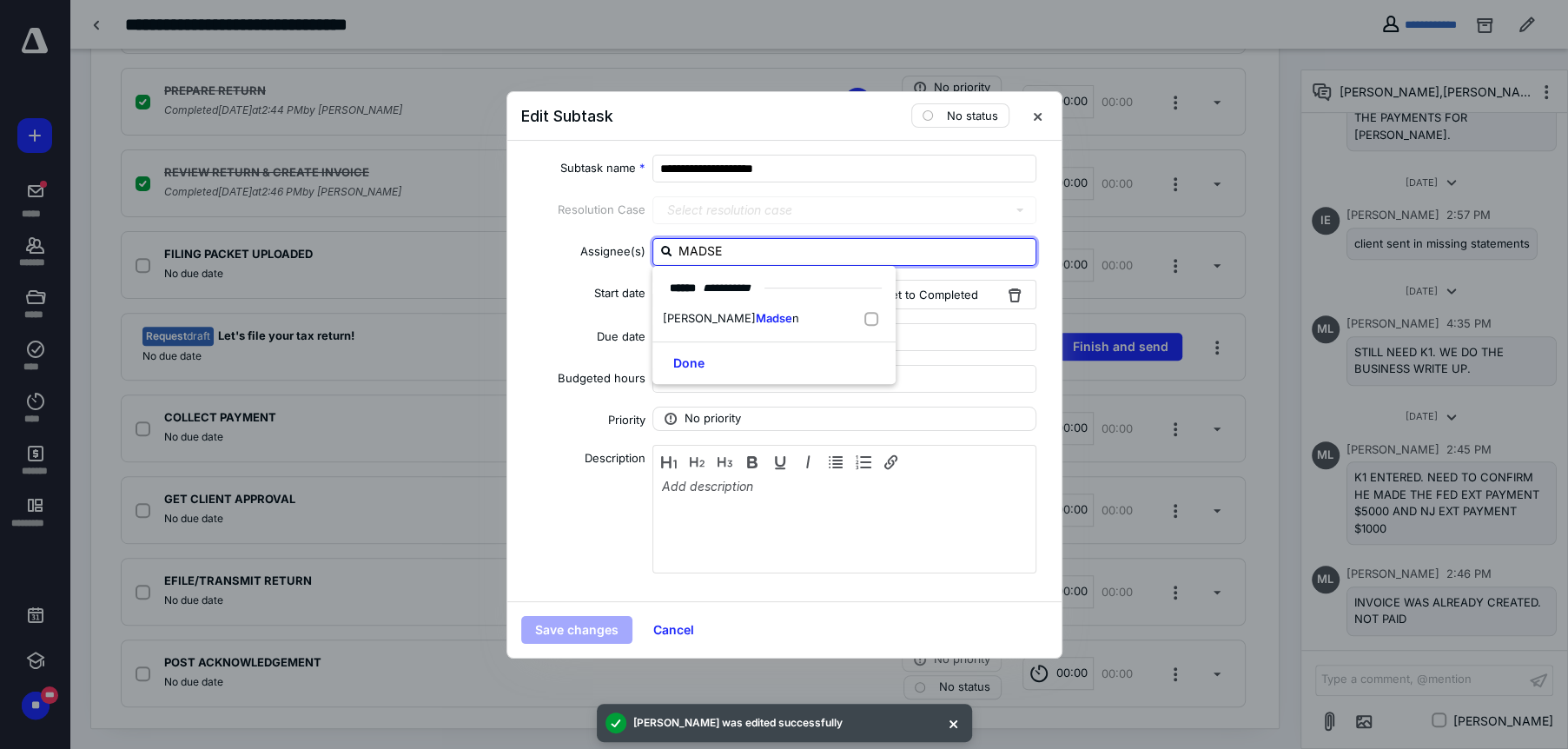 type on "[PERSON_NAME]" 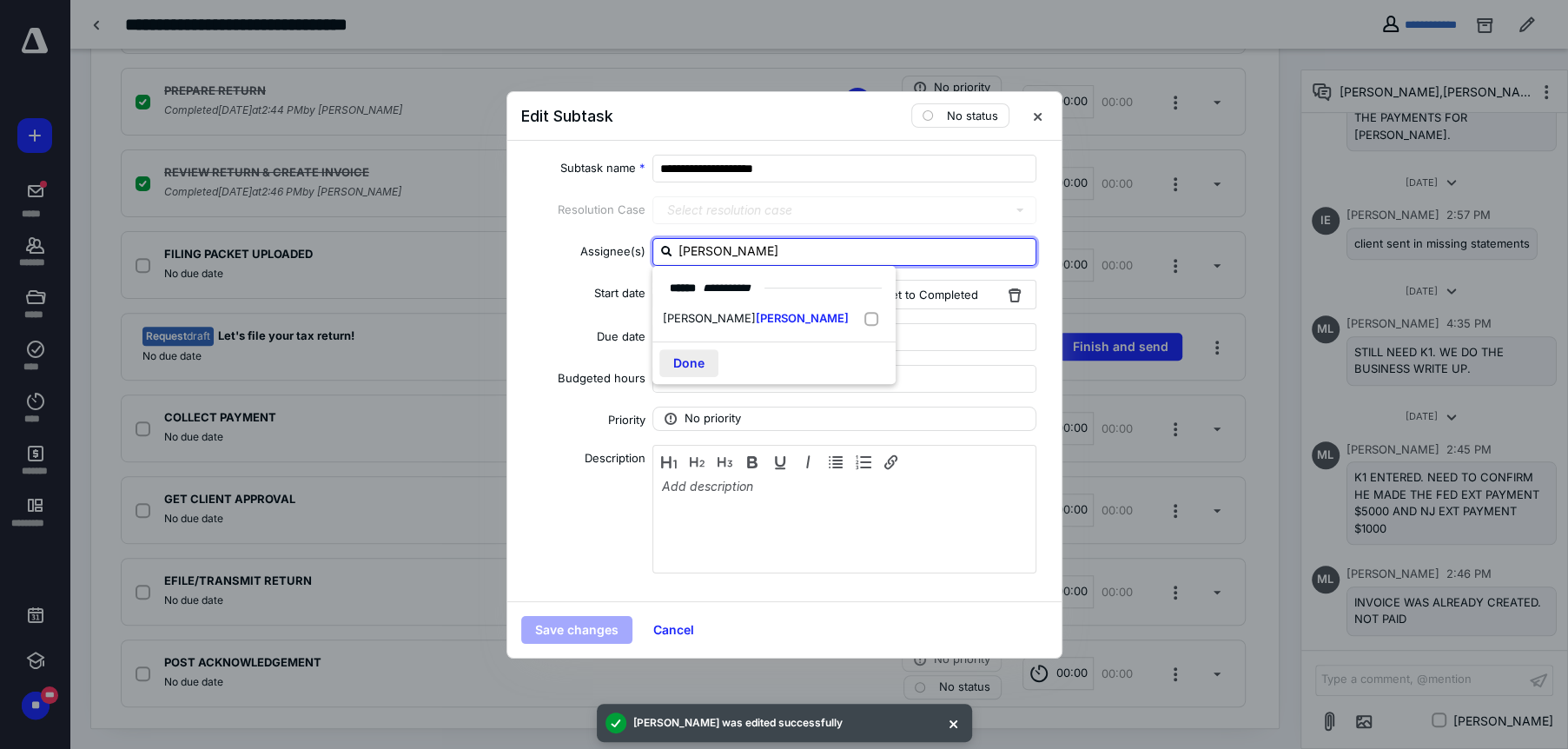 drag, startPoint x: 737, startPoint y: 326, endPoint x: 696, endPoint y: 367, distance: 57.98276 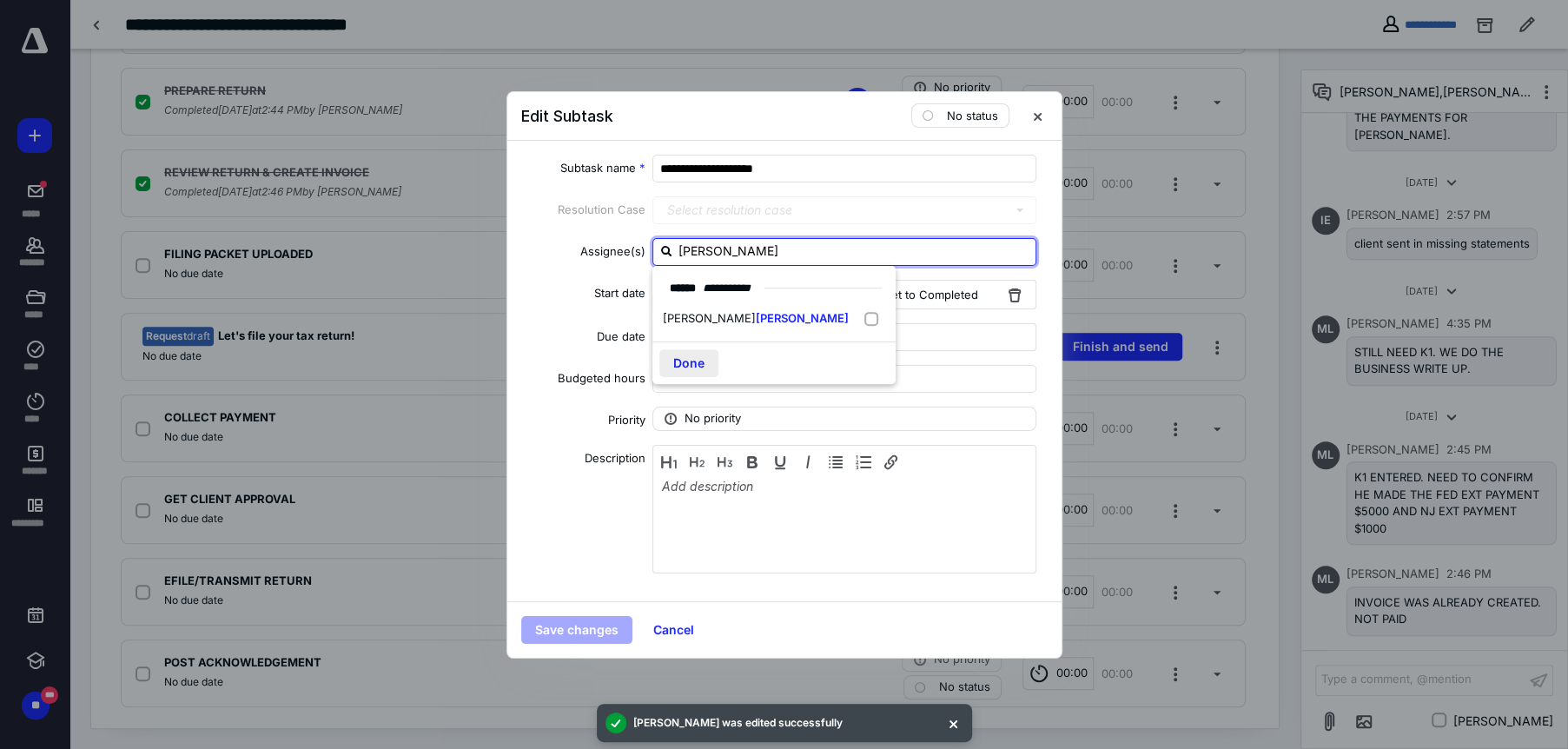 click on "[PERSON_NAME]" at bounding box center [759, 319] 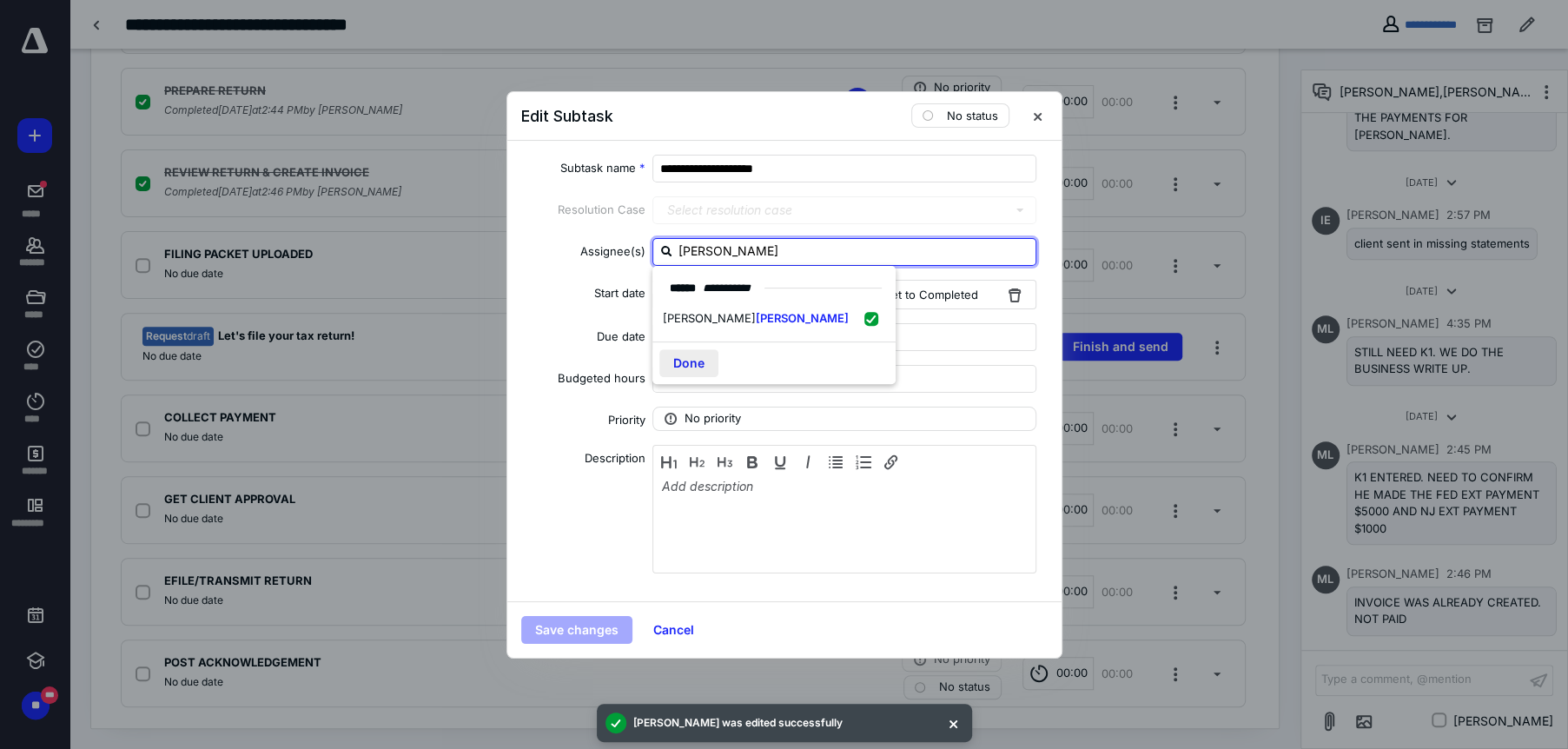 checkbox on "true" 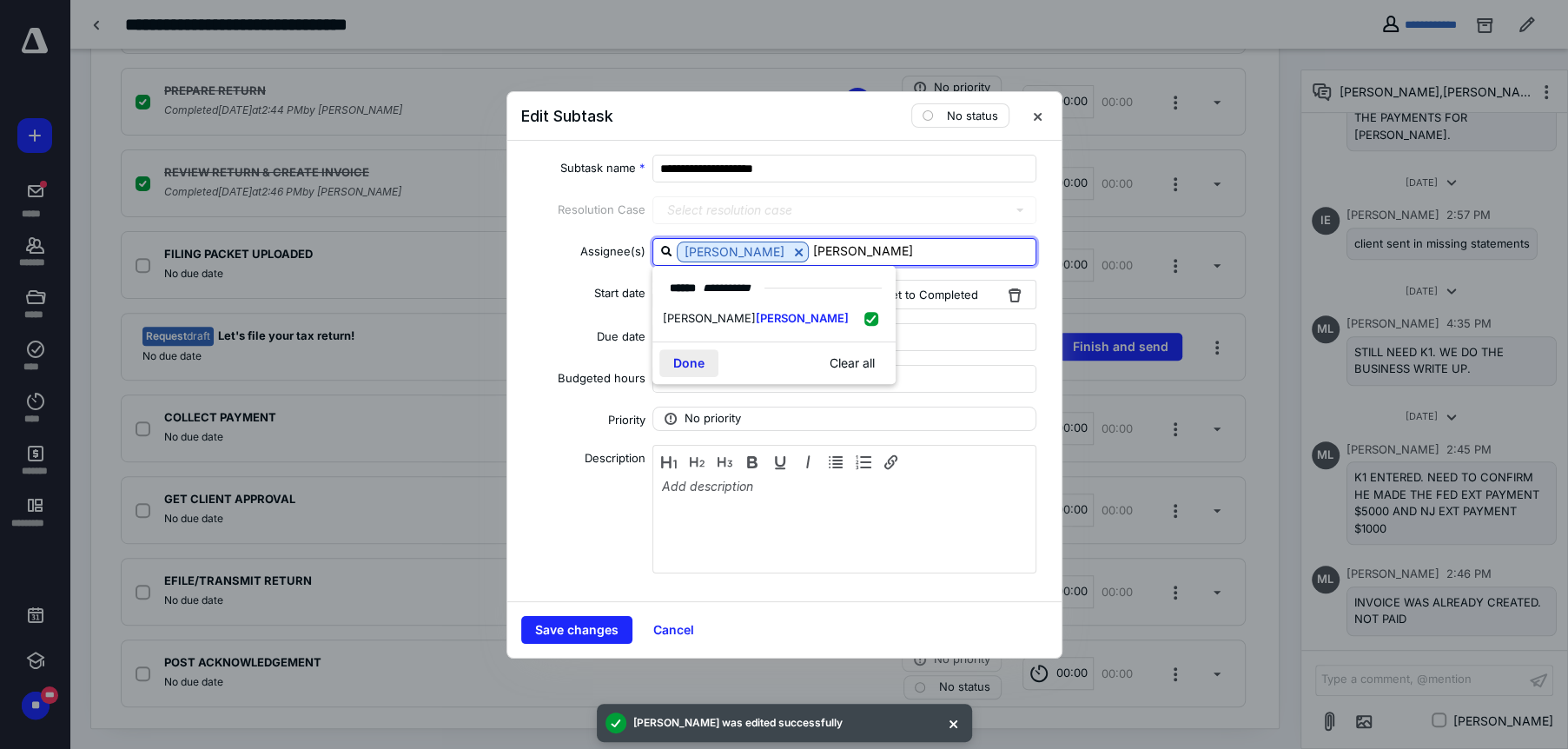 type on "[PERSON_NAME]" 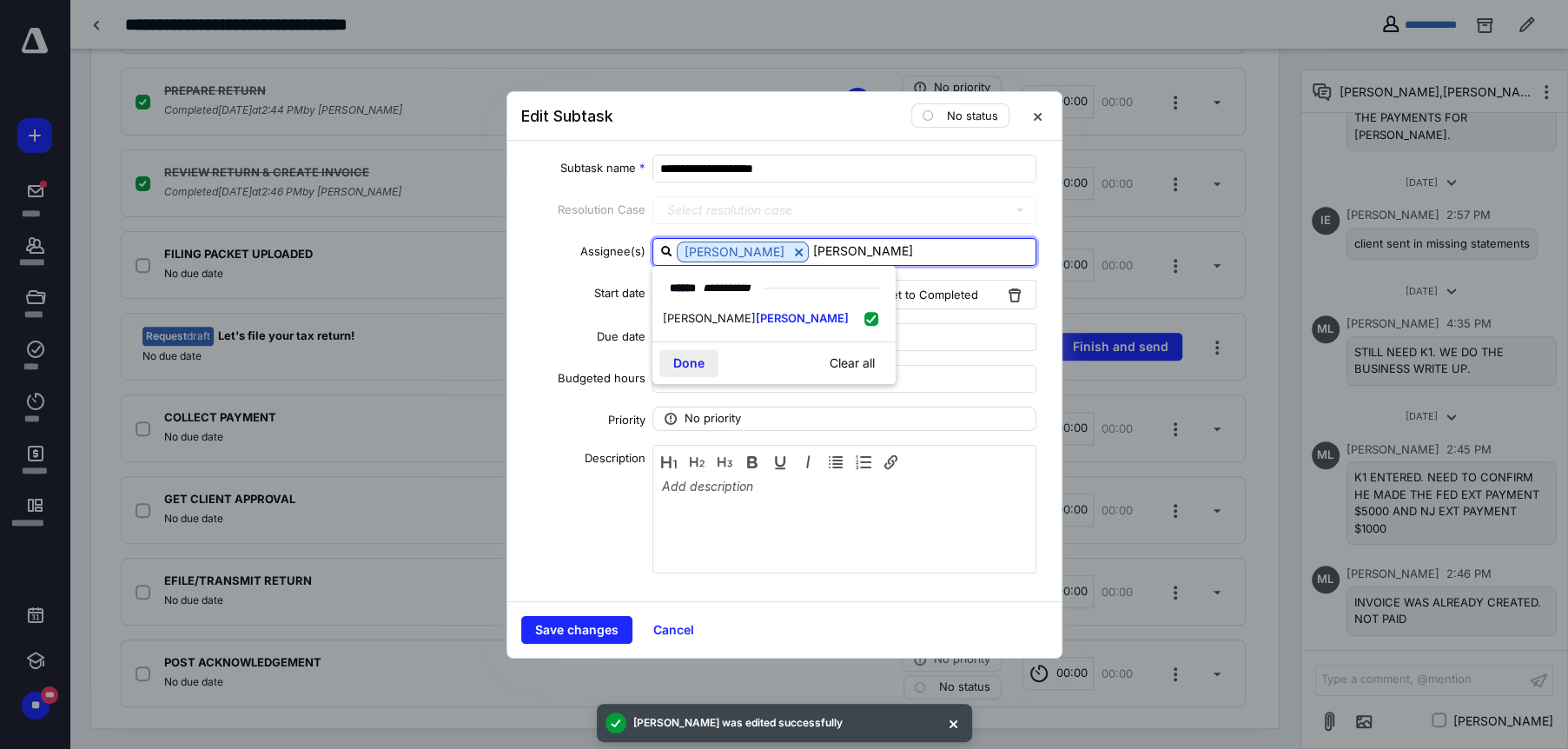click on "Done" at bounding box center [689, 363] 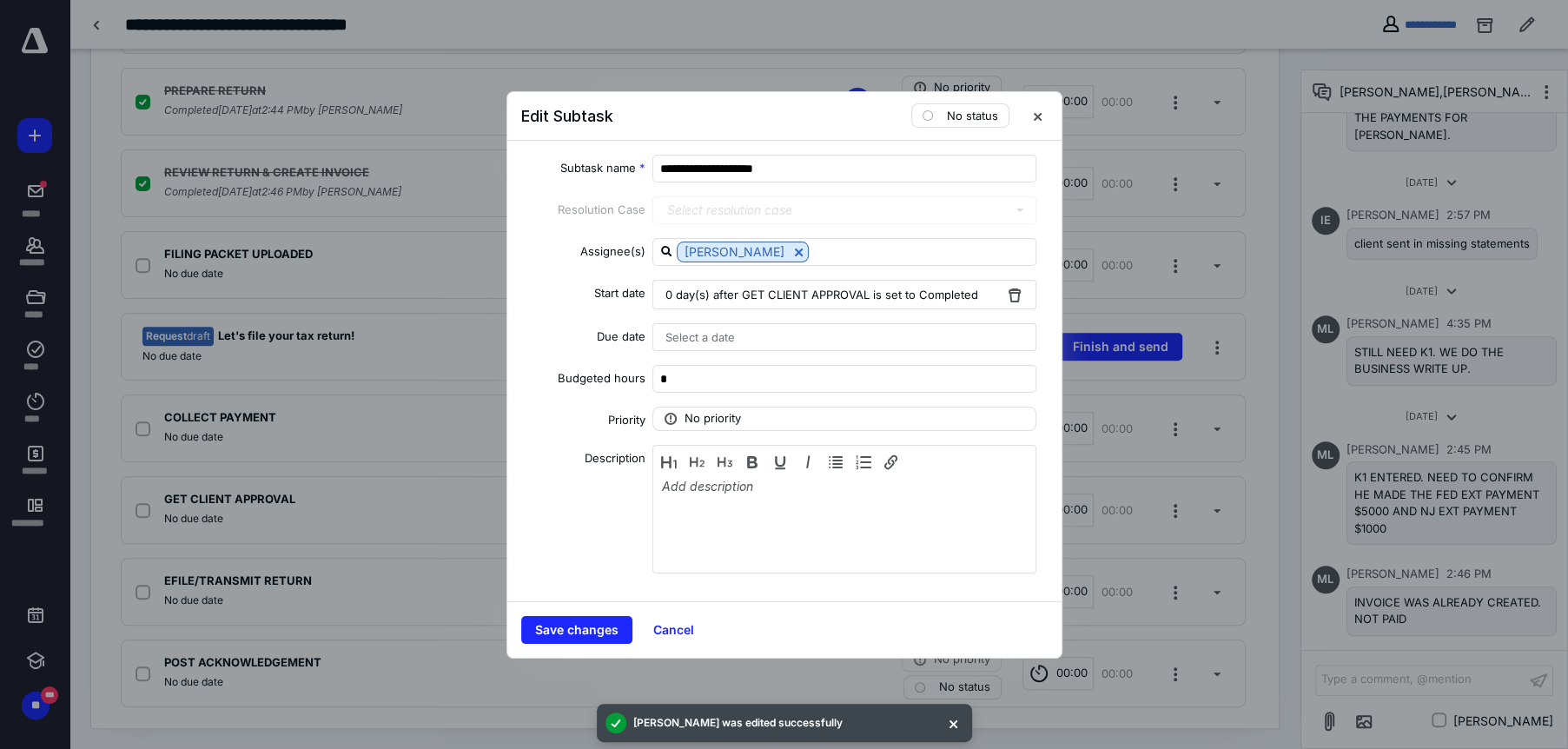 click on "Save changes Cancel" at bounding box center (784, 629) 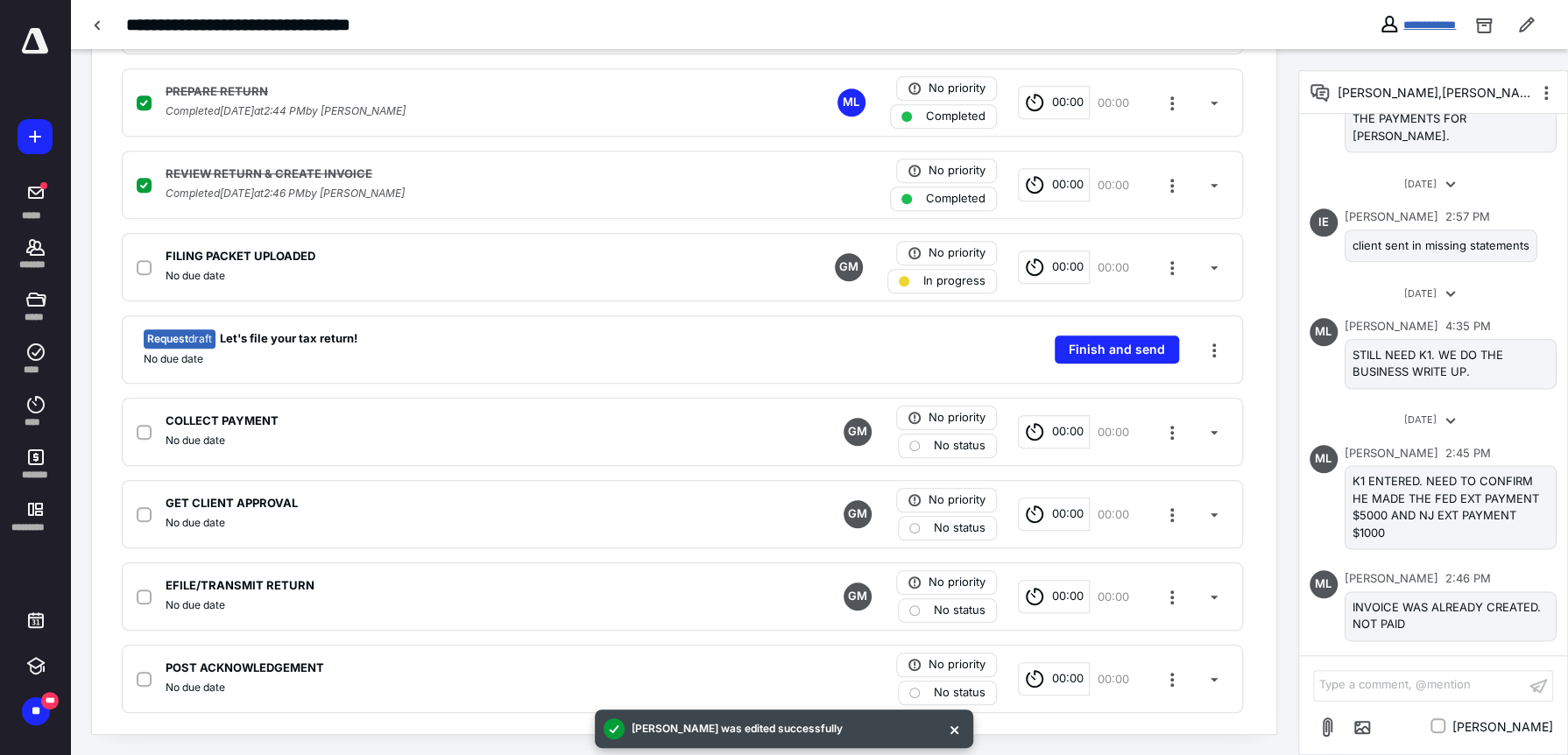 click on "**********" at bounding box center (1466, 25) 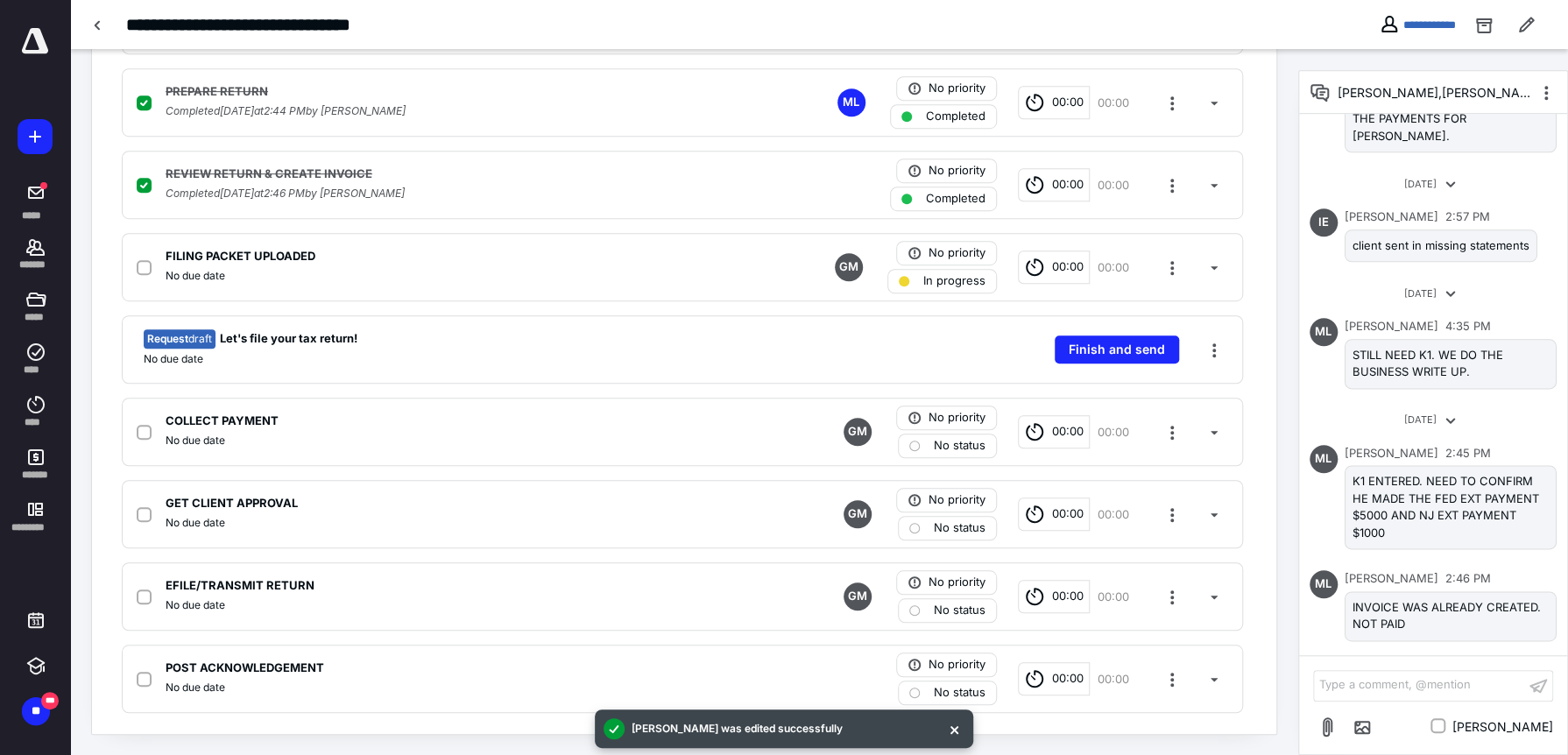 click on "**********" at bounding box center [1417, 25] 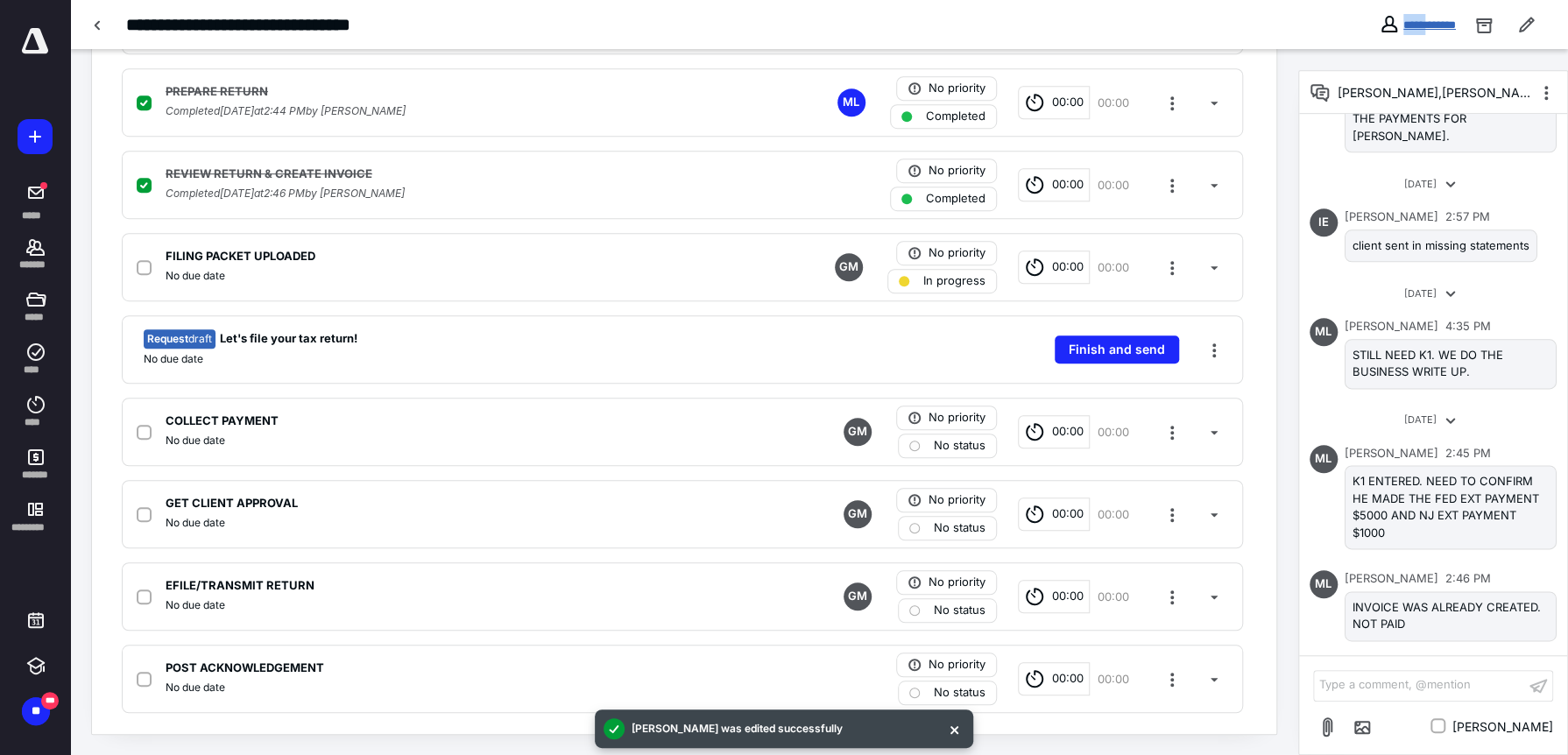 click on "**********" at bounding box center [1417, 25] 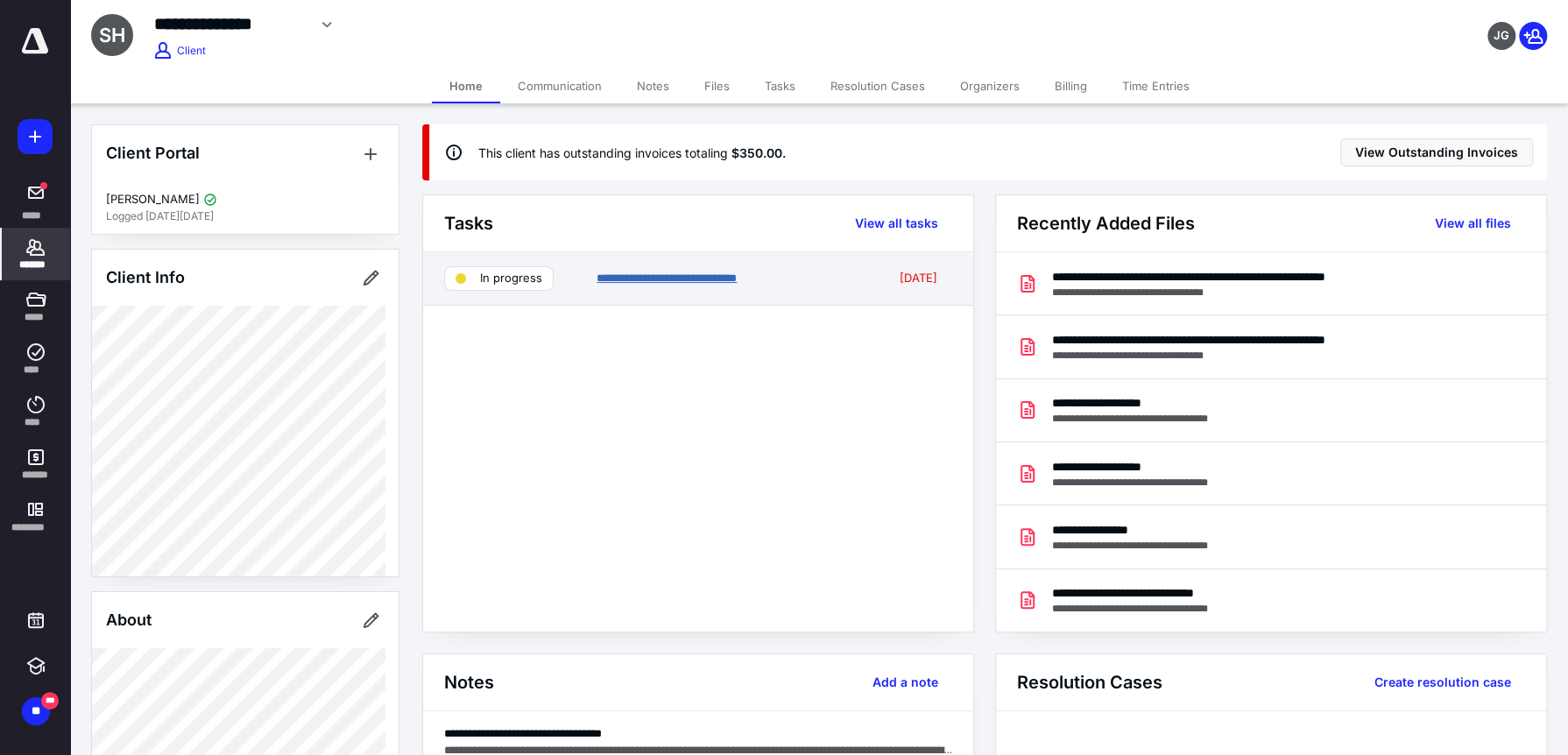 drag, startPoint x: 650, startPoint y: 281, endPoint x: 917, endPoint y: 675, distance: 475.94643 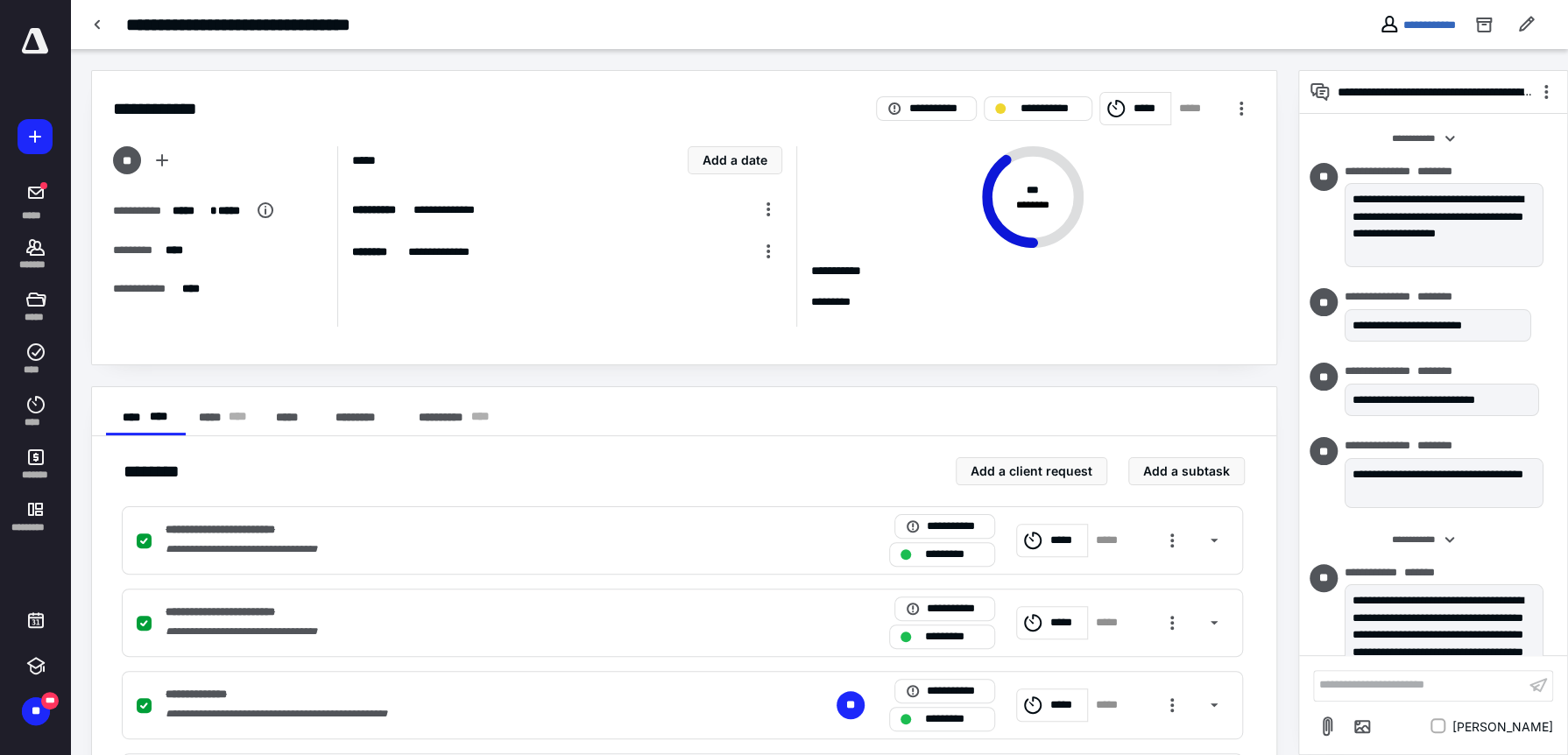 scroll, scrollTop: 1304, scrollLeft: 0, axis: vertical 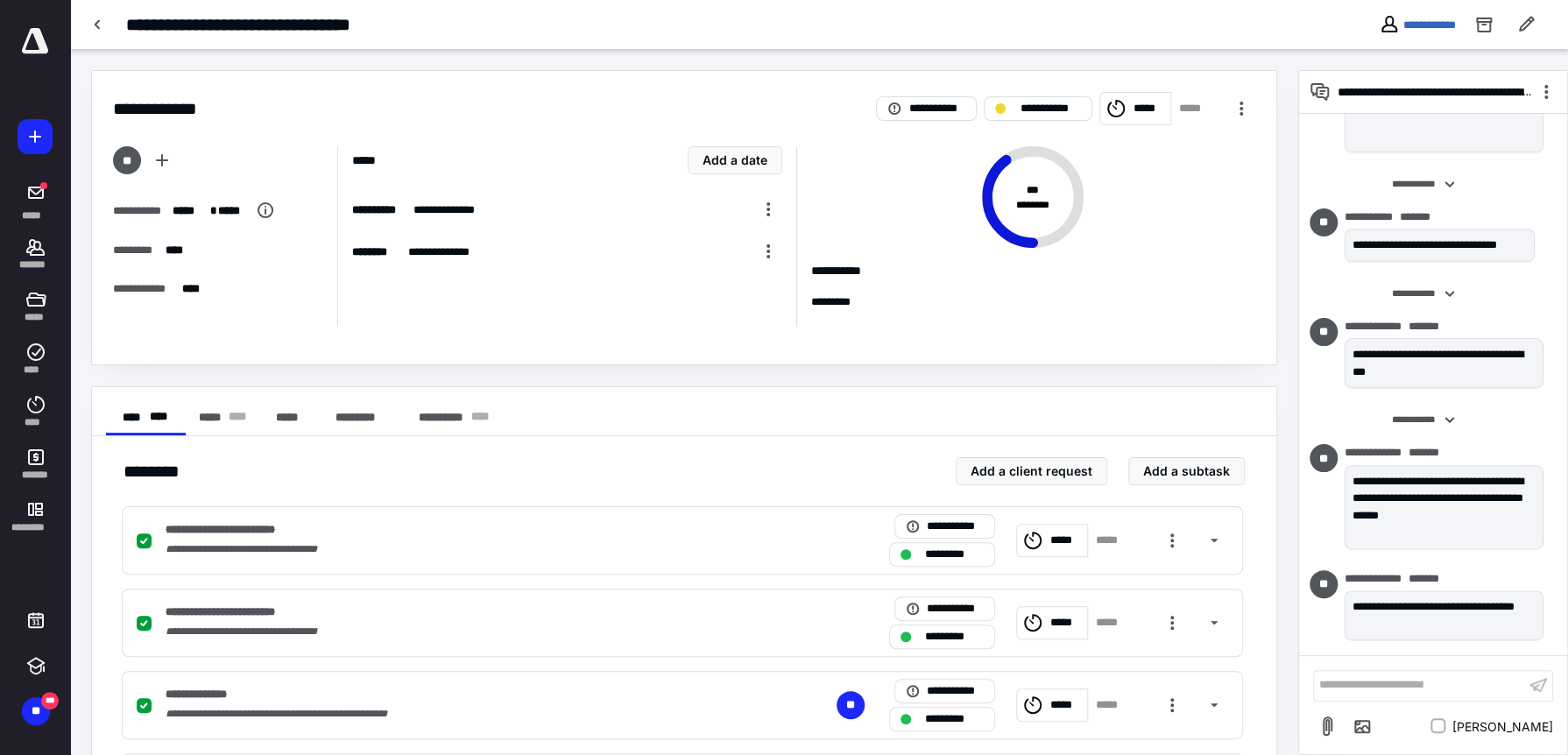 click on "**********" at bounding box center [1419, 685] 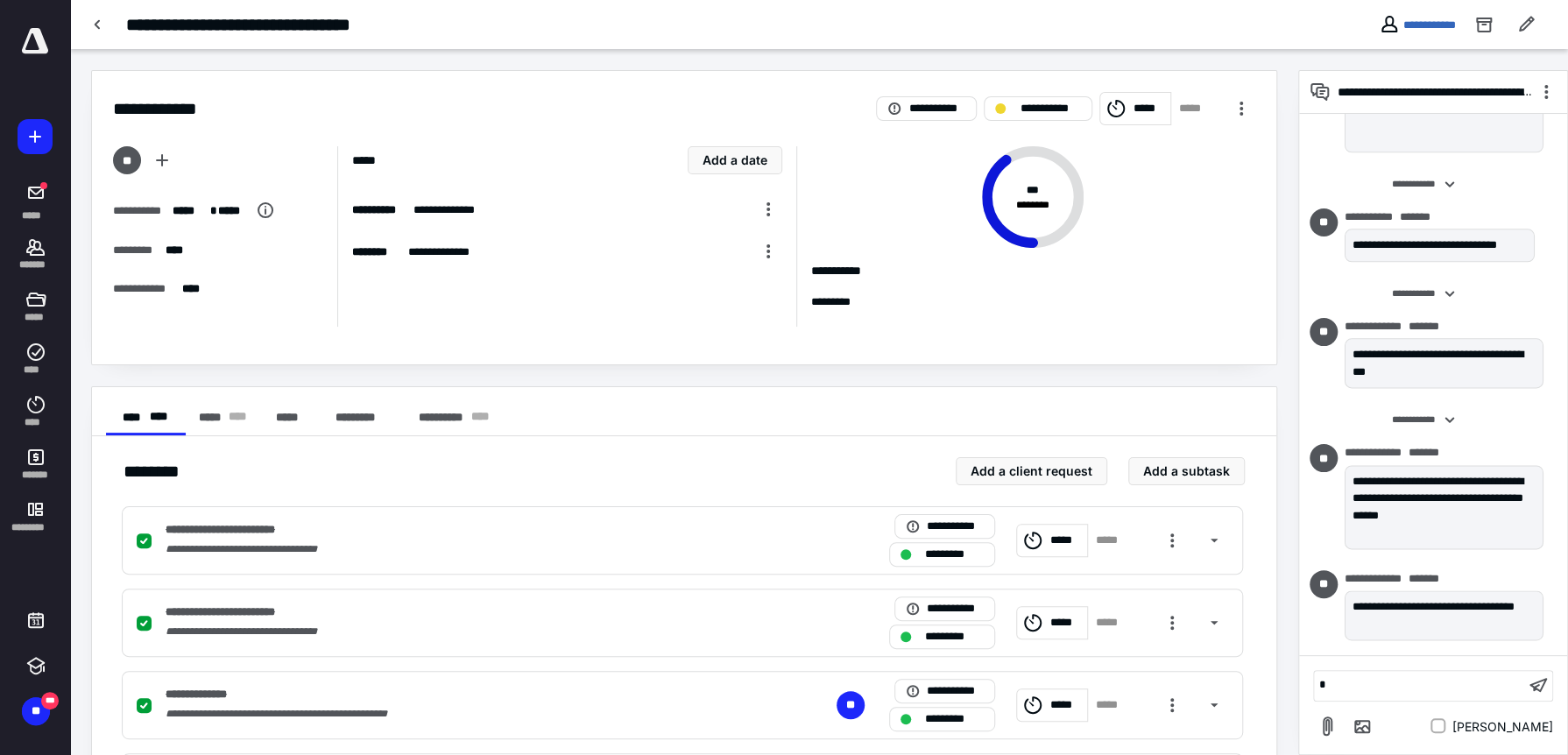 type 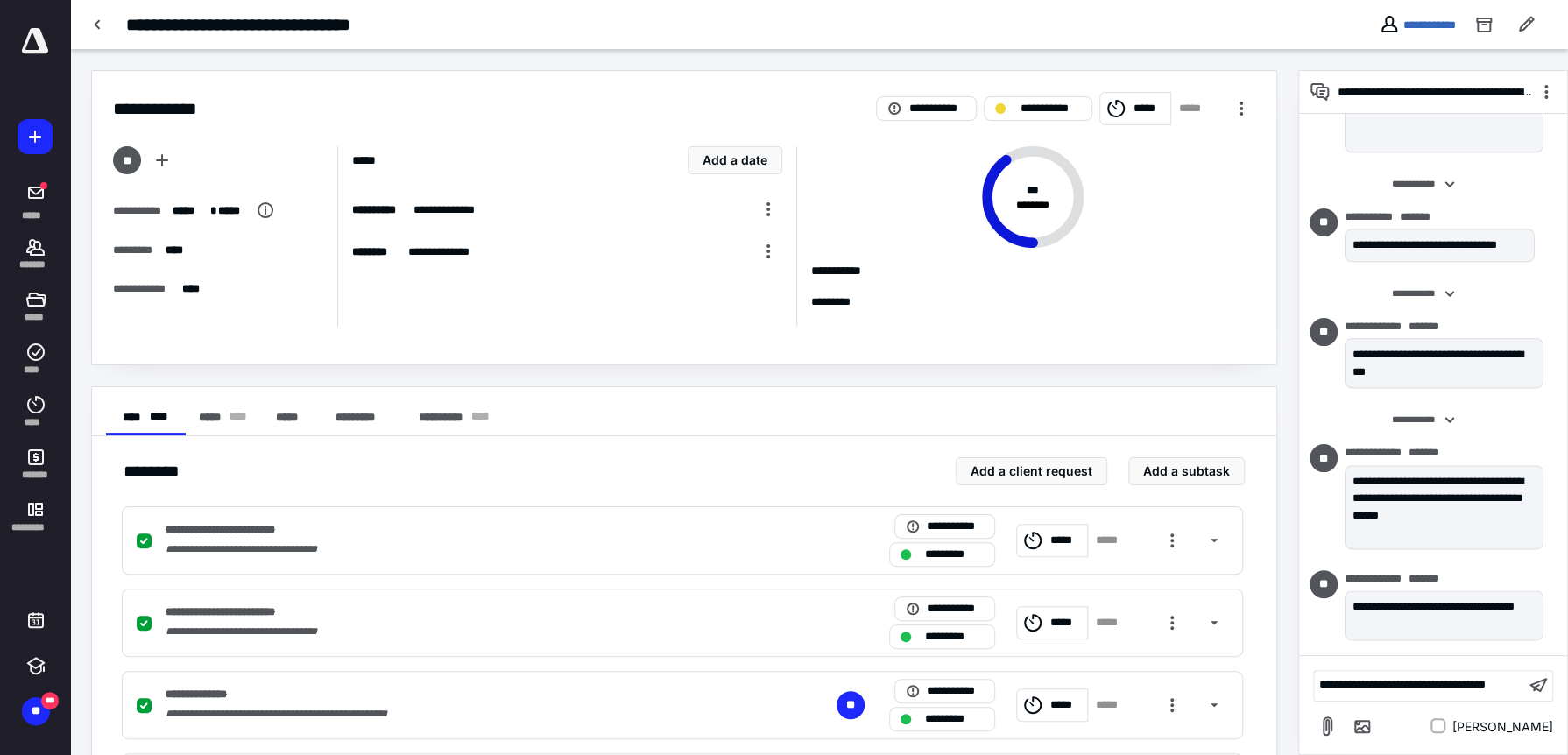 scroll, scrollTop: 1396, scrollLeft: 0, axis: vertical 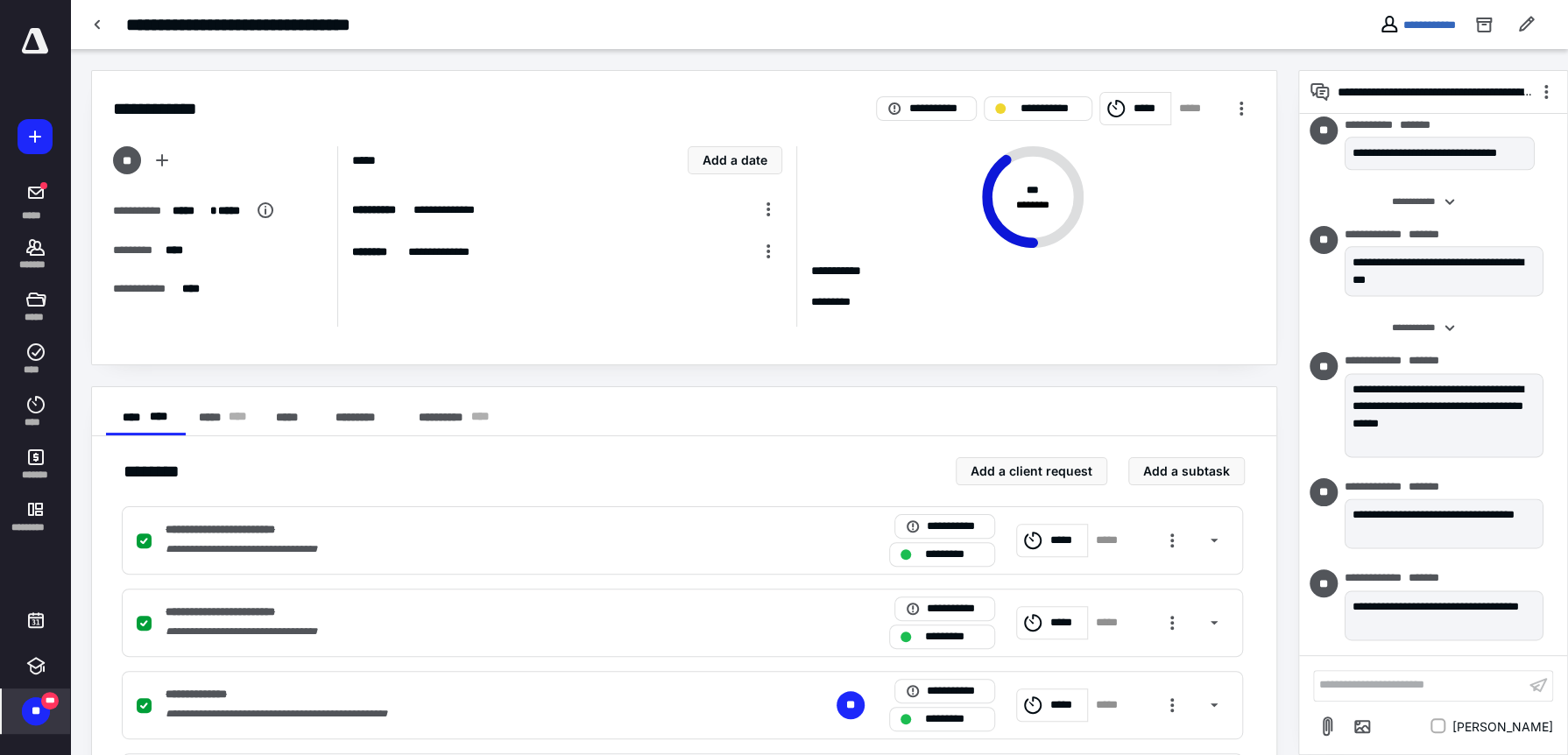 drag, startPoint x: 42, startPoint y: 707, endPoint x: 52, endPoint y: 694, distance: 16.401219 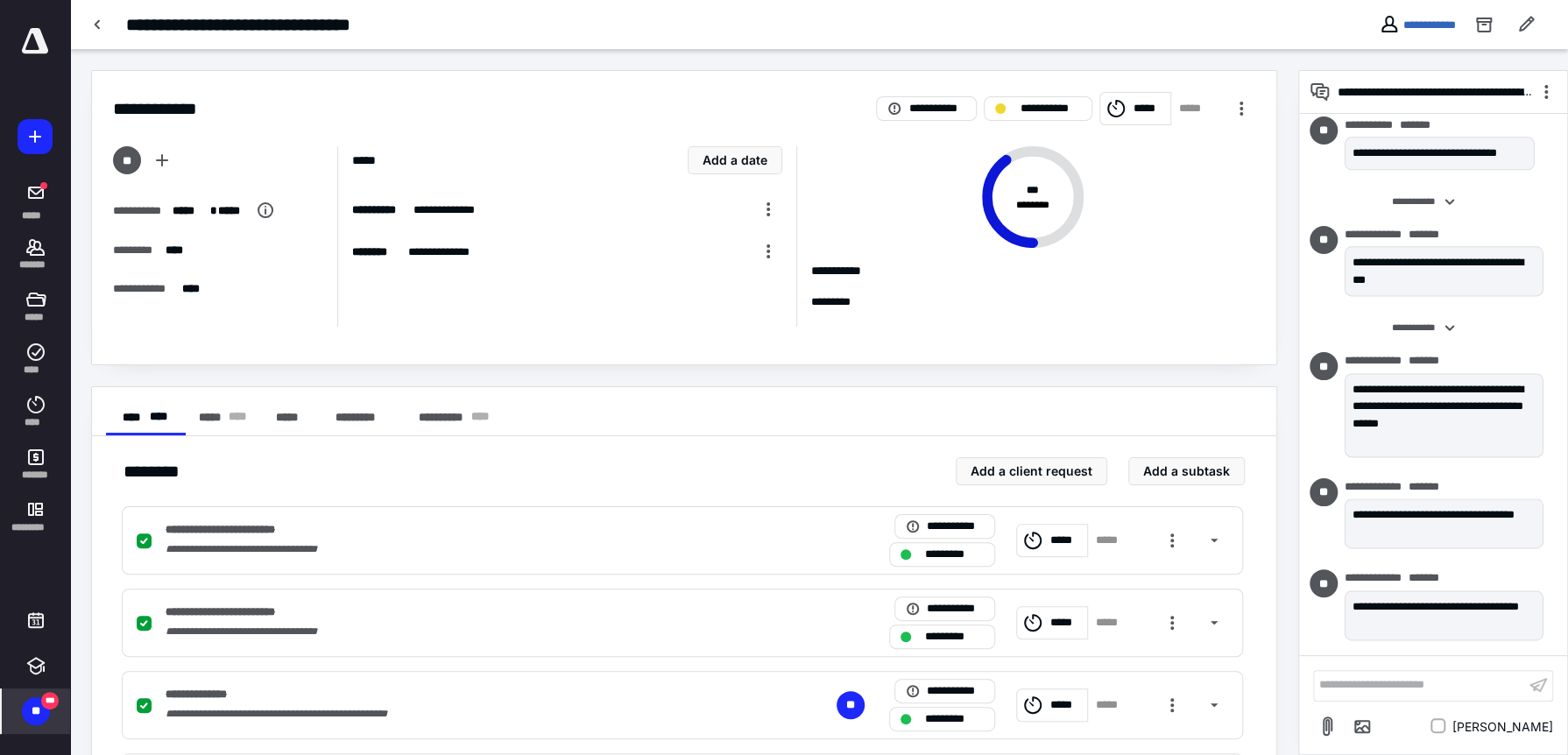 click on "***" at bounding box center [50, 701] 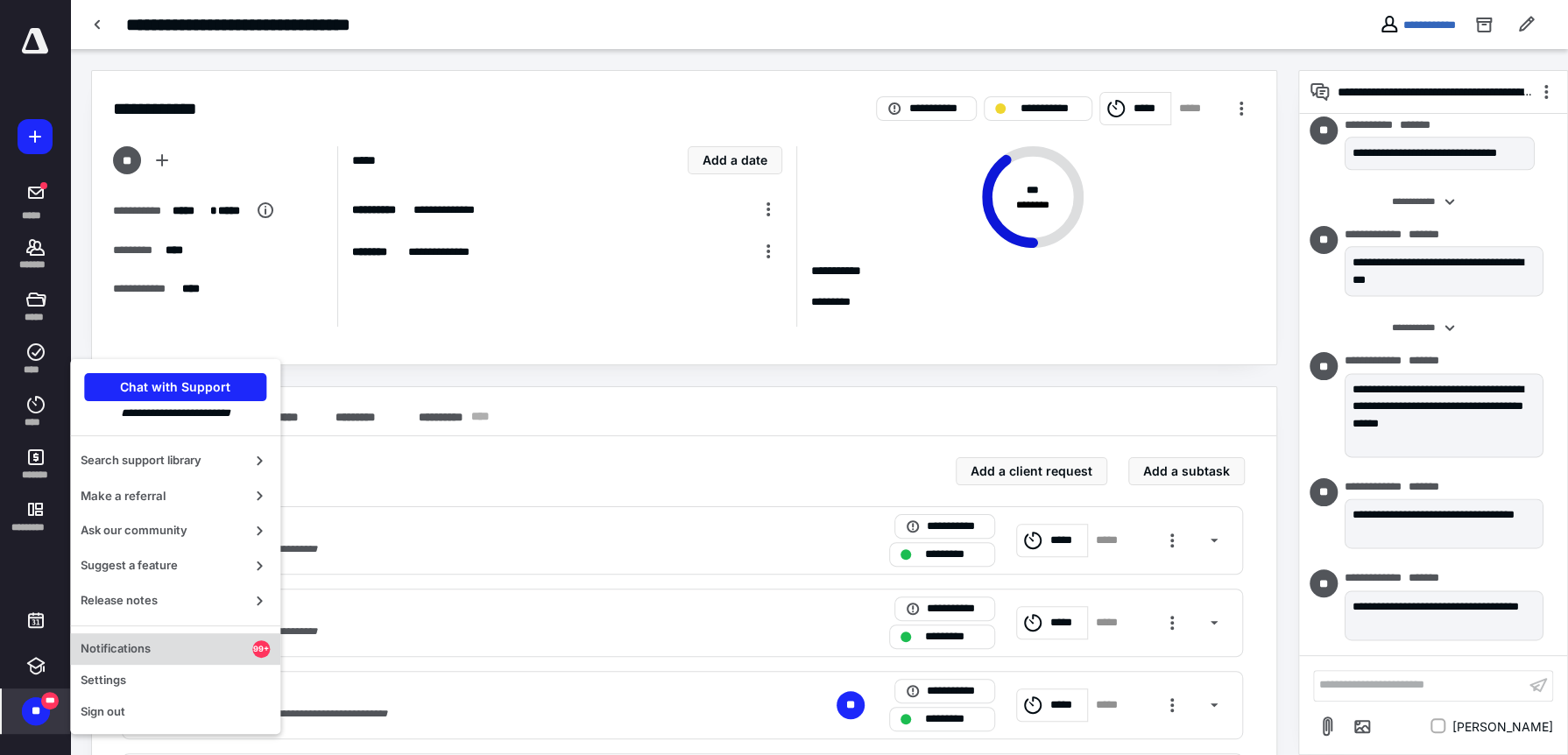 click on "Notifications" at bounding box center (166, 649) 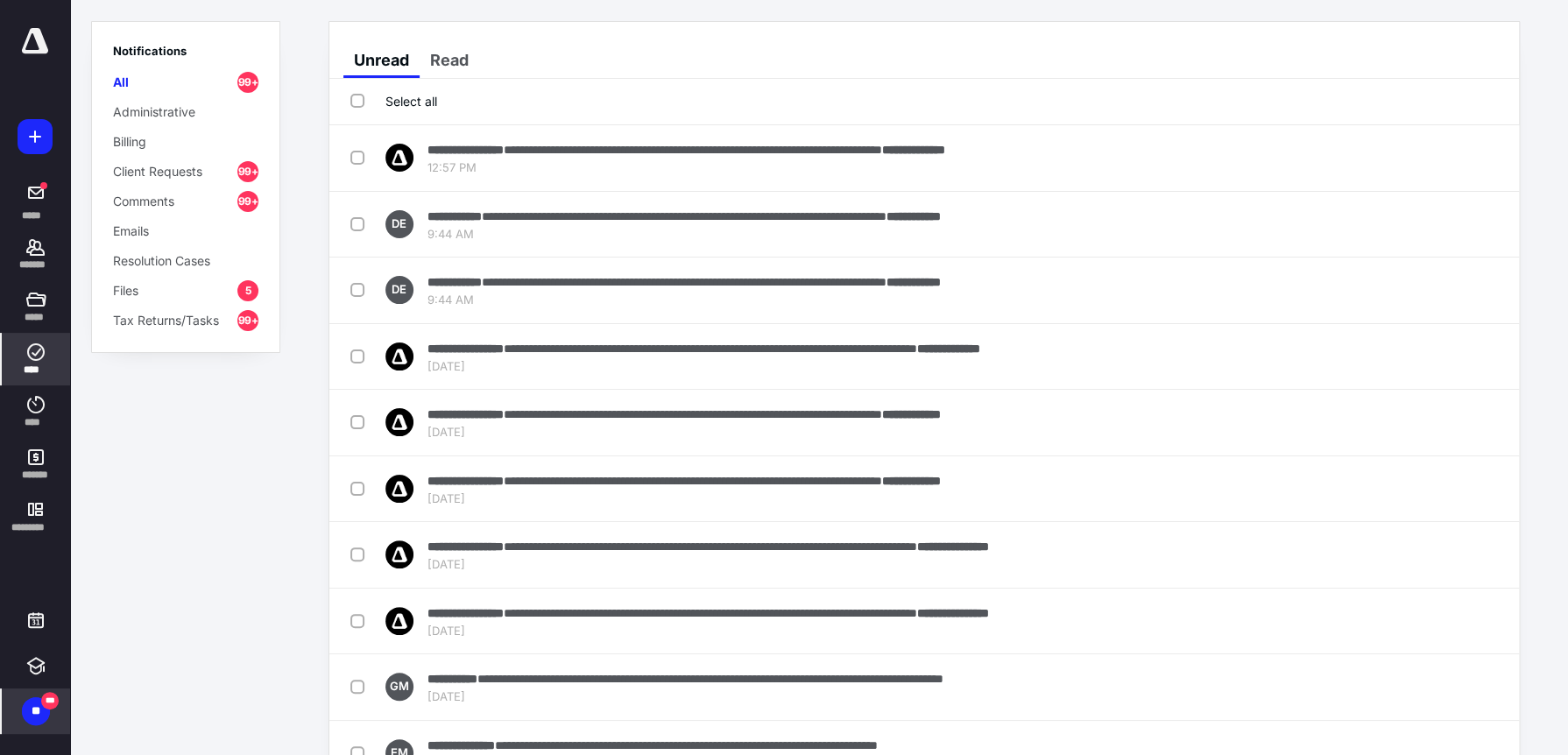 click 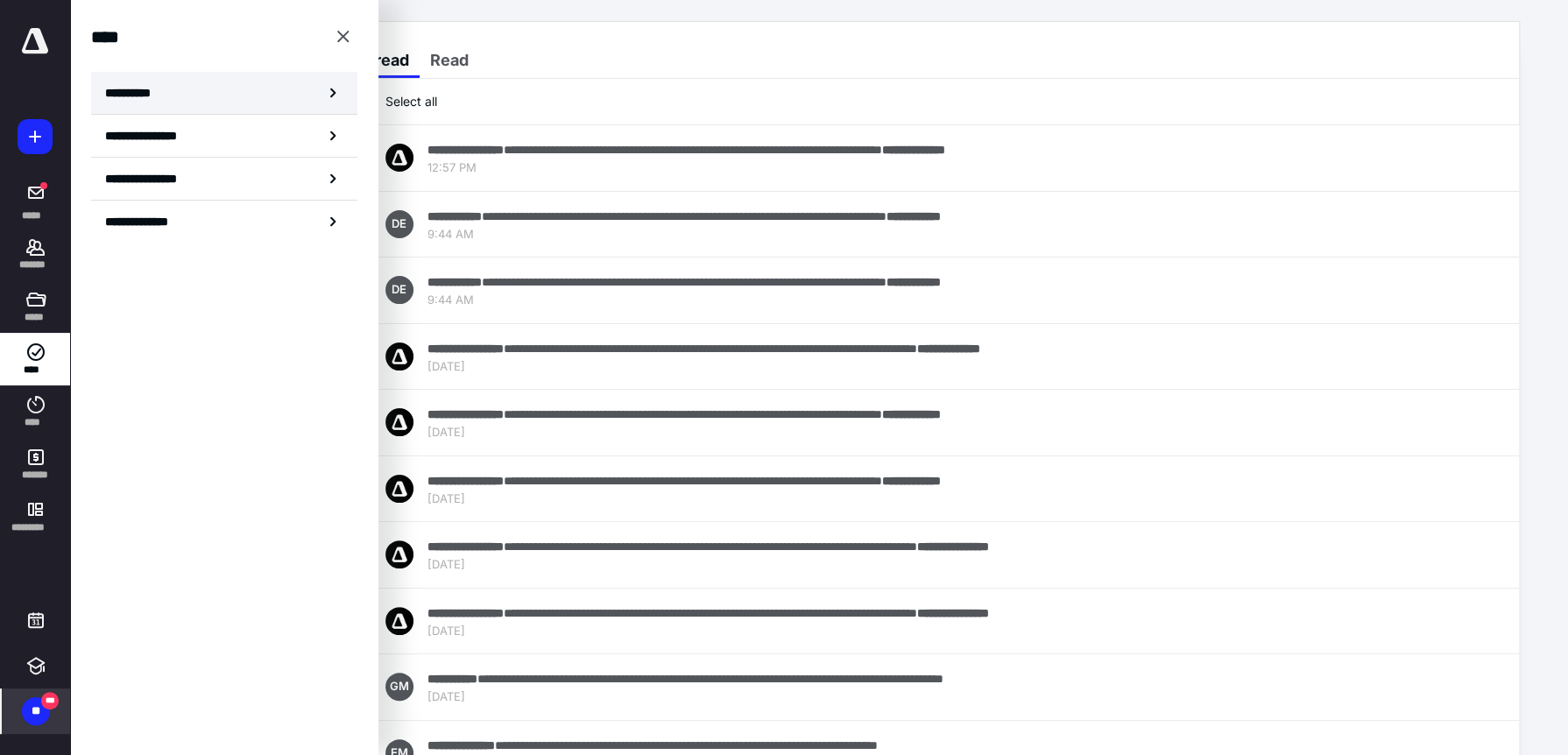 click on "**********" at bounding box center [224, 93] 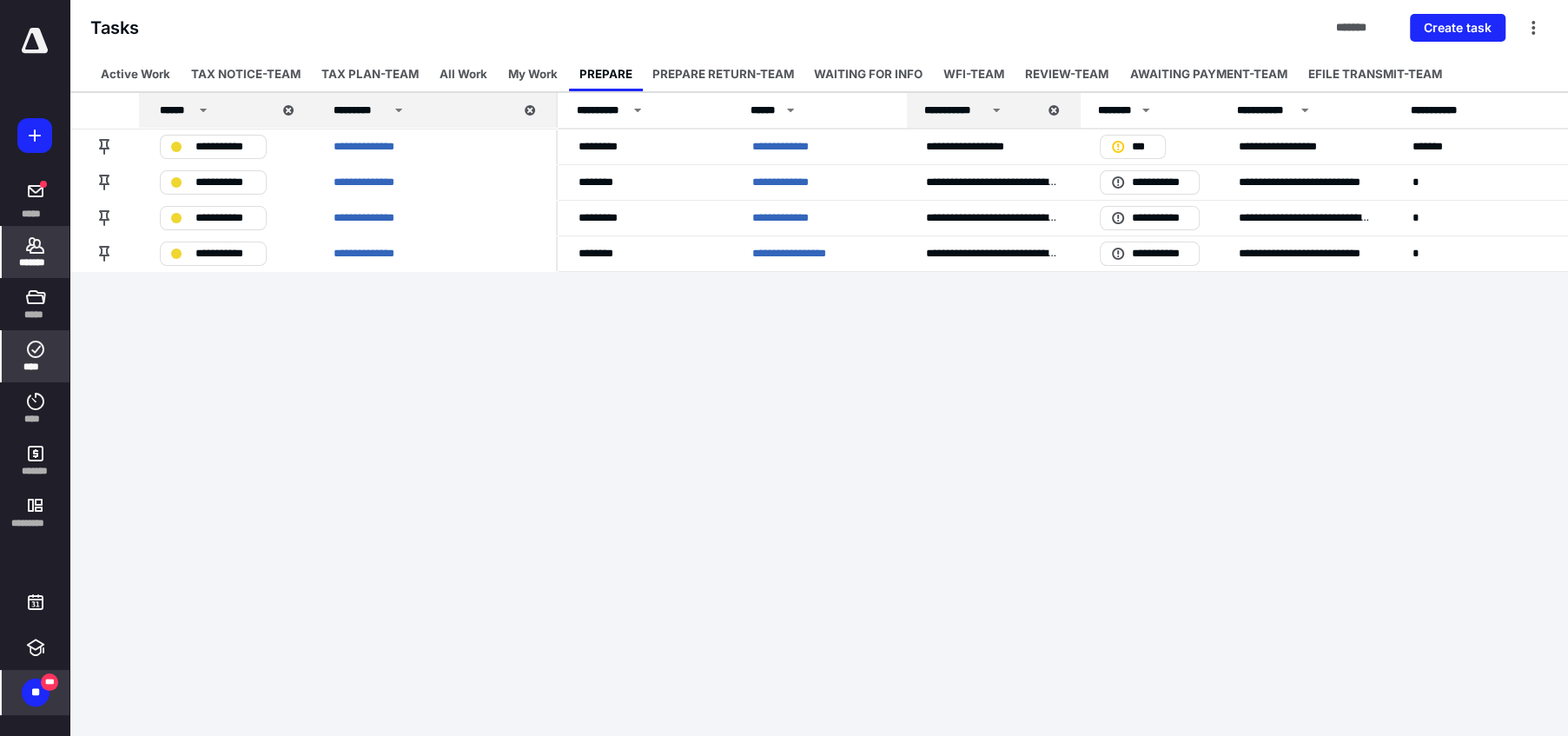 click on "*******" at bounding box center [36, 252] 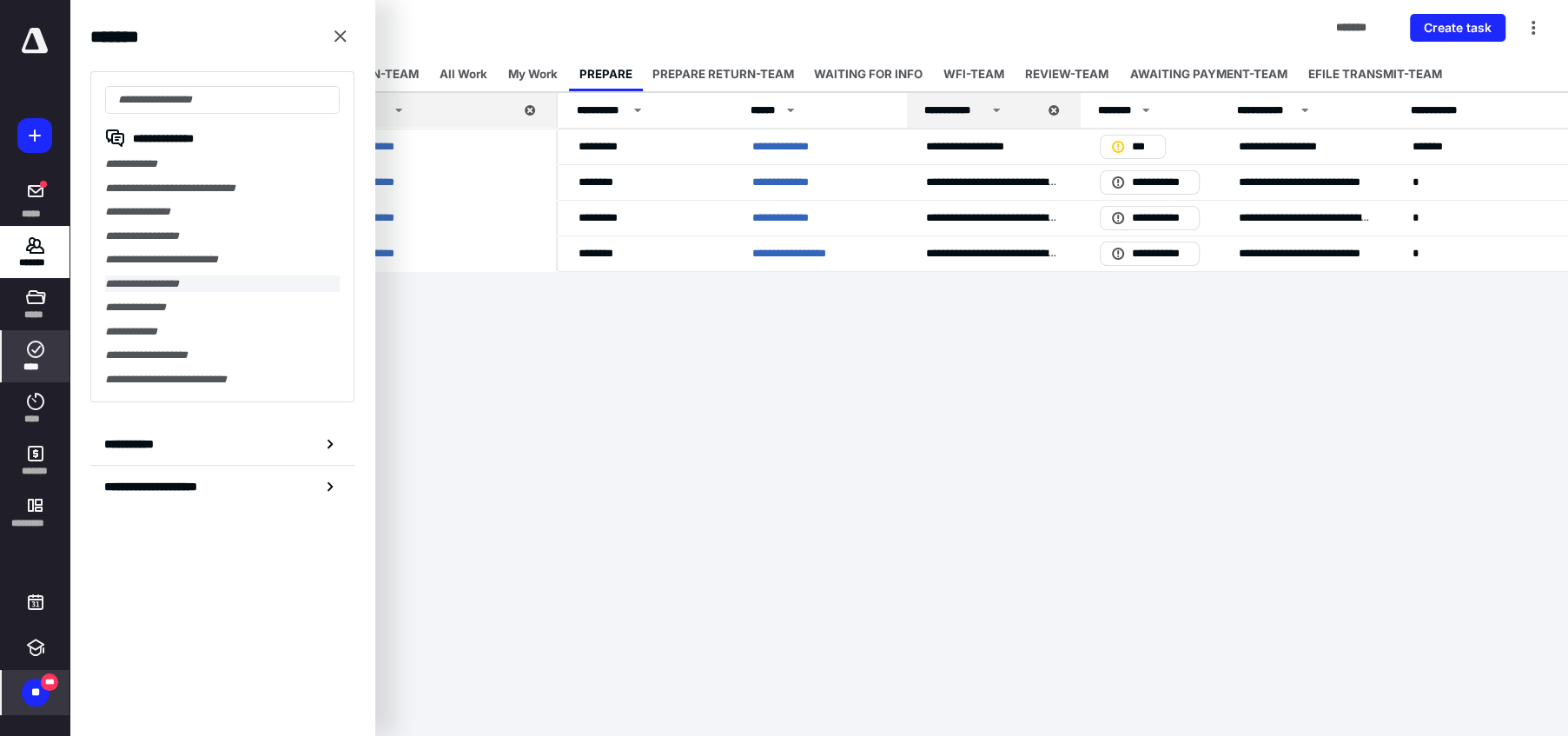 click on "**********" at bounding box center [222, 284] 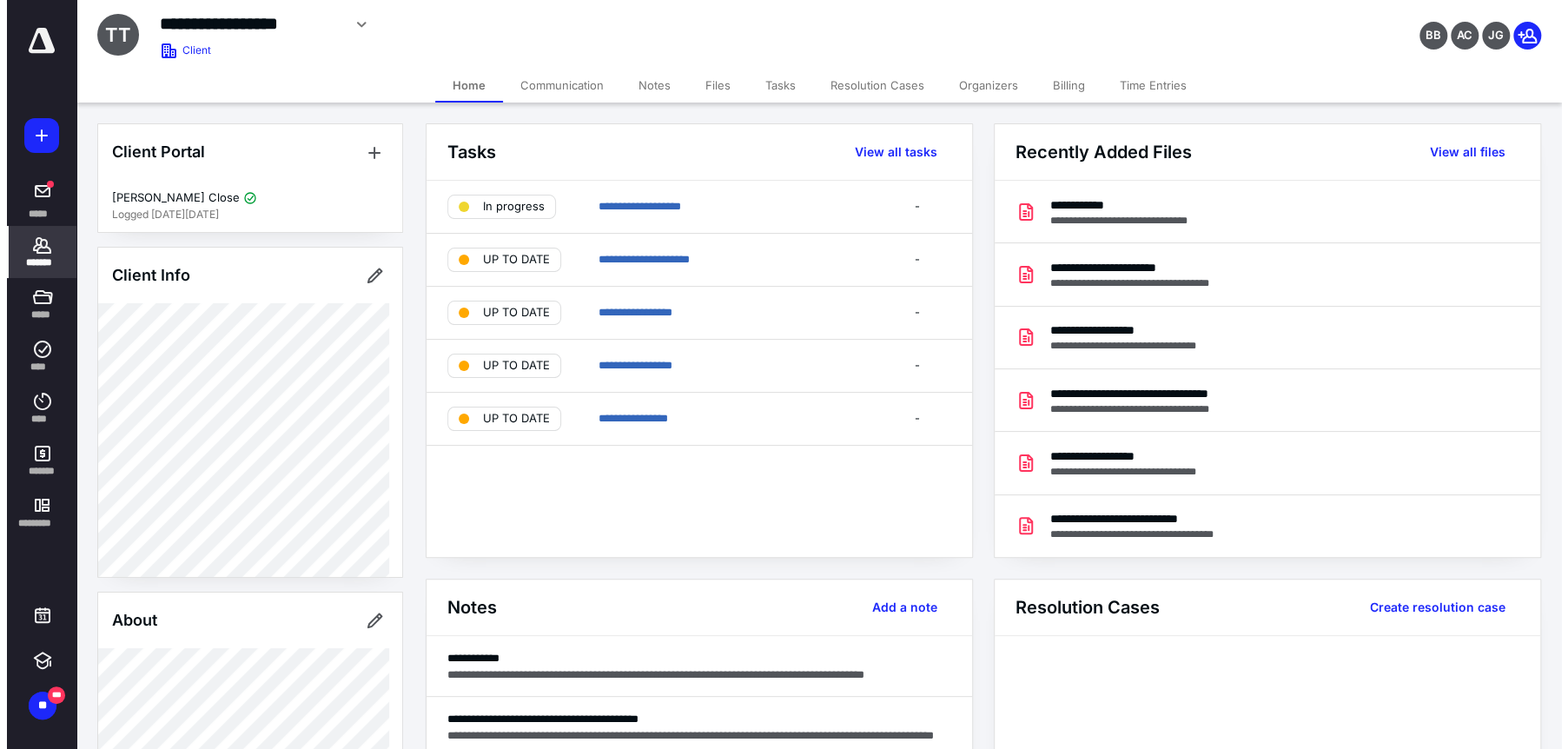 scroll, scrollTop: 0, scrollLeft: 0, axis: both 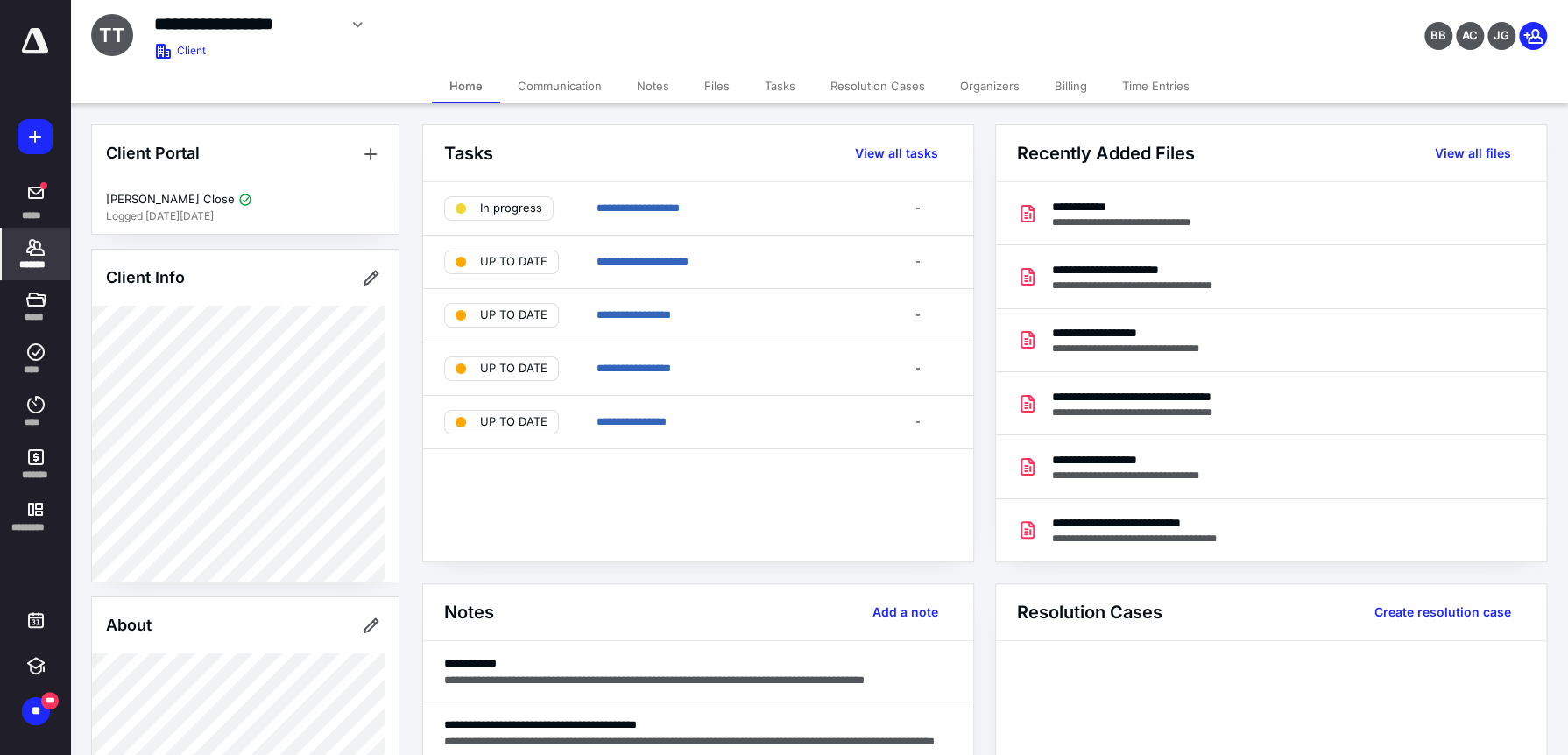 click on "Files" at bounding box center [717, 86] 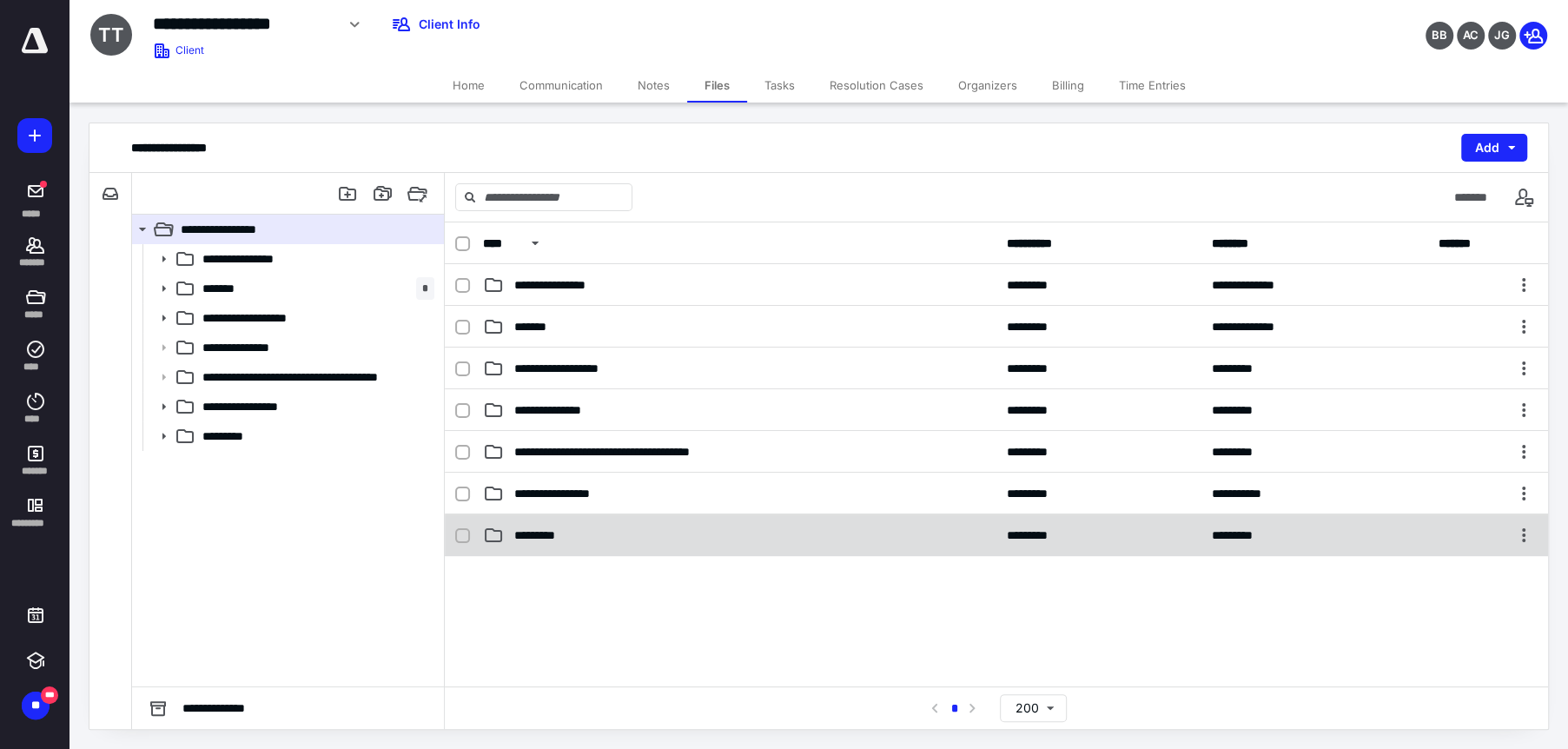 click on "********* ********* *********" at bounding box center [996, 535] 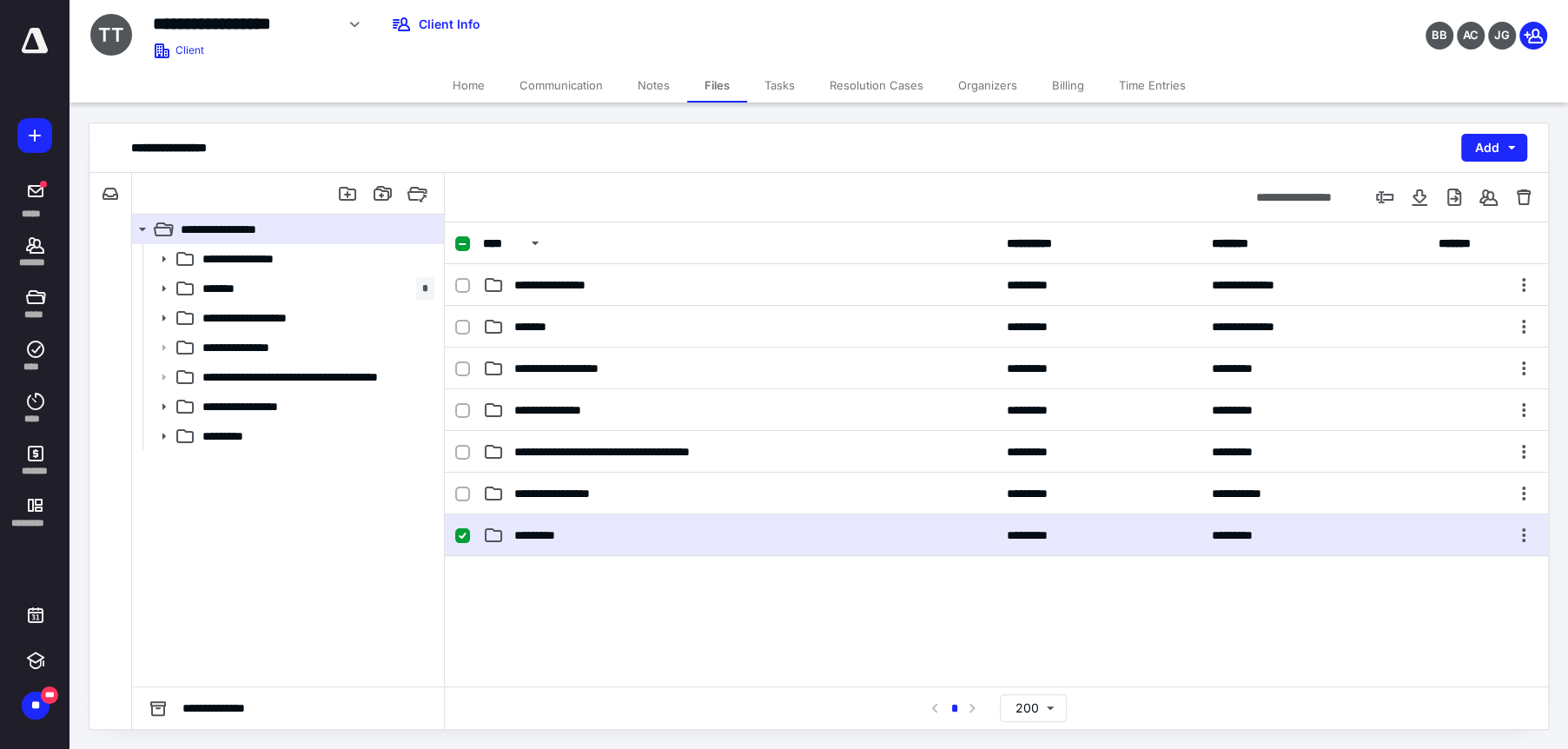 click on "********* ********* *********" at bounding box center [996, 535] 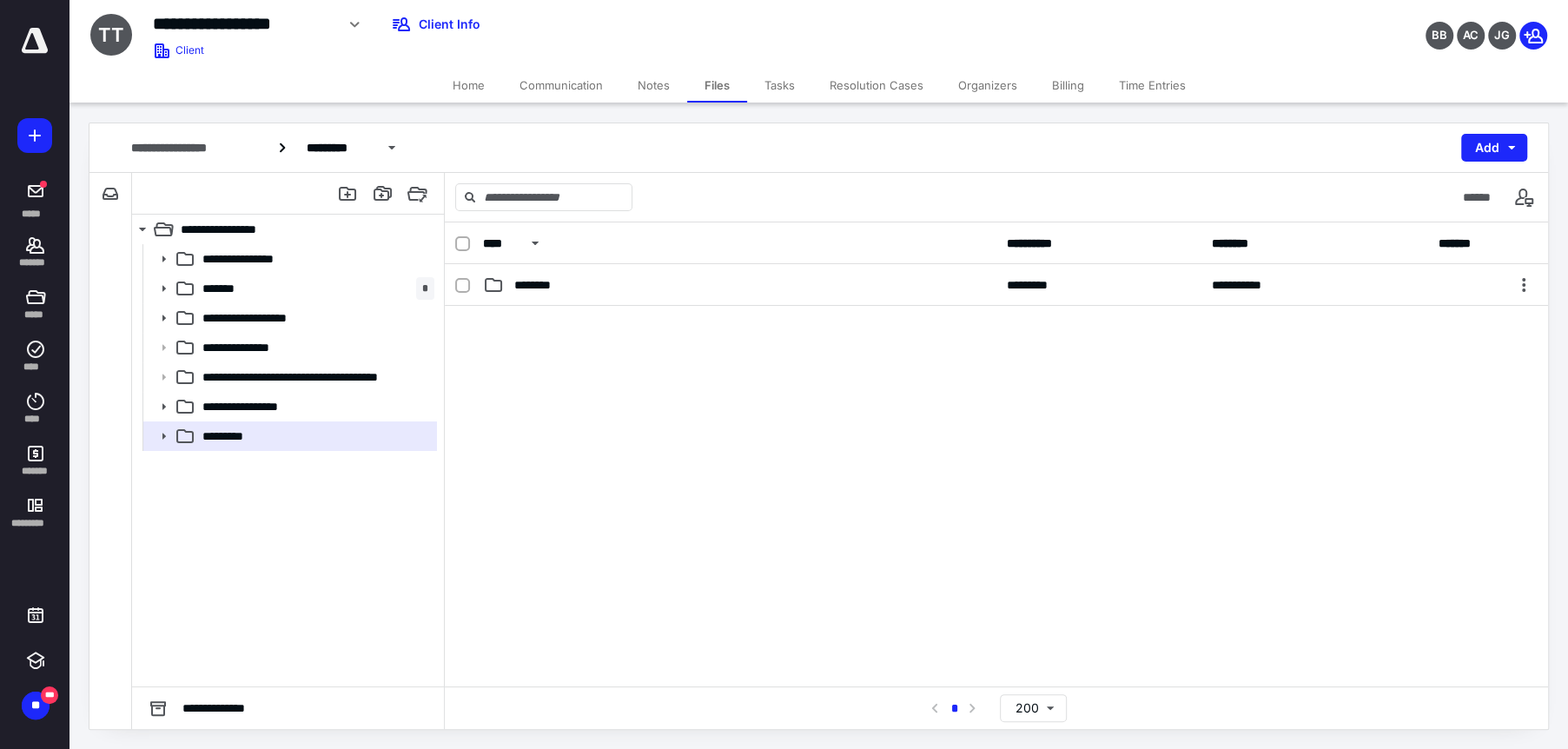 click on "Files" at bounding box center [717, 85] 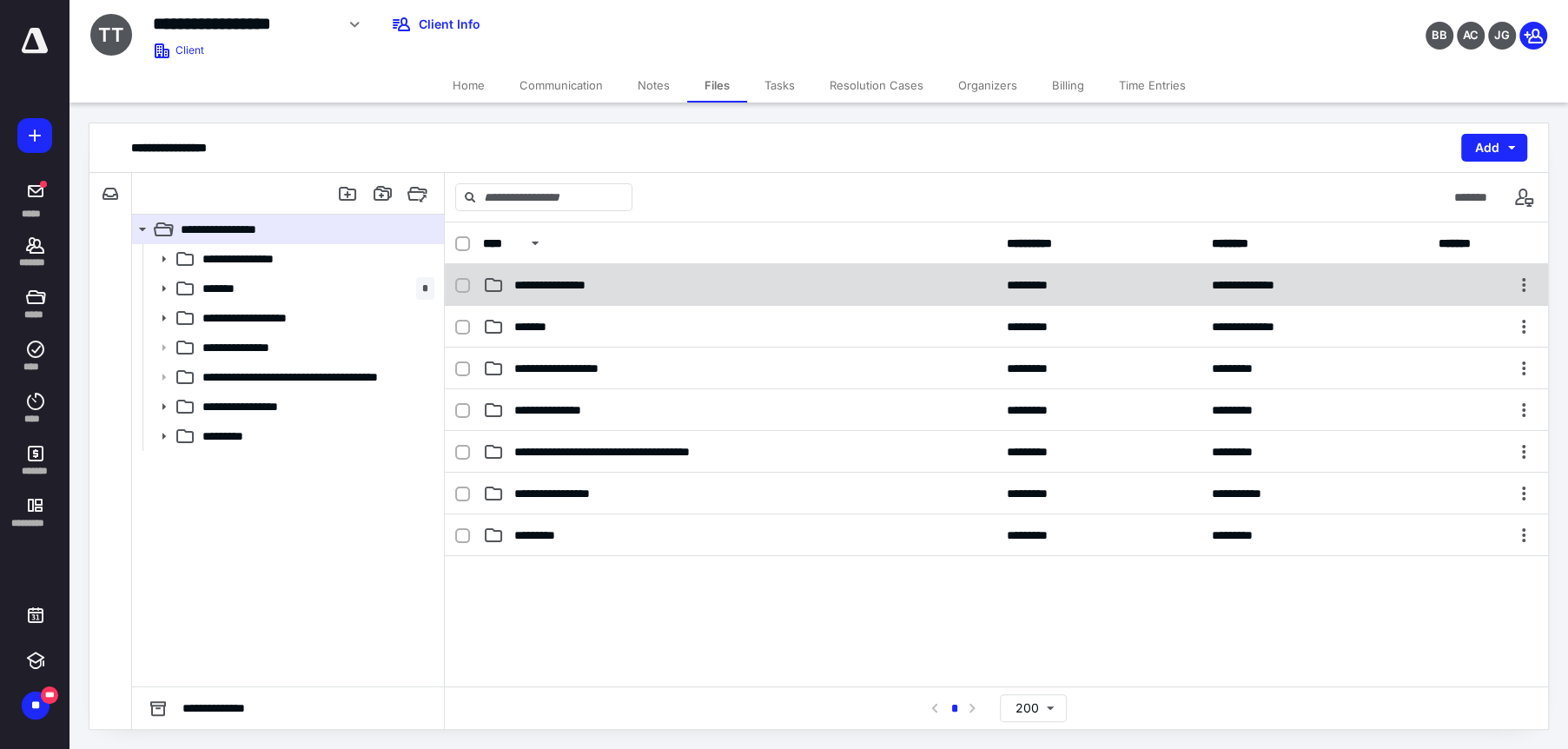 click on "**********" at bounding box center [573, 285] 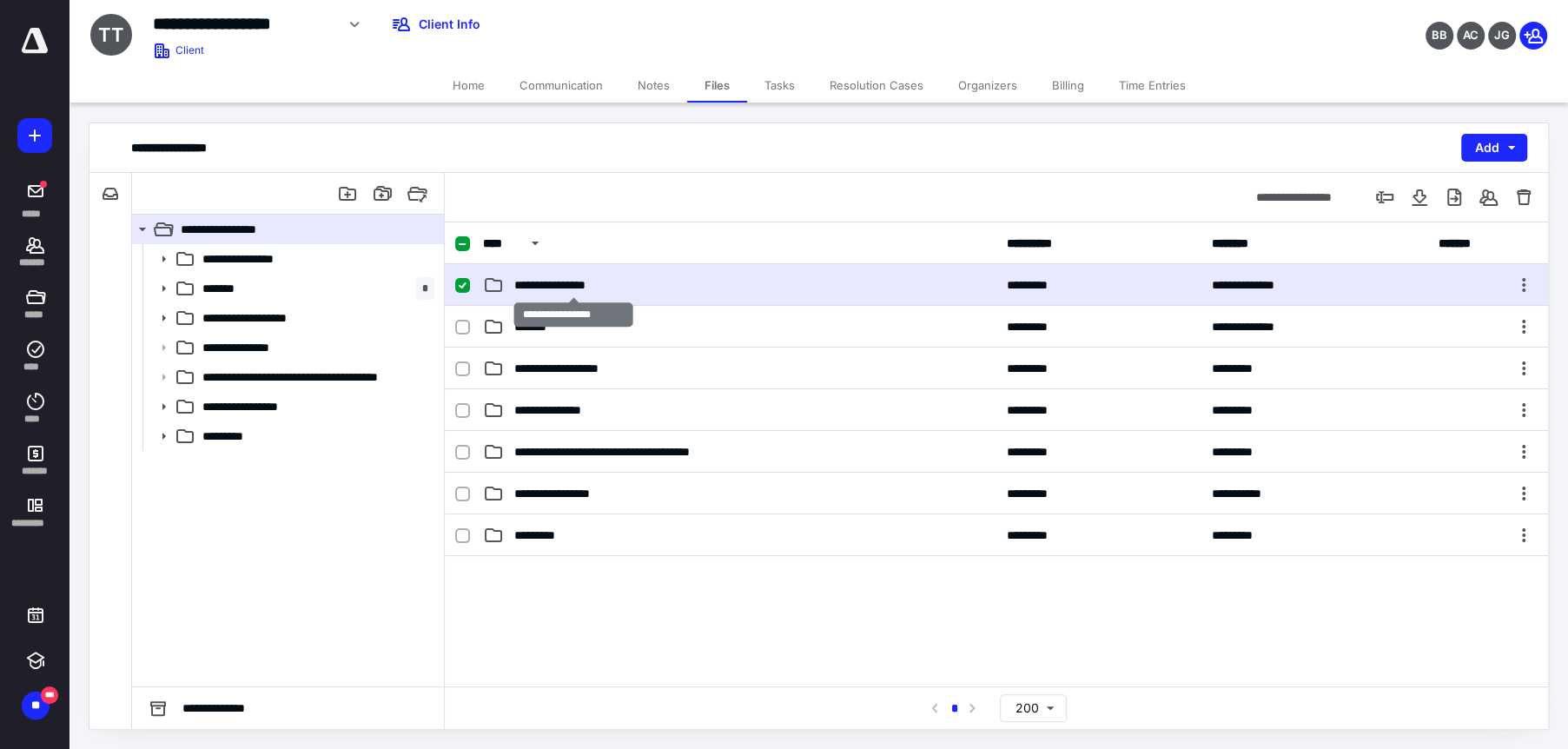 click on "**********" at bounding box center [573, 285] 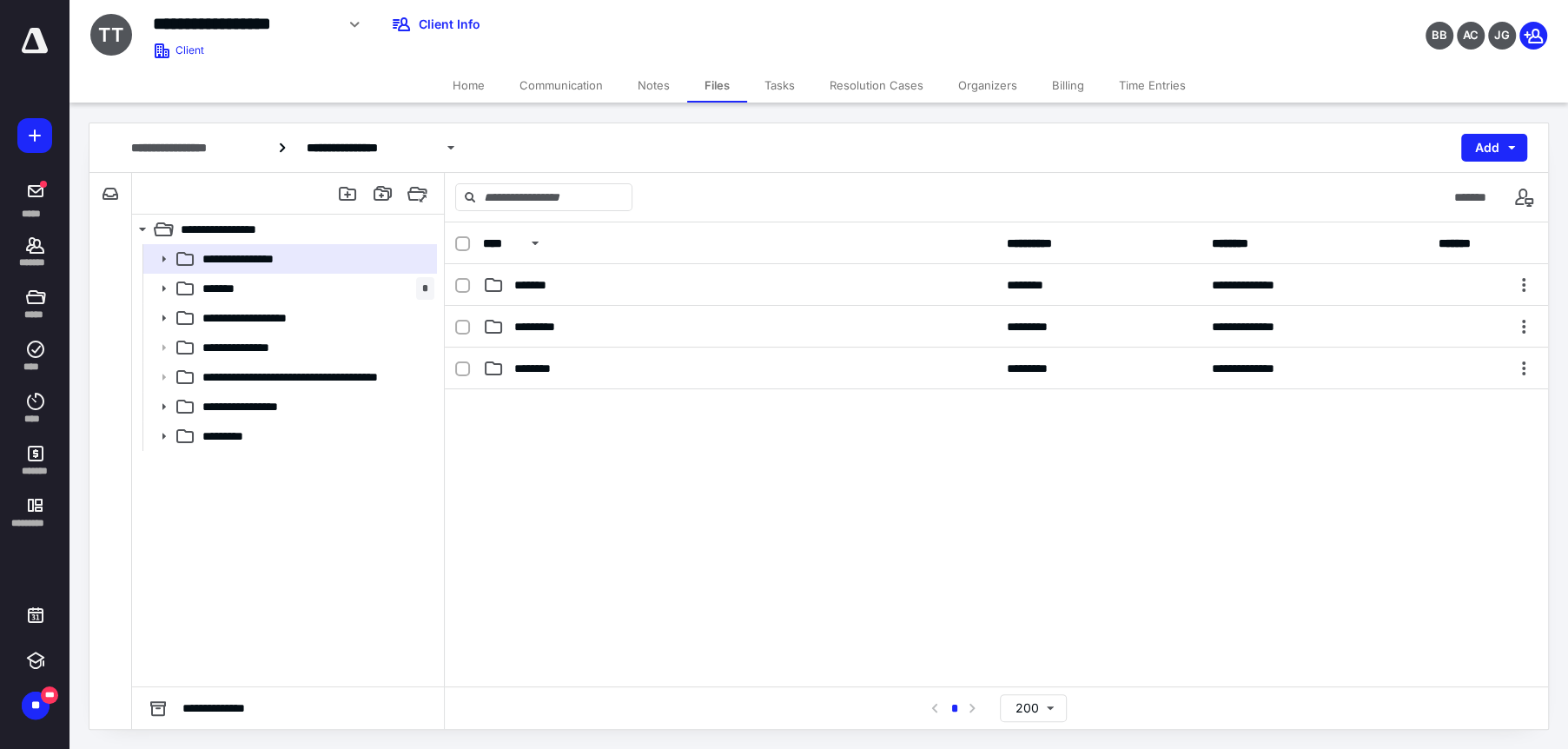 click on "*********" at bounding box center (546, 327) 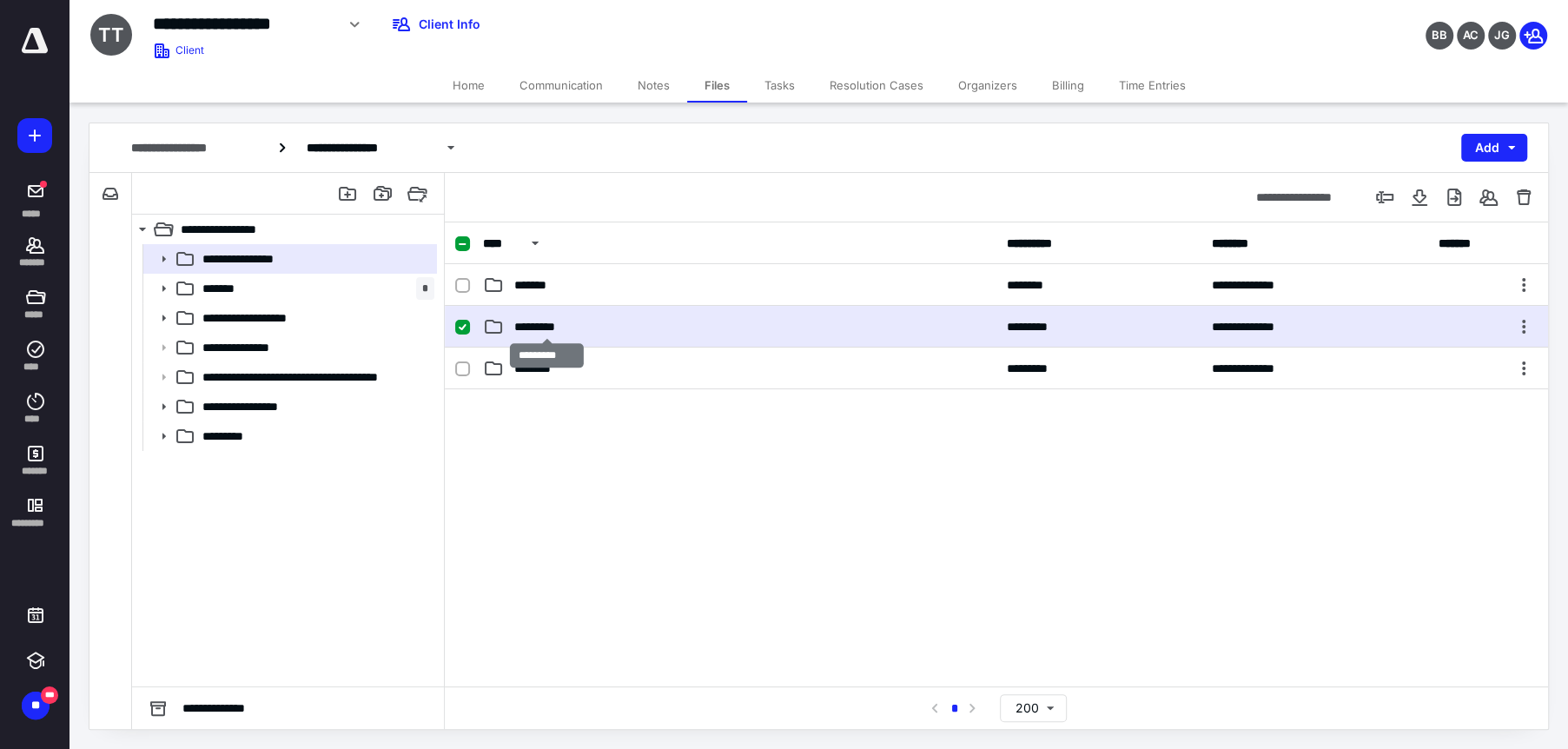 click on "*********" at bounding box center (546, 327) 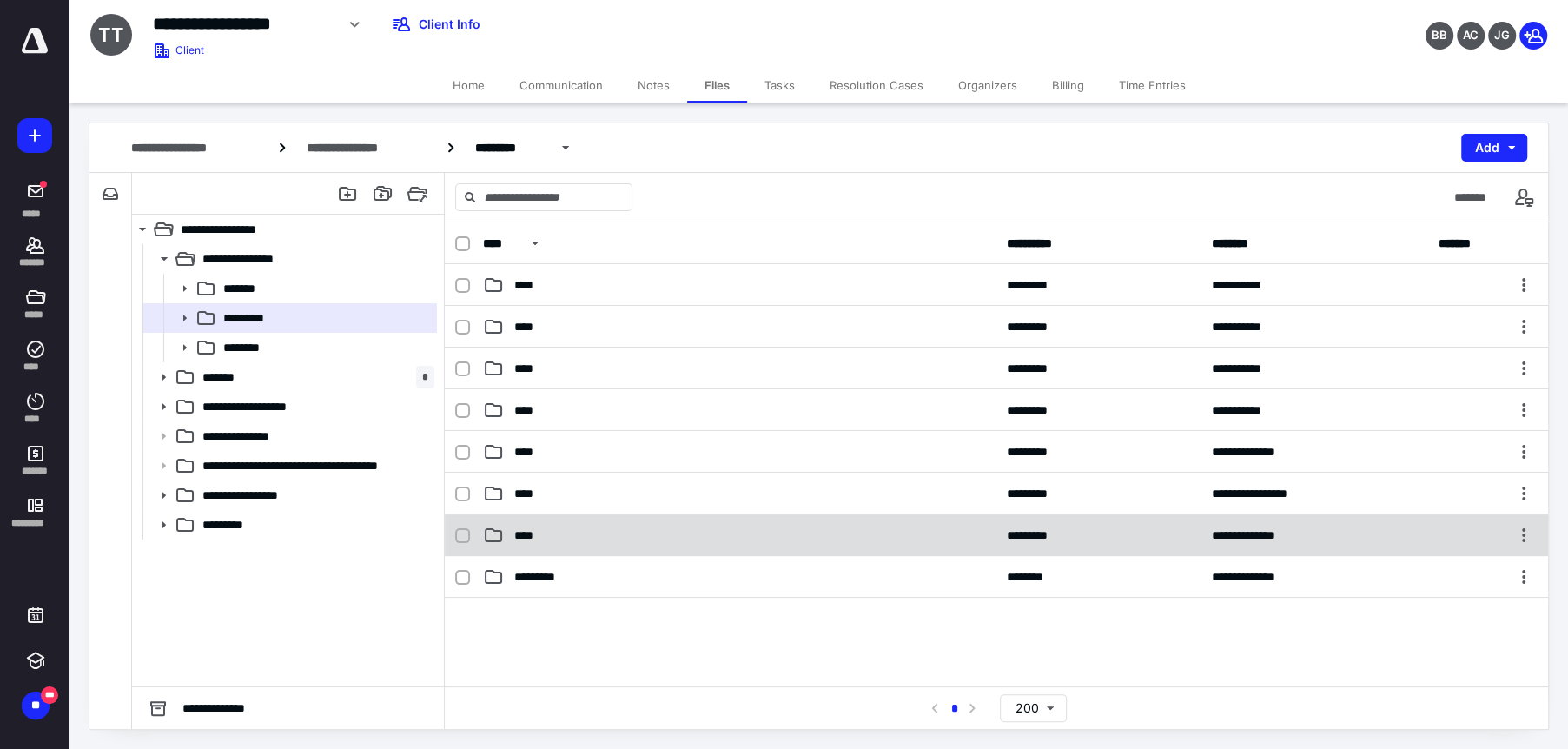 click on "****" at bounding box center (739, 535) 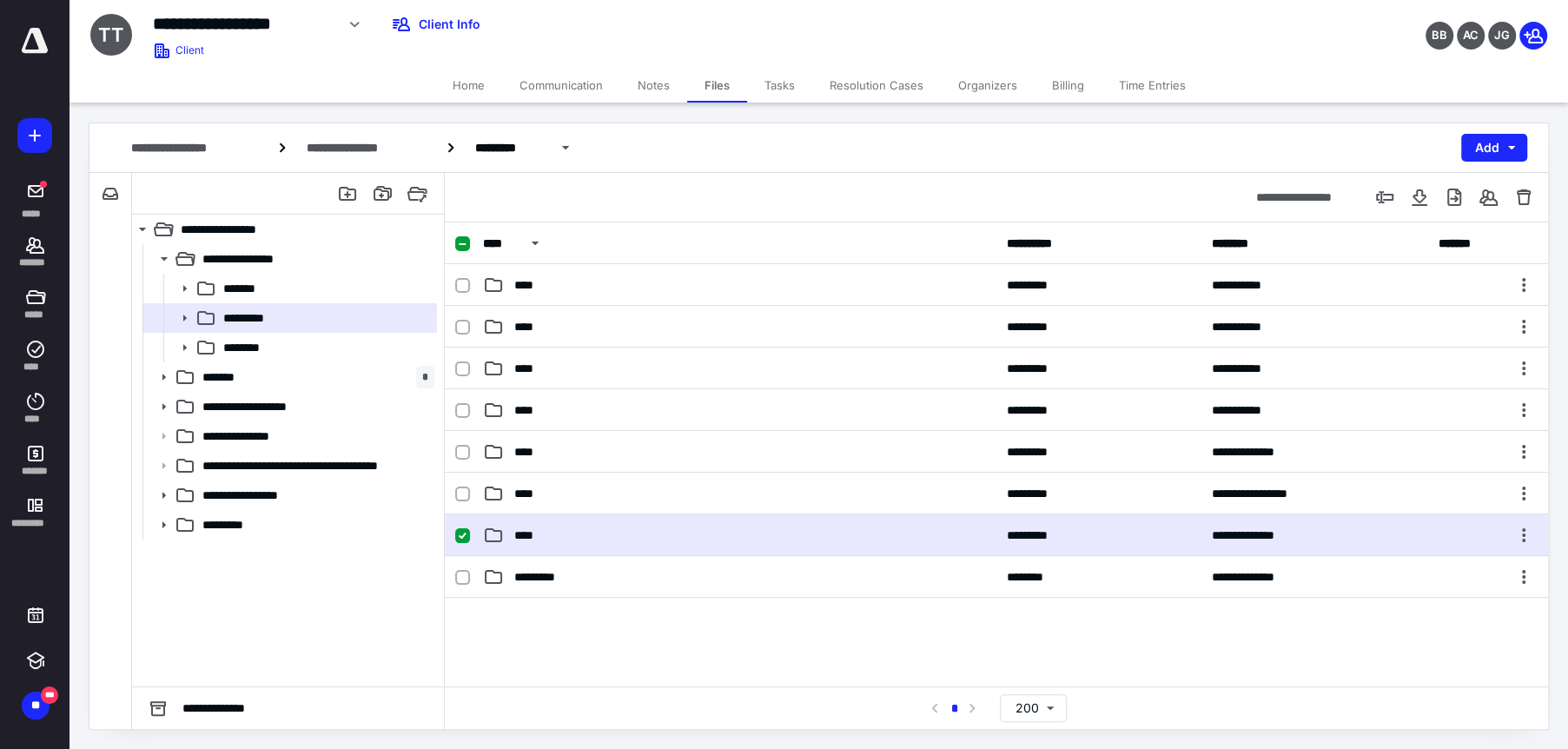 click on "****" at bounding box center (739, 535) 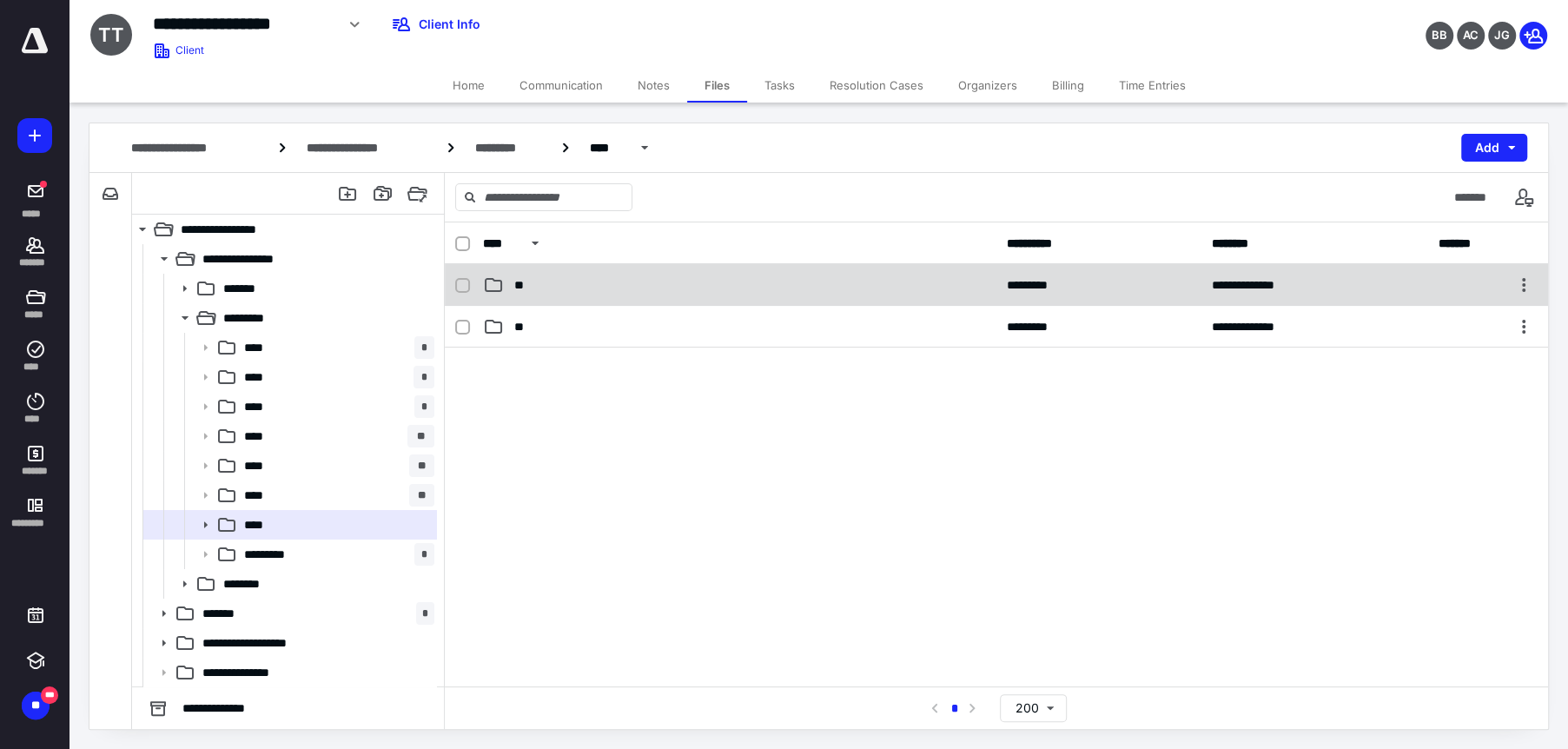 click on "**" at bounding box center [739, 285] 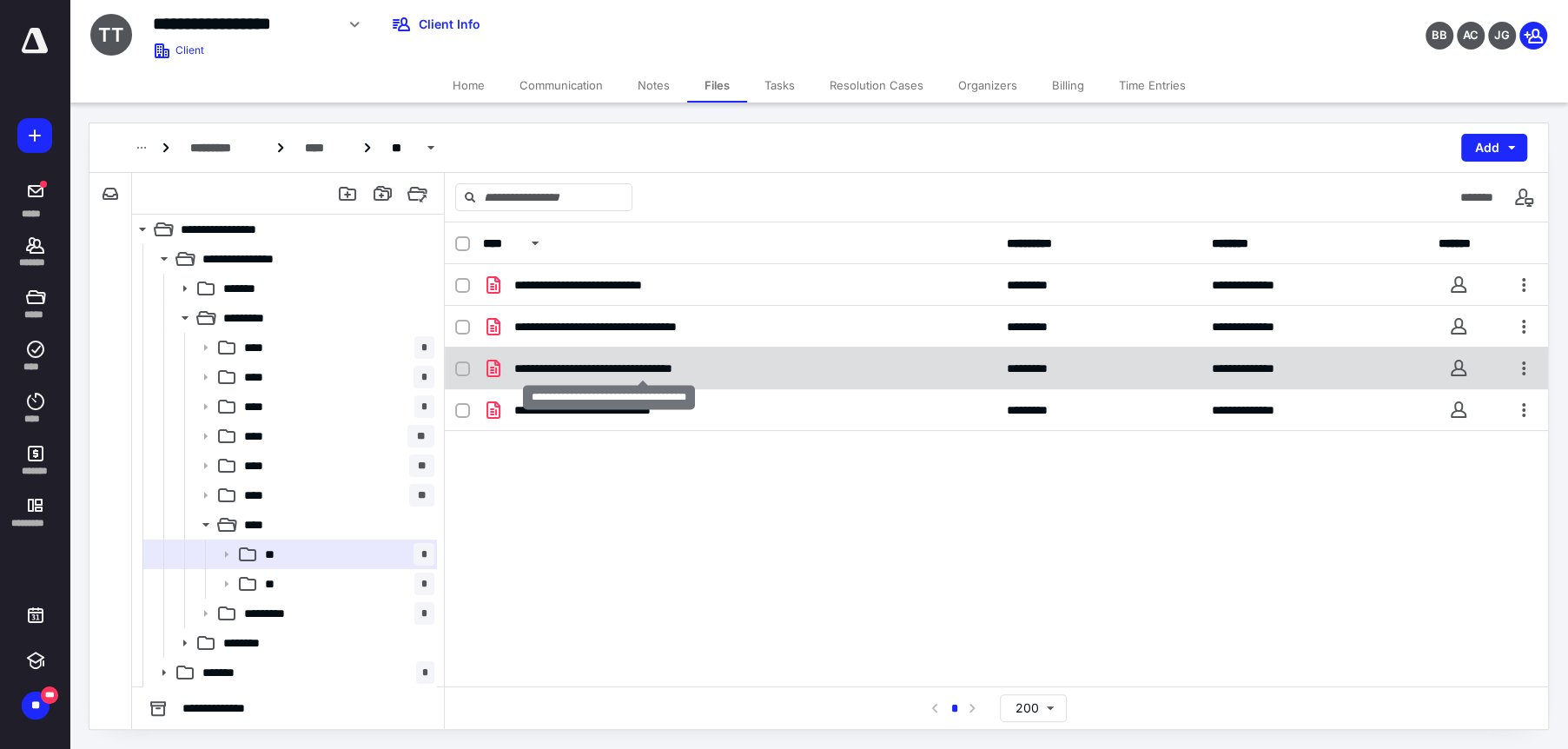 click on "**********" at bounding box center (643, 368) 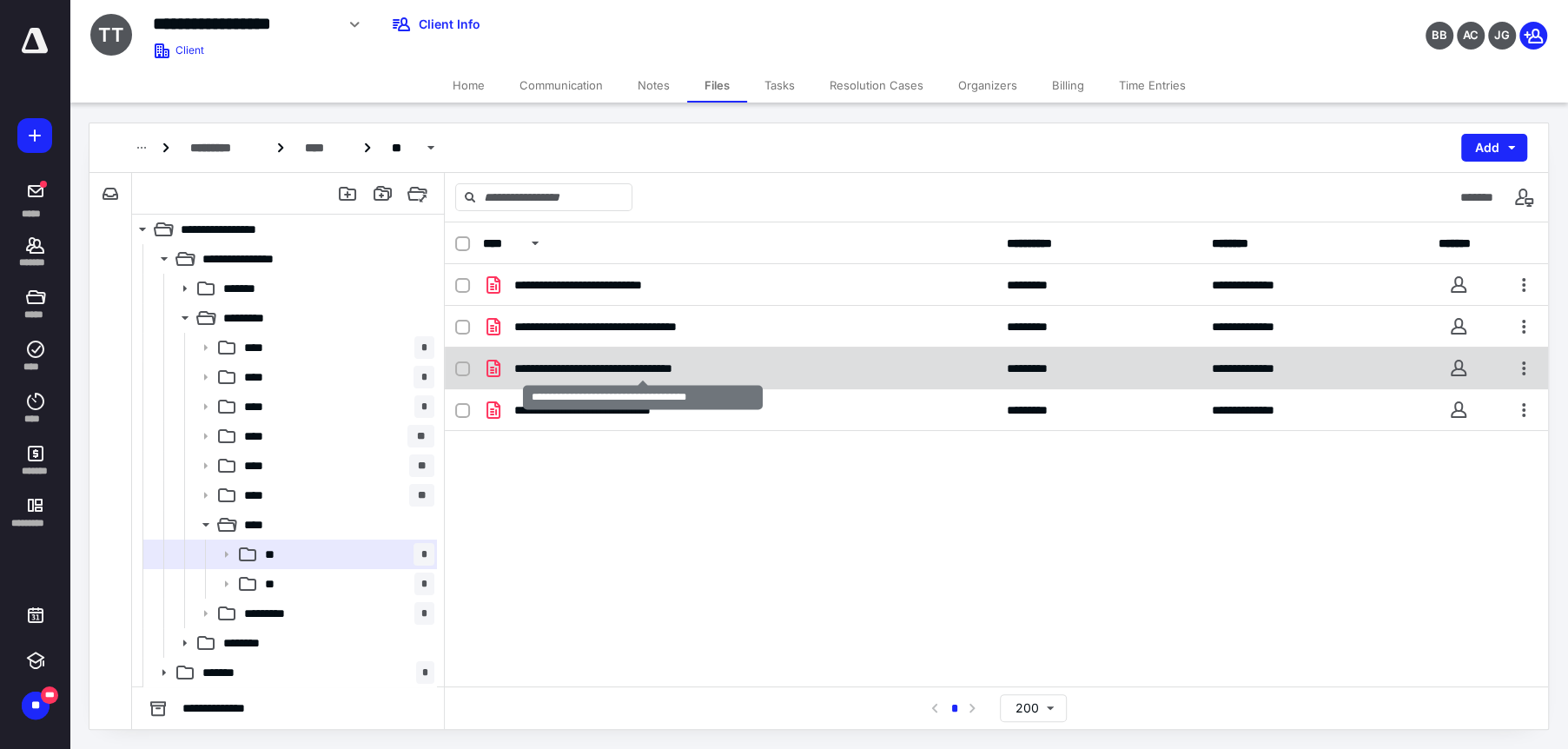 click on "**********" at bounding box center (643, 368) 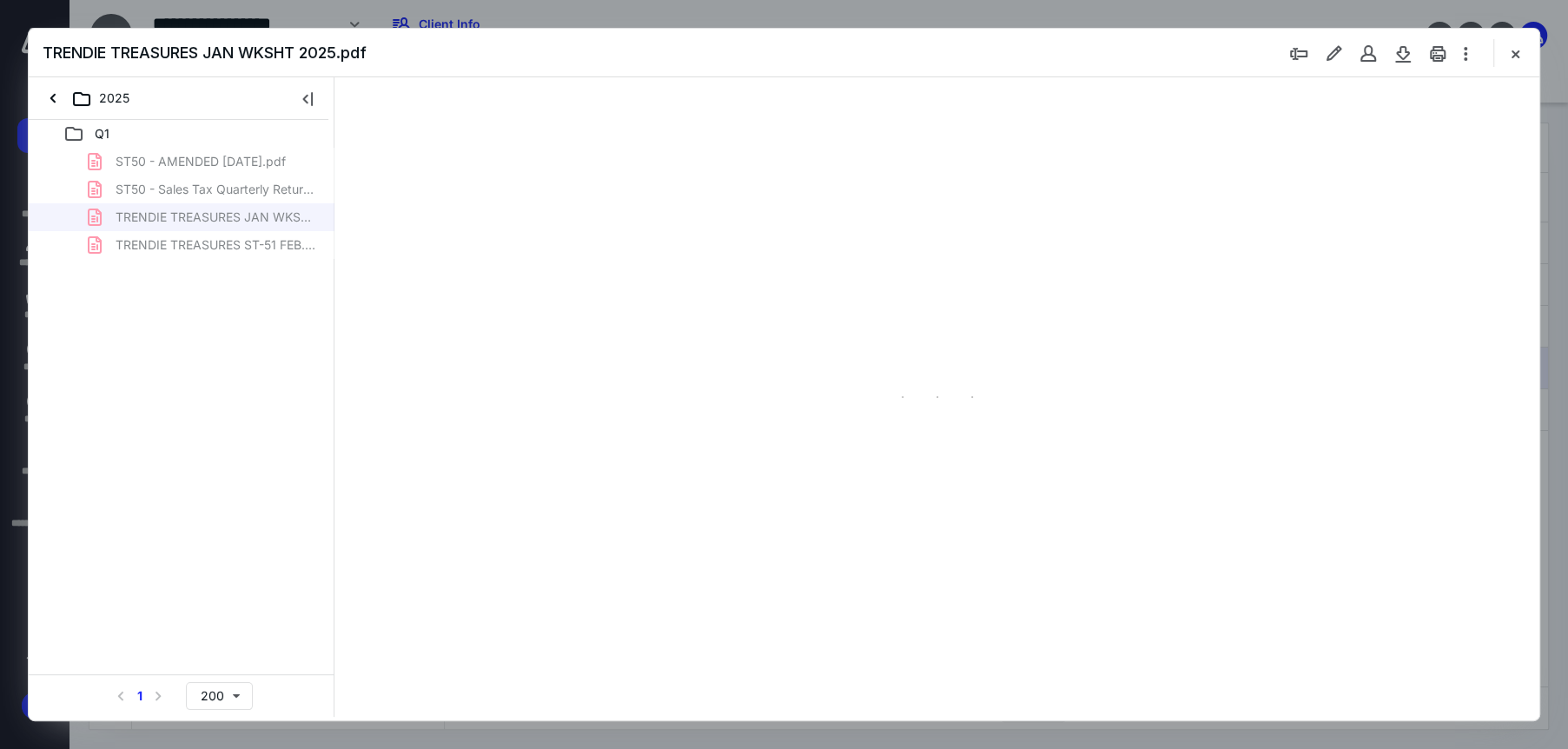 scroll, scrollTop: 0, scrollLeft: 0, axis: both 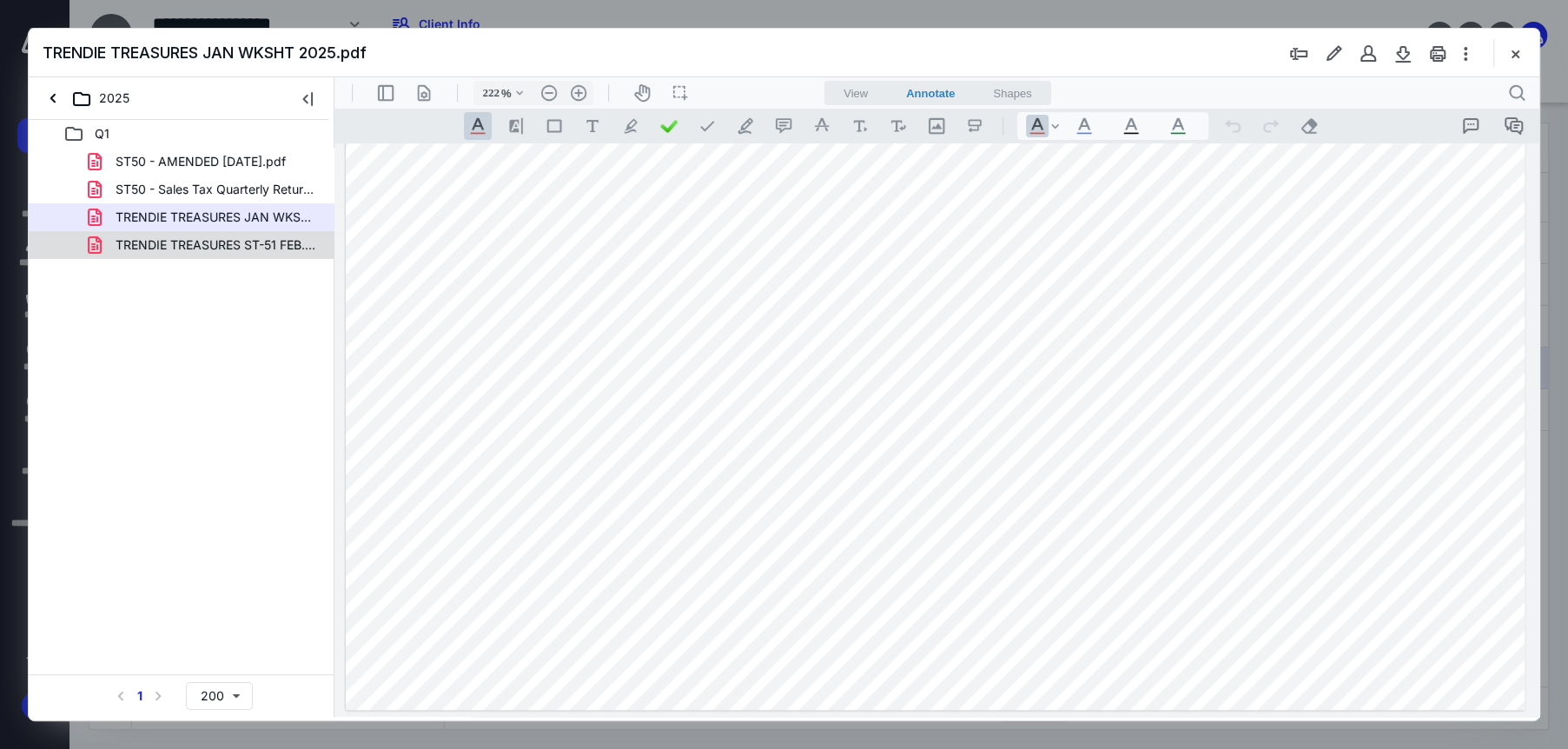 click on "TRENDIE TREASURES ST-51 FEB.pdf" at bounding box center [216, 245] 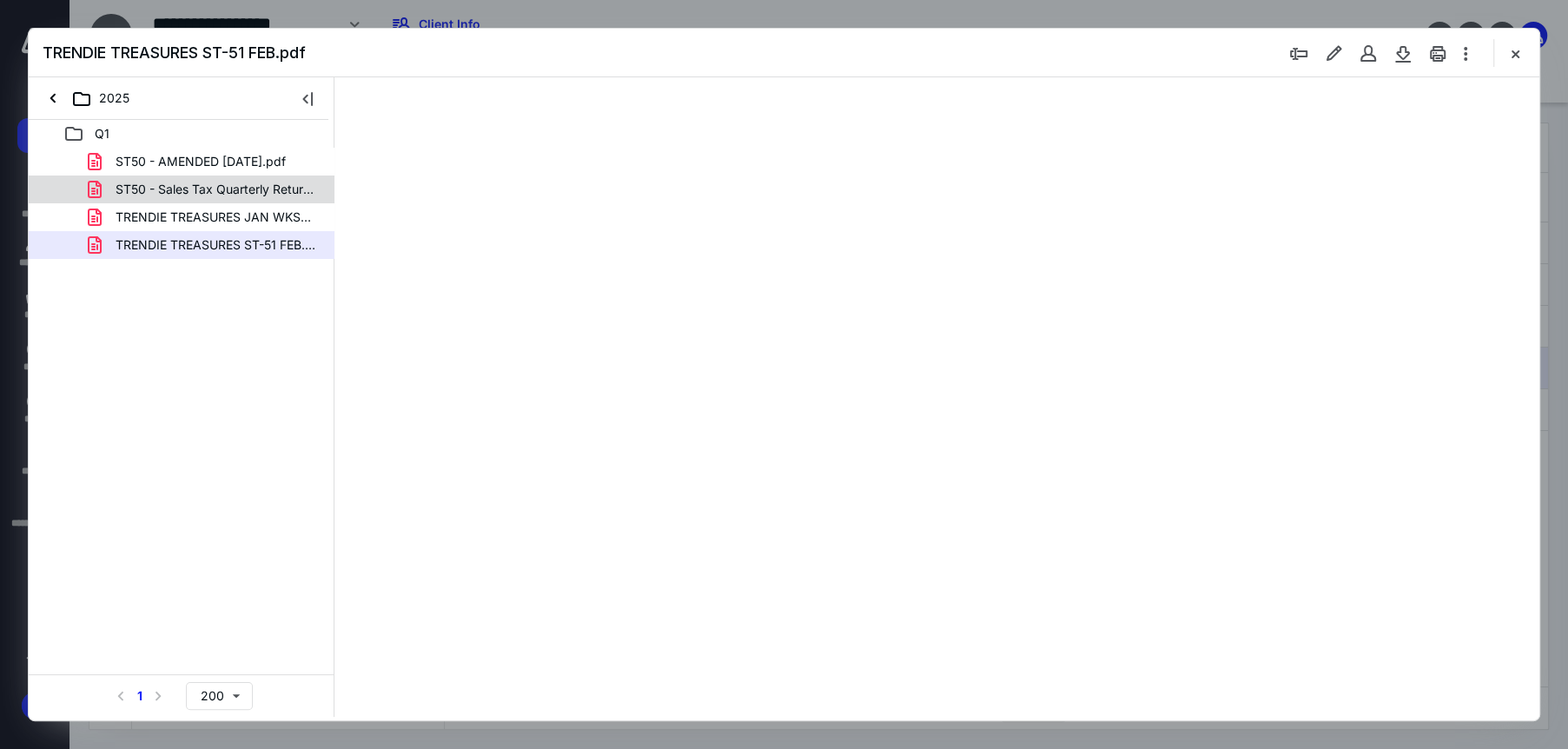 scroll, scrollTop: 0, scrollLeft: 0, axis: both 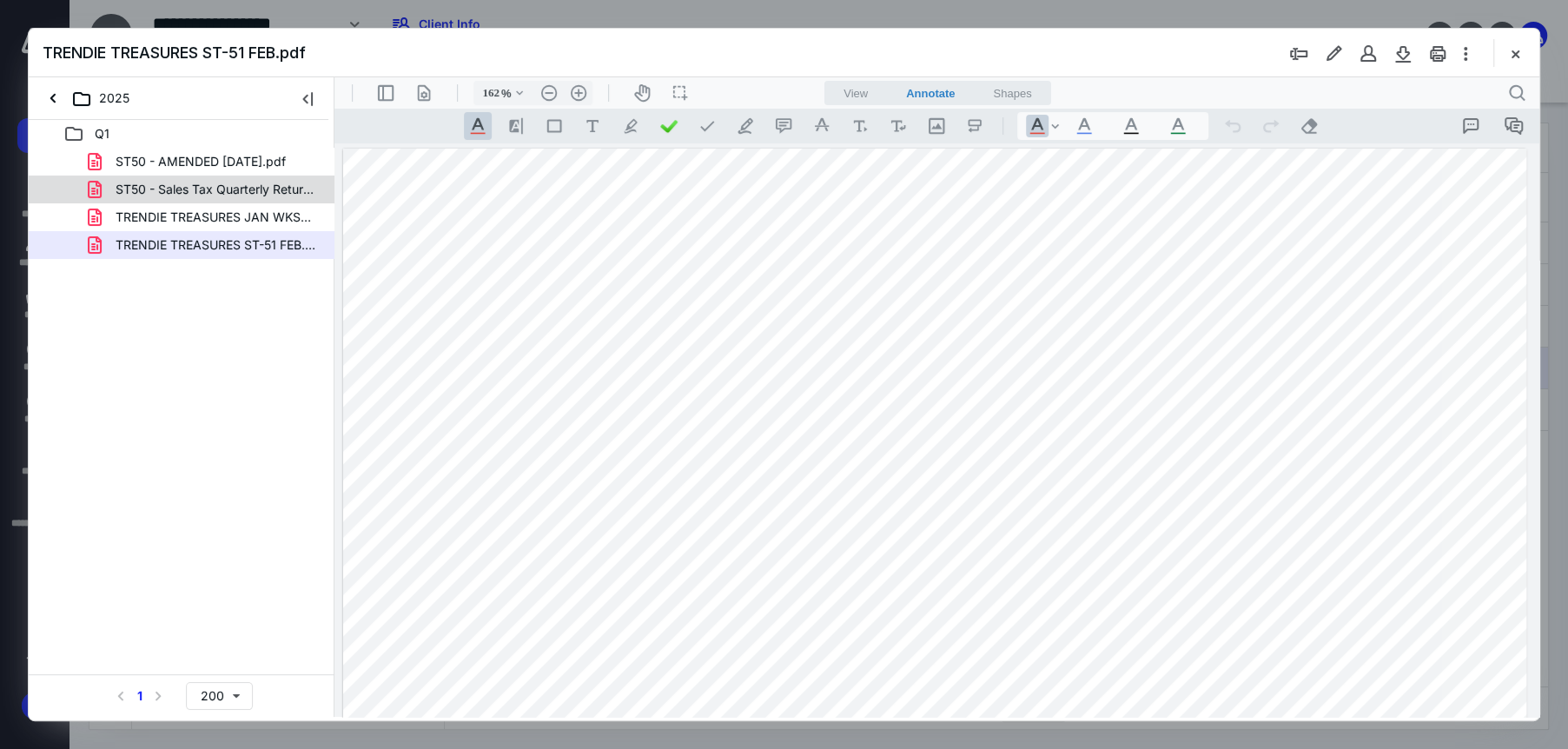 click on "ST50 - Sales Tax Quarterly Return.pdf" at bounding box center (216, 189) 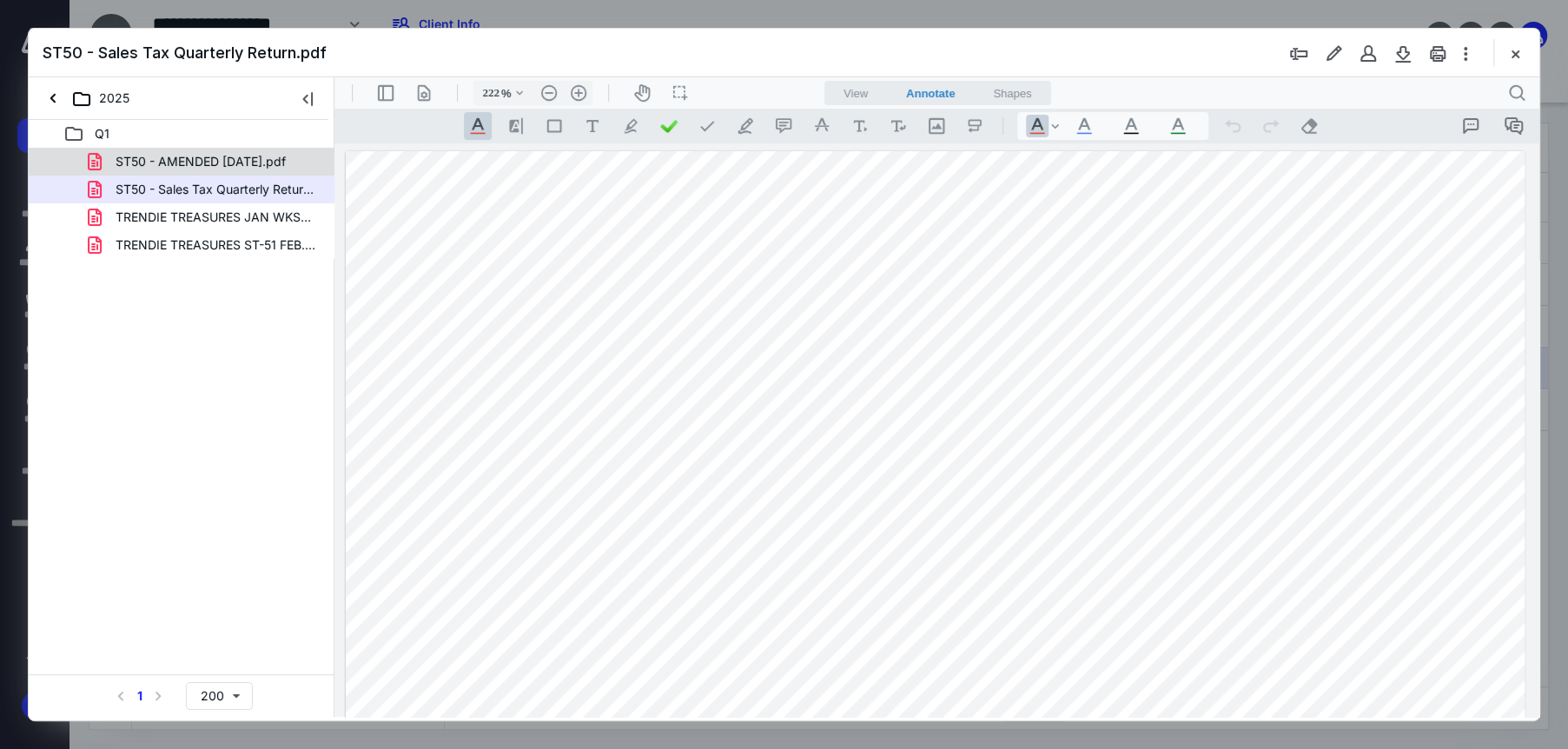 click on "ST50 - AMENDED MARCH 2025.pdf" at bounding box center (201, 162) 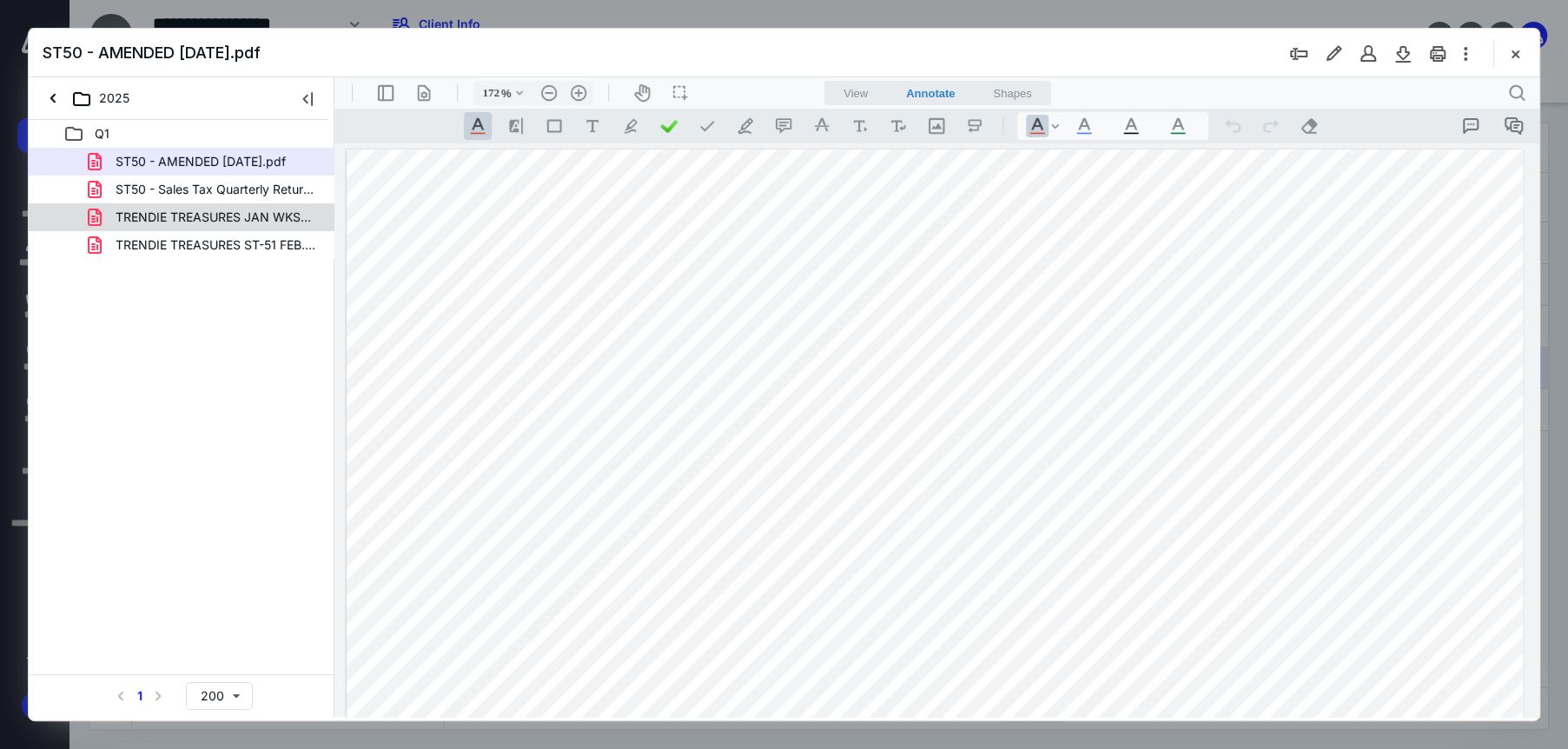 click on "TRENDIE TREASURES JAN WKSHT 2025.pdf" at bounding box center [216, 217] 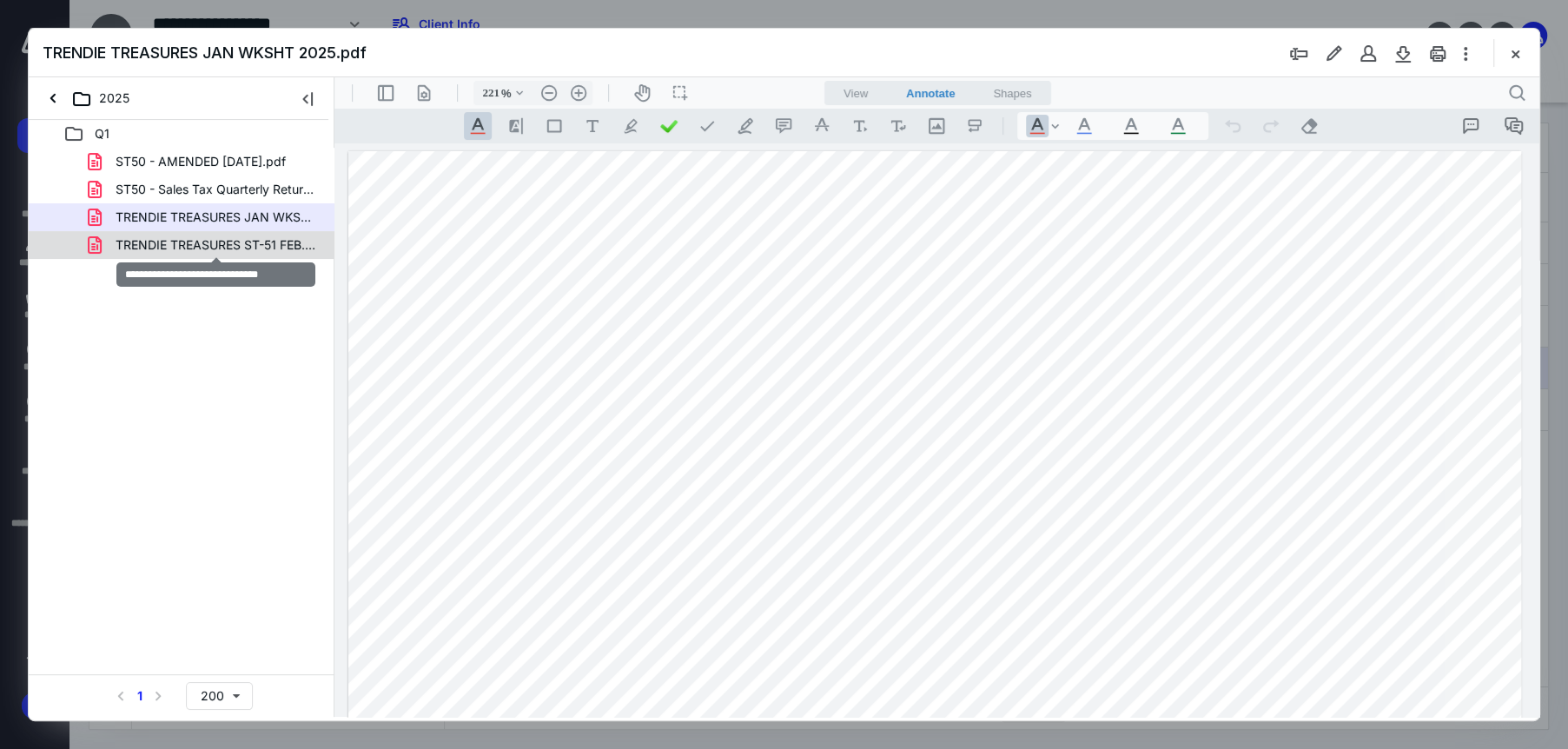 click on "TRENDIE TREASURES ST-51 FEB.pdf" at bounding box center (216, 245) 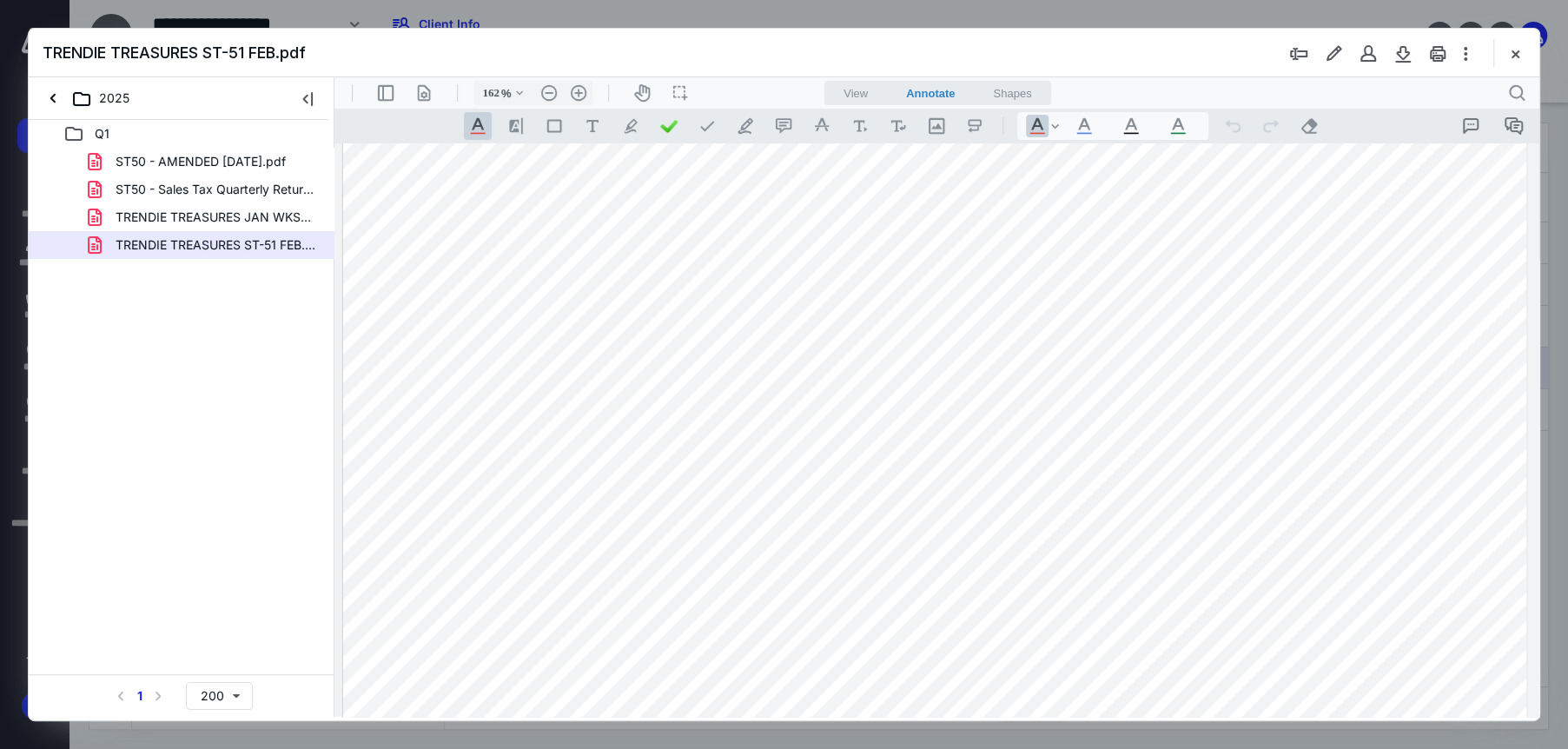 scroll, scrollTop: 1110, scrollLeft: 0, axis: vertical 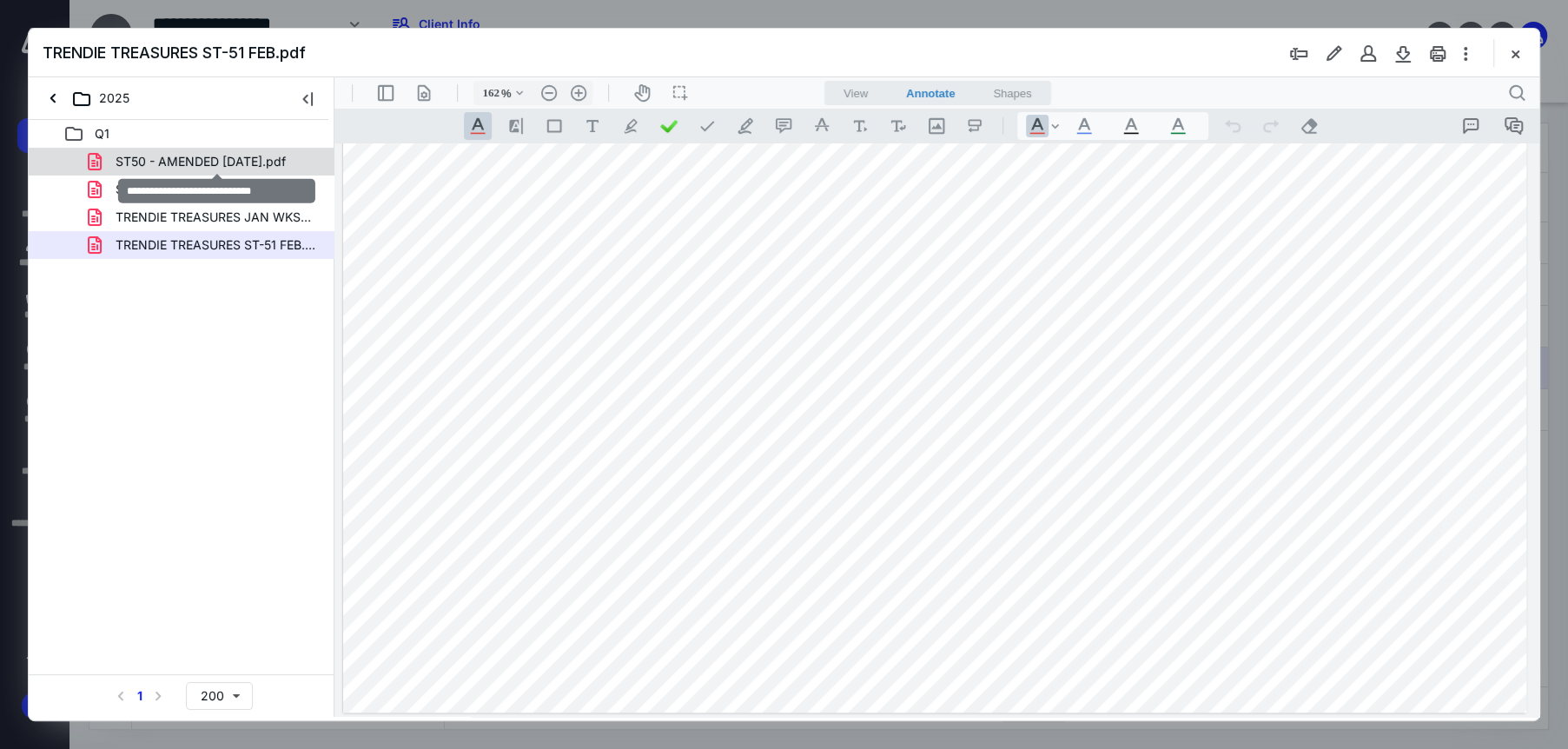 click on "ST50 - AMENDED MARCH 2025.pdf" at bounding box center [201, 162] 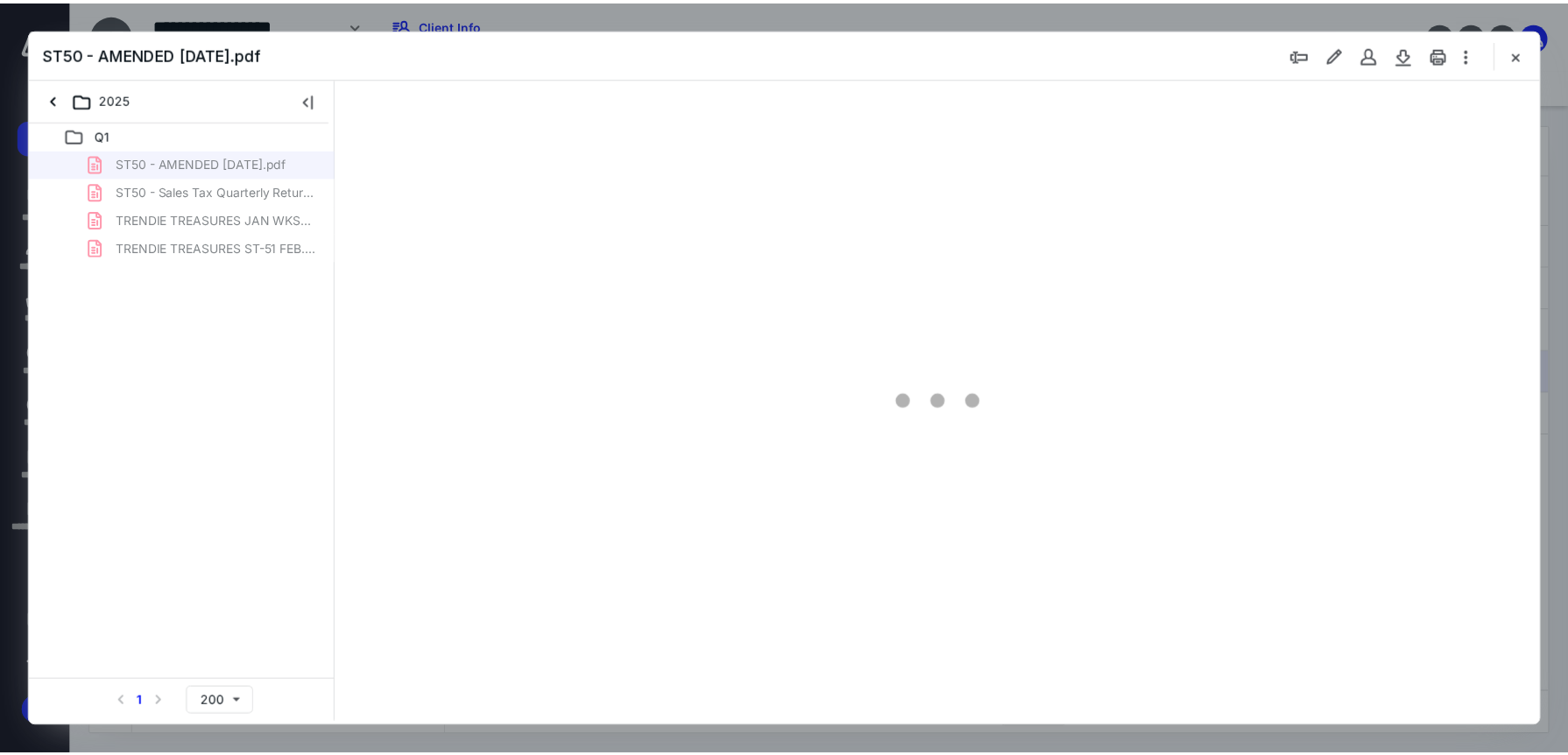 scroll, scrollTop: 0, scrollLeft: 0, axis: both 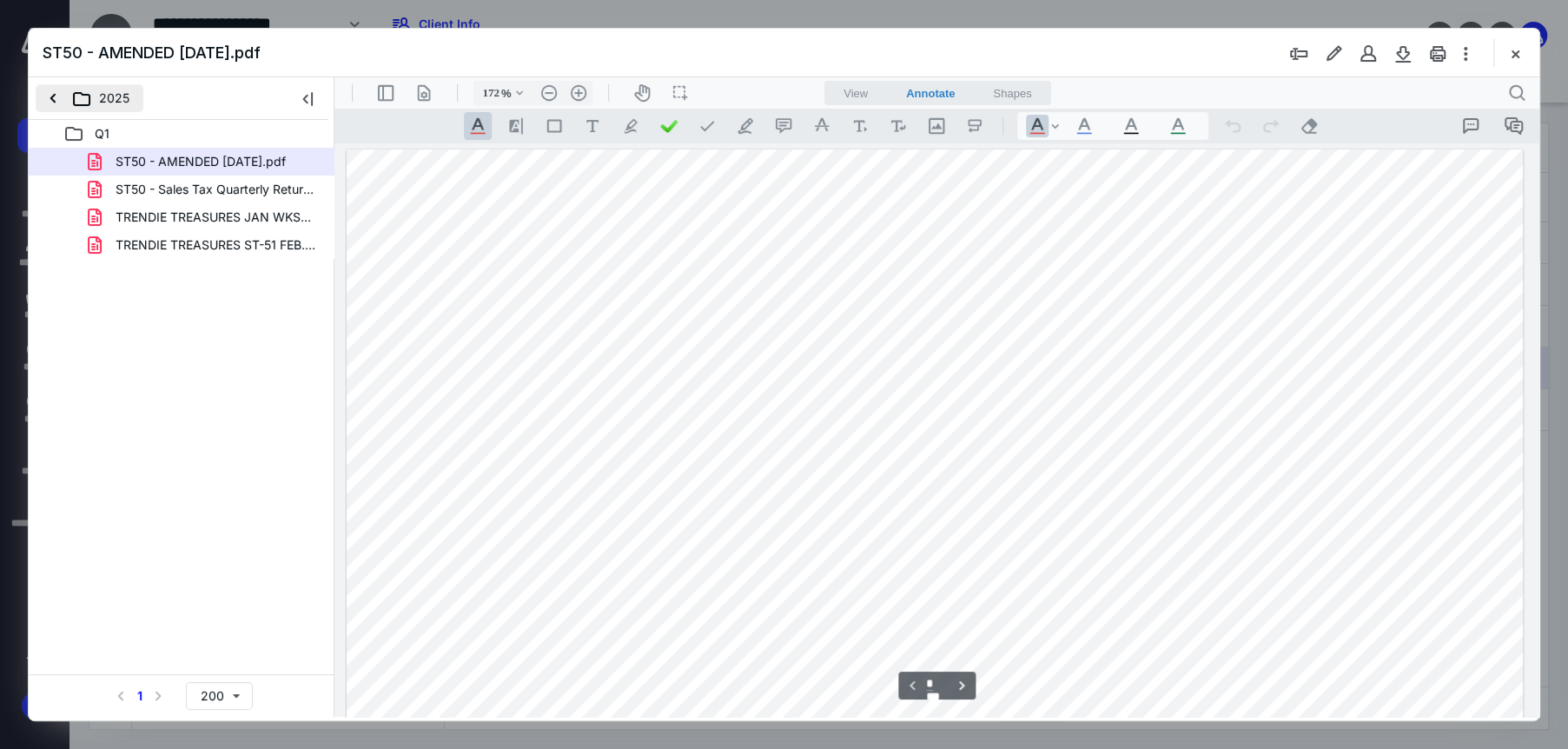 click on "2025" at bounding box center (89, 98) 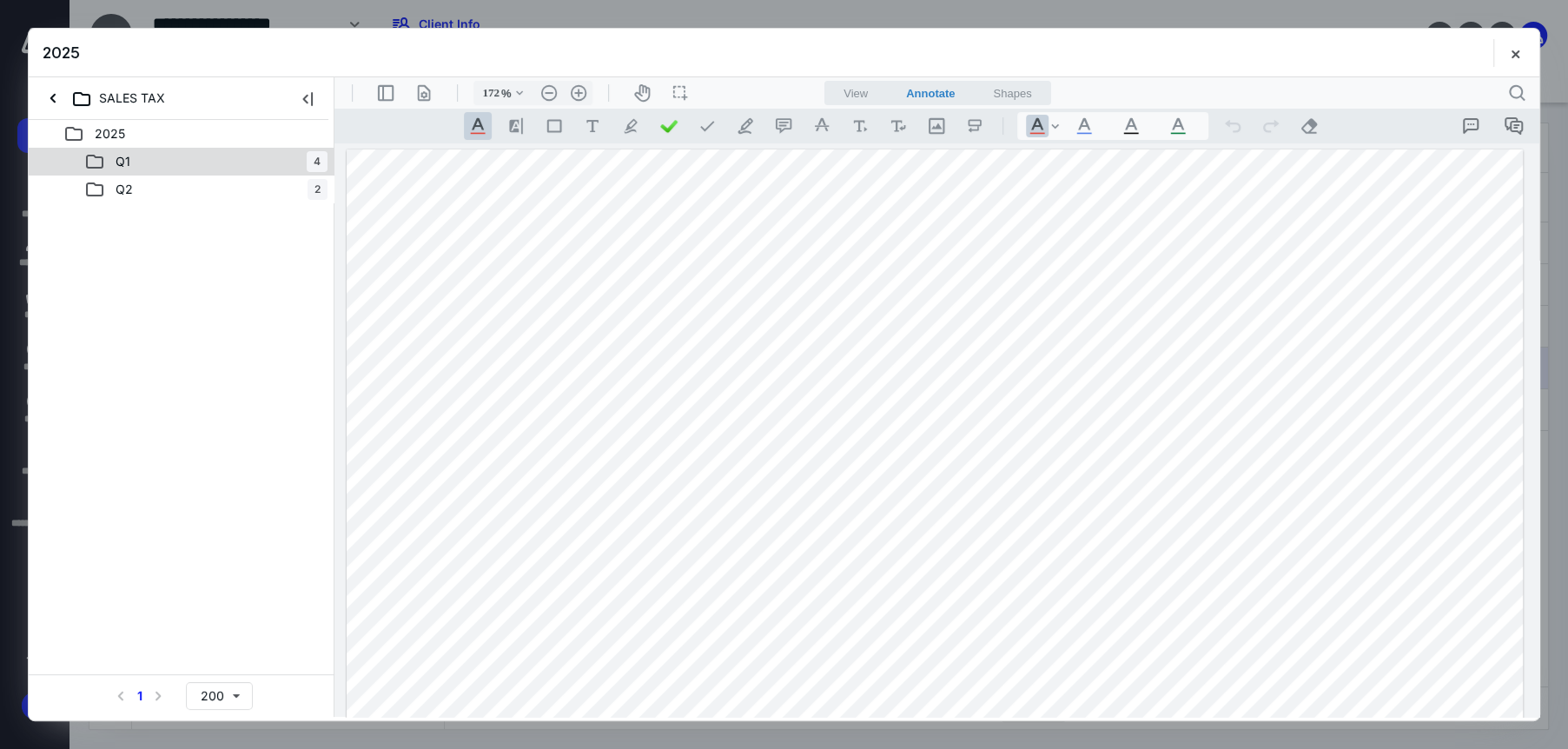 click on "Q1 4" at bounding box center (206, 162) 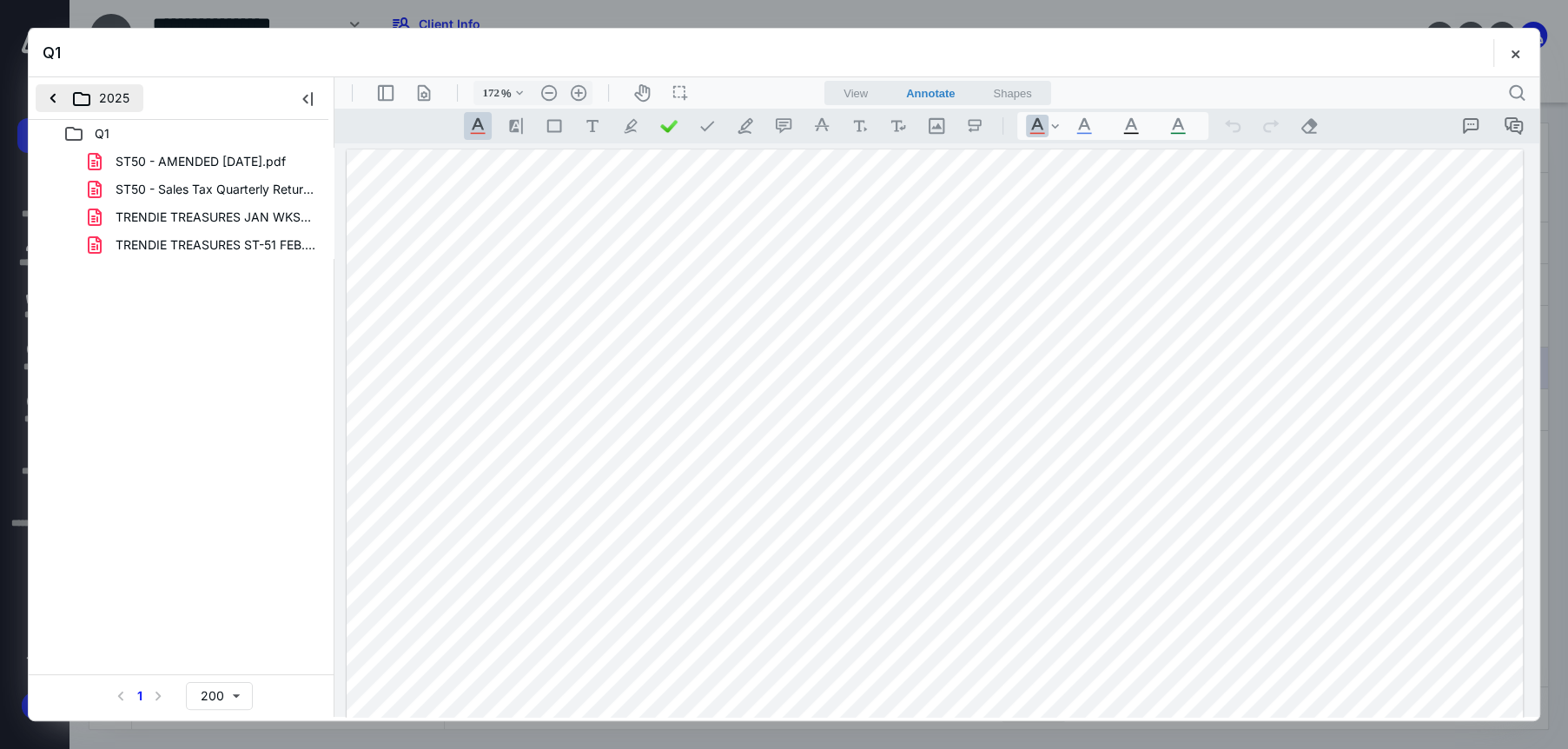 click on "2025" at bounding box center [89, 98] 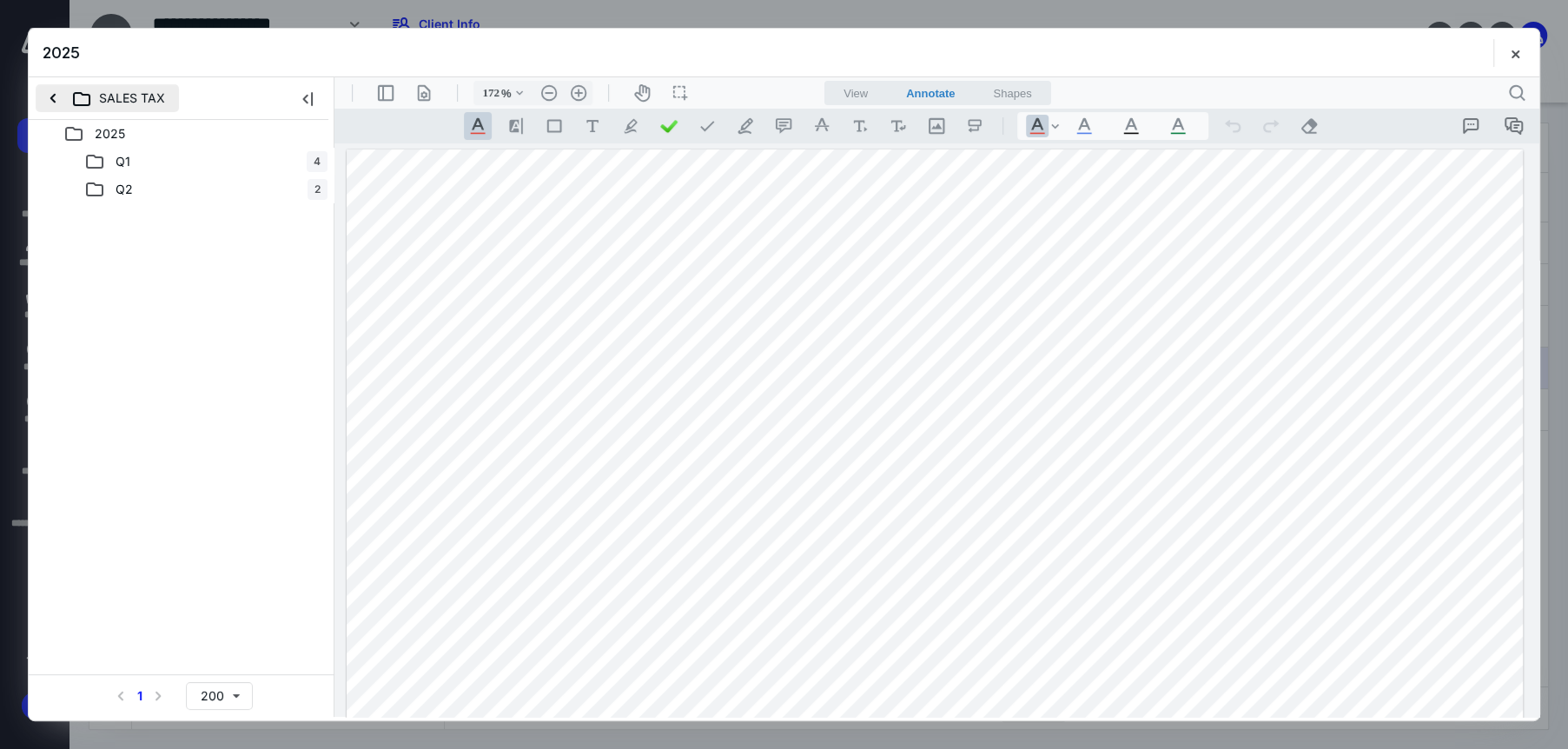 click on "SALES TAX" at bounding box center (107, 98) 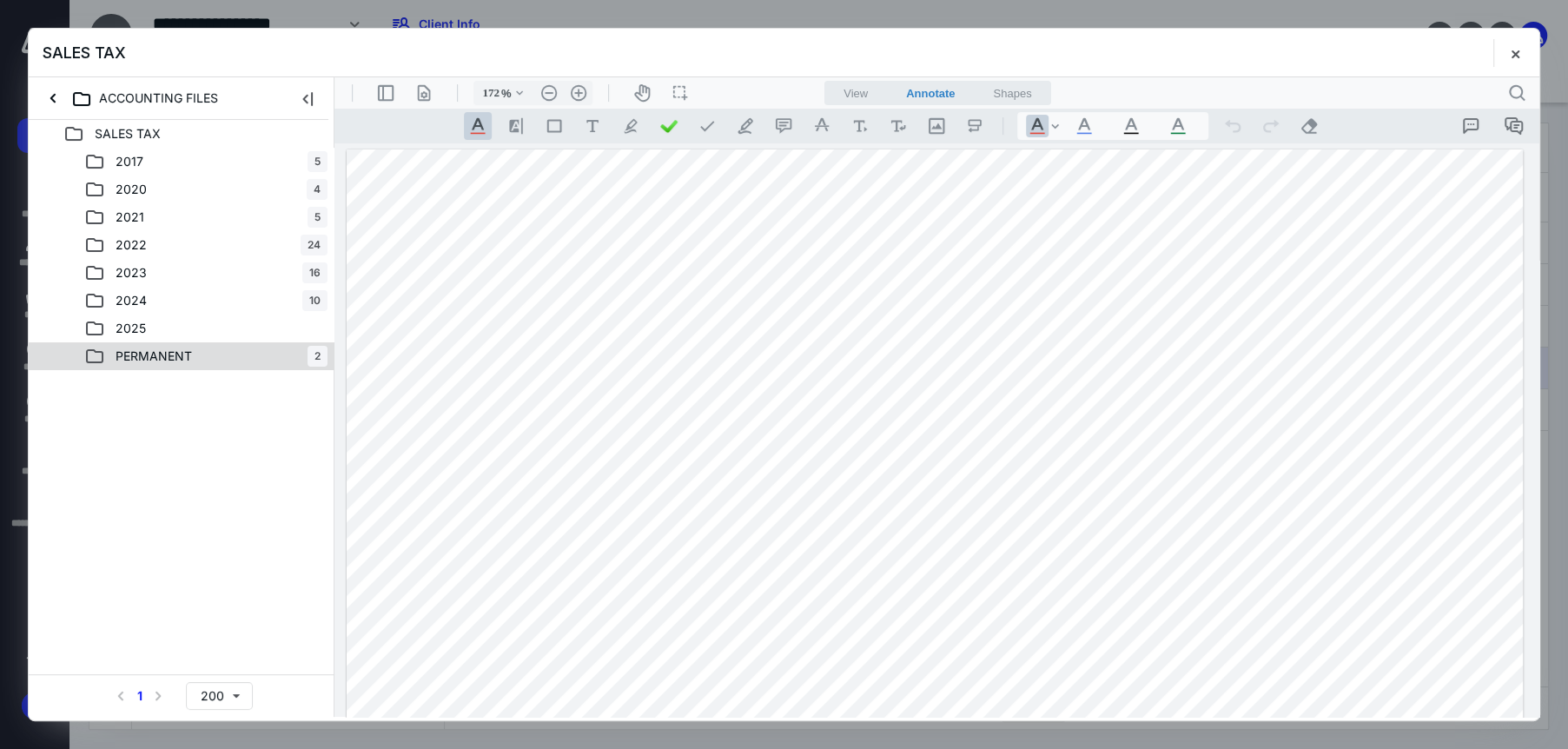click on "PERMANENT" at bounding box center [154, 356] 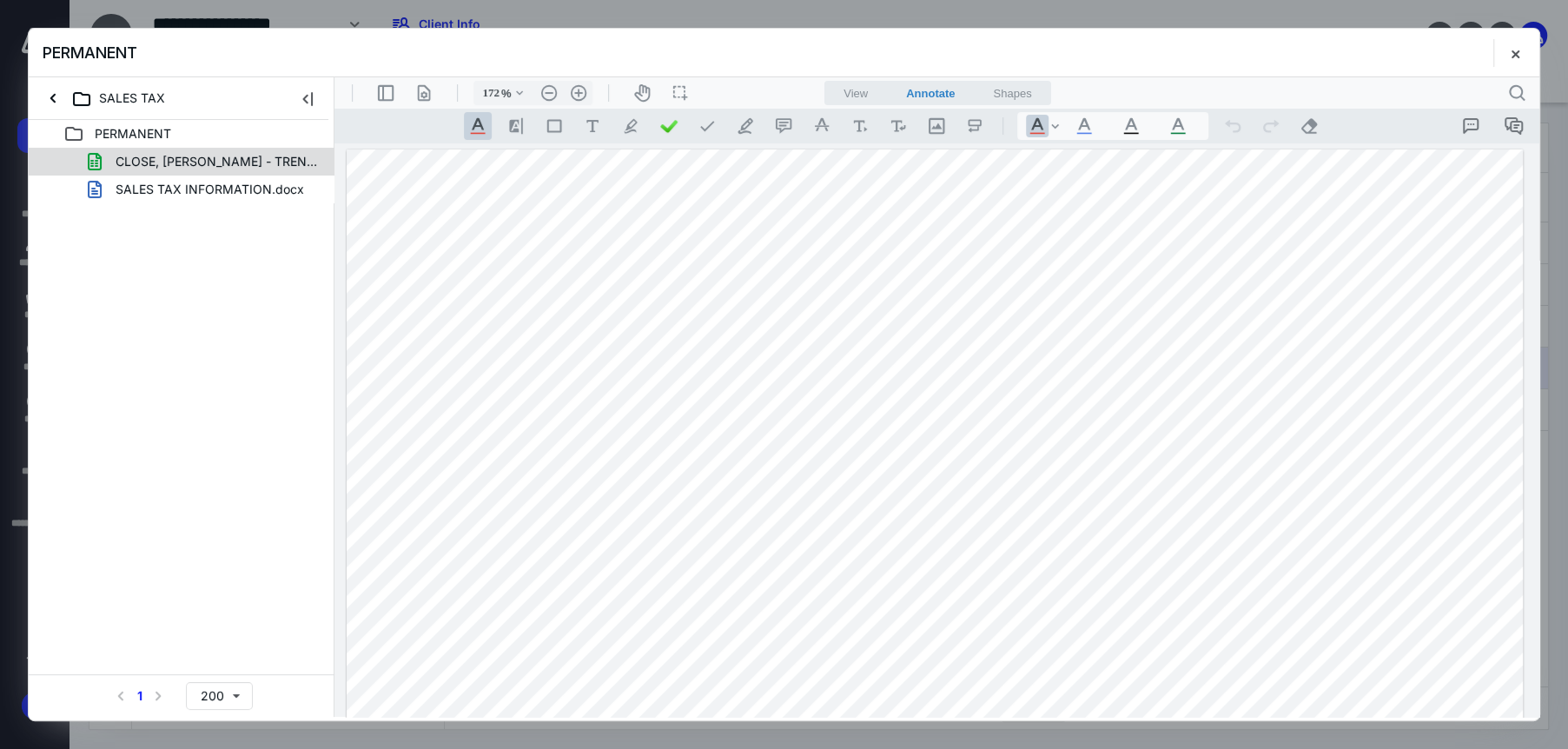click on "CLOSE, TAMMY - TRENDIE TREASURES.xlsx" at bounding box center [216, 162] 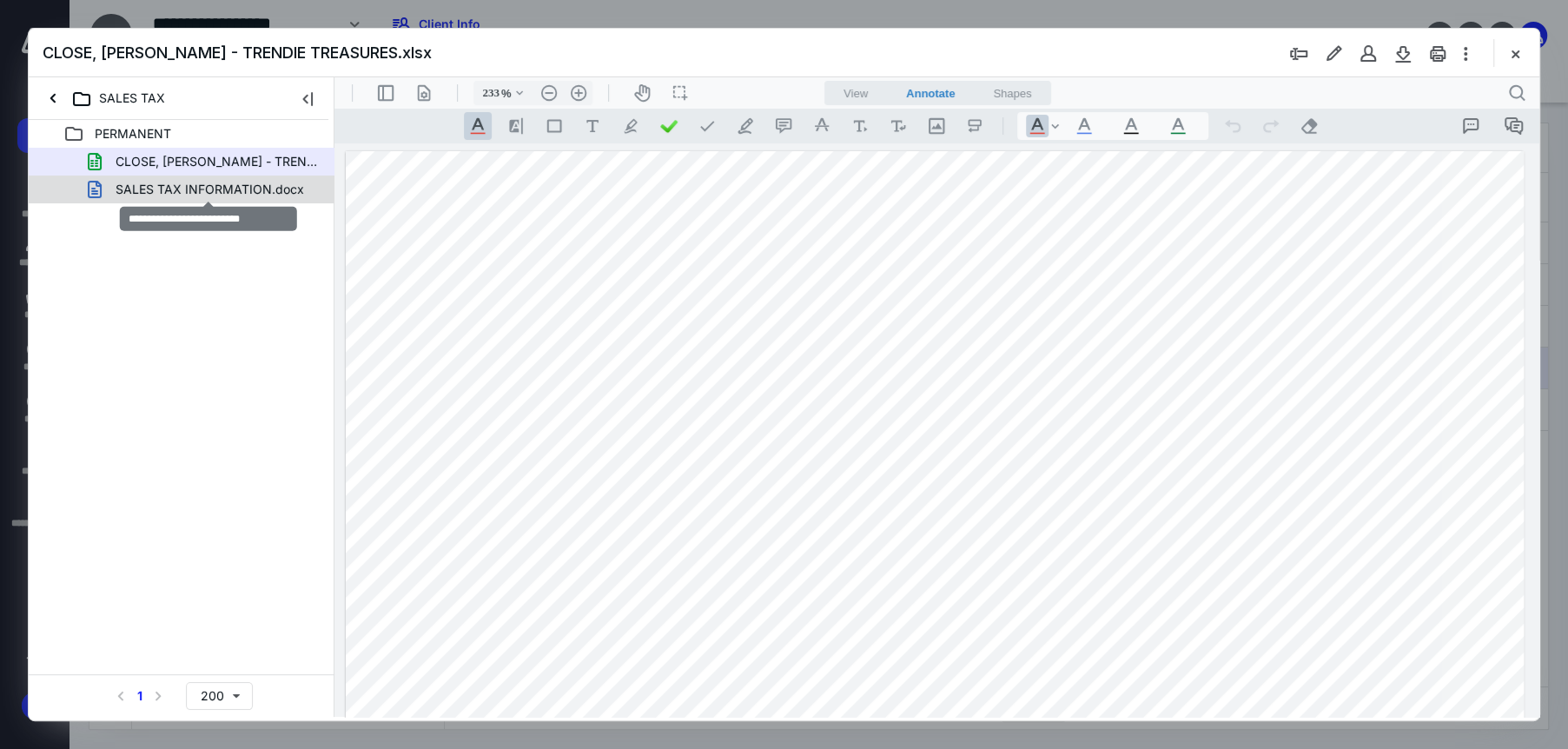 click on "SALES TAX INFORMATION.docx" at bounding box center (209, 189) 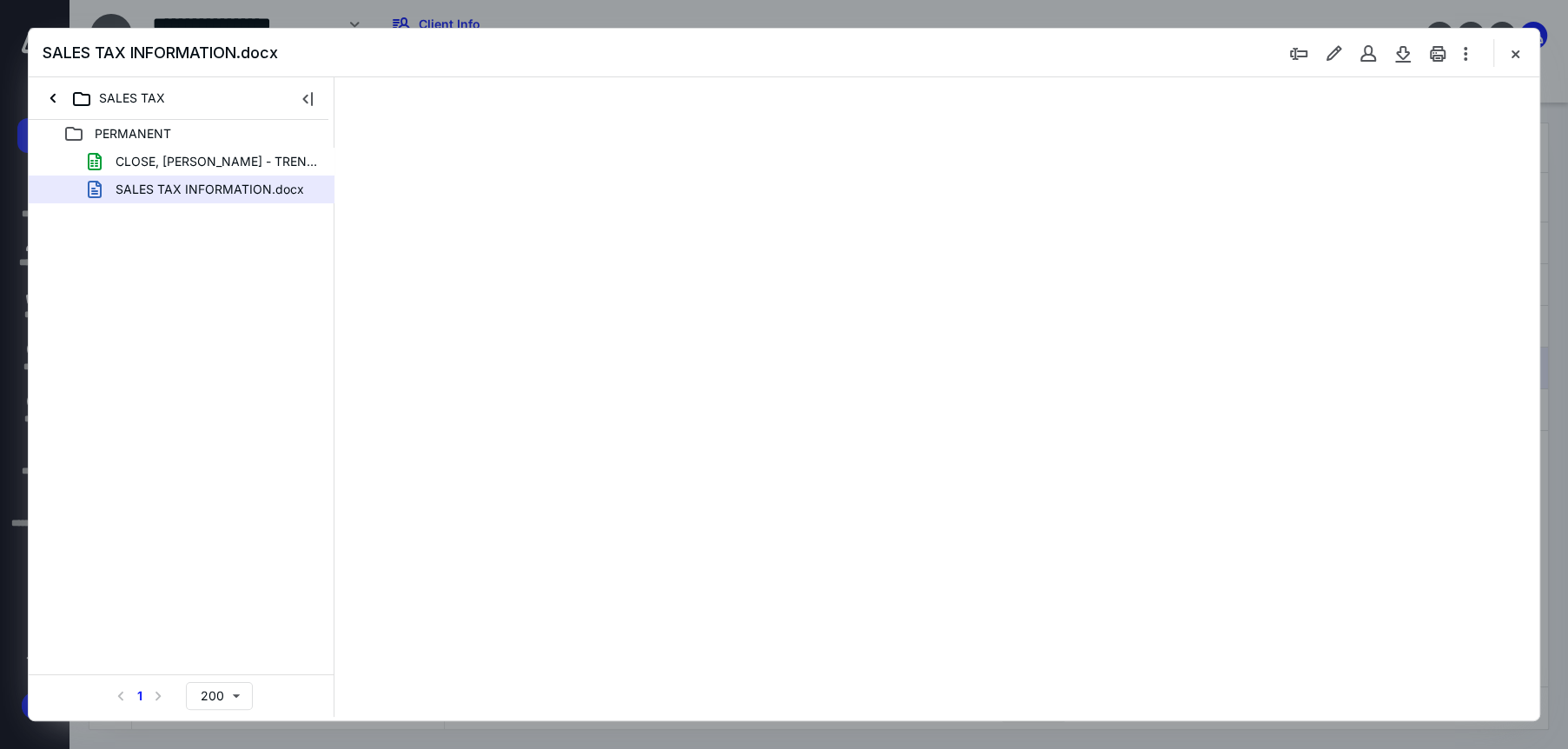 type on "222" 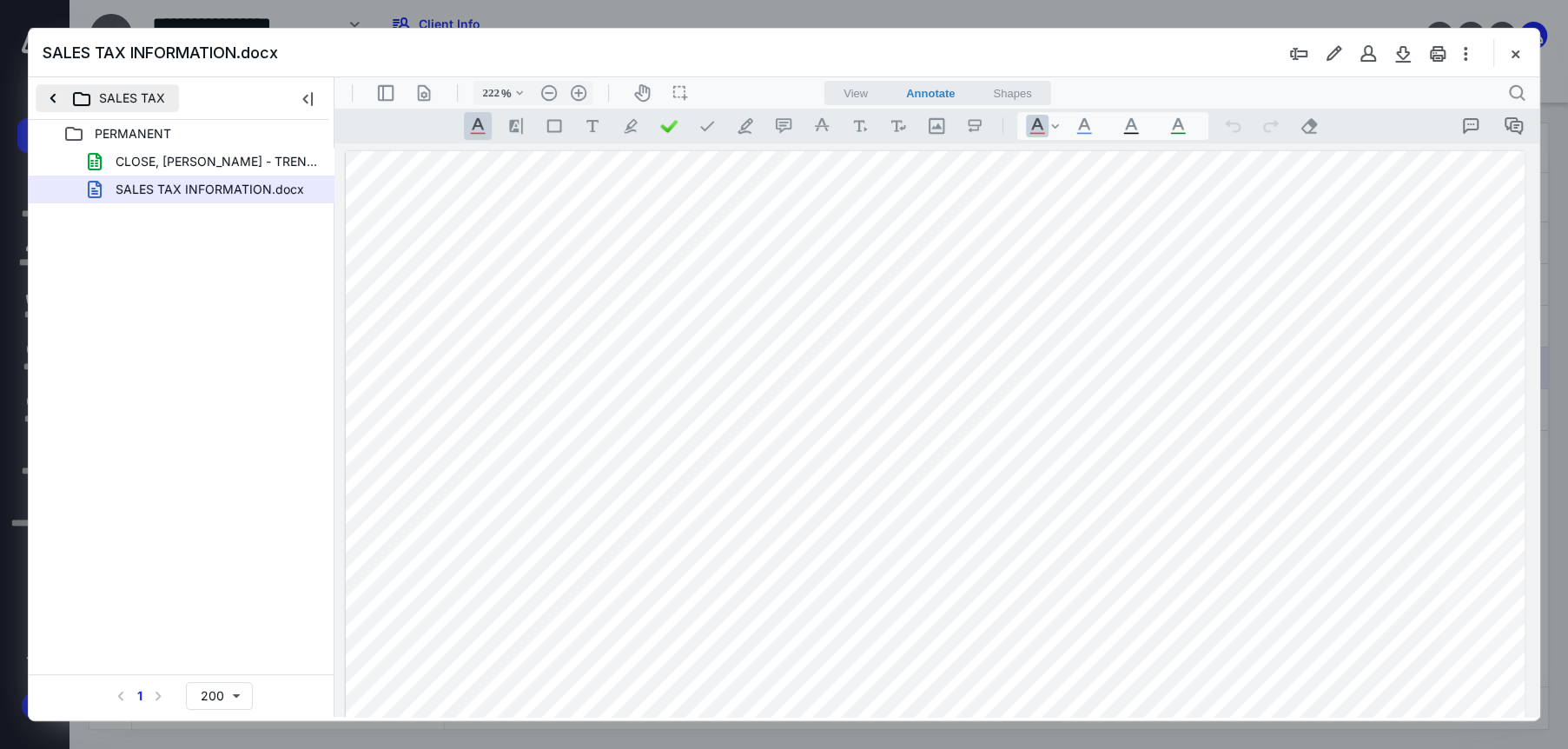 click on "SALES TAX" at bounding box center [107, 98] 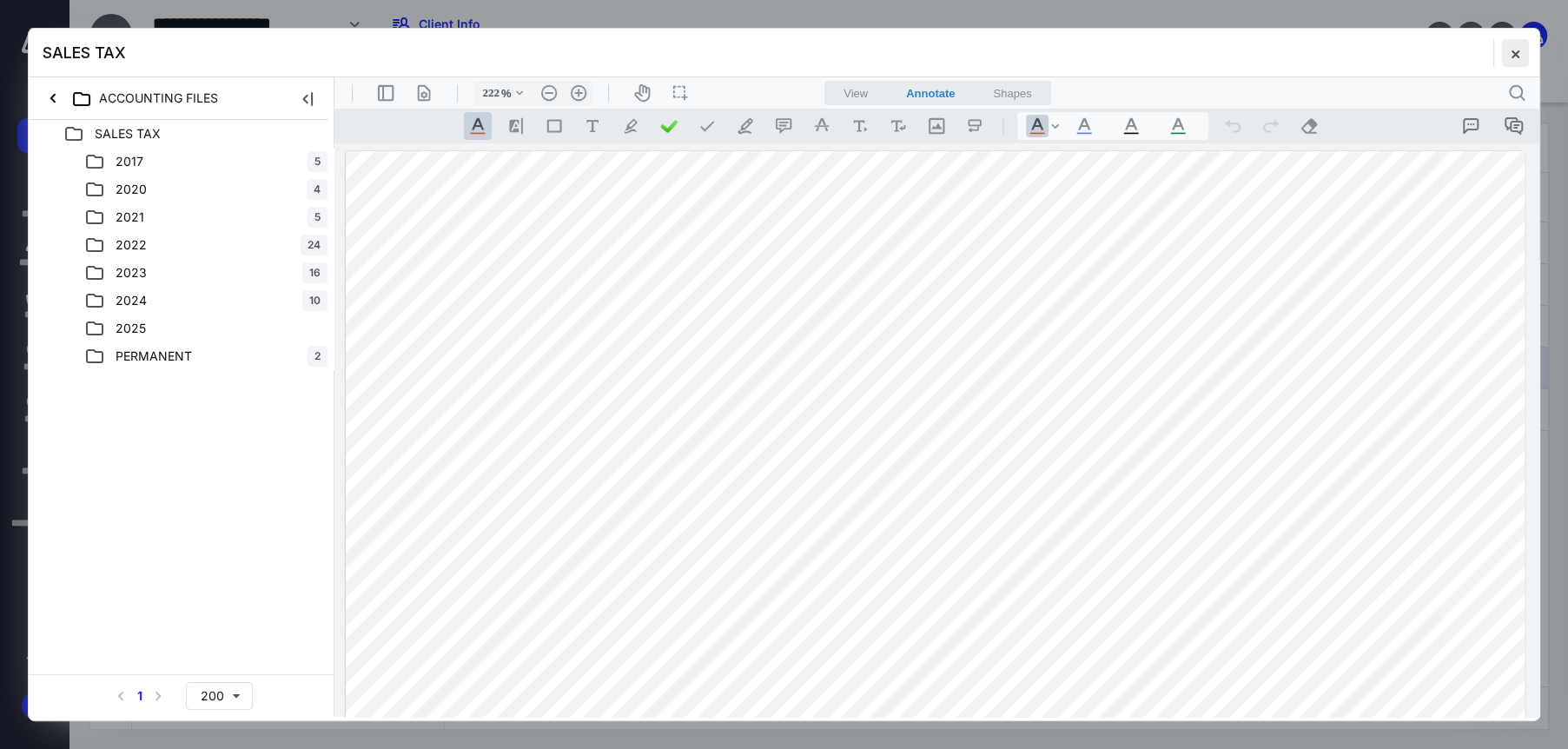 click at bounding box center (1515, 53) 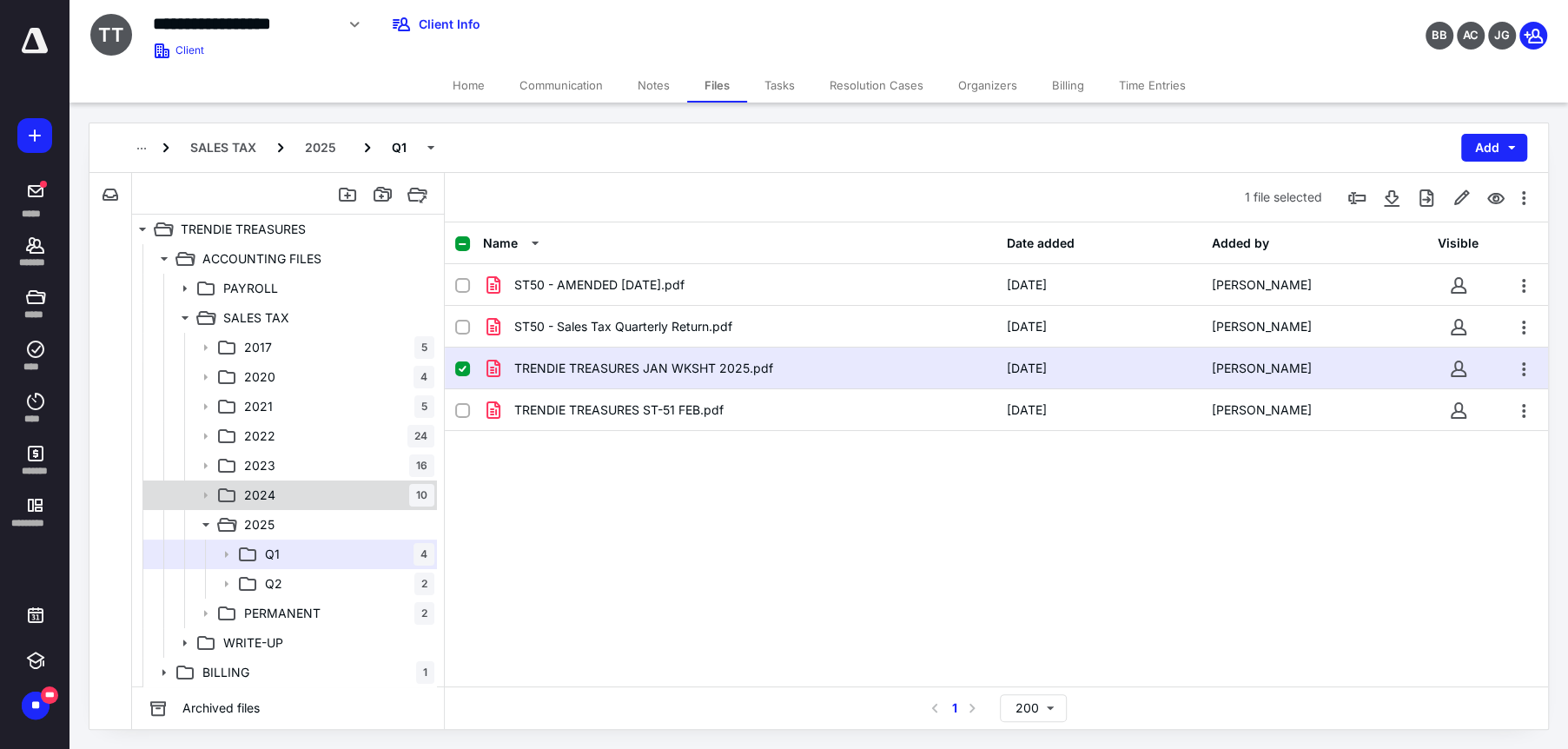 click on "2024" at bounding box center [260, 495] 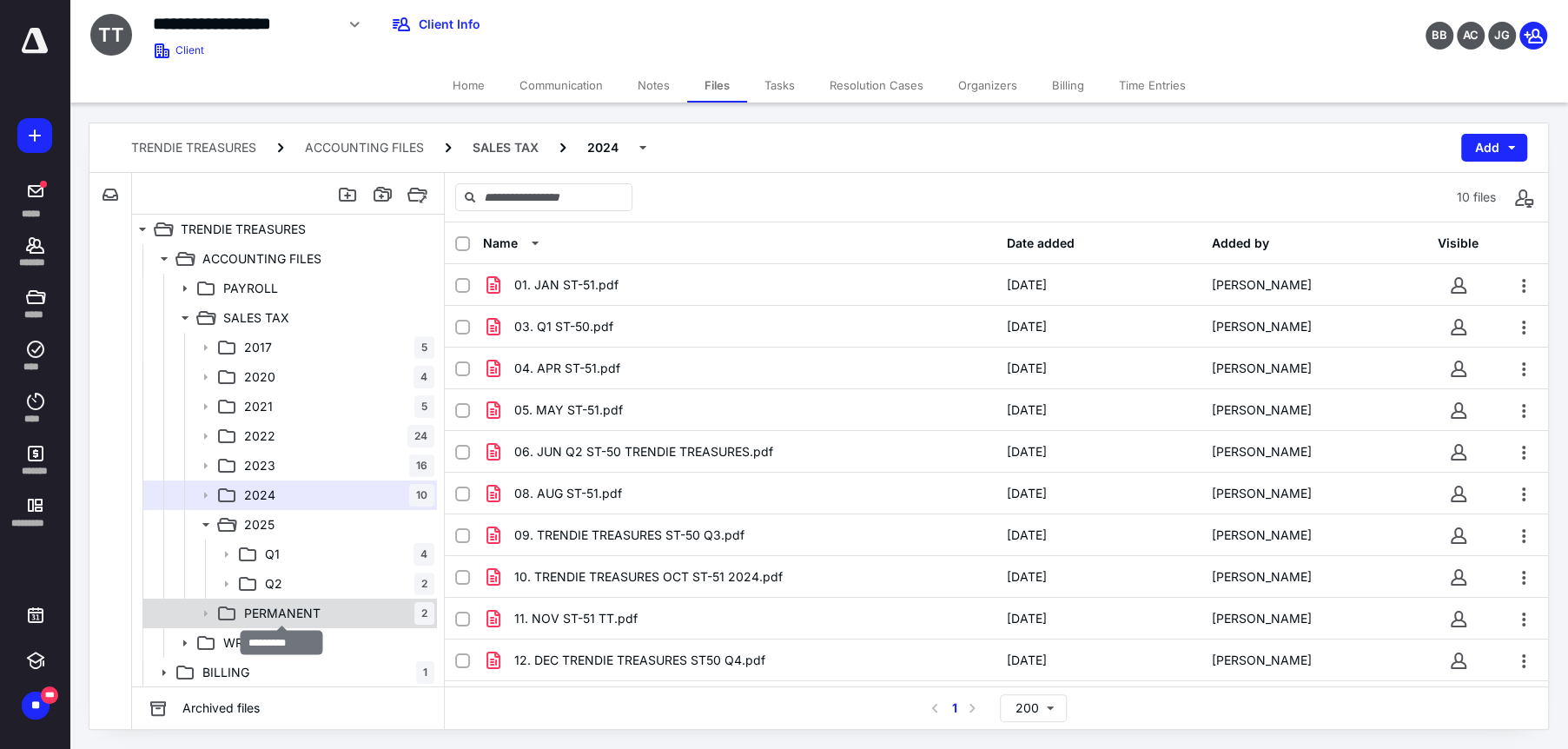 click on "PERMANENT" at bounding box center (282, 613) 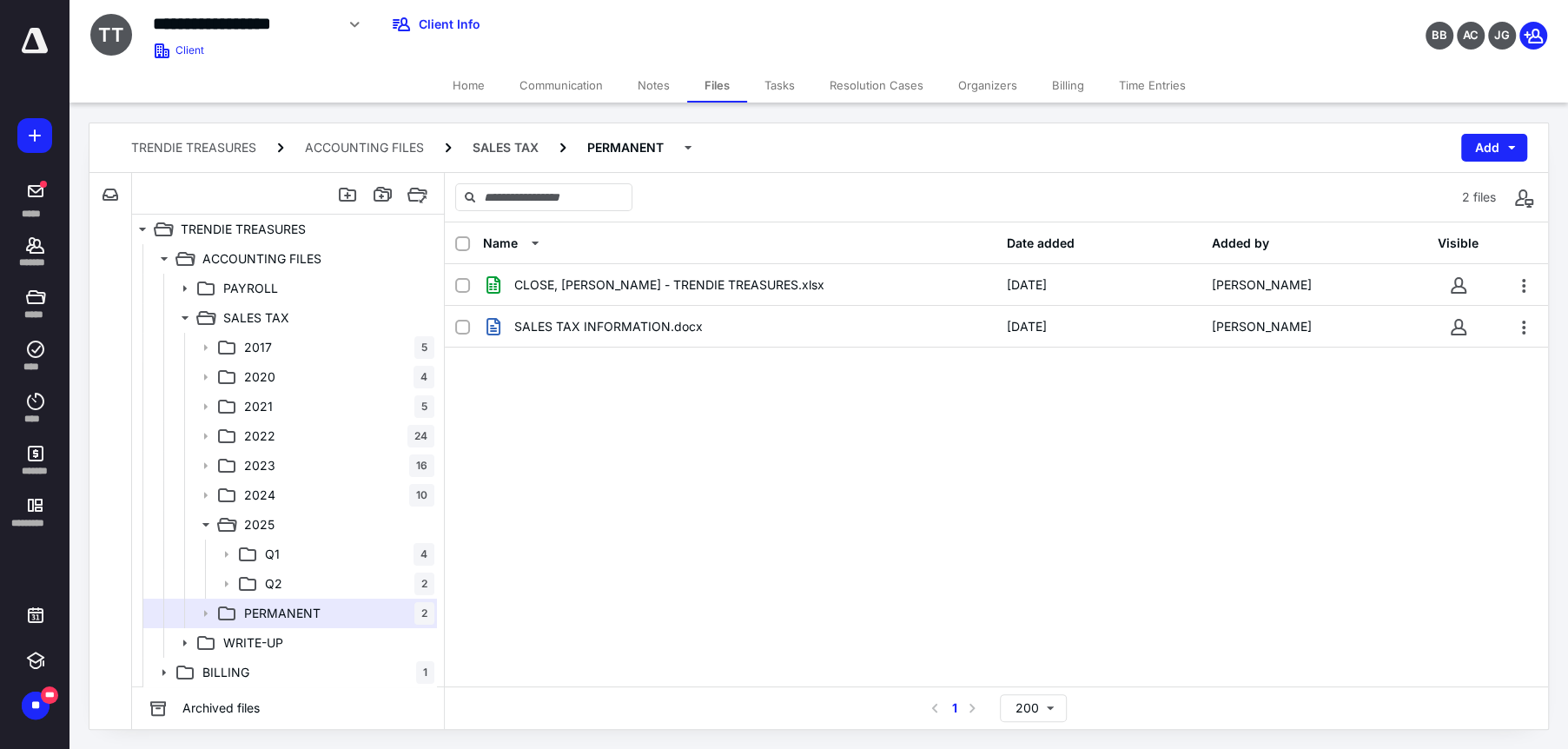 drag, startPoint x: 786, startPoint y: 81, endPoint x: 795, endPoint y: 97, distance: 18.35756 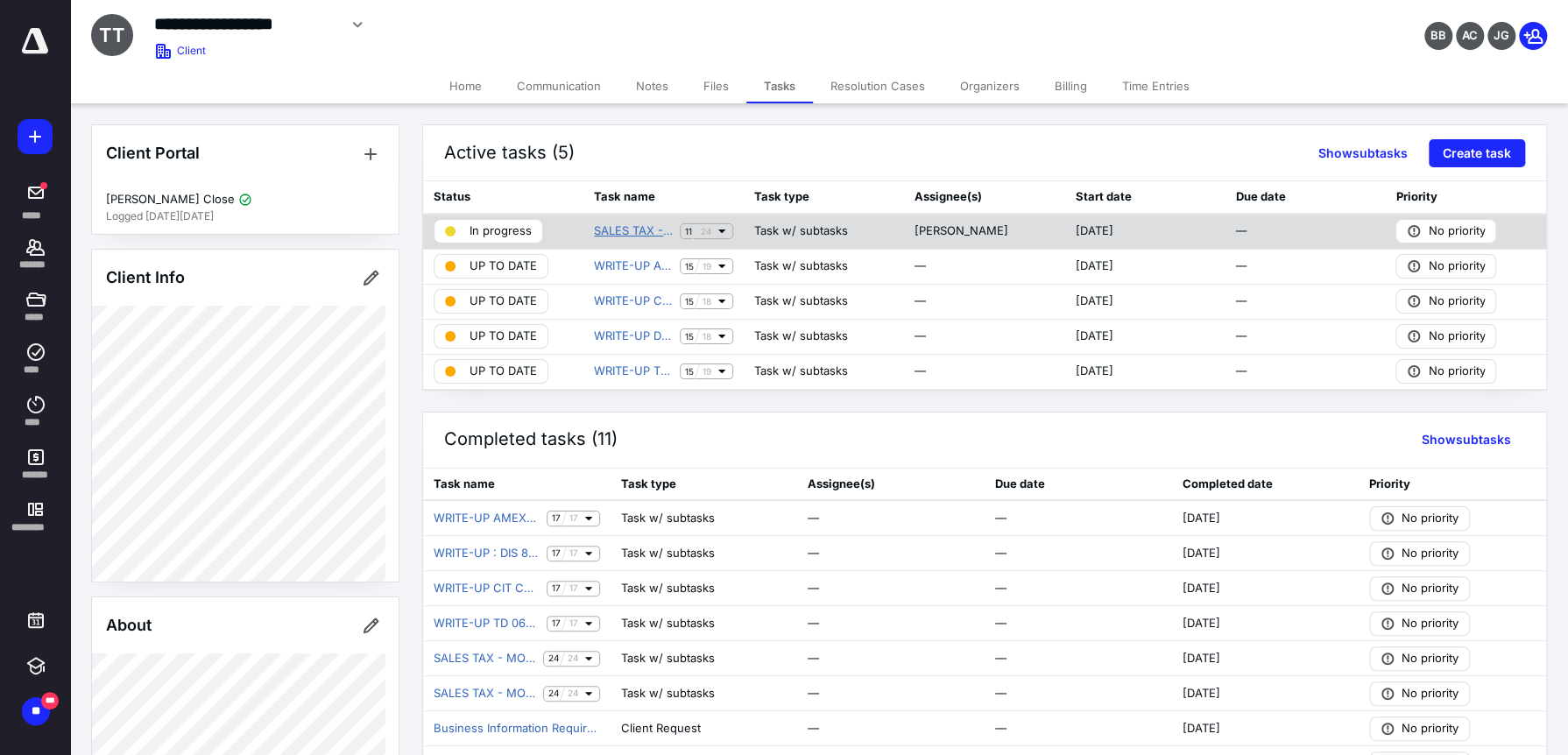 click on "SALES TAX - MONTHLY" at bounding box center [633, 231] 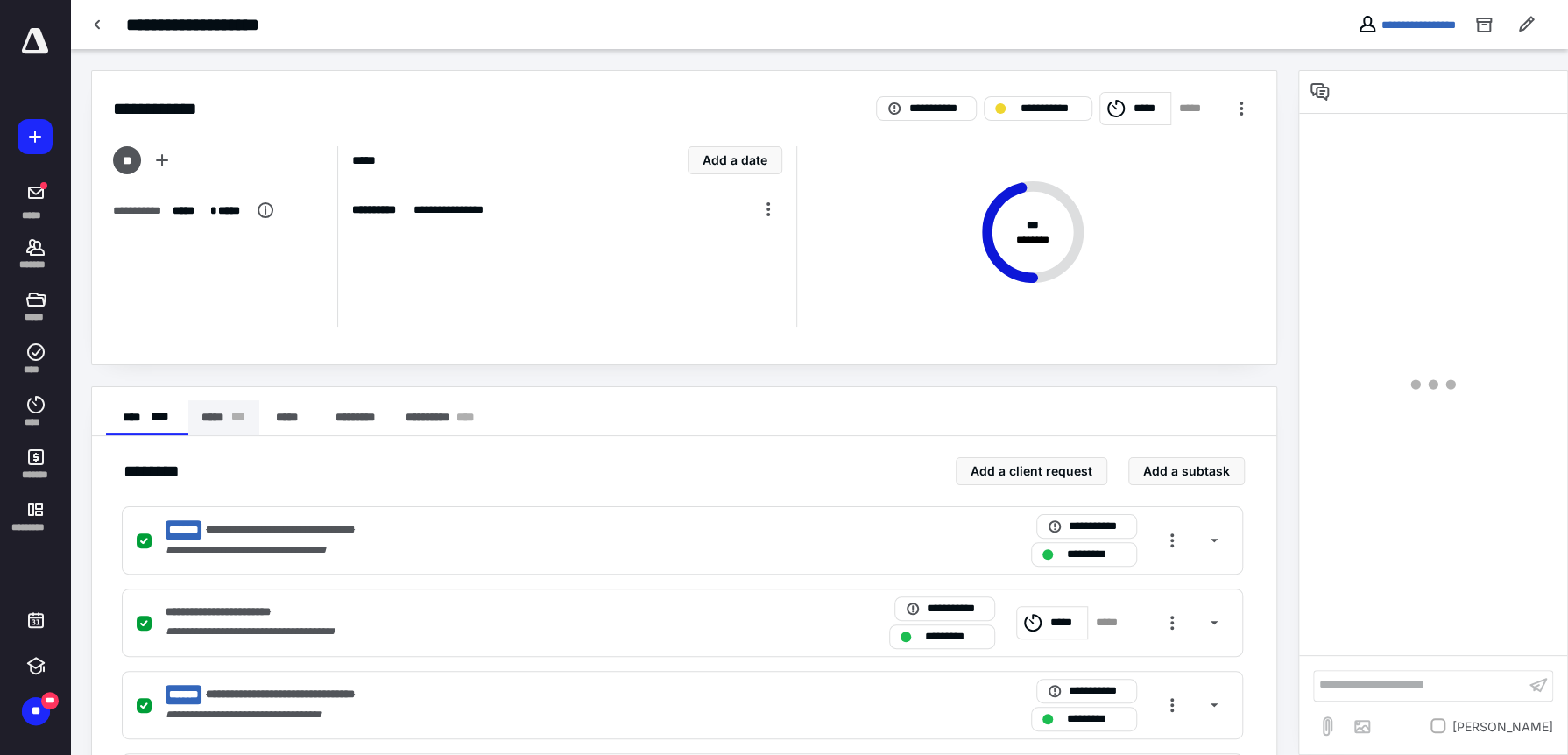 click on "* * *" at bounding box center (238, 418) 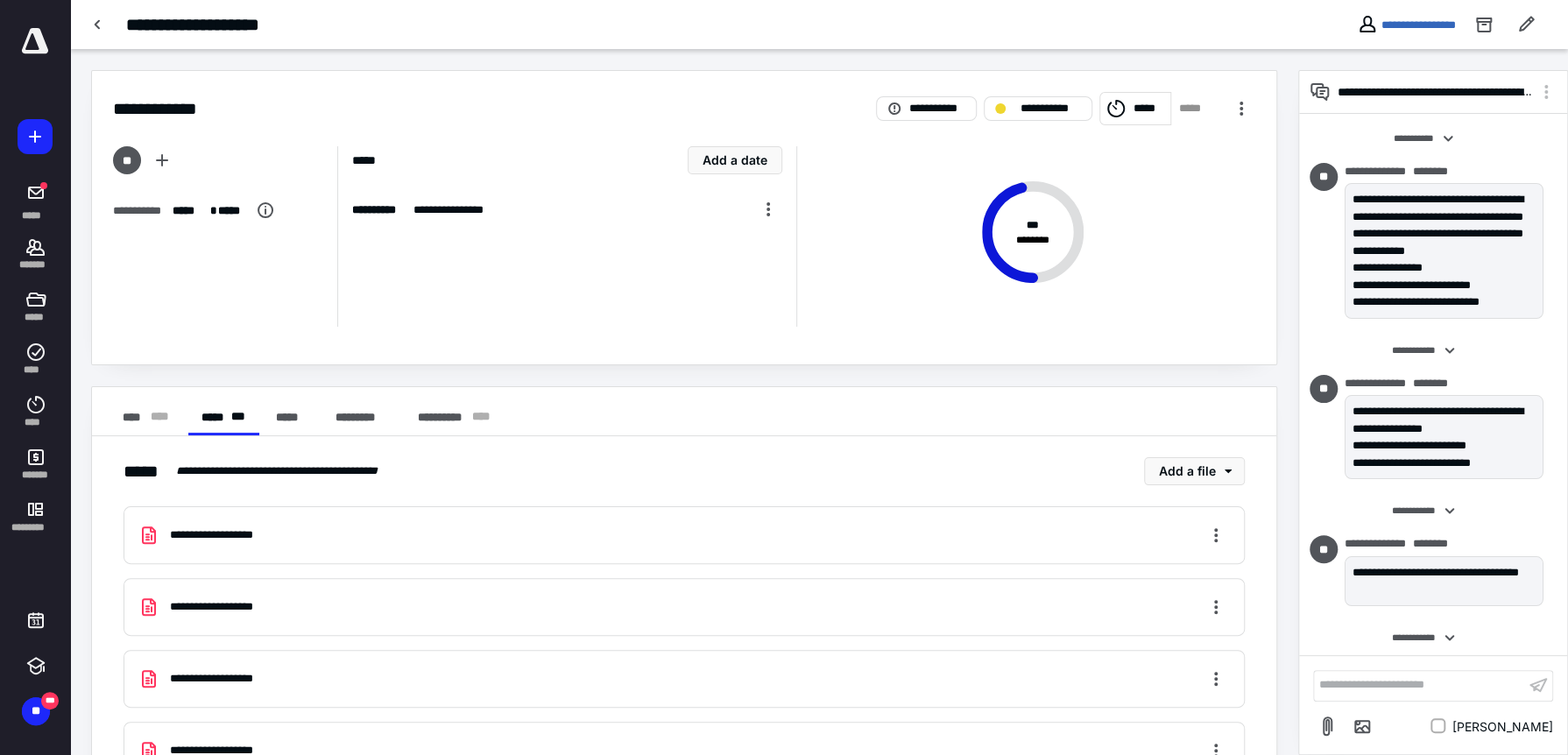 scroll, scrollTop: 1124, scrollLeft: 0, axis: vertical 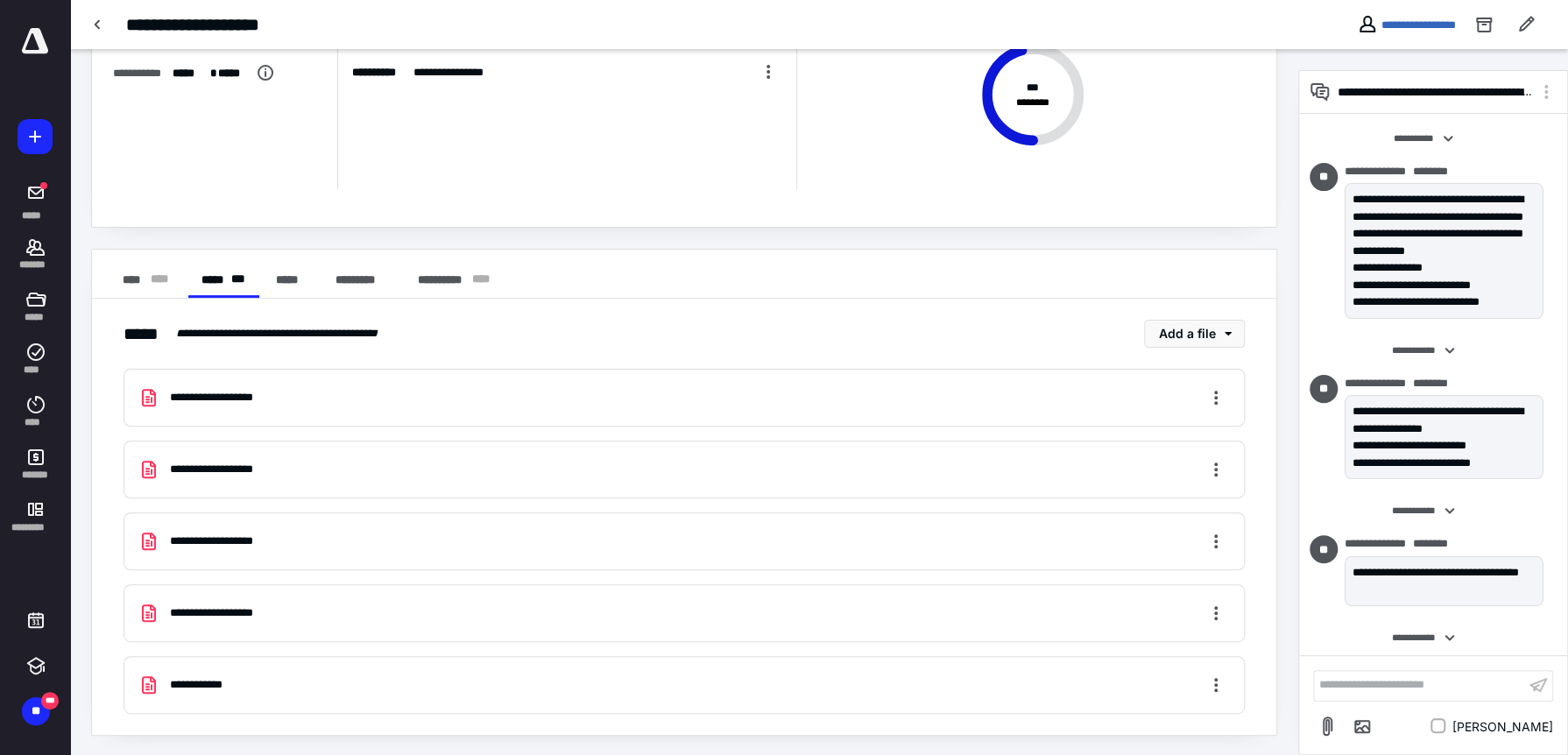 click on "**********" at bounding box center [684, 398] 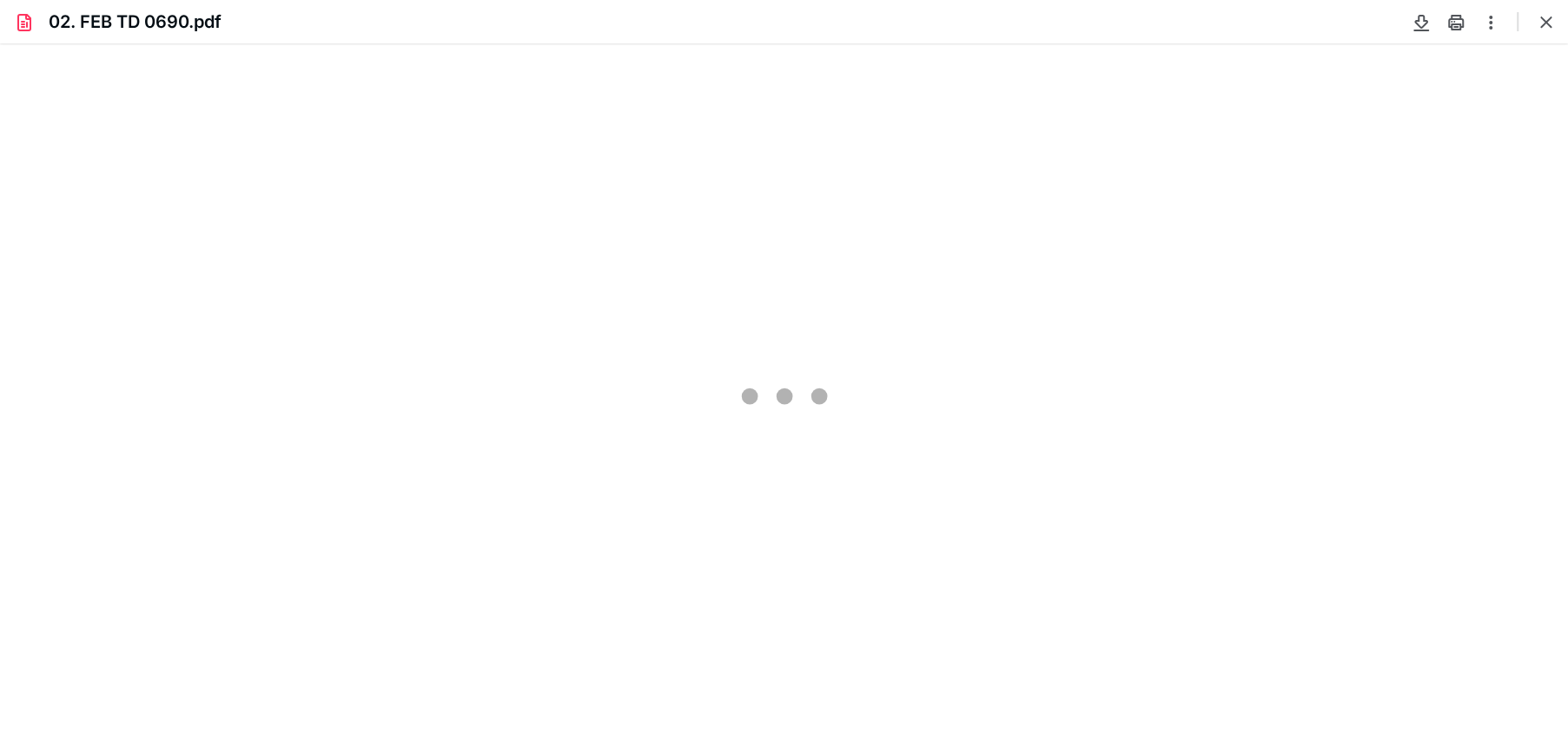 scroll, scrollTop: 0, scrollLeft: 0, axis: both 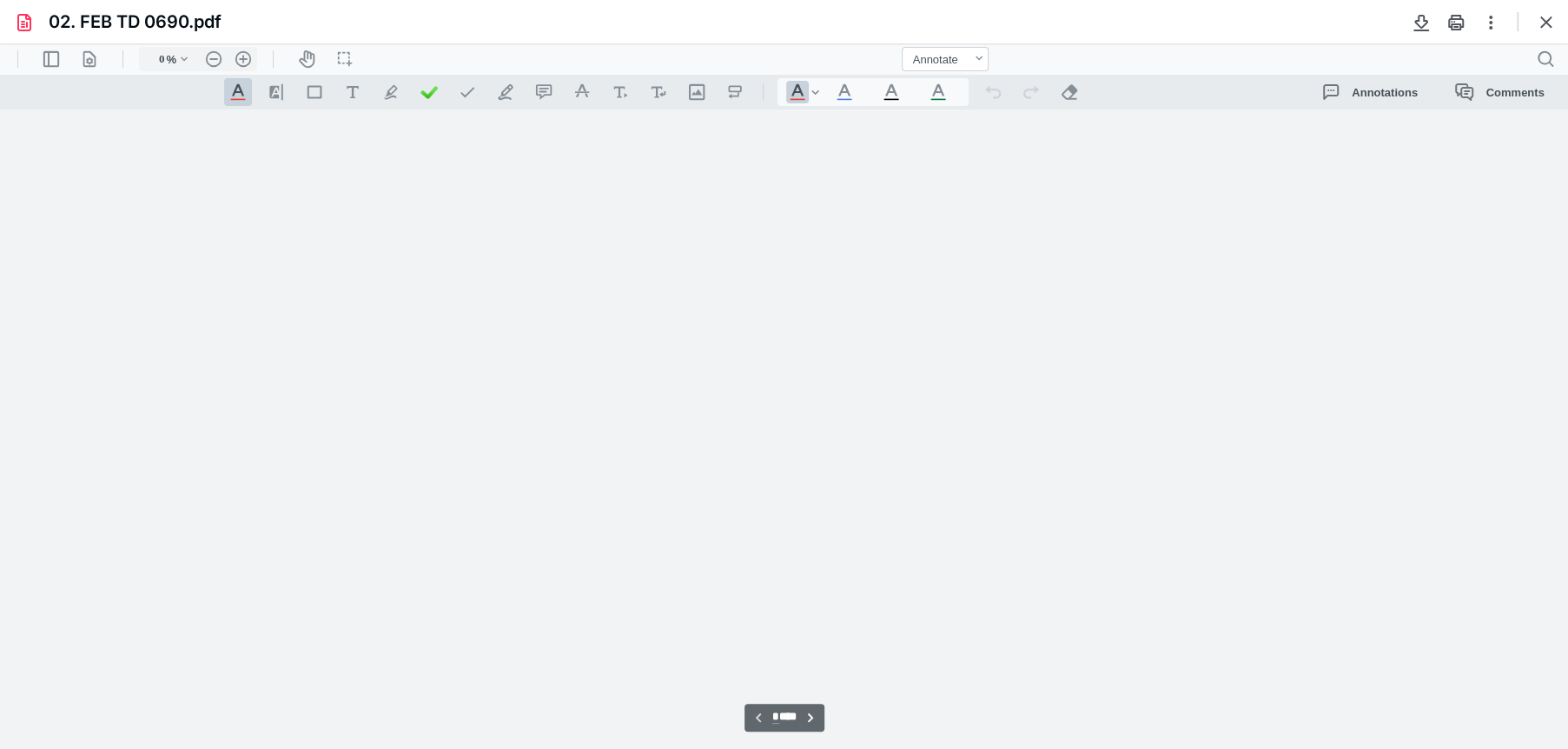 type on "290" 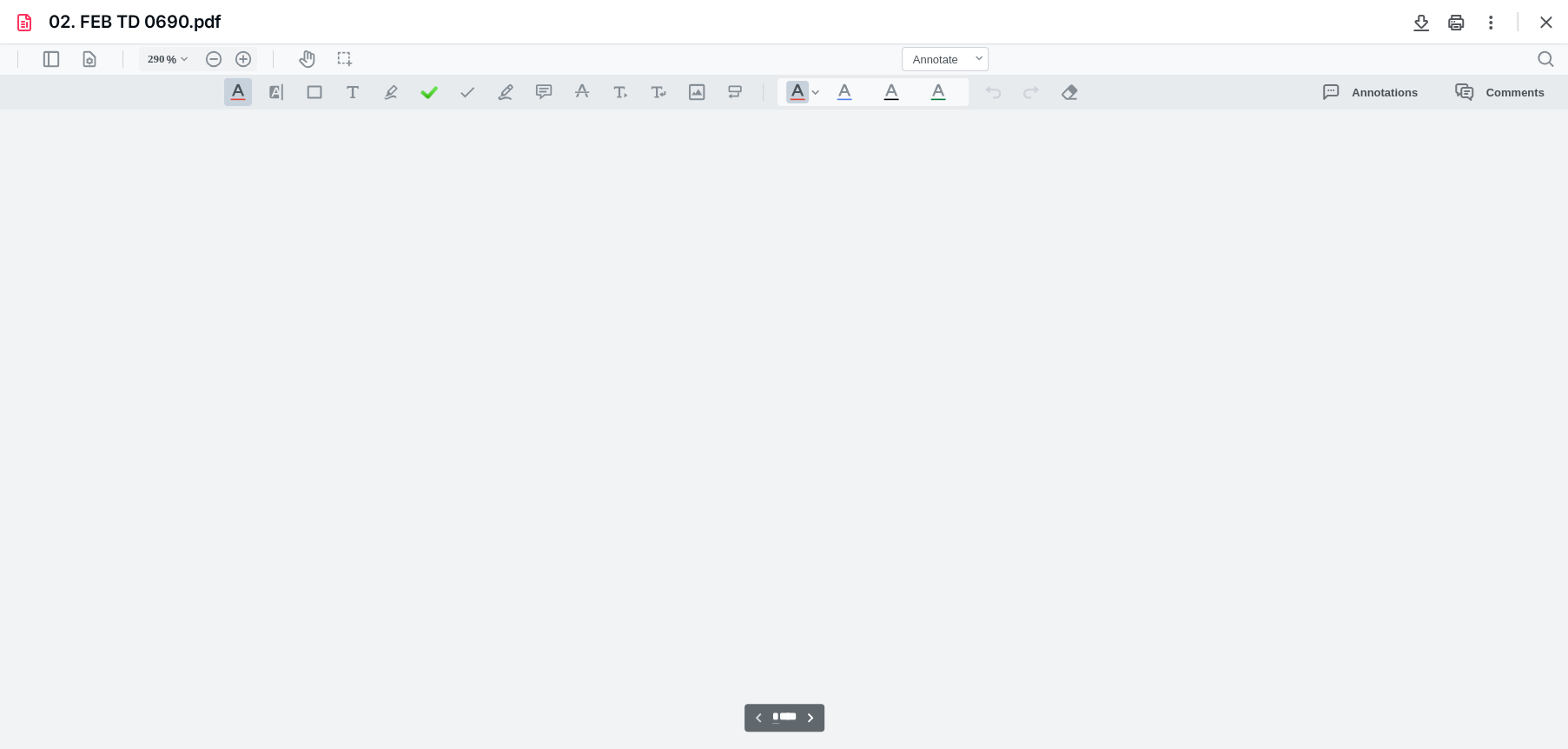 scroll, scrollTop: 76, scrollLeft: 0, axis: vertical 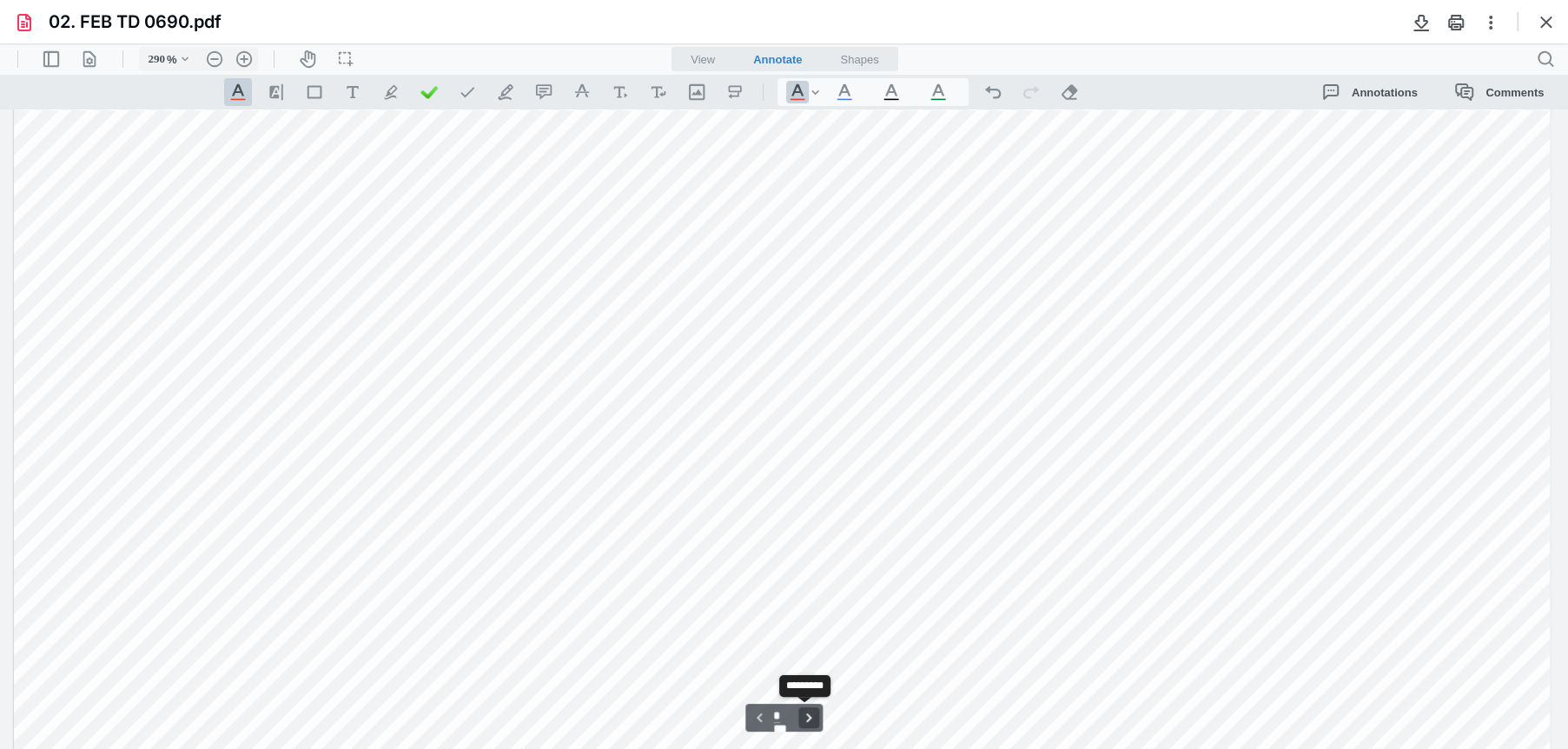 click on "**********" at bounding box center (809, 718) 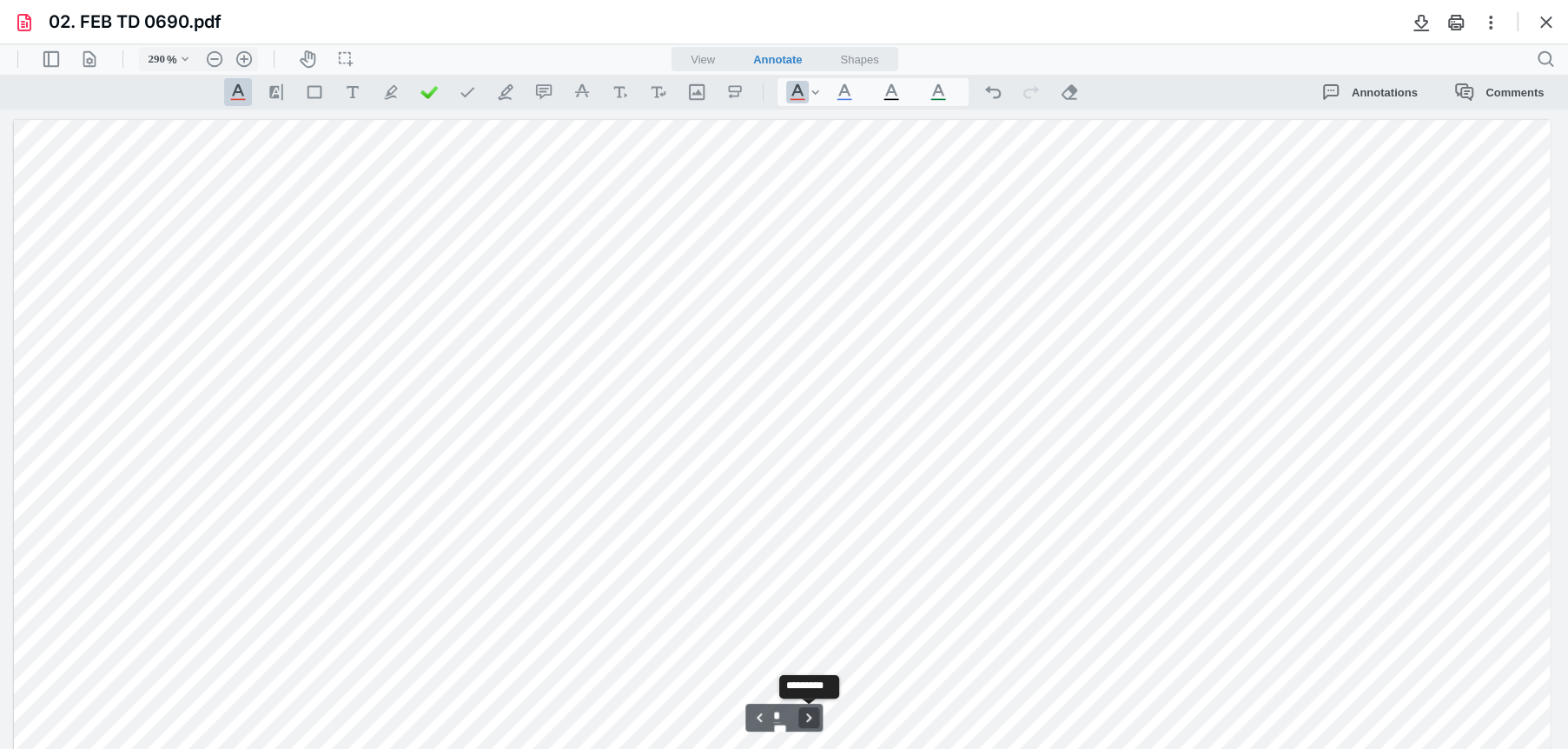 click on "**********" at bounding box center (809, 718) 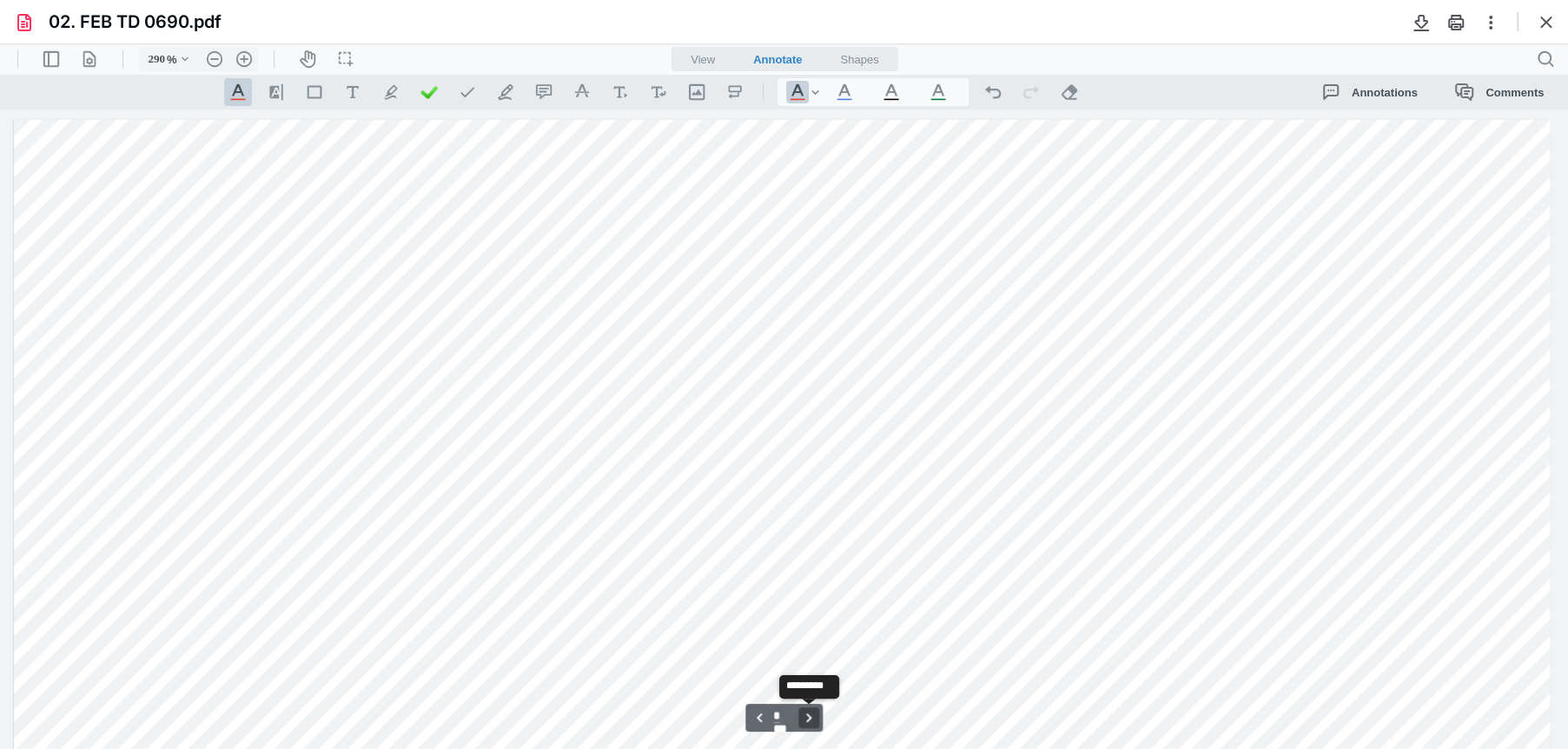click on "**********" at bounding box center [809, 718] 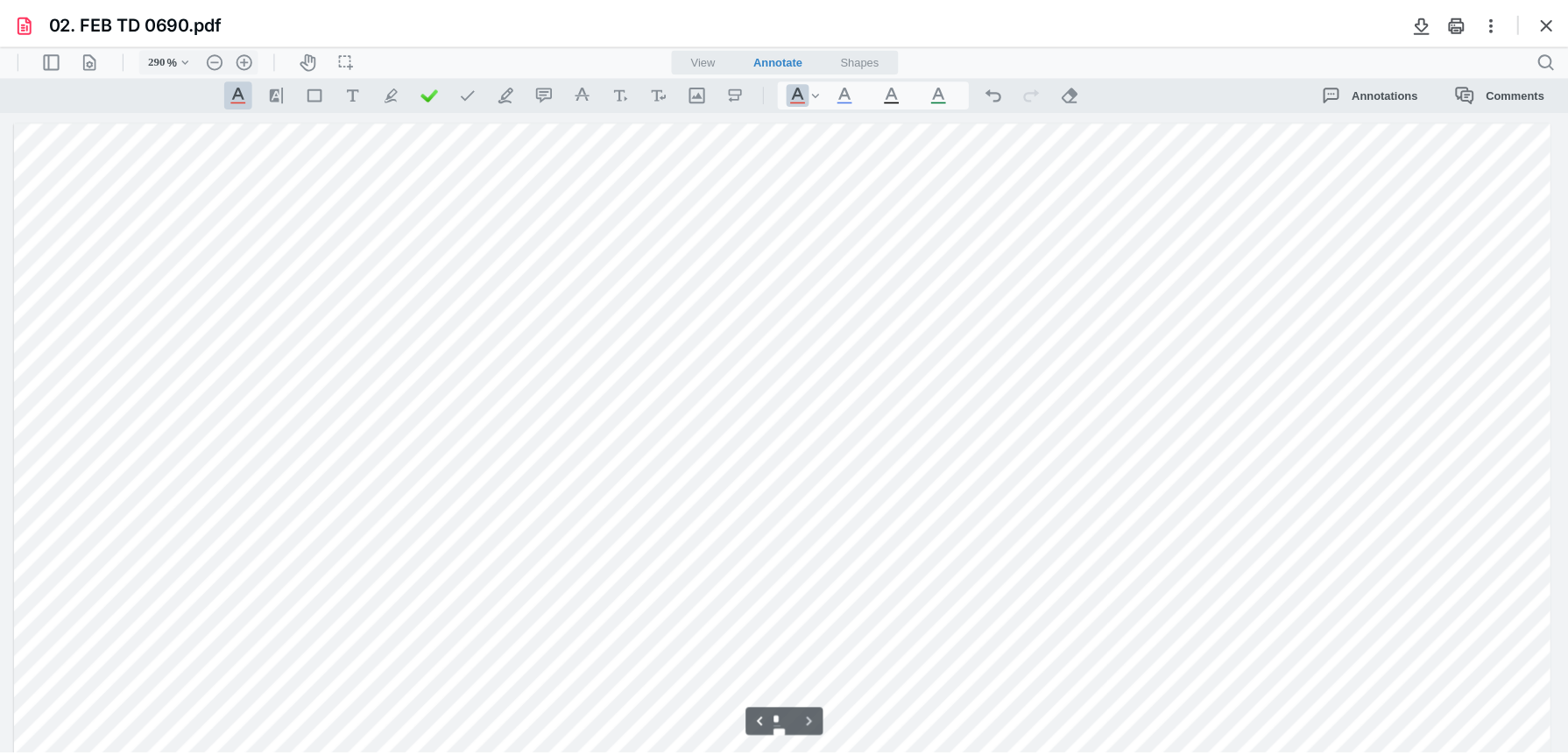 scroll, scrollTop: 6077, scrollLeft: 0, axis: vertical 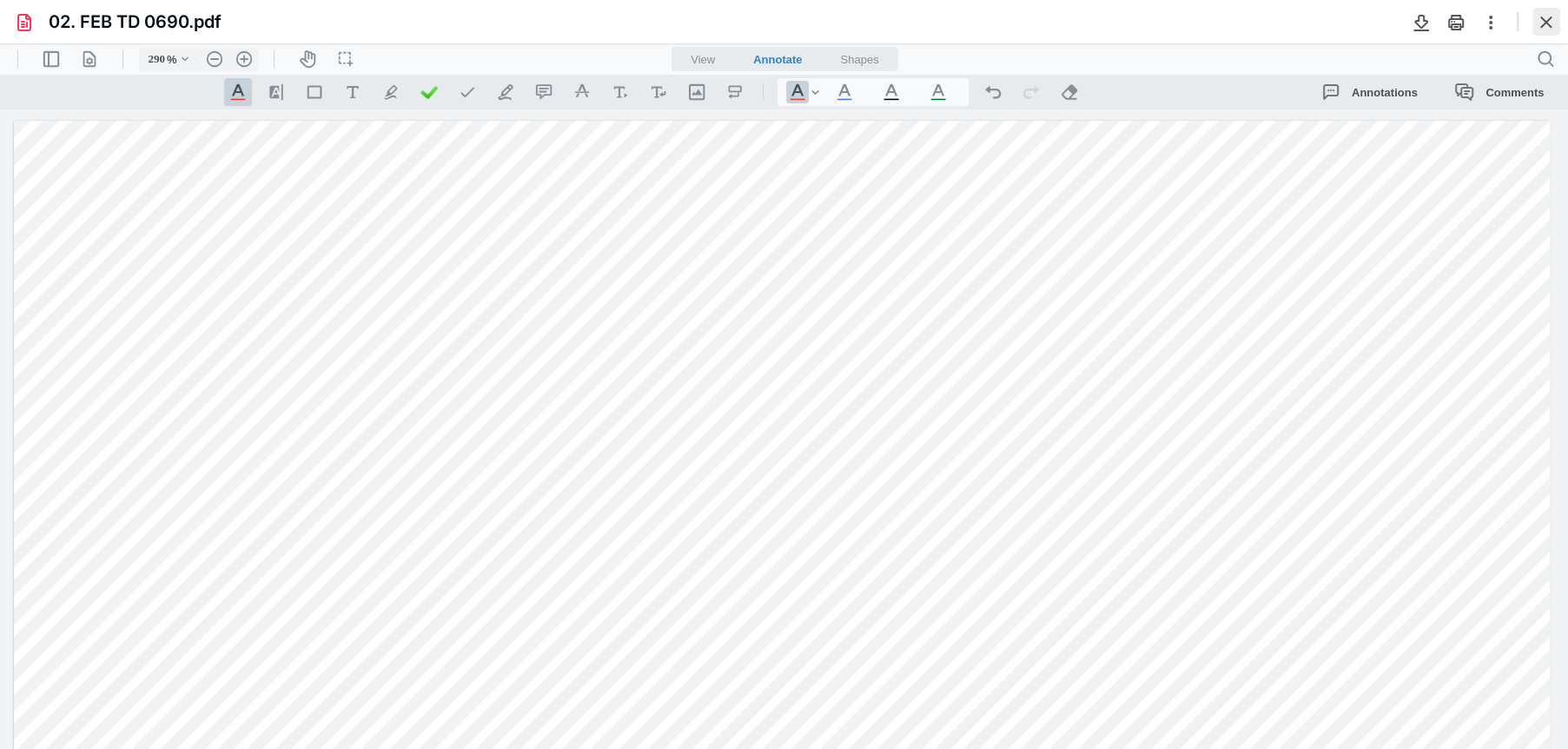 click at bounding box center (1546, 22) 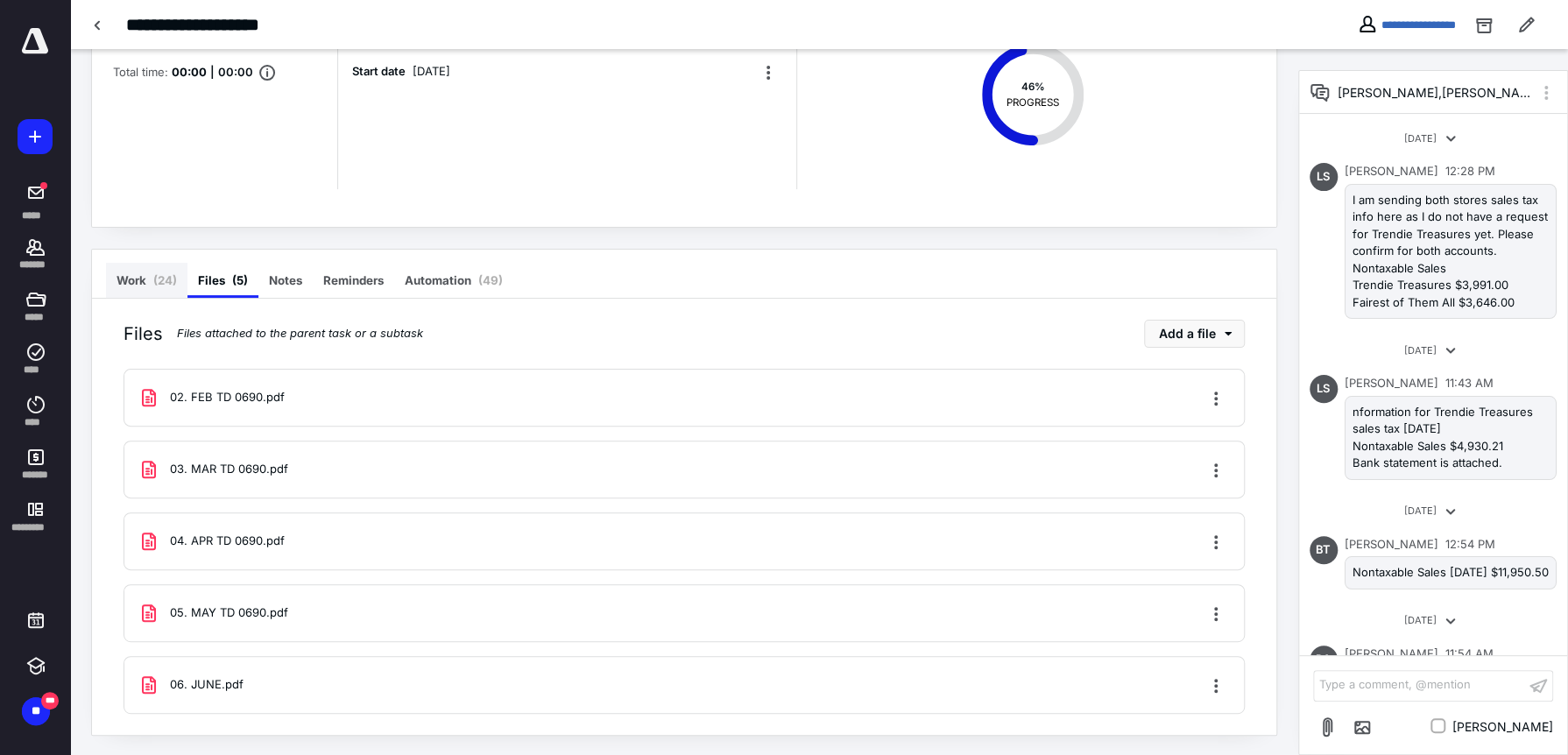 click on "( 24 )" at bounding box center [165, 280] 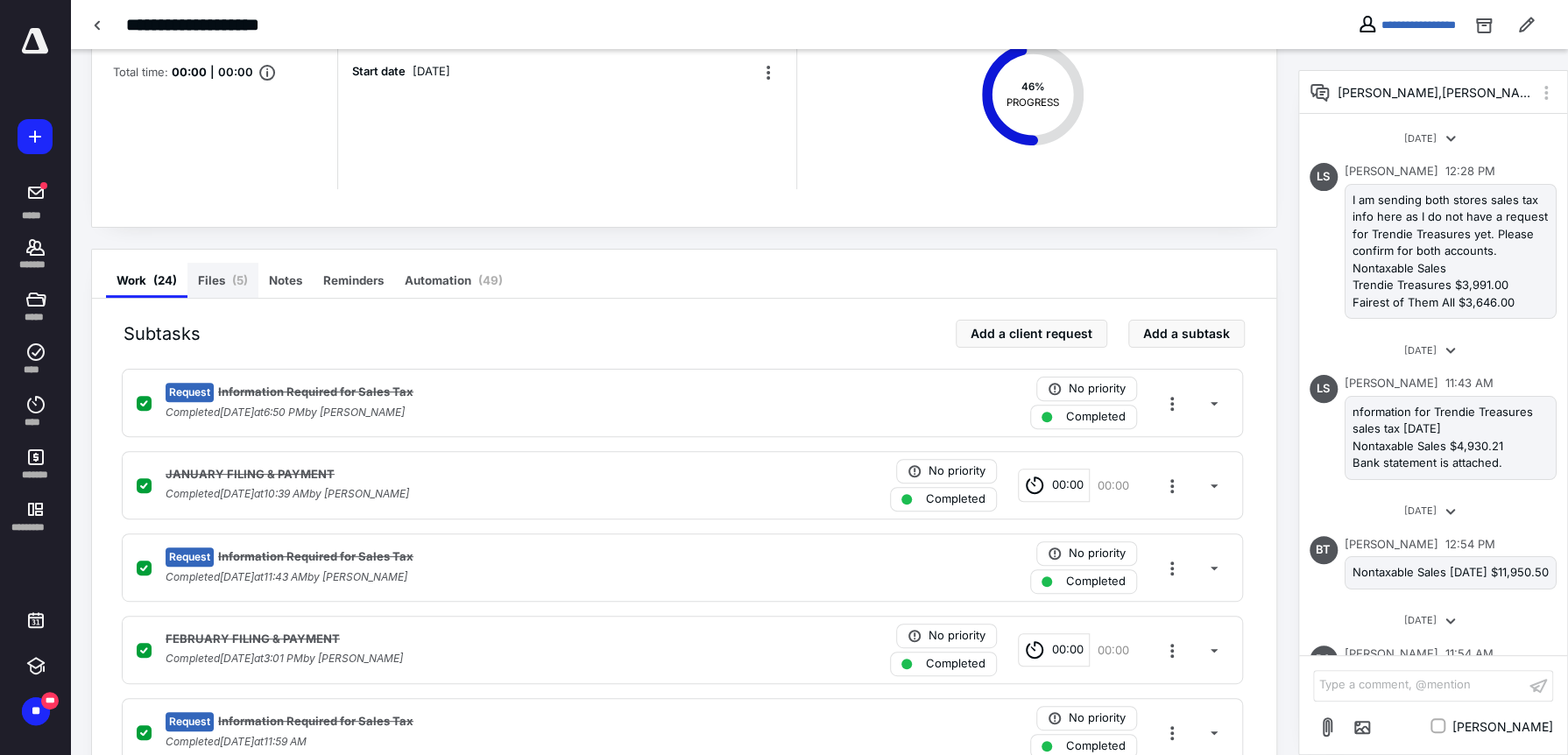 click on "( 5 )" at bounding box center [240, 280] 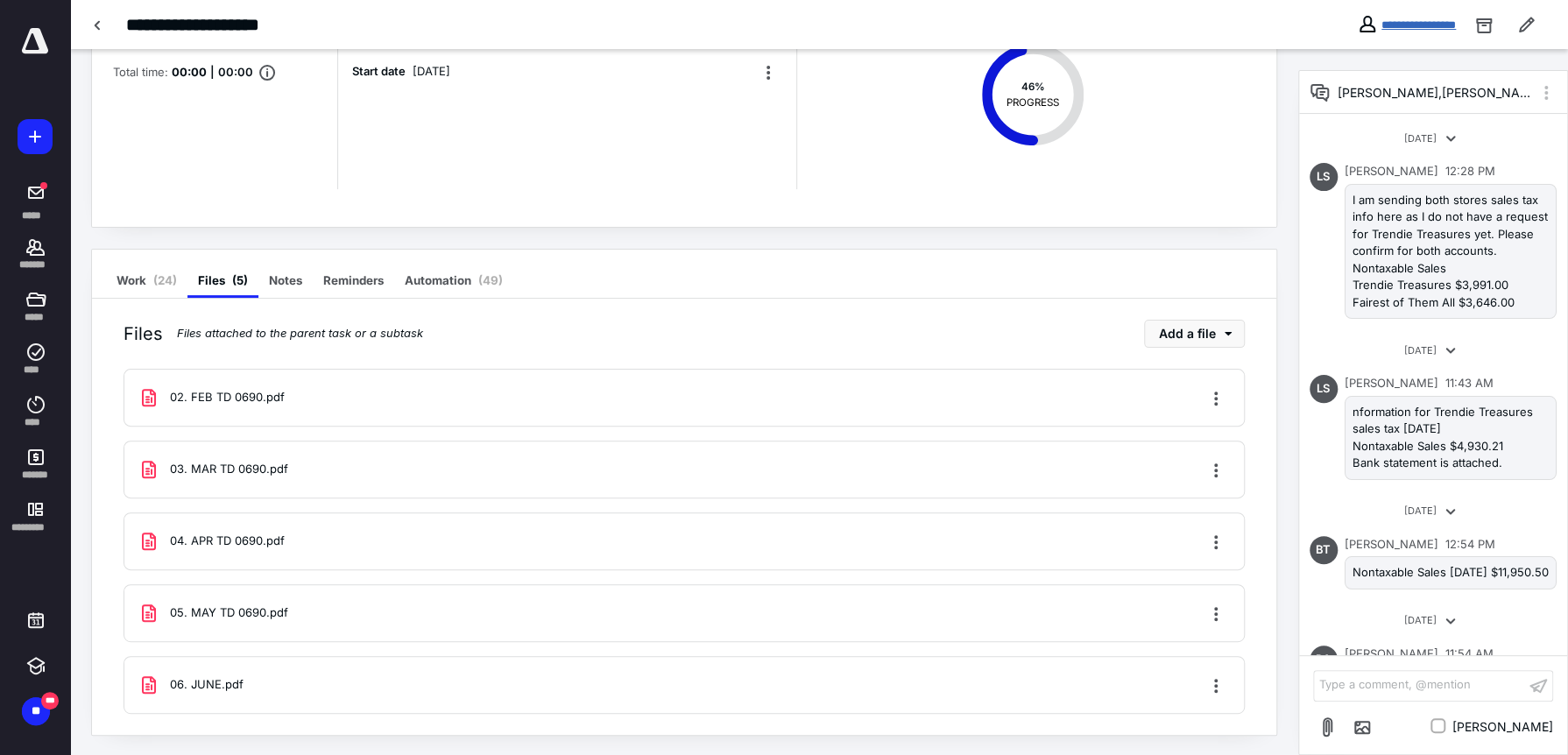 drag, startPoint x: 1354, startPoint y: 18, endPoint x: 1339, endPoint y: 32, distance: 20.518285 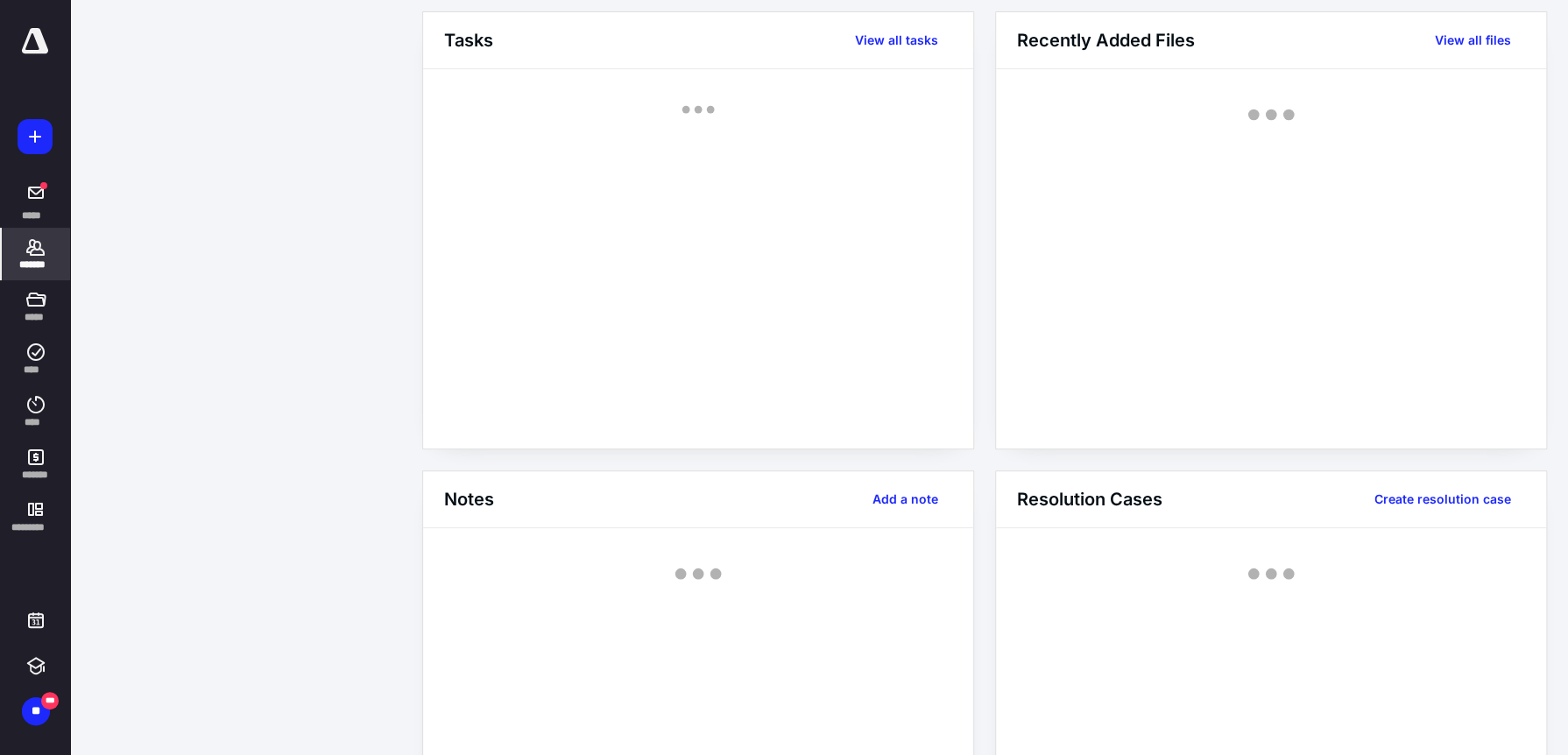 scroll, scrollTop: 0, scrollLeft: 0, axis: both 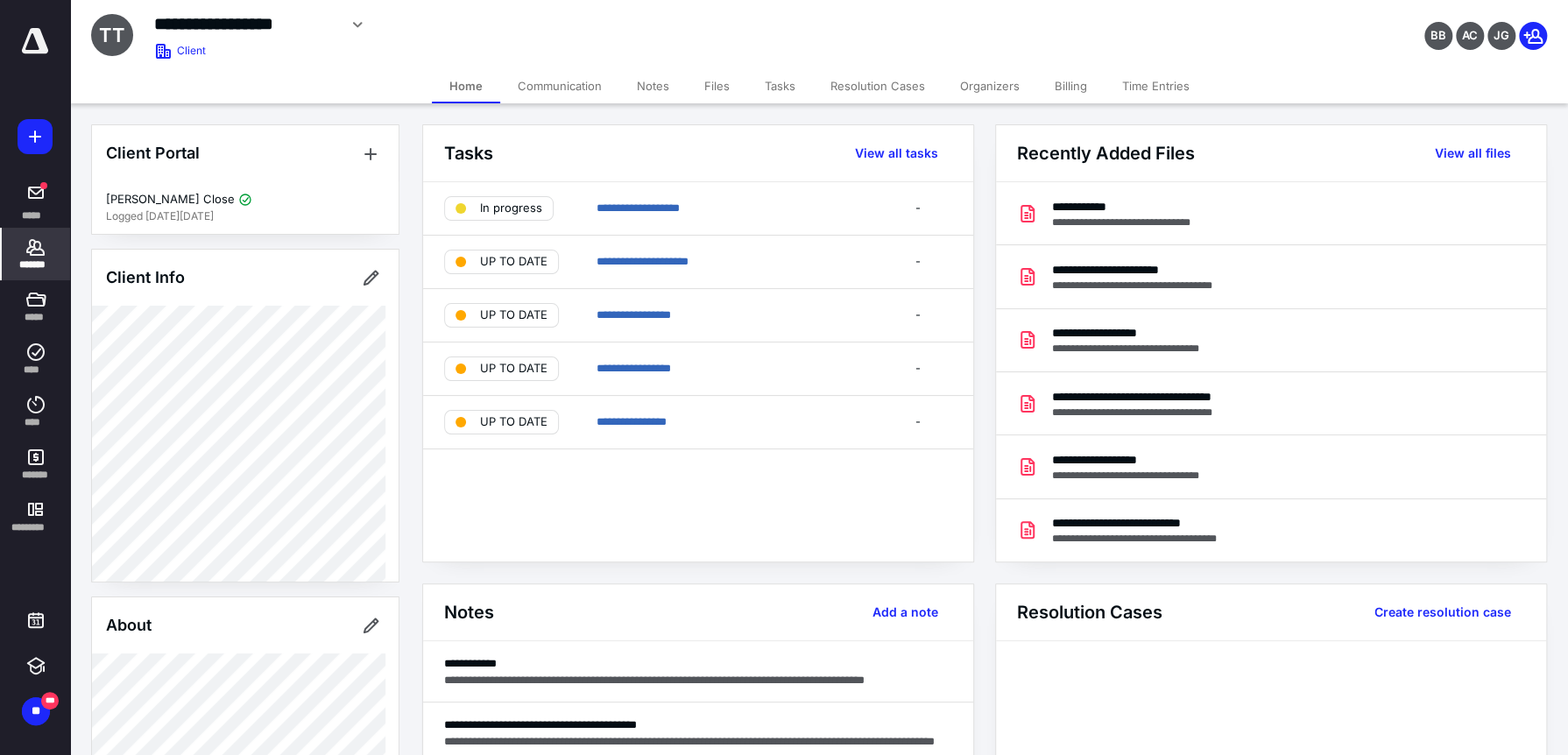 click on "Tasks" at bounding box center [780, 86] 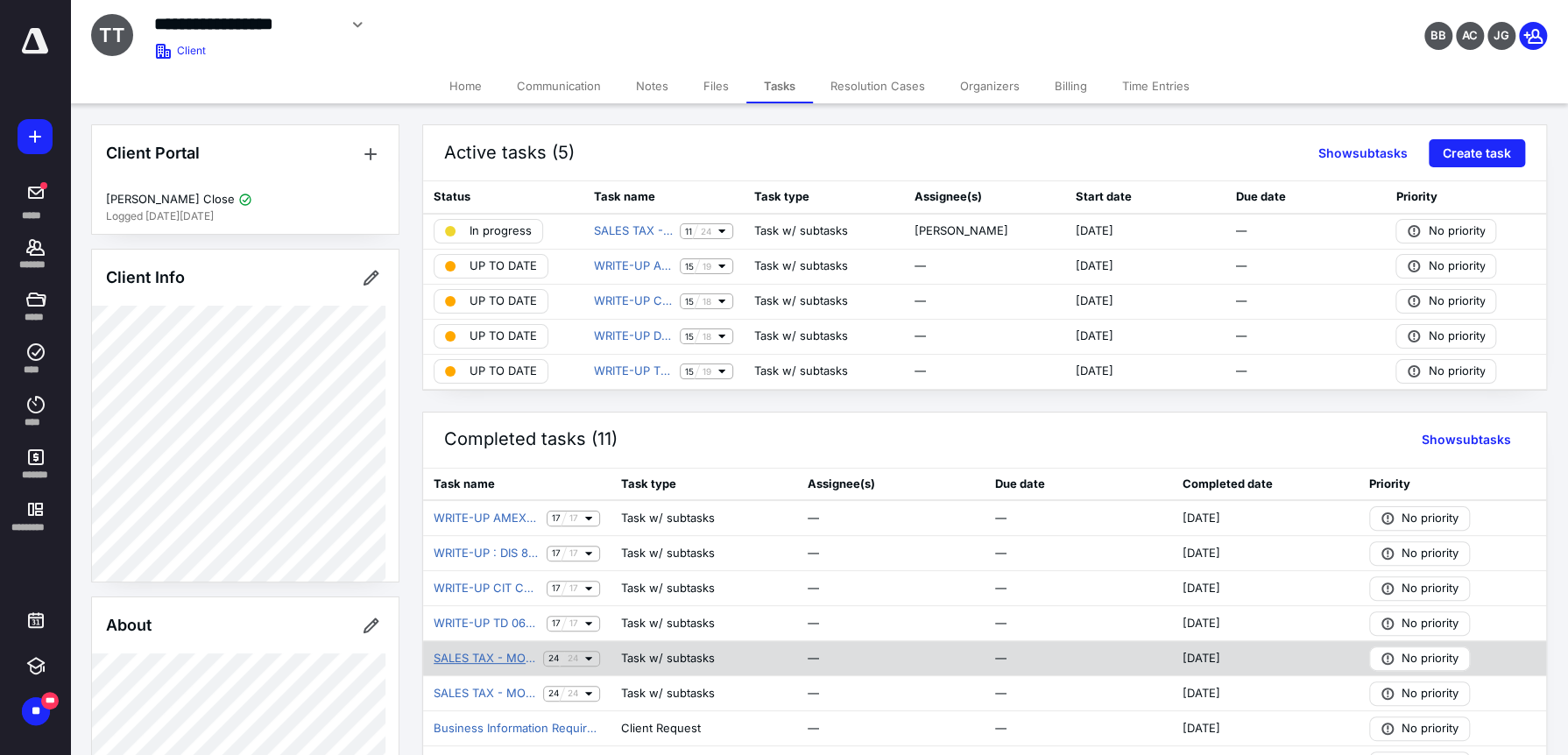 click on "SALES TAX - MONTHLY" at bounding box center [484, 659] 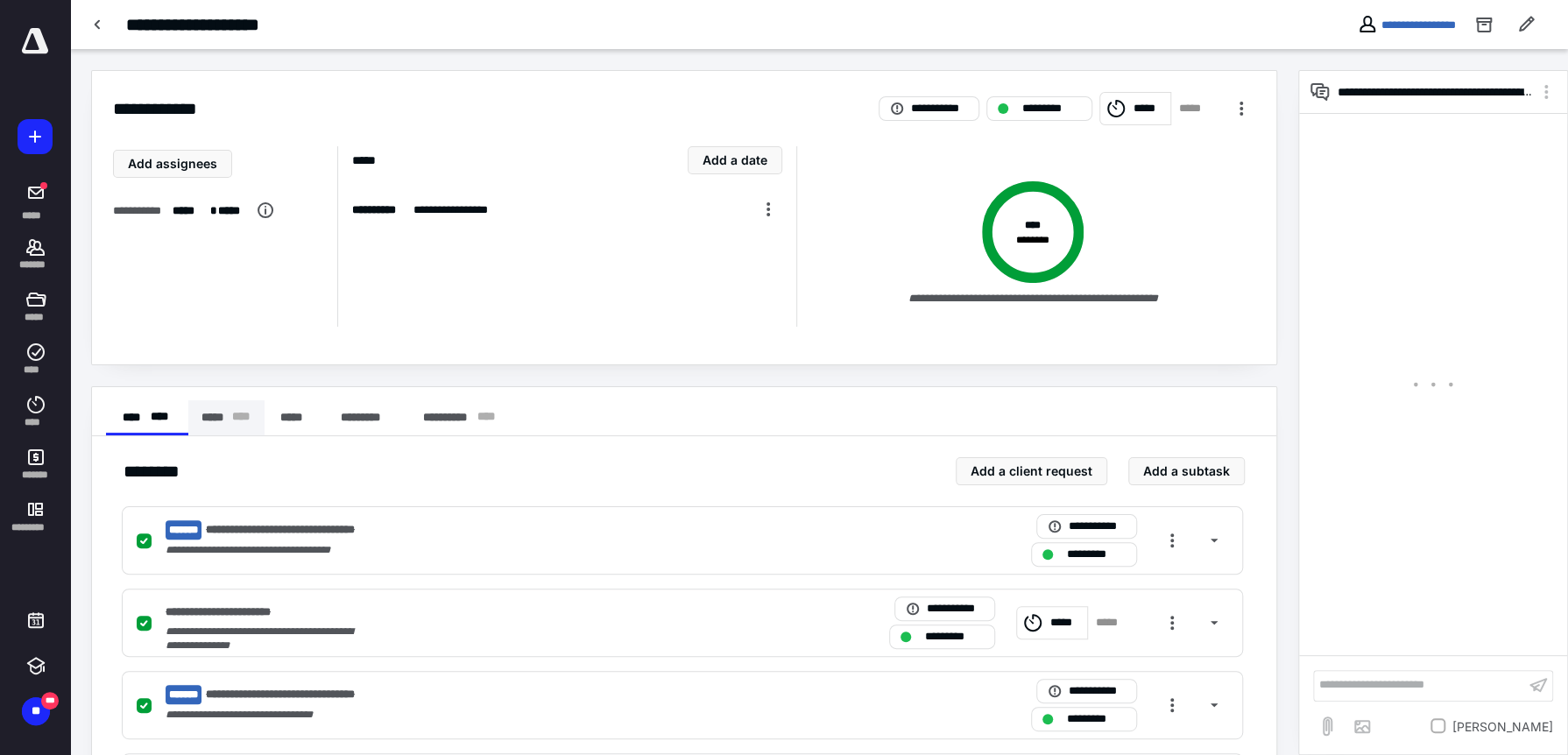 click on "* ** *" at bounding box center (241, 418) 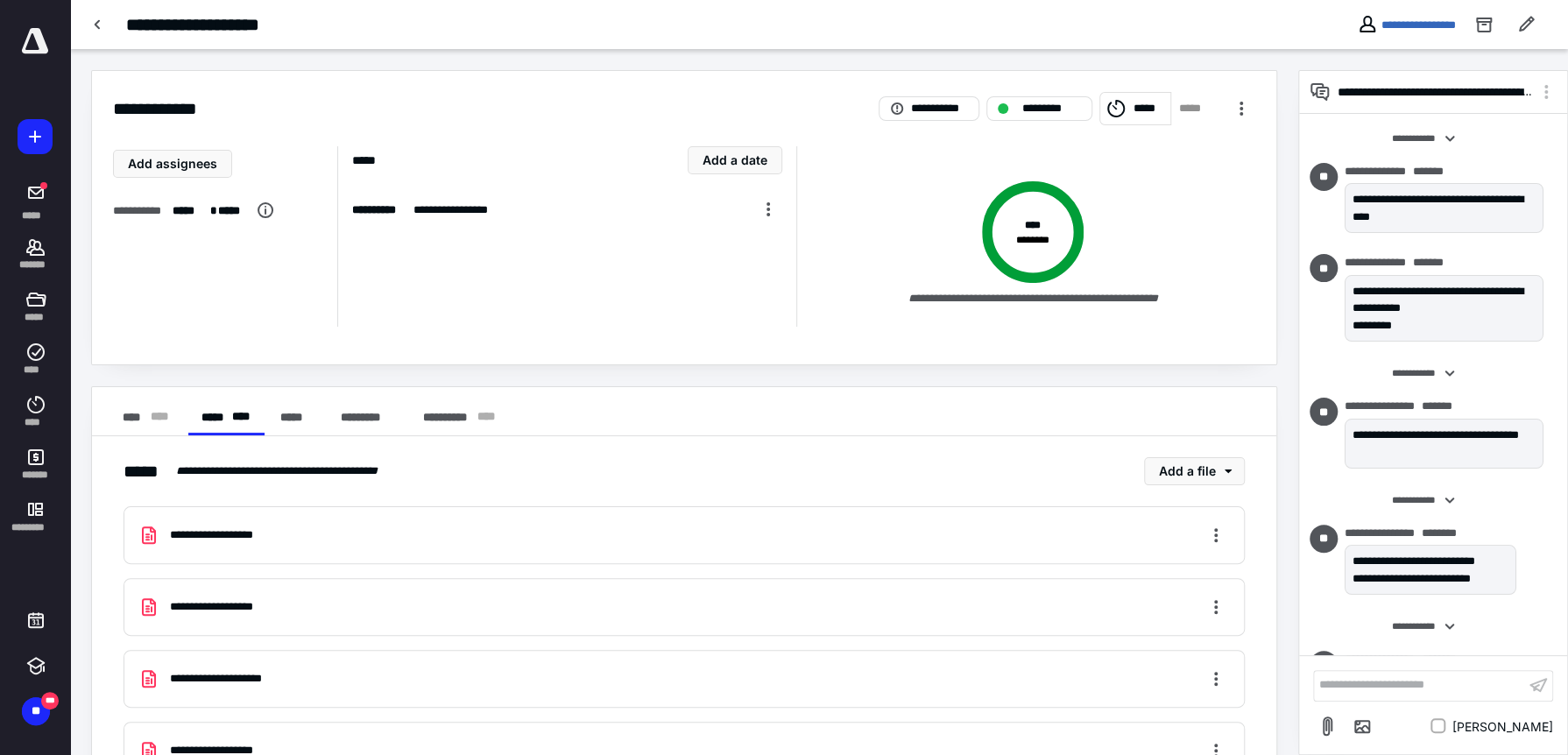 scroll, scrollTop: 1069, scrollLeft: 0, axis: vertical 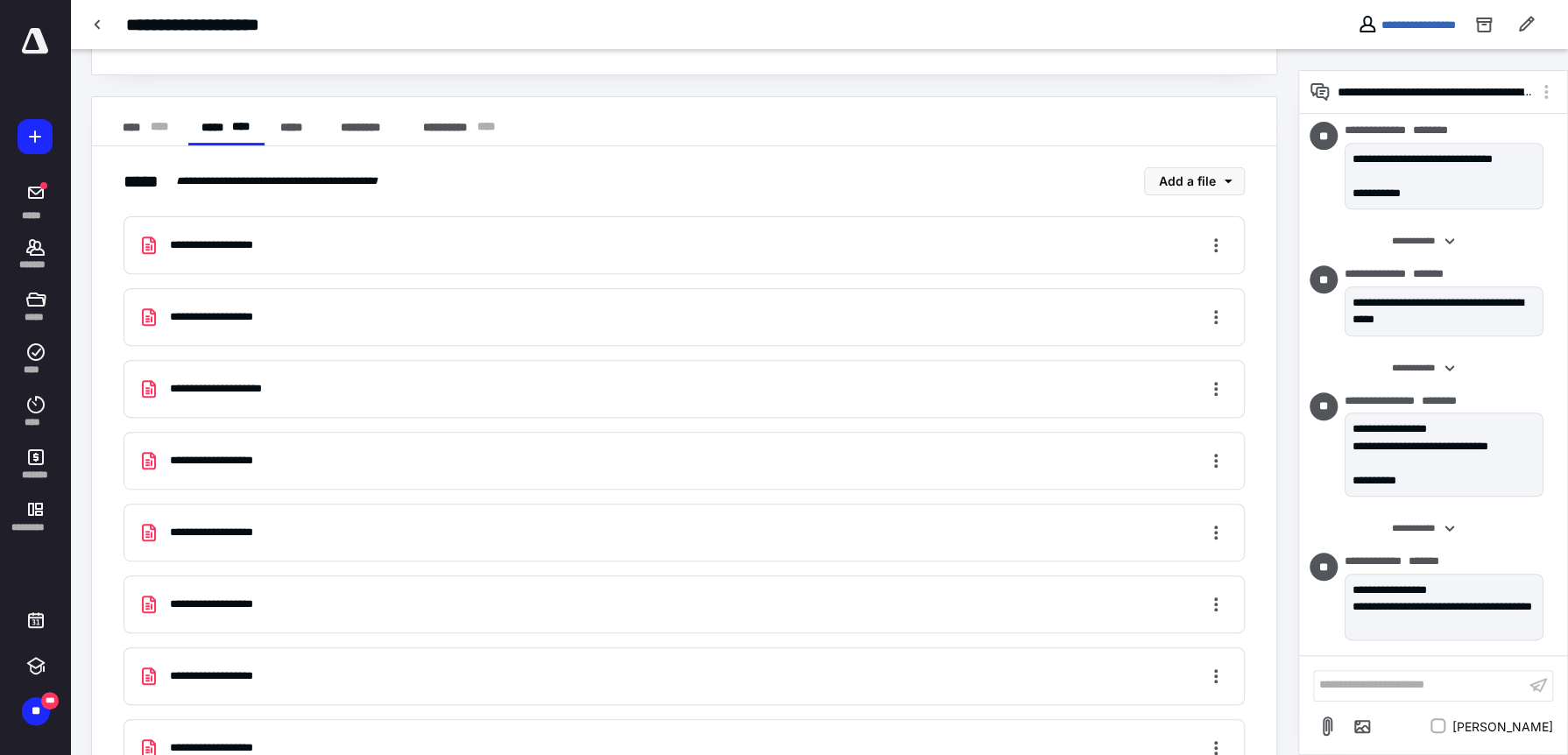 click on "**********" at bounding box center (684, 317) 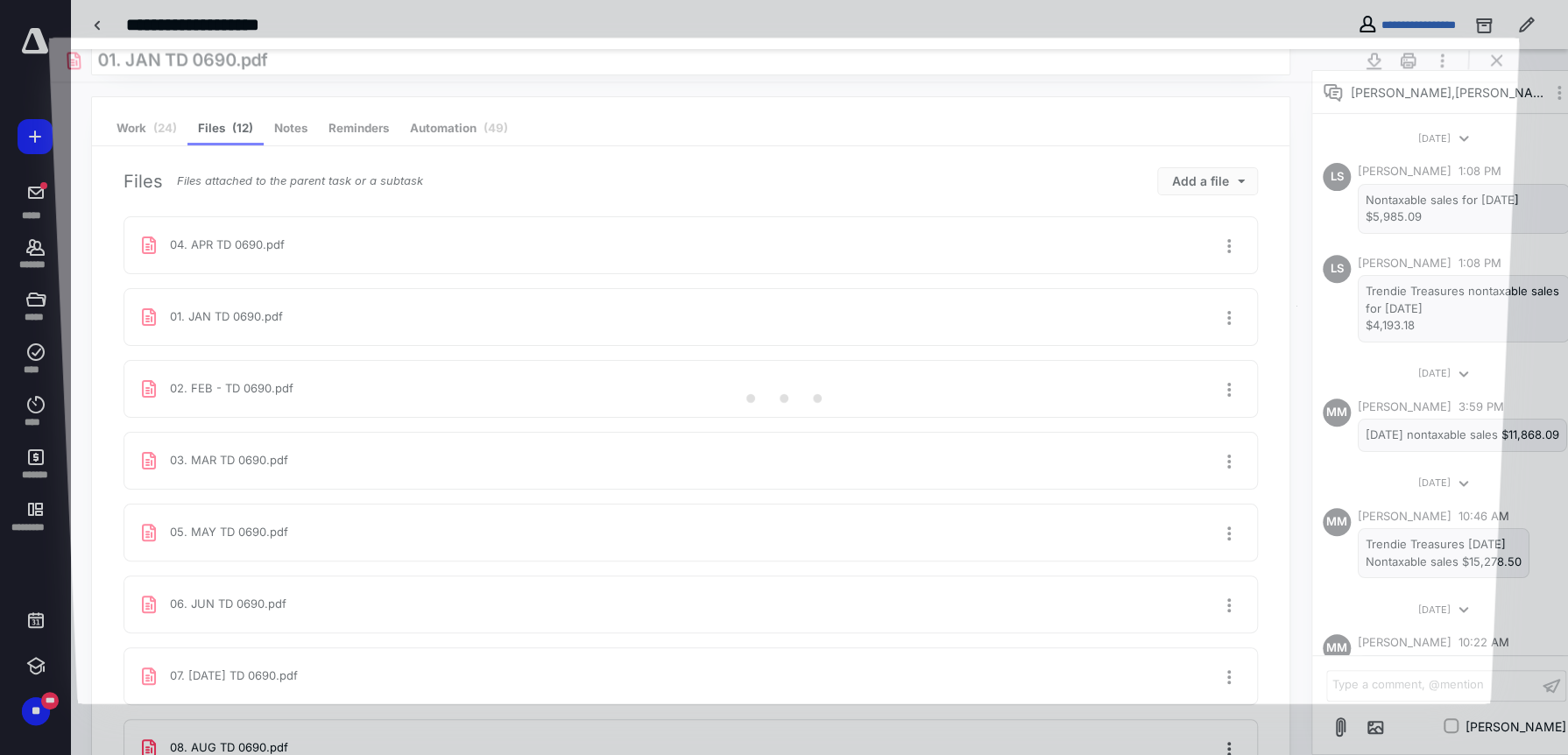 click at bounding box center (784, 392) 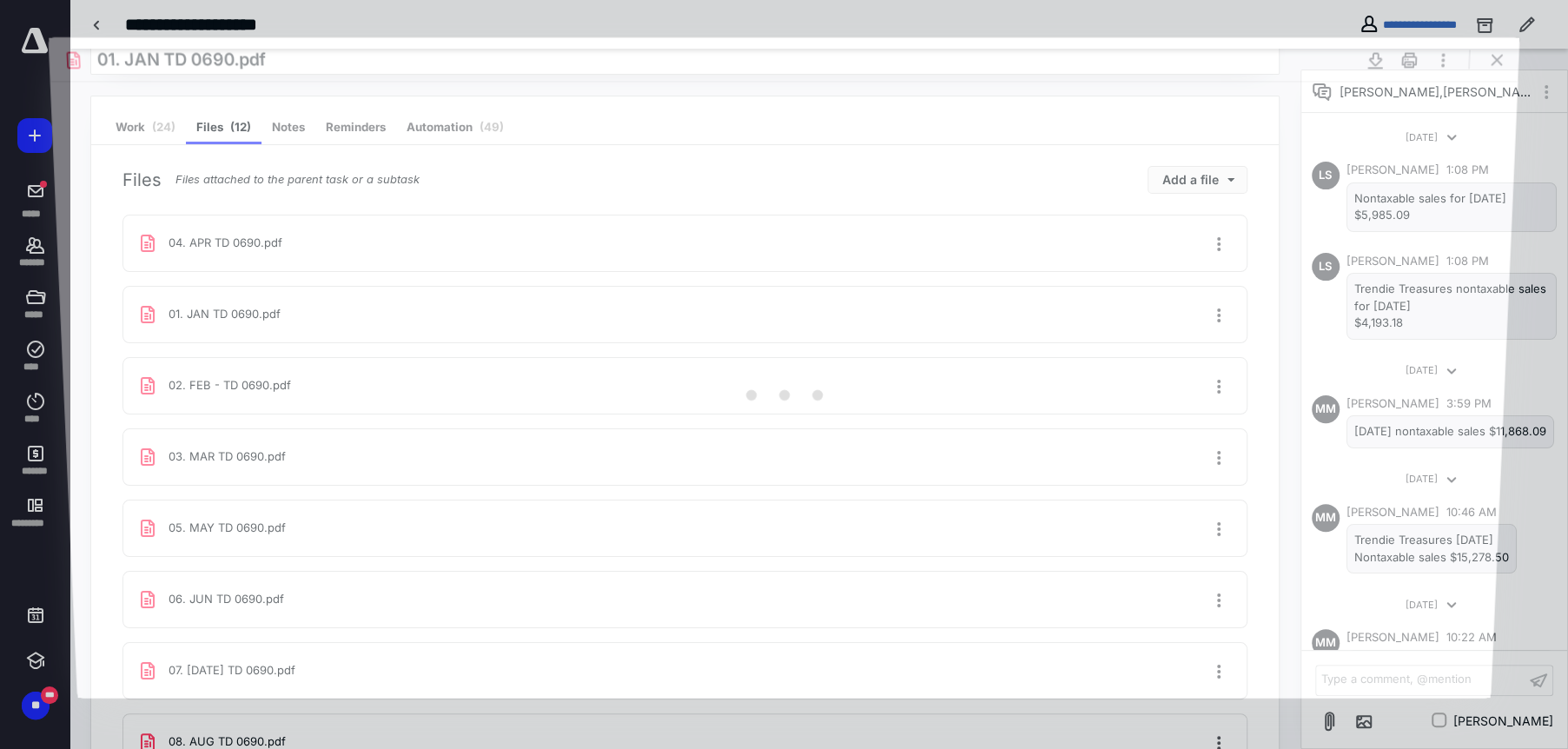 scroll, scrollTop: 0, scrollLeft: 0, axis: both 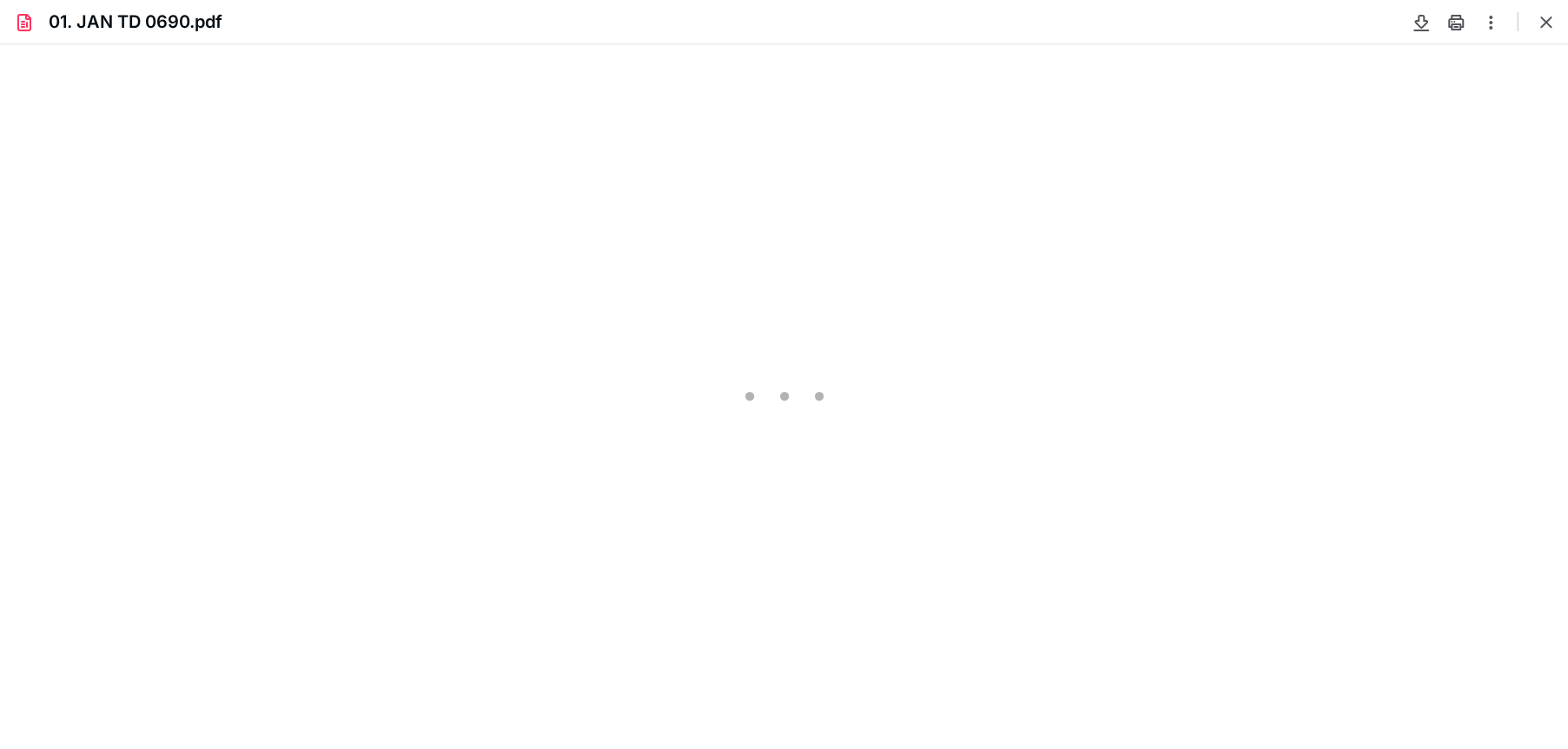 type on "288" 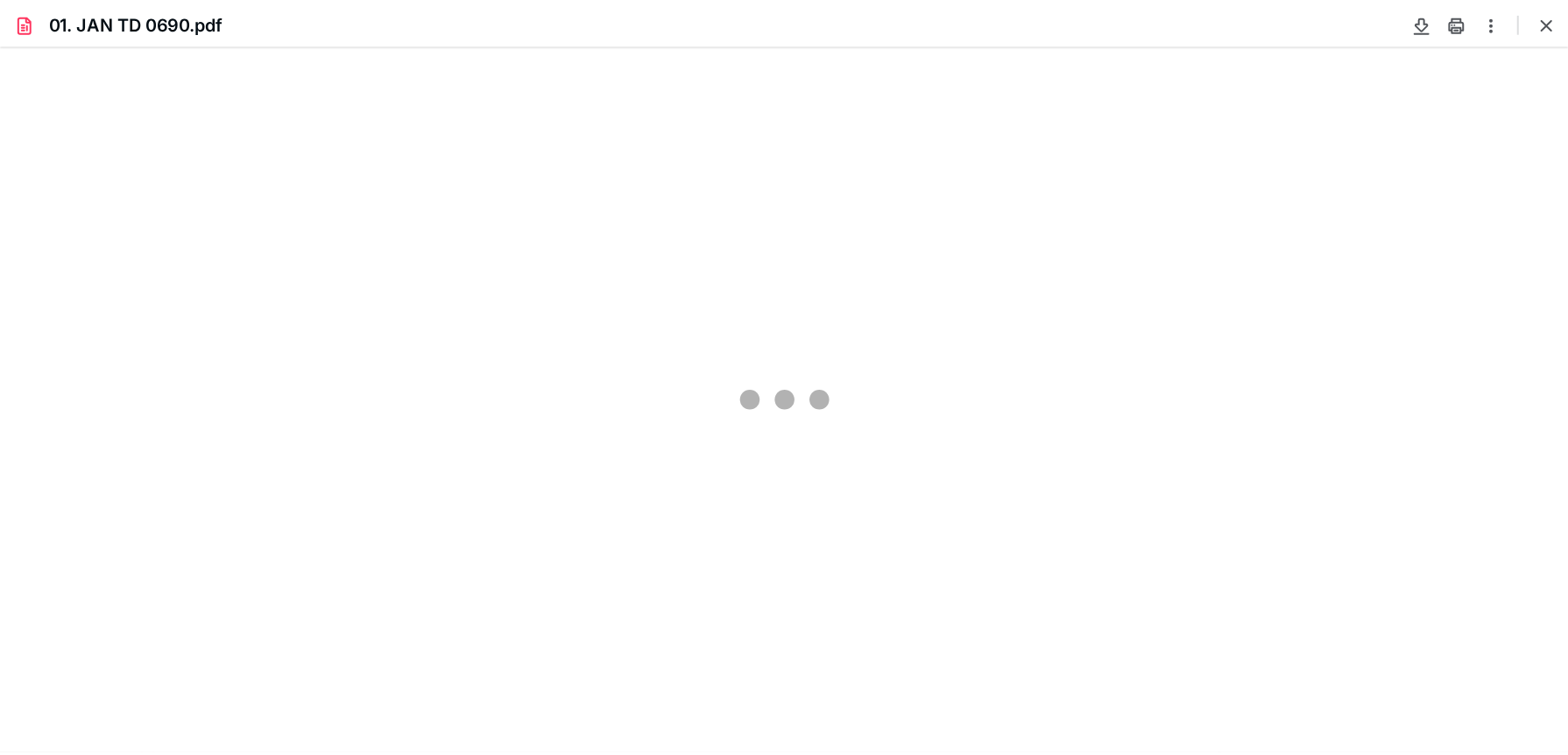 scroll, scrollTop: 76, scrollLeft: 0, axis: vertical 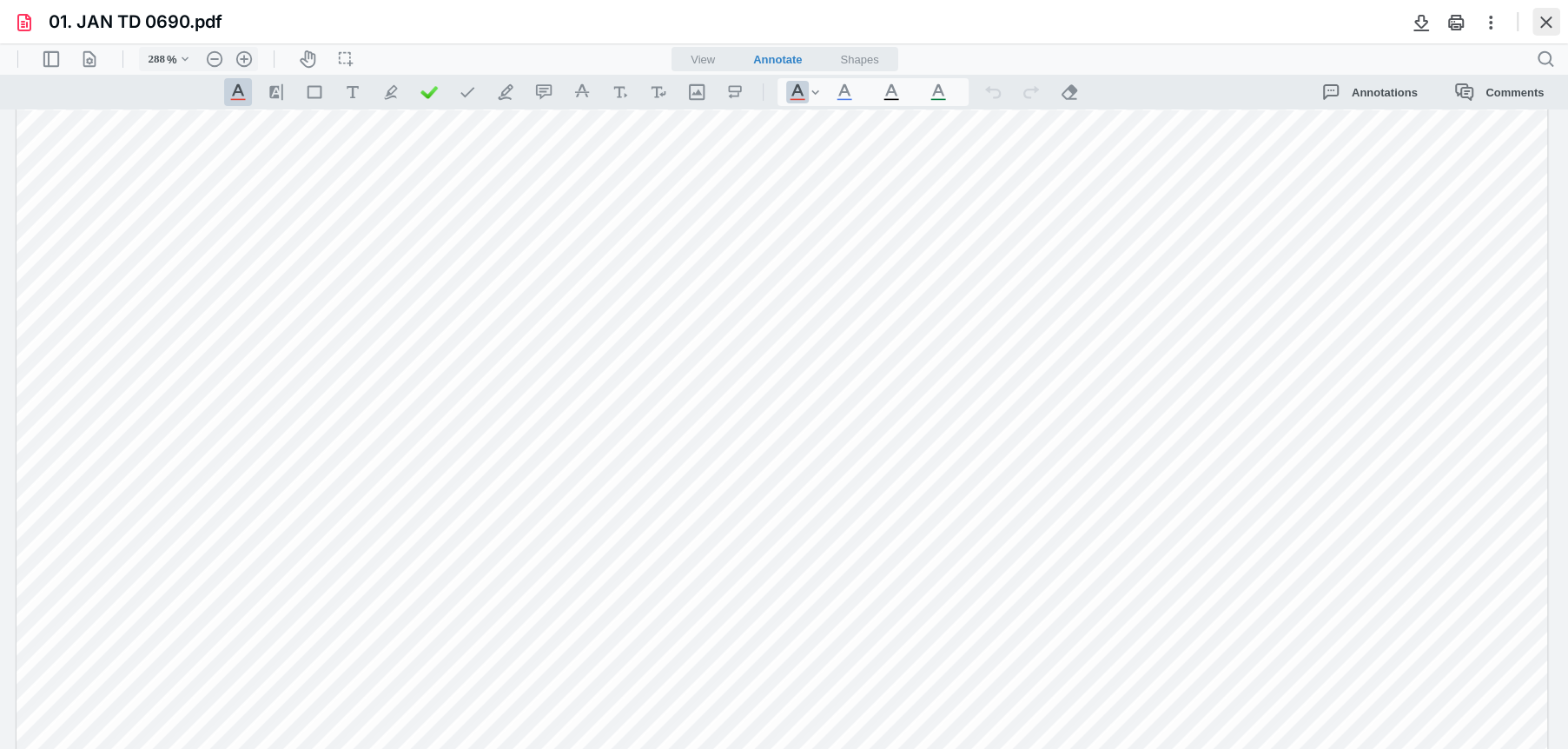 click at bounding box center [1546, 22] 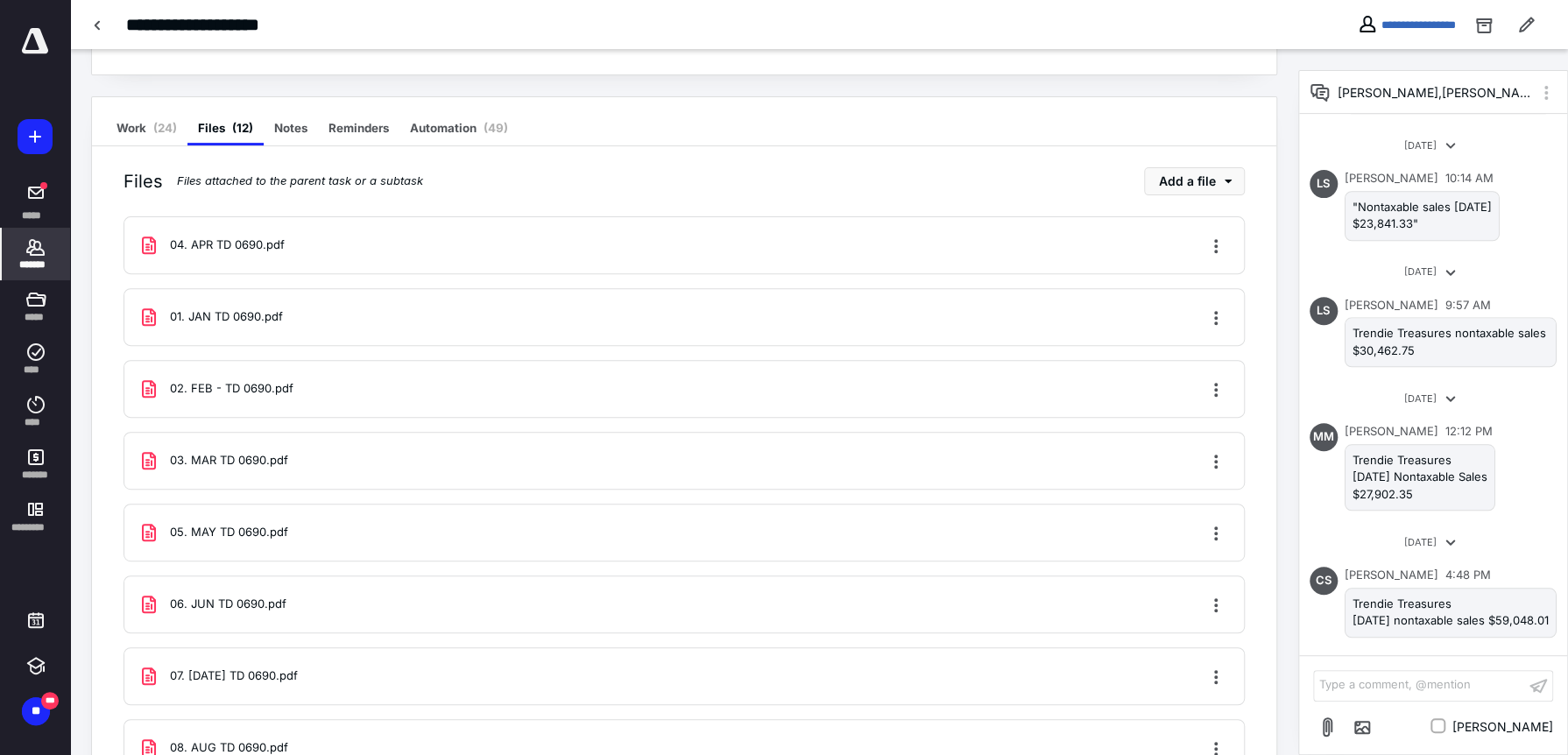 click on "*******" at bounding box center (36, 265) 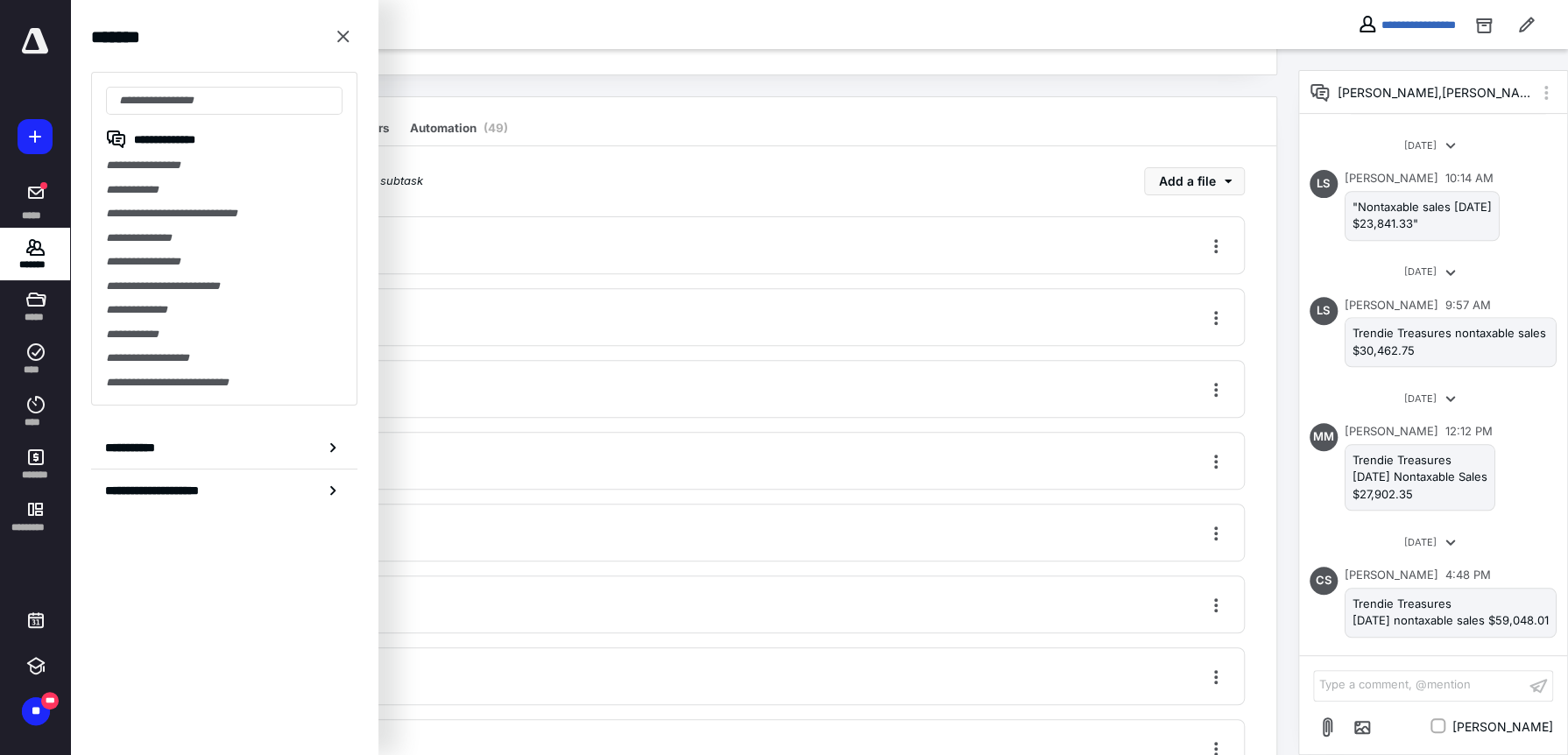 drag, startPoint x: 164, startPoint y: 165, endPoint x: 411, endPoint y: 187, distance: 247.97782 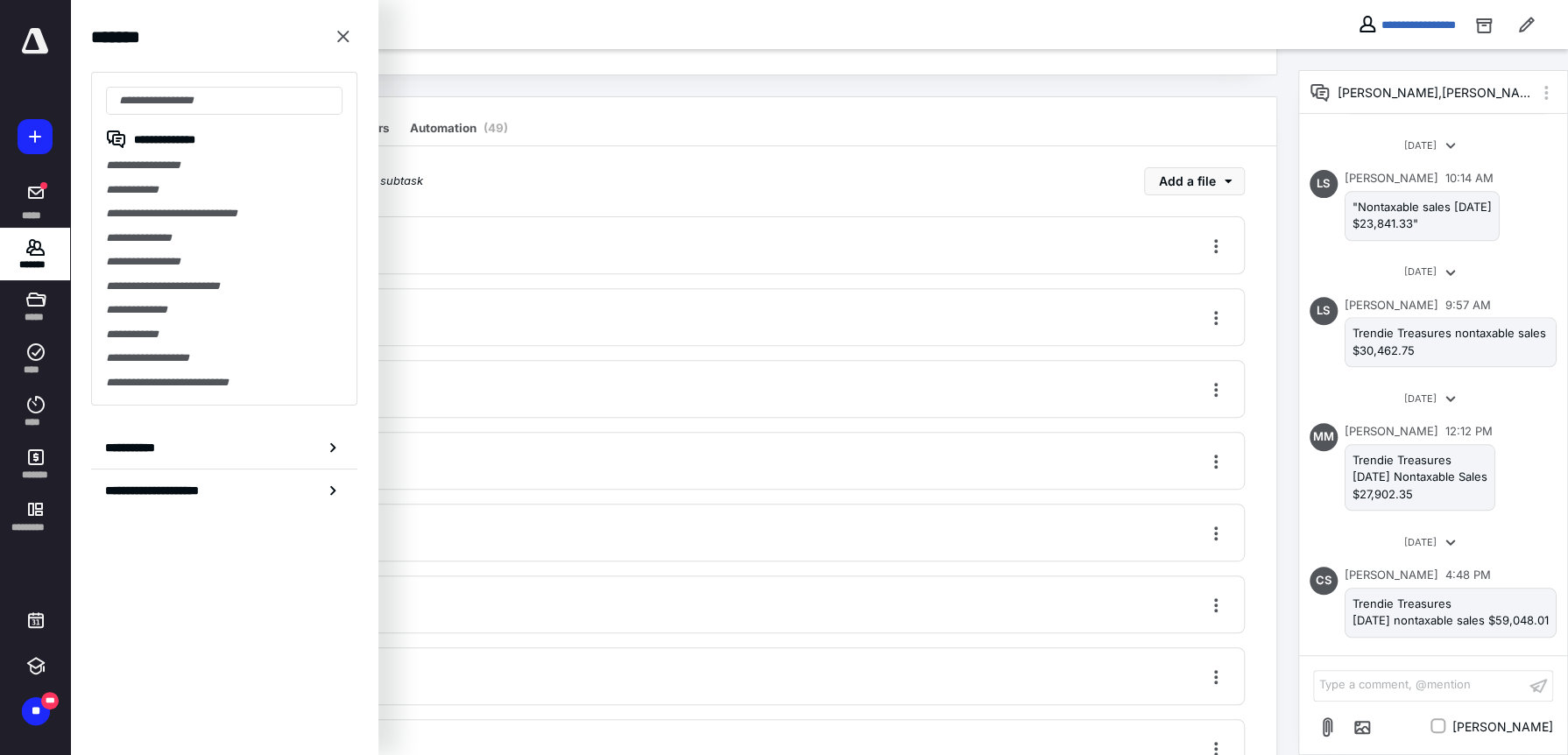 click on "**********" at bounding box center [224, 166] 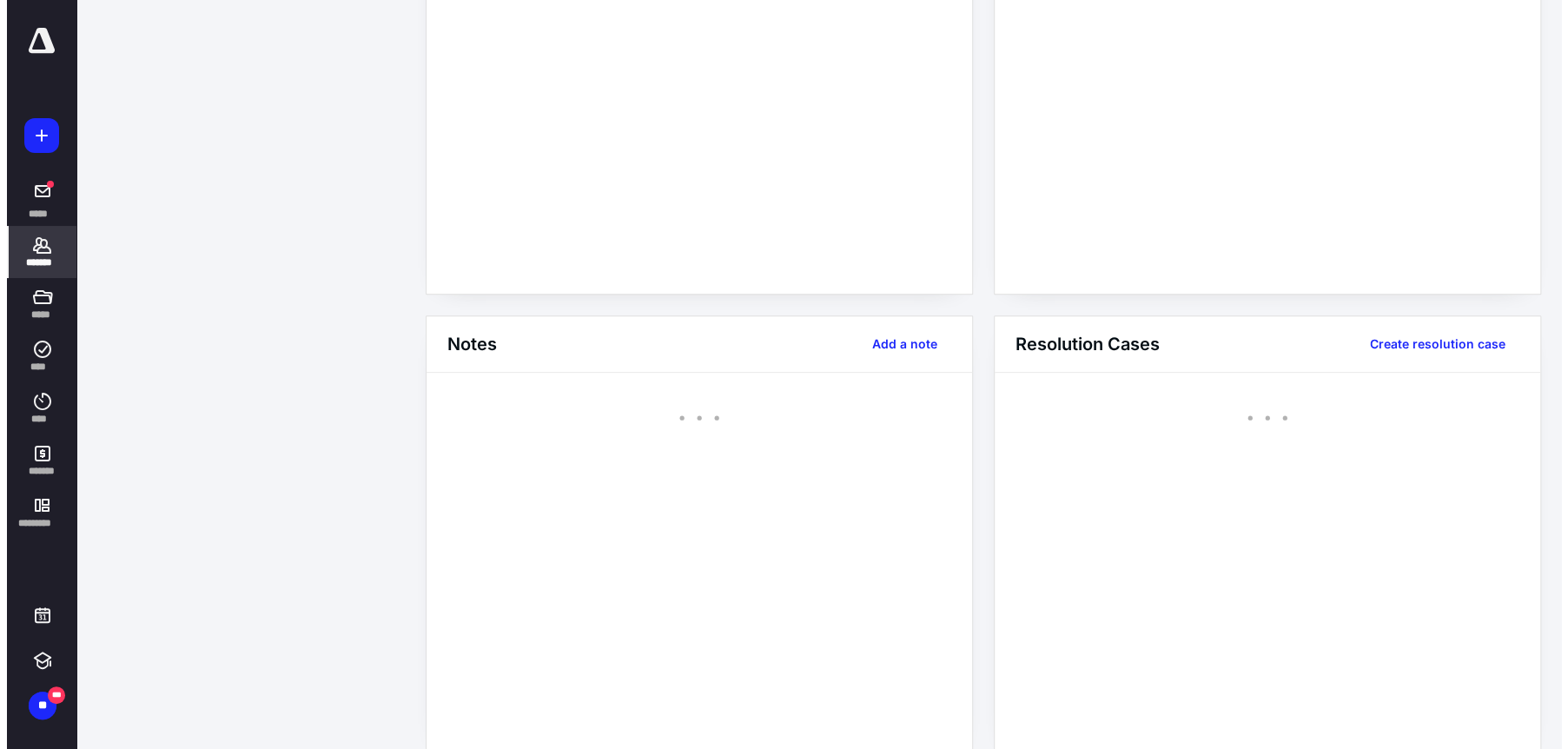 scroll, scrollTop: 0, scrollLeft: 0, axis: both 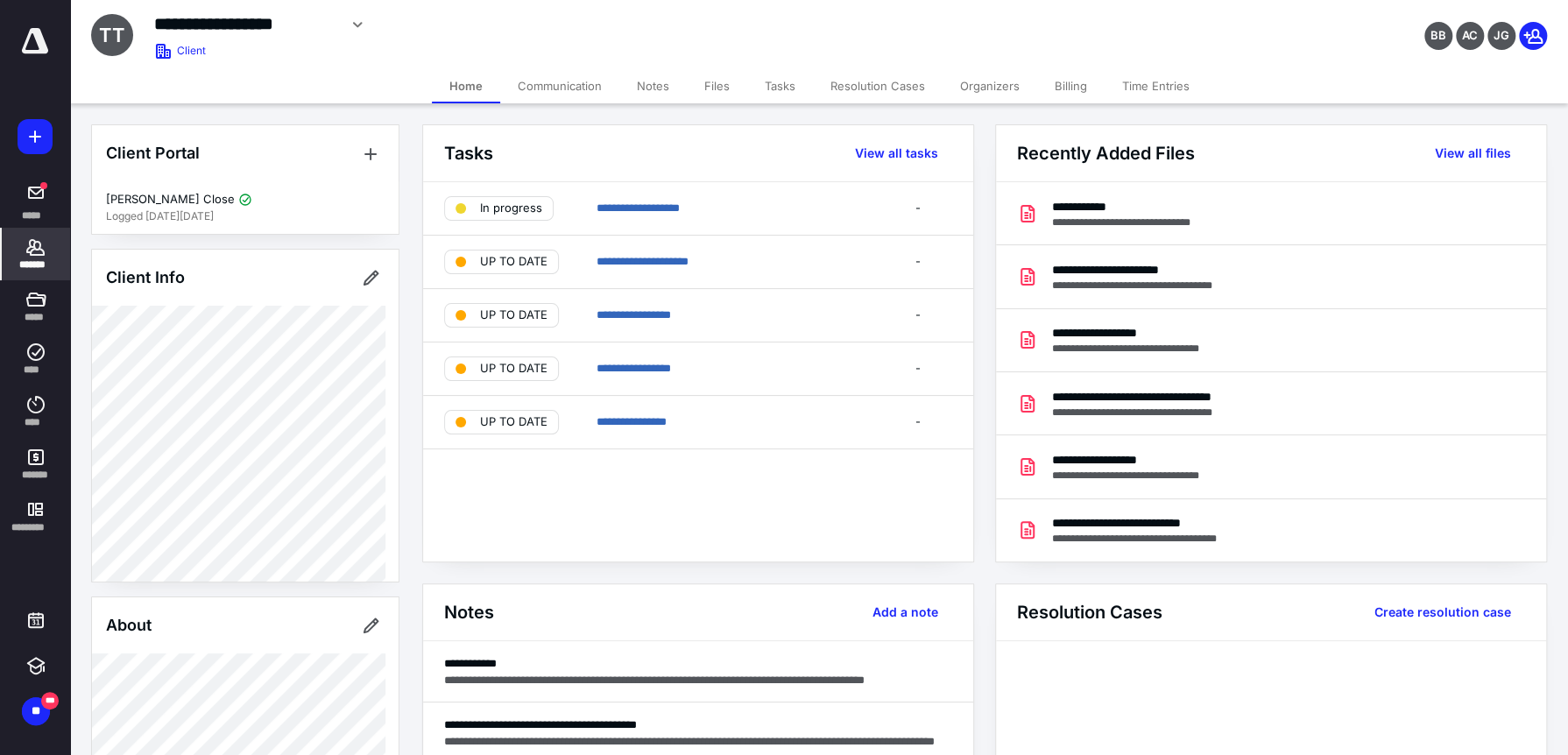click on "Files" at bounding box center [717, 86] 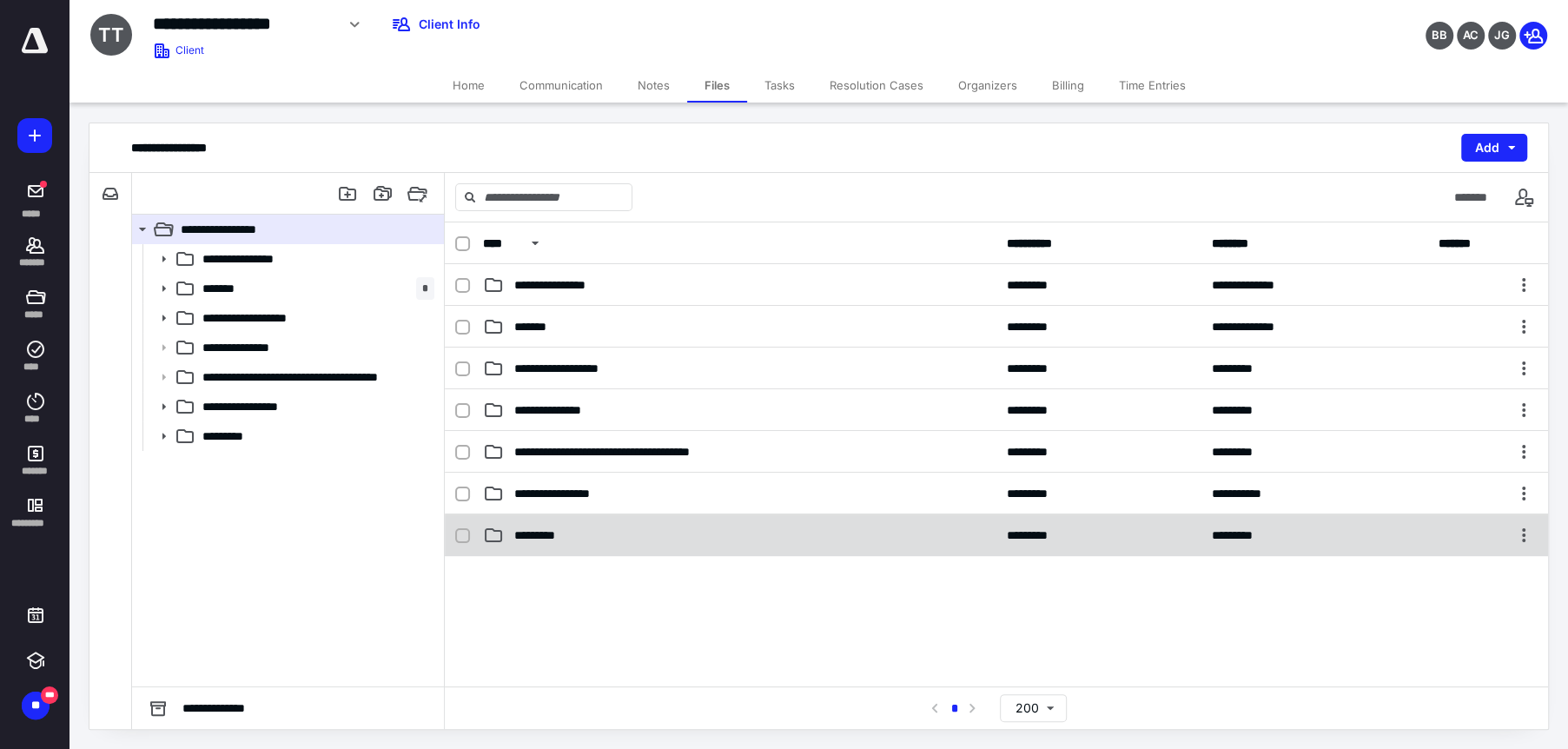 click on "*********" at bounding box center (739, 535) 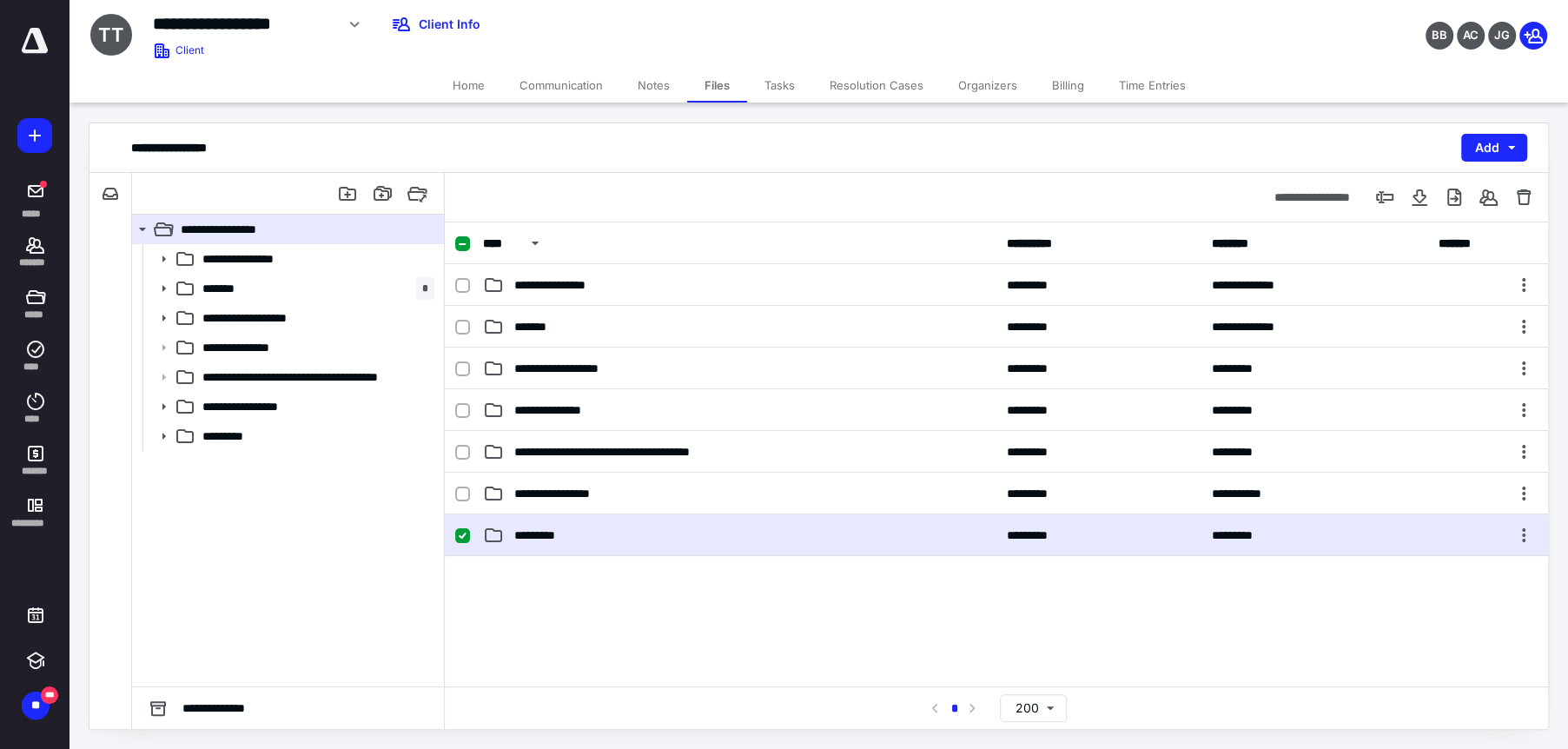 click on "*********" at bounding box center (739, 535) 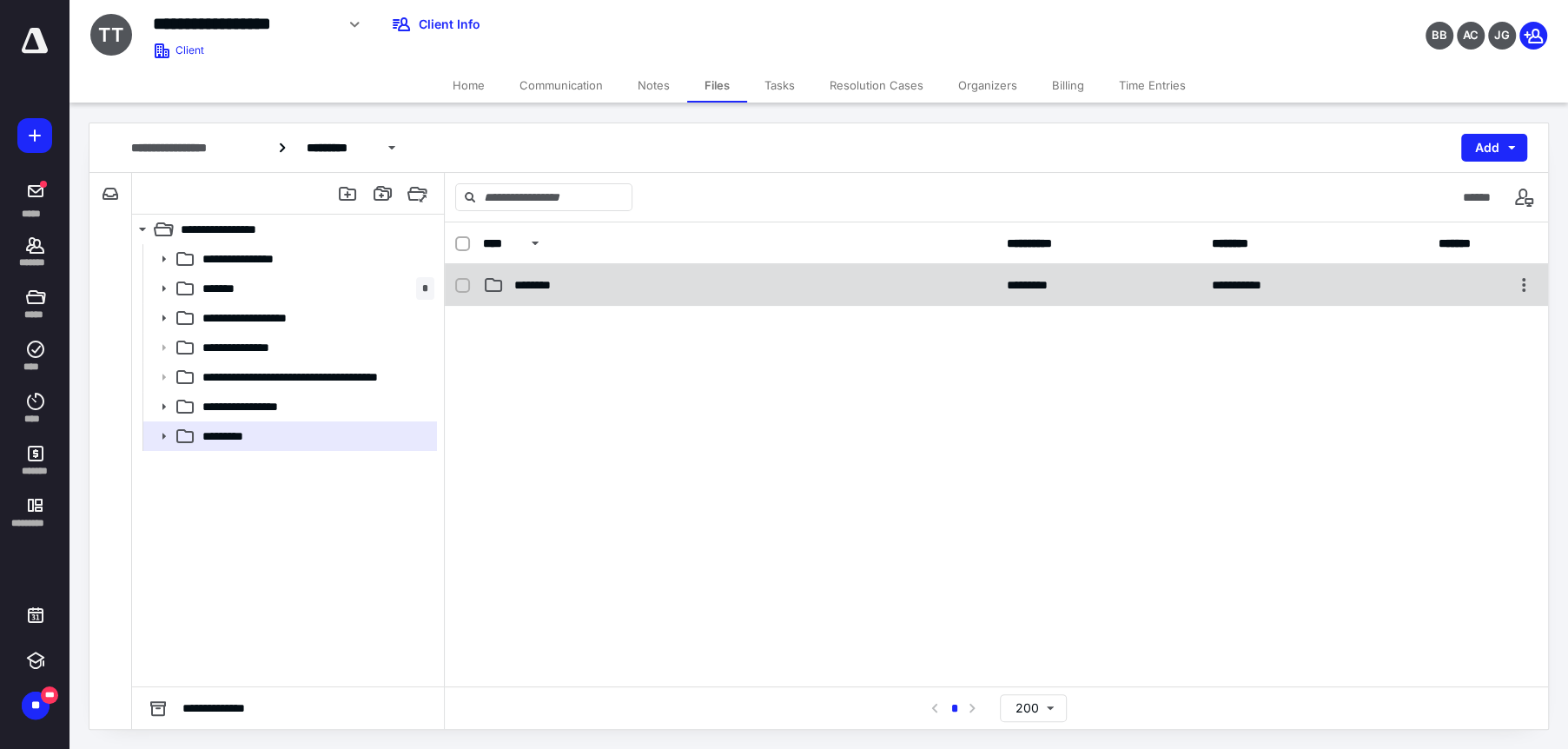 click on "********" at bounding box center [739, 285] 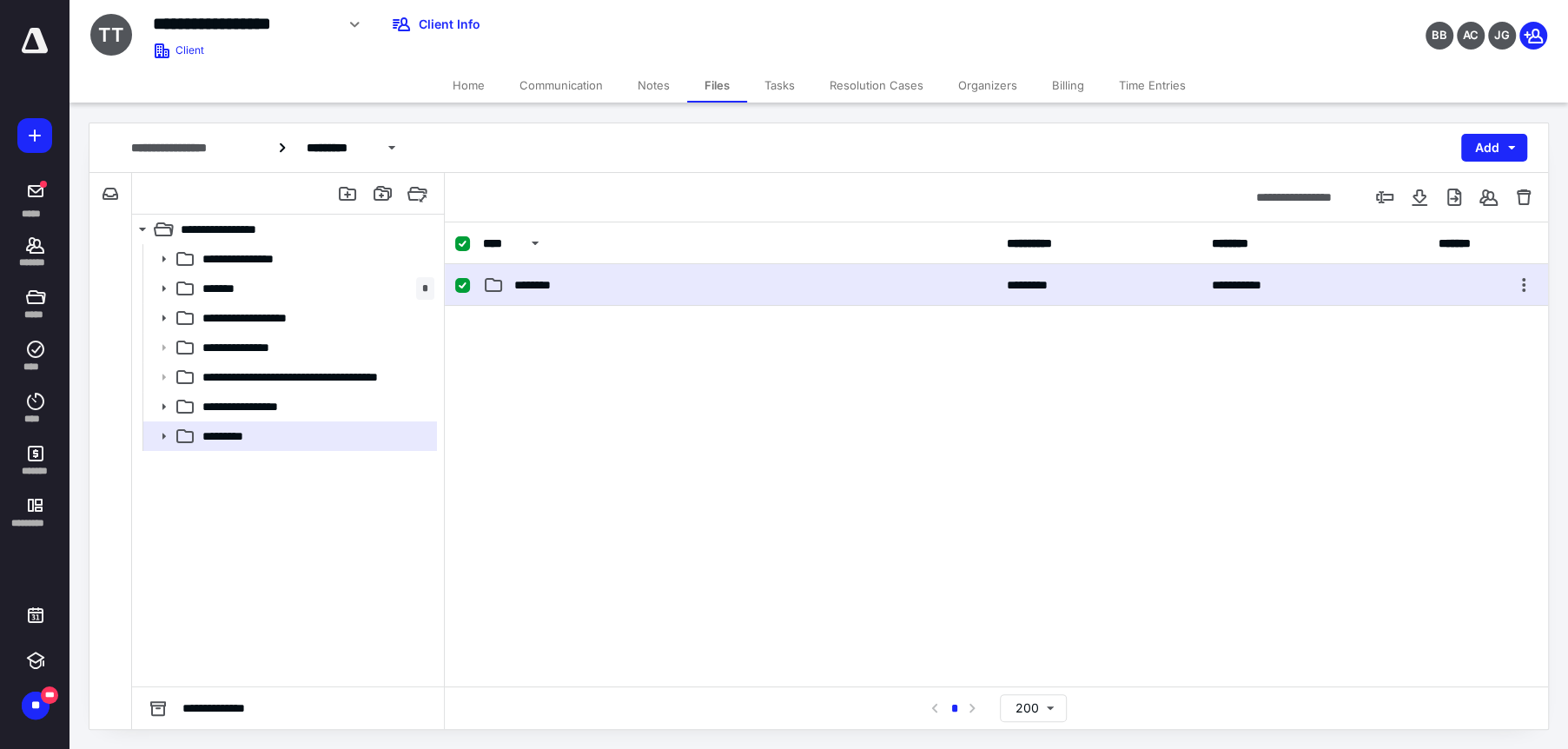 click on "********" at bounding box center [739, 285] 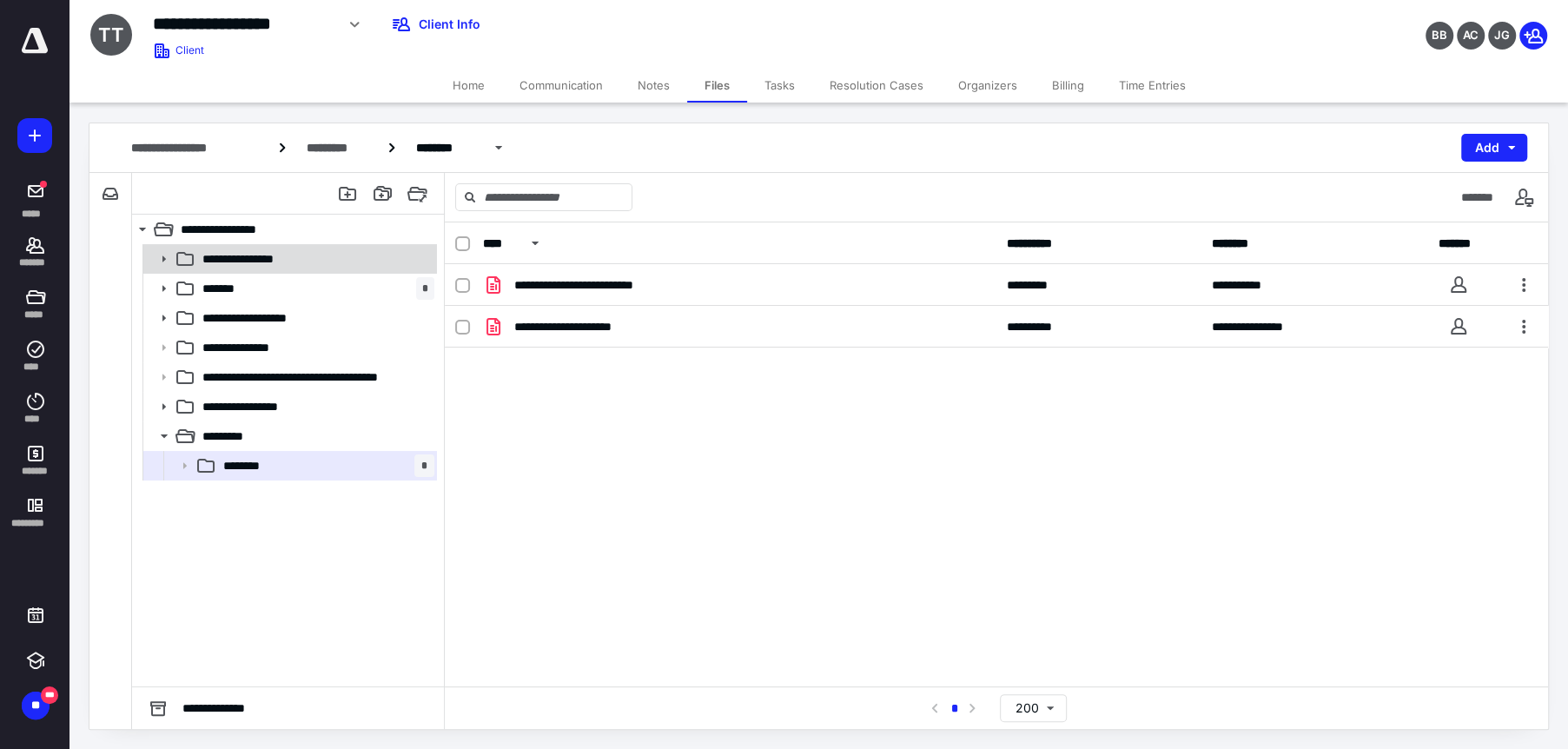 click on "**********" at bounding box center (261, 259) 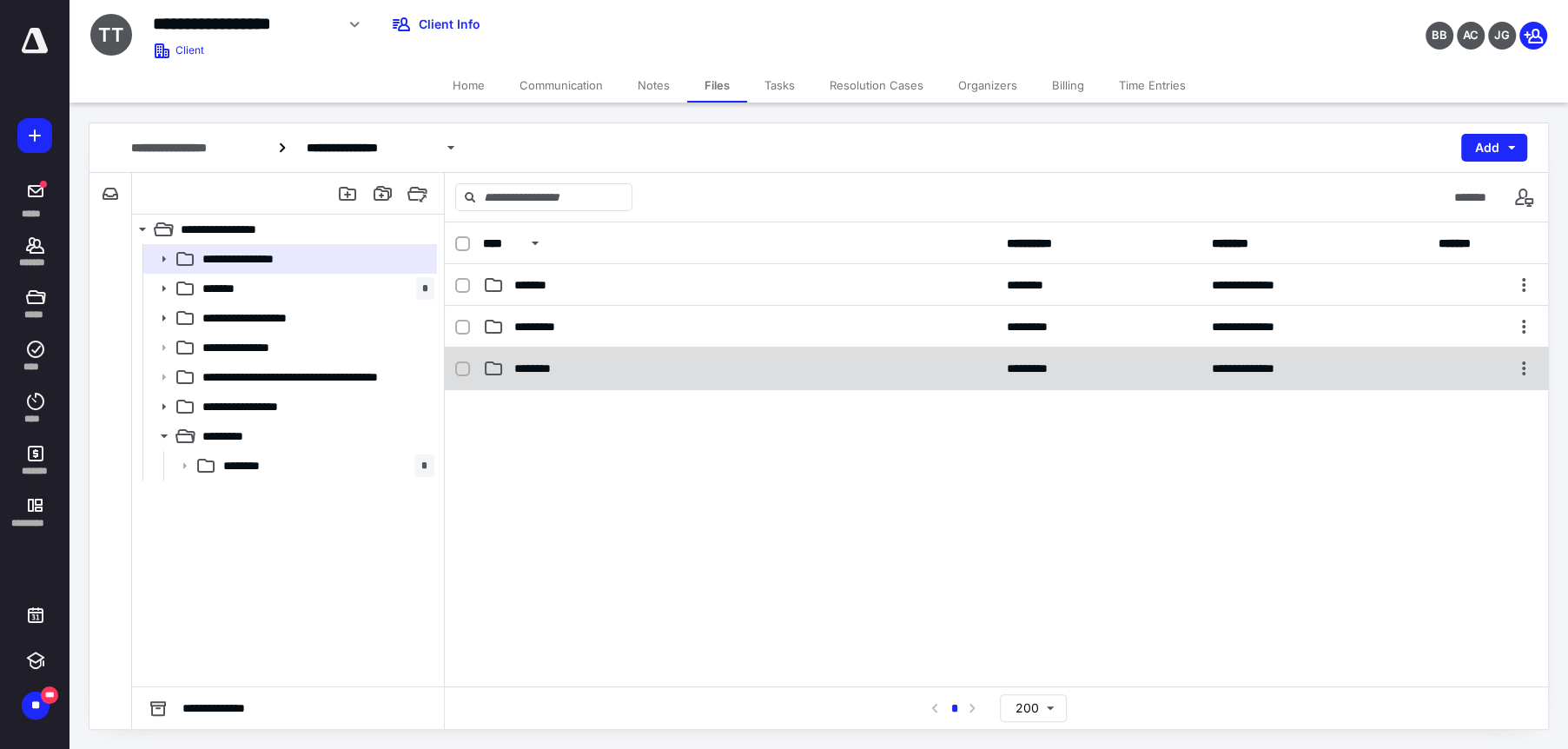 click on "********" at bounding box center (545, 368) 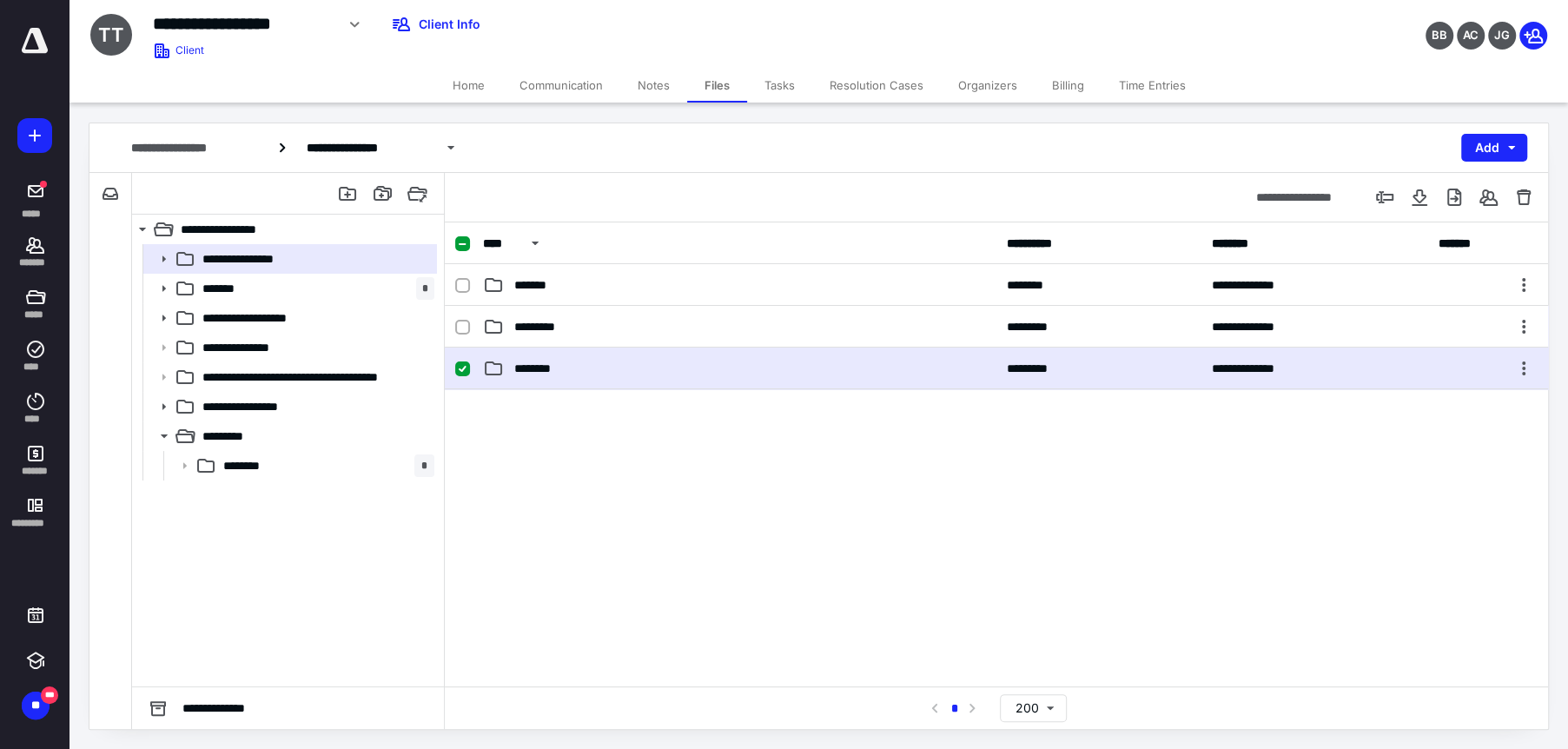 click on "********" at bounding box center (545, 368) 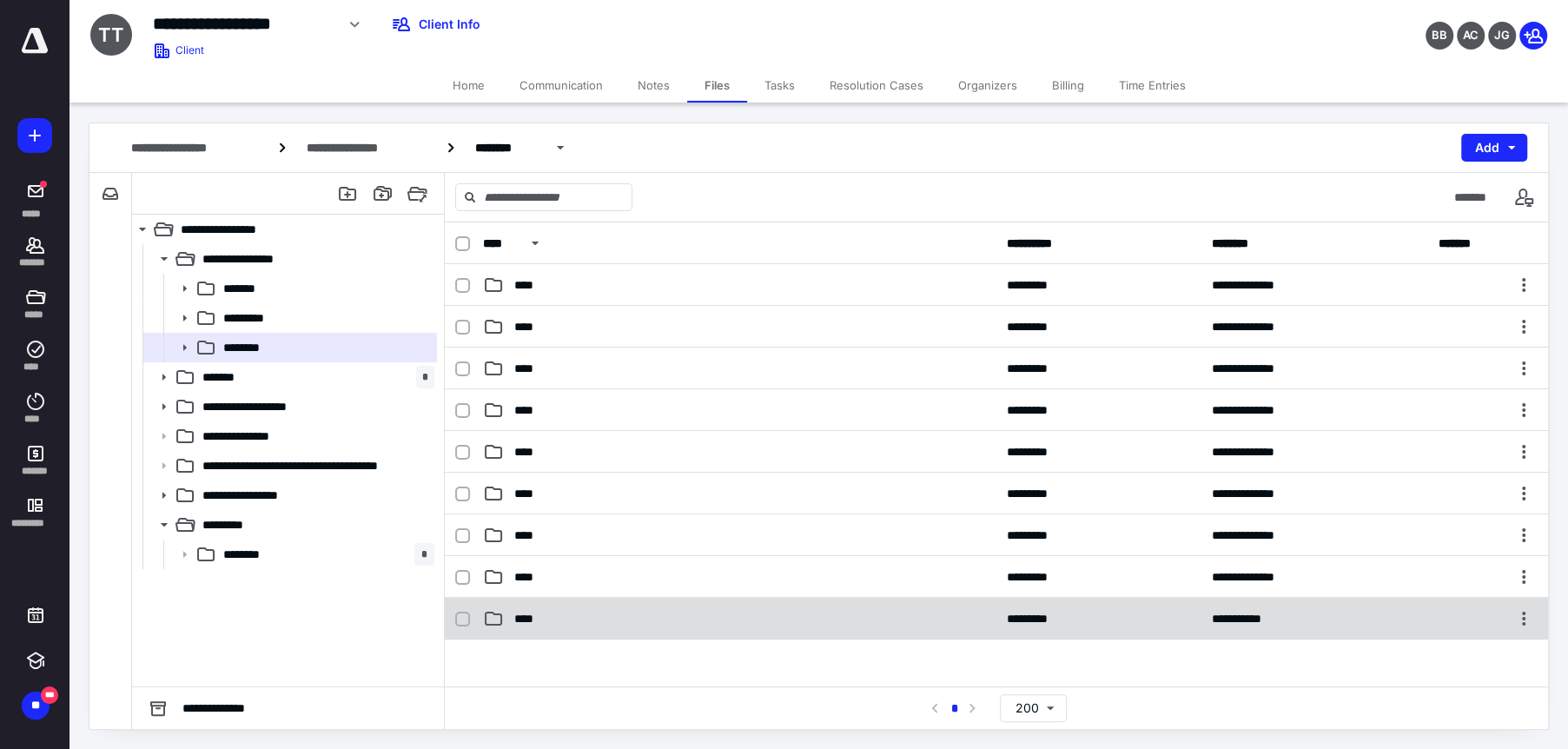 click on "****" at bounding box center (739, 619) 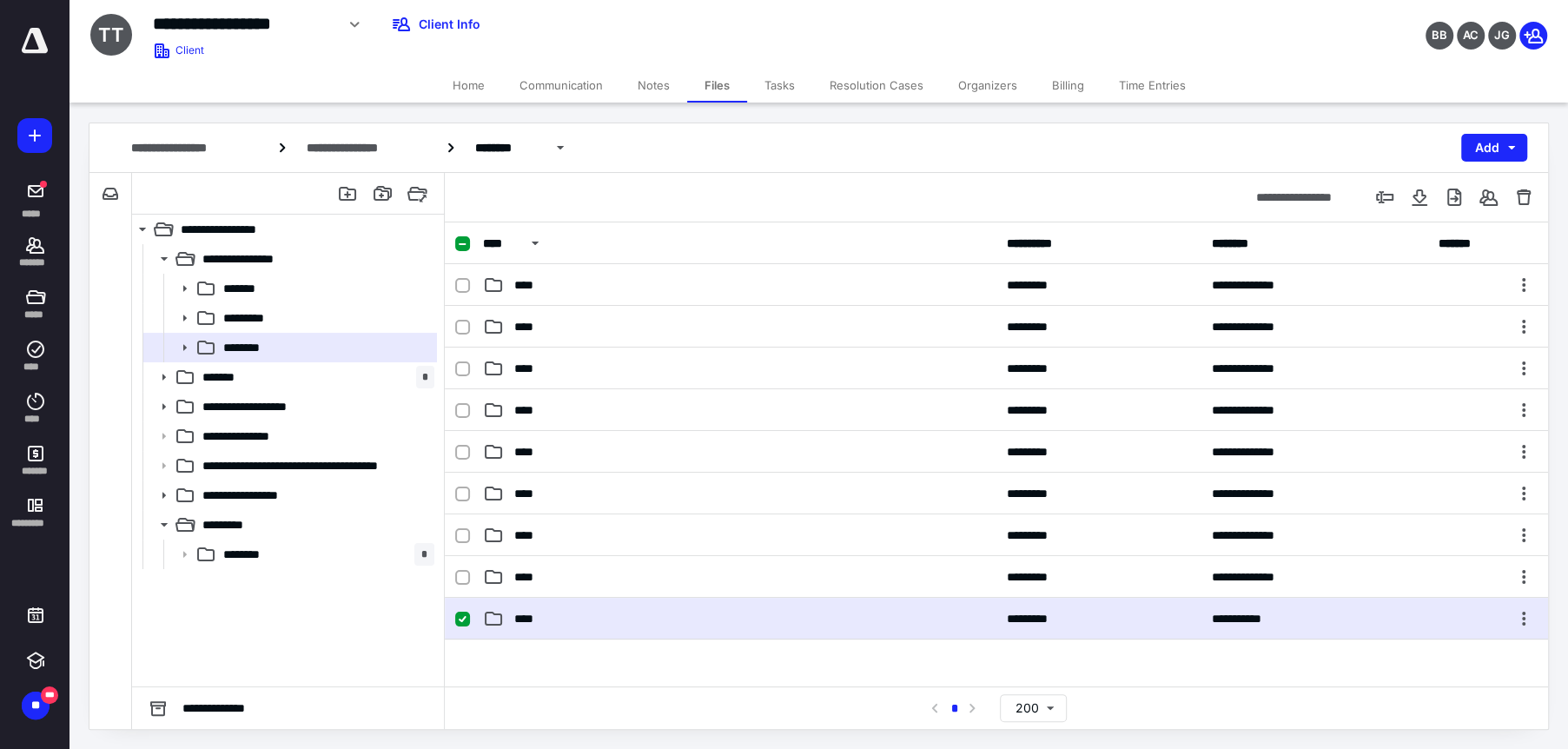 click on "****" at bounding box center [739, 619] 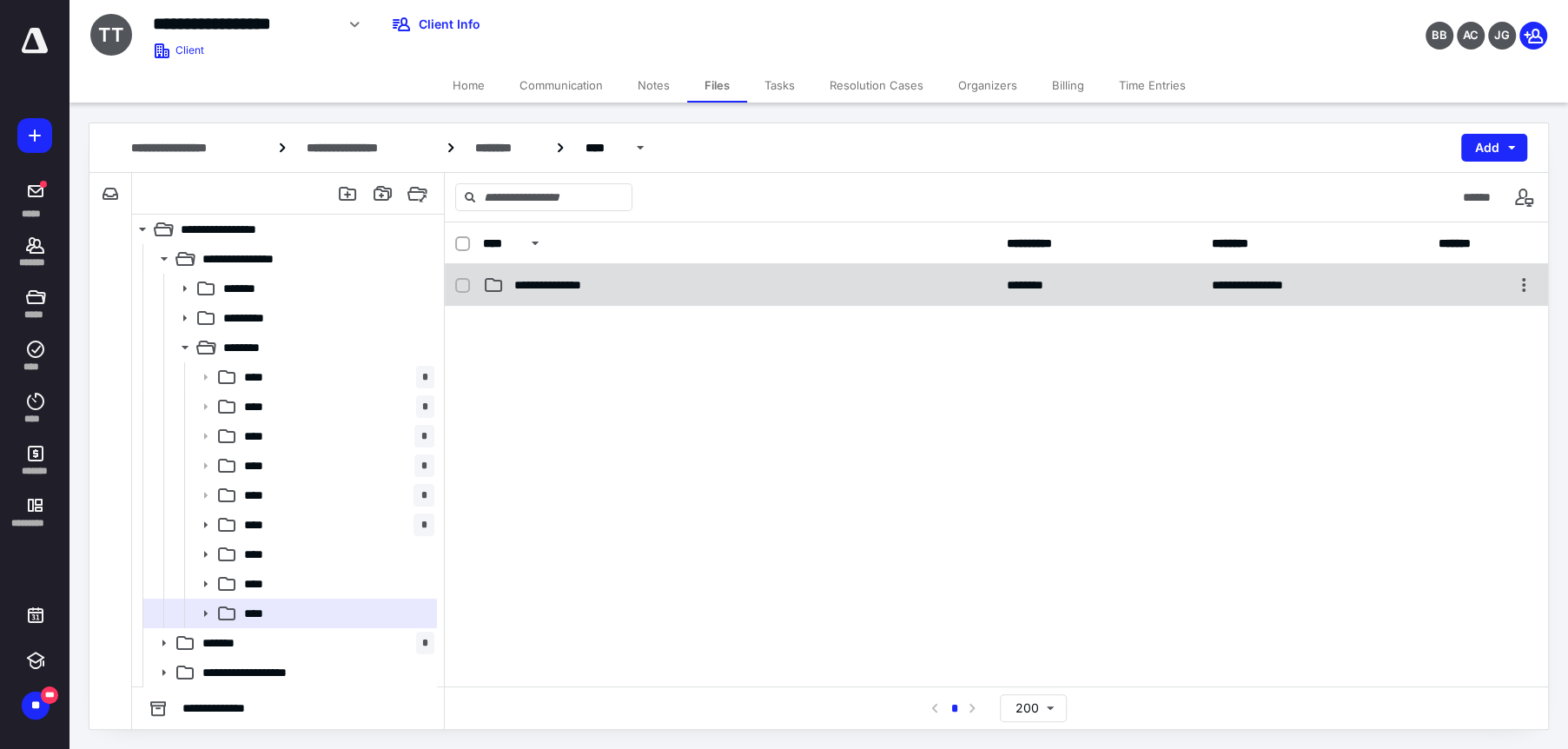 click on "**********" at bounding box center (739, 285) 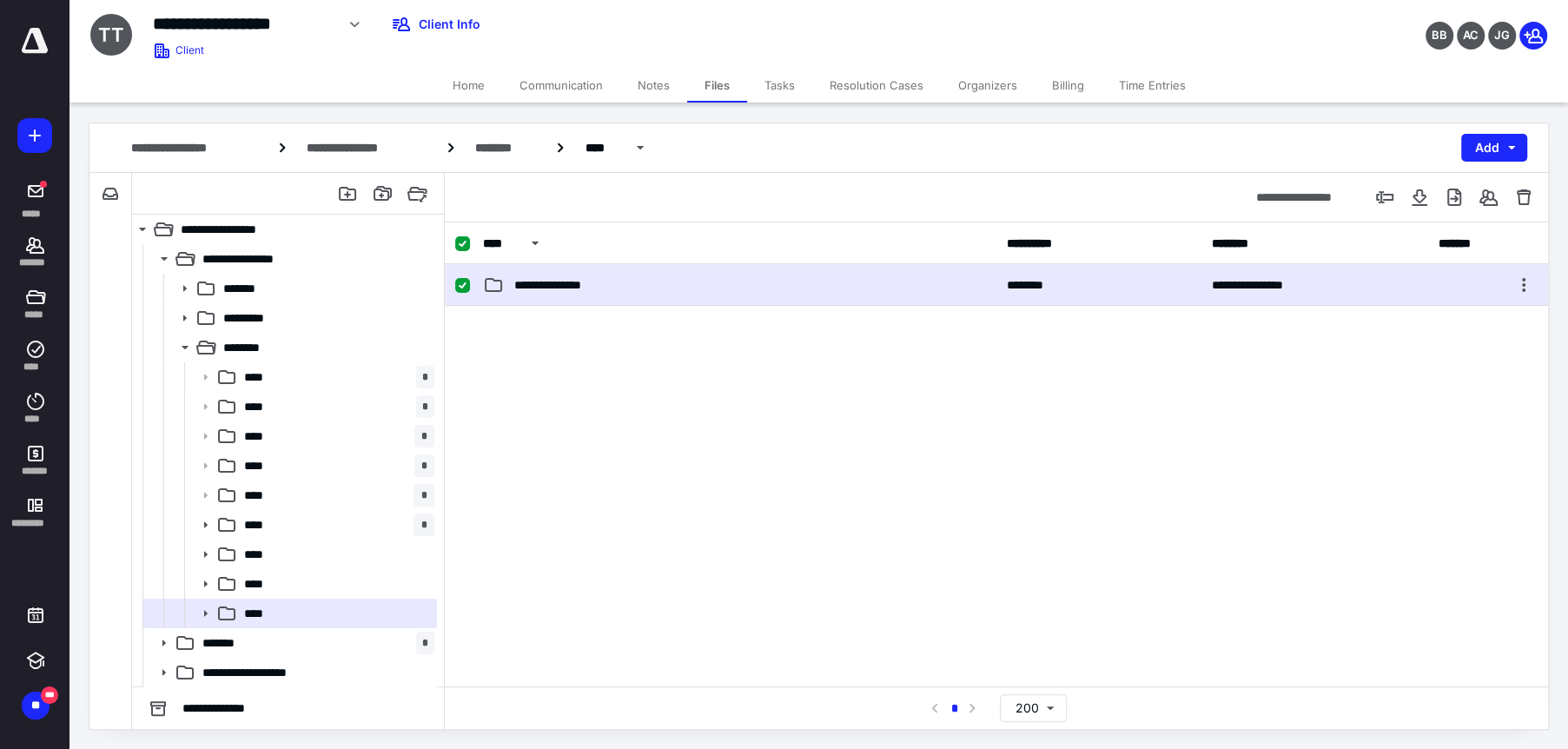 click on "**********" at bounding box center [739, 285] 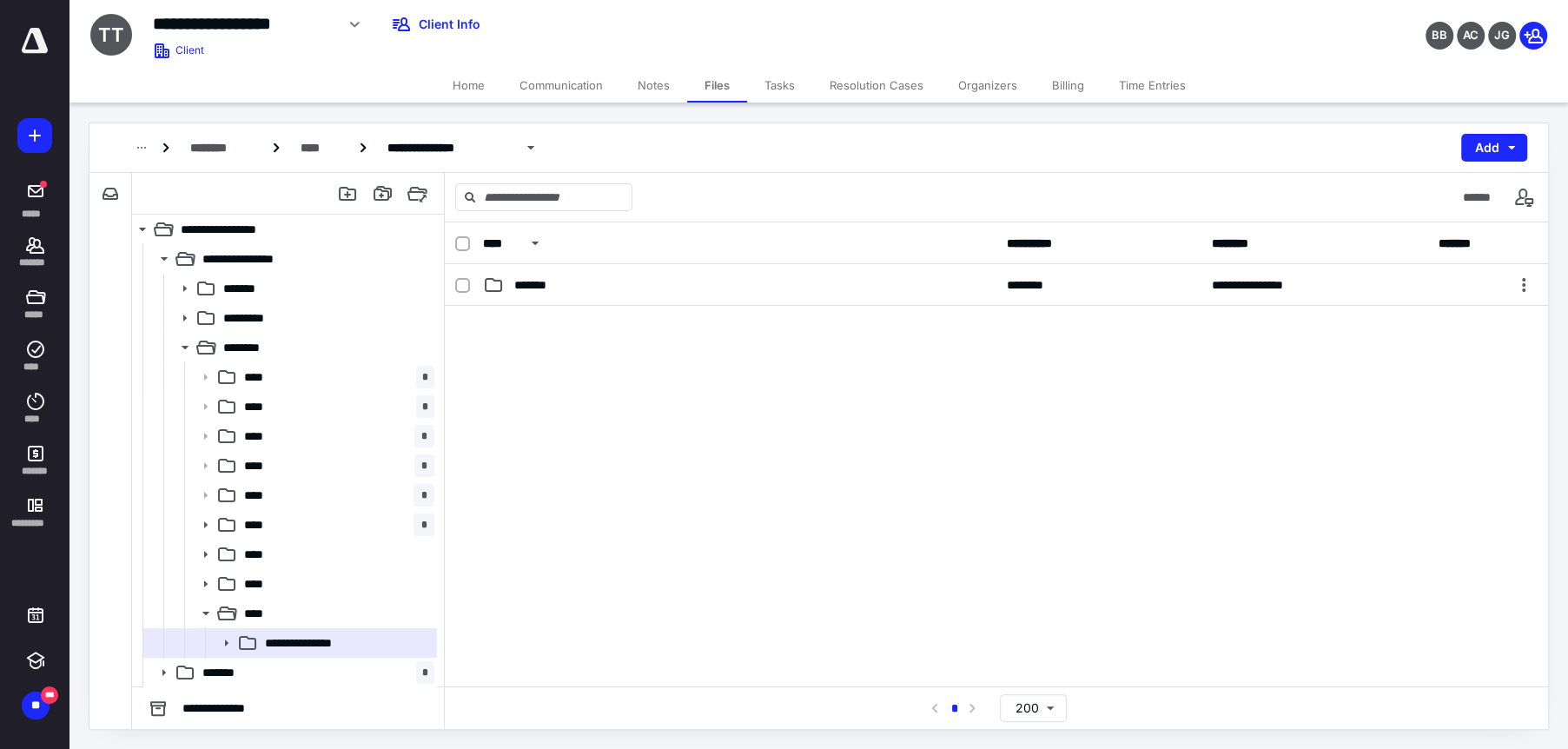 click on "*******" at bounding box center [739, 285] 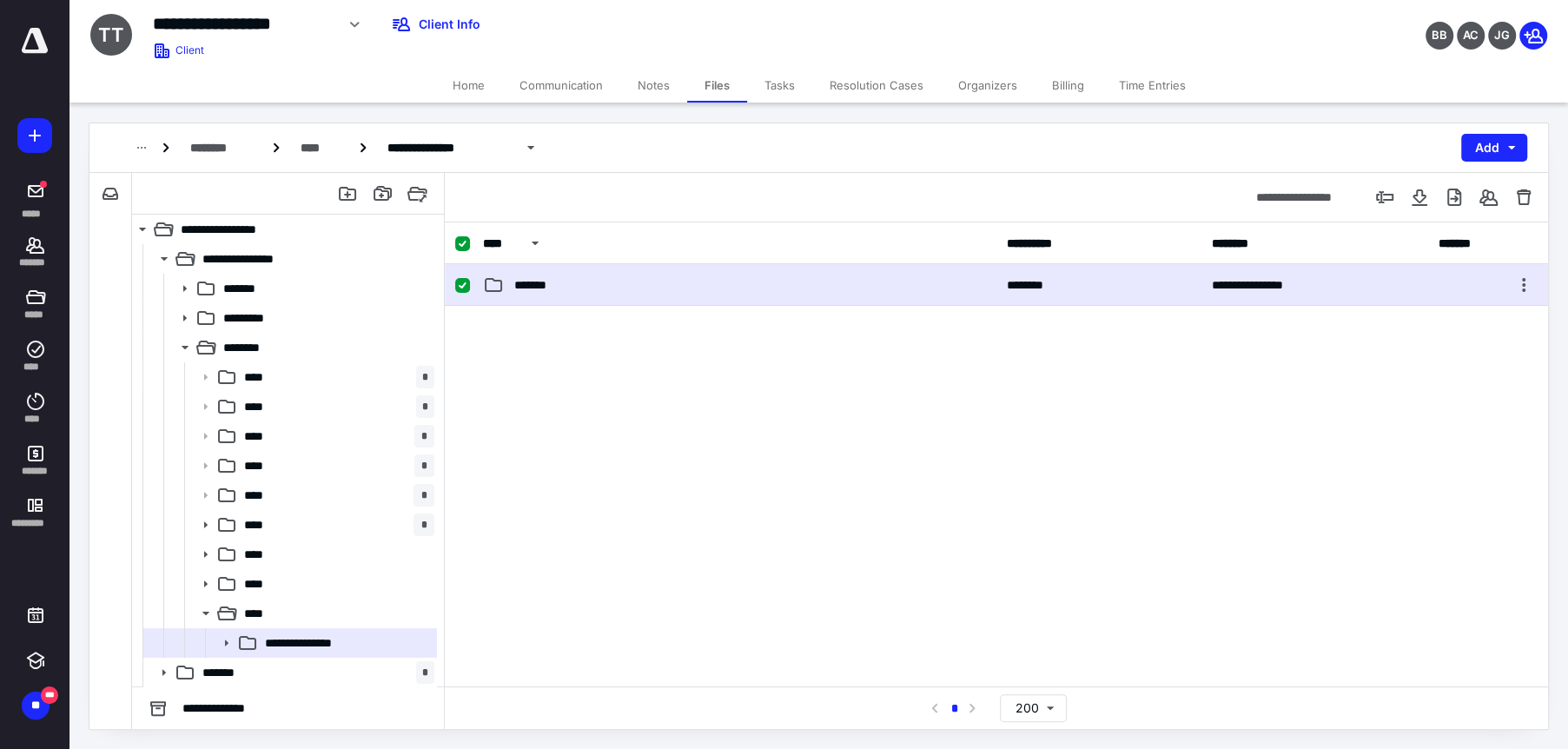 click on "*******" at bounding box center (739, 285) 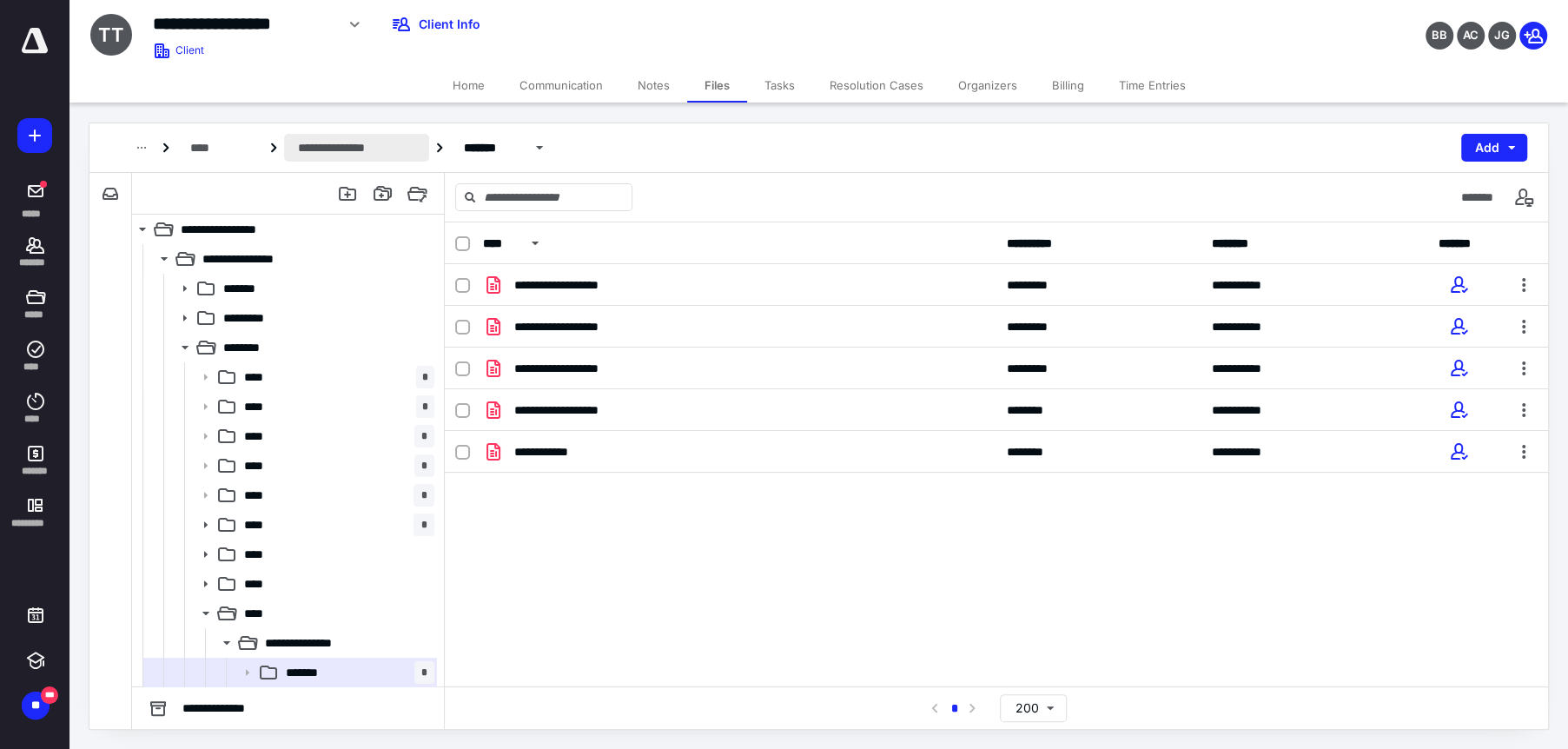 click on "**********" at bounding box center [356, 148] 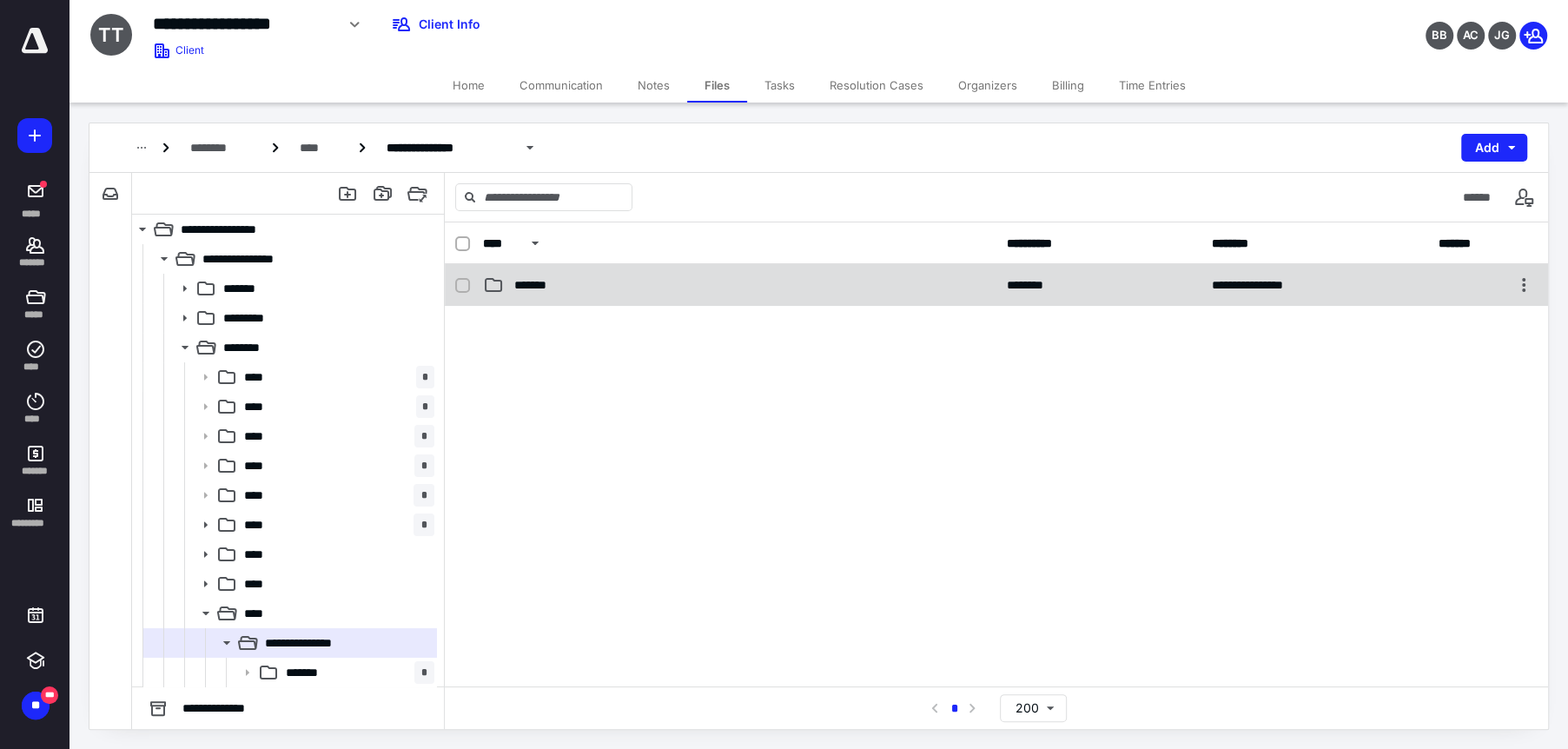 click on "**********" at bounding box center [996, 285] 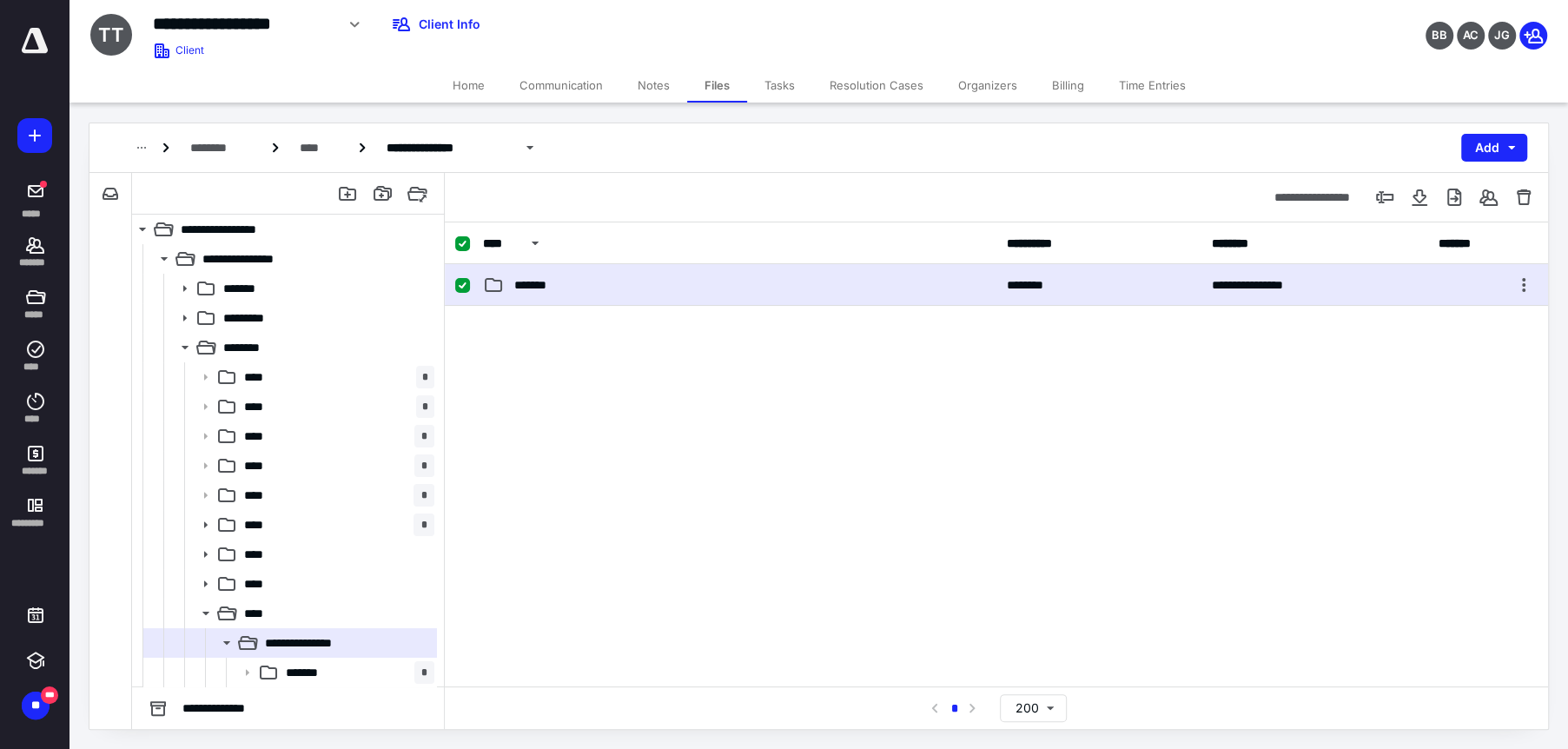 click on "**********" at bounding box center (996, 285) 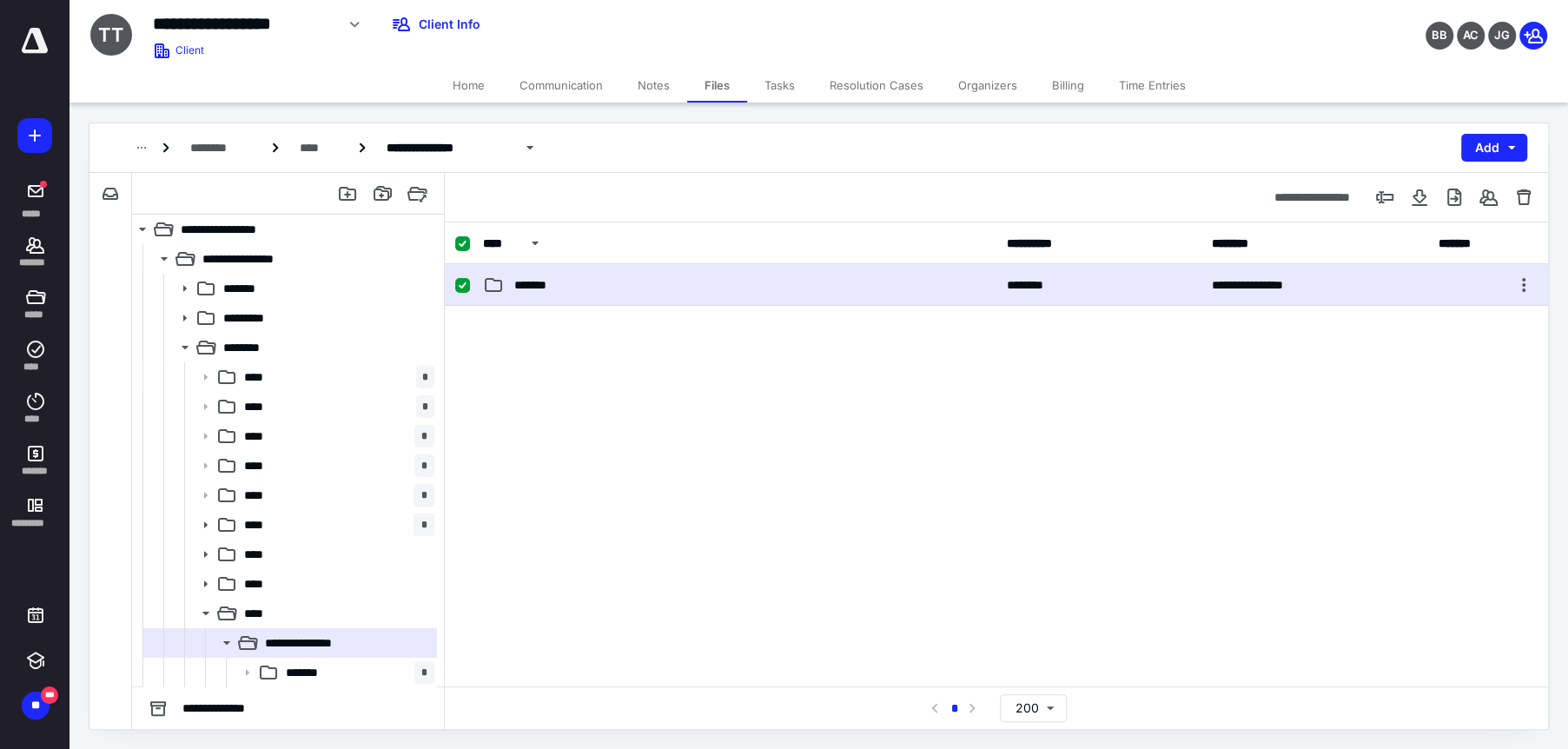 checkbox on "false" 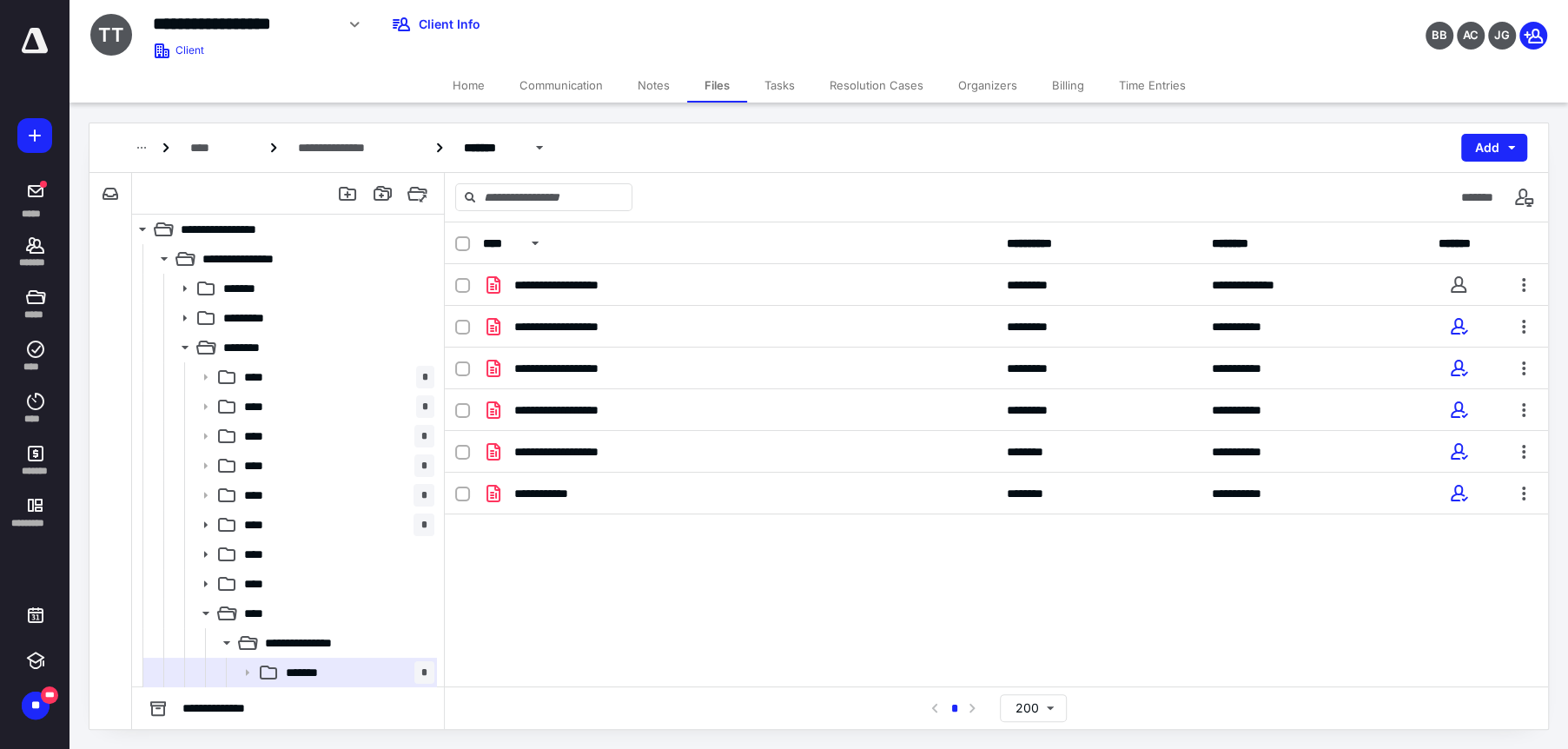 click on "Tasks" at bounding box center [779, 85] 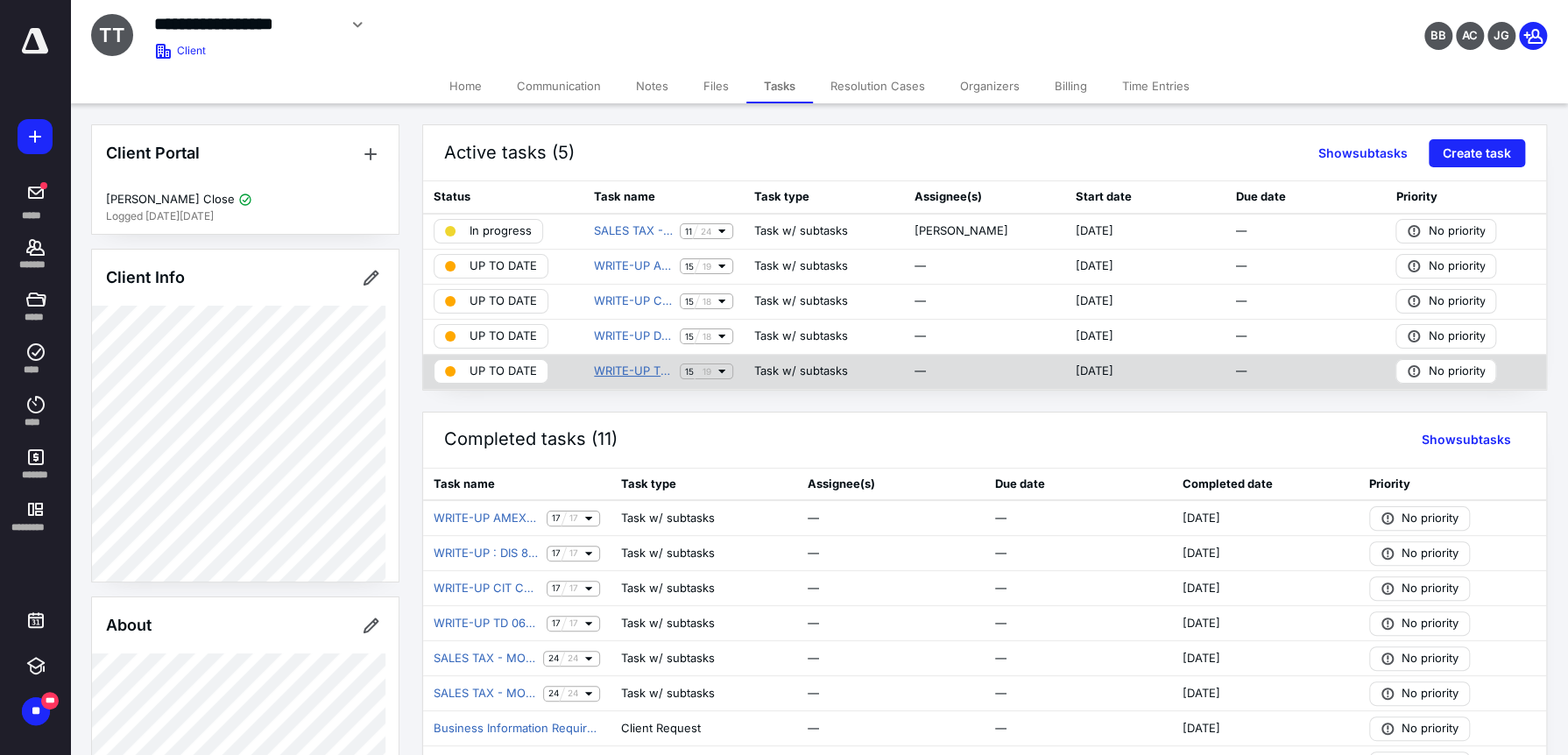 click on "WRITE-UP TD 0690" at bounding box center (633, 371) 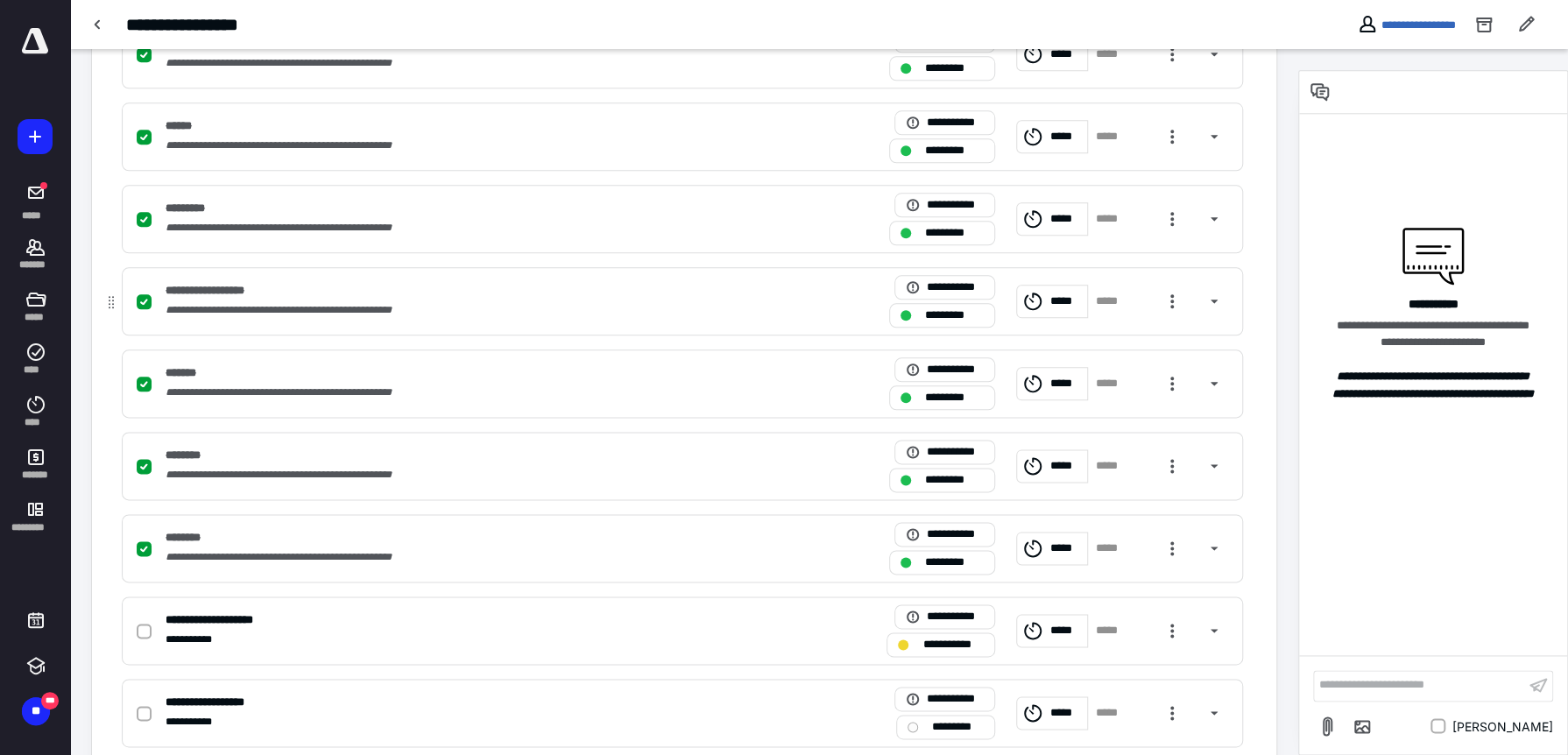 scroll, scrollTop: 1343, scrollLeft: 0, axis: vertical 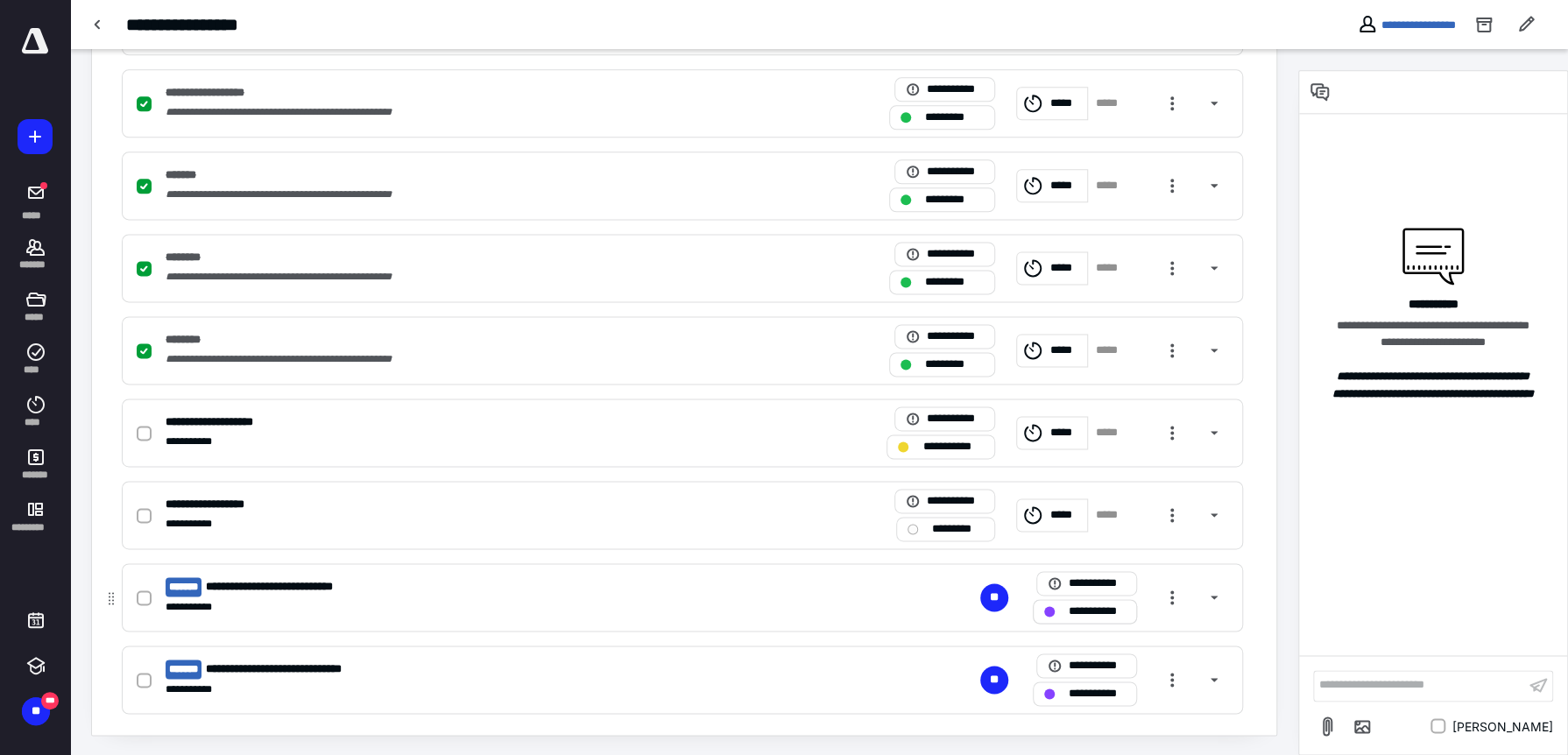 click on "**********" at bounding box center (1097, 611) 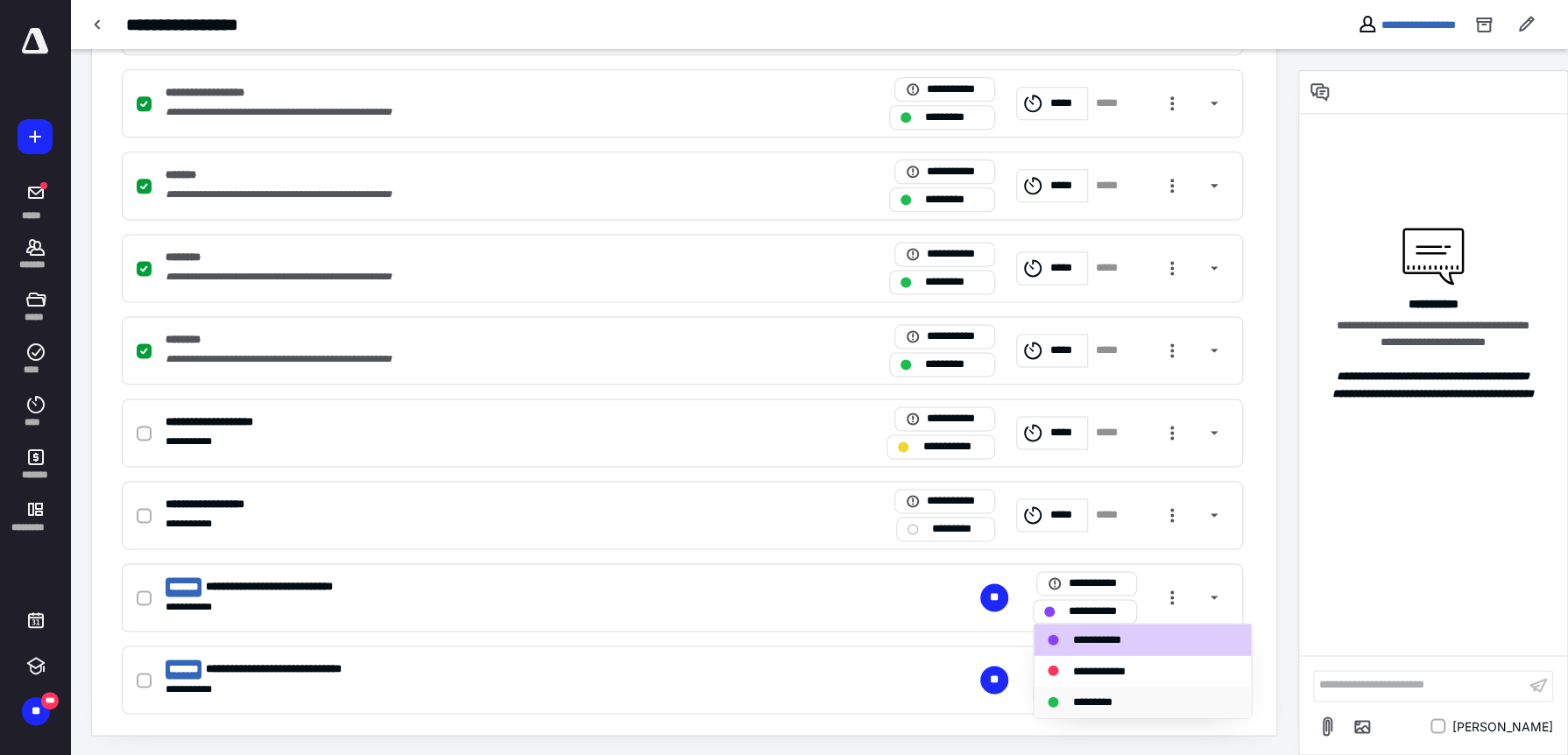 click on "*********" at bounding box center [1101, 702] 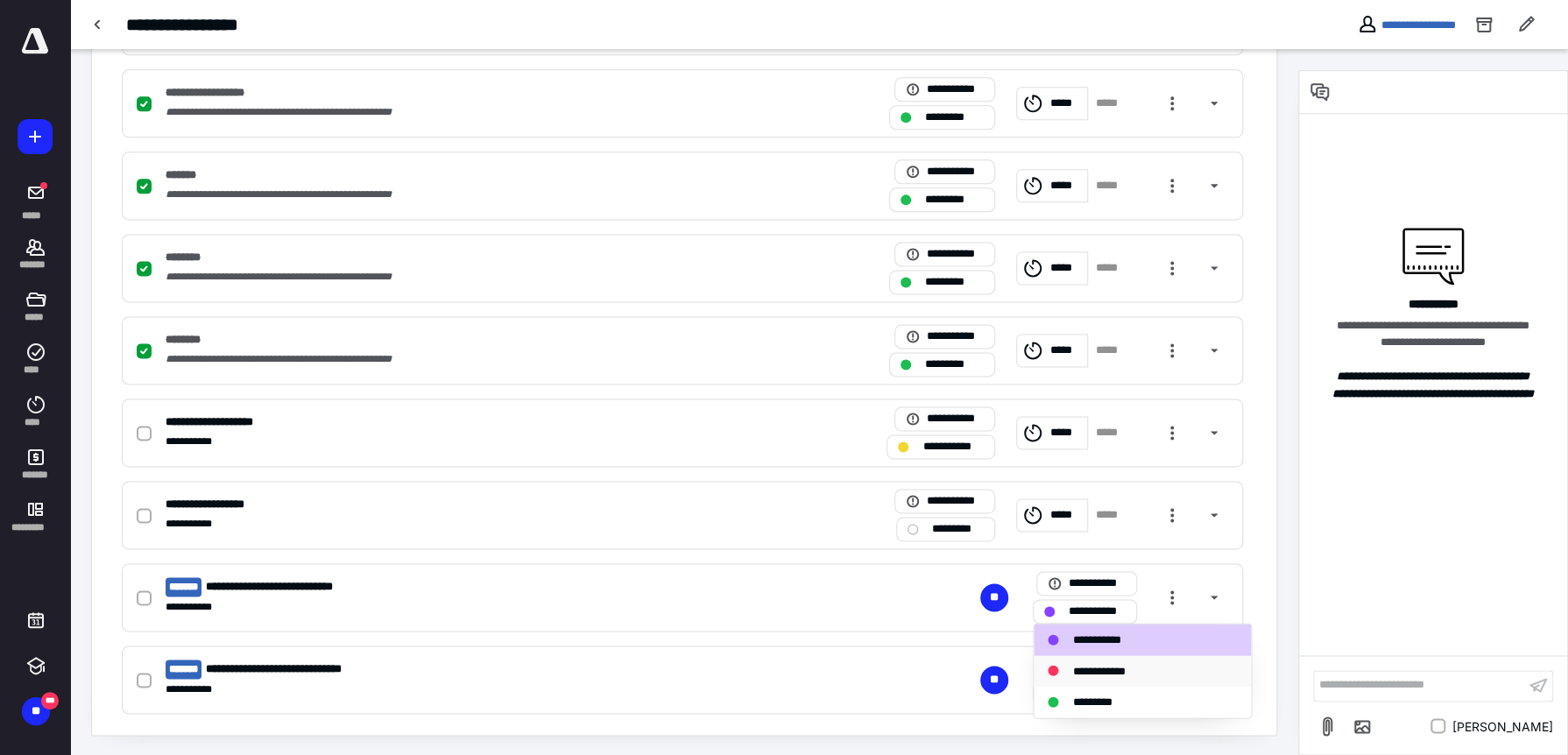 checkbox on "true" 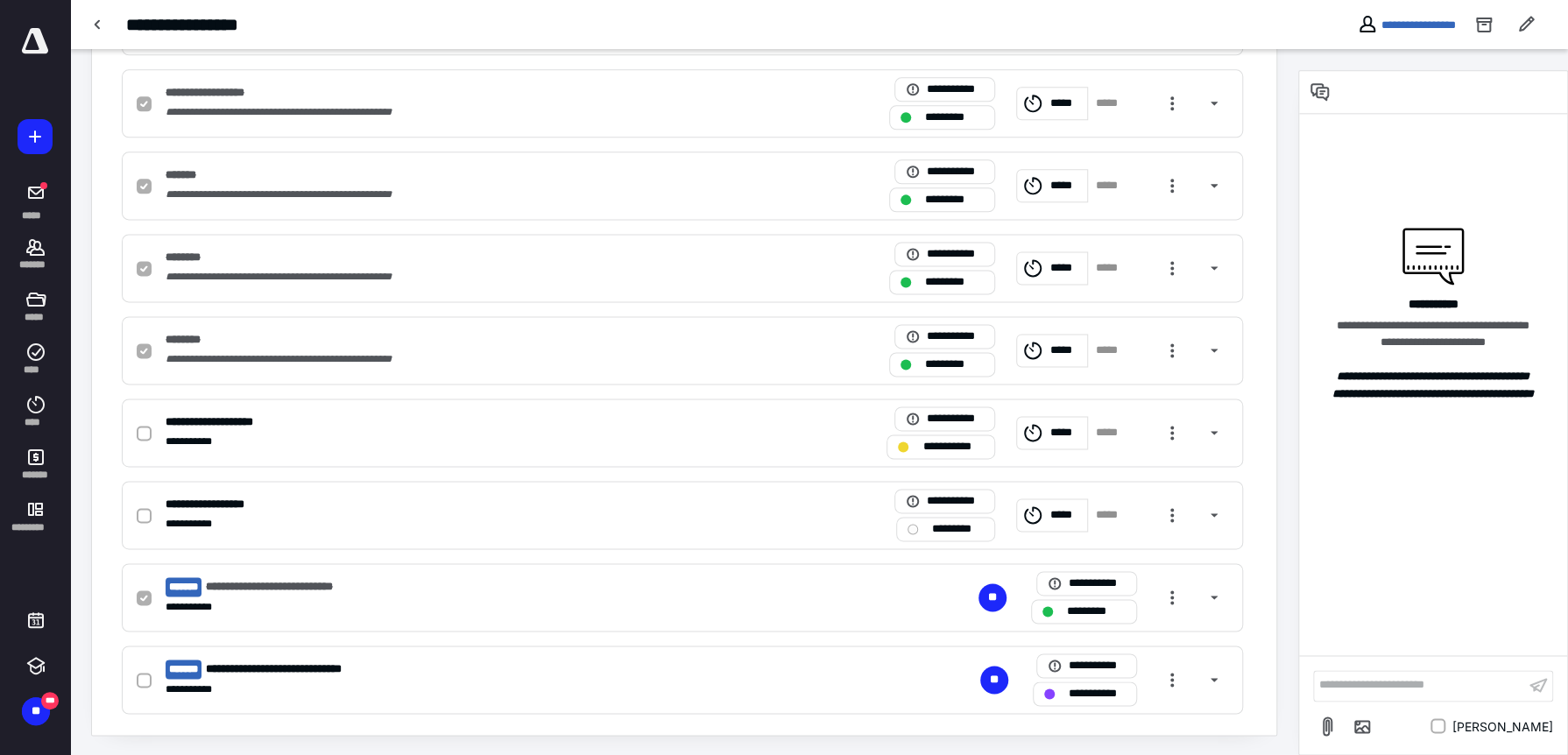 click on "**********" at bounding box center [1097, 694] 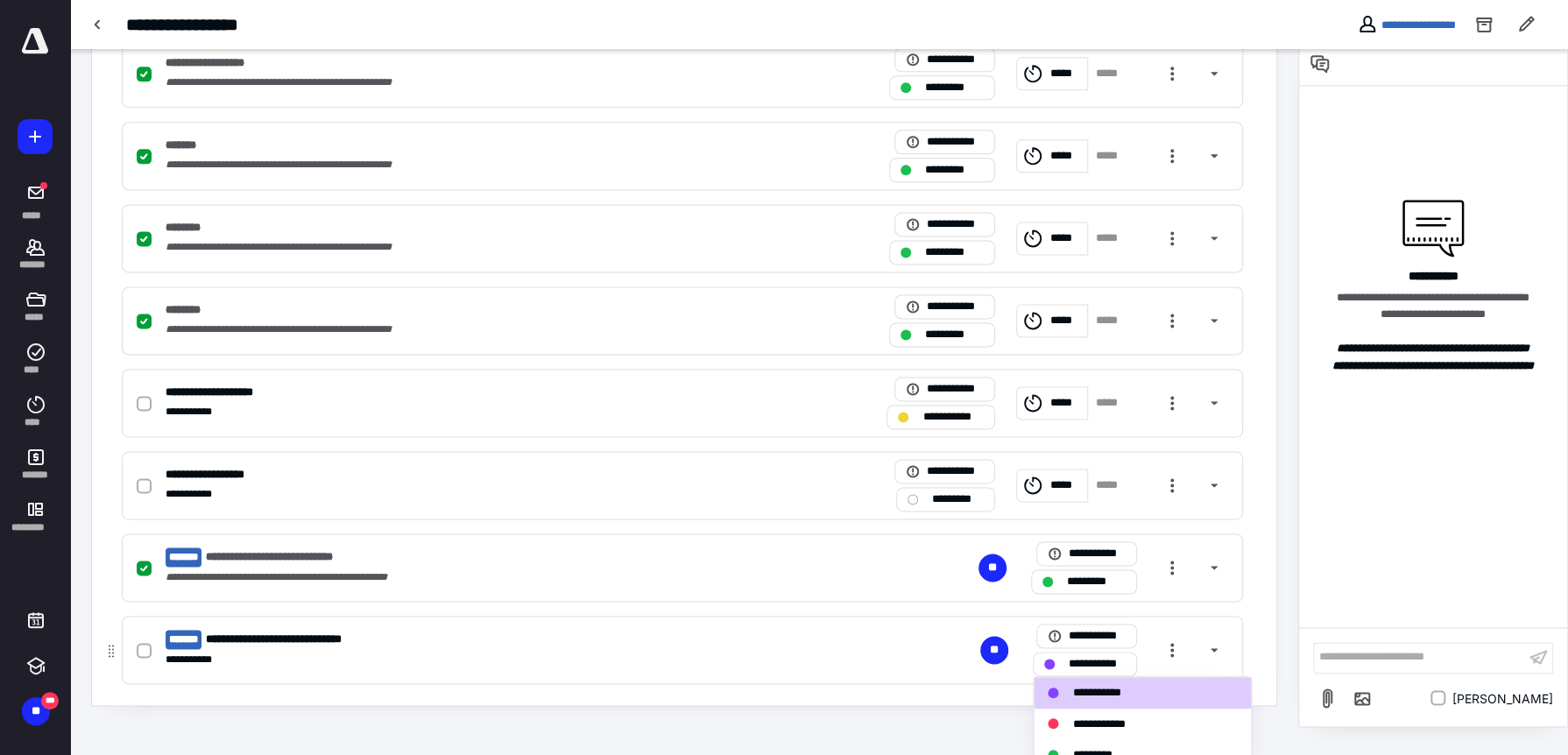 scroll, scrollTop: 1387, scrollLeft: 0, axis: vertical 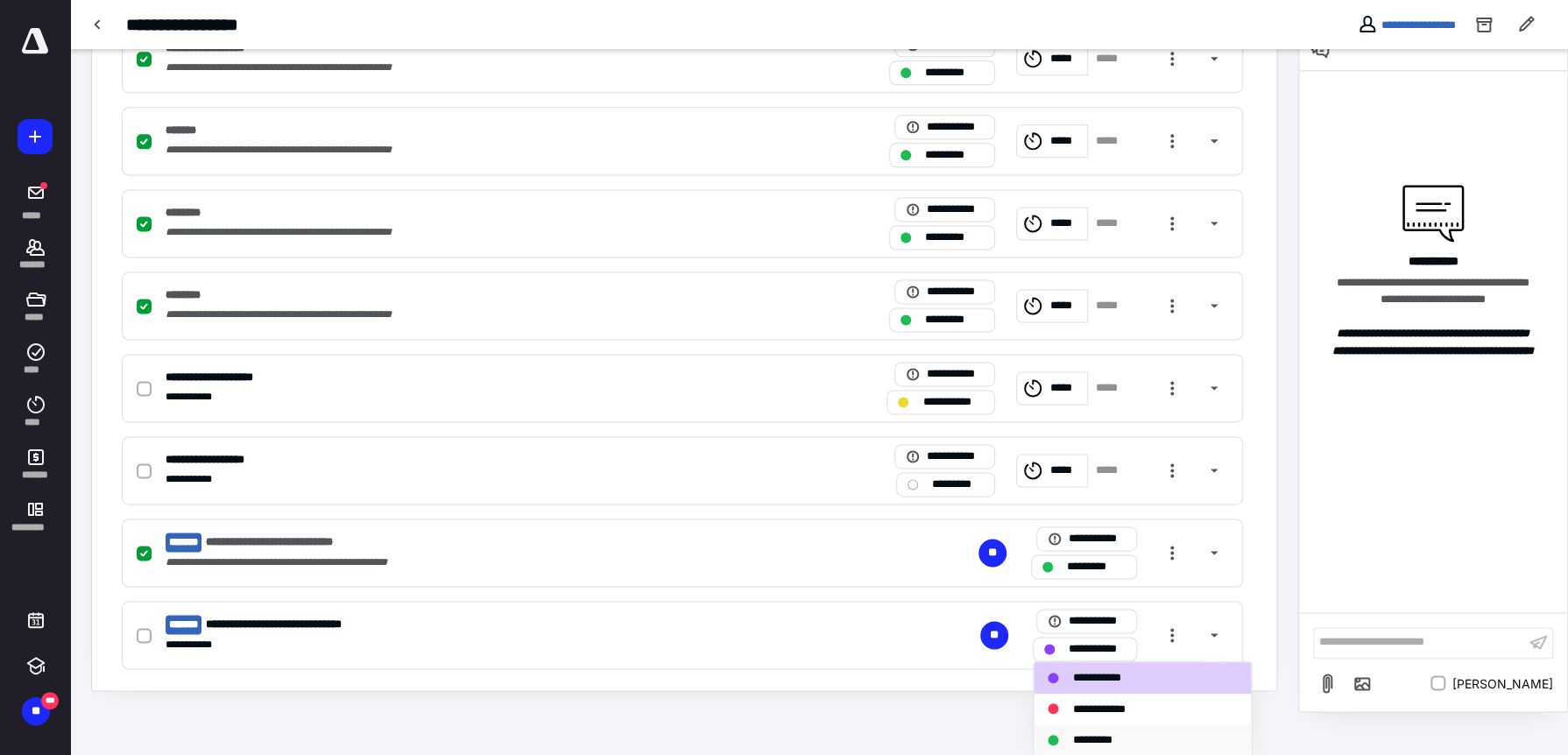 click on "*********" at bounding box center (1142, 740) 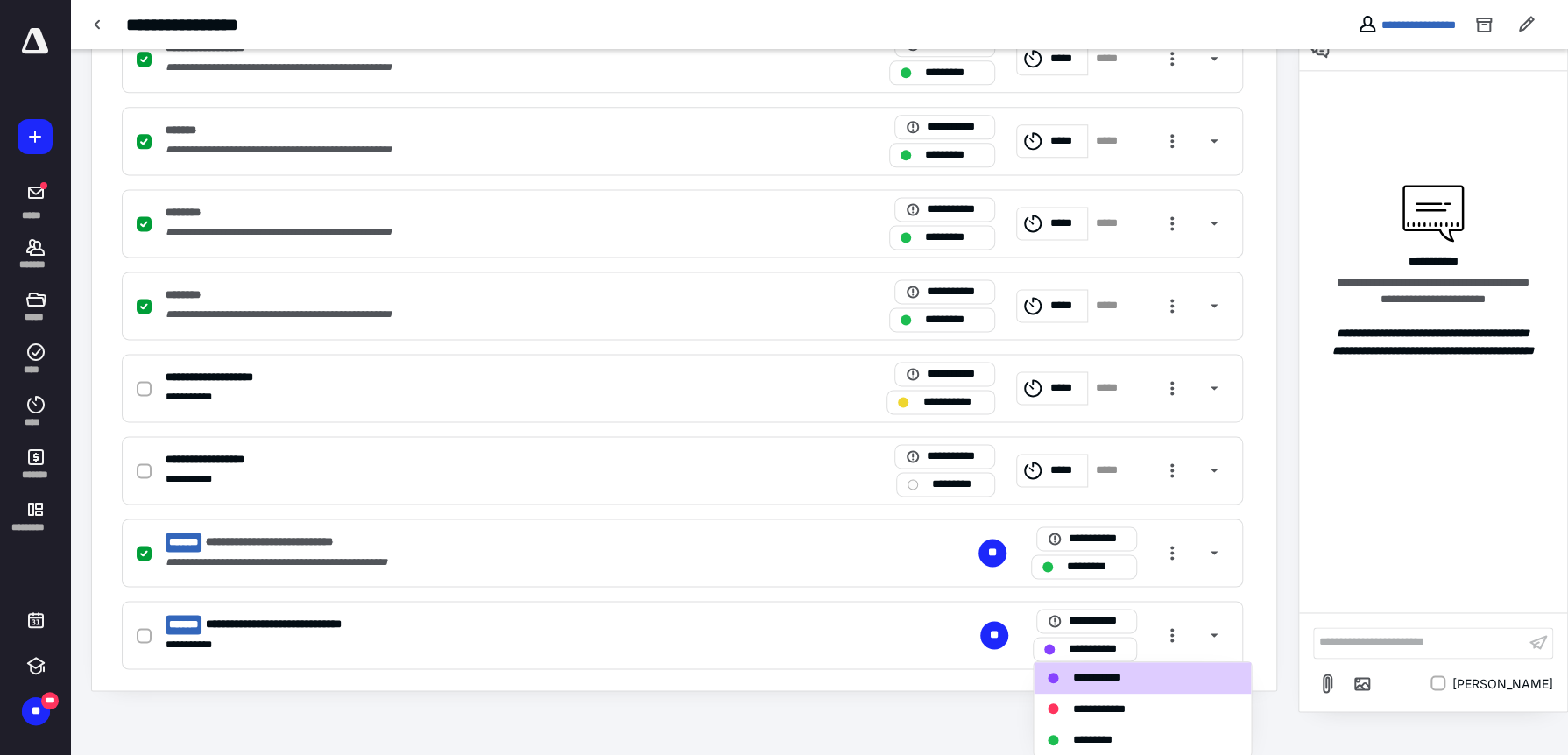 checkbox on "true" 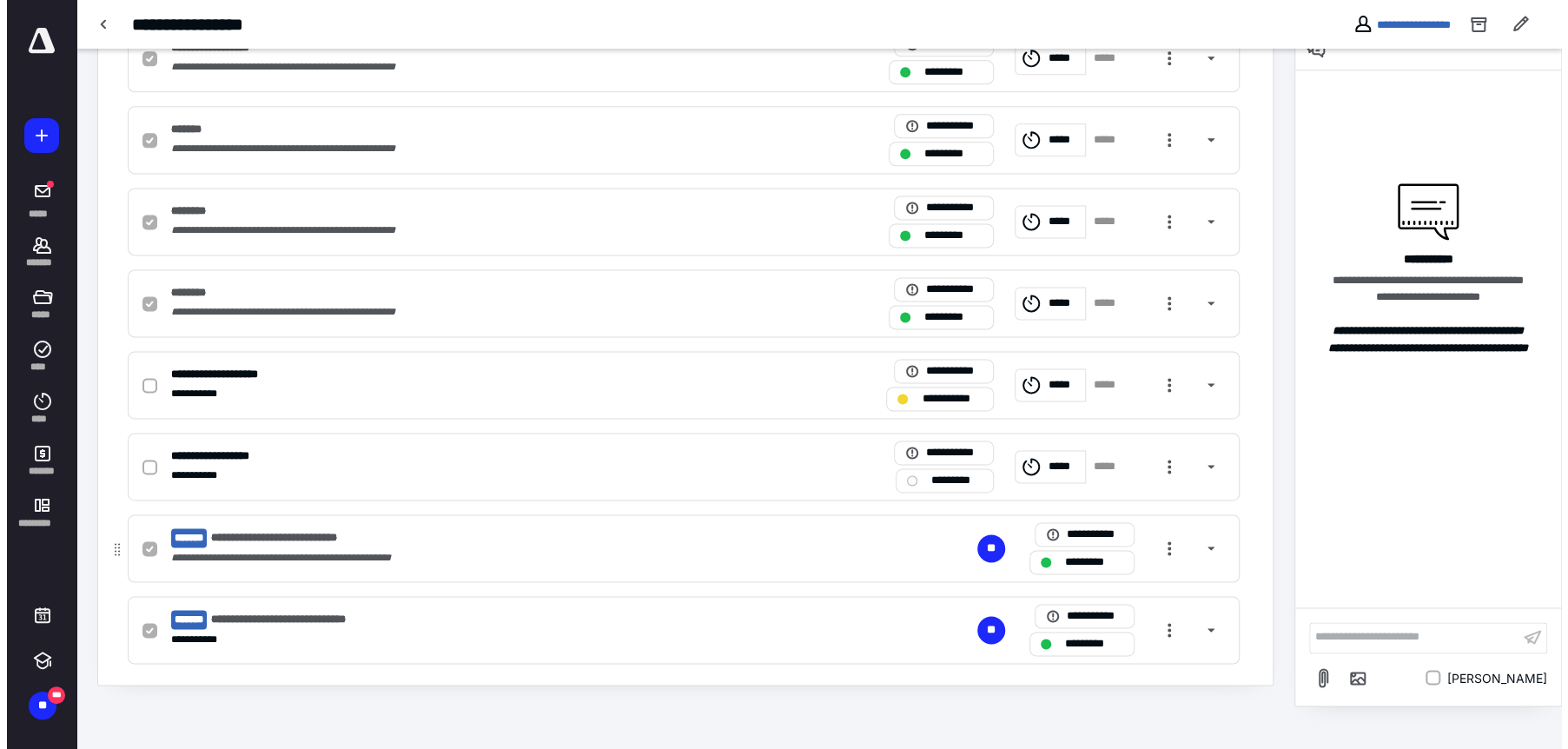 scroll, scrollTop: 1332, scrollLeft: 0, axis: vertical 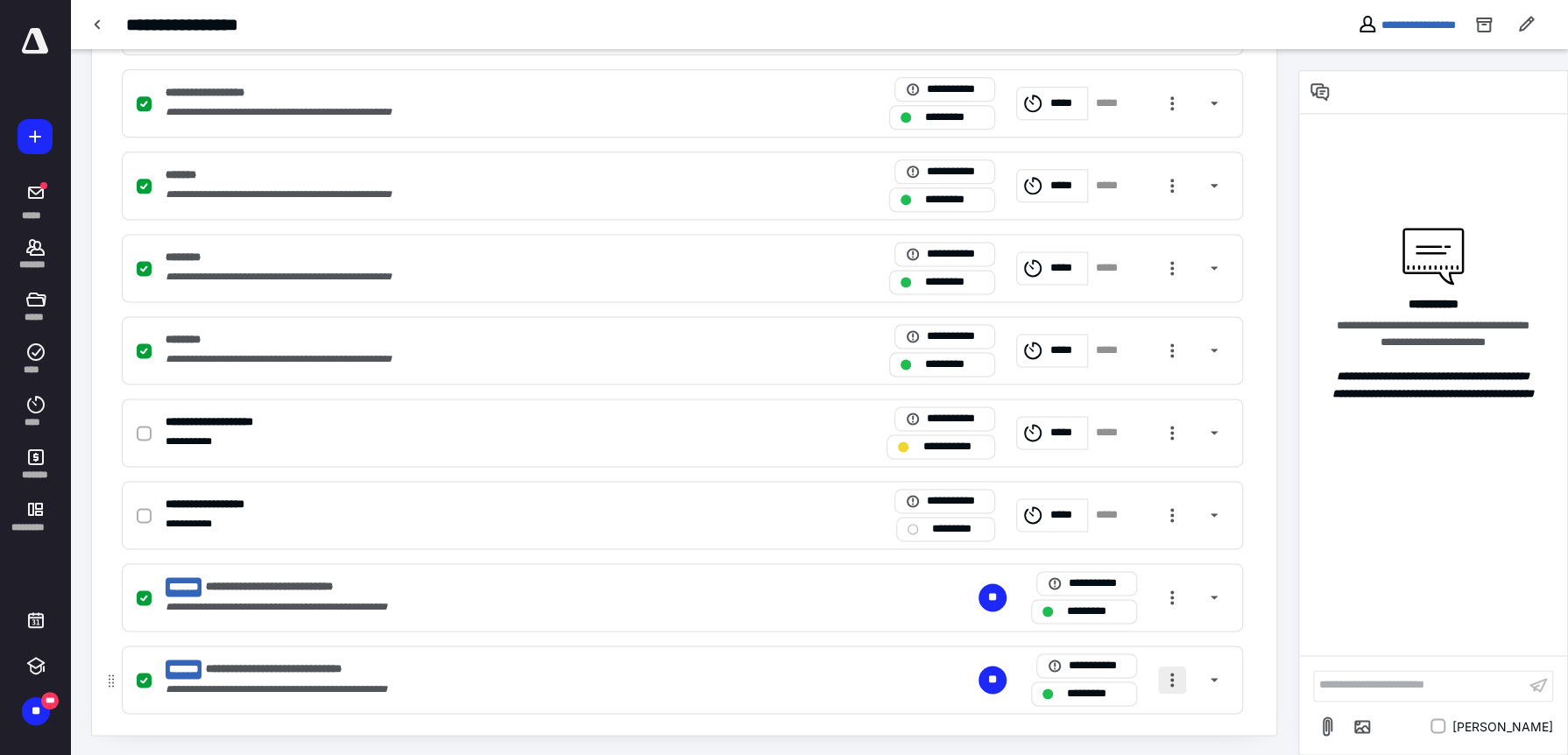 click at bounding box center (1172, 680) 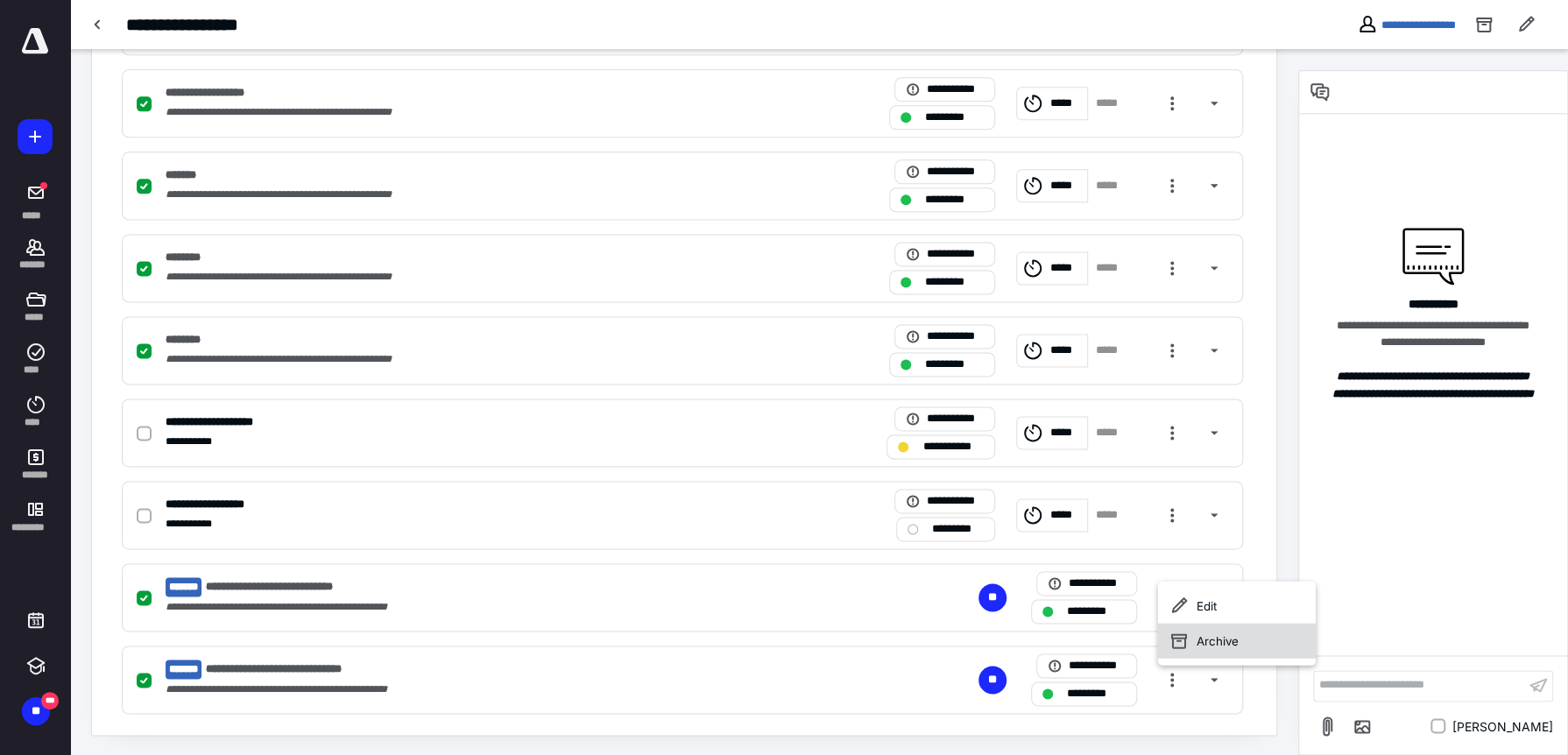click on "Archive" at bounding box center [1237, 640] 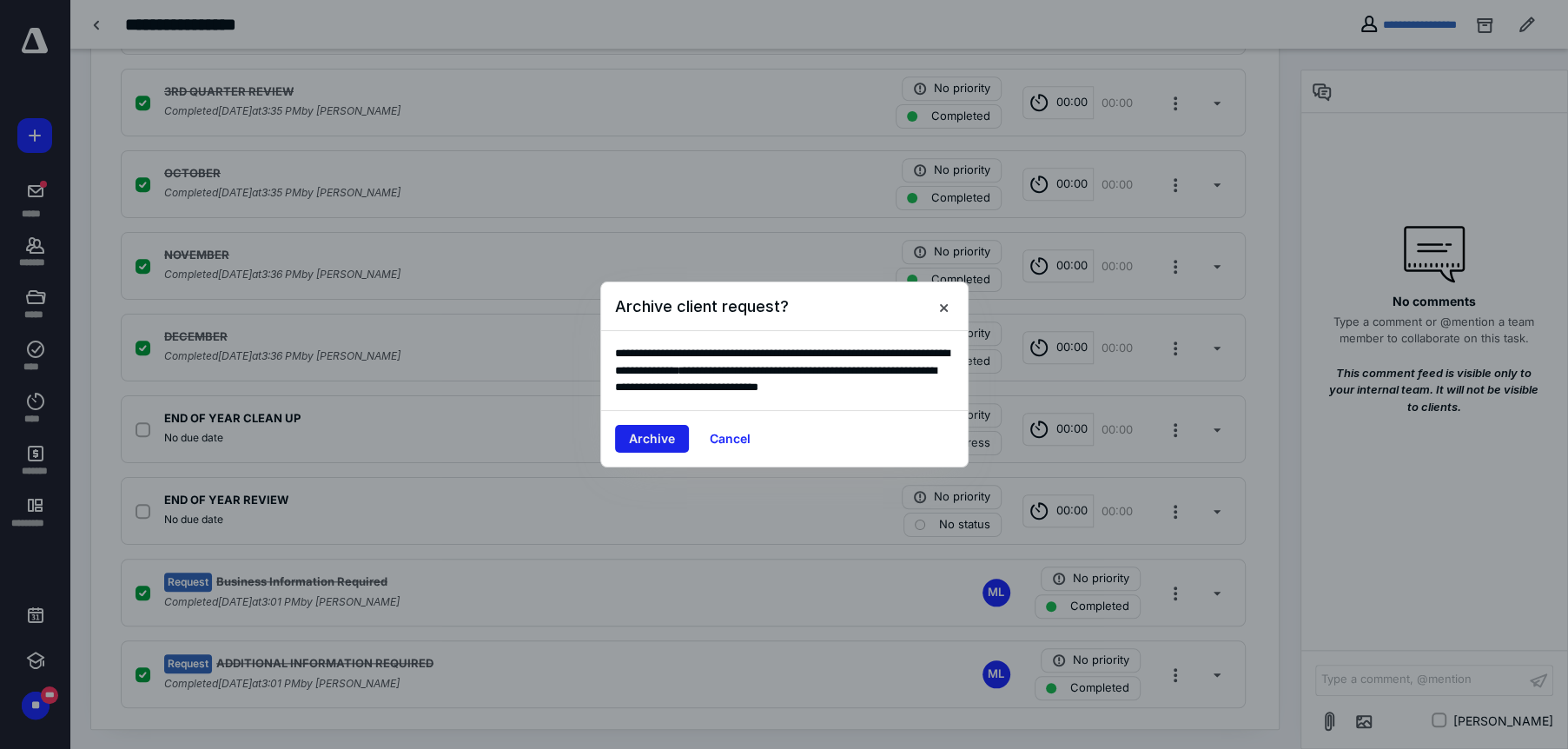 click on "Archive" at bounding box center [652, 439] 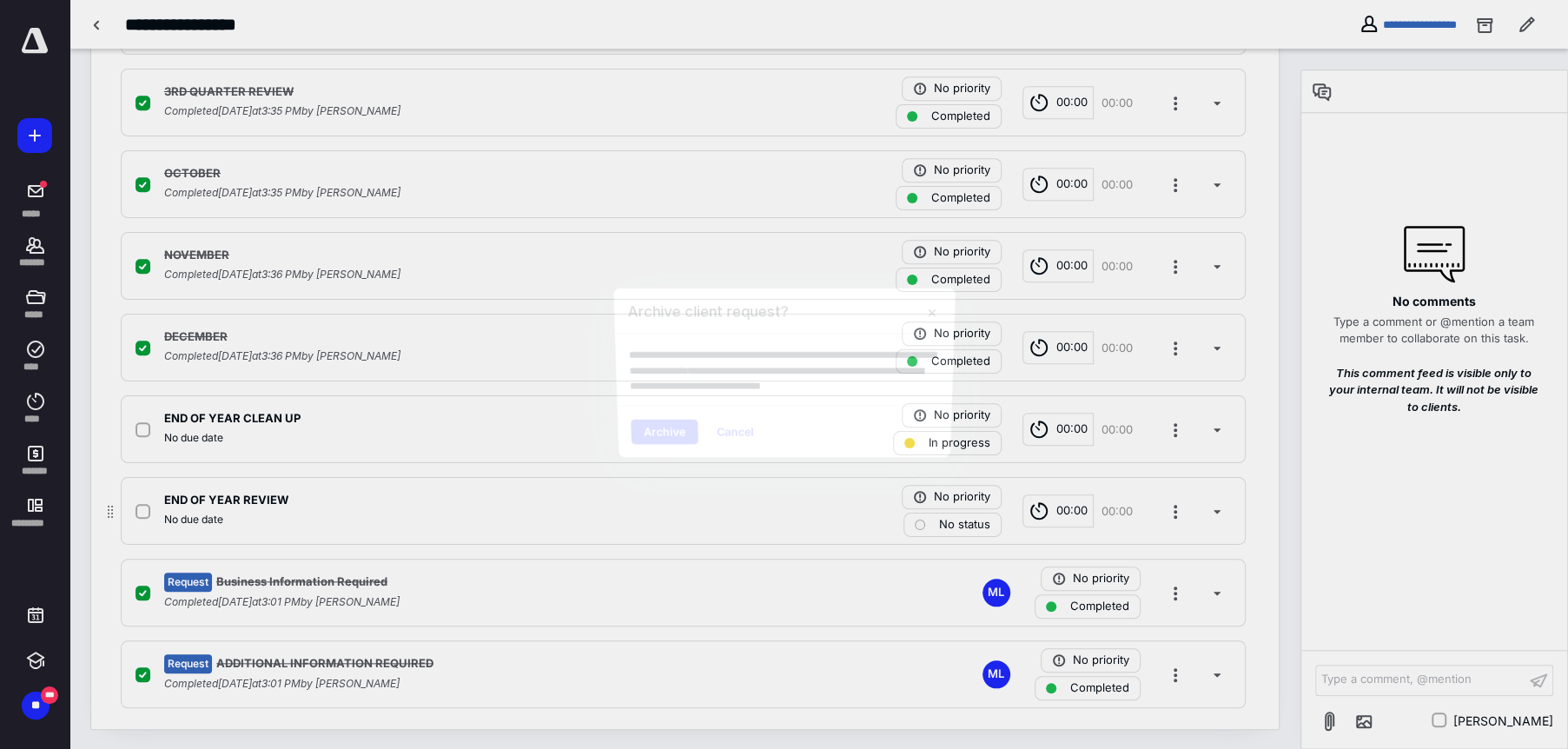 scroll, scrollTop: 1251, scrollLeft: 0, axis: vertical 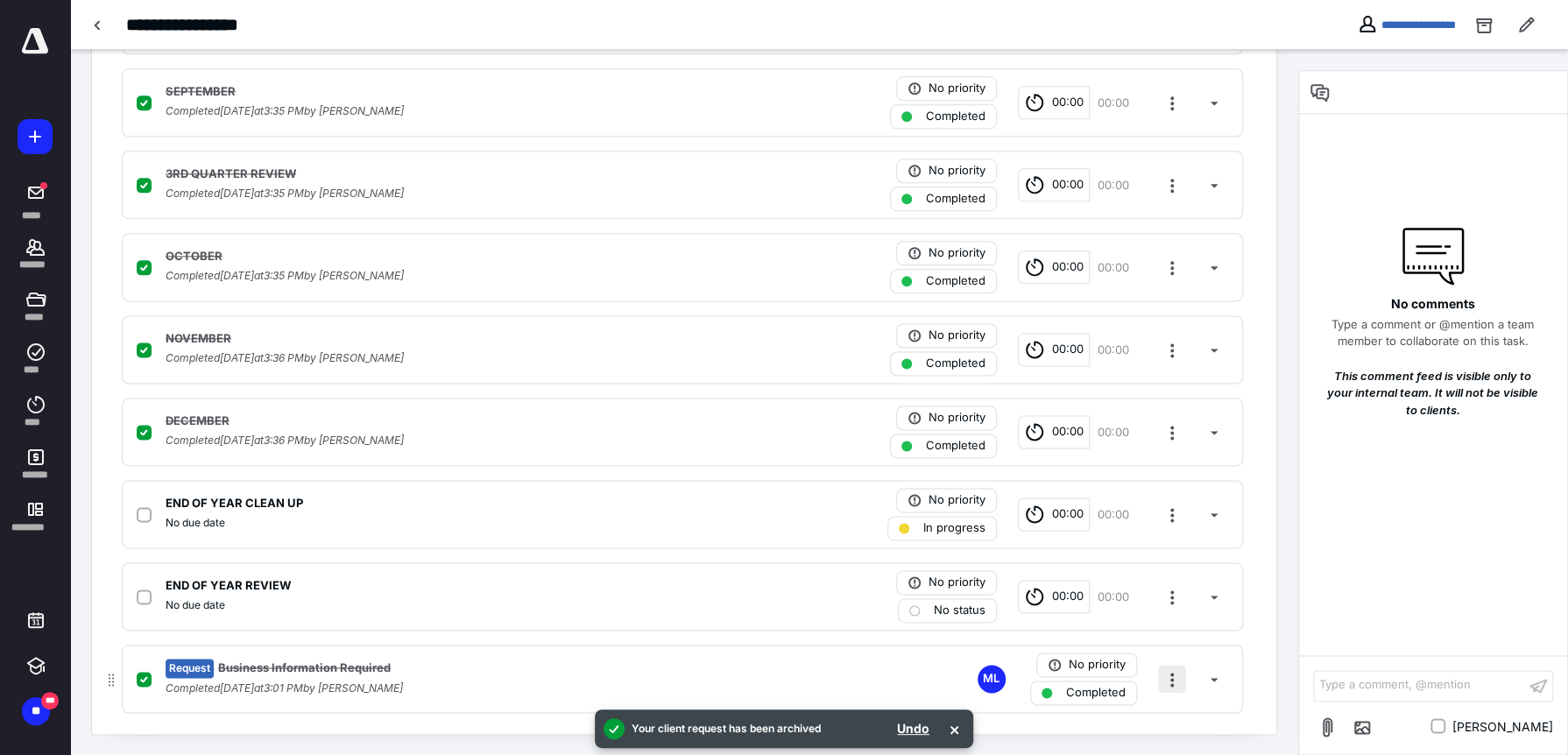 click at bounding box center [1172, 679] 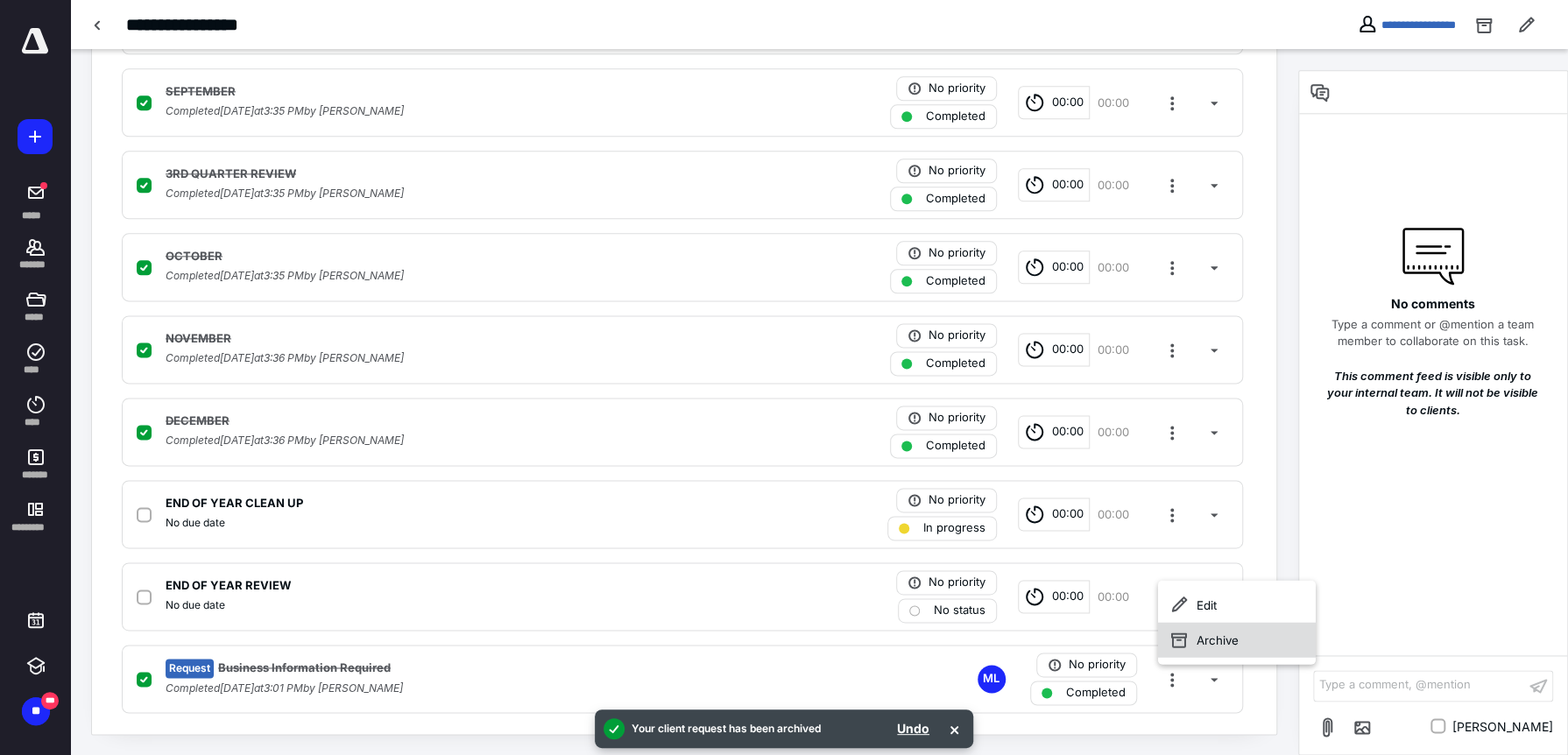 click on "Archive" at bounding box center [1237, 639] 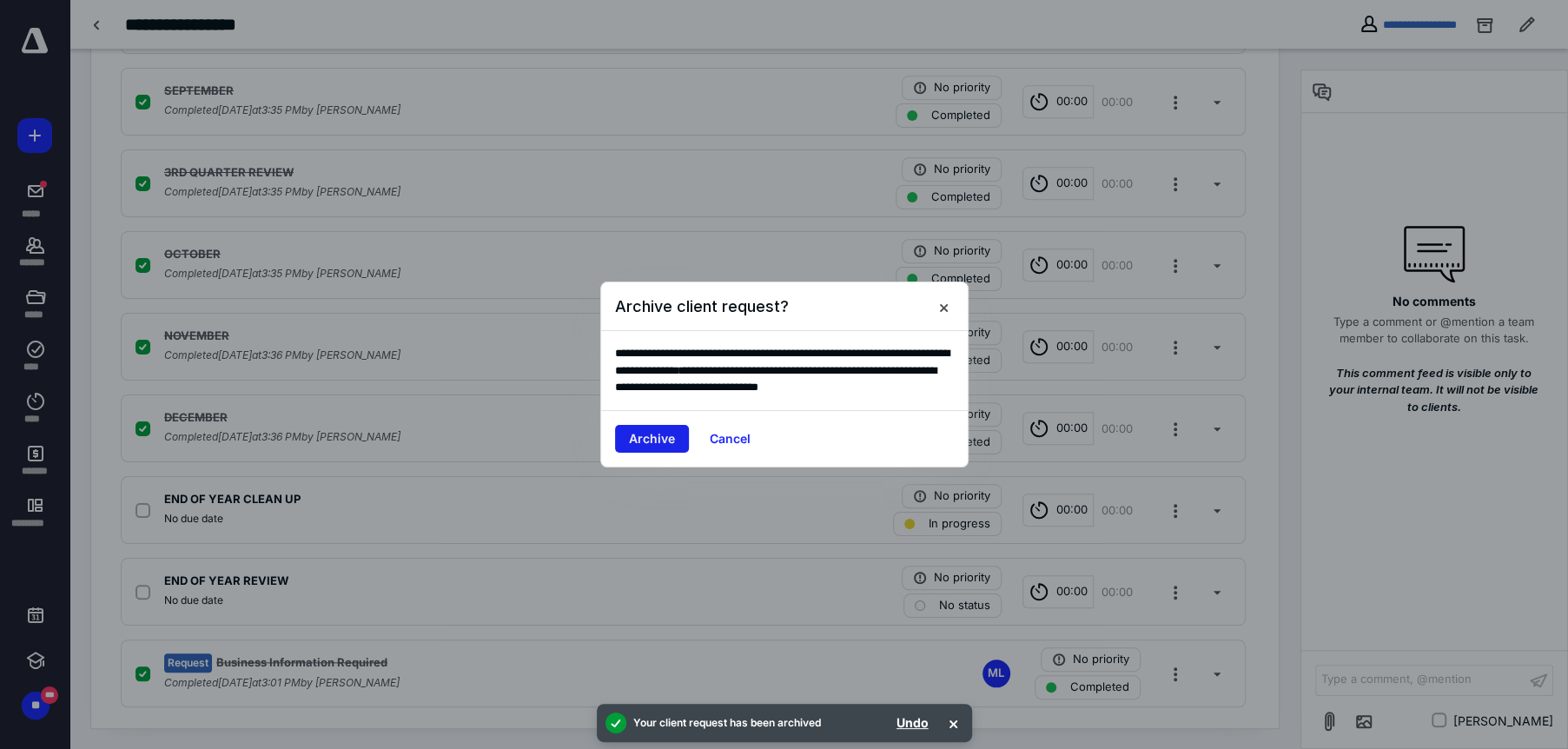 click on "Archive" at bounding box center (652, 439) 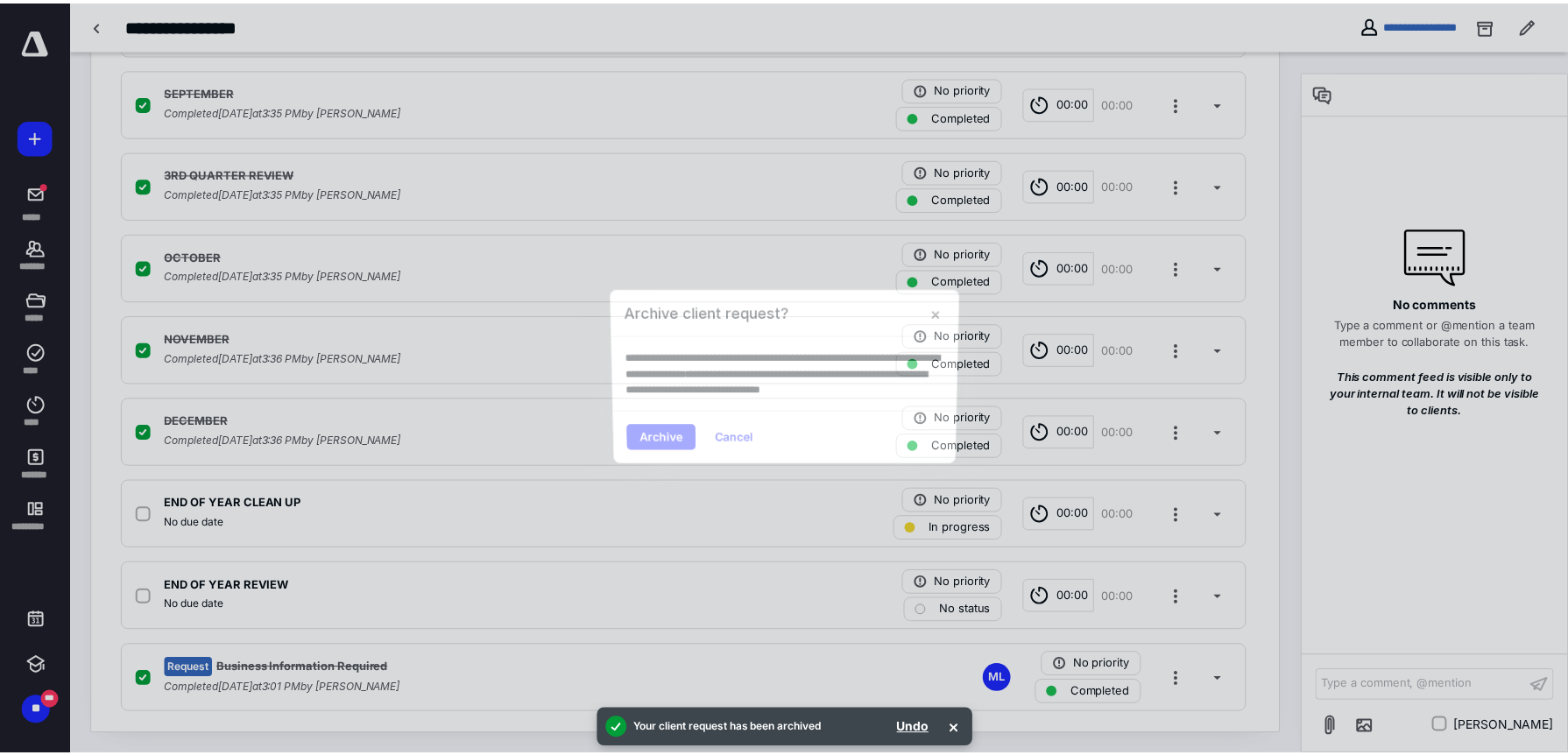 scroll, scrollTop: 1179, scrollLeft: 0, axis: vertical 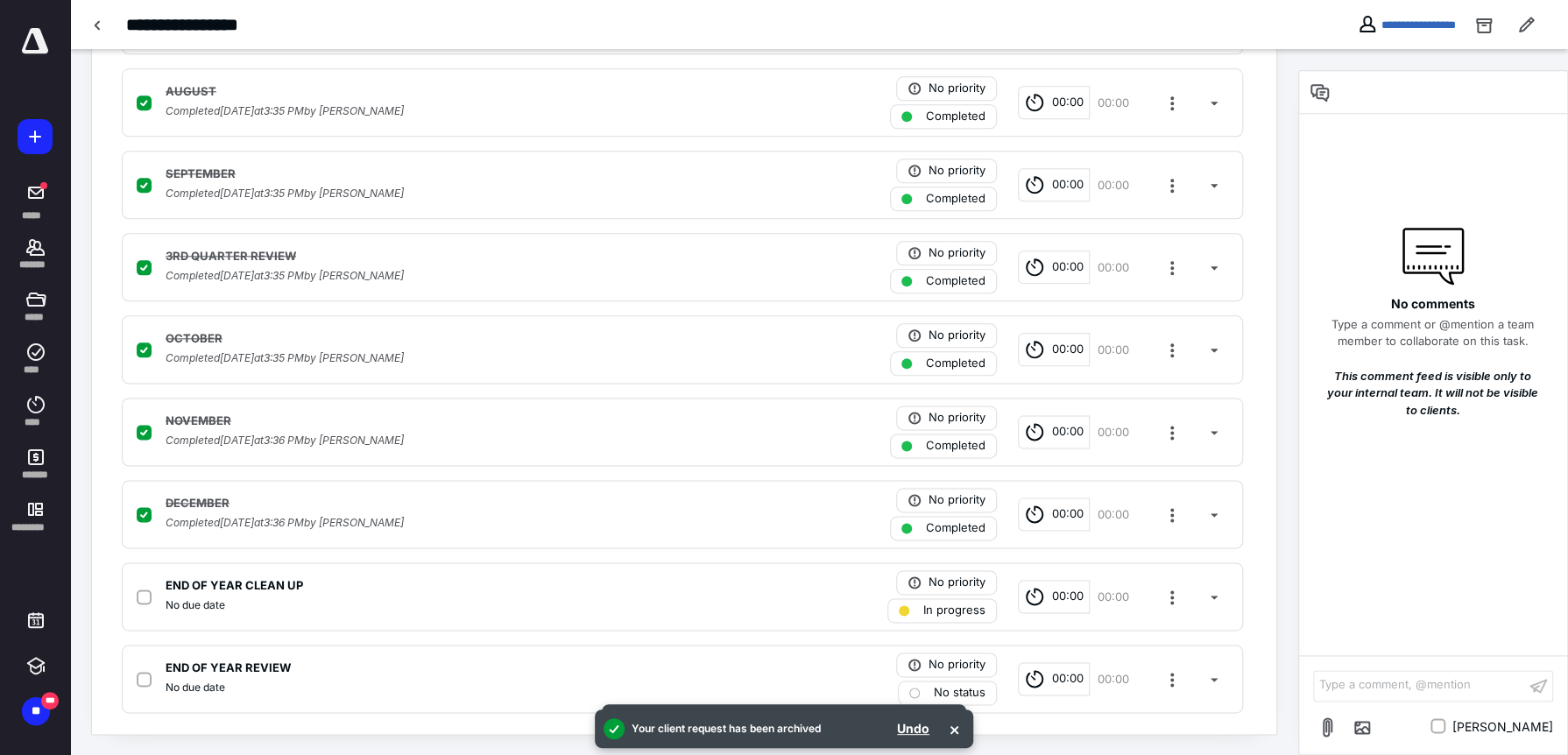 click on "**********" at bounding box center [1406, 25] 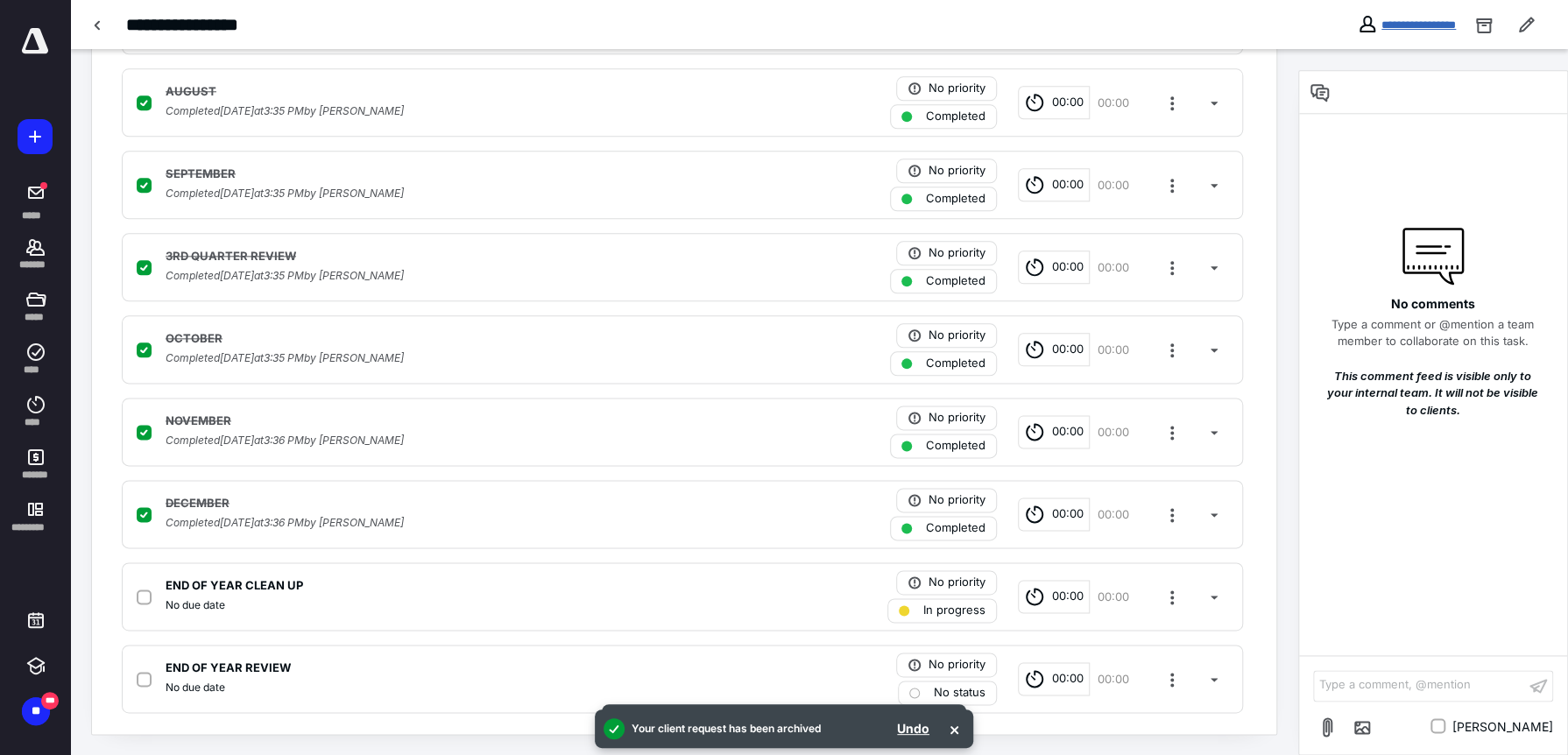 click on "**********" at bounding box center (1418, 25) 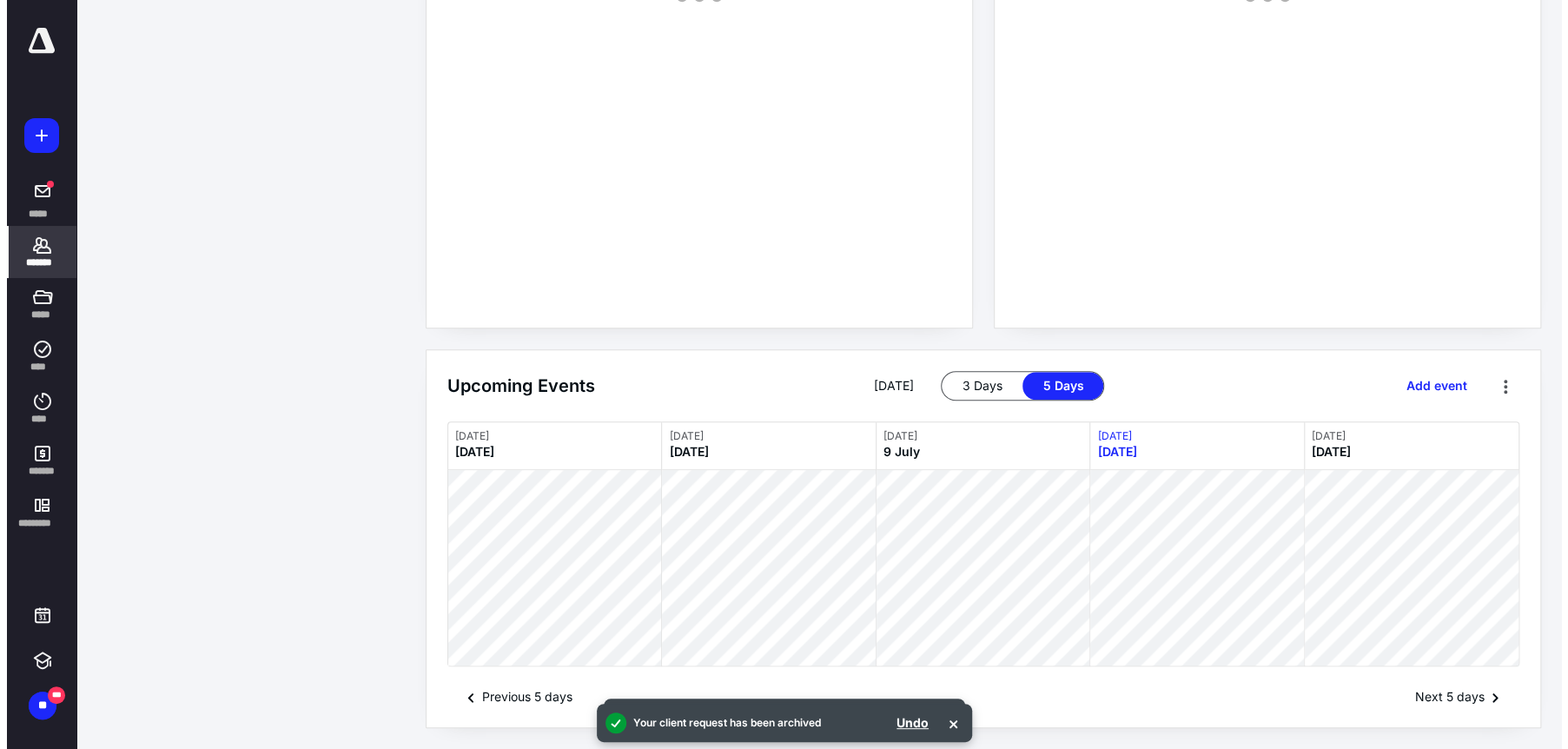 scroll, scrollTop: 0, scrollLeft: 0, axis: both 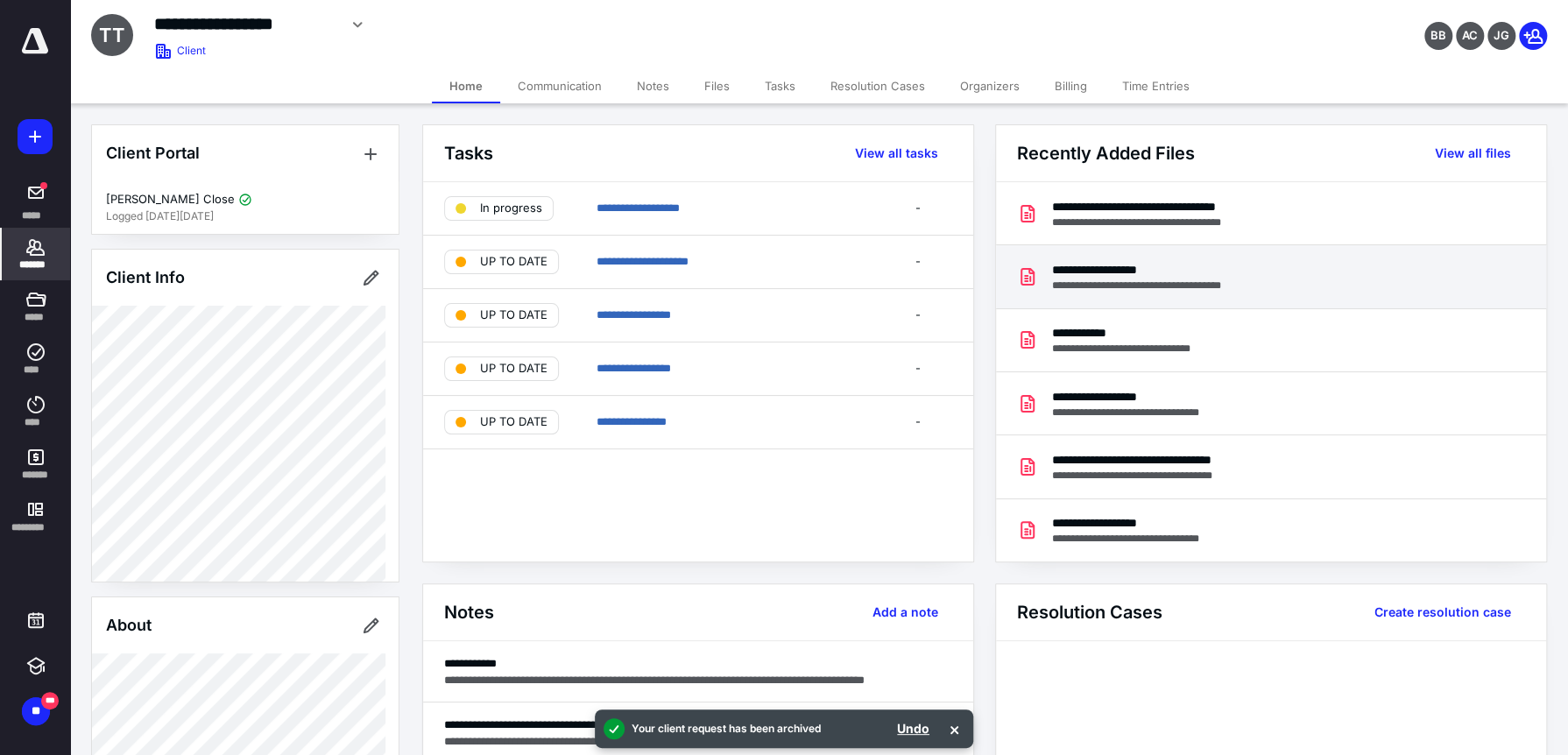 click on "**********" at bounding box center [1153, 270] 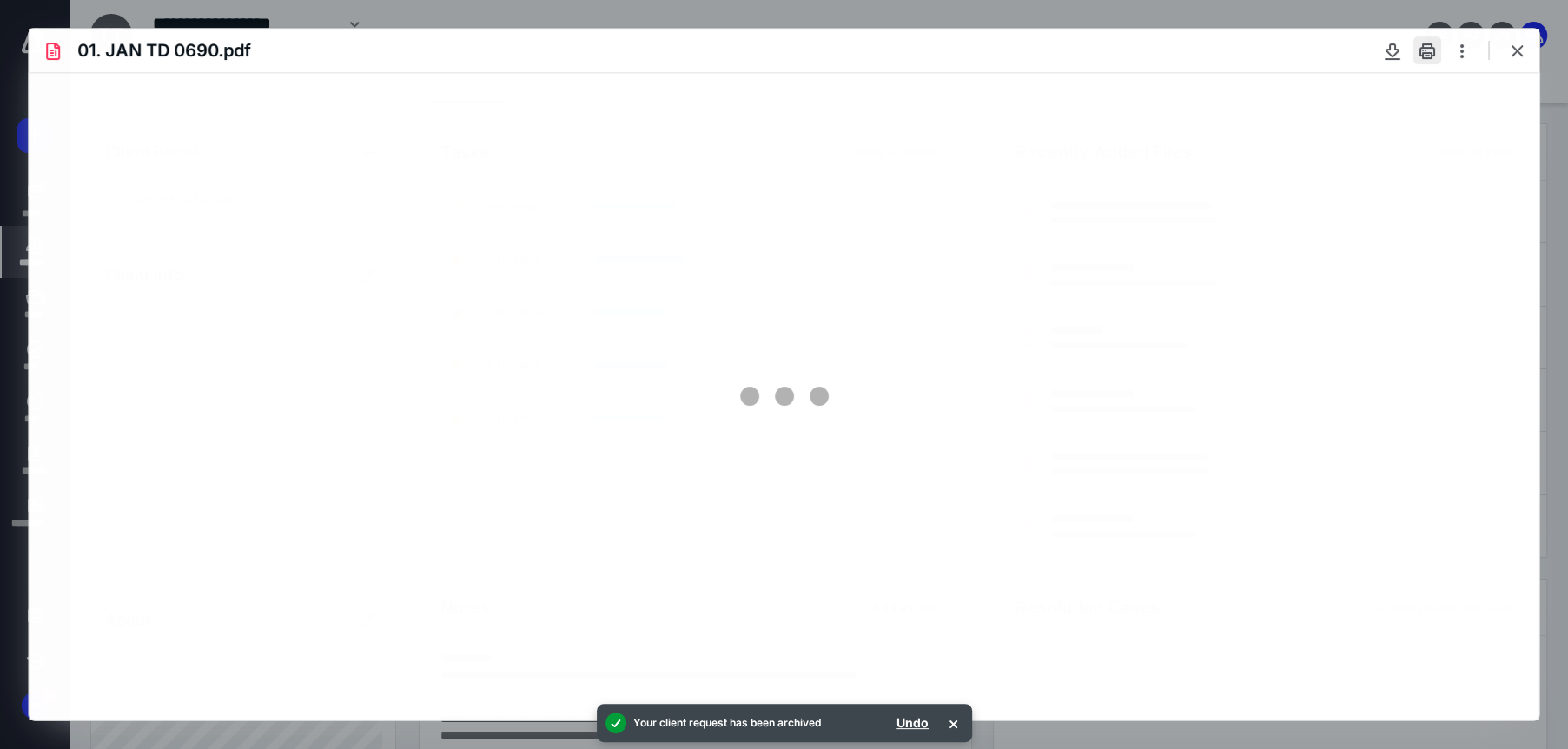 click on "01. JAN TD 0690.pdf" at bounding box center [784, 374] 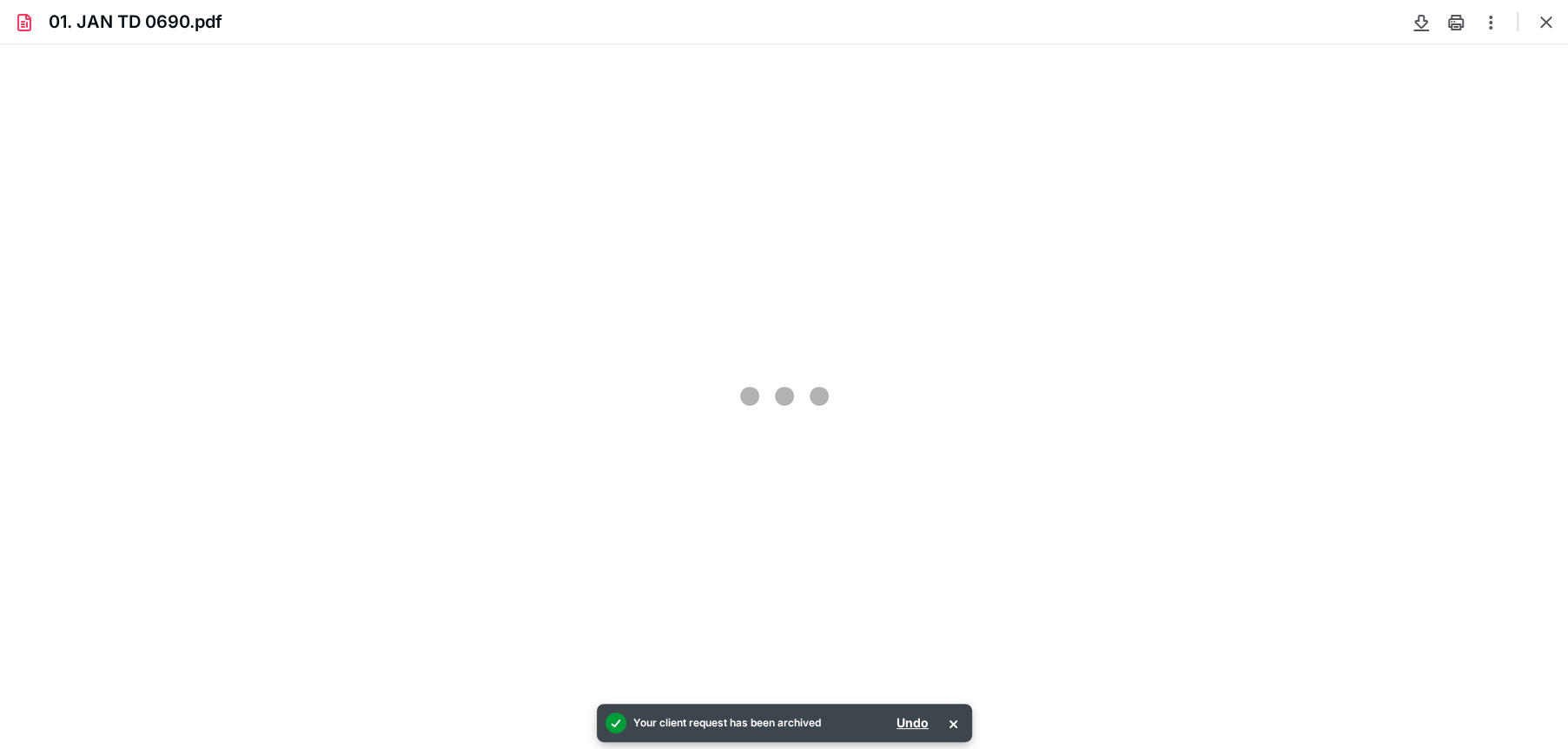 scroll, scrollTop: 0, scrollLeft: 0, axis: both 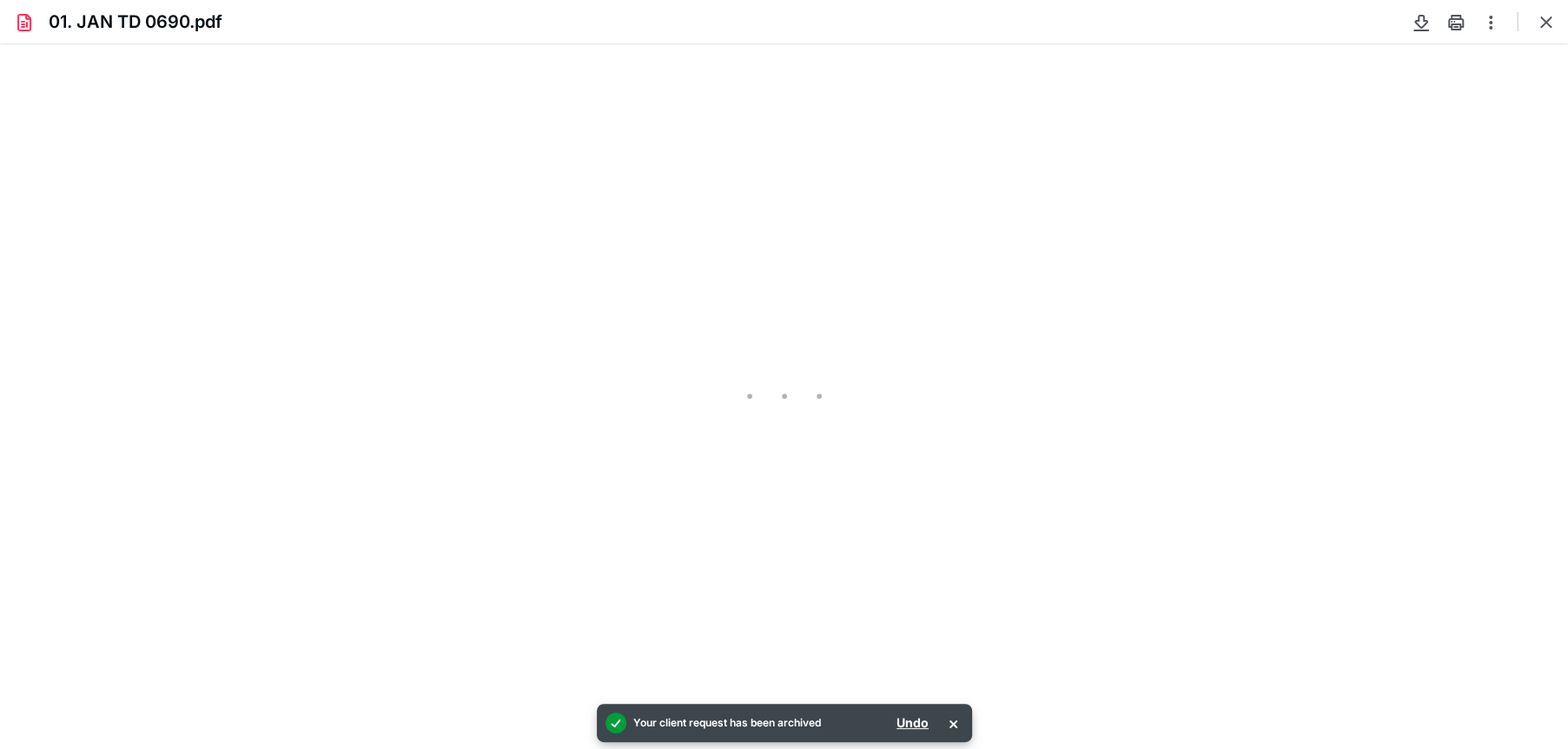 type on "288" 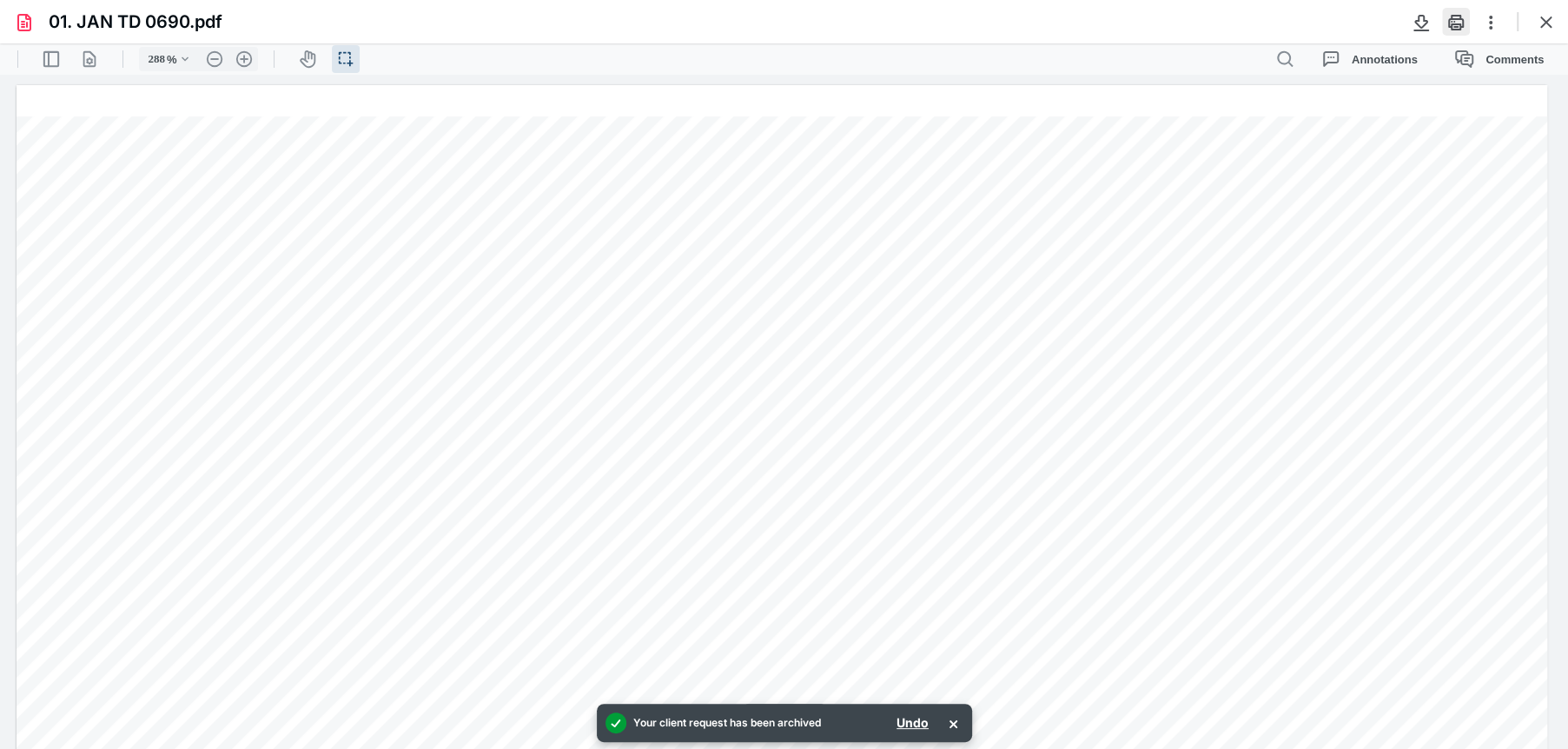 scroll, scrollTop: 42, scrollLeft: 0, axis: vertical 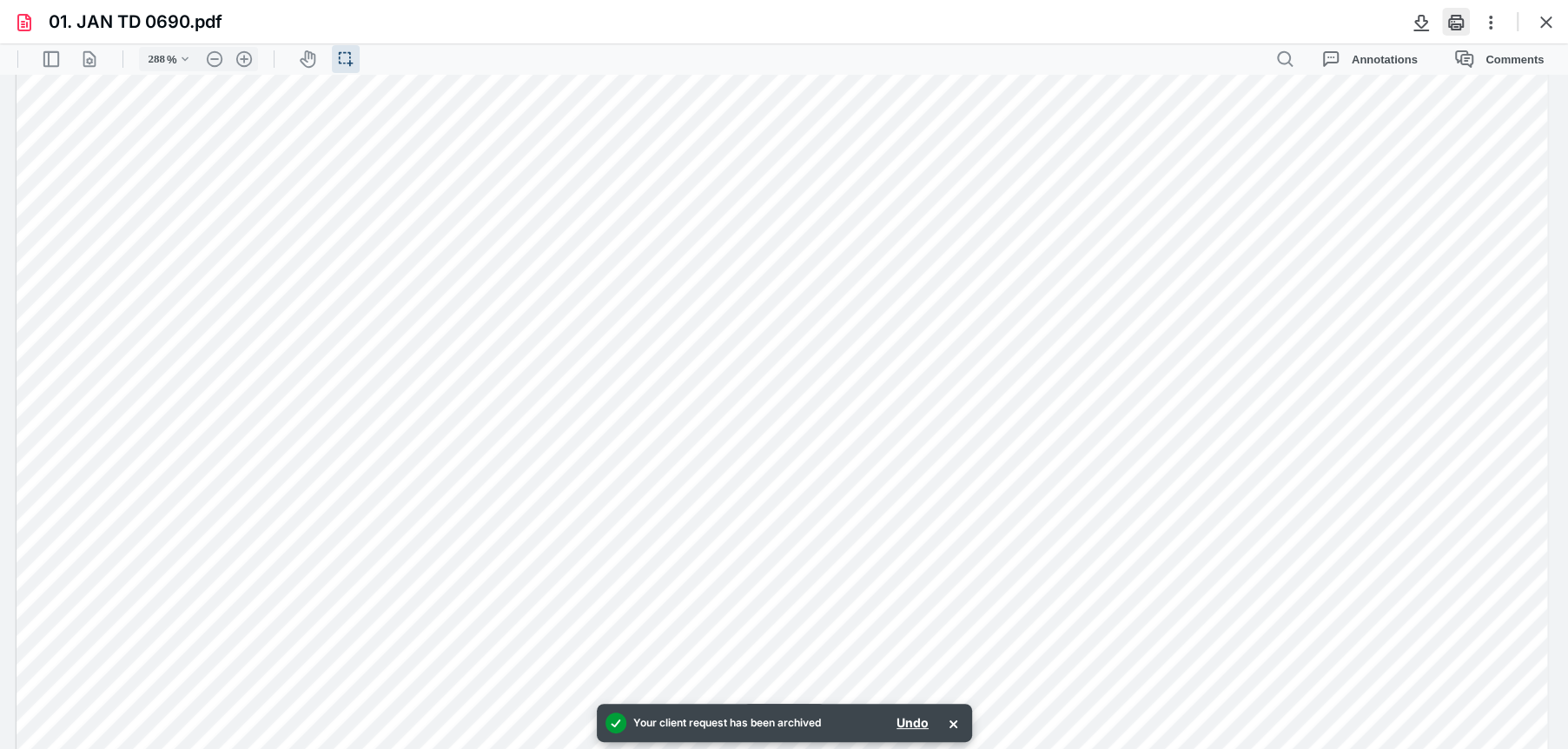 click at bounding box center [1456, 22] 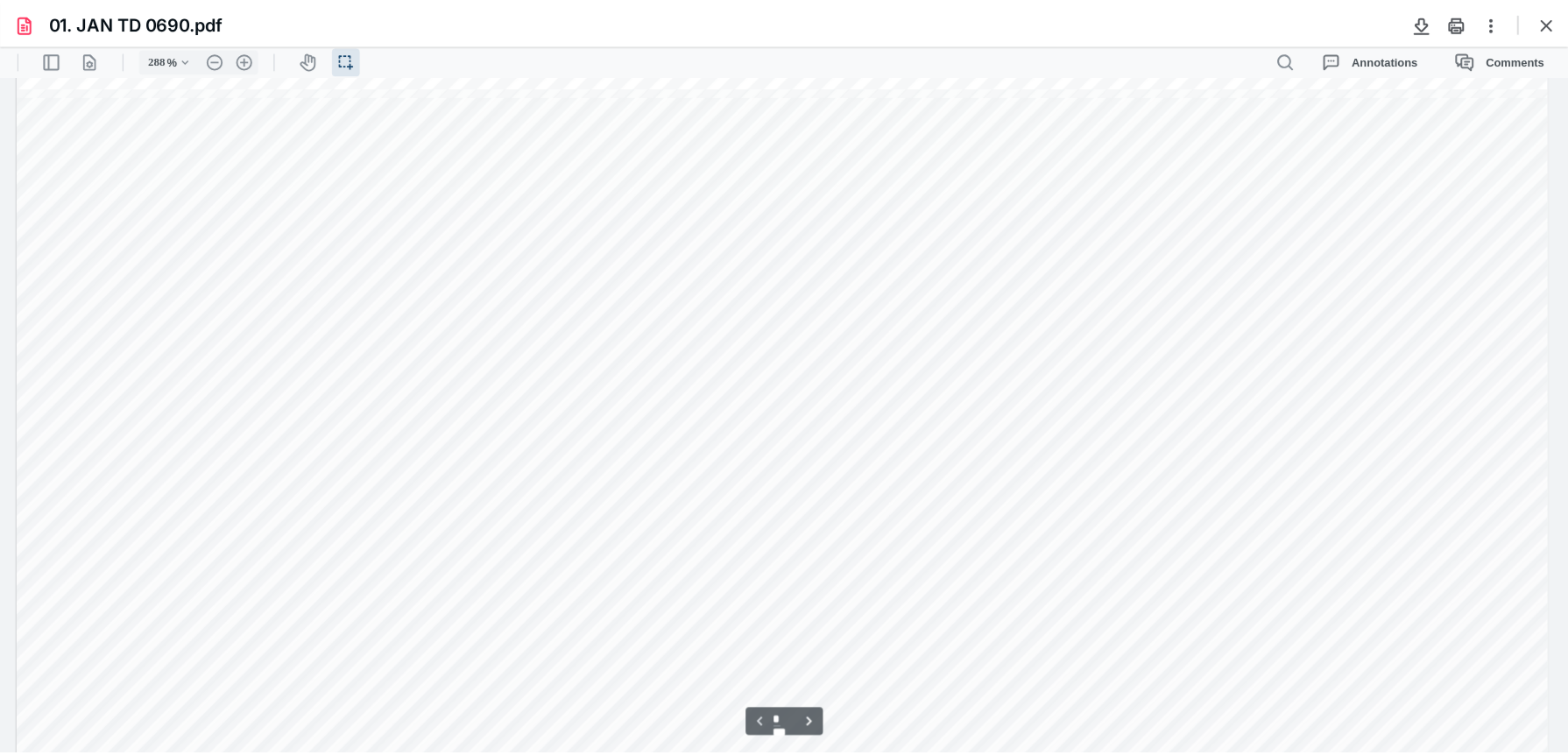 scroll, scrollTop: 130, scrollLeft: 0, axis: vertical 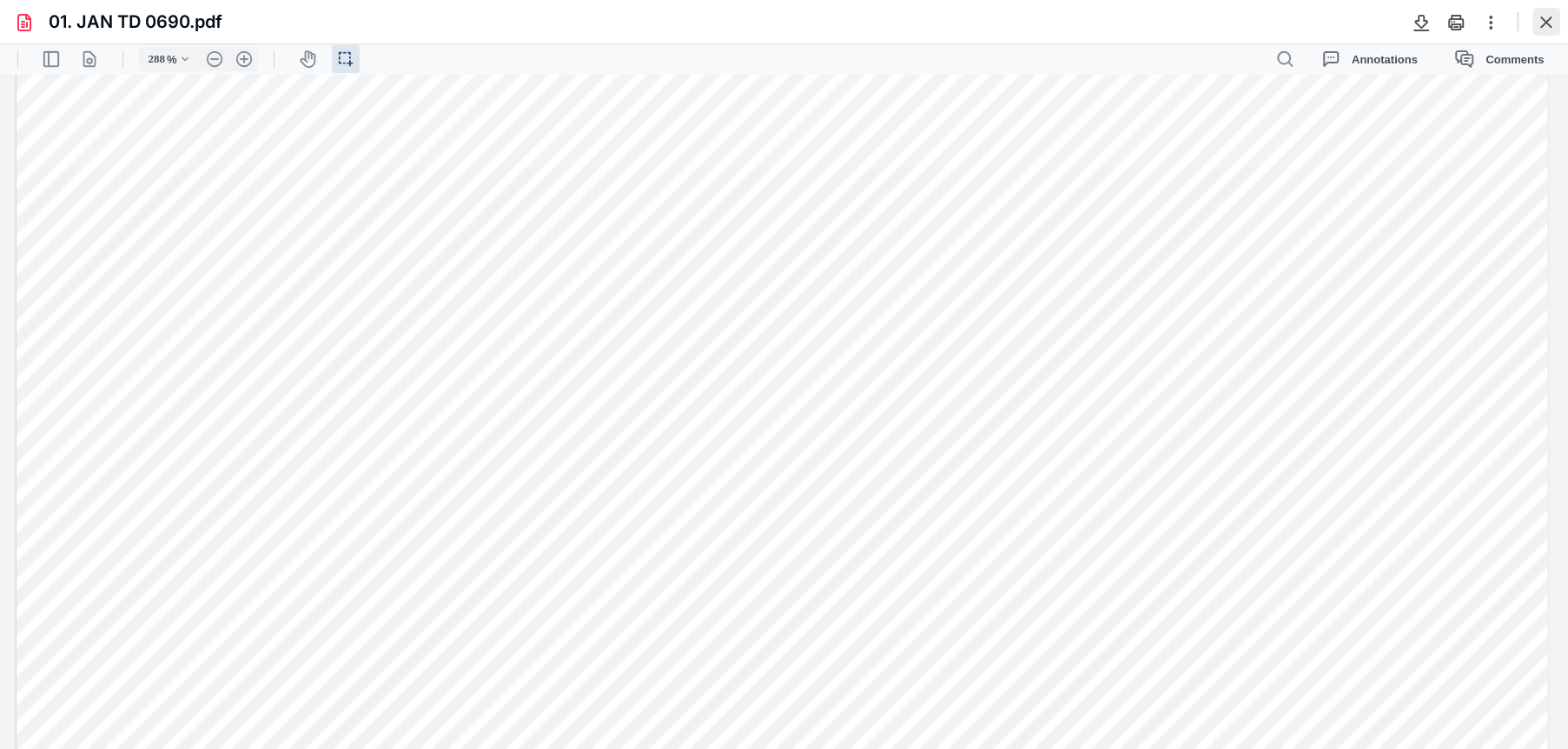 click at bounding box center [1546, 22] 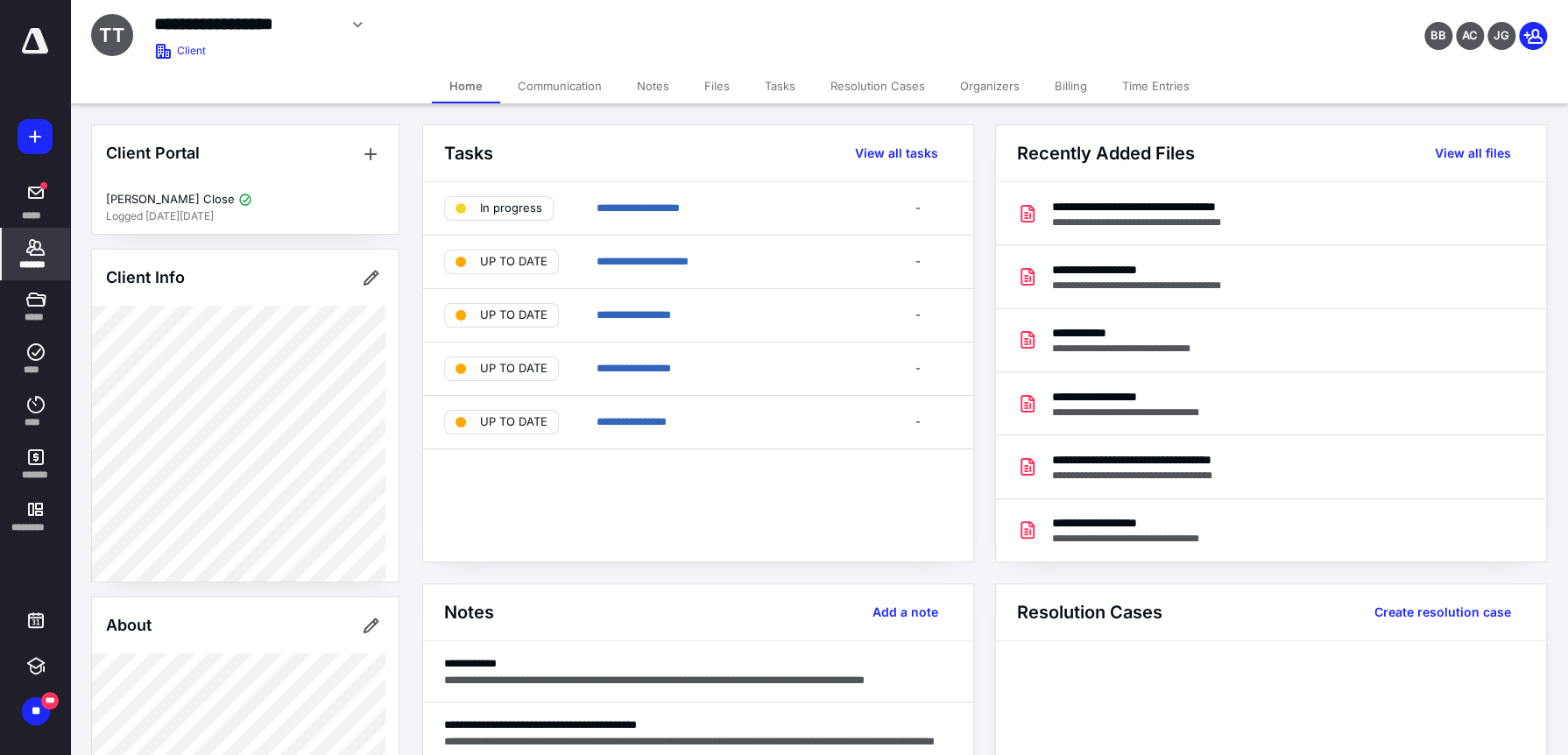 click on "*******" at bounding box center (36, 254) 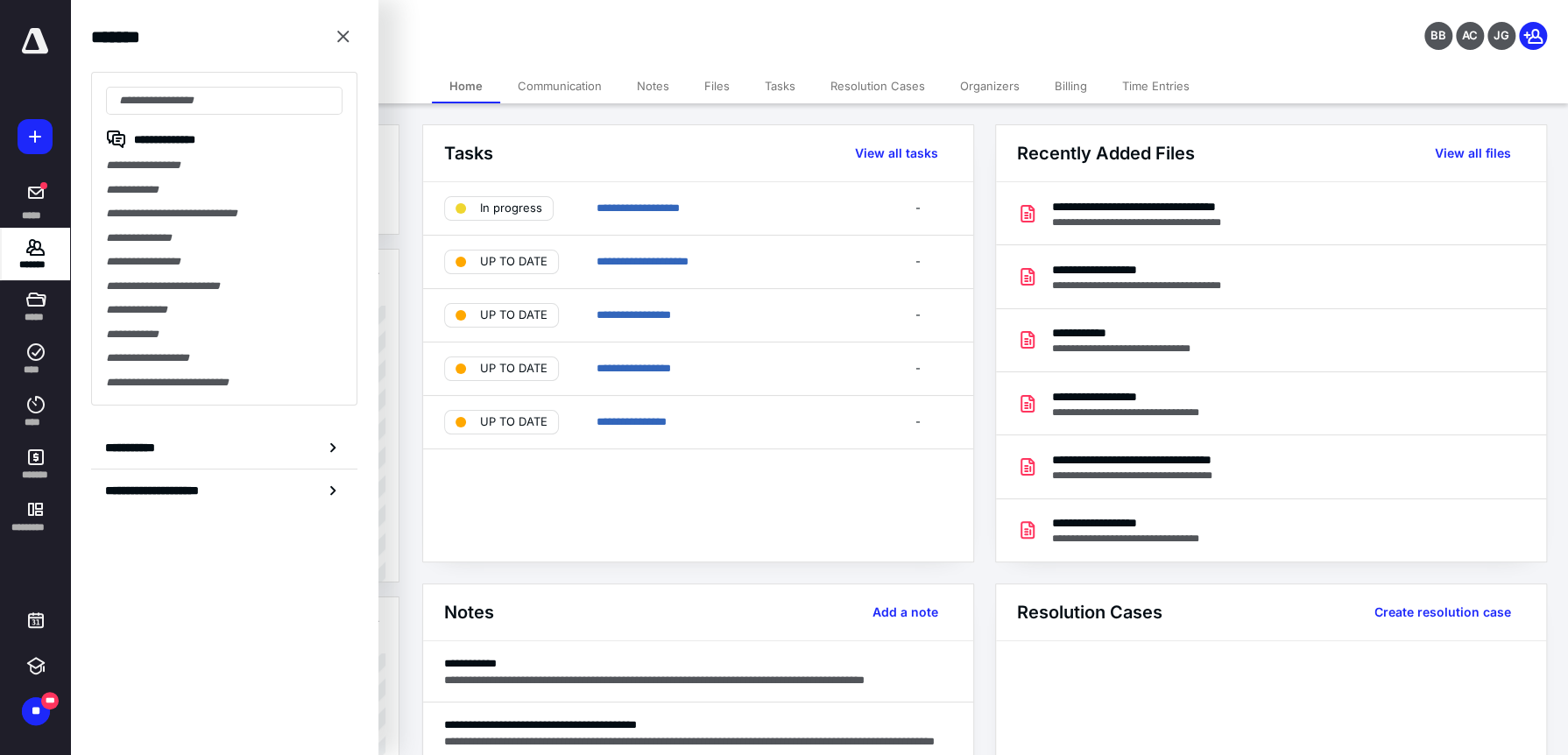 drag, startPoint x: 40, startPoint y: 362, endPoint x: 87, endPoint y: 329, distance: 57.42822 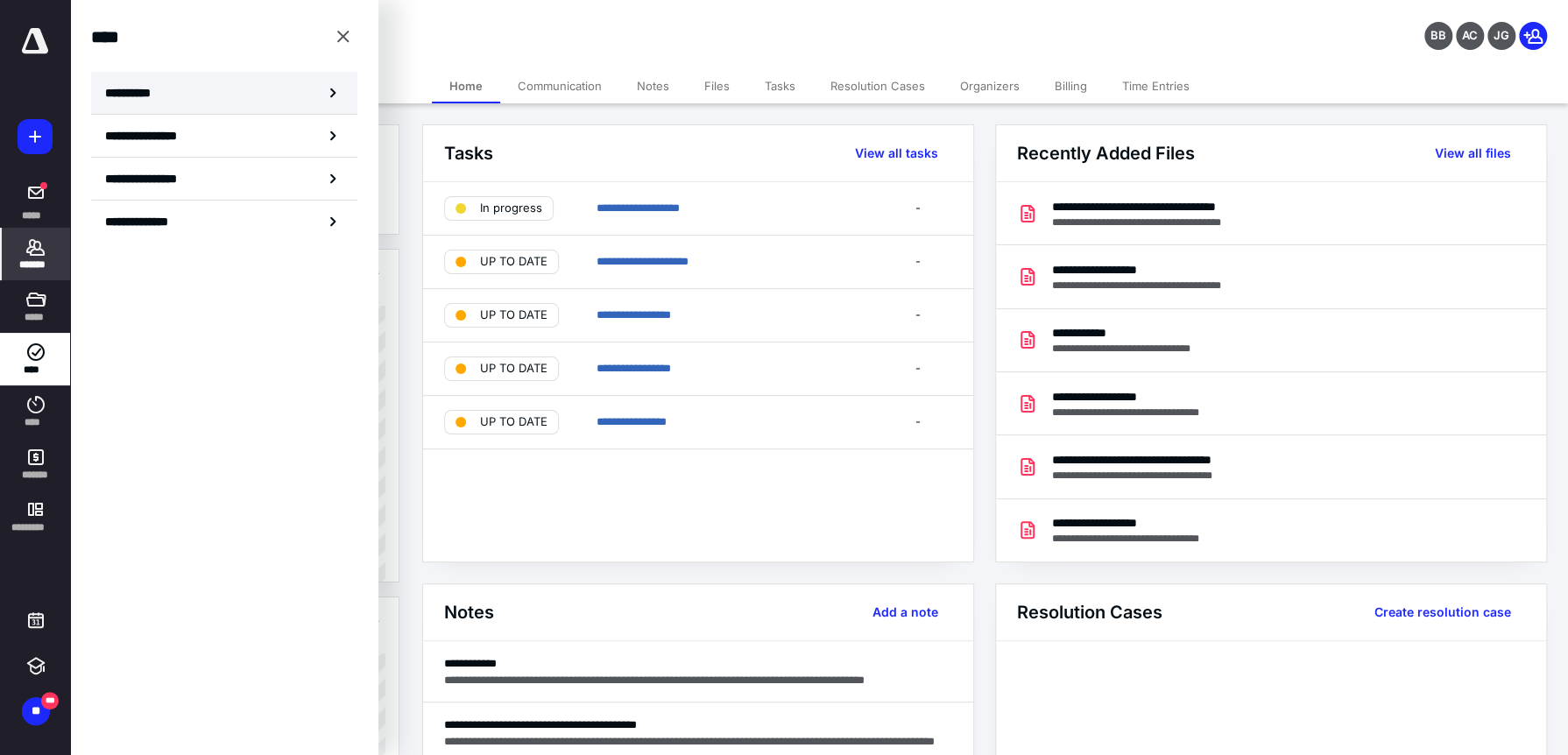 click on "**********" at bounding box center [224, 93] 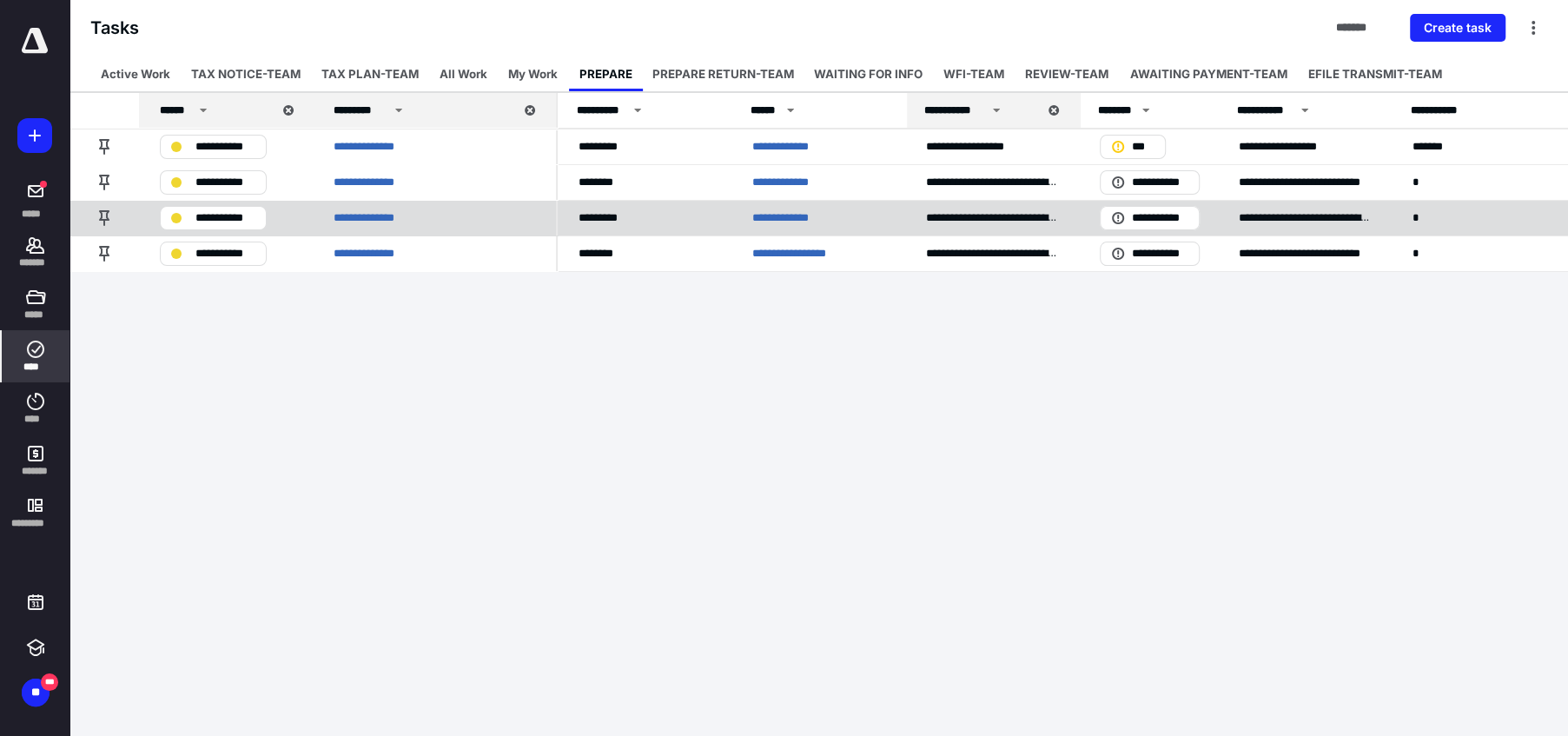 click on "**********" at bounding box center (797, 218) 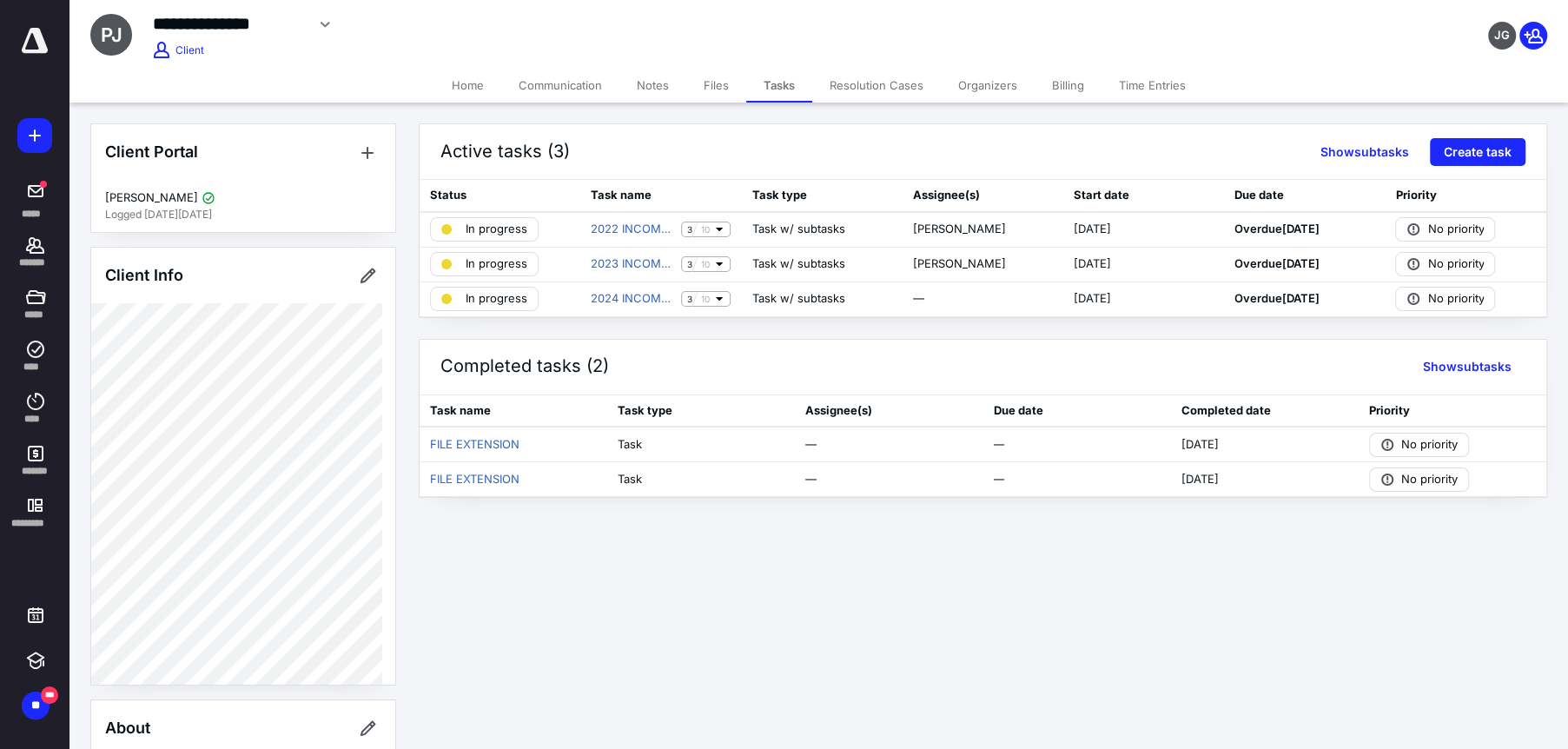 click on "Home" at bounding box center [467, 85] 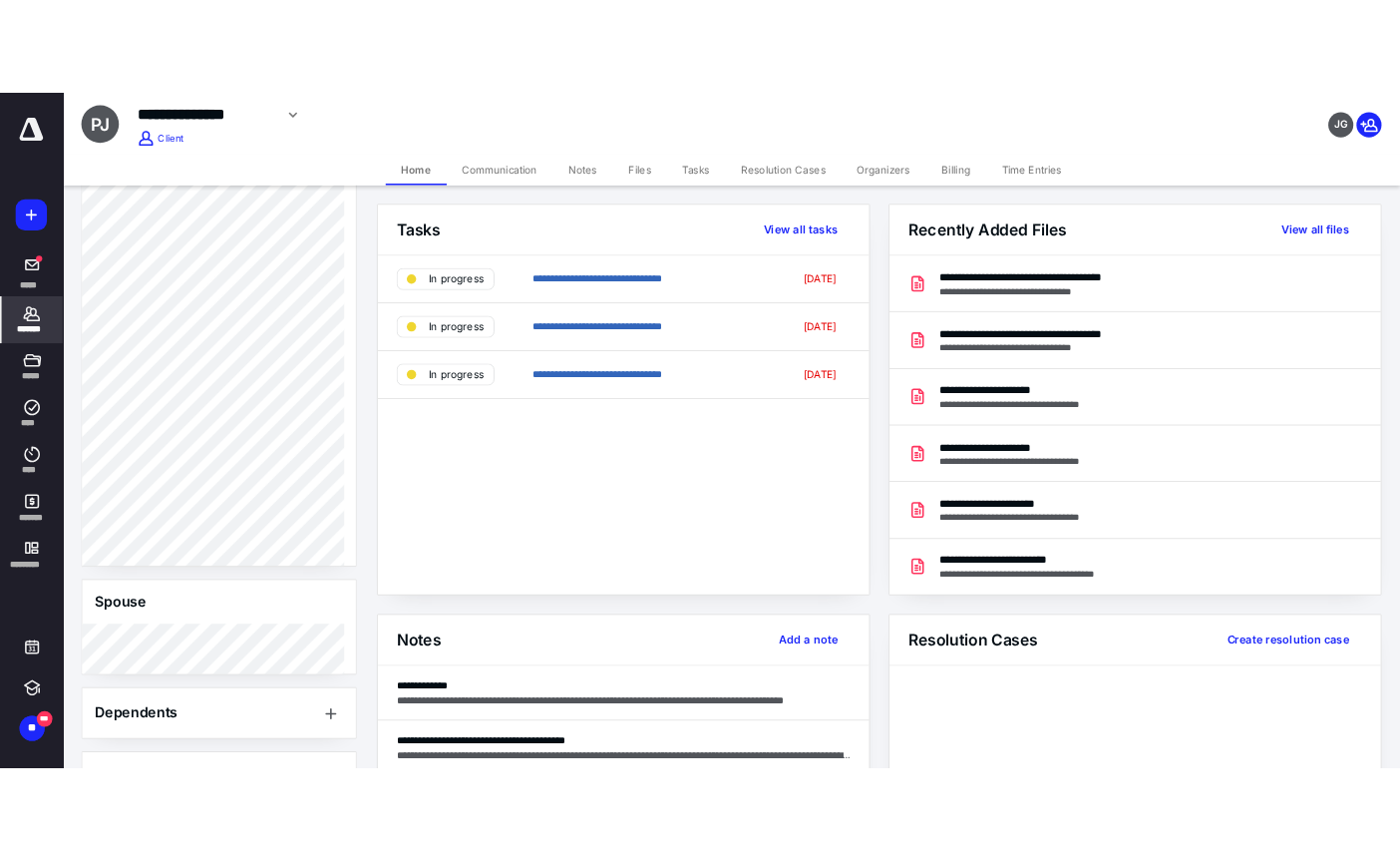 scroll, scrollTop: 798, scrollLeft: 0, axis: vertical 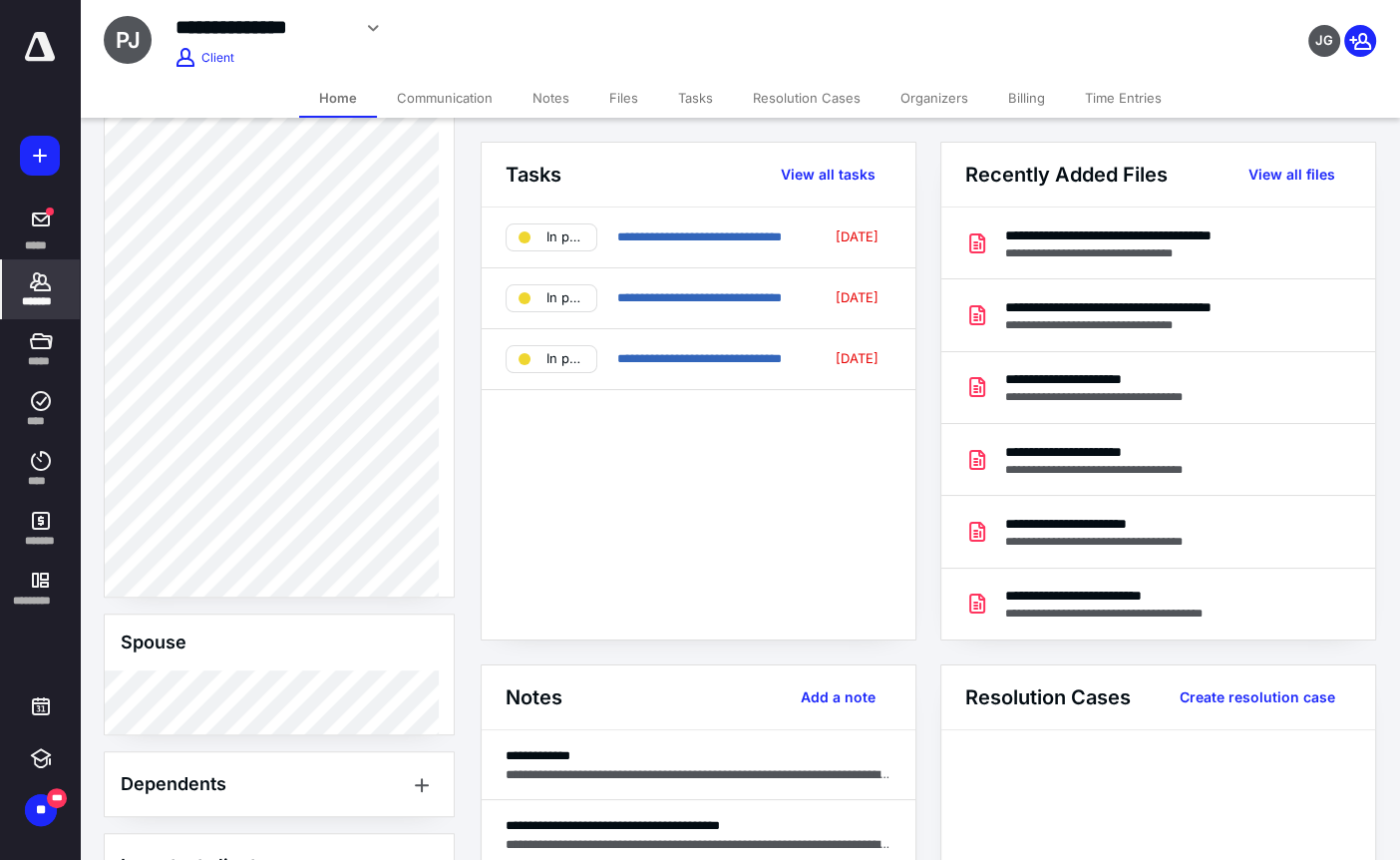 click on "*******" at bounding box center (41, 301) 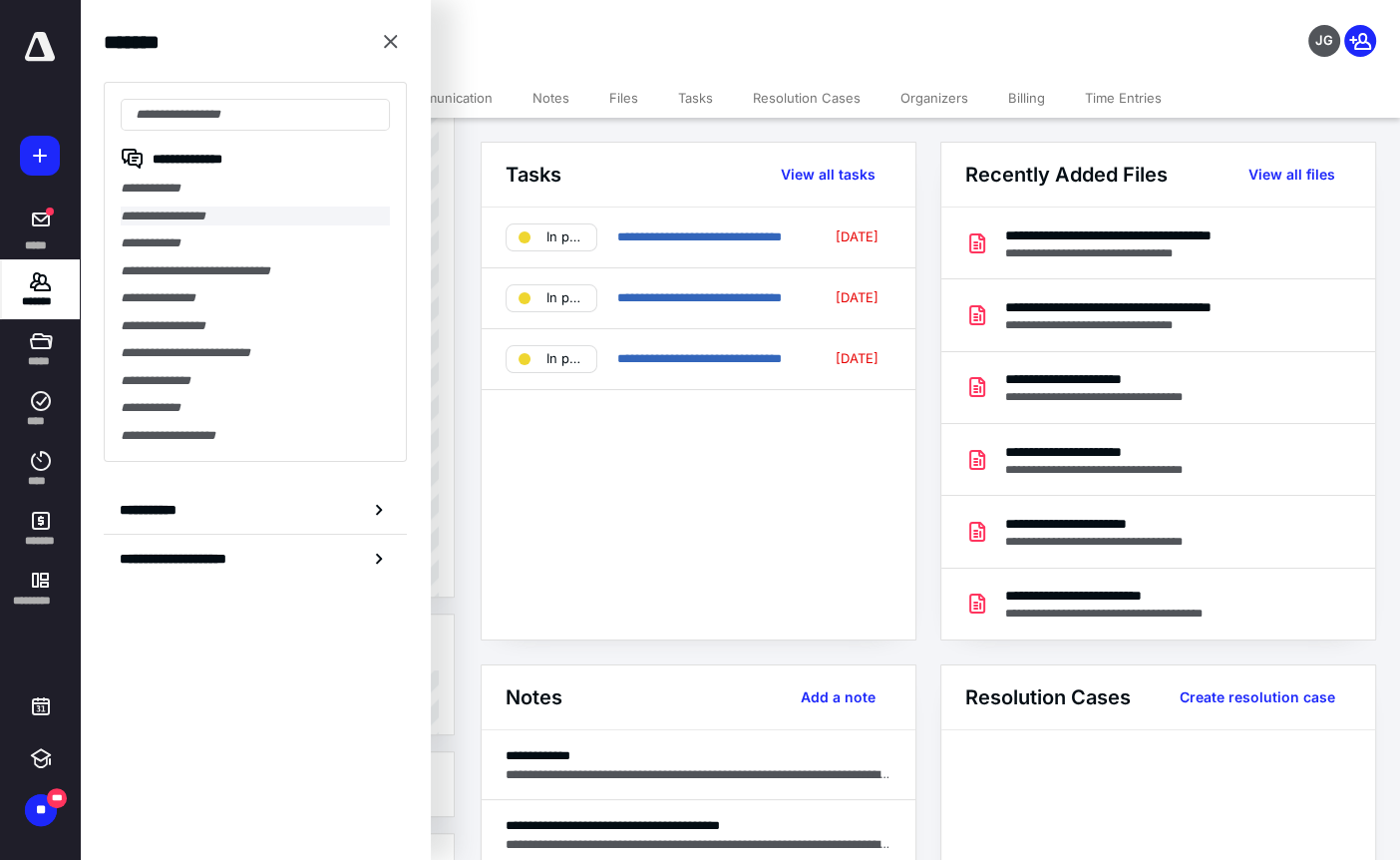 click on "**********" at bounding box center [255, 216] 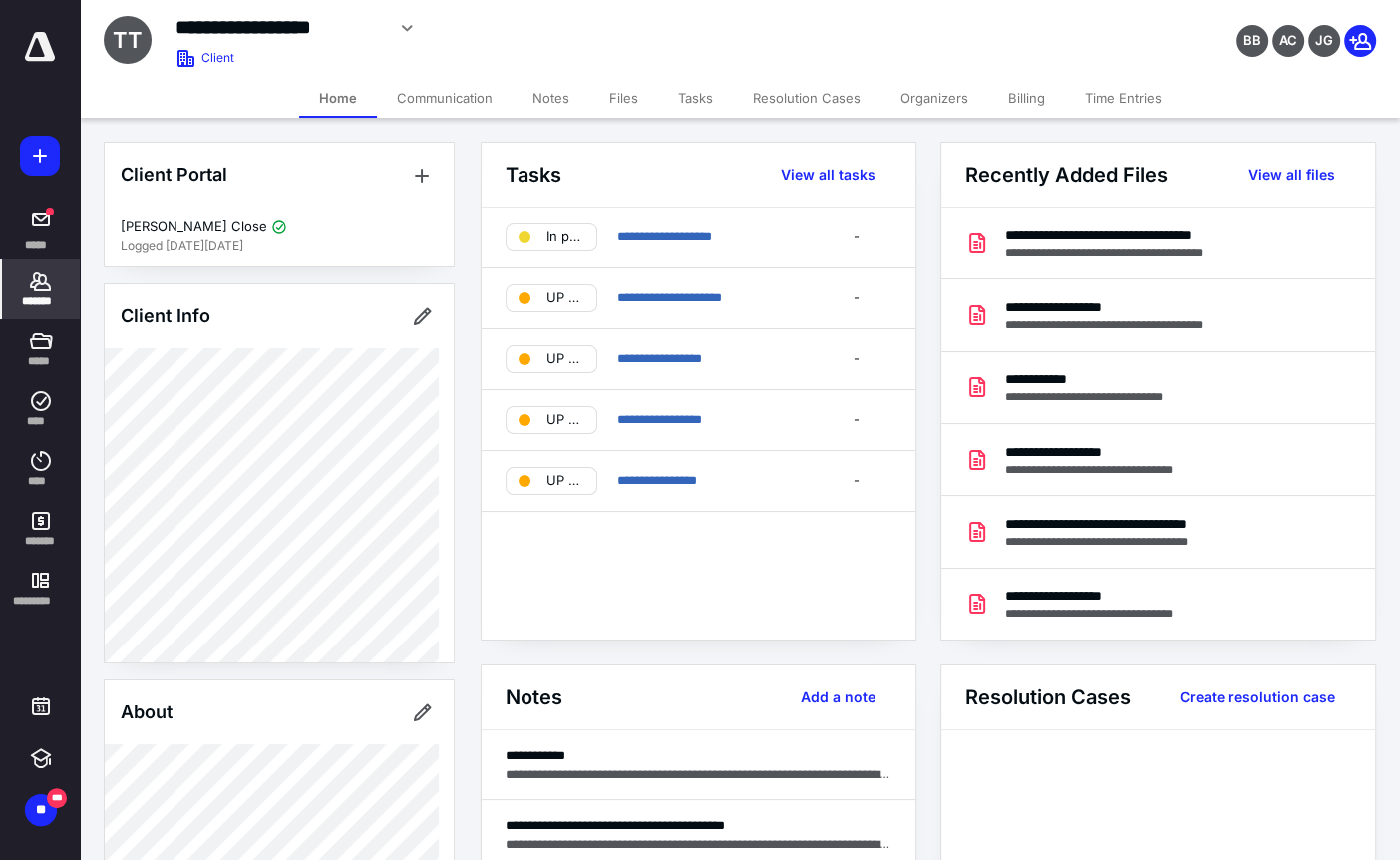 click on "*******" at bounding box center [41, 301] 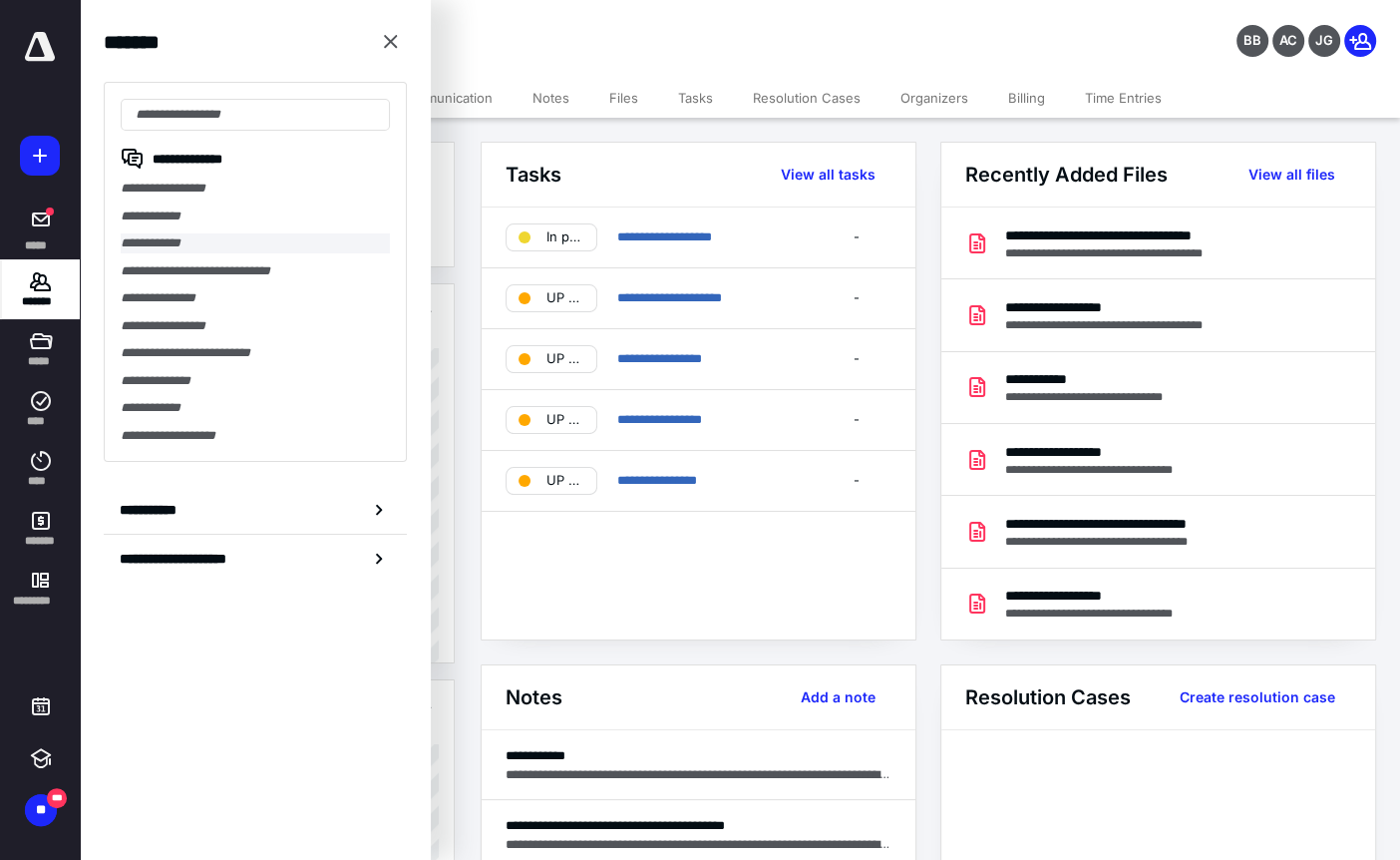click on "**********" at bounding box center [255, 243] 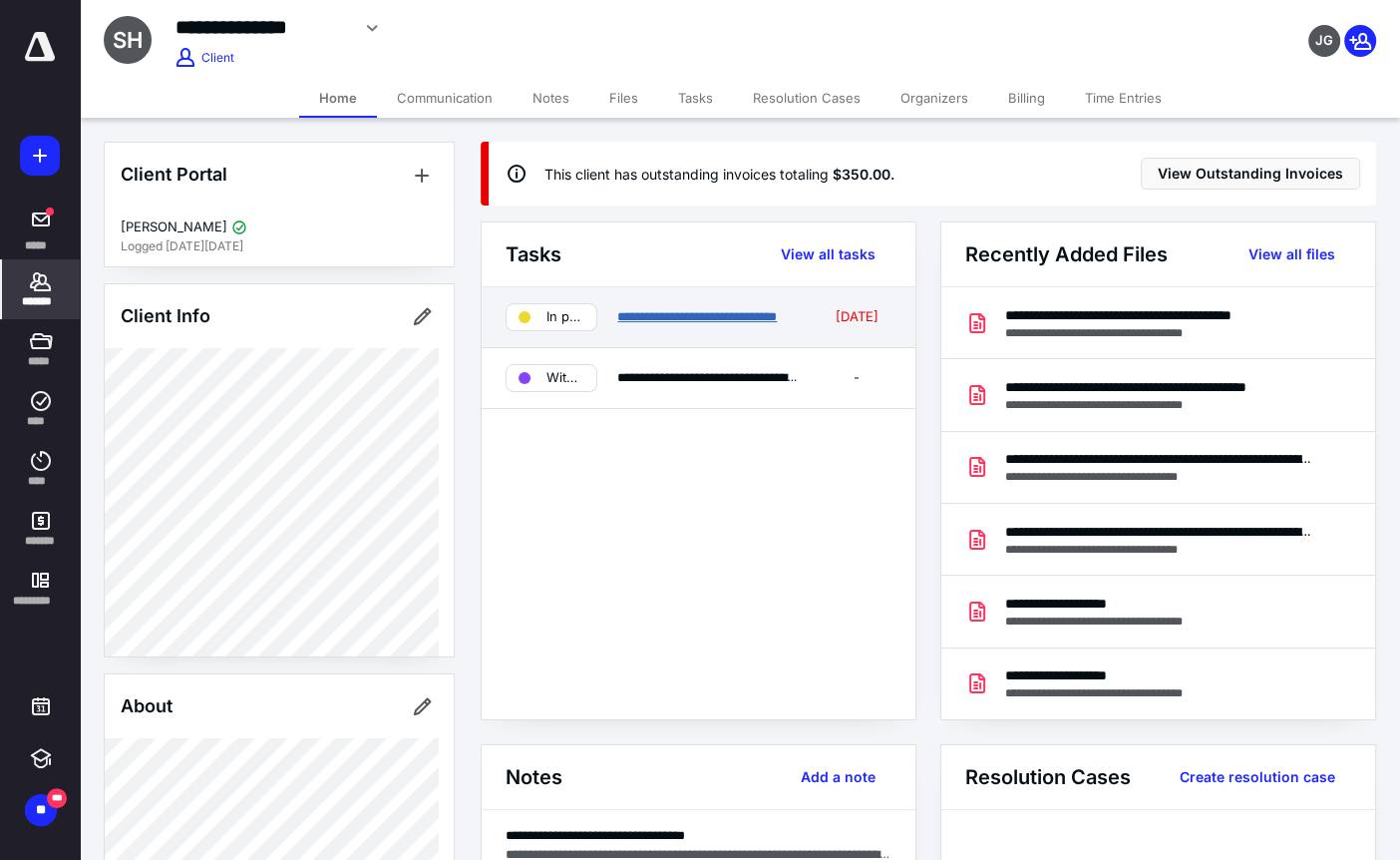 click on "**********" at bounding box center (697, 316) 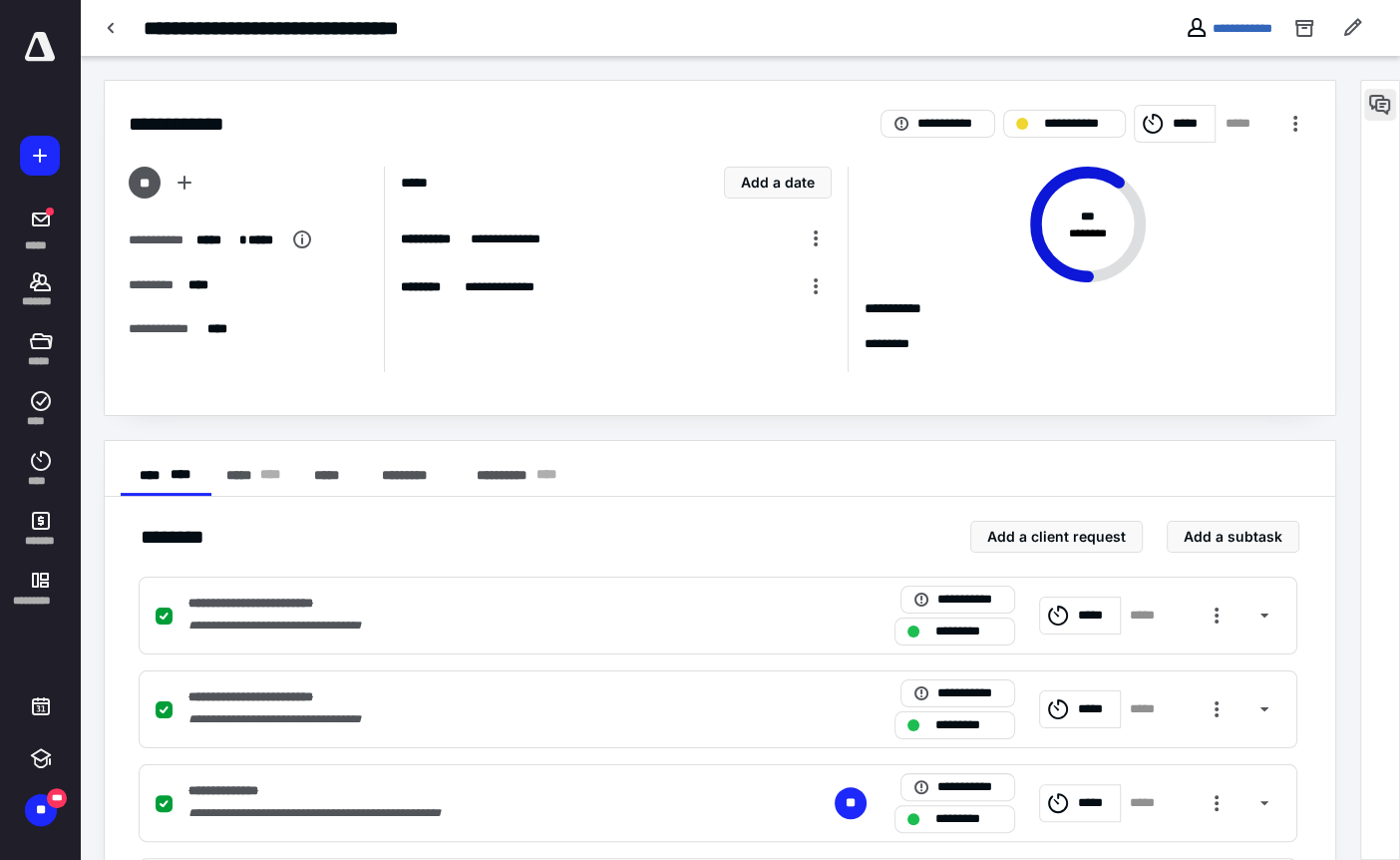 click at bounding box center (1380, 105) 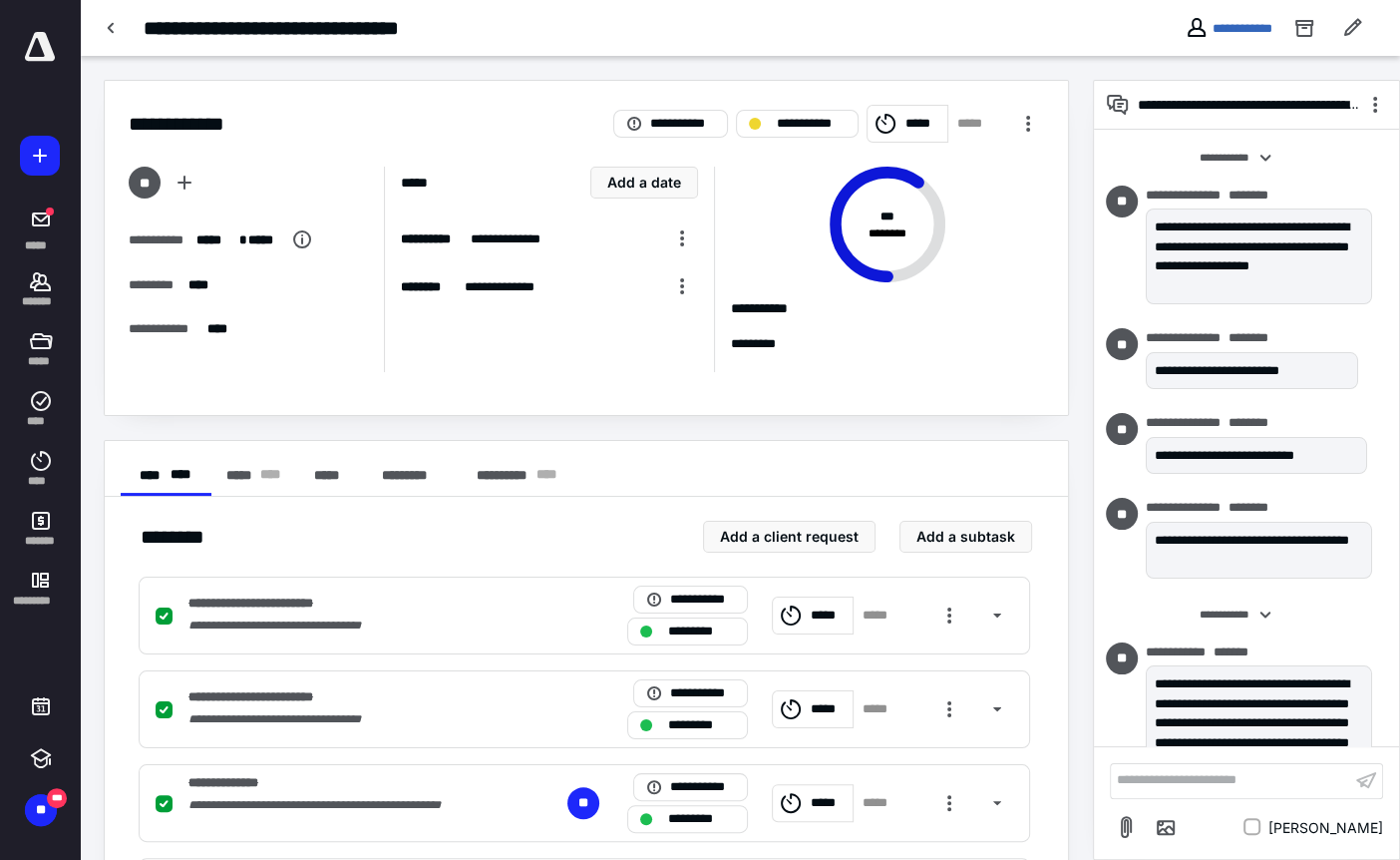 scroll, scrollTop: 1590, scrollLeft: 0, axis: vertical 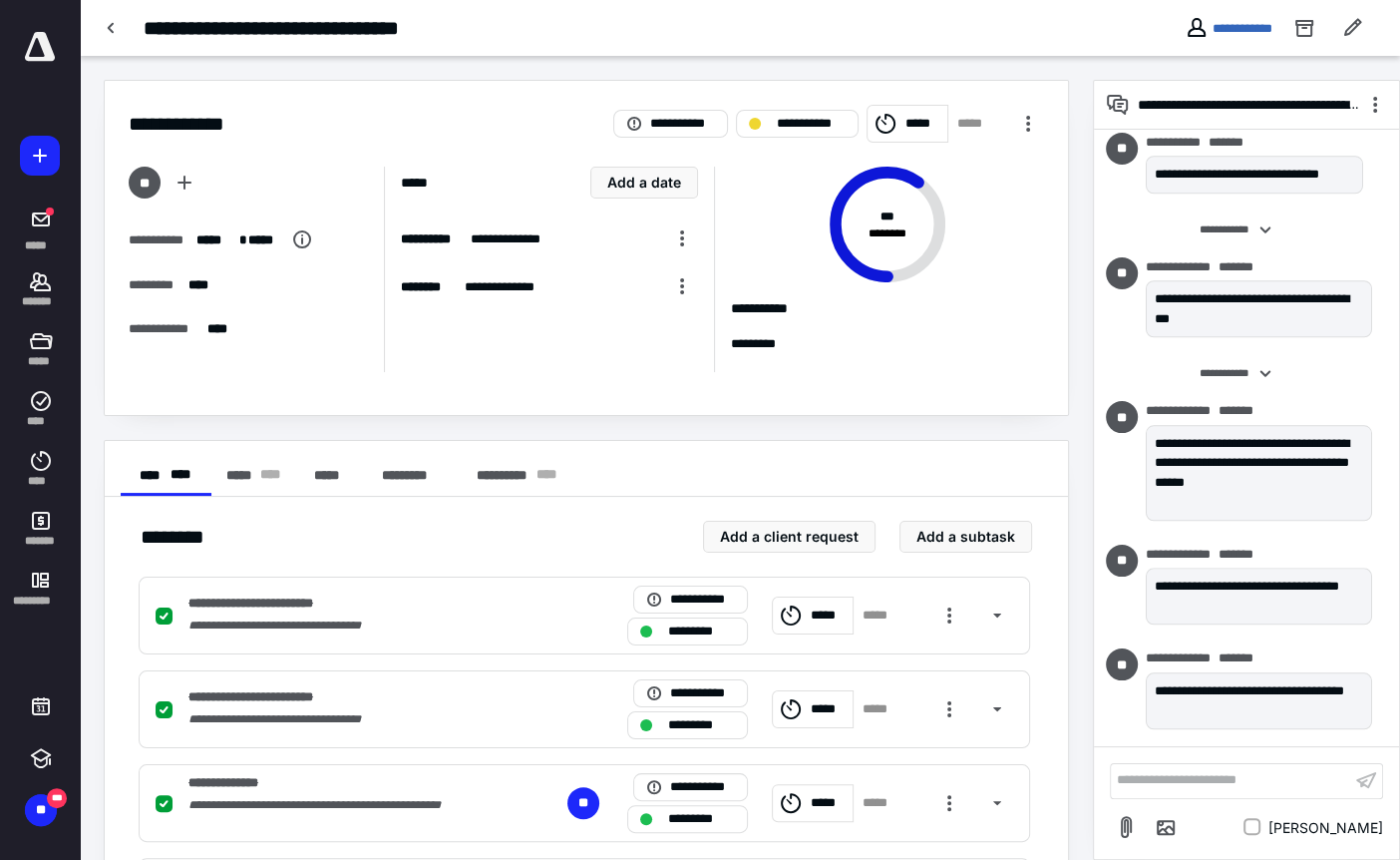 click on "**********" at bounding box center [1230, 780] 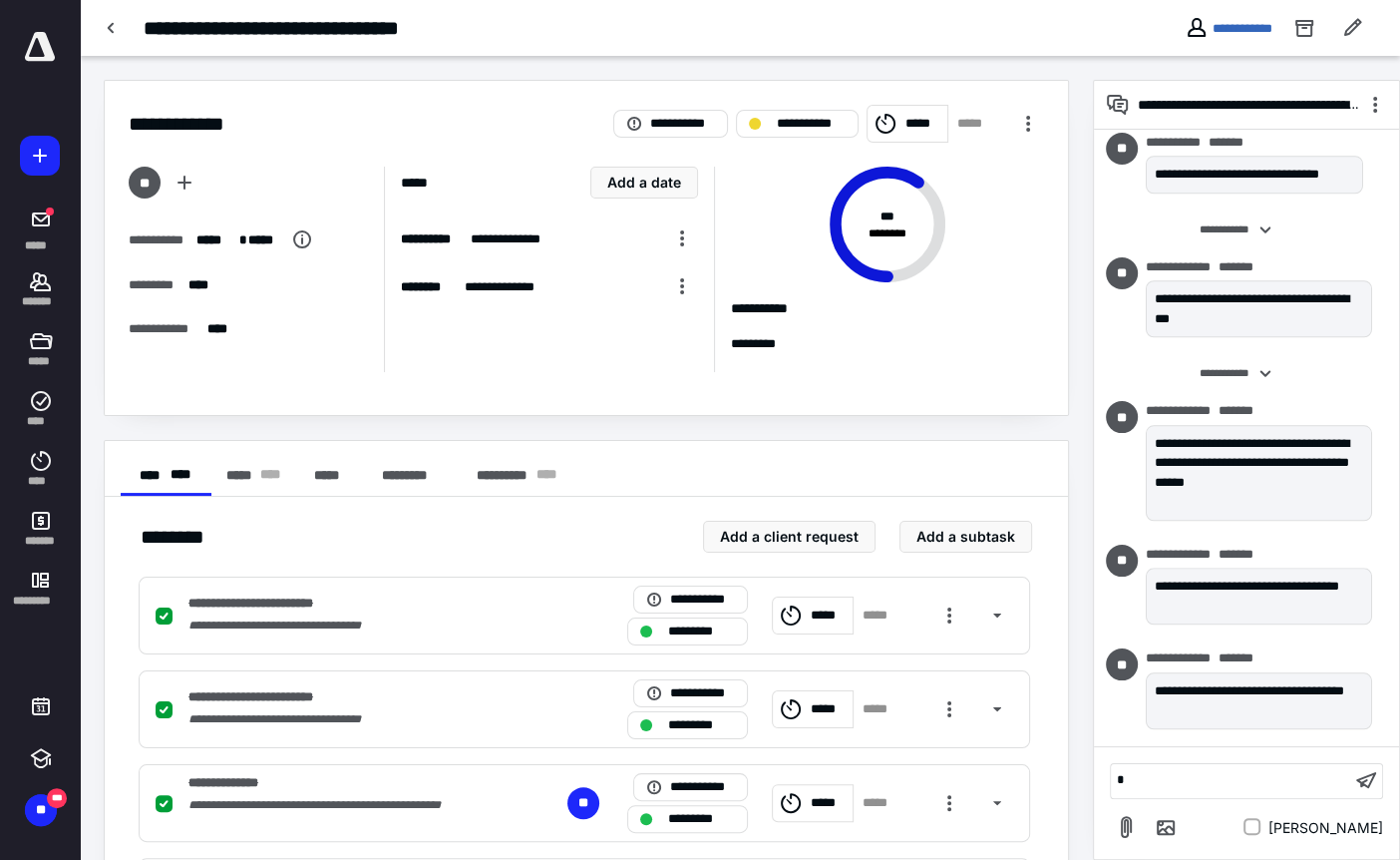 type 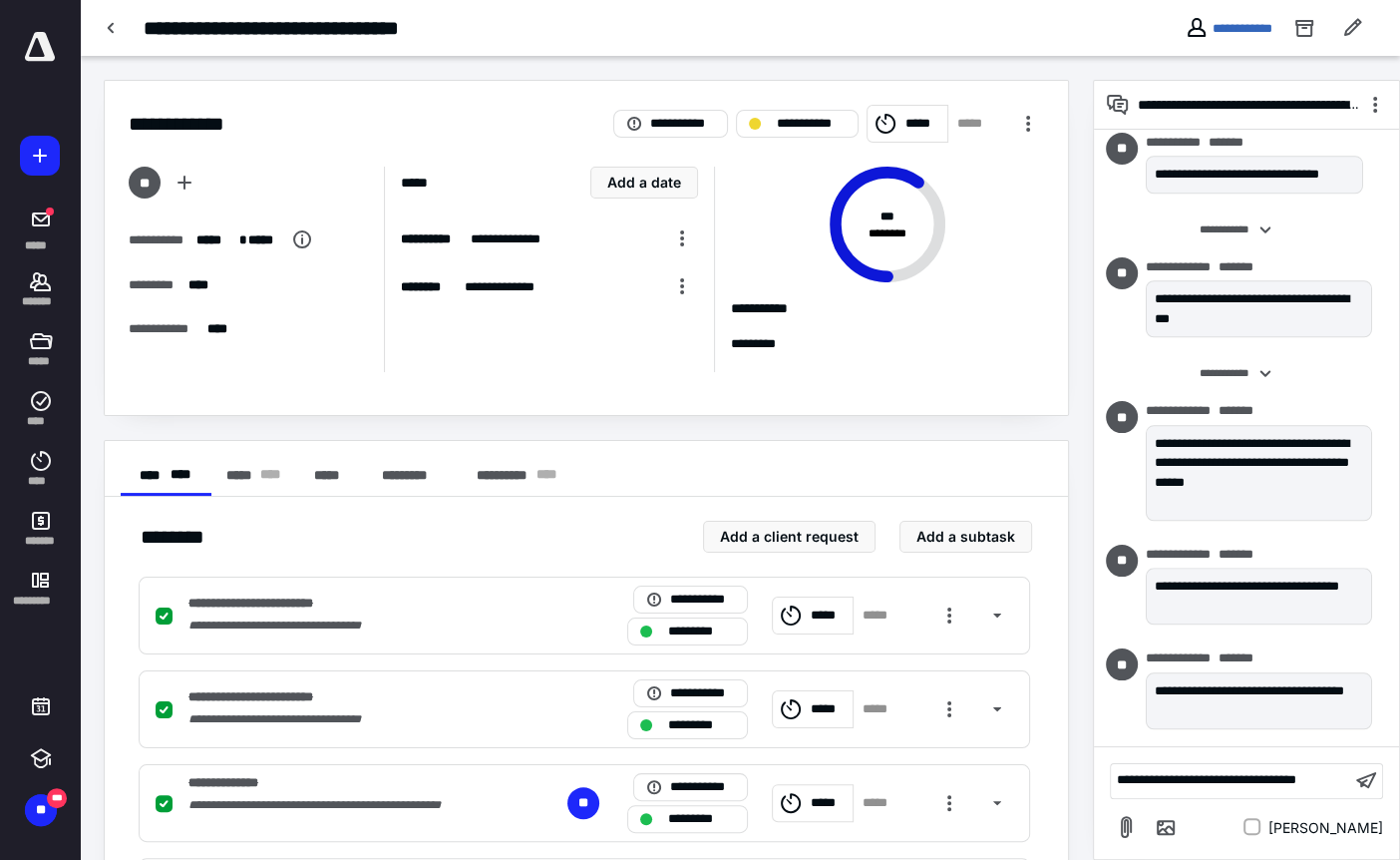 scroll, scrollTop: 1694, scrollLeft: 0, axis: vertical 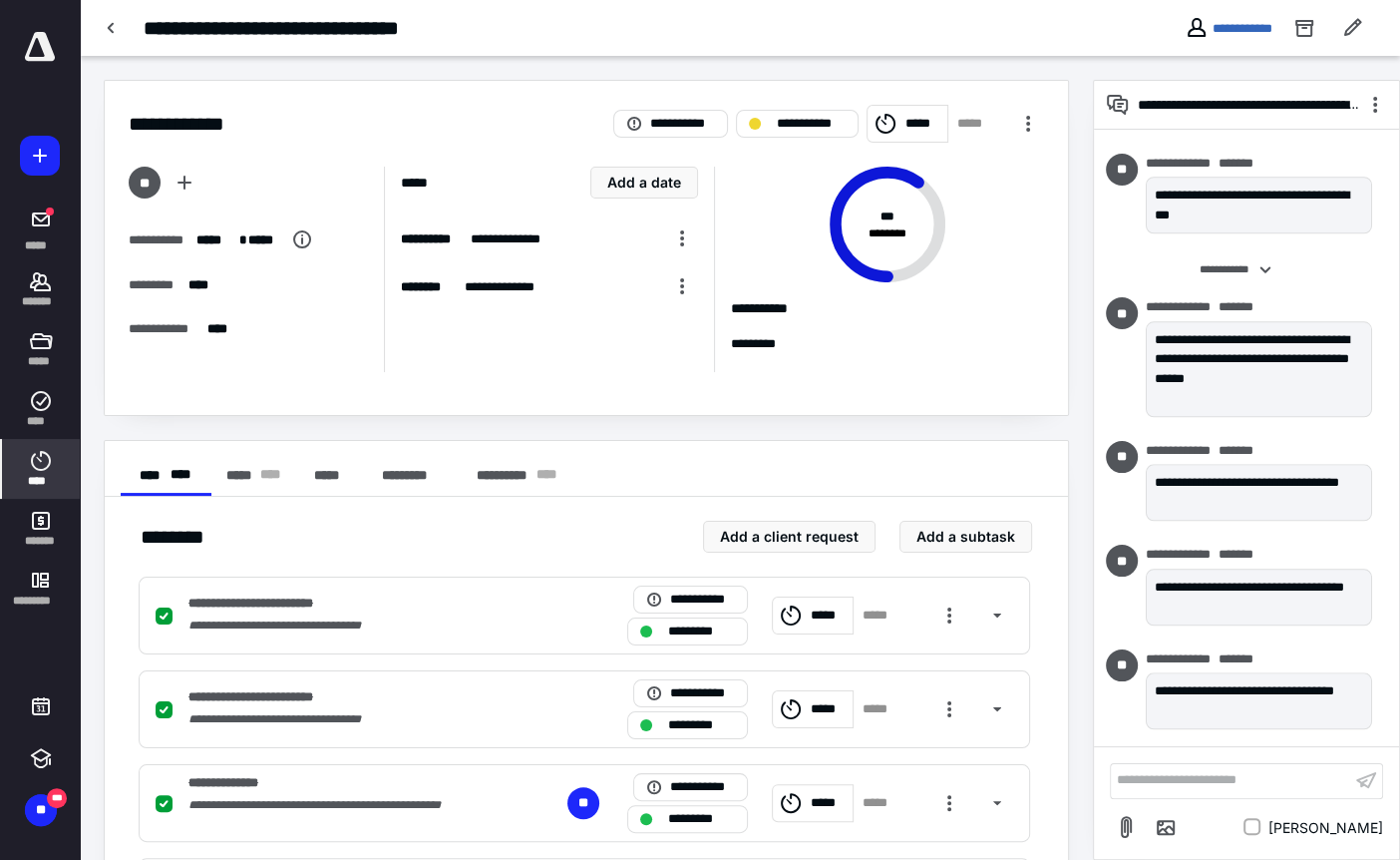 click on "****" at bounding box center (41, 481) 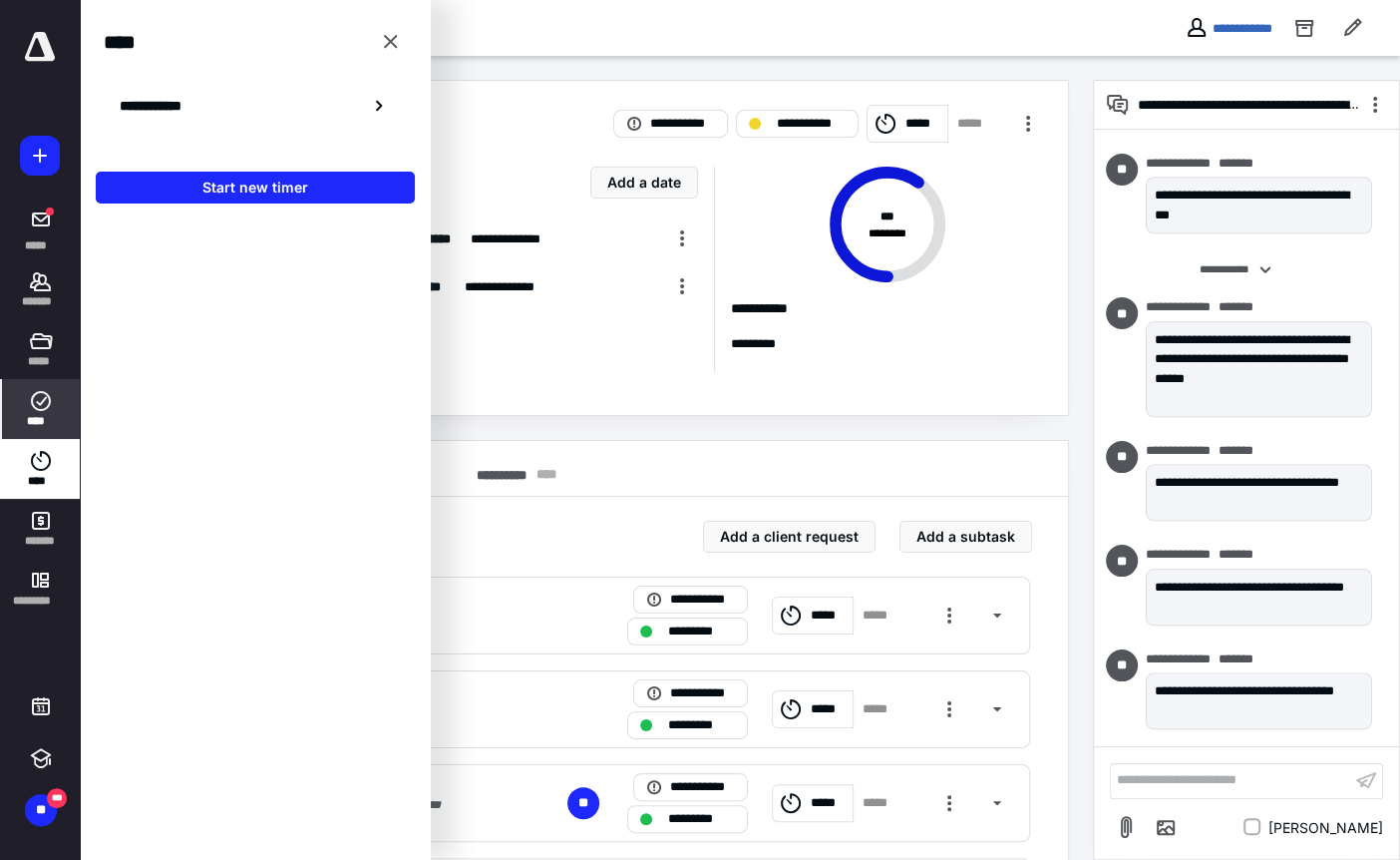 click on "****" at bounding box center [41, 421] 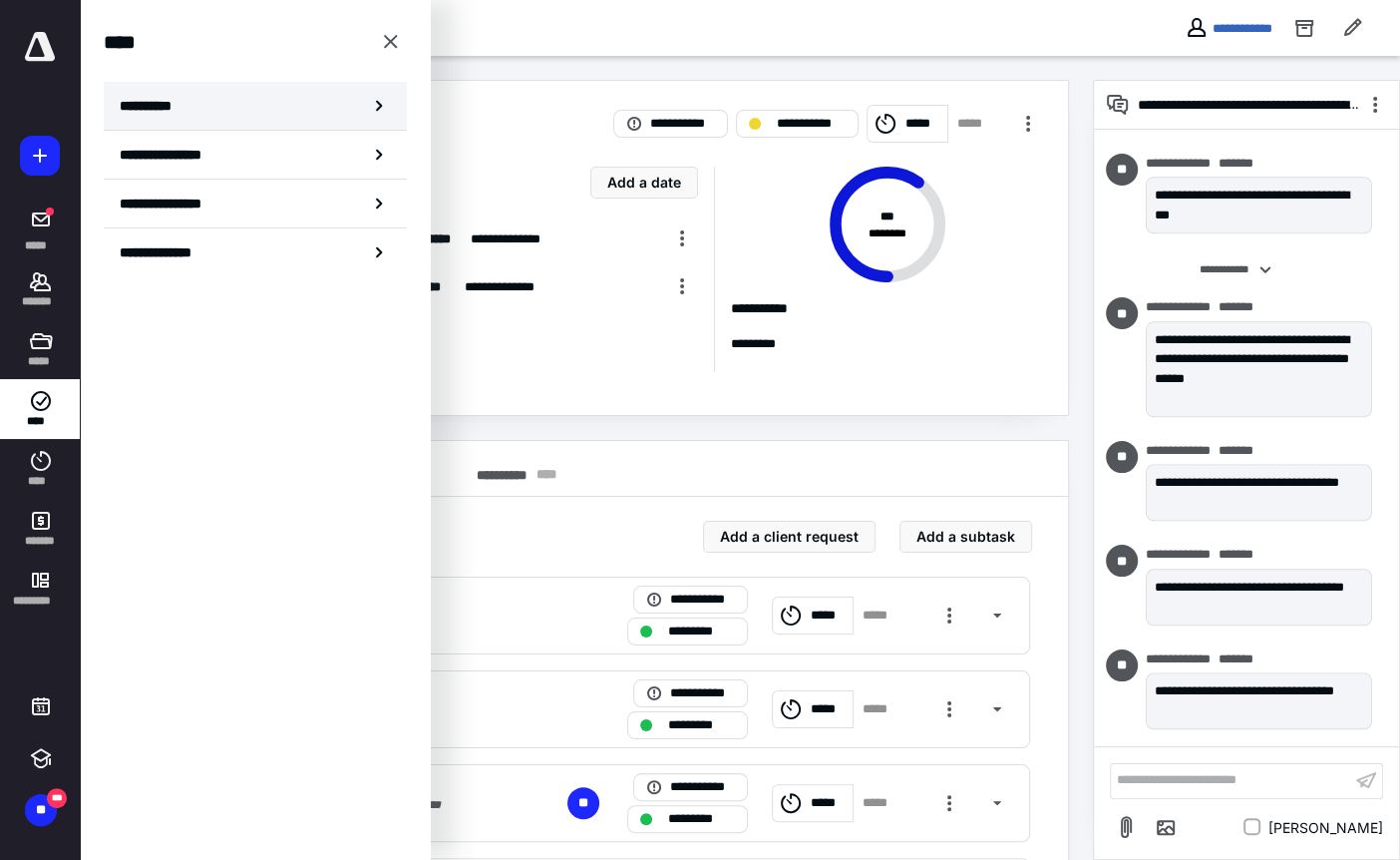 click on "**********" at bounding box center (153, 106) 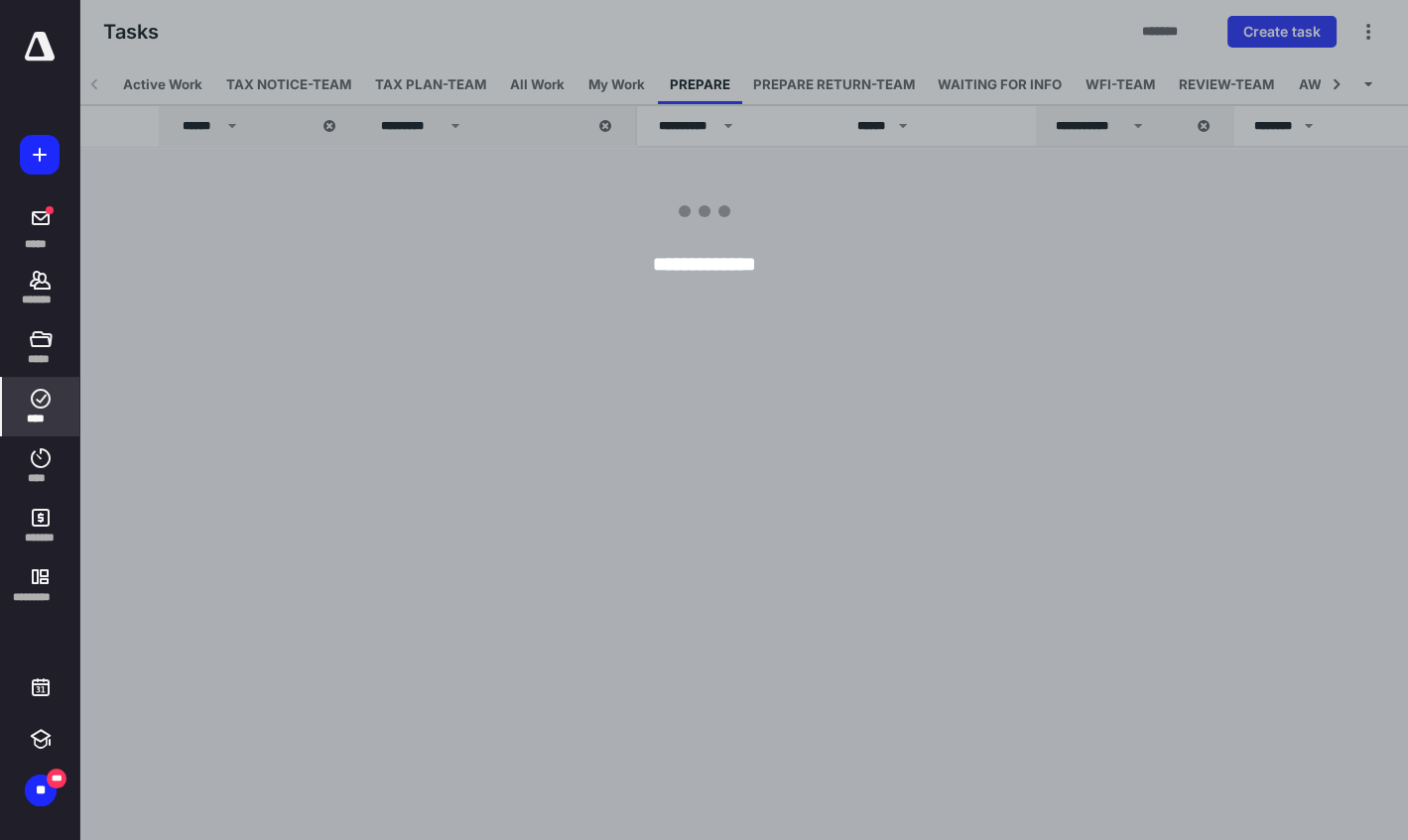 click at bounding box center (783, 420) 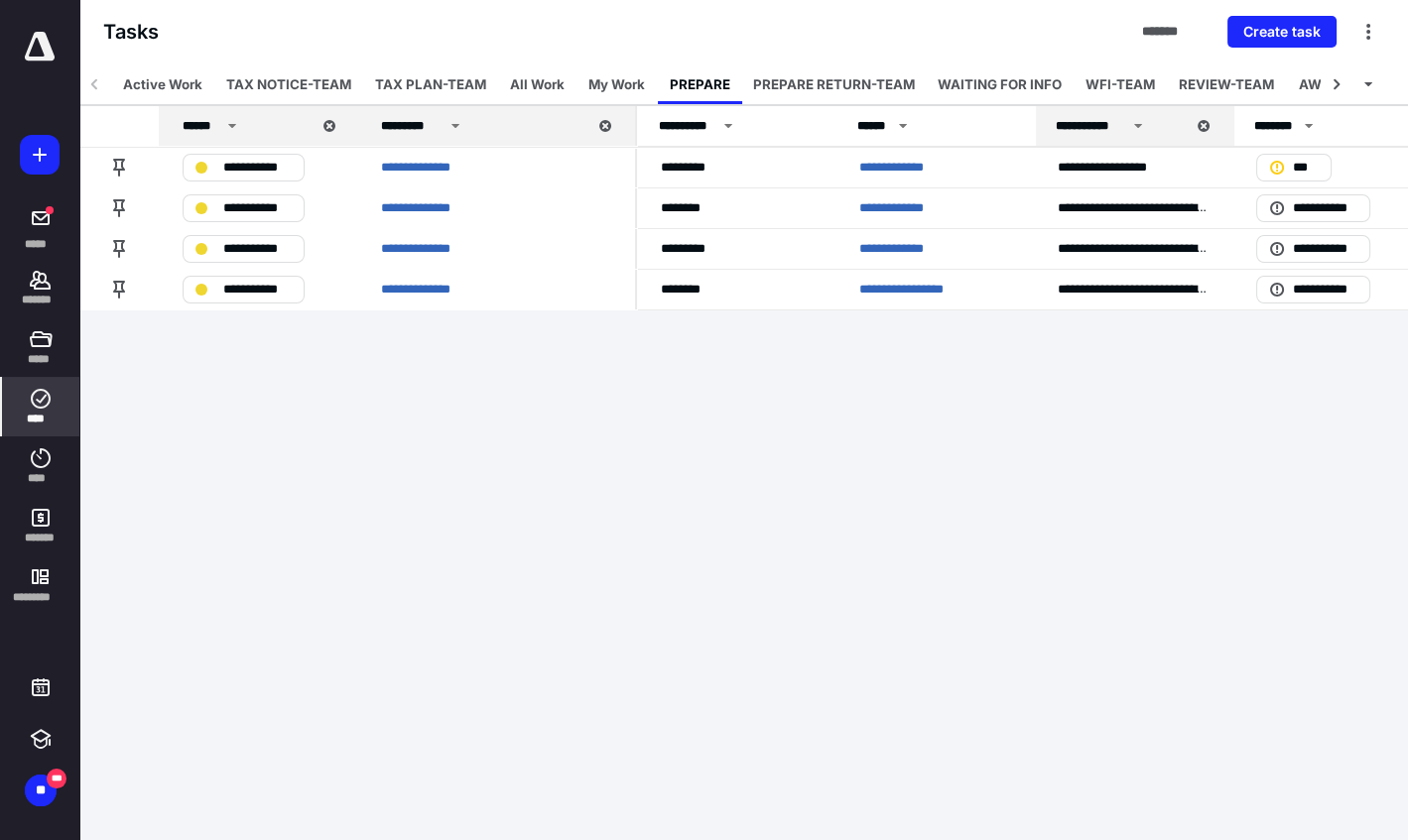 click on "TAX NOTICE-TEAM" at bounding box center (289, 84) 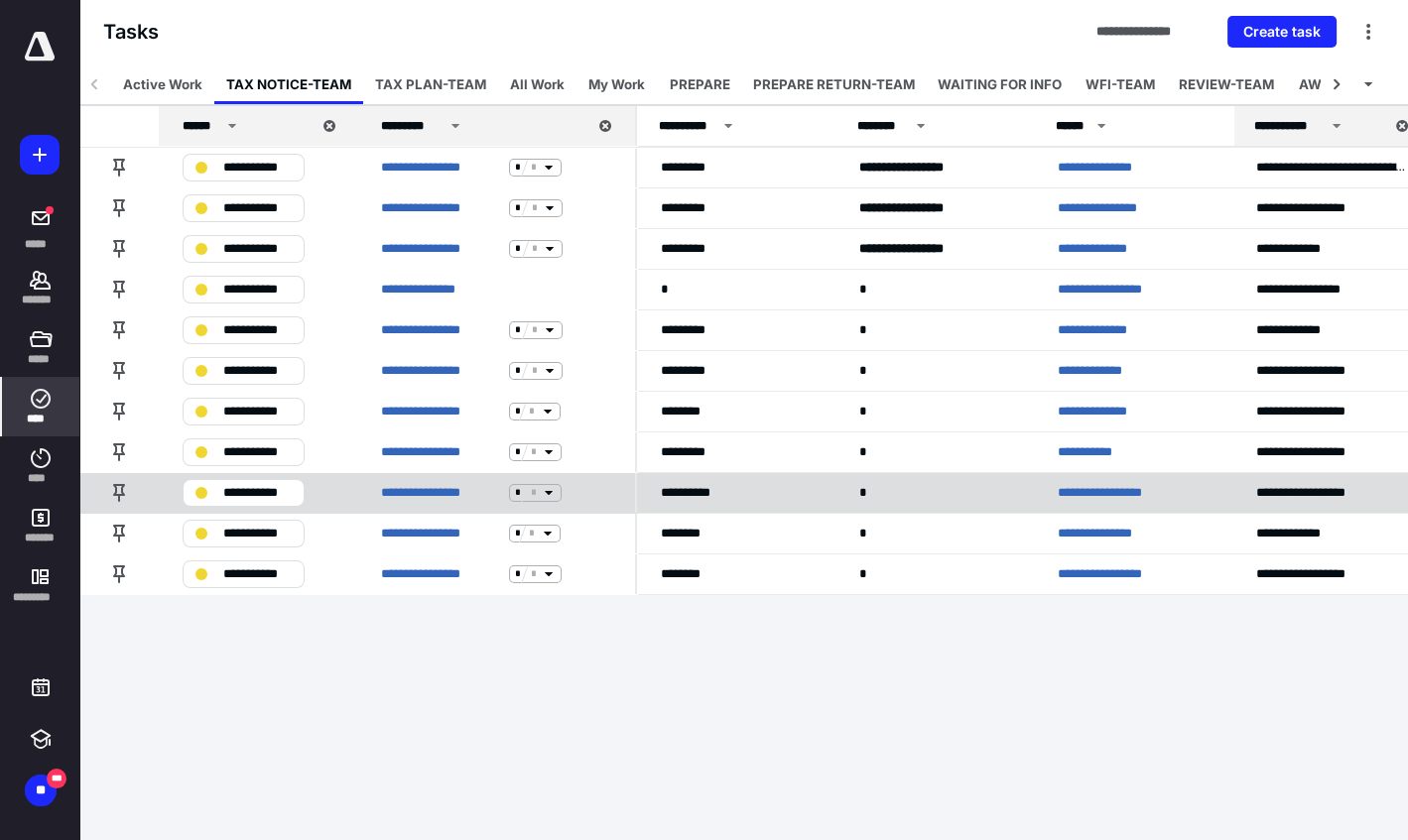 click on "**********" at bounding box center [1123, 493] 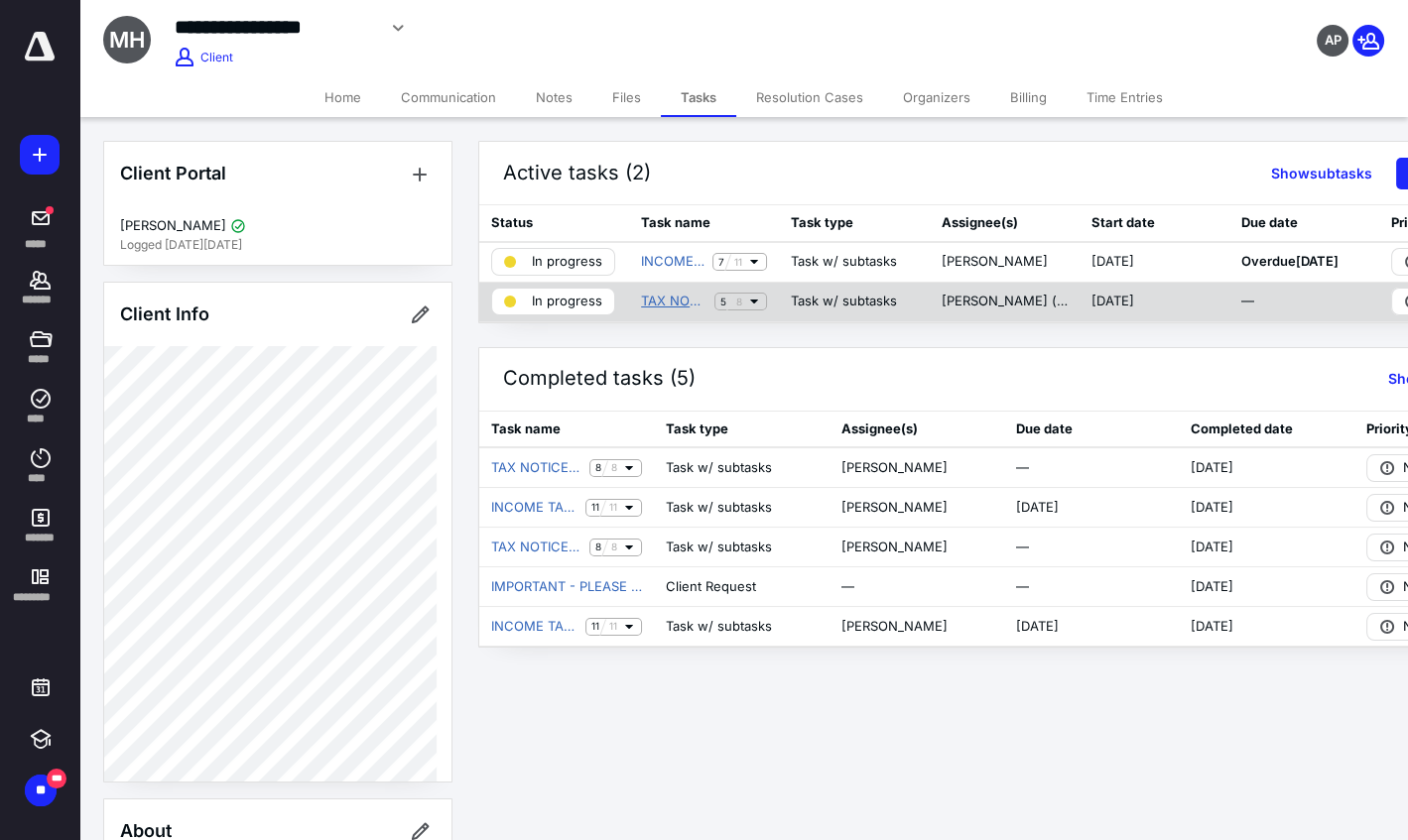 click on "TAX NOTICE/AUDIT" at bounding box center (674, 301) 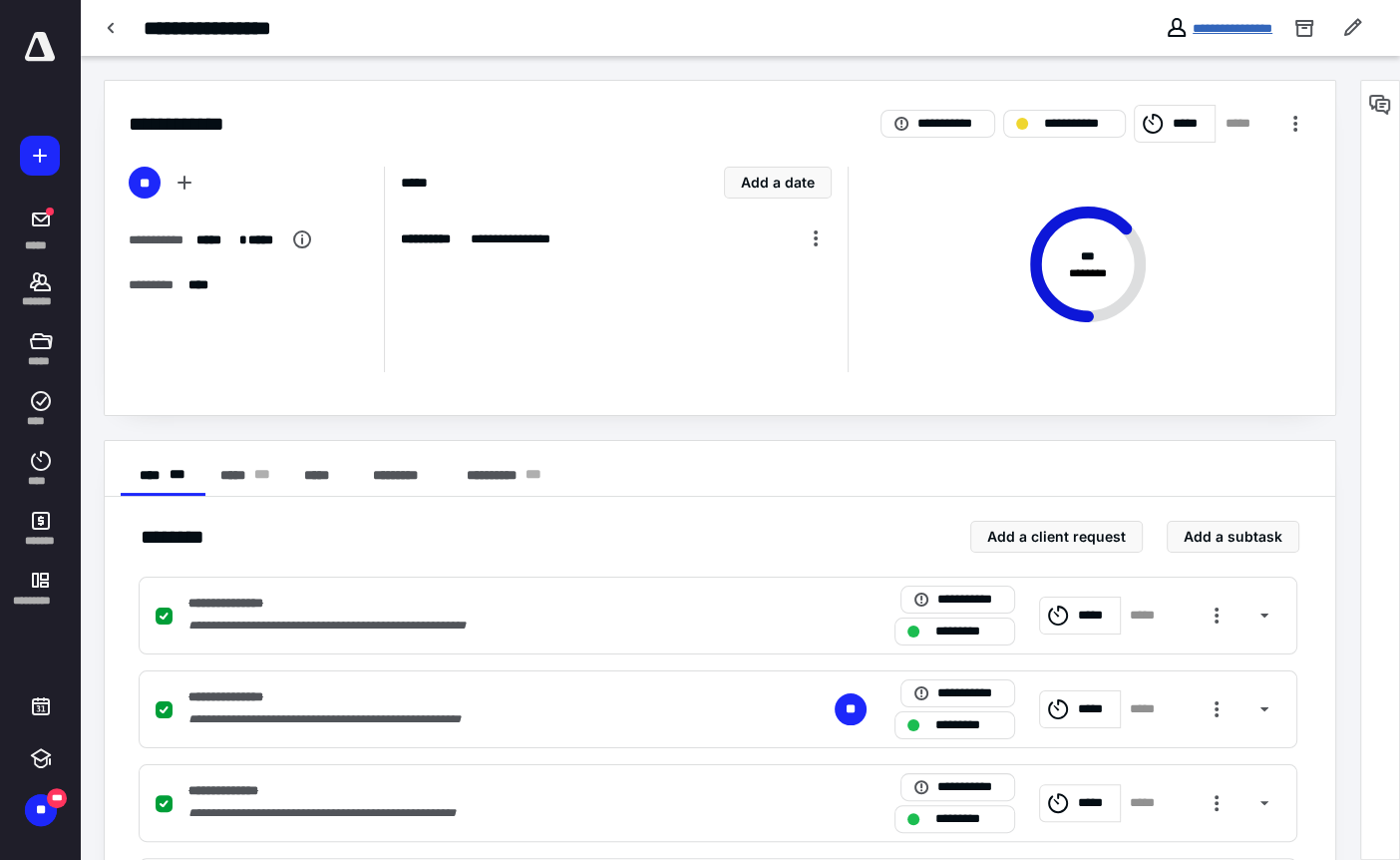 click on "**********" at bounding box center (1232, 28) 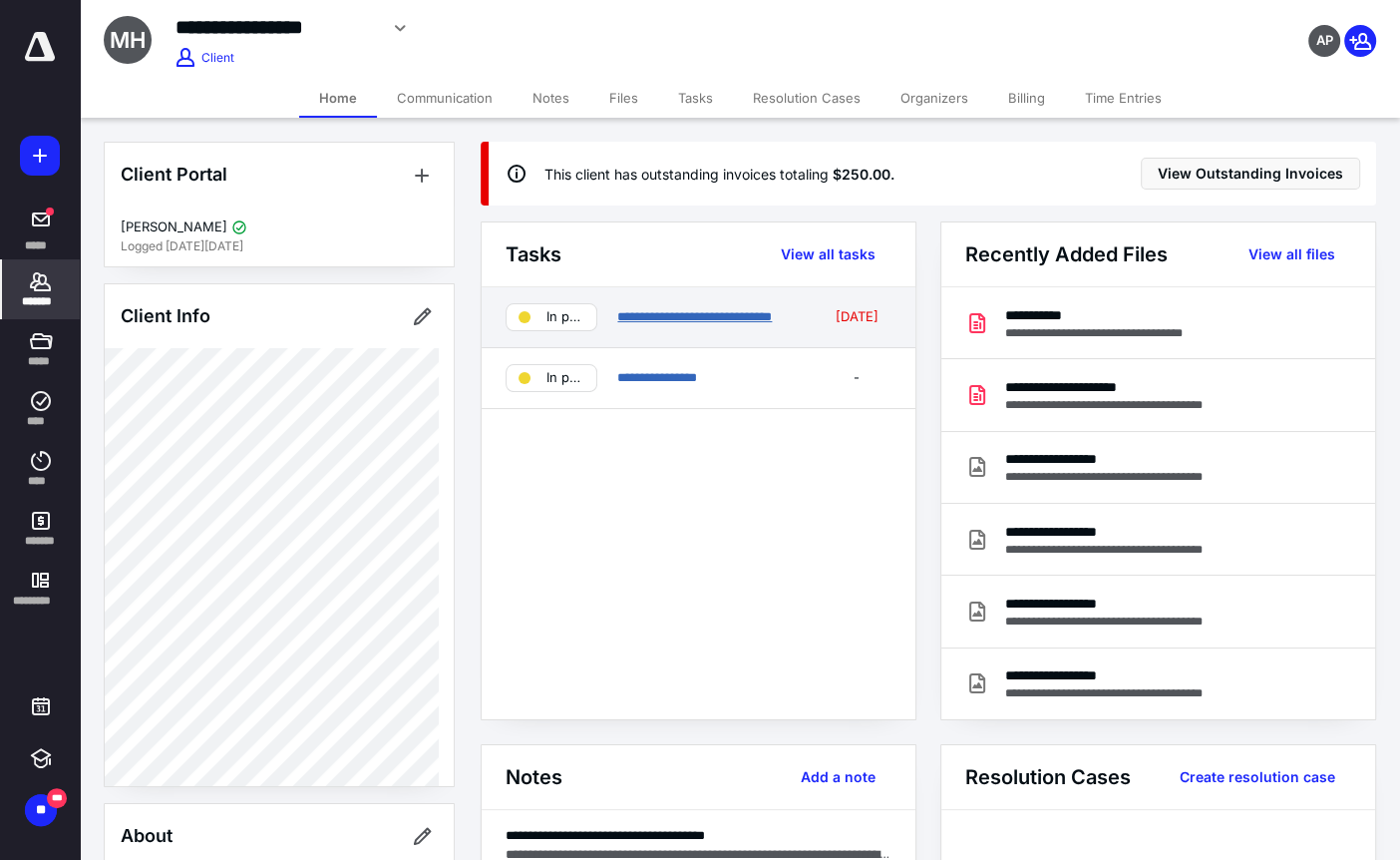 click on "**********" at bounding box center [694, 316] 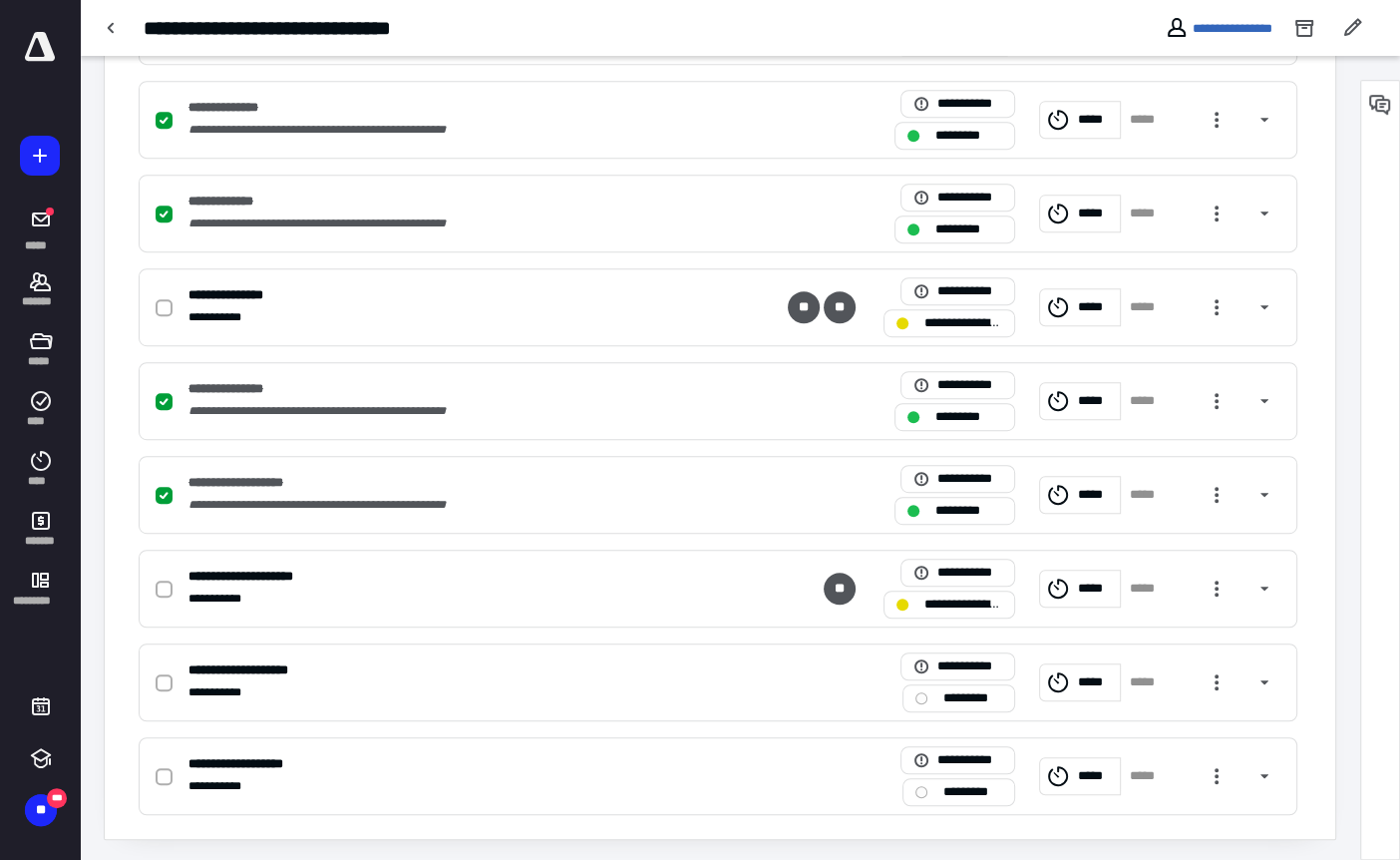 scroll, scrollTop: 780, scrollLeft: 0, axis: vertical 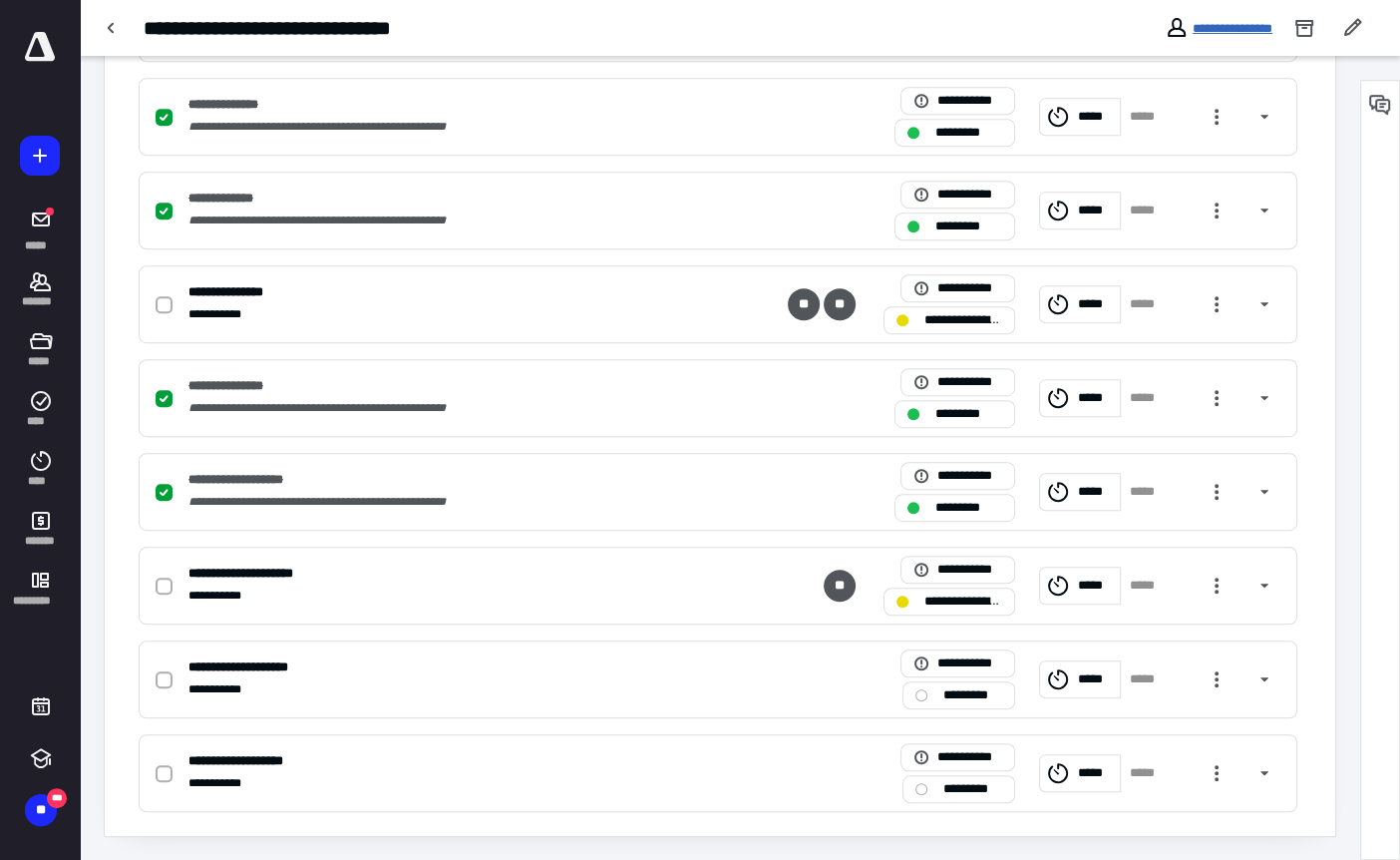 click on "**********" at bounding box center [1232, 28] 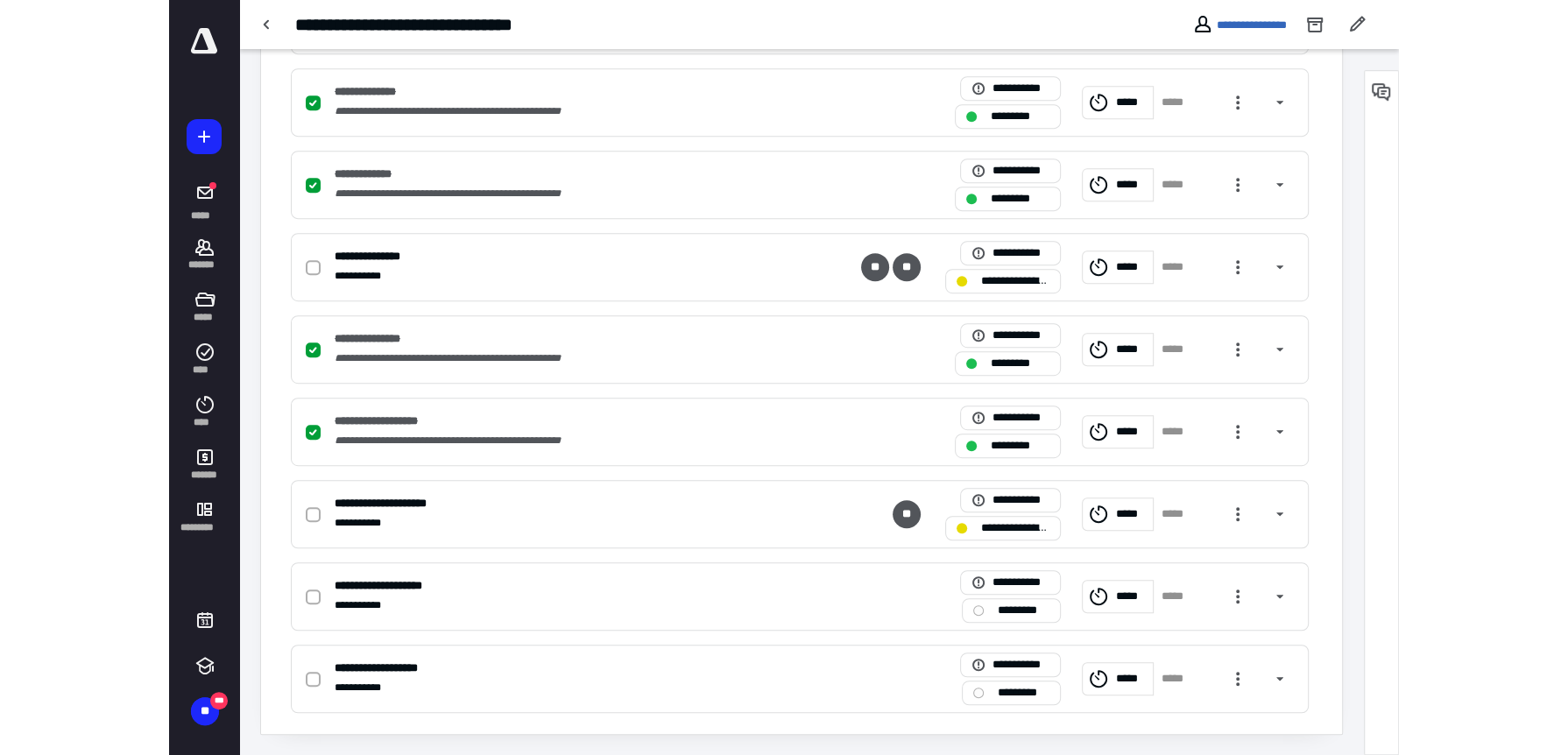 scroll, scrollTop: 0, scrollLeft: 0, axis: both 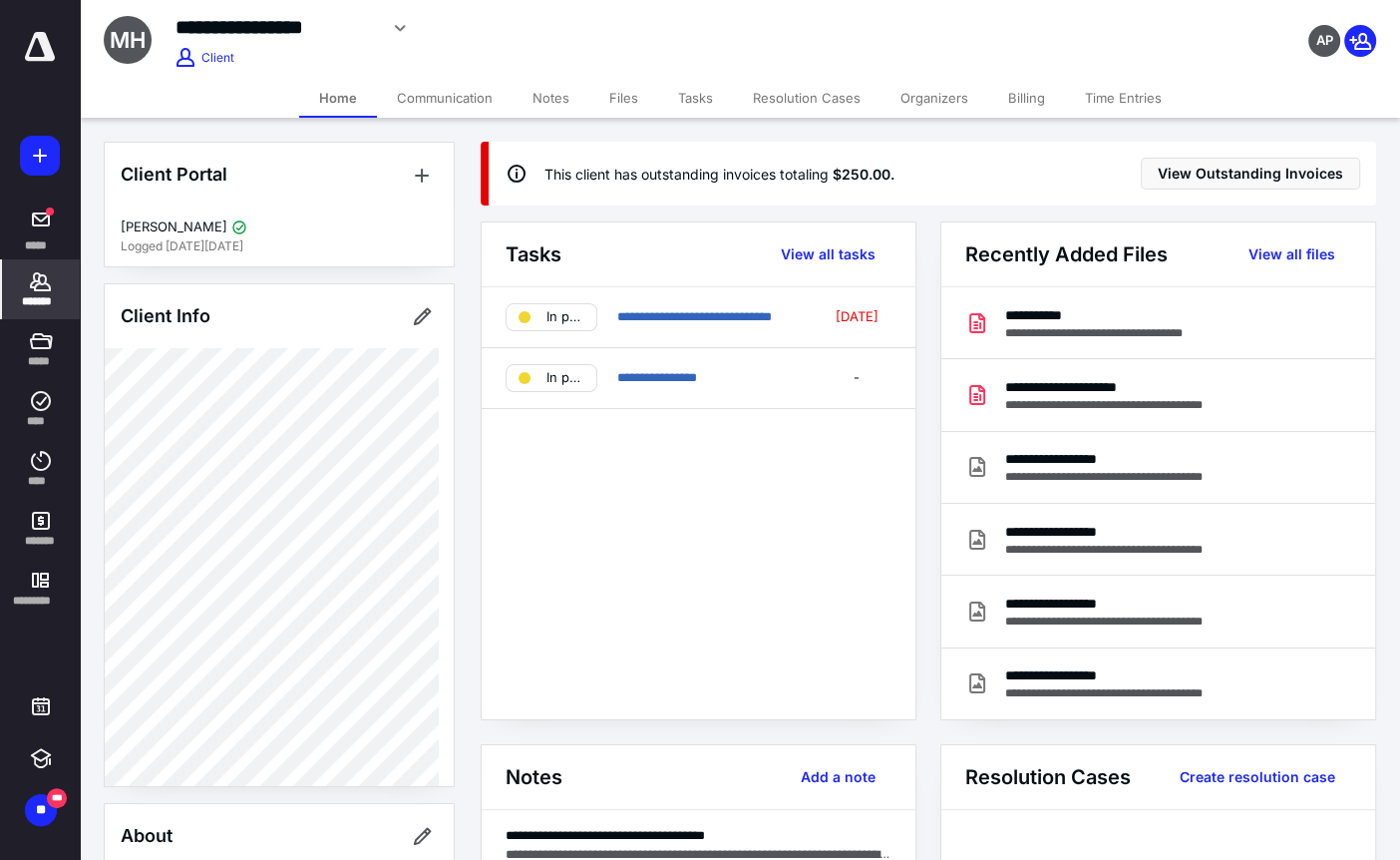 click on "Billing" at bounding box center (1026, 98) 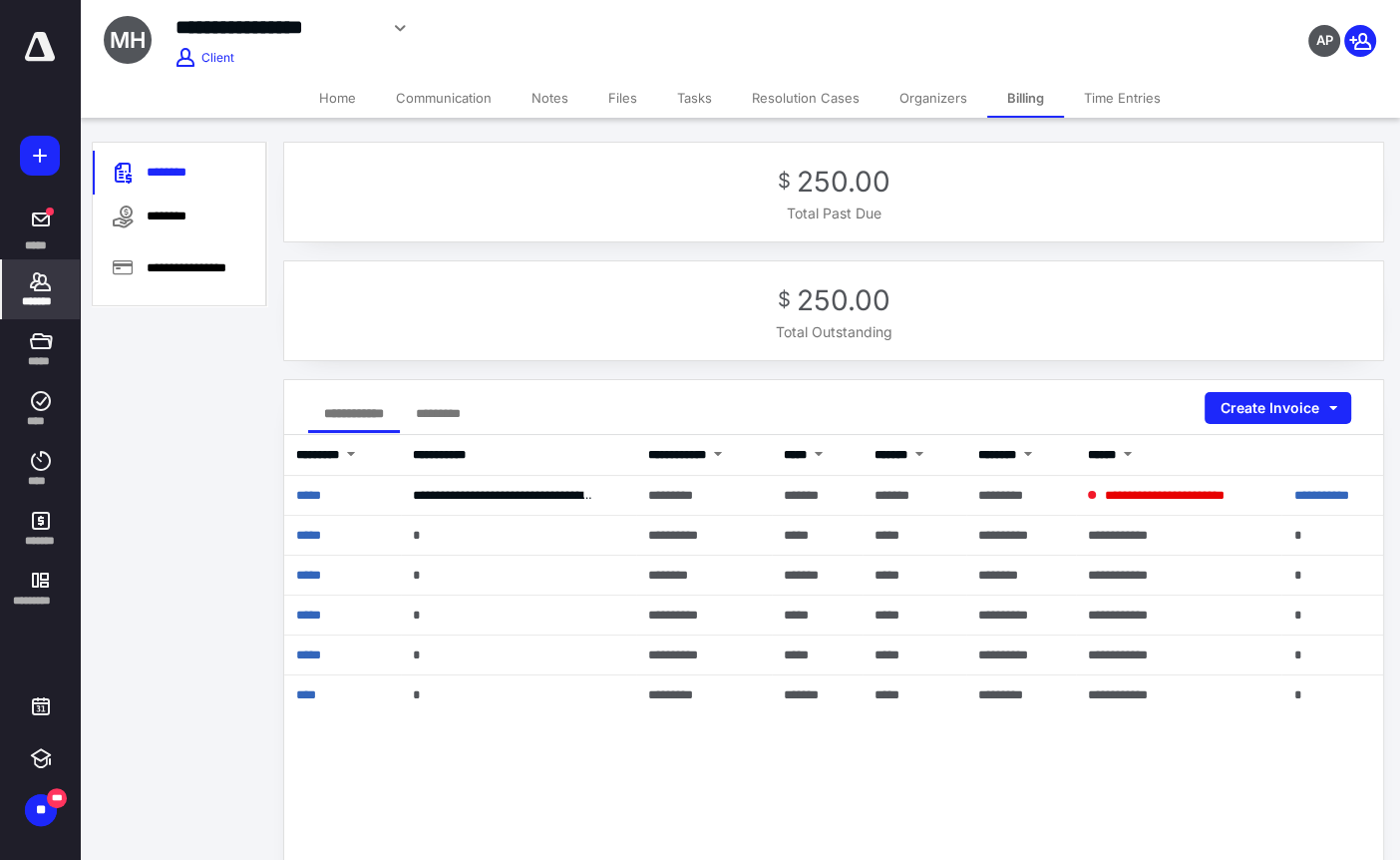 click on "Tasks" at bounding box center (694, 98) 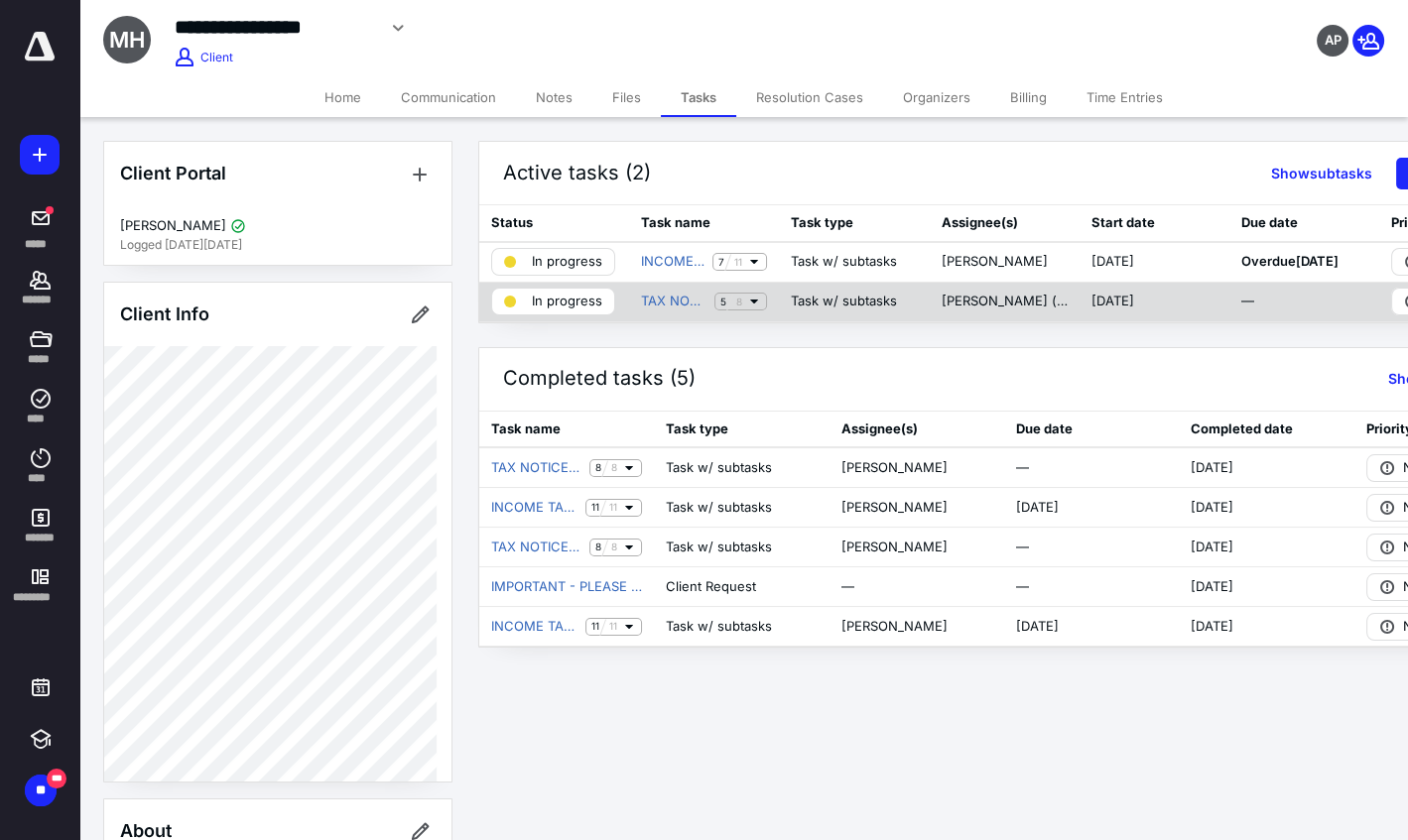 click on "TAX NOTICE/AUDIT 5 8" at bounding box center (704, 301) 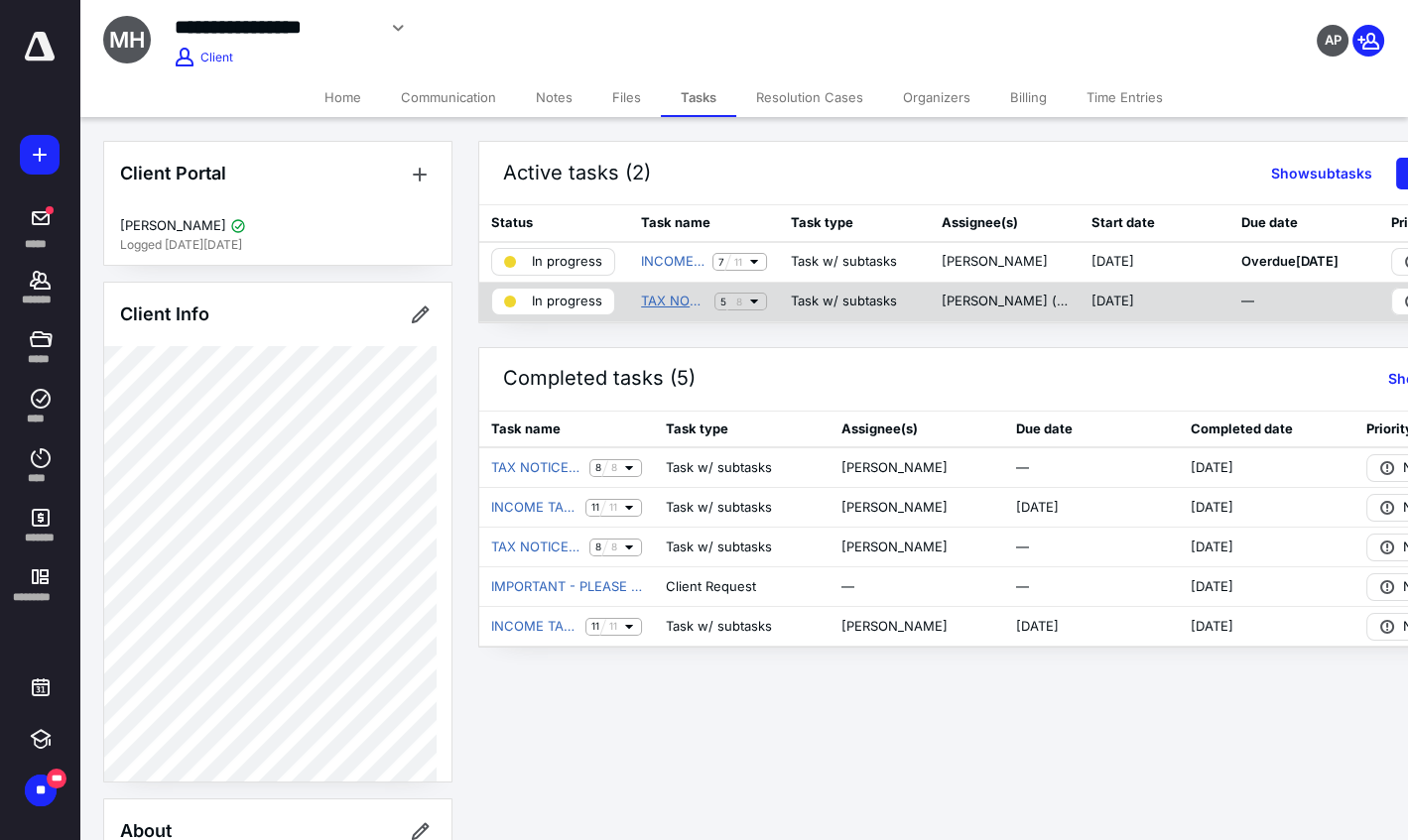 click on "TAX NOTICE/AUDIT" at bounding box center [674, 301] 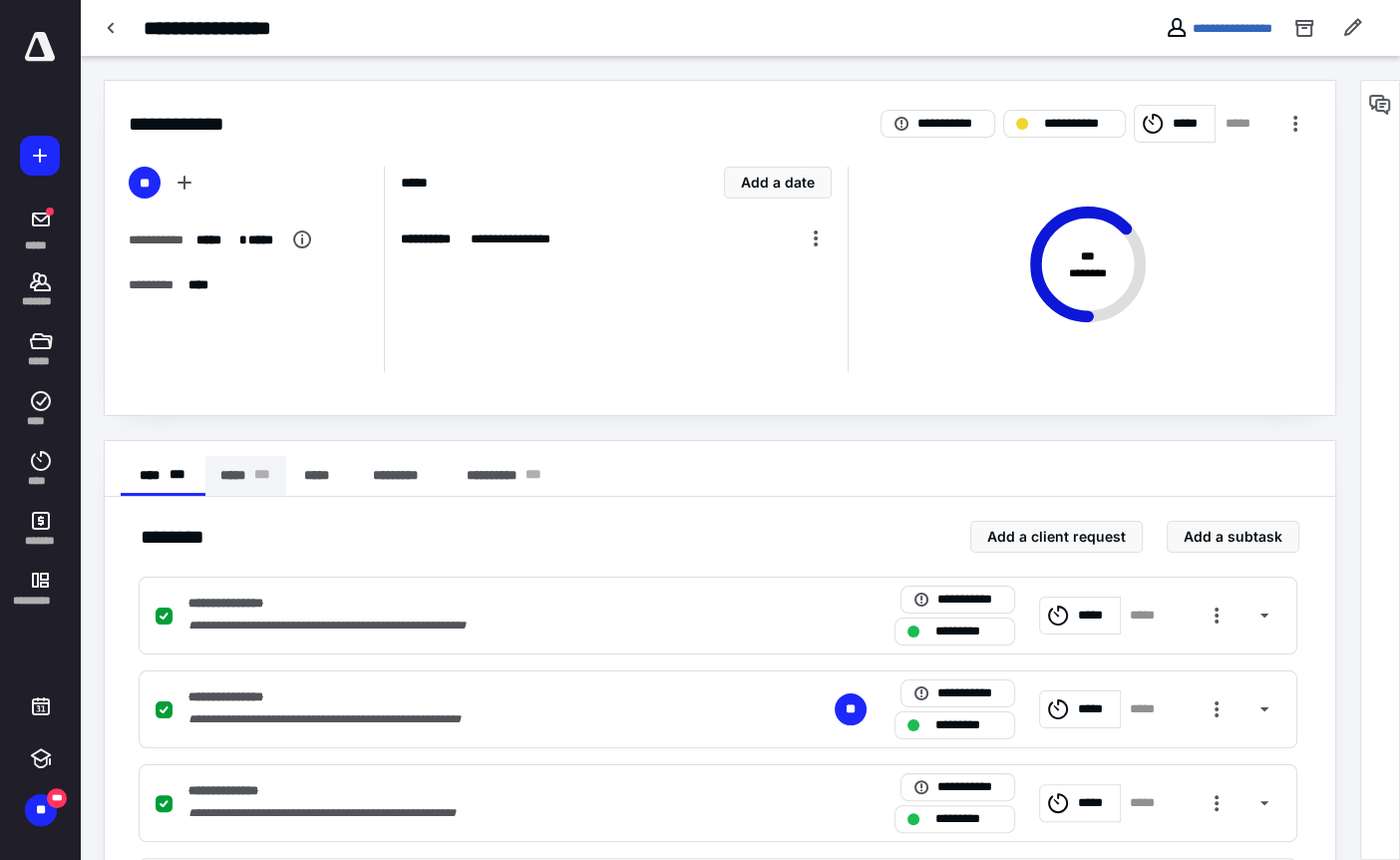 click on "* * *" at bounding box center [262, 476] 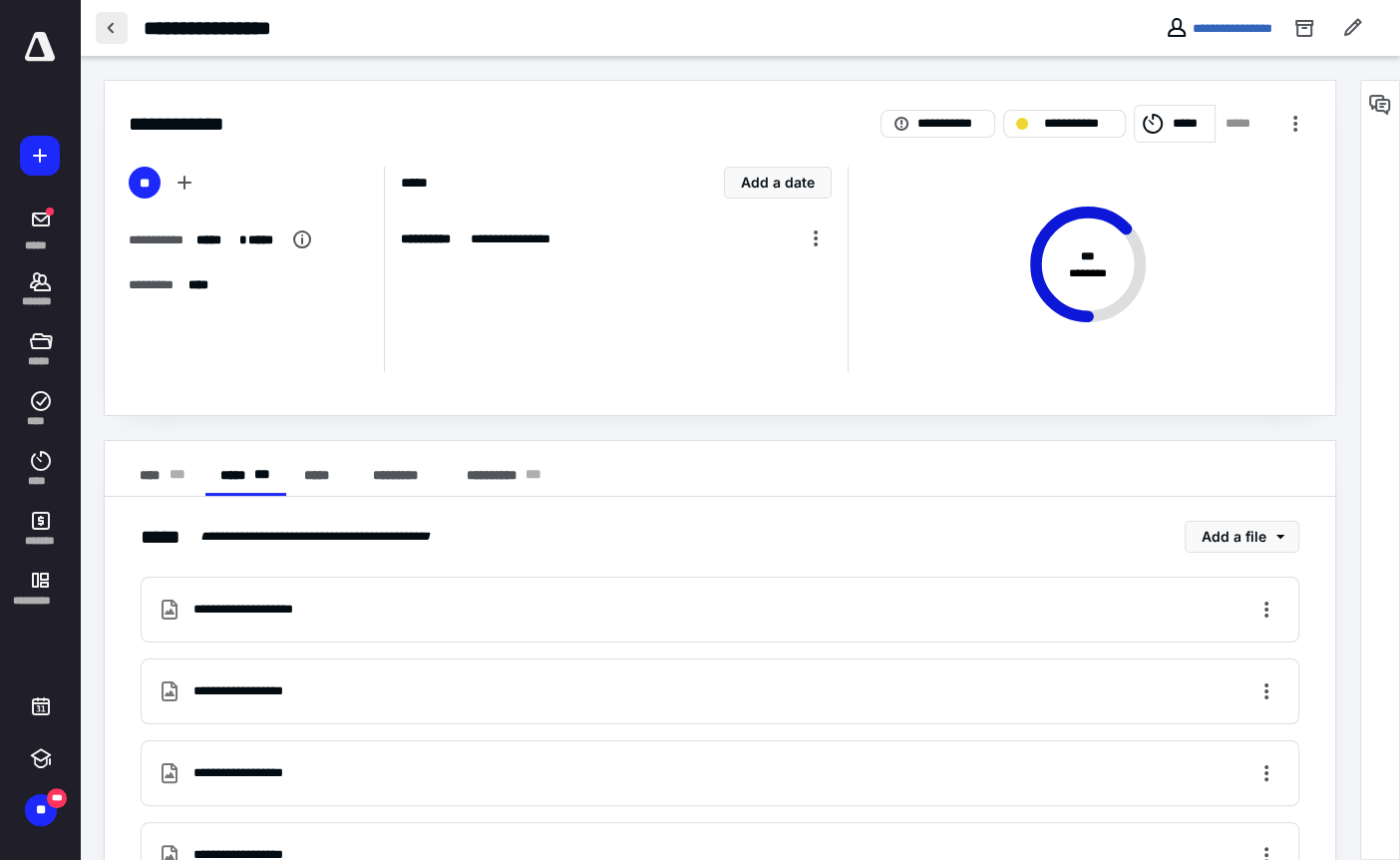 click at bounding box center (112, 28) 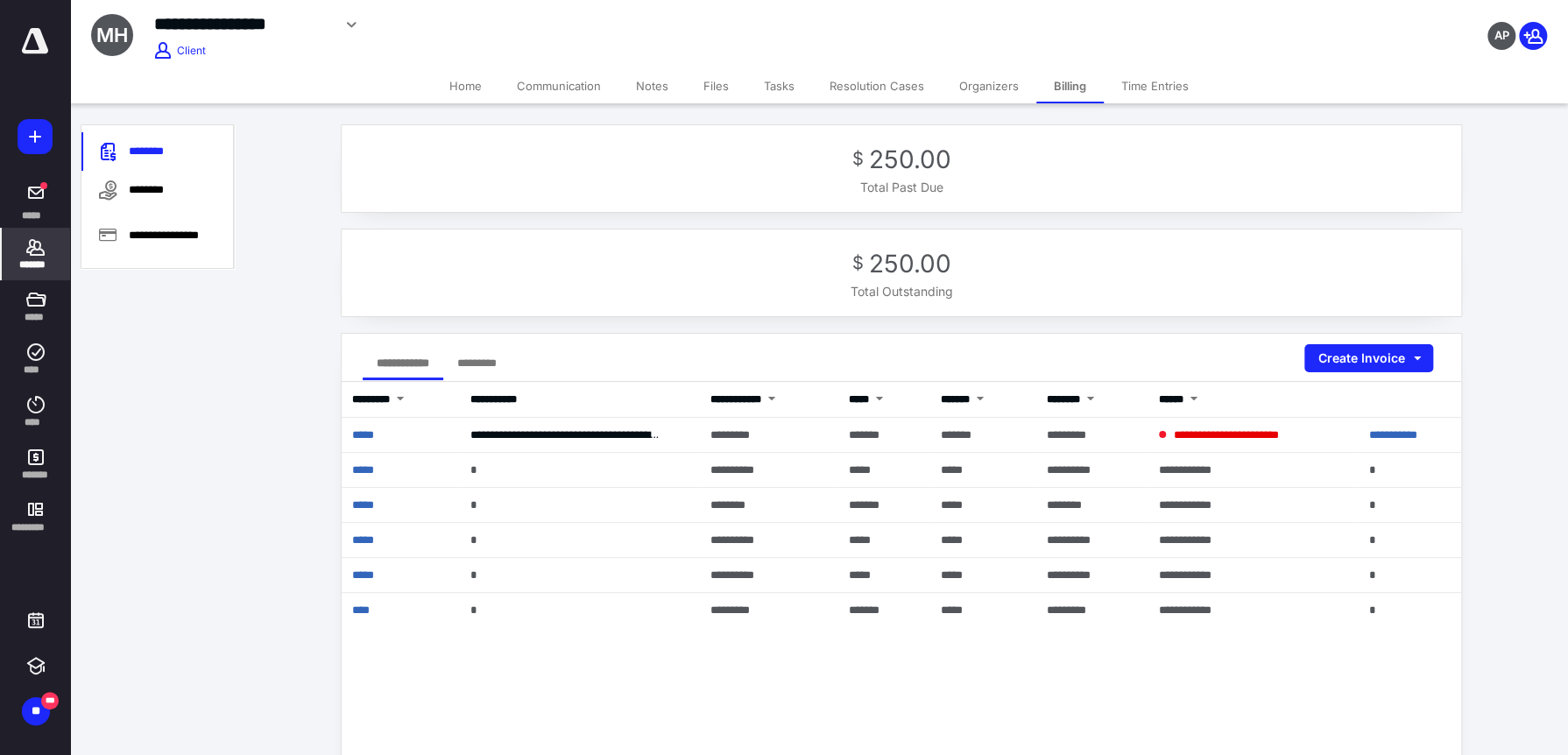 click on "*******" at bounding box center [36, 254] 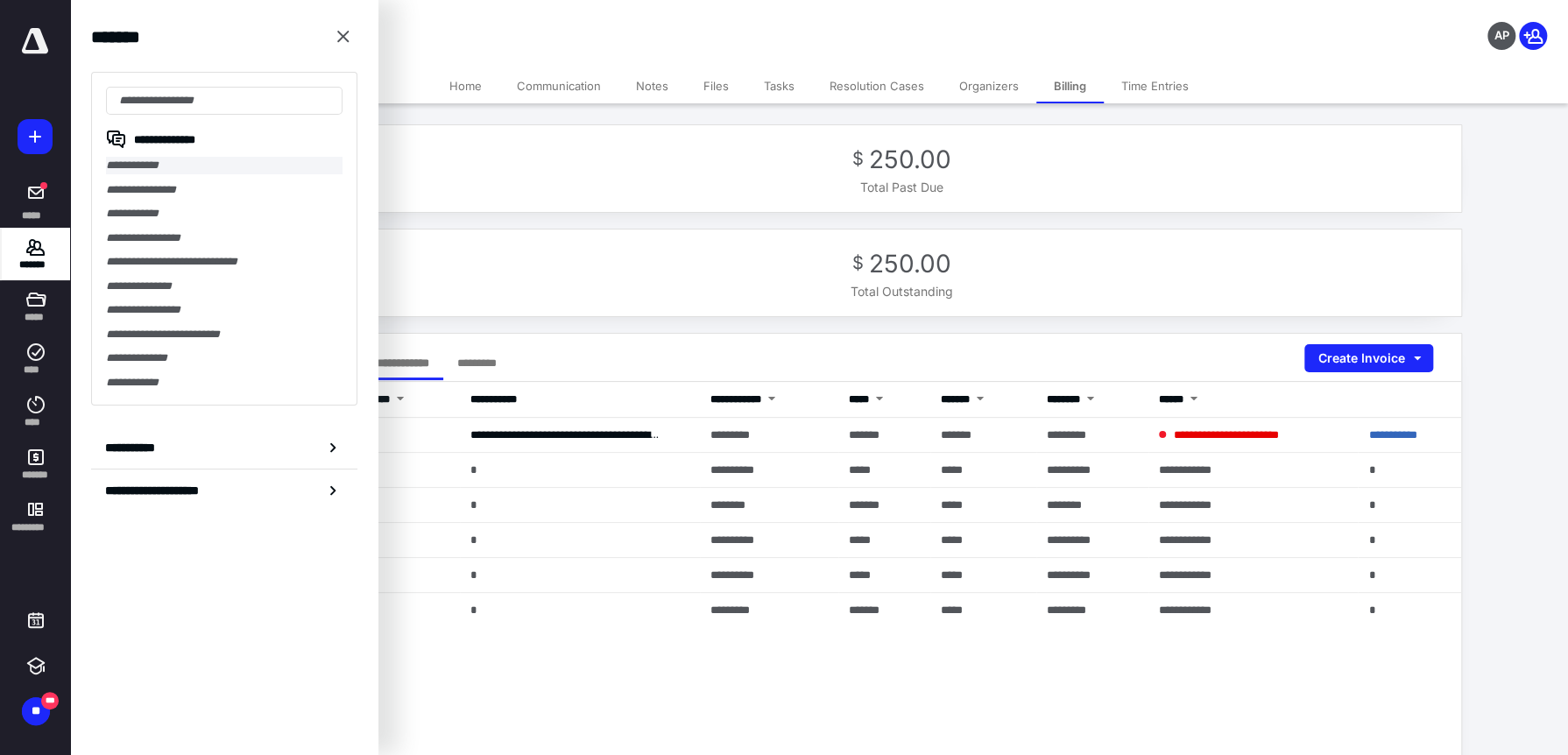 click on "**********" at bounding box center (224, 166) 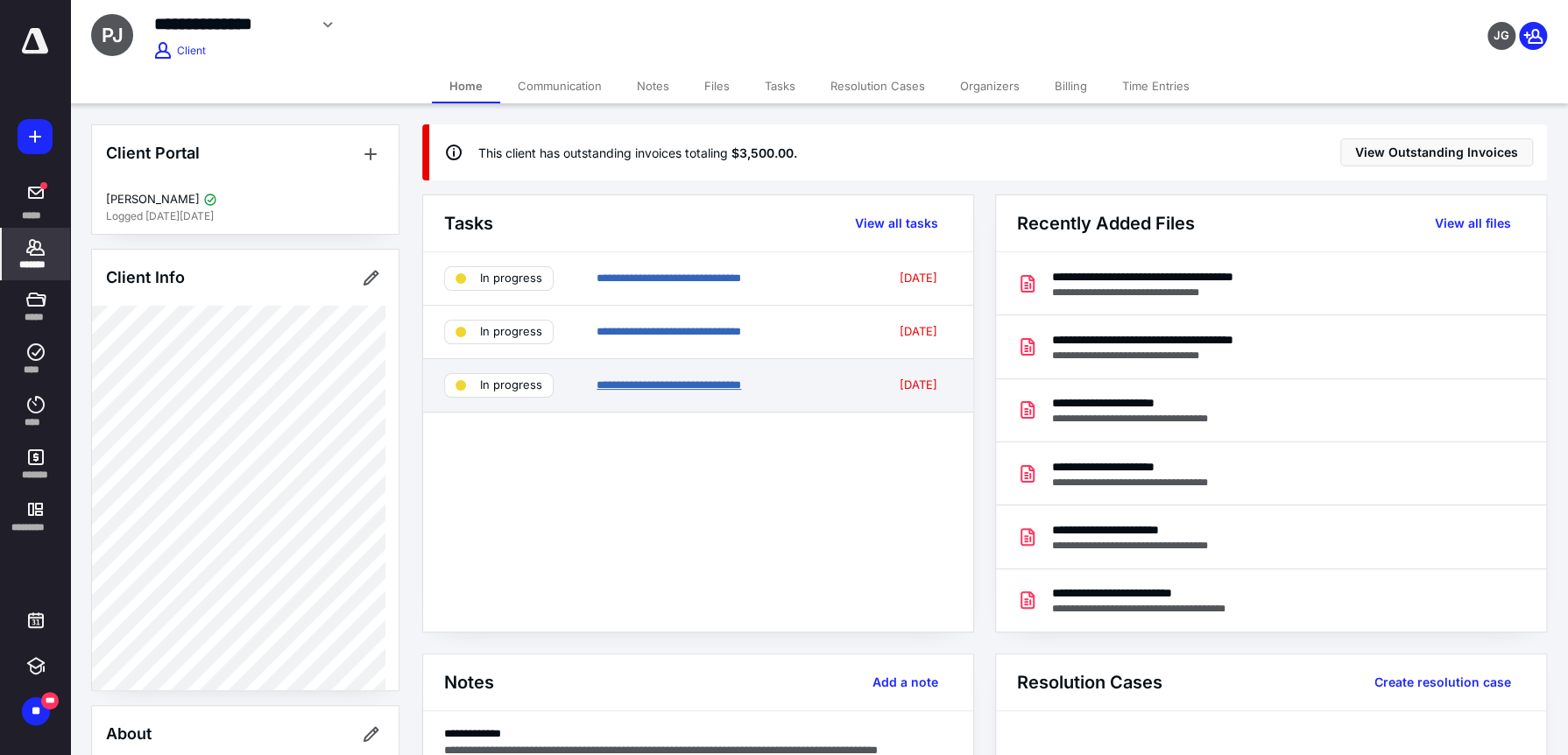 click on "**********" at bounding box center [668, 385] 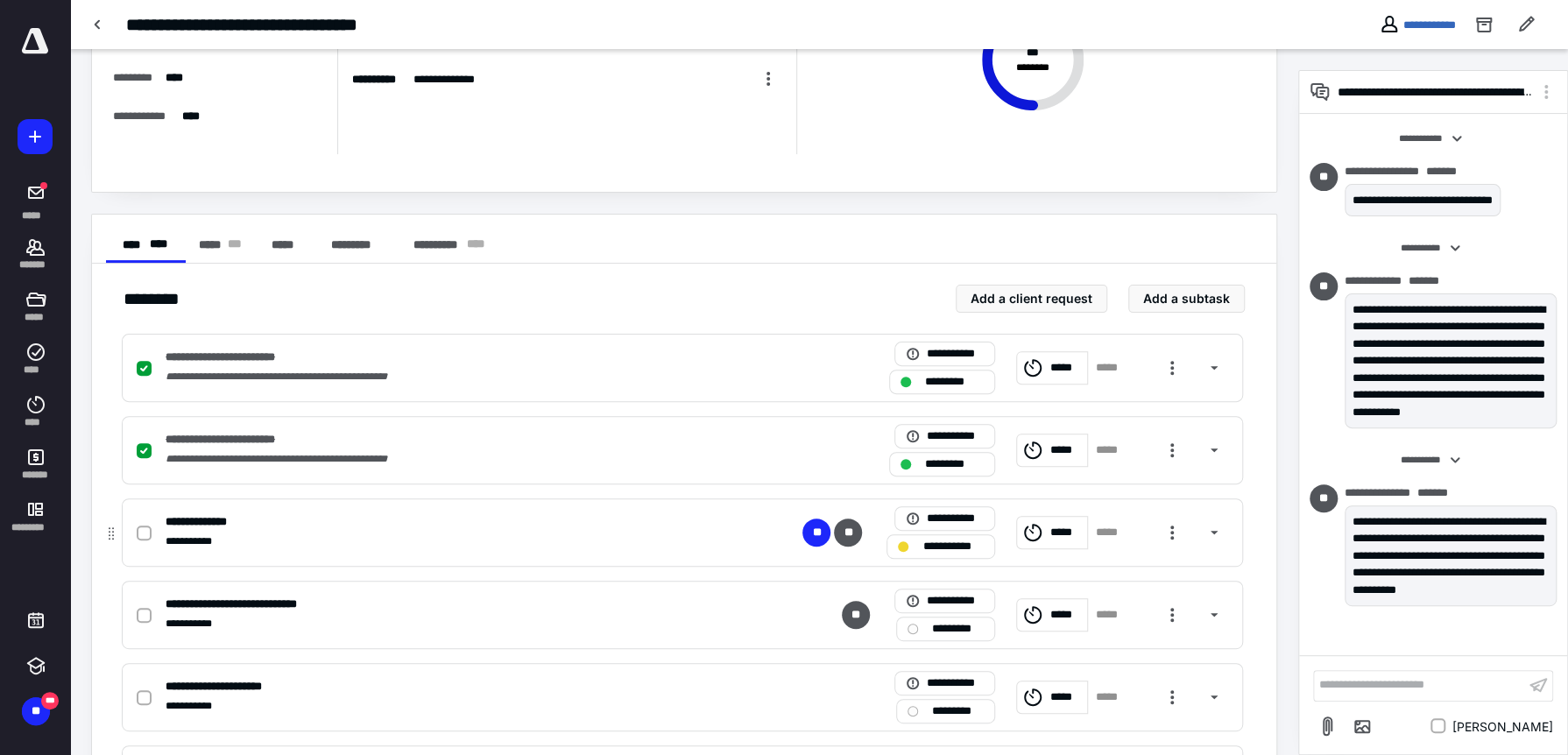 scroll, scrollTop: 175, scrollLeft: 0, axis: vertical 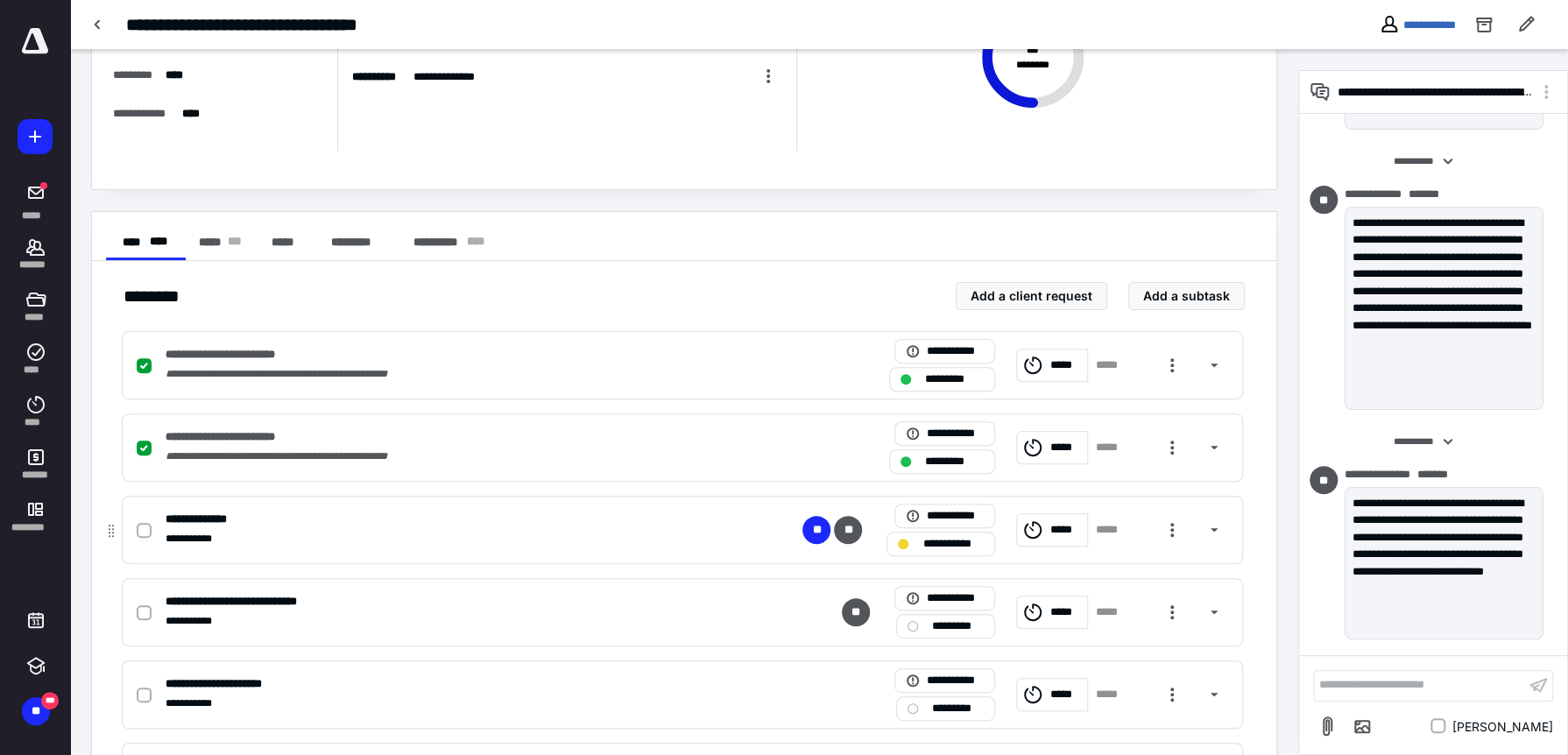 click at bounding box center (144, 531) 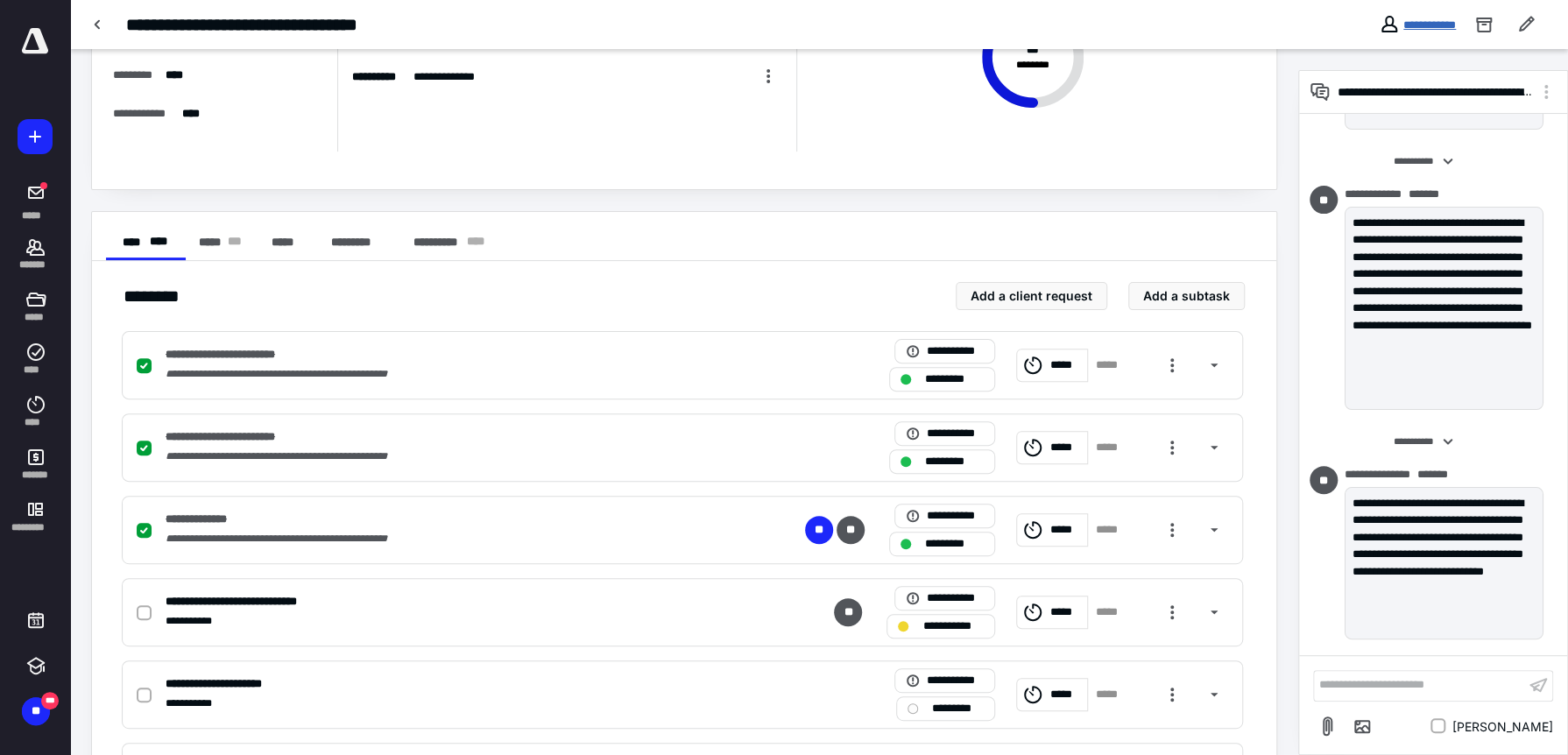 drag, startPoint x: 1427, startPoint y: 30, endPoint x: 1416, endPoint y: 26, distance: 11.7047 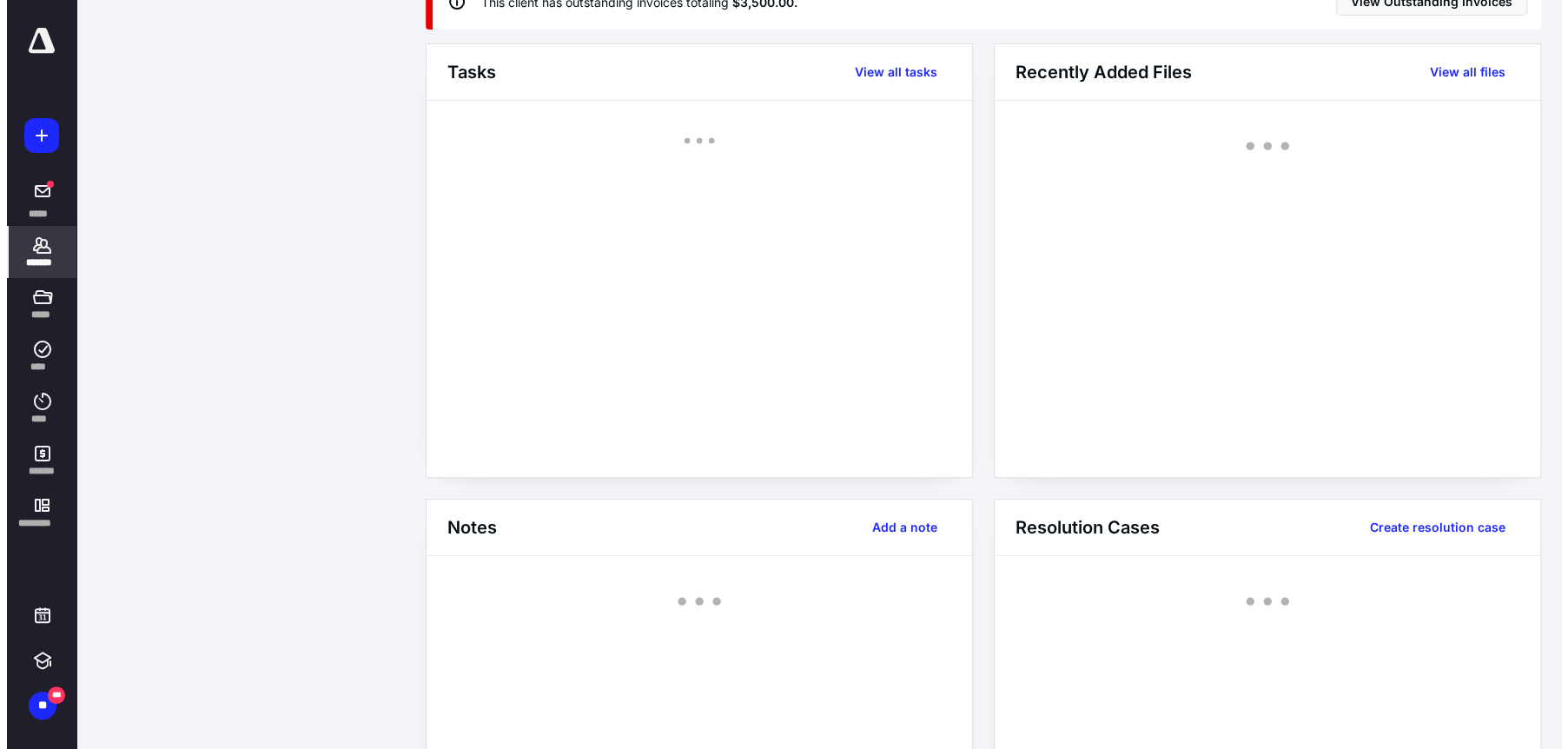 scroll, scrollTop: 0, scrollLeft: 0, axis: both 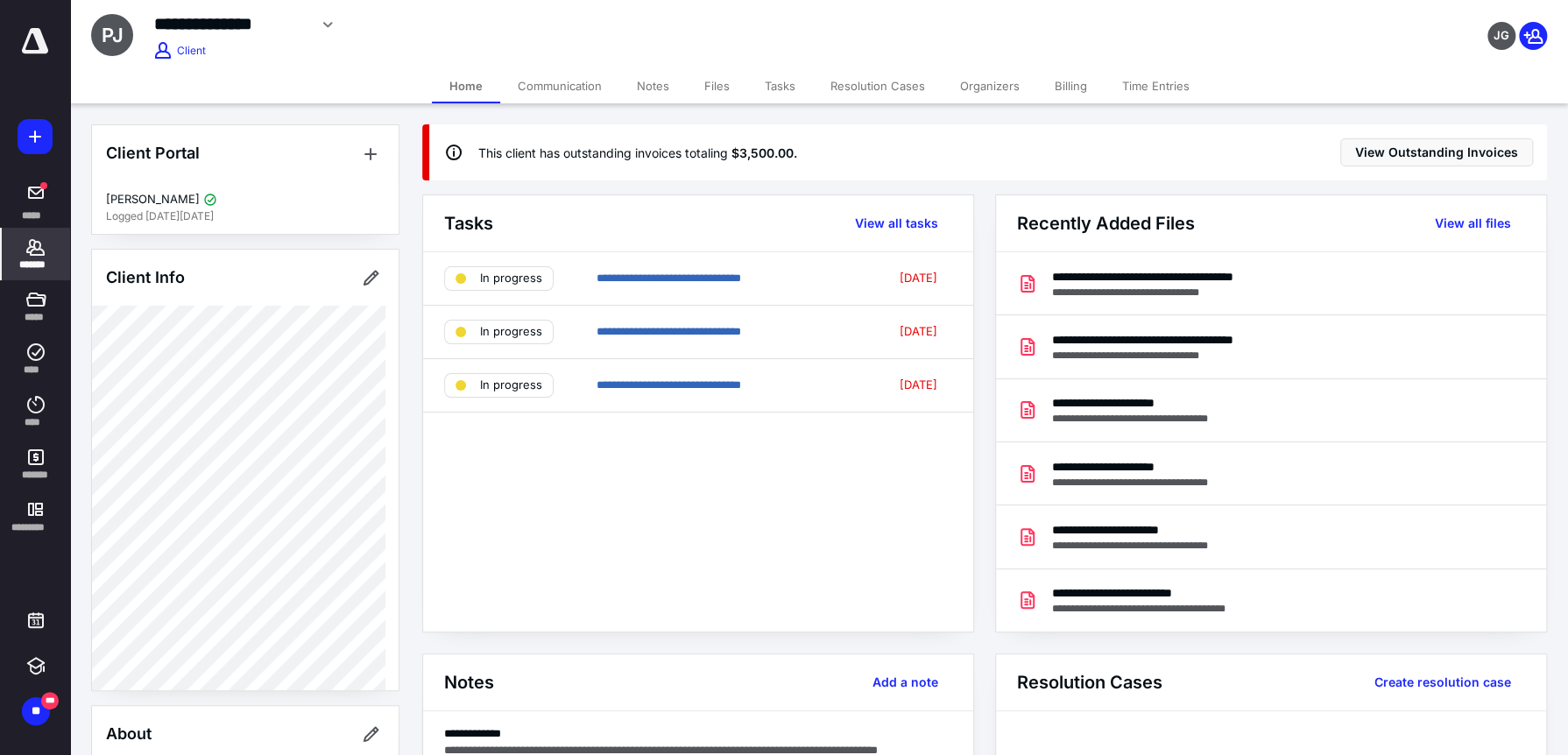 drag, startPoint x: 706, startPoint y: 81, endPoint x: 706, endPoint y: 96, distance: 15 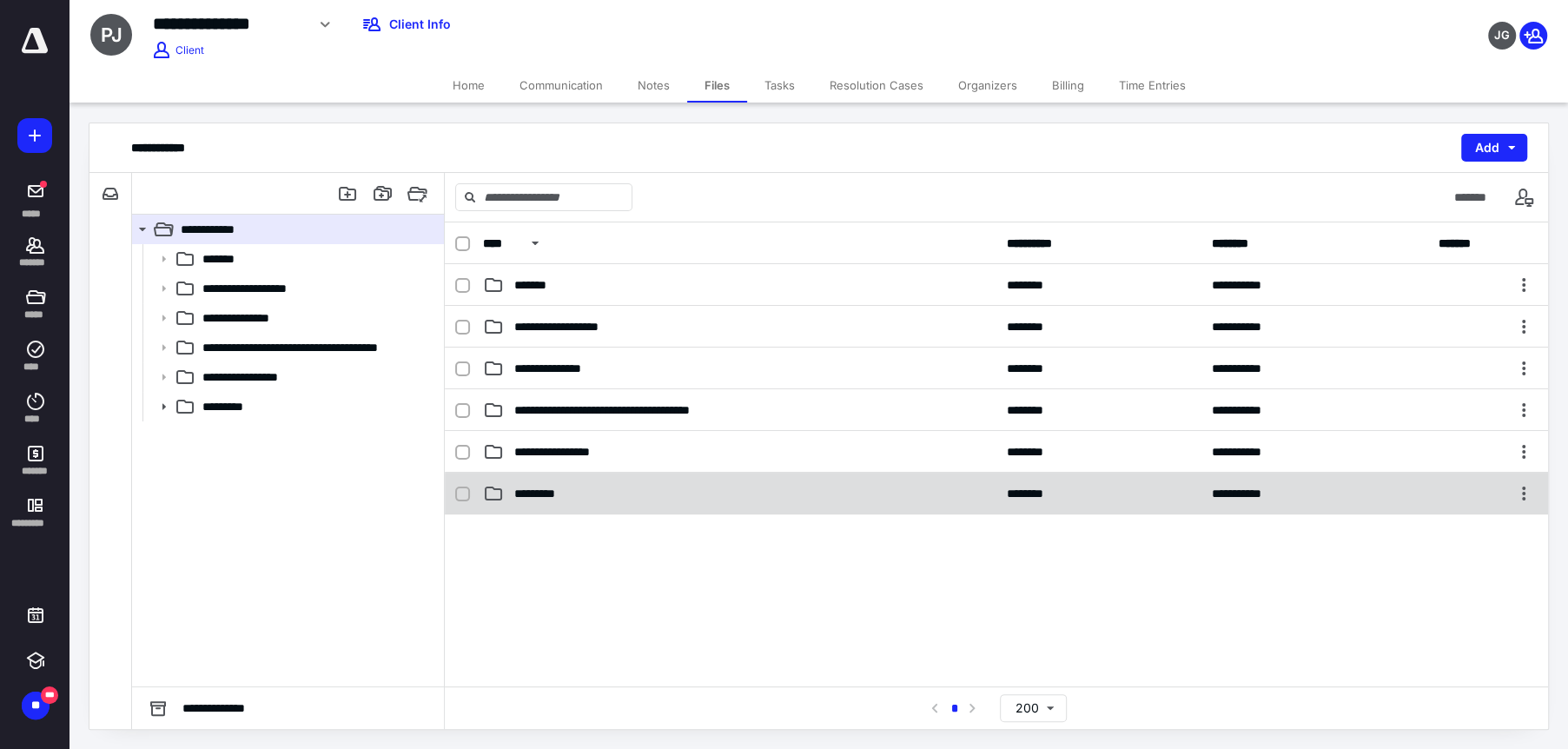 click on "*********" at bounding box center [544, 494] 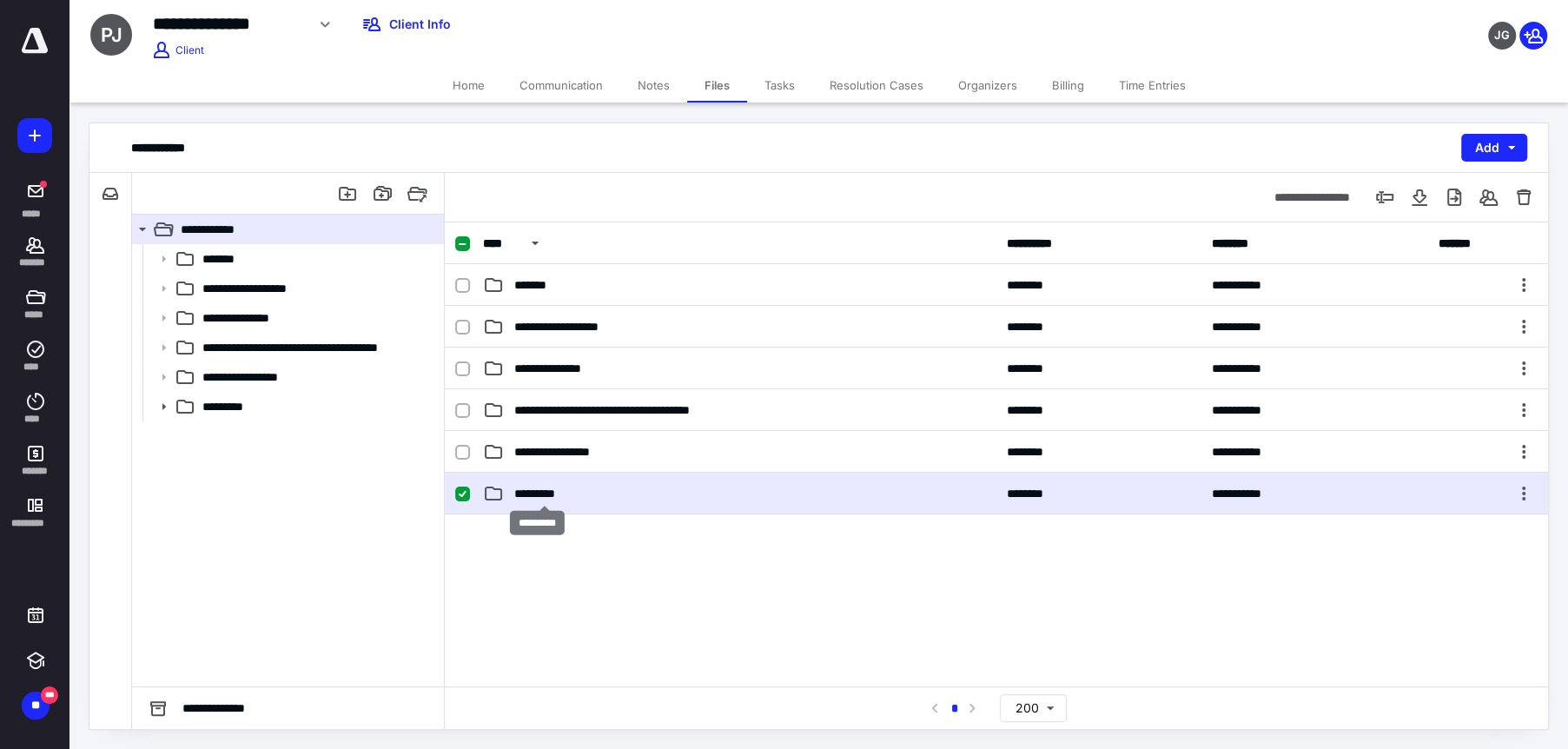 click on "*********" at bounding box center (544, 494) 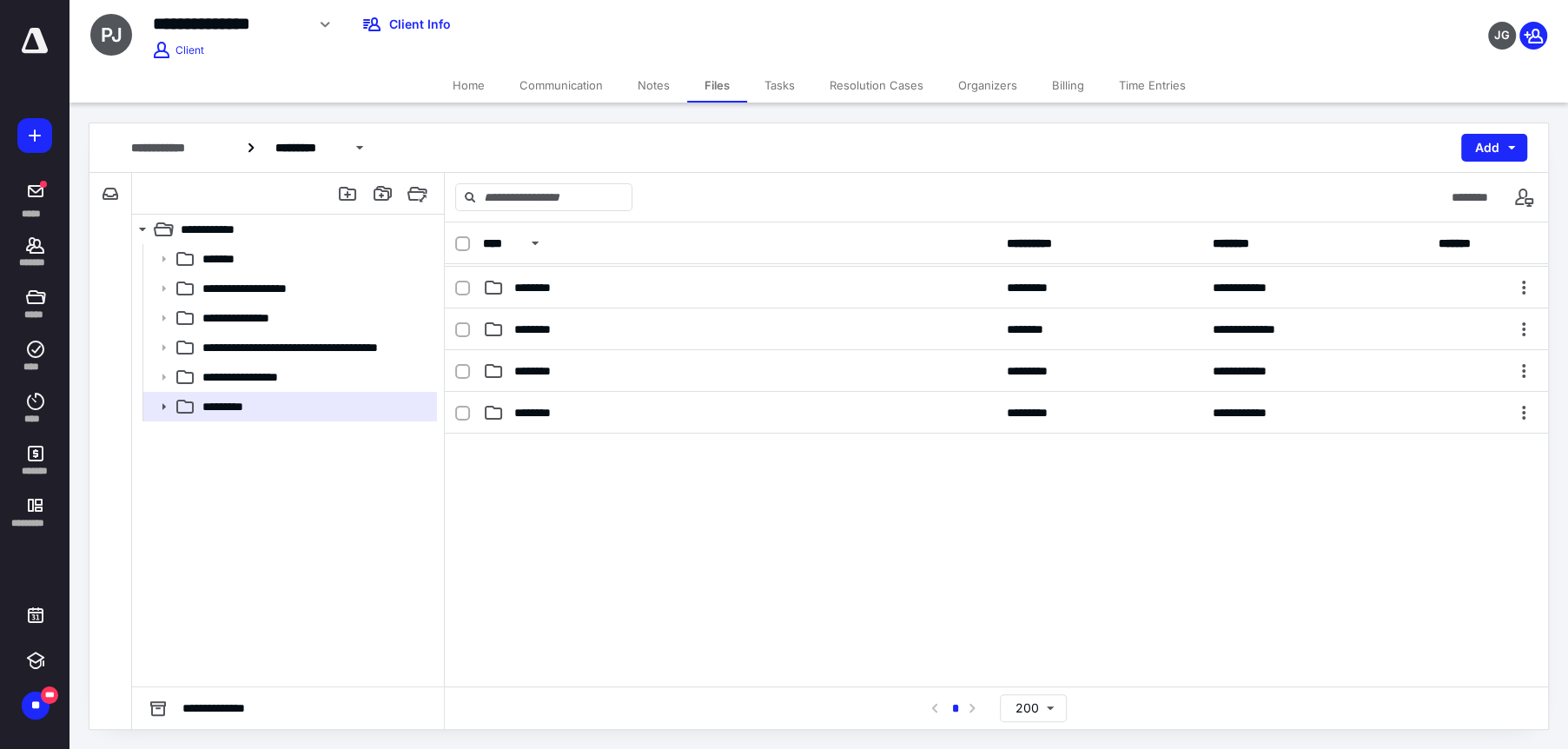 scroll, scrollTop: 295, scrollLeft: 0, axis: vertical 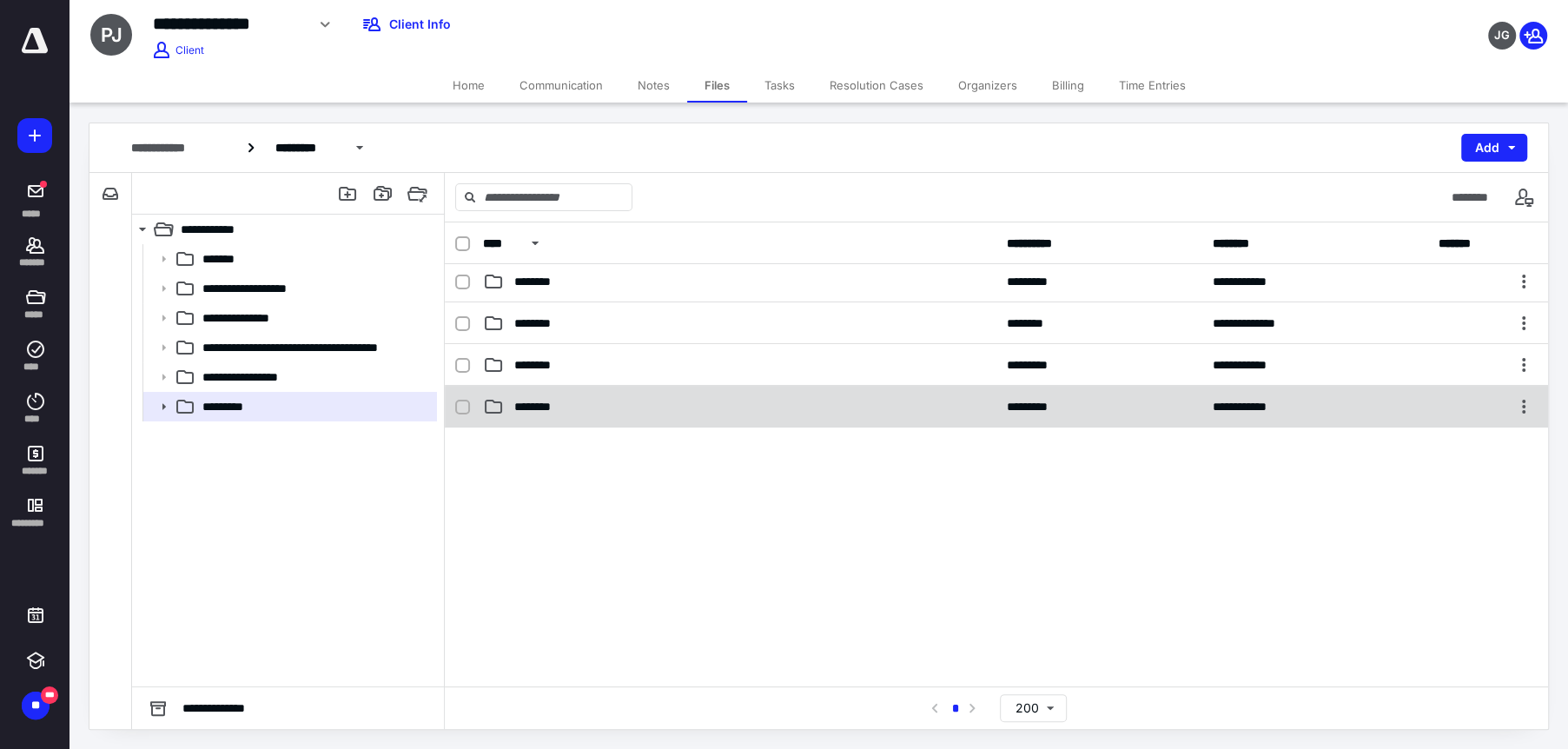 click on "********" at bounding box center (739, 407) 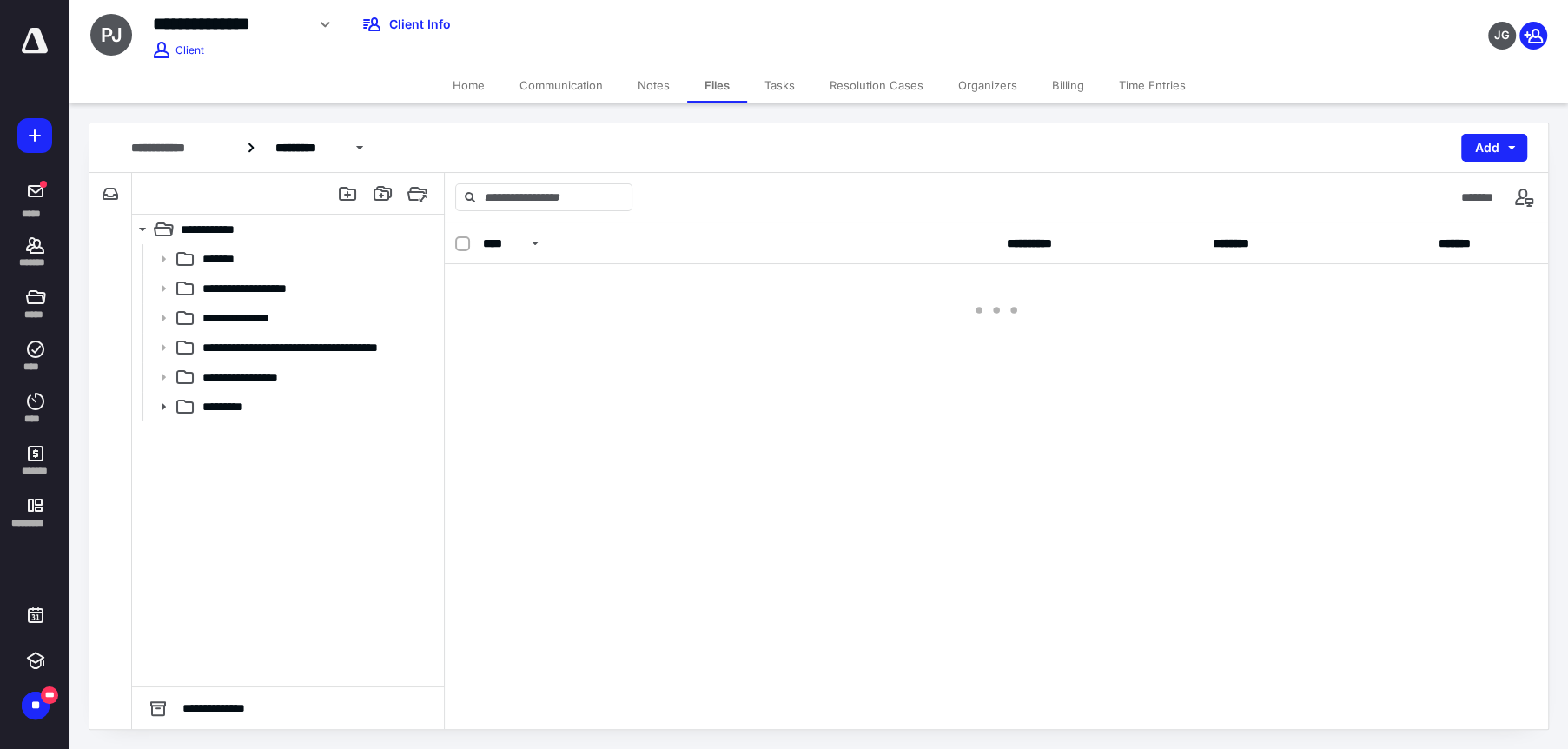 scroll, scrollTop: 0, scrollLeft: 0, axis: both 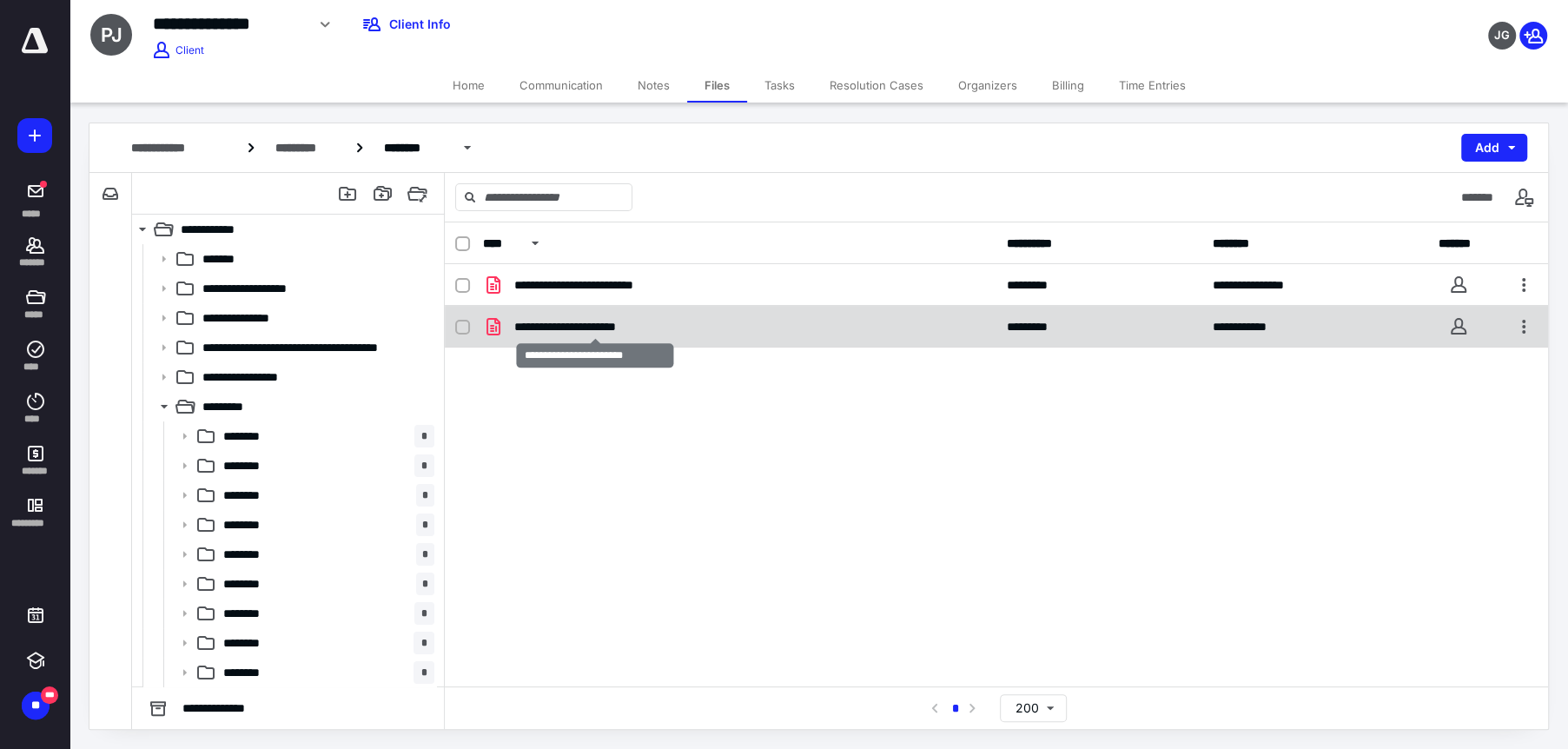 click on "**********" at bounding box center (595, 327) 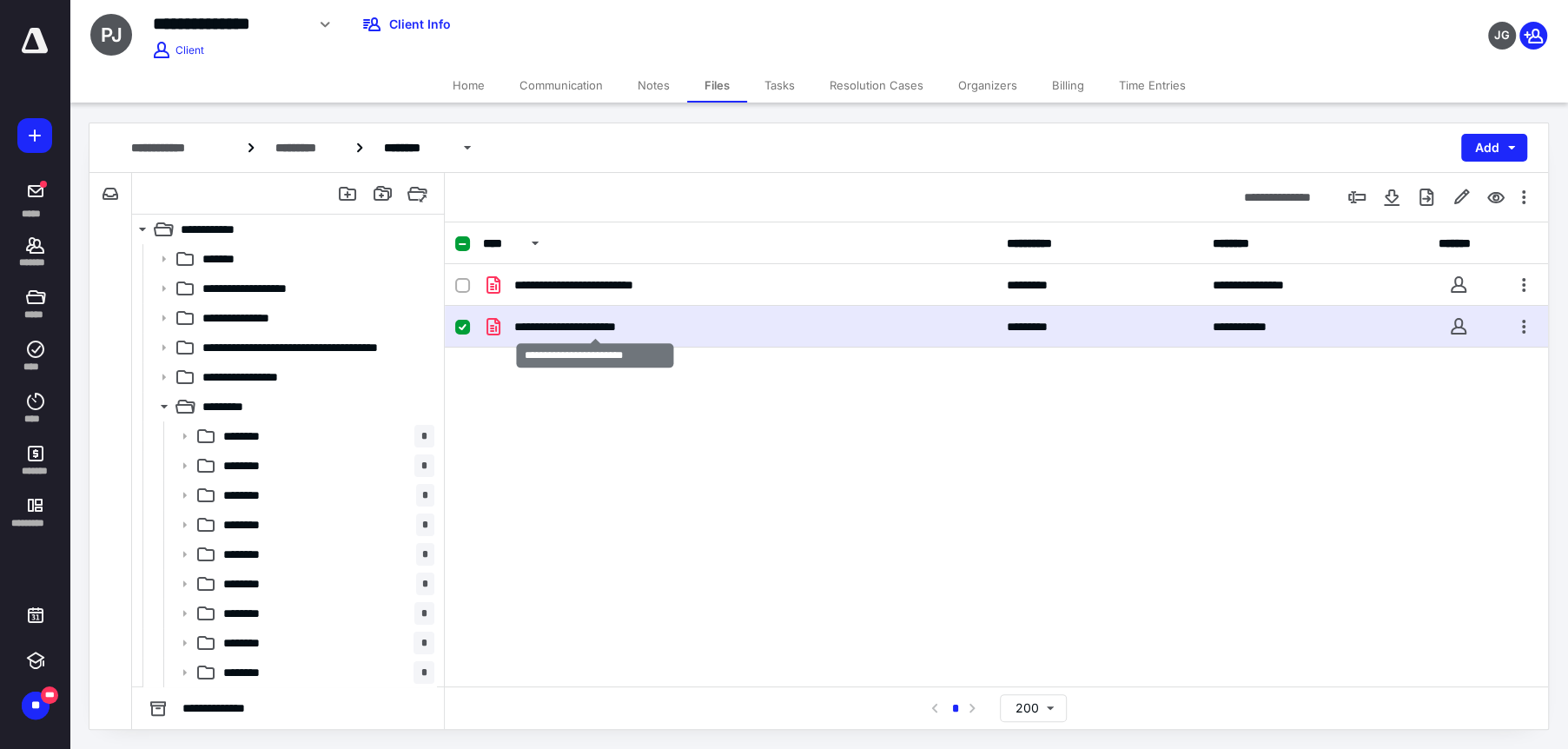 click on "**********" at bounding box center [595, 327] 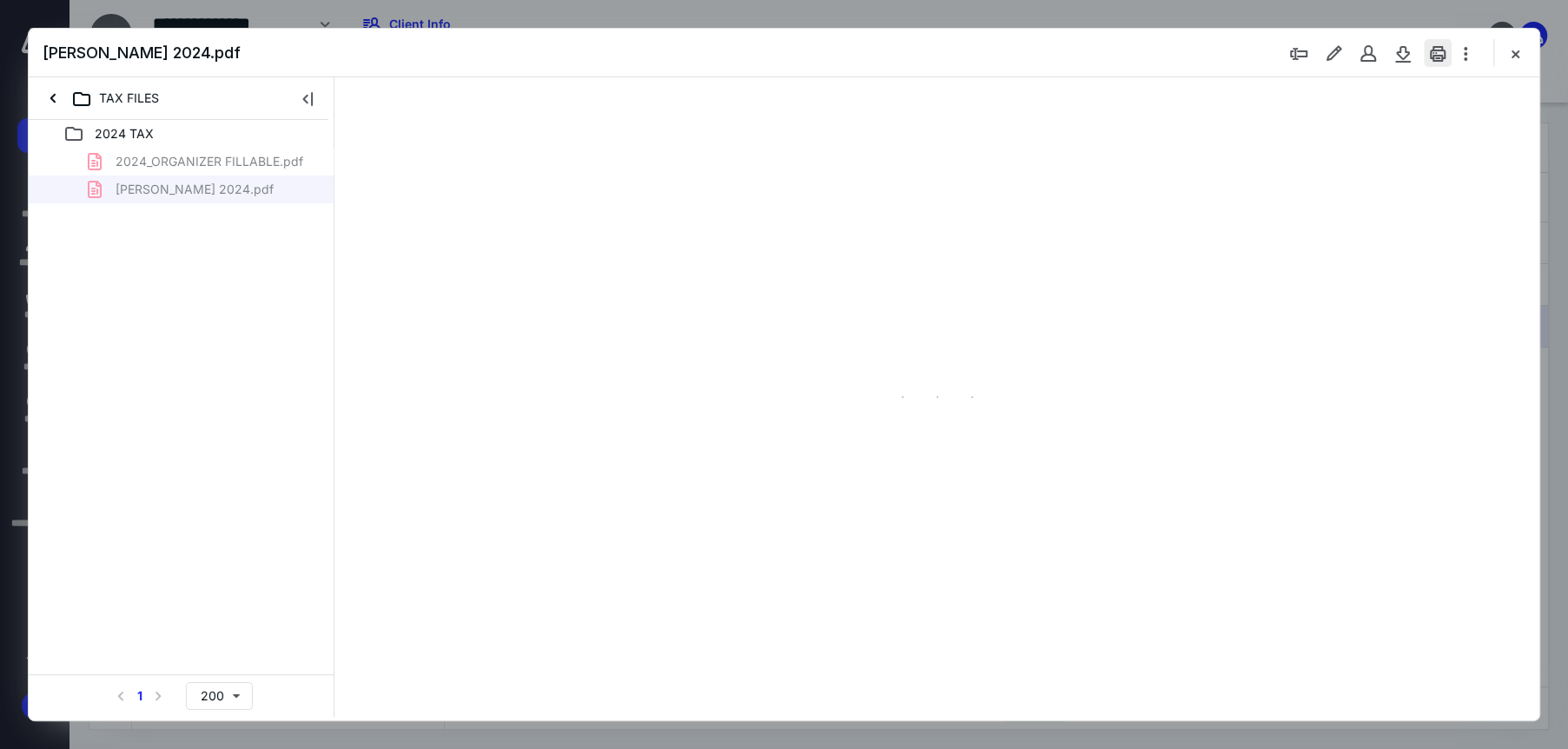 scroll, scrollTop: 0, scrollLeft: 0, axis: both 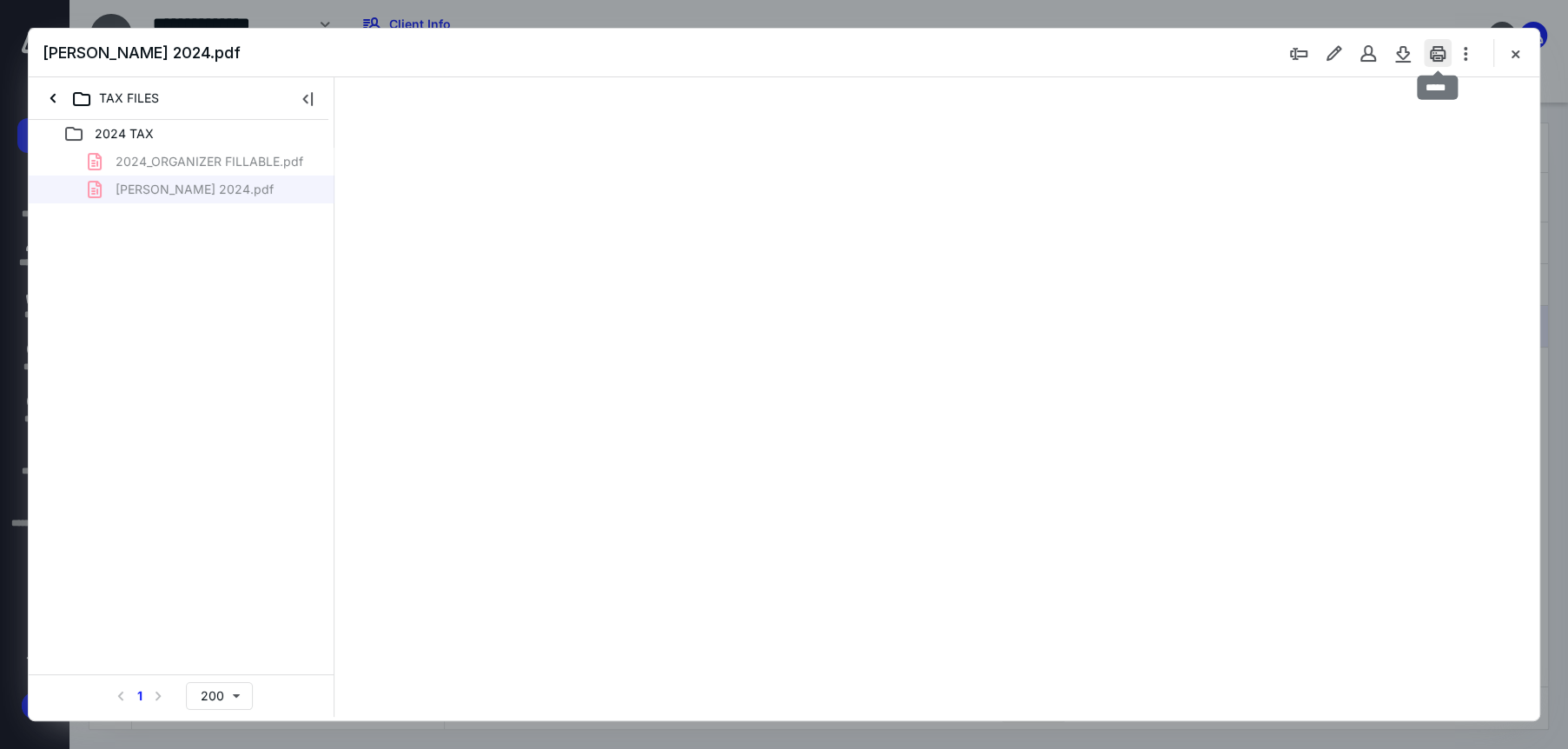 click at bounding box center (1438, 53) 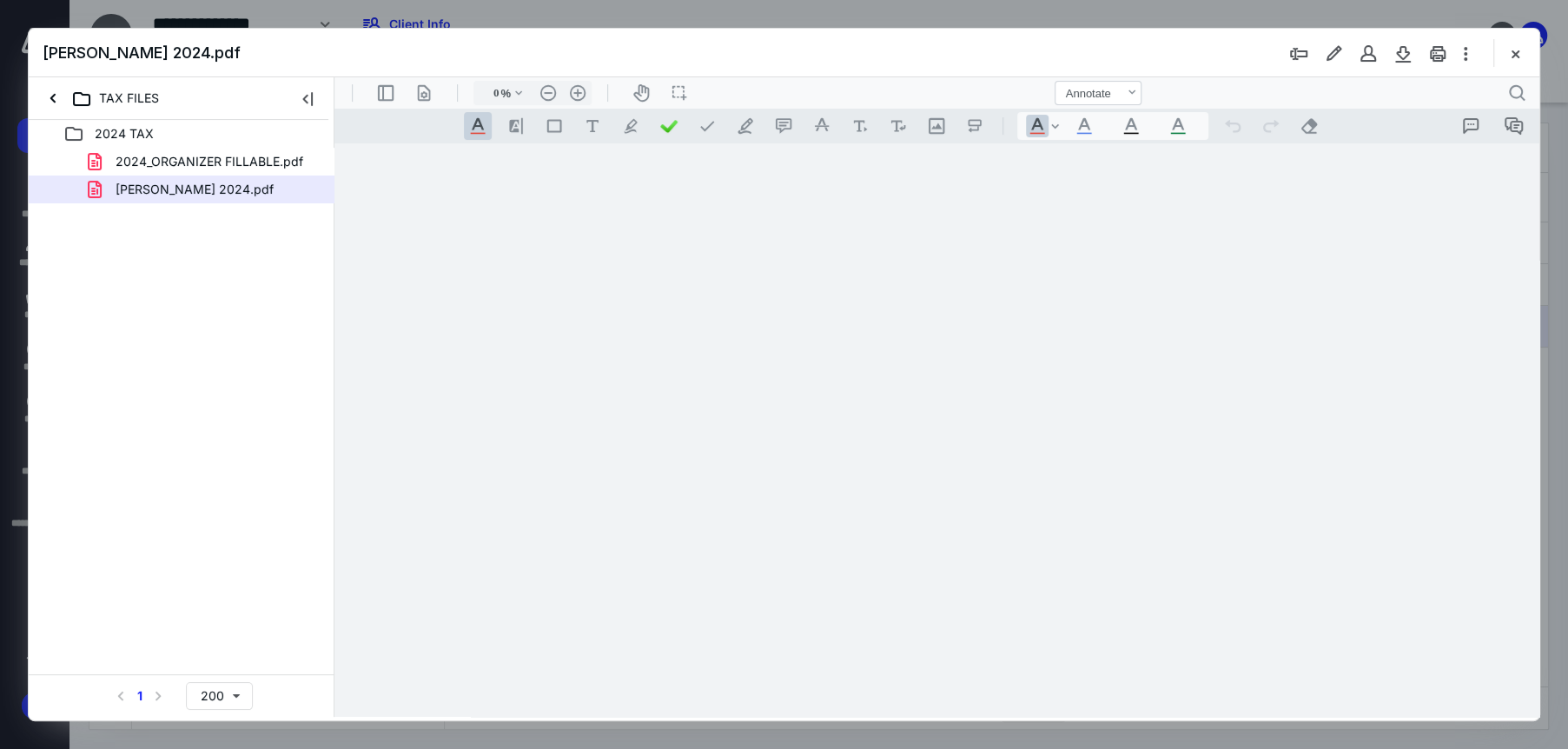type on "224" 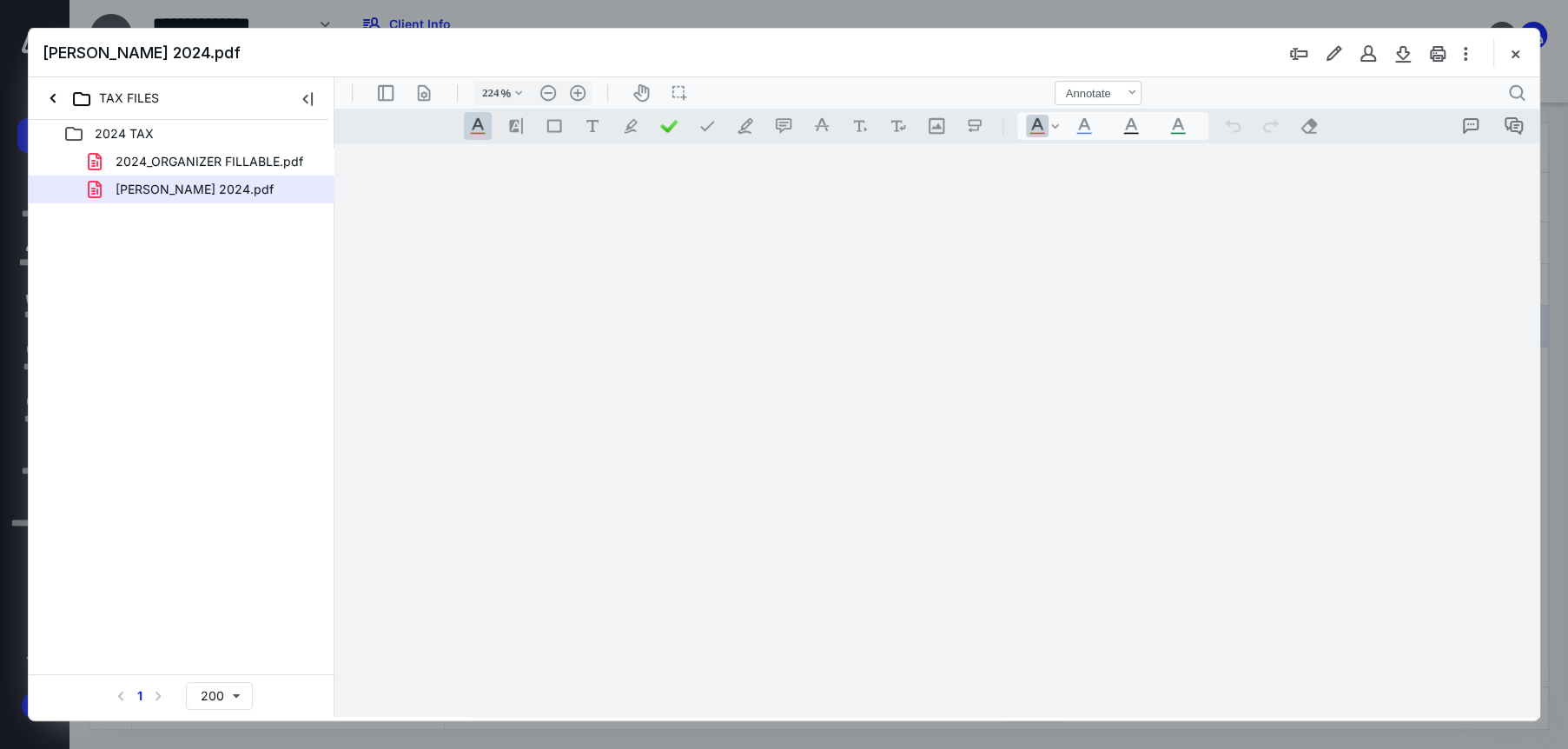 scroll, scrollTop: 0, scrollLeft: 175, axis: horizontal 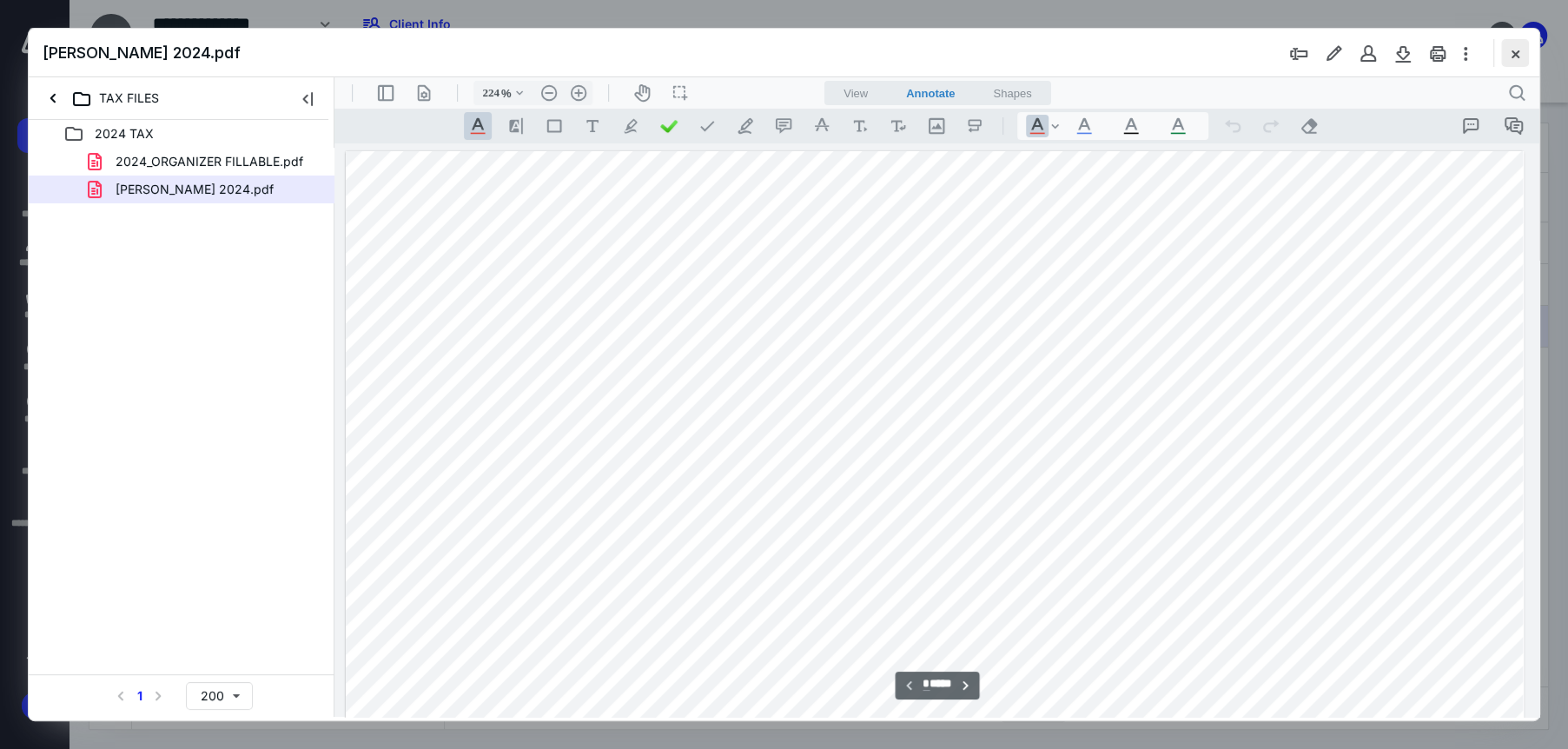 click at bounding box center [1515, 53] 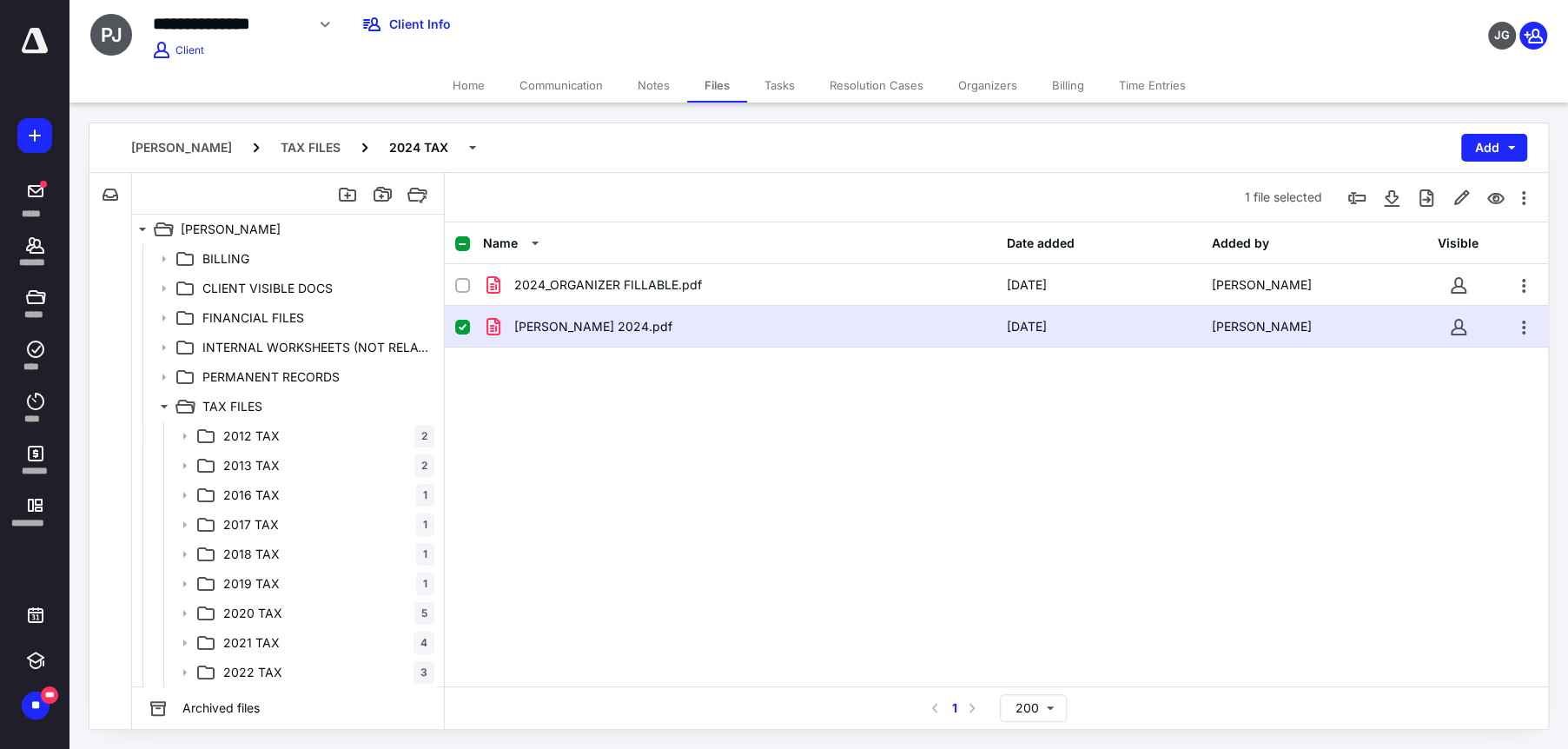click on "Home" at bounding box center [468, 85] 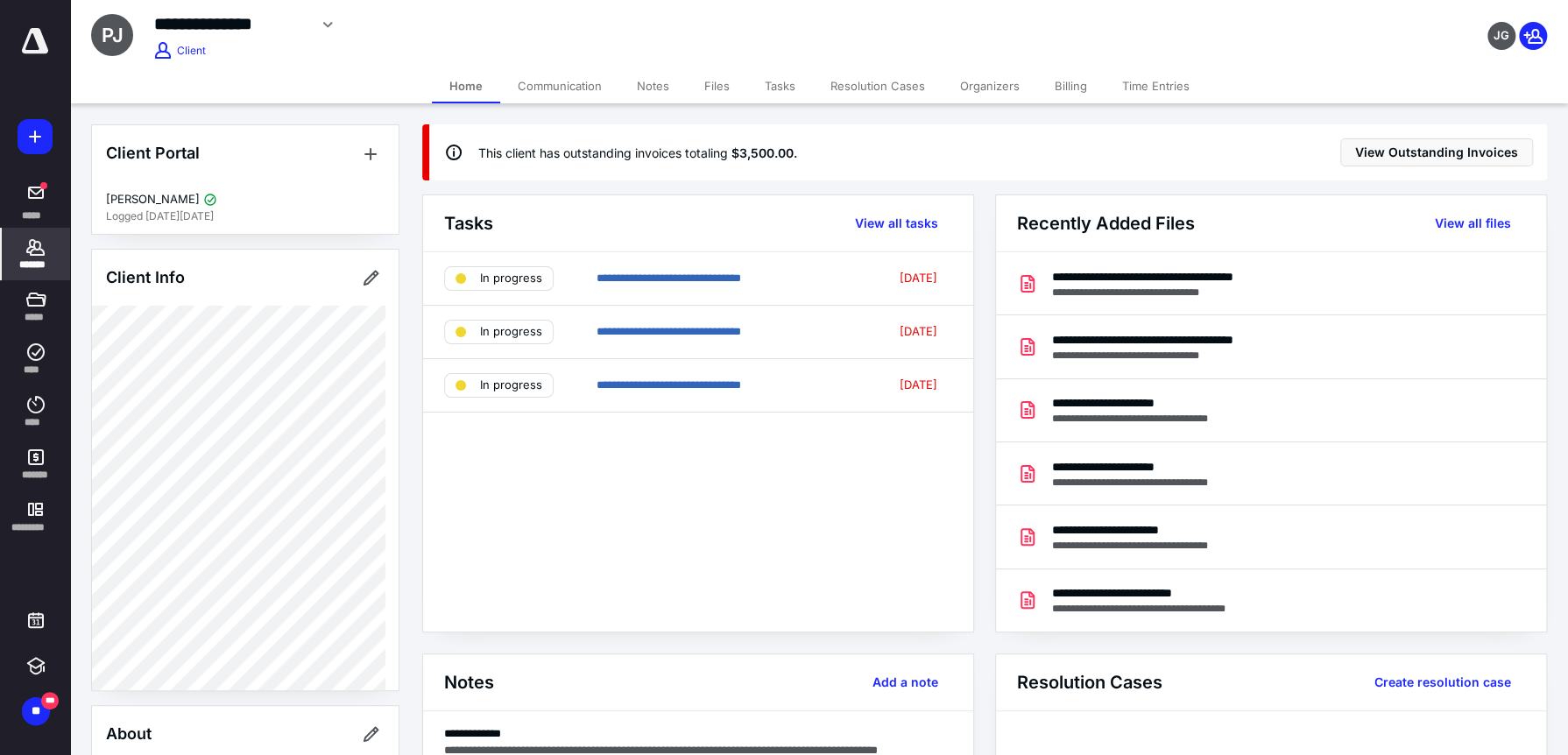 drag, startPoint x: 711, startPoint y: 85, endPoint x: 711, endPoint y: 125, distance: 40 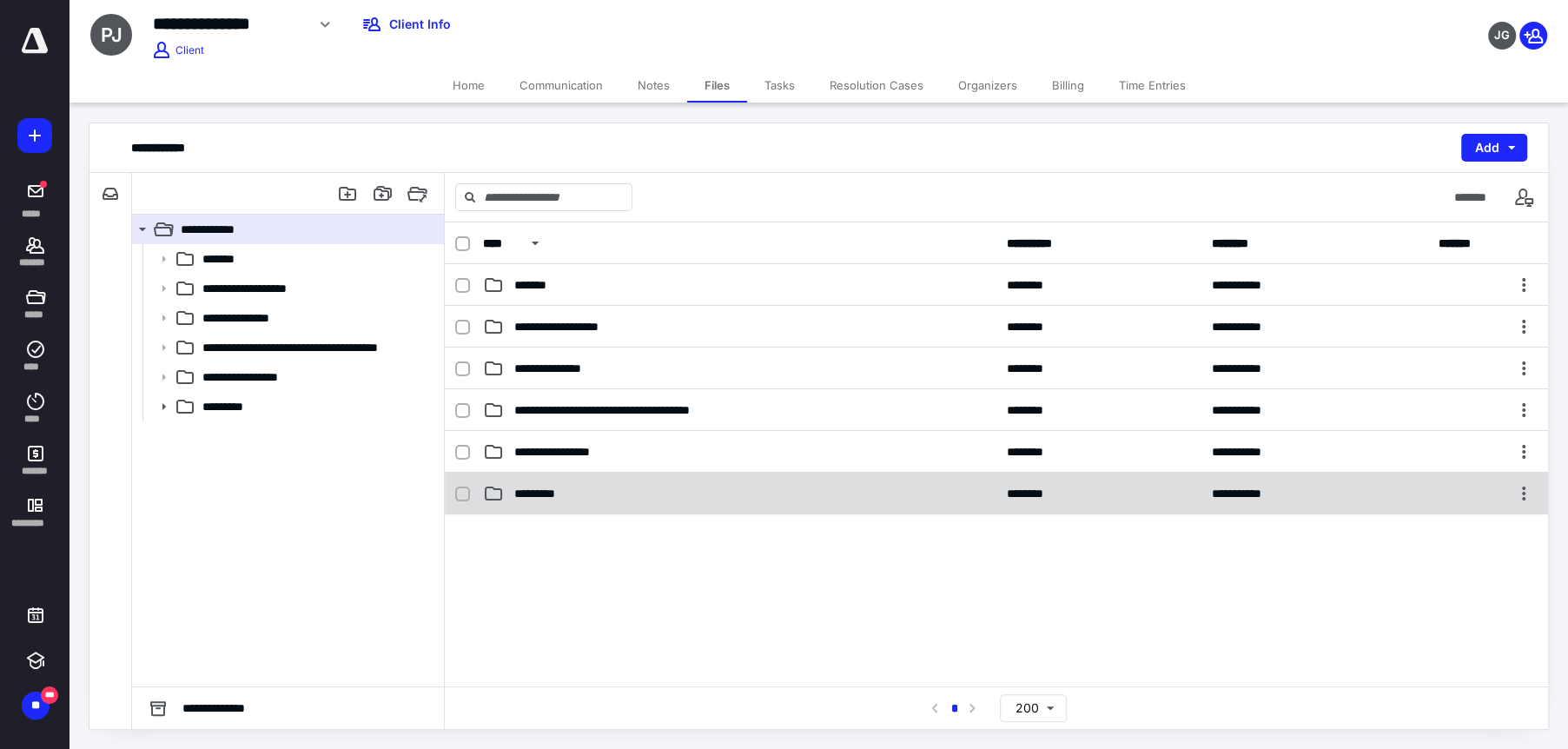 click on "*********" at bounding box center [739, 494] 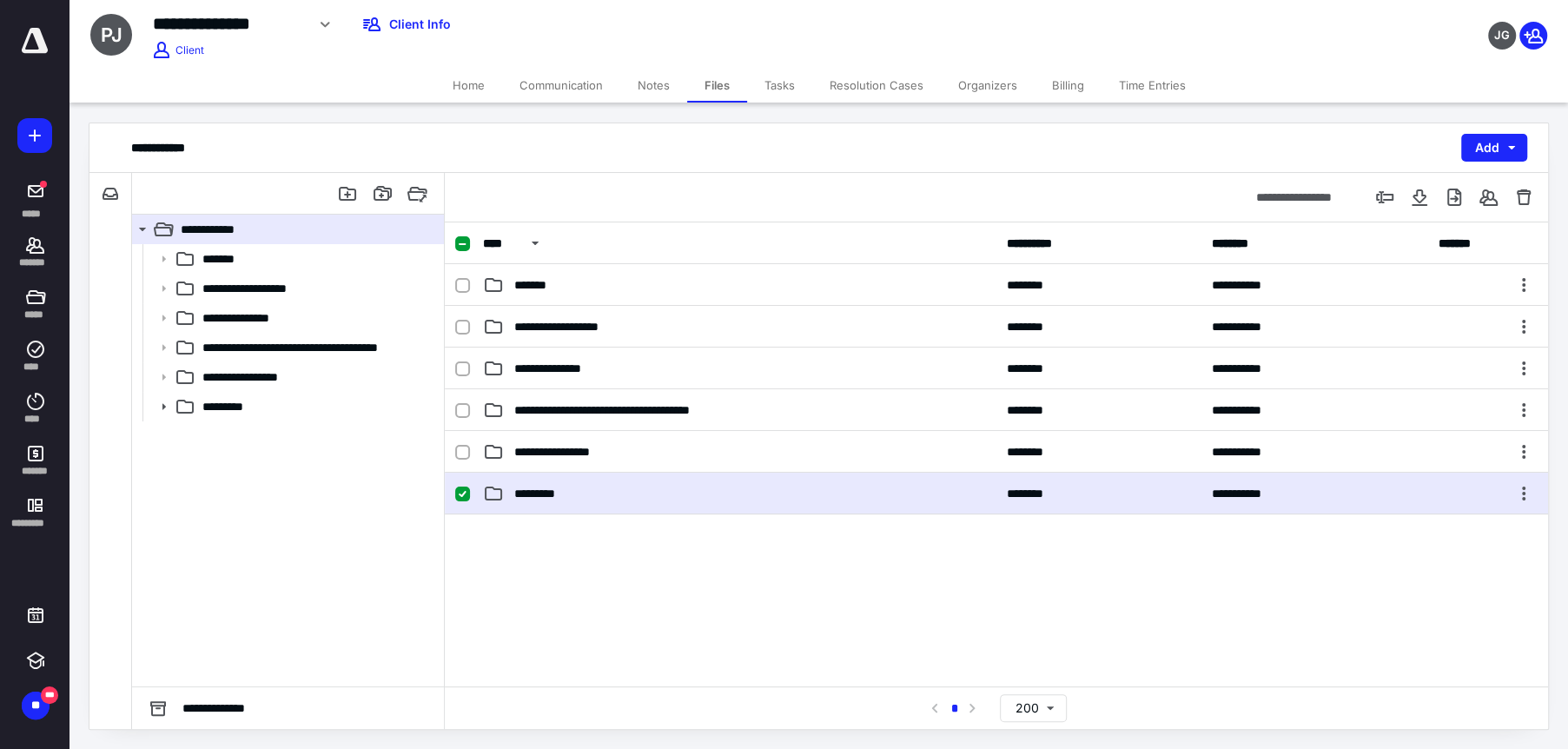 click on "*********" at bounding box center [739, 494] 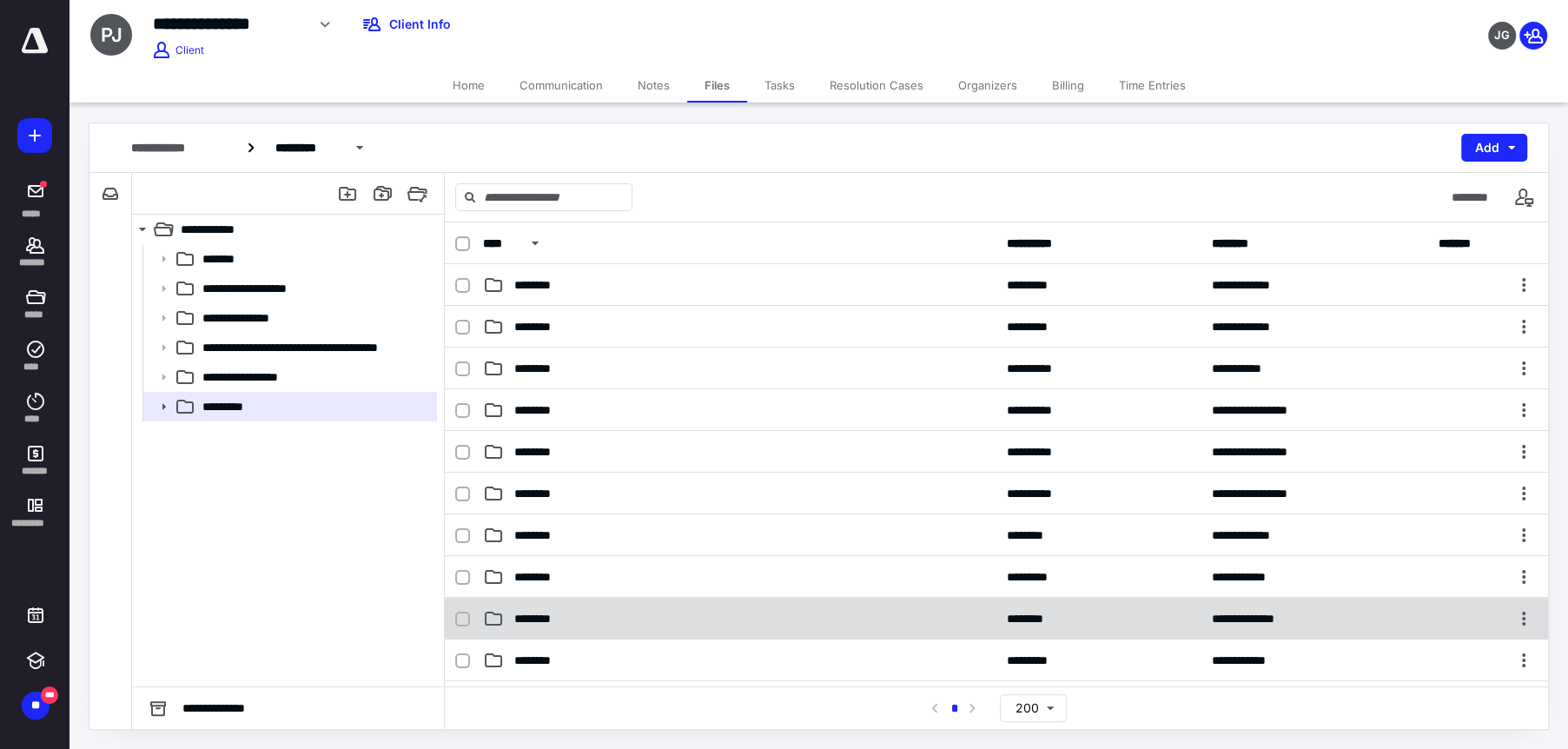 scroll, scrollTop: 295, scrollLeft: 0, axis: vertical 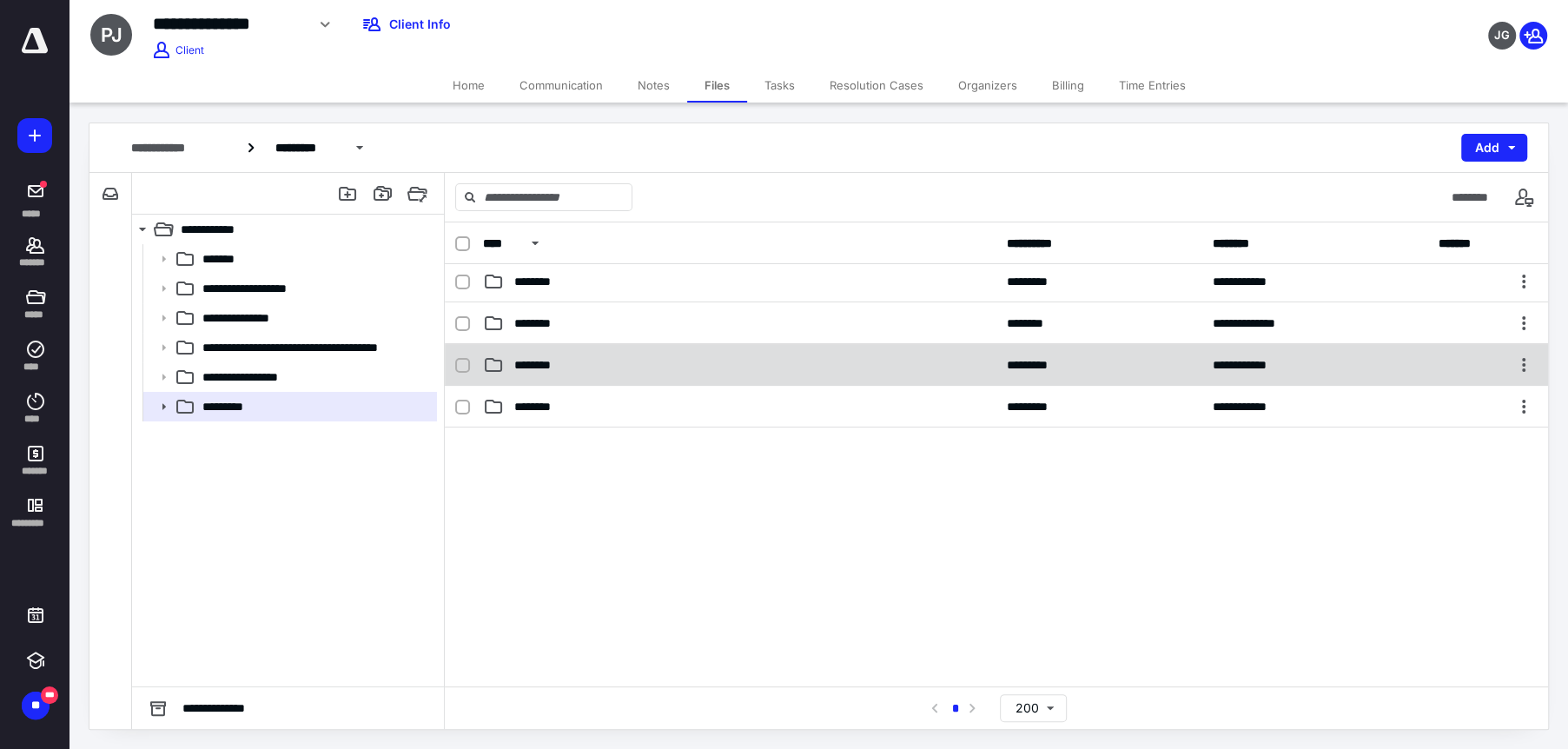 click on "********" at bounding box center (739, 365) 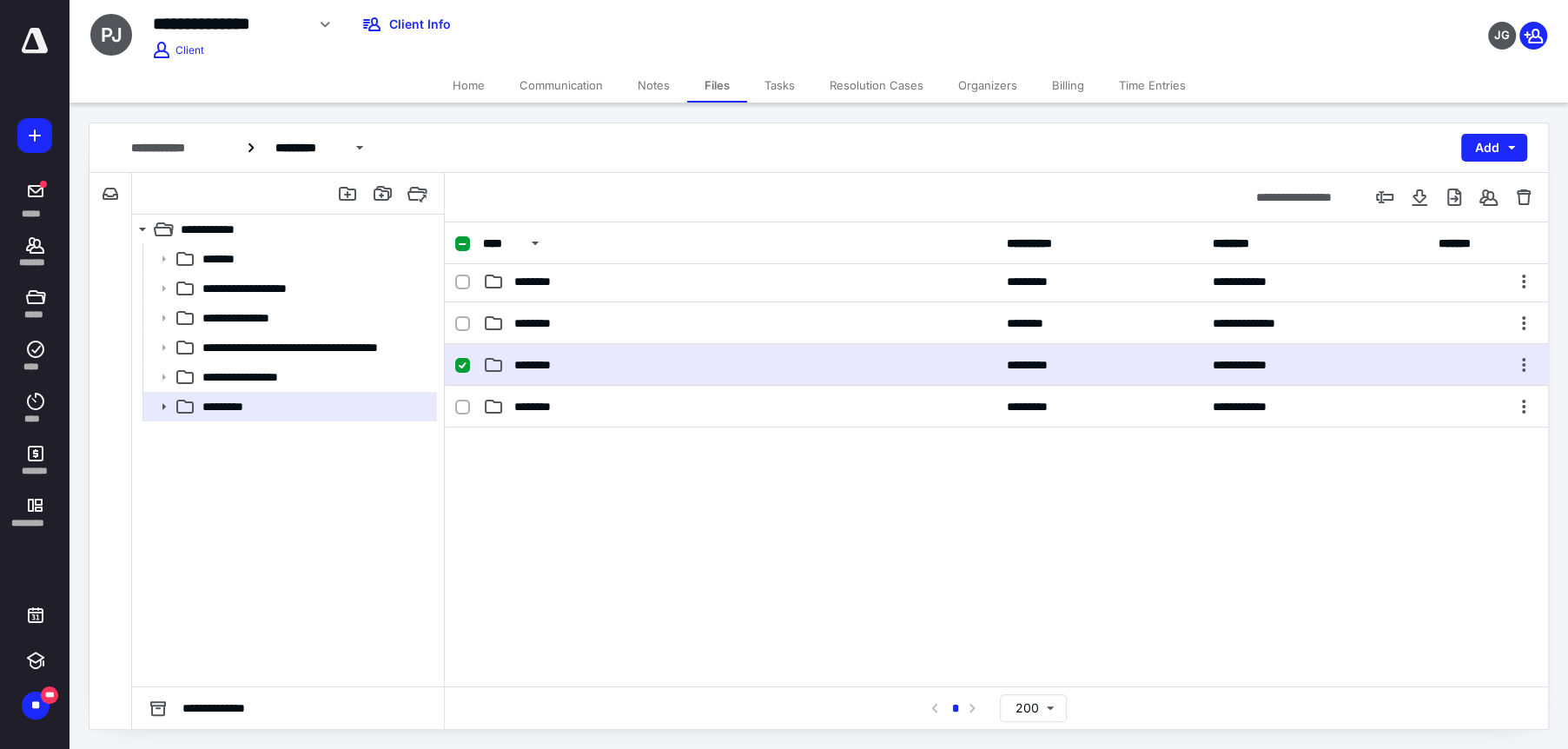 click on "********" at bounding box center (739, 365) 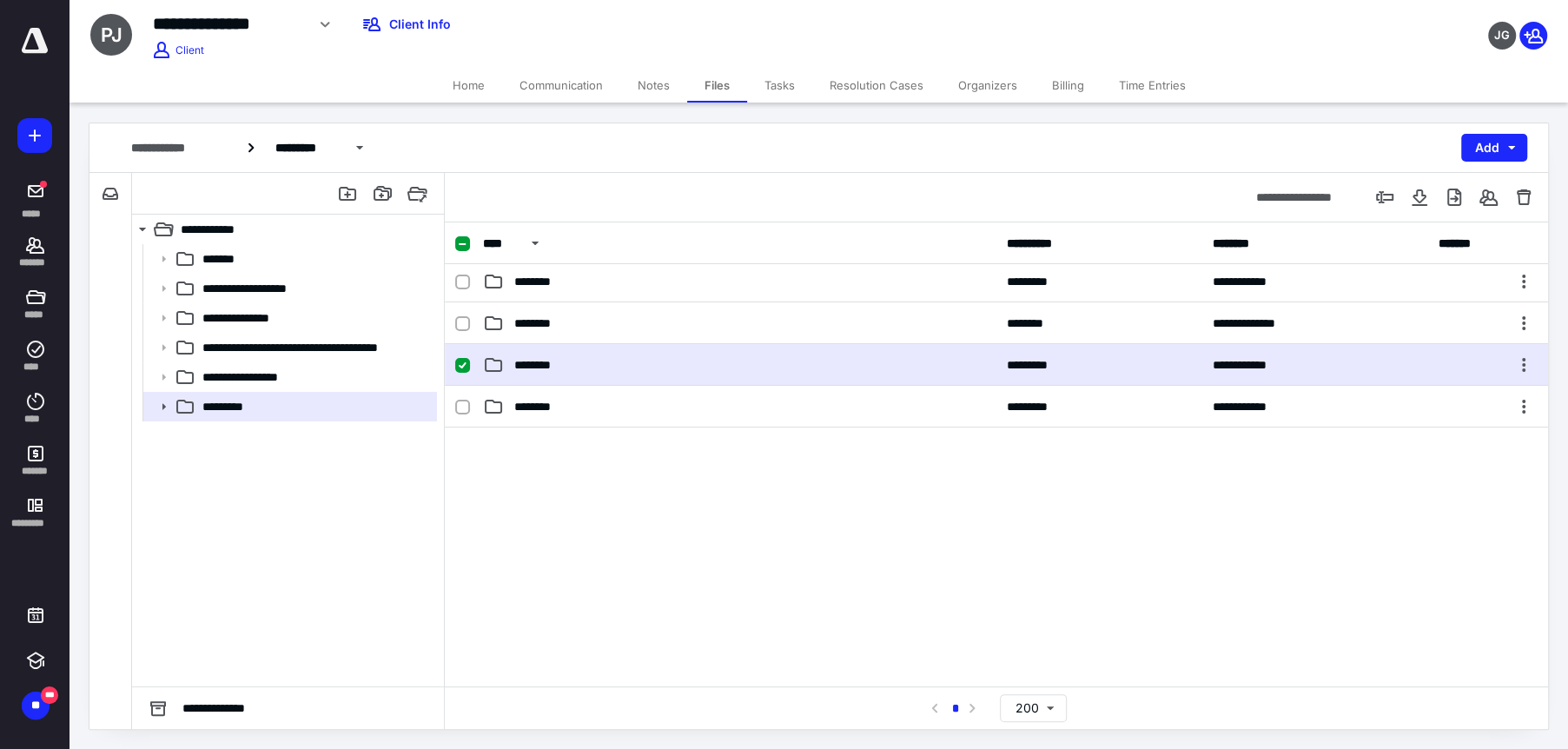 scroll, scrollTop: 0, scrollLeft: 0, axis: both 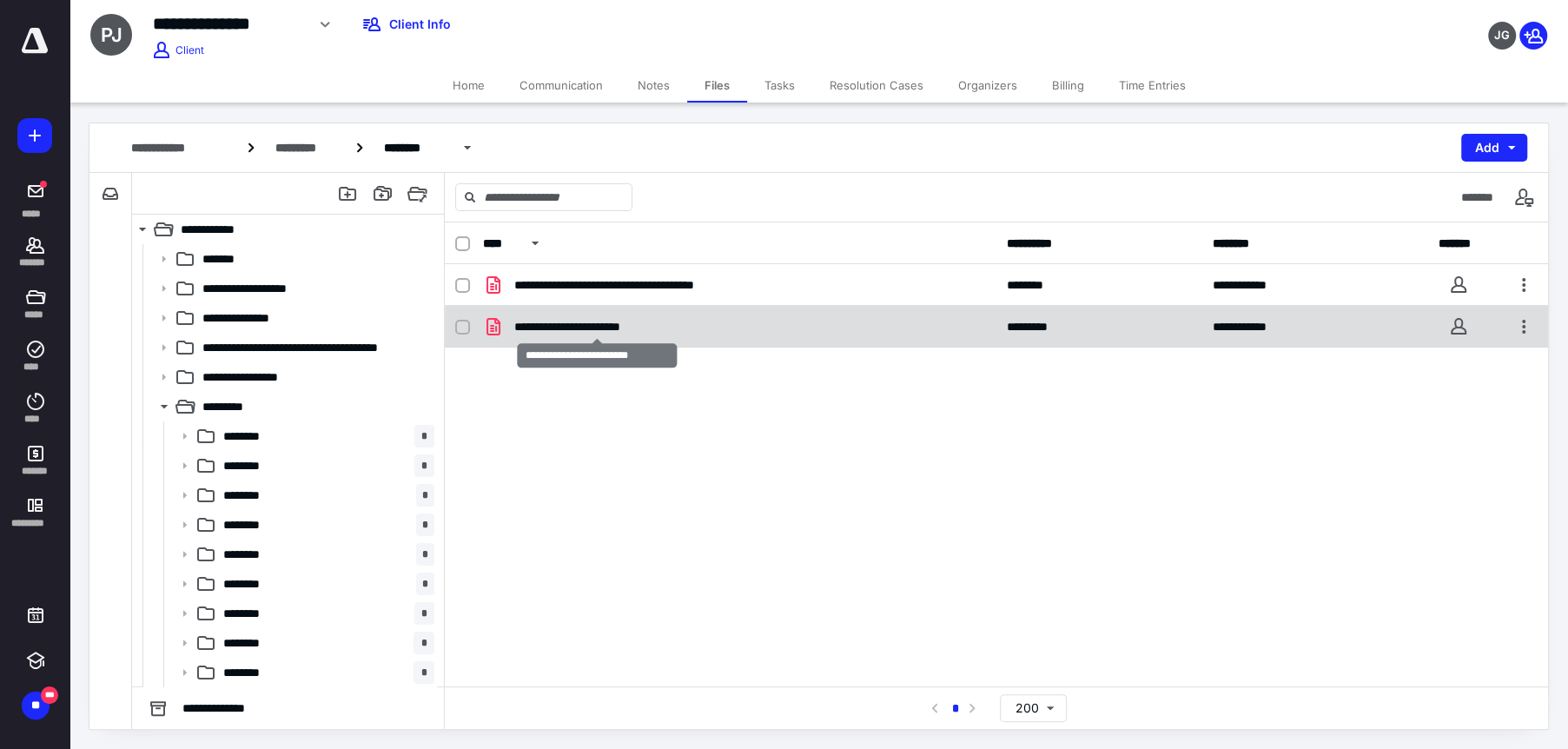 click on "**********" at bounding box center (597, 327) 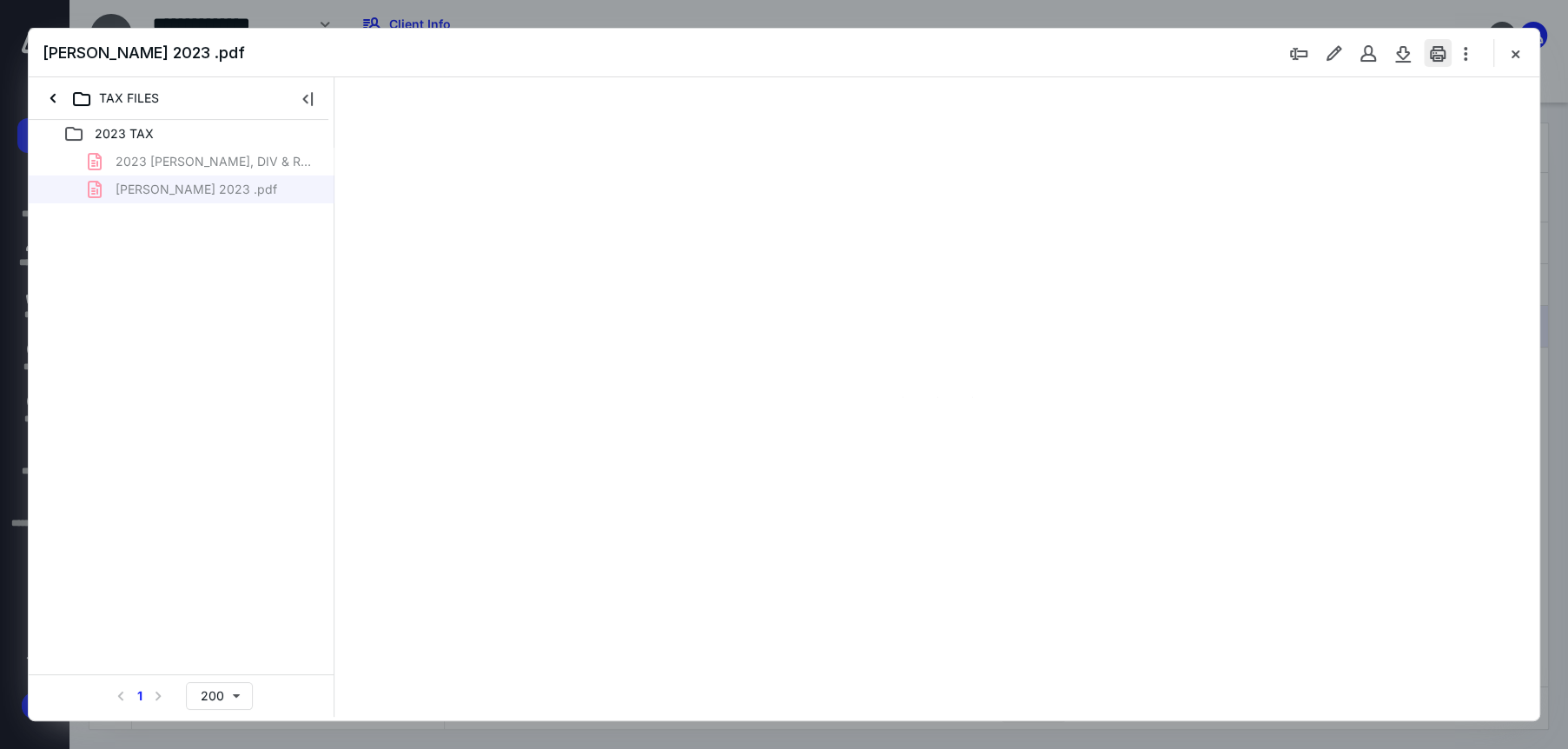 scroll, scrollTop: 0, scrollLeft: 0, axis: both 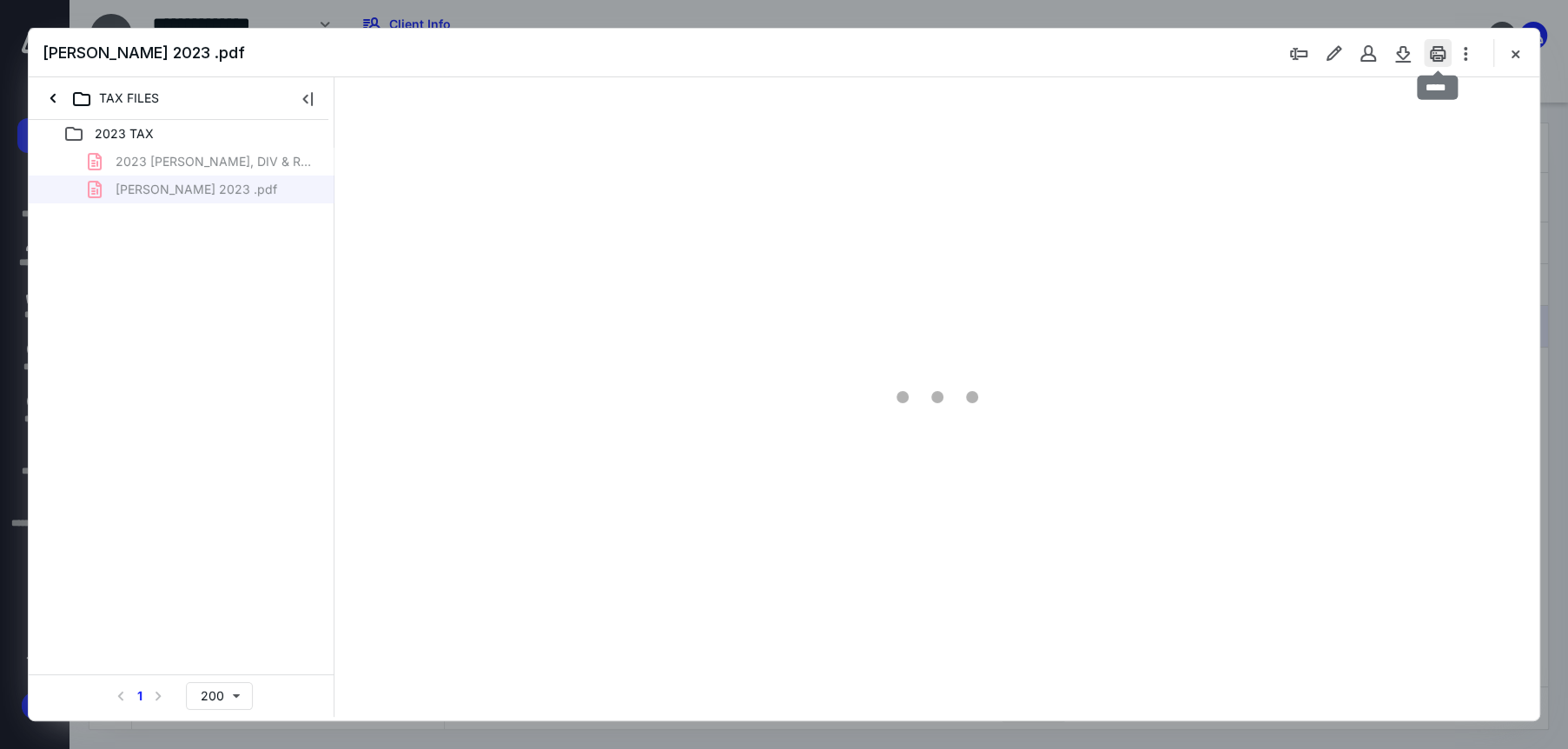 click at bounding box center [1438, 53] 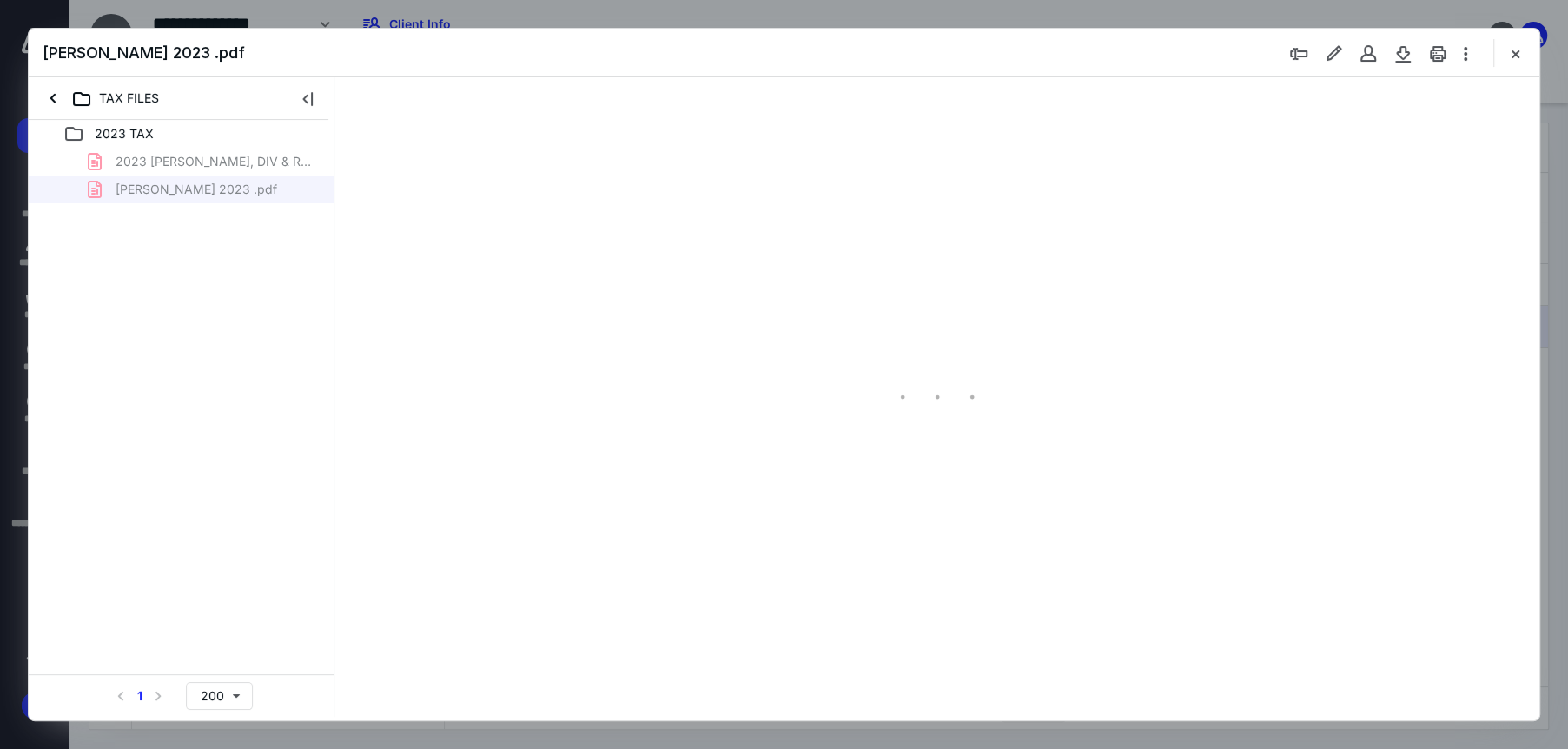 type on "223" 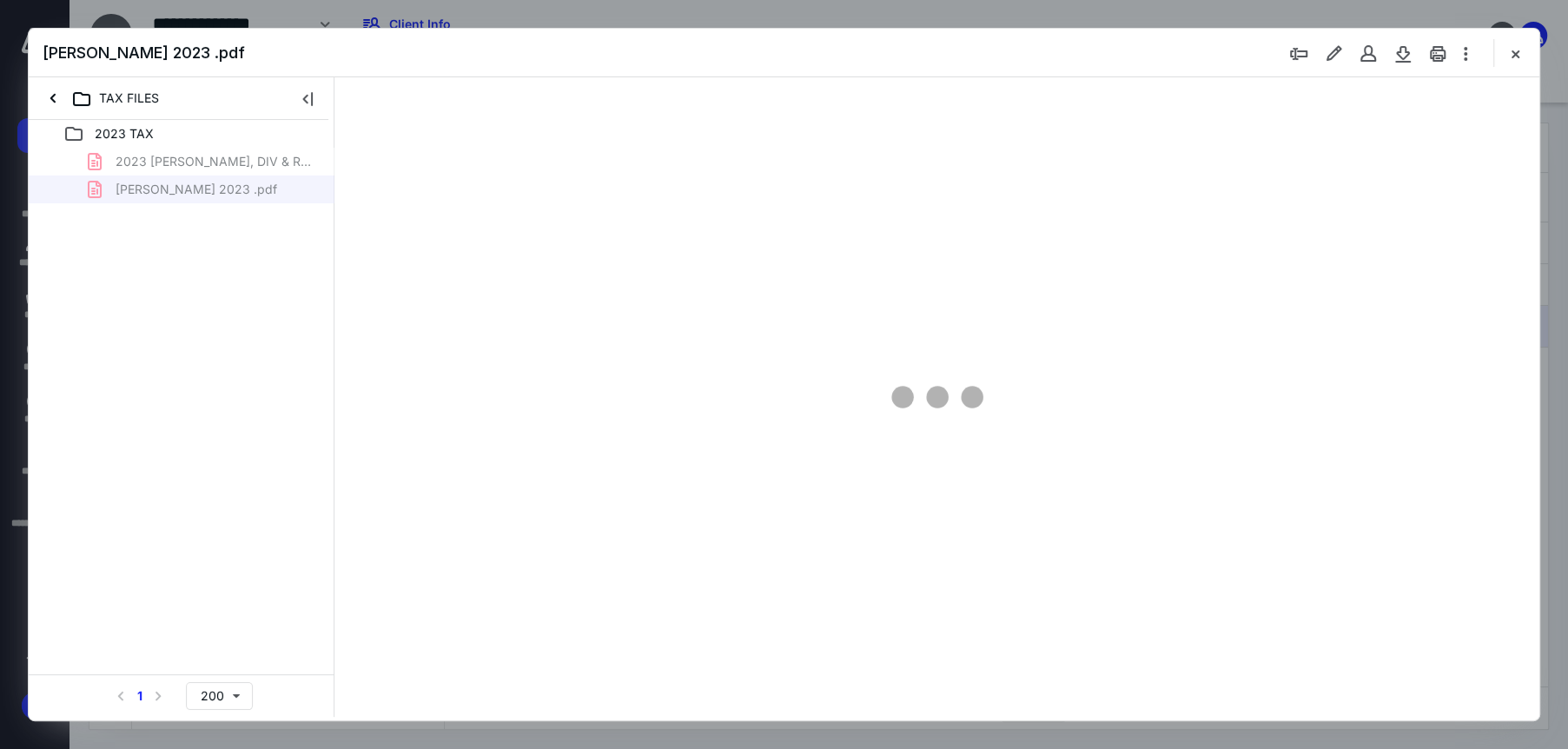 scroll, scrollTop: 73, scrollLeft: 175, axis: both 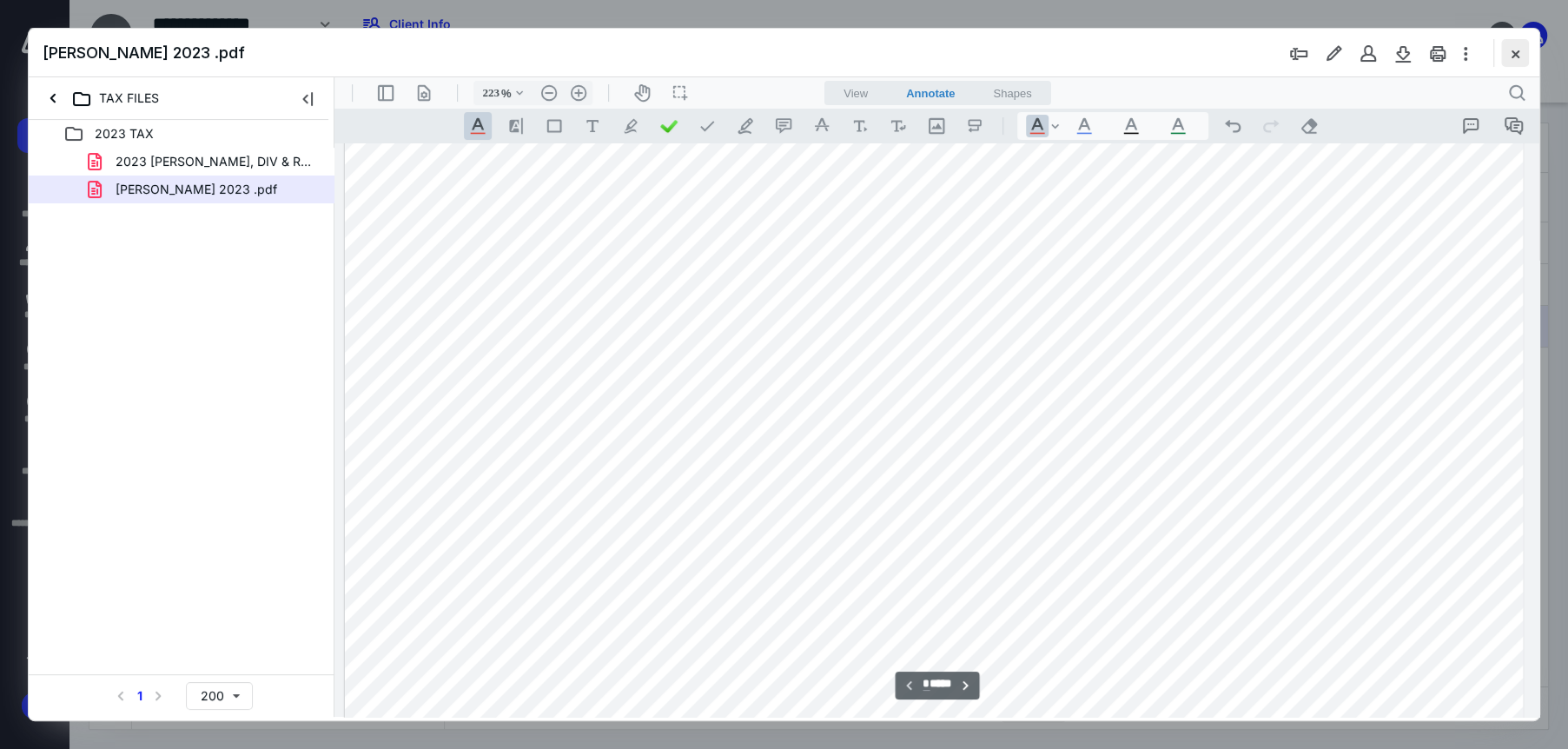 drag, startPoint x: 1516, startPoint y: 52, endPoint x: 897, endPoint y: 187, distance: 633.5503 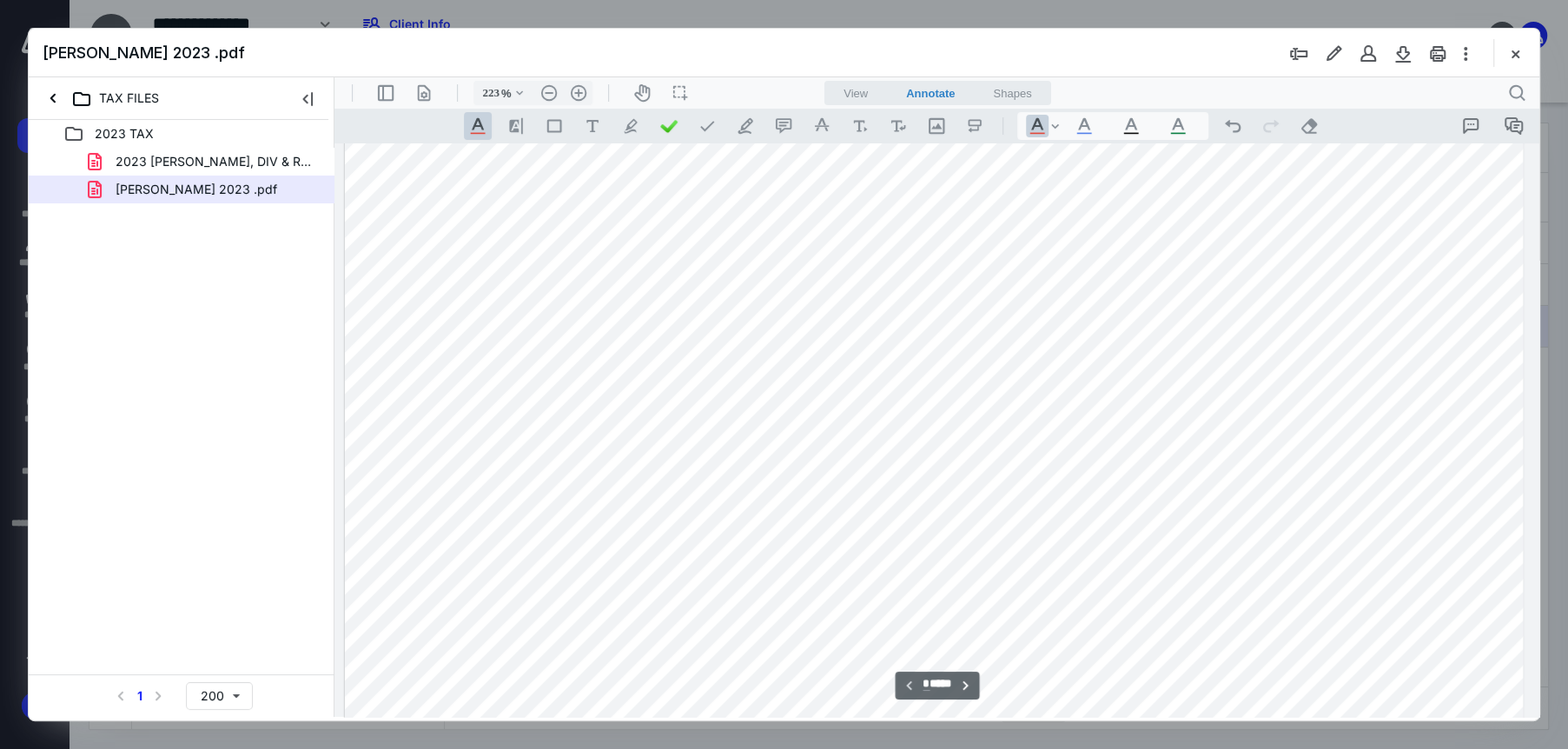 click at bounding box center (1515, 53) 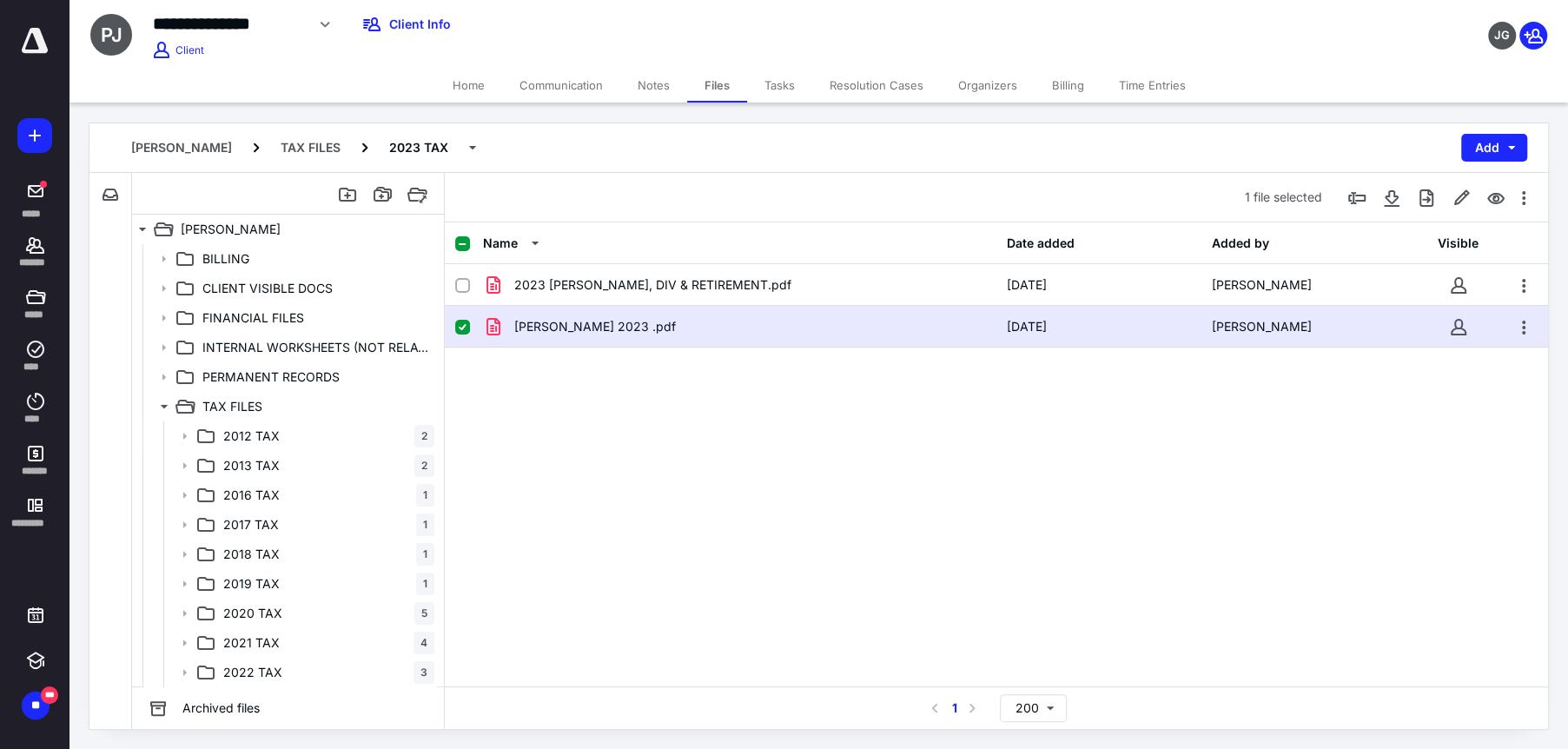 click on "Files" at bounding box center [717, 85] 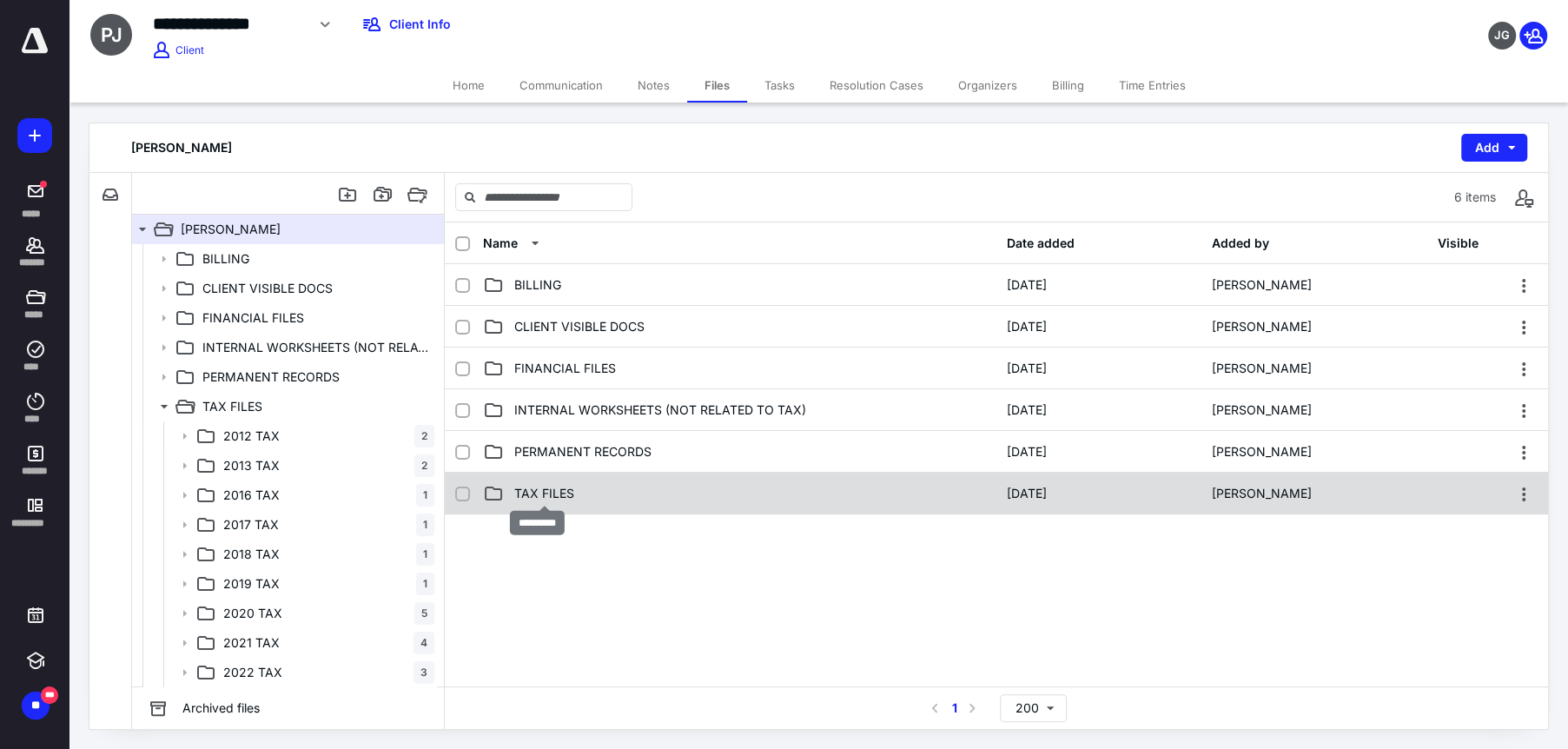 click on "TAX FILES" at bounding box center [544, 494] 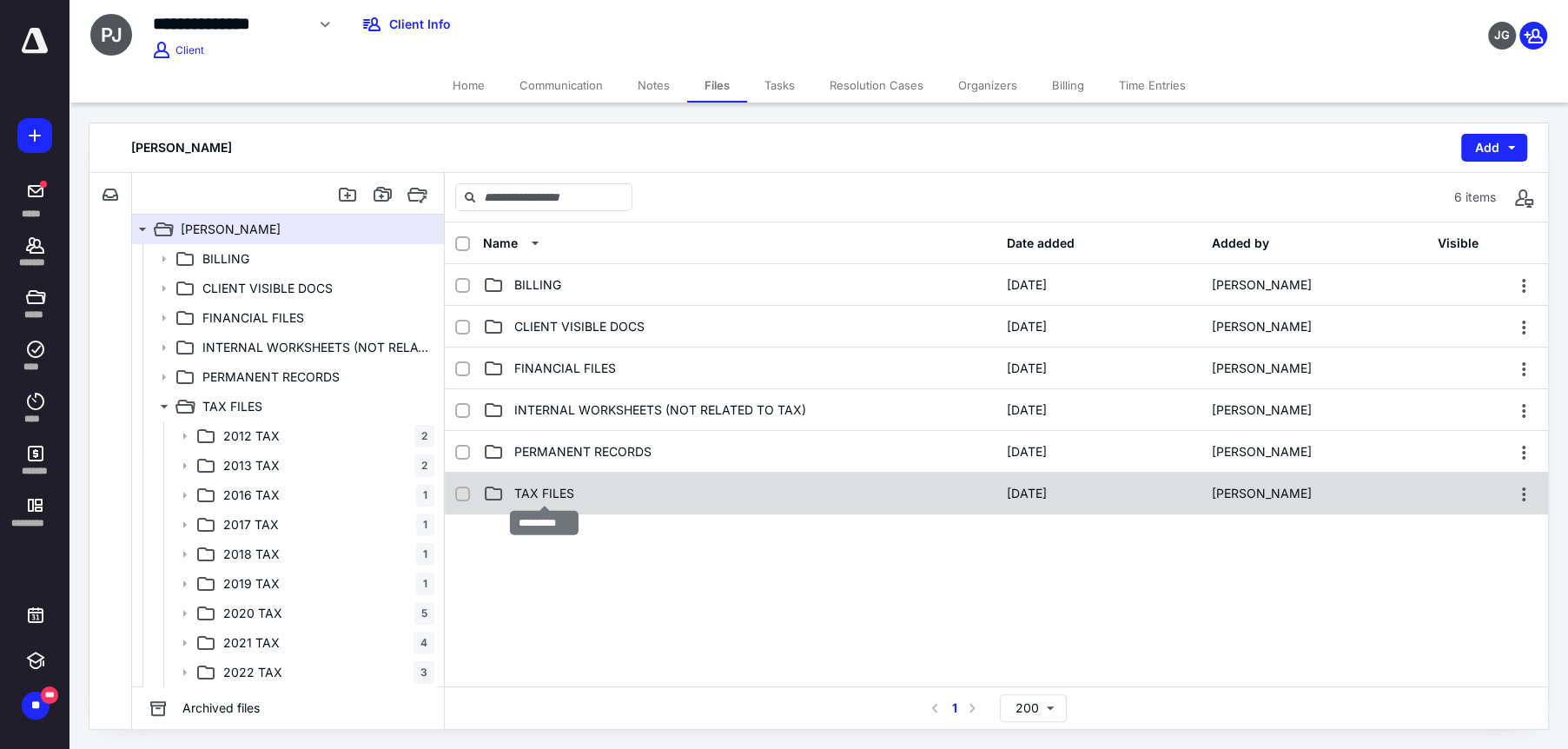 click on "TAX FILES" at bounding box center [544, 494] 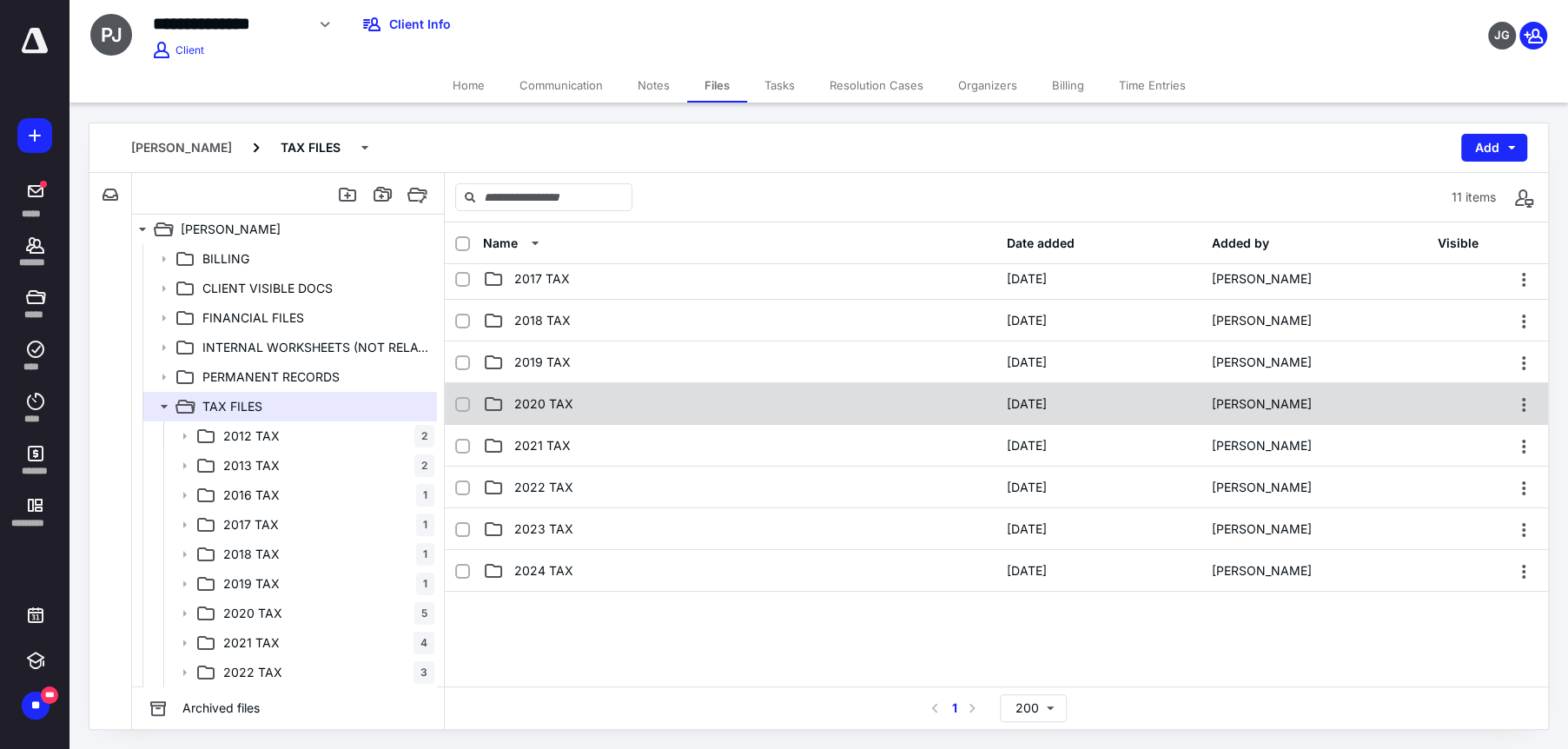 scroll, scrollTop: 295, scrollLeft: 0, axis: vertical 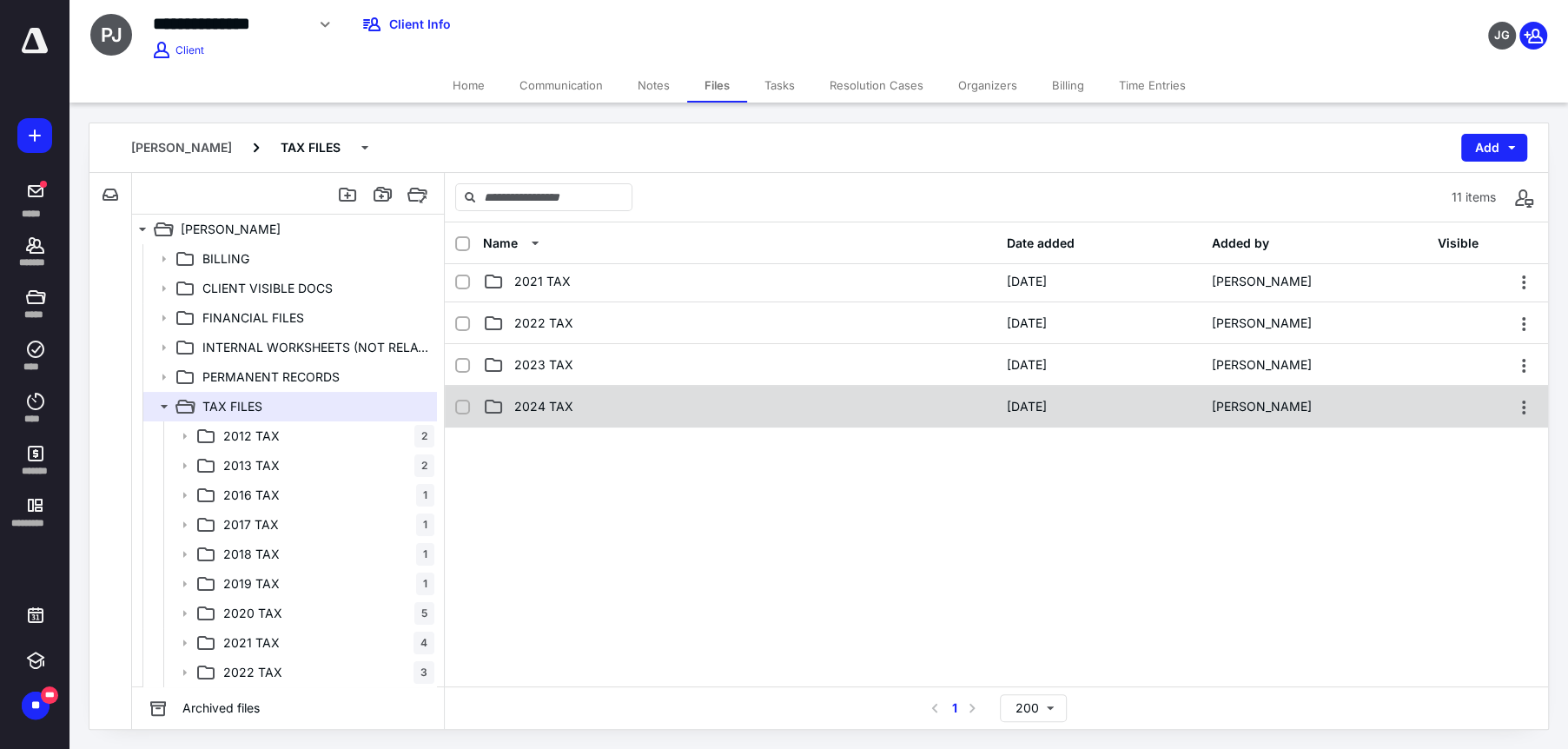 click on "2024 TAX" at bounding box center (544, 407) 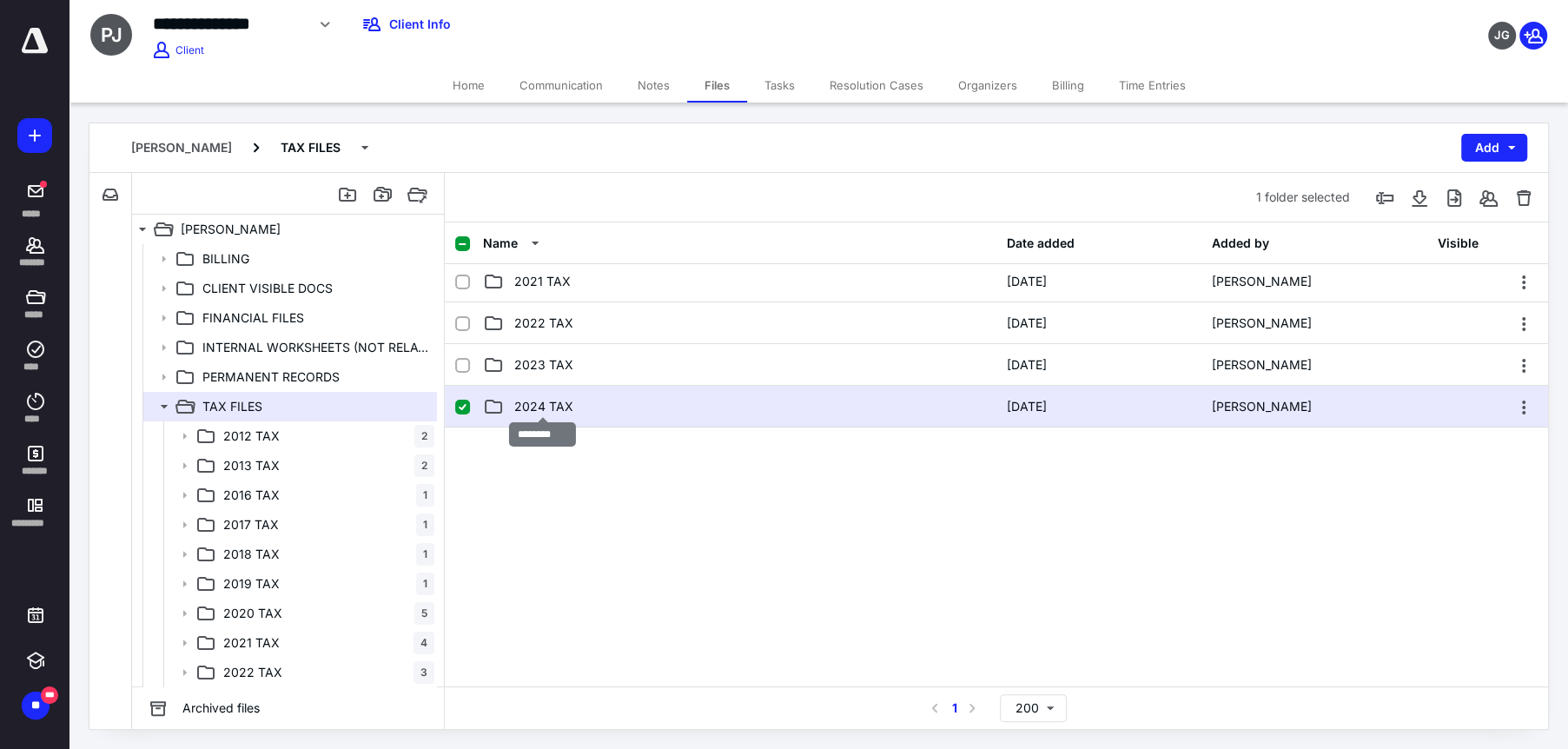 click on "2024 TAX" at bounding box center (544, 407) 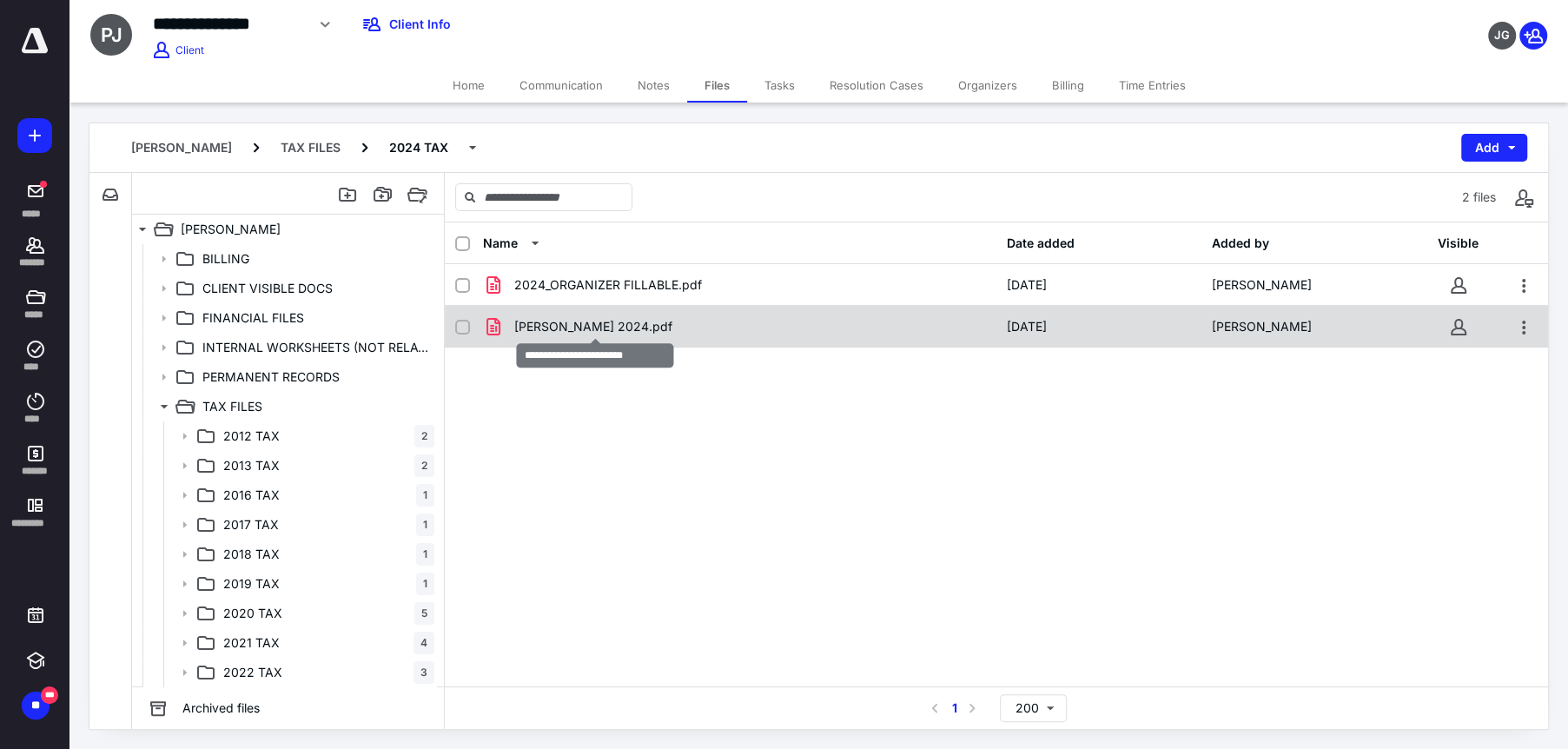 click on "PAUL B JOHNSON 2024.pdf" at bounding box center [593, 327] 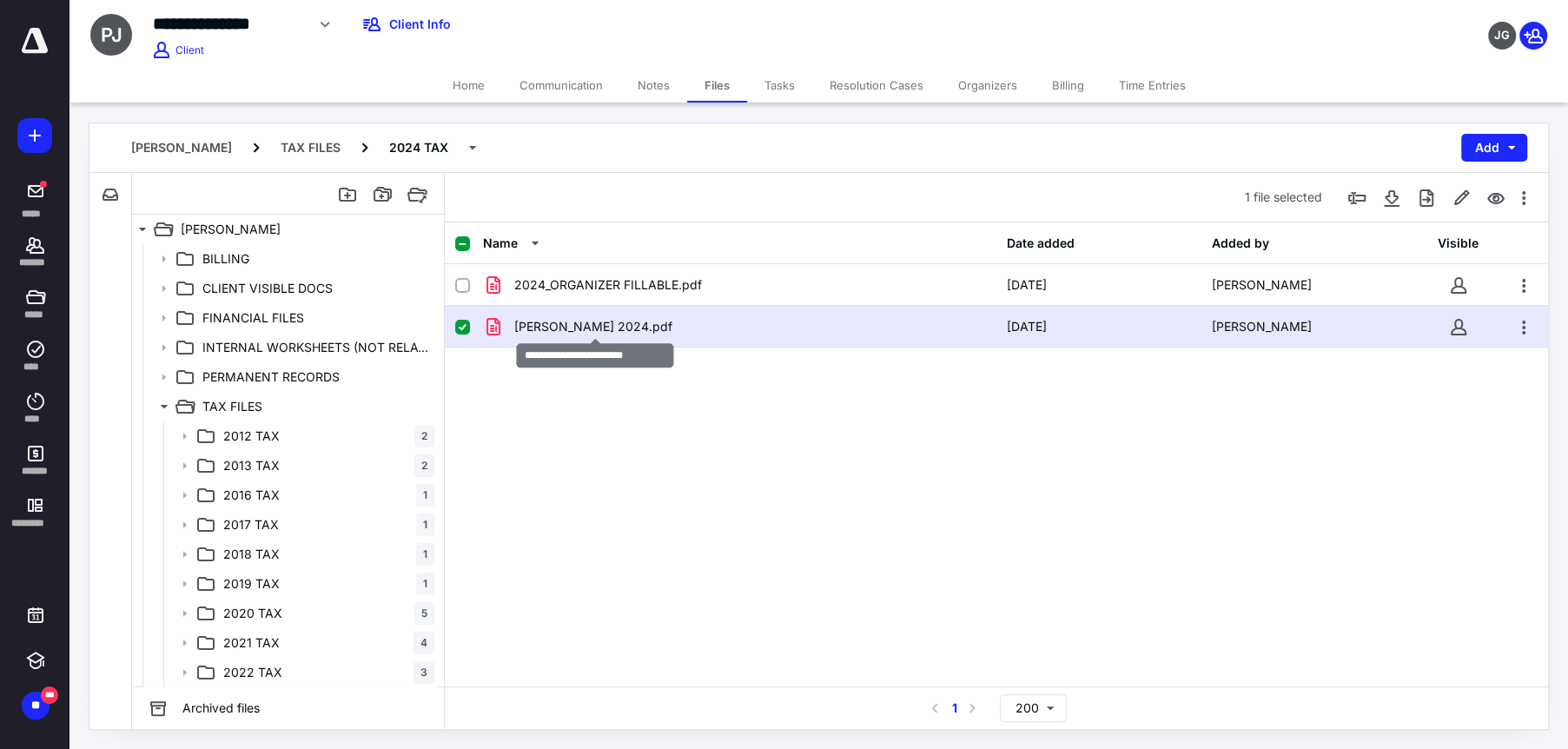 click on "PAUL B JOHNSON 2024.pdf" at bounding box center (593, 327) 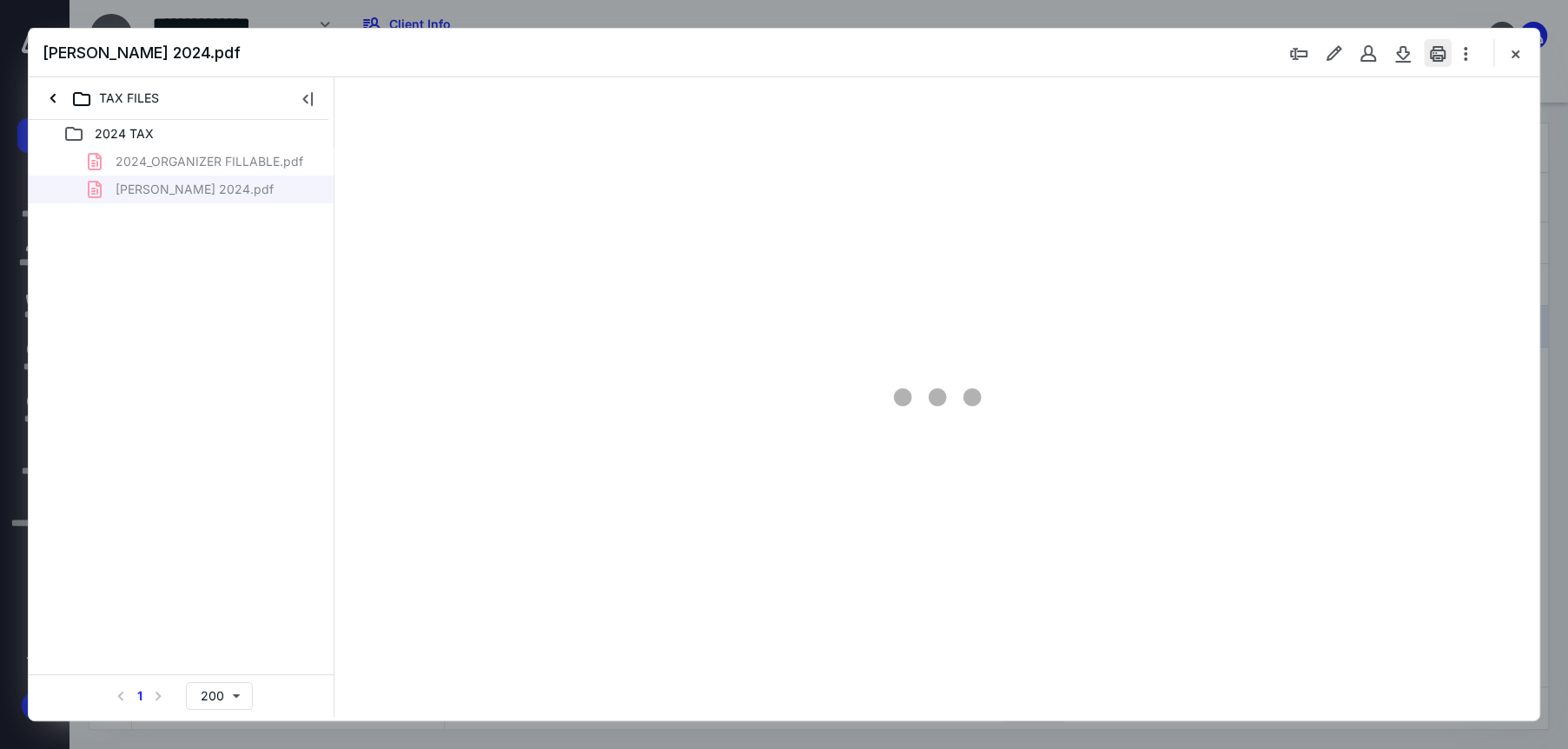 scroll, scrollTop: 0, scrollLeft: 0, axis: both 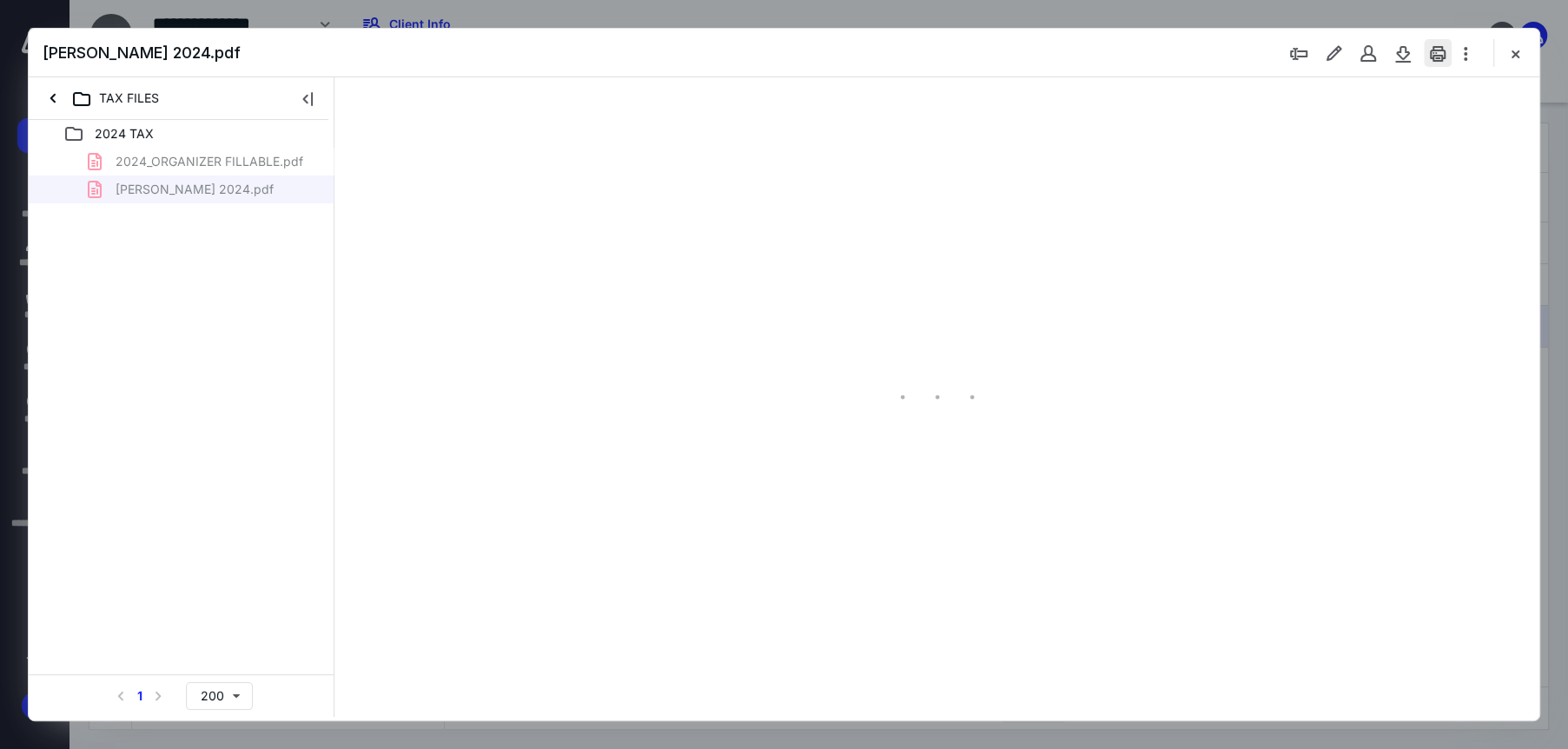 click at bounding box center [1438, 53] 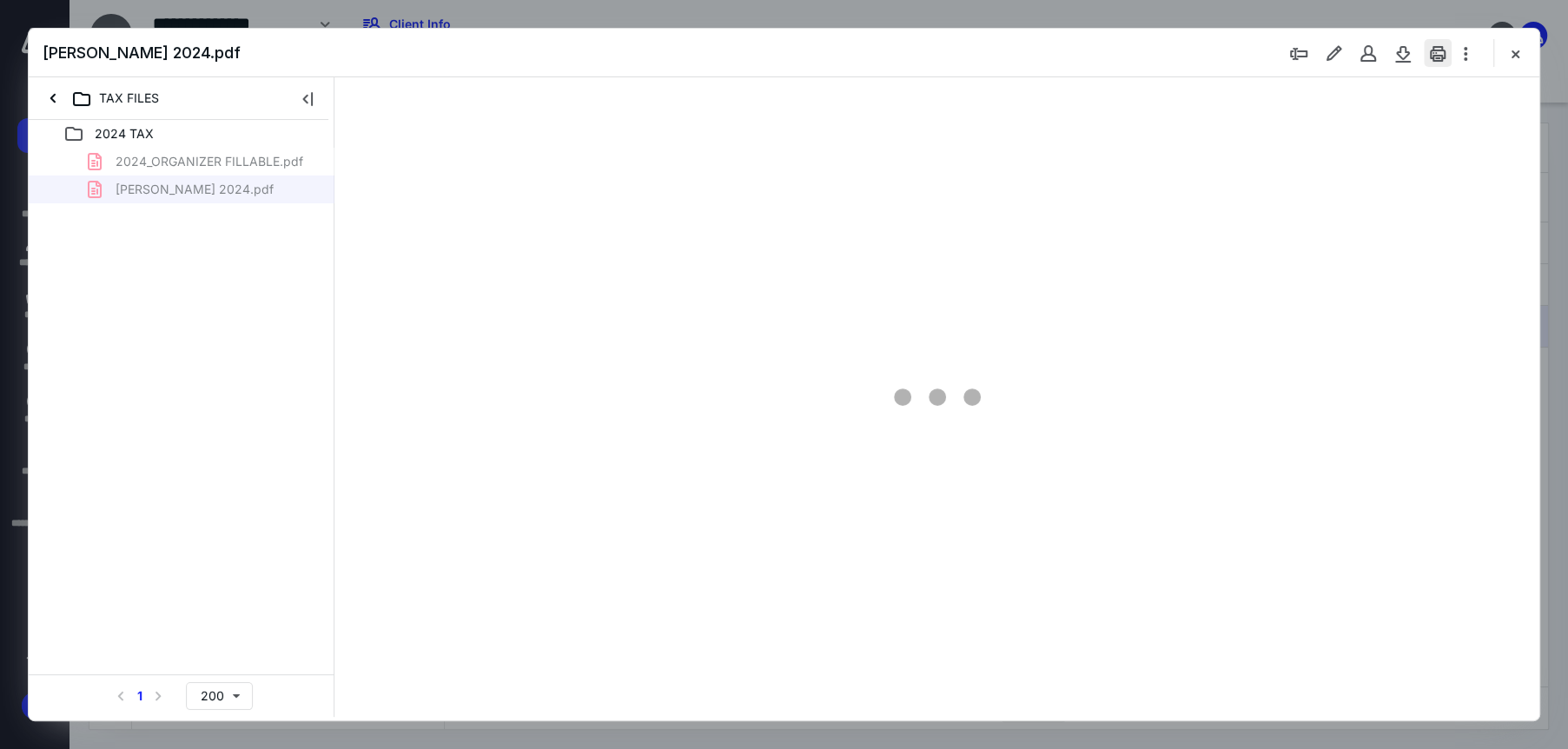type on "224" 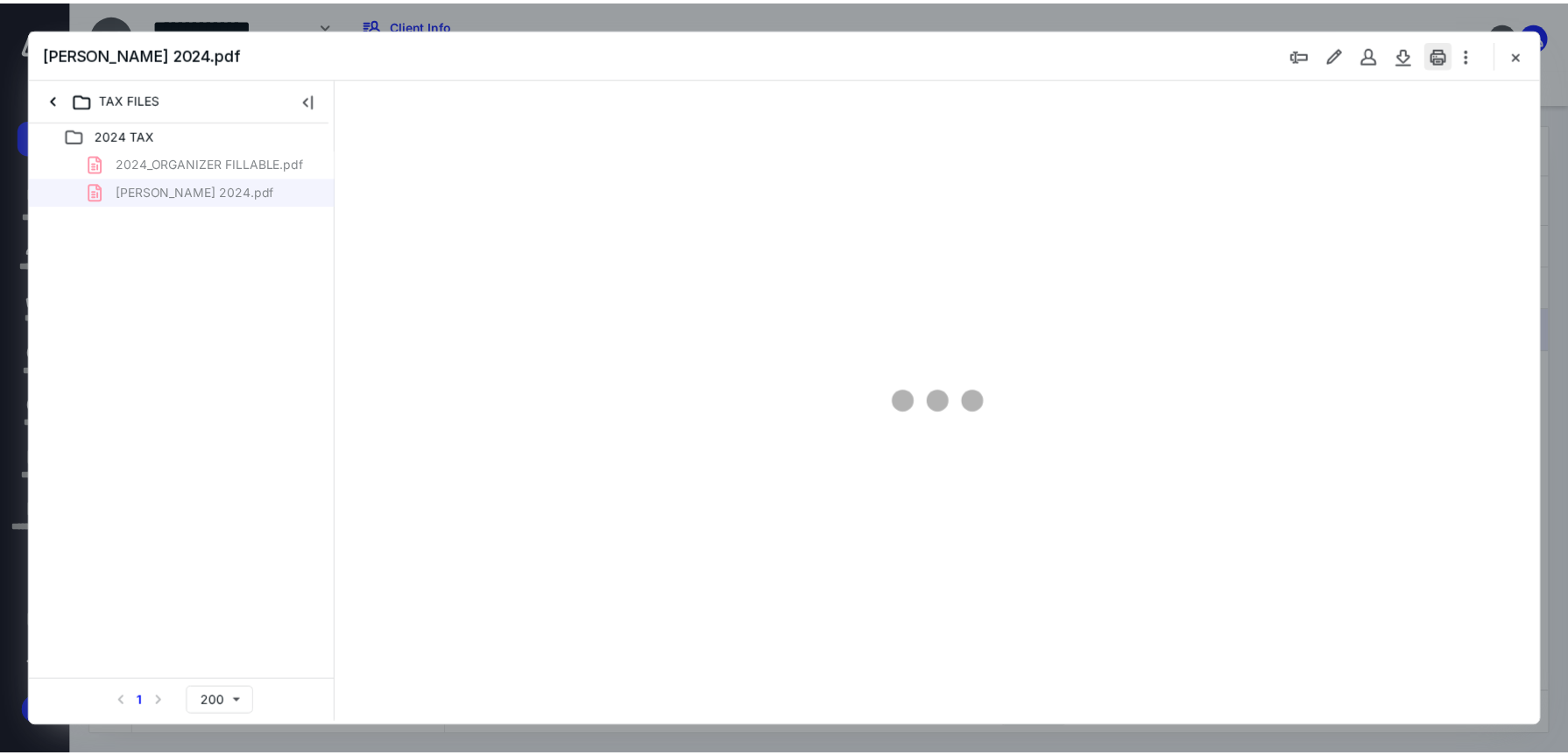 scroll, scrollTop: 74, scrollLeft: 176, axis: both 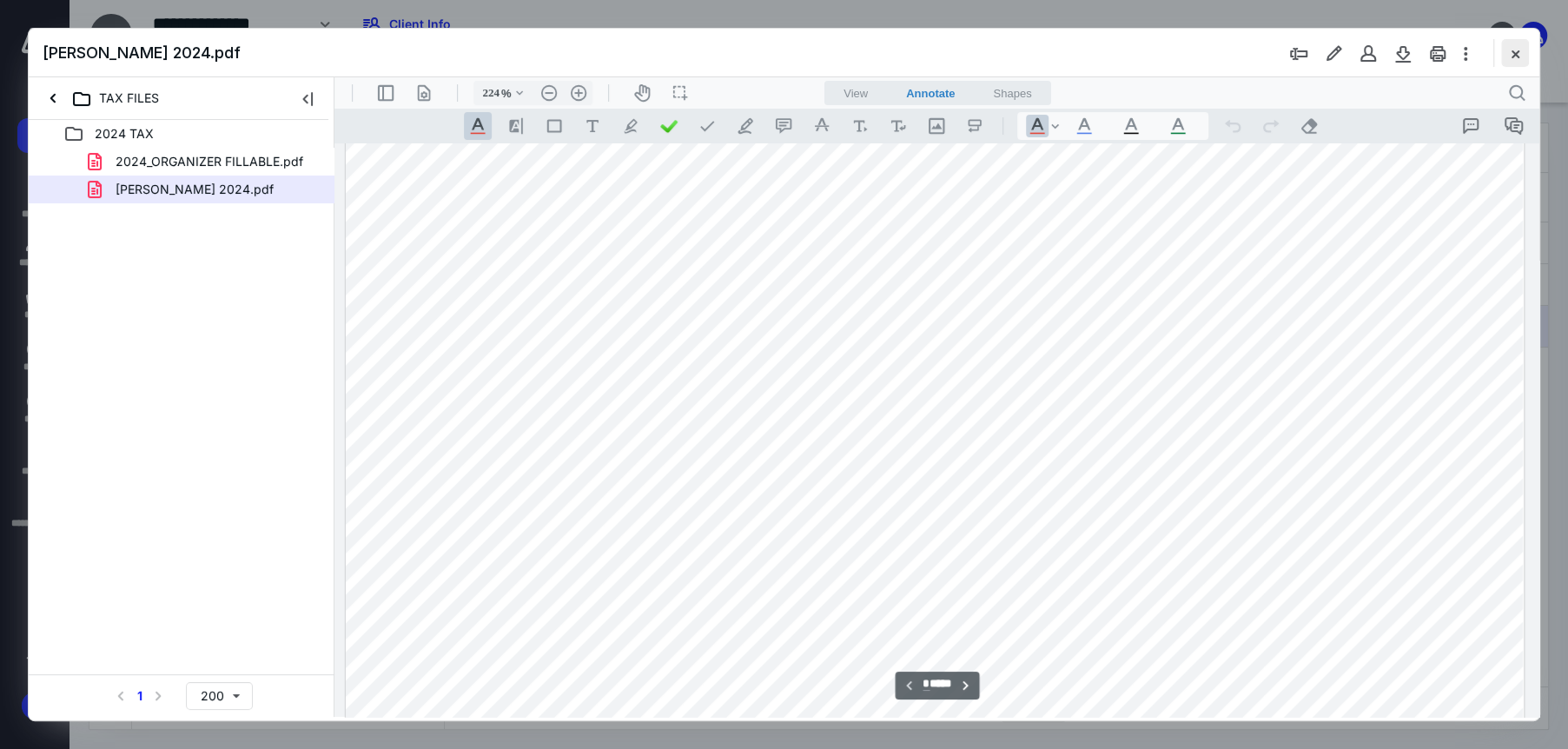 click at bounding box center (1515, 53) 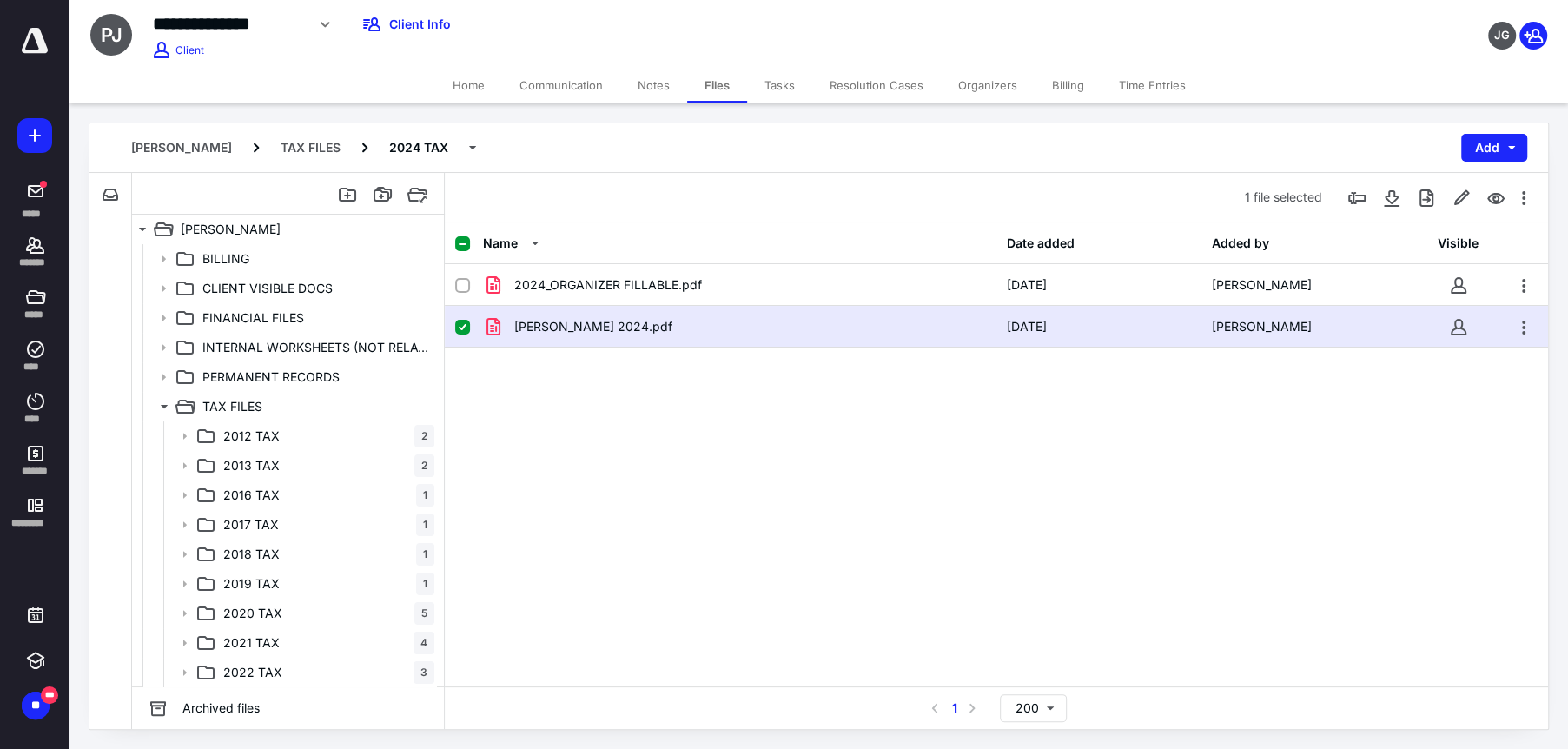 click on "Tasks" at bounding box center (779, 85) 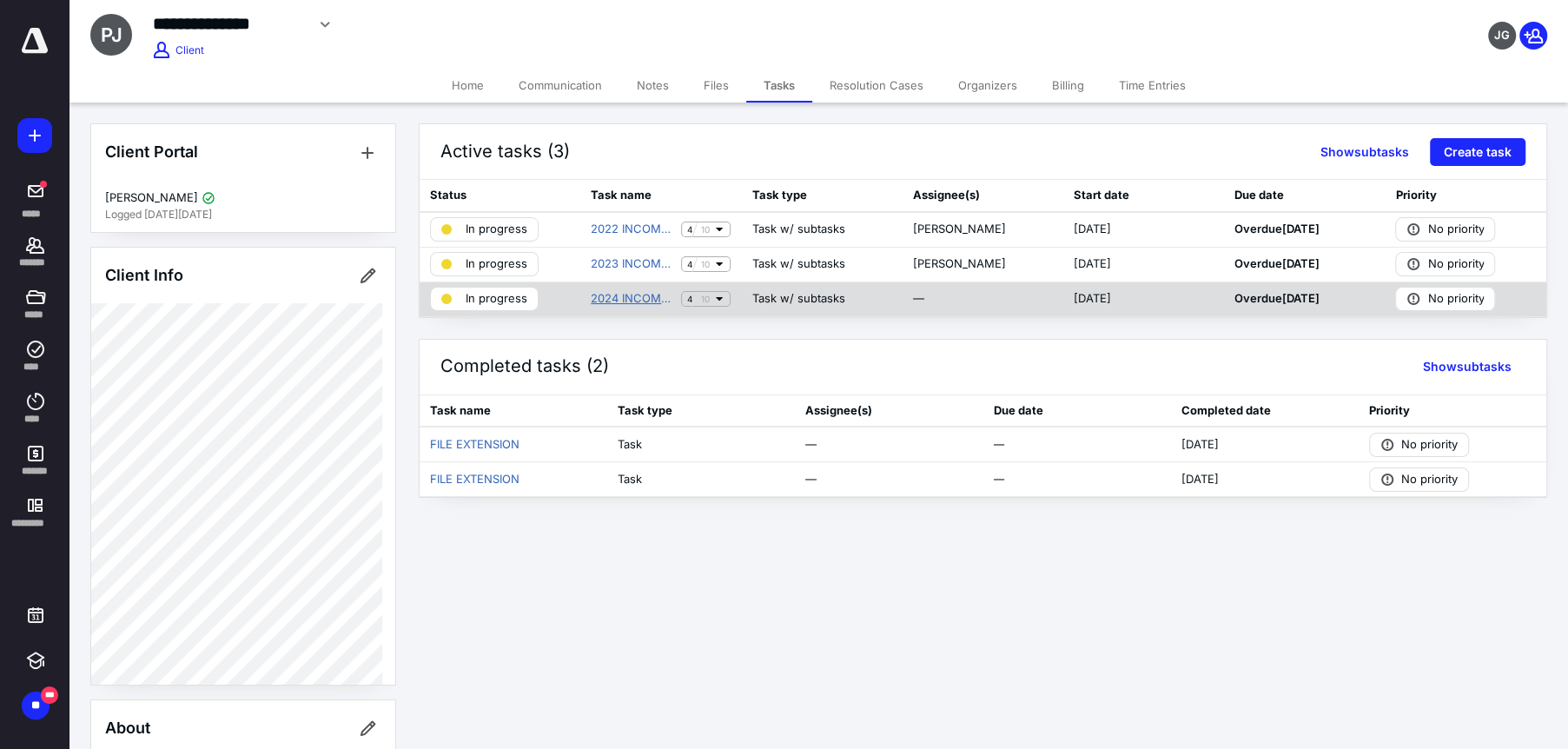 click on "2024 INCOME TAX RETURN - ADVANCED" at bounding box center (632, 299) 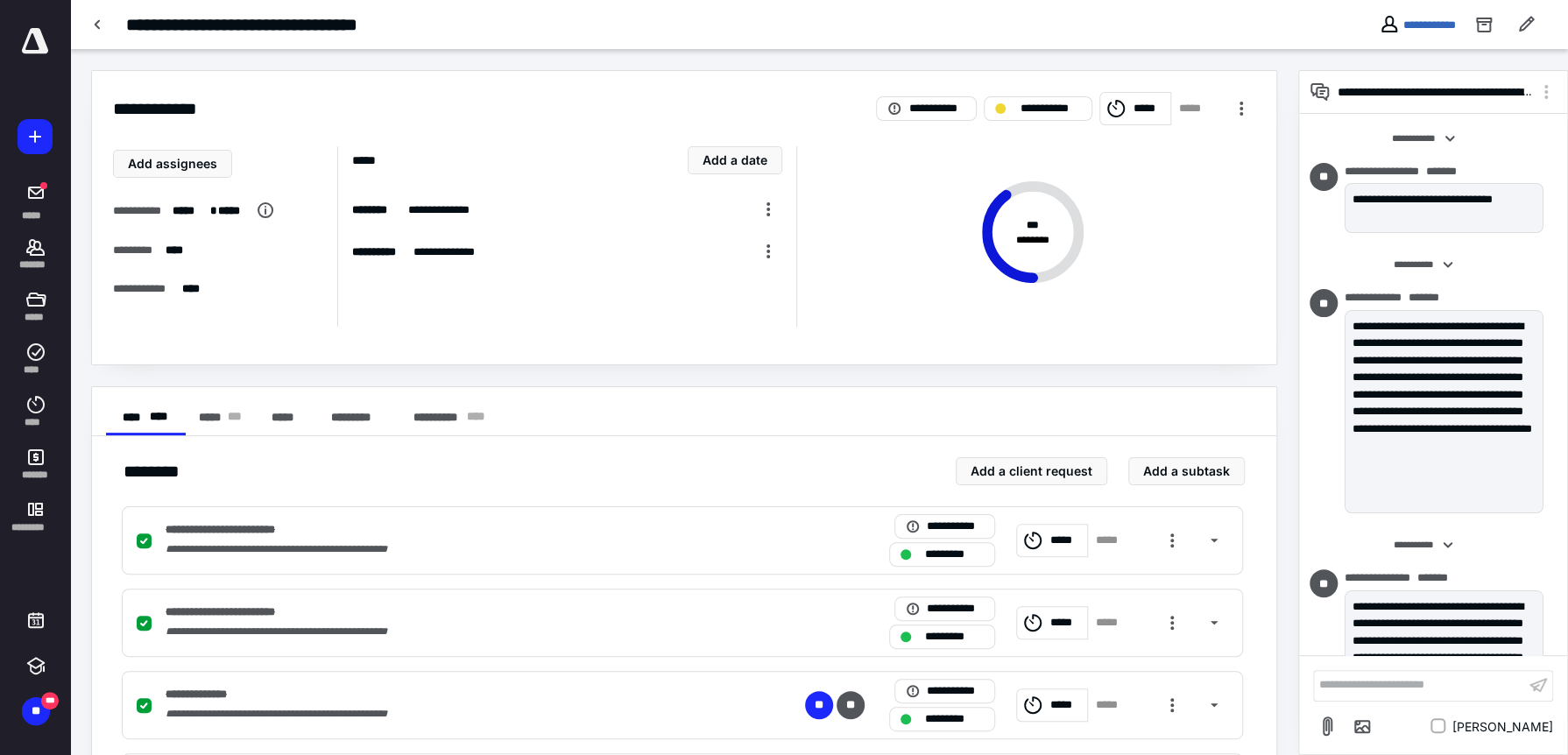 scroll, scrollTop: 103, scrollLeft: 0, axis: vertical 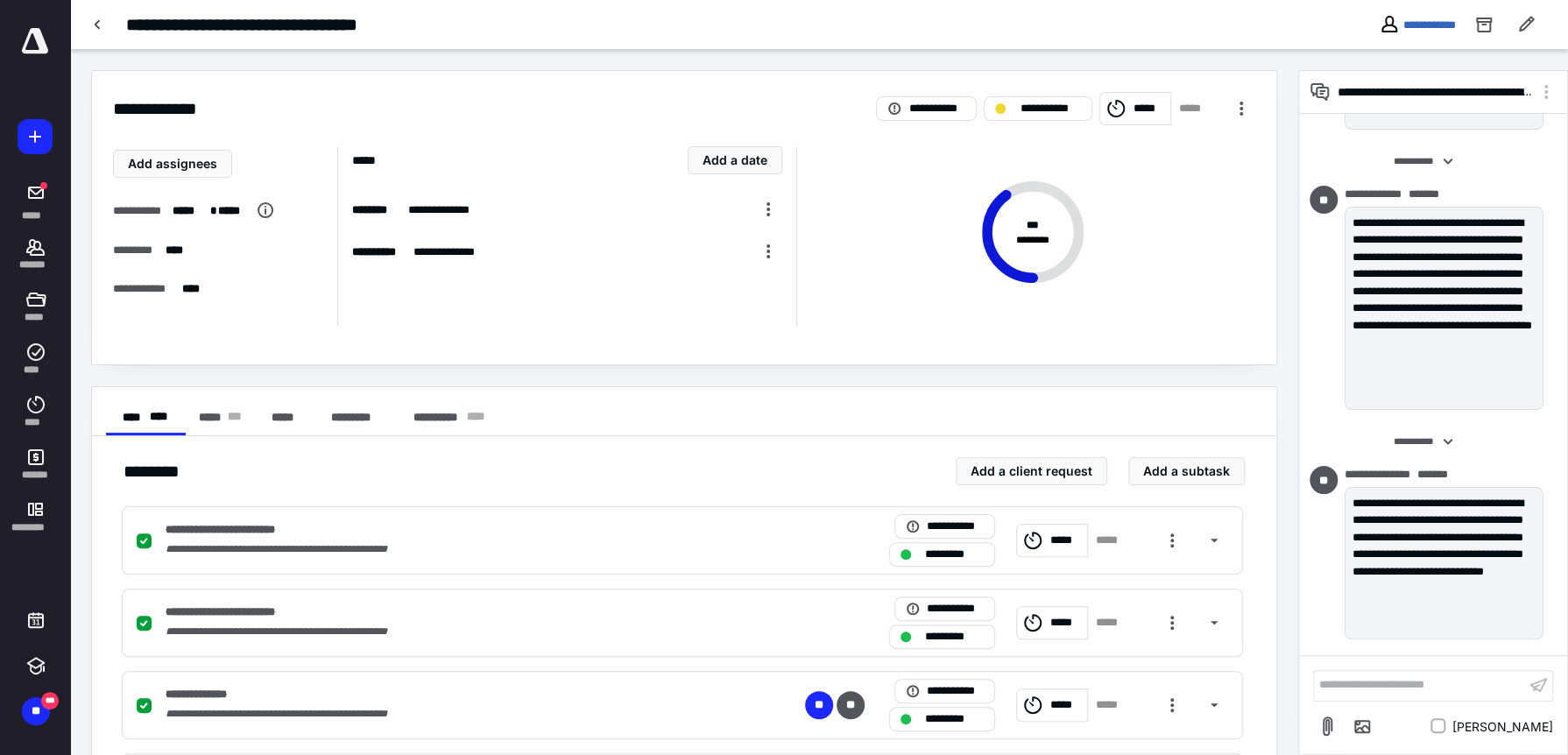 click on "**********" at bounding box center (1419, 685) 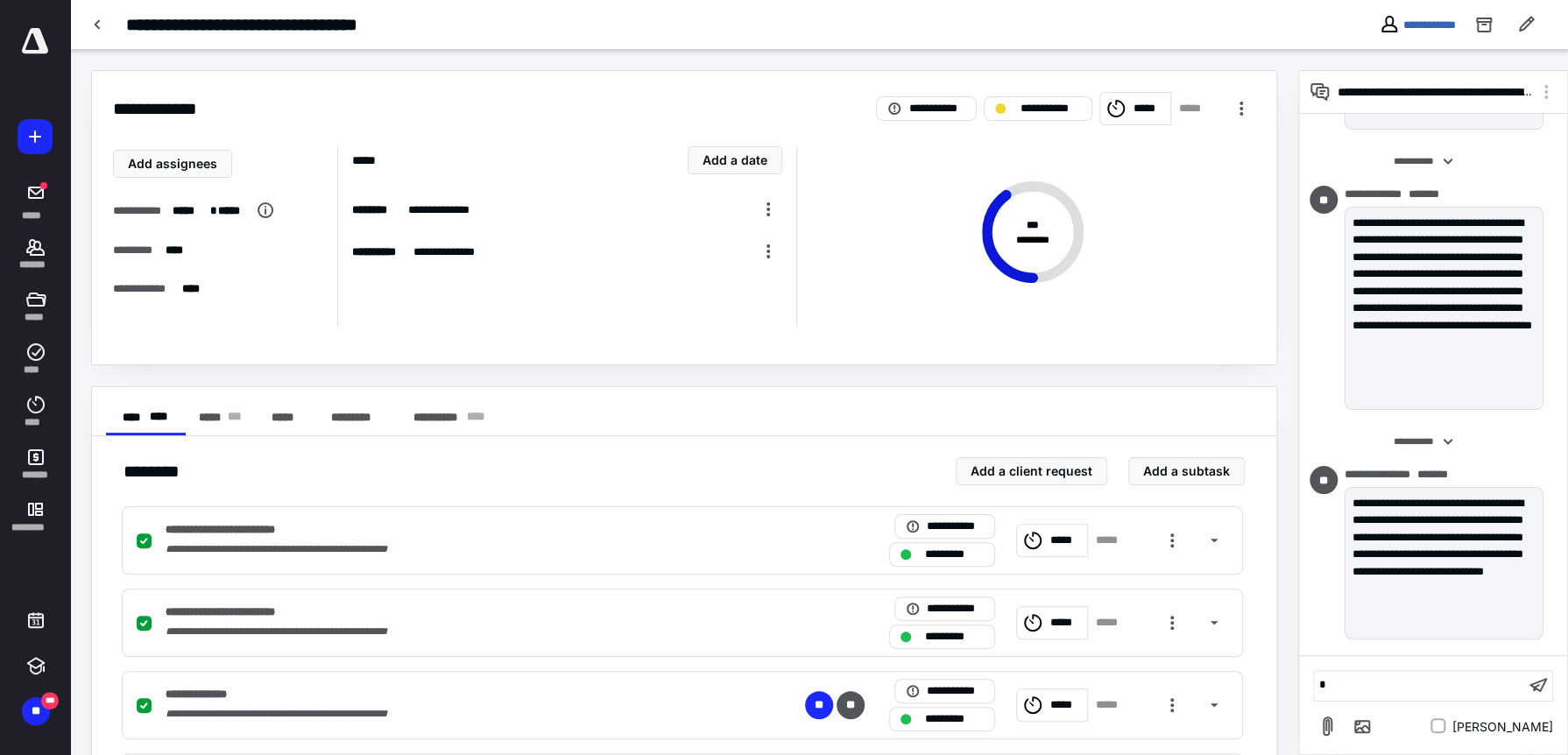 type 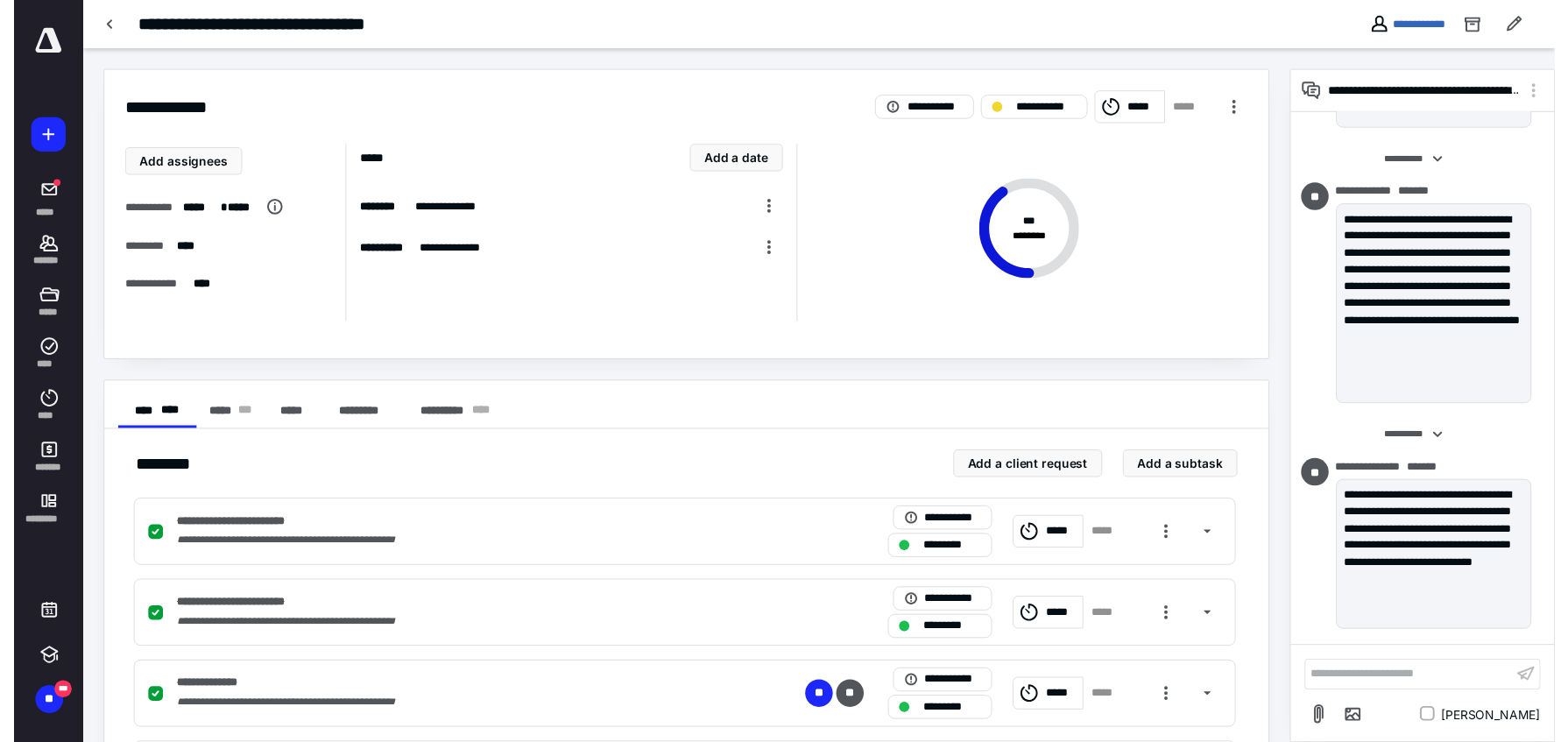 scroll, scrollTop: 280, scrollLeft: 0, axis: vertical 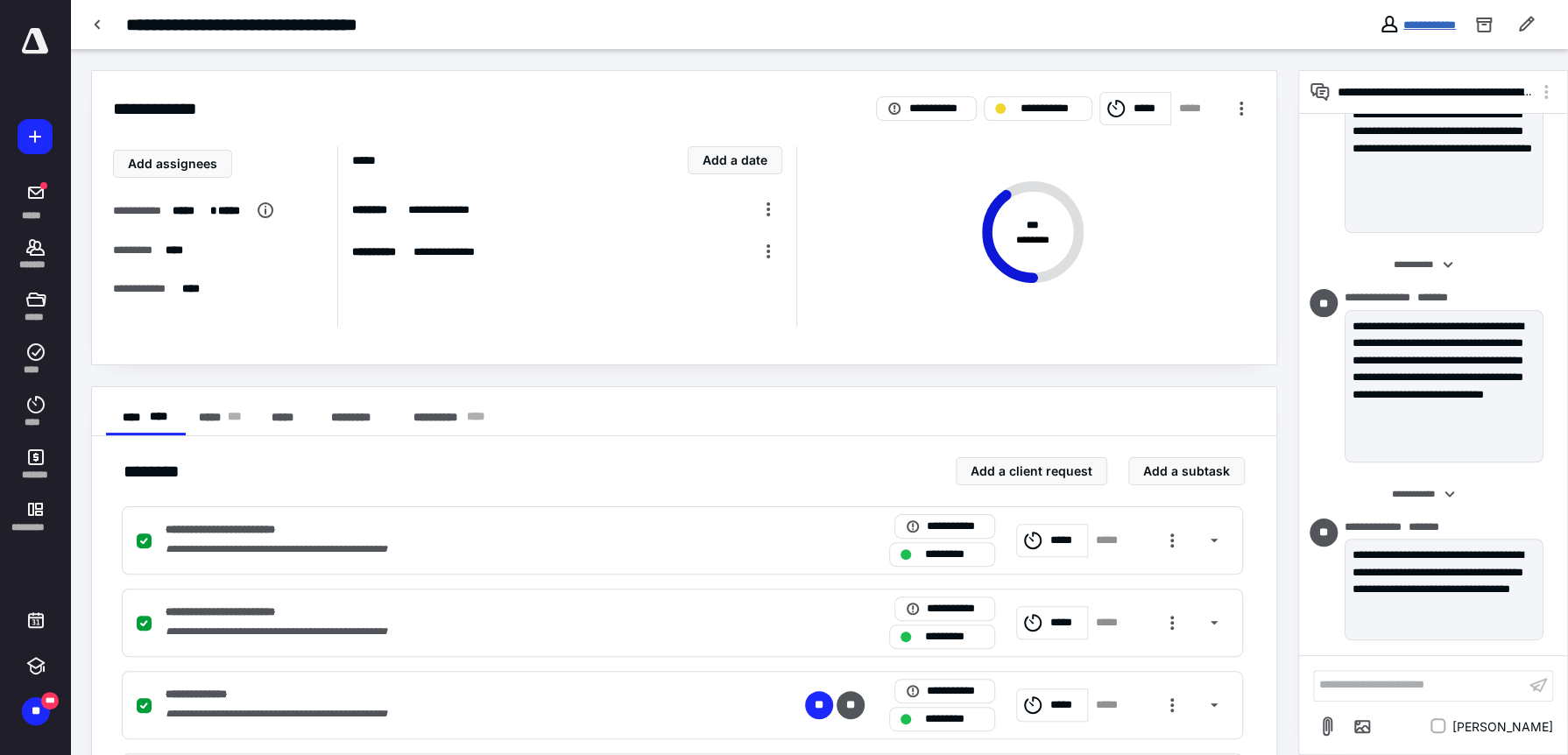 click on "**********" at bounding box center [1430, 25] 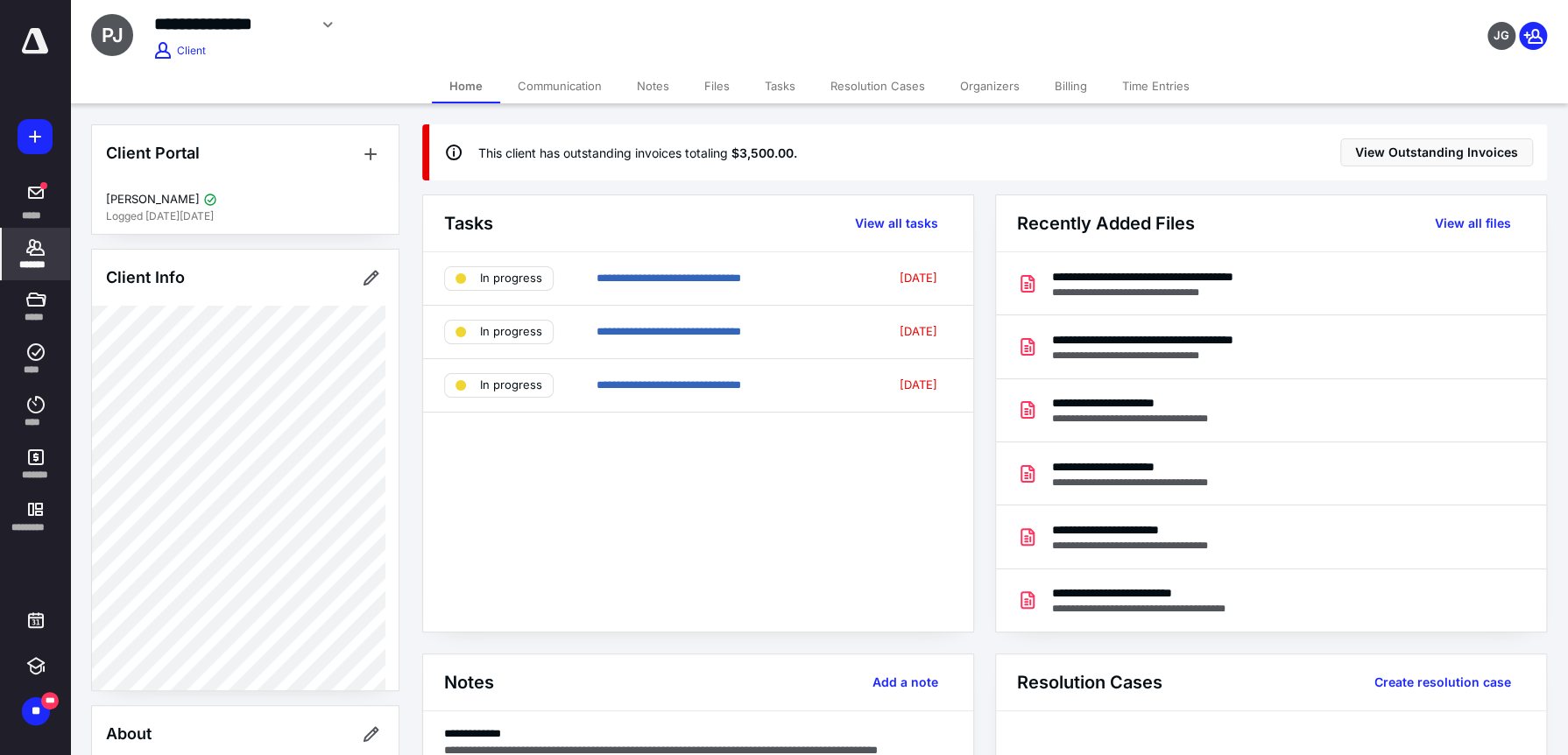 click 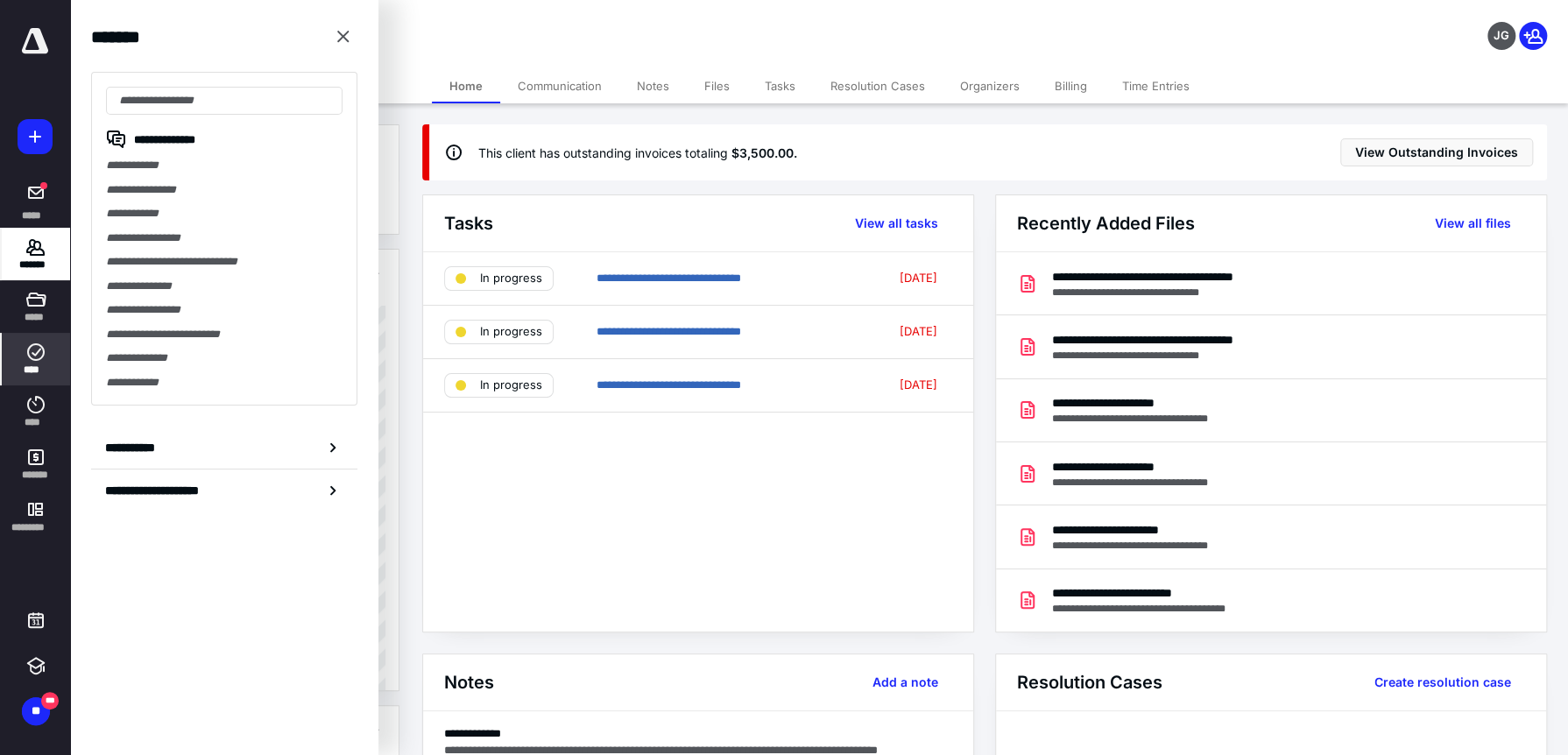 click on "****" at bounding box center (36, 370) 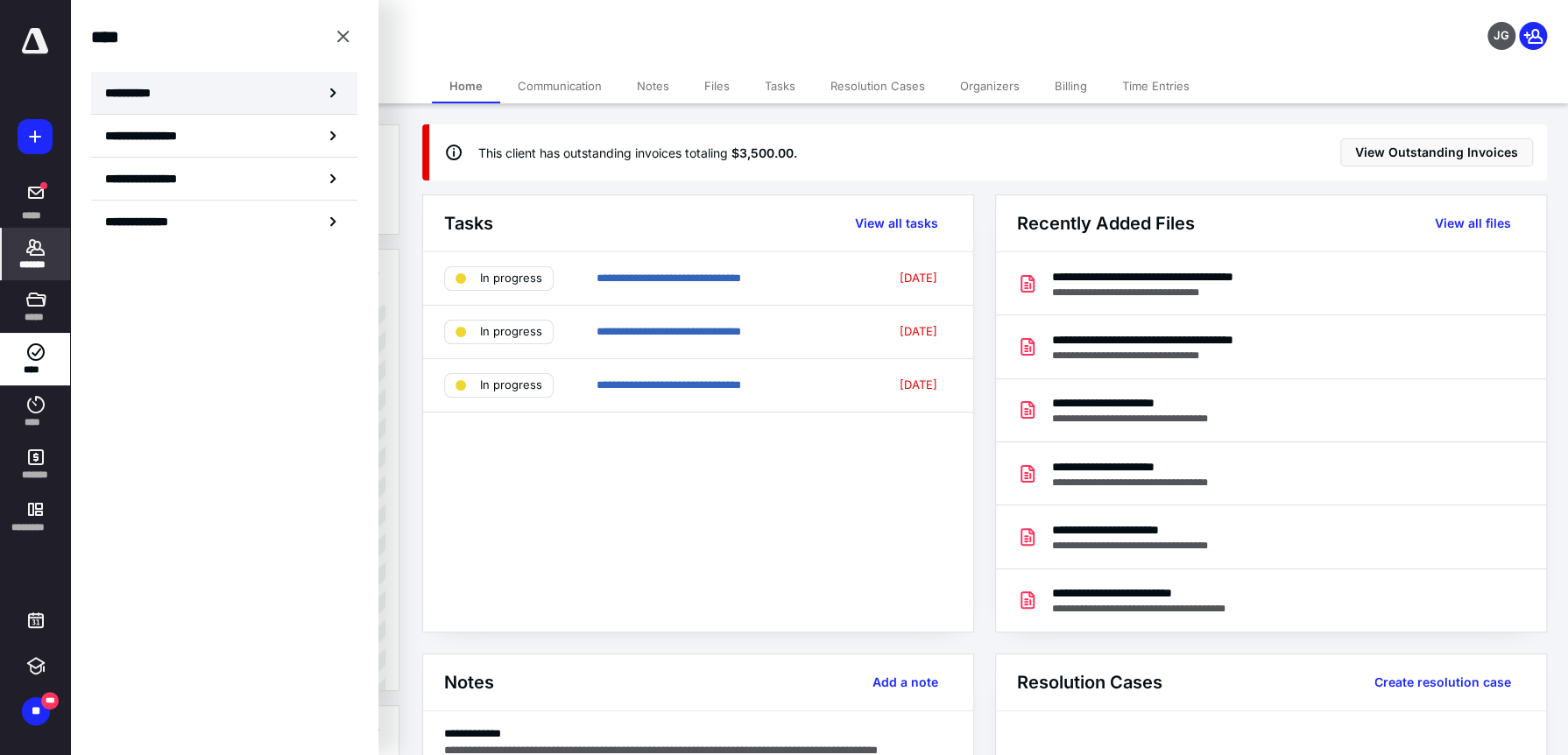 click on "**********" at bounding box center (134, 93) 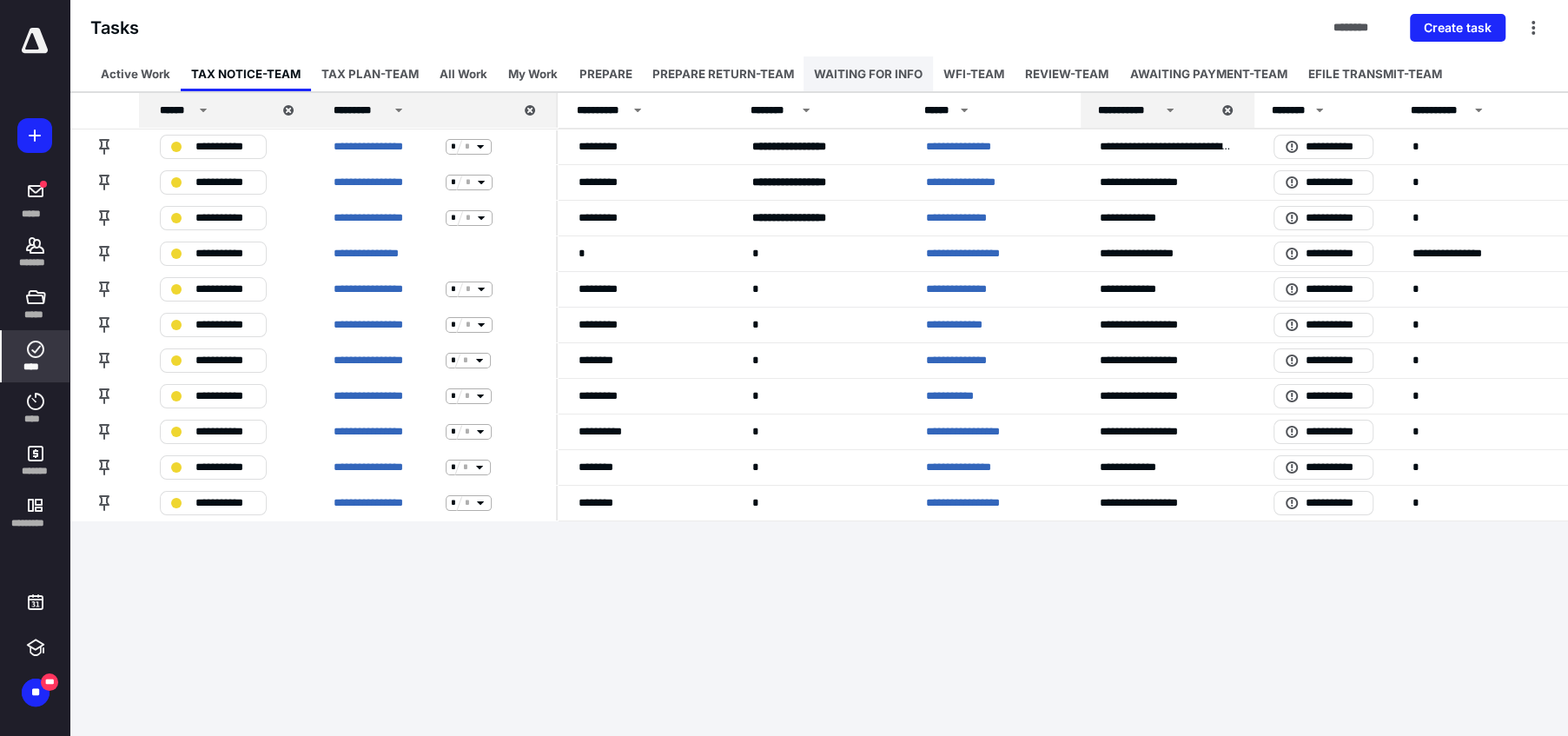 click on "WAITING FOR INFO" at bounding box center [868, 74] 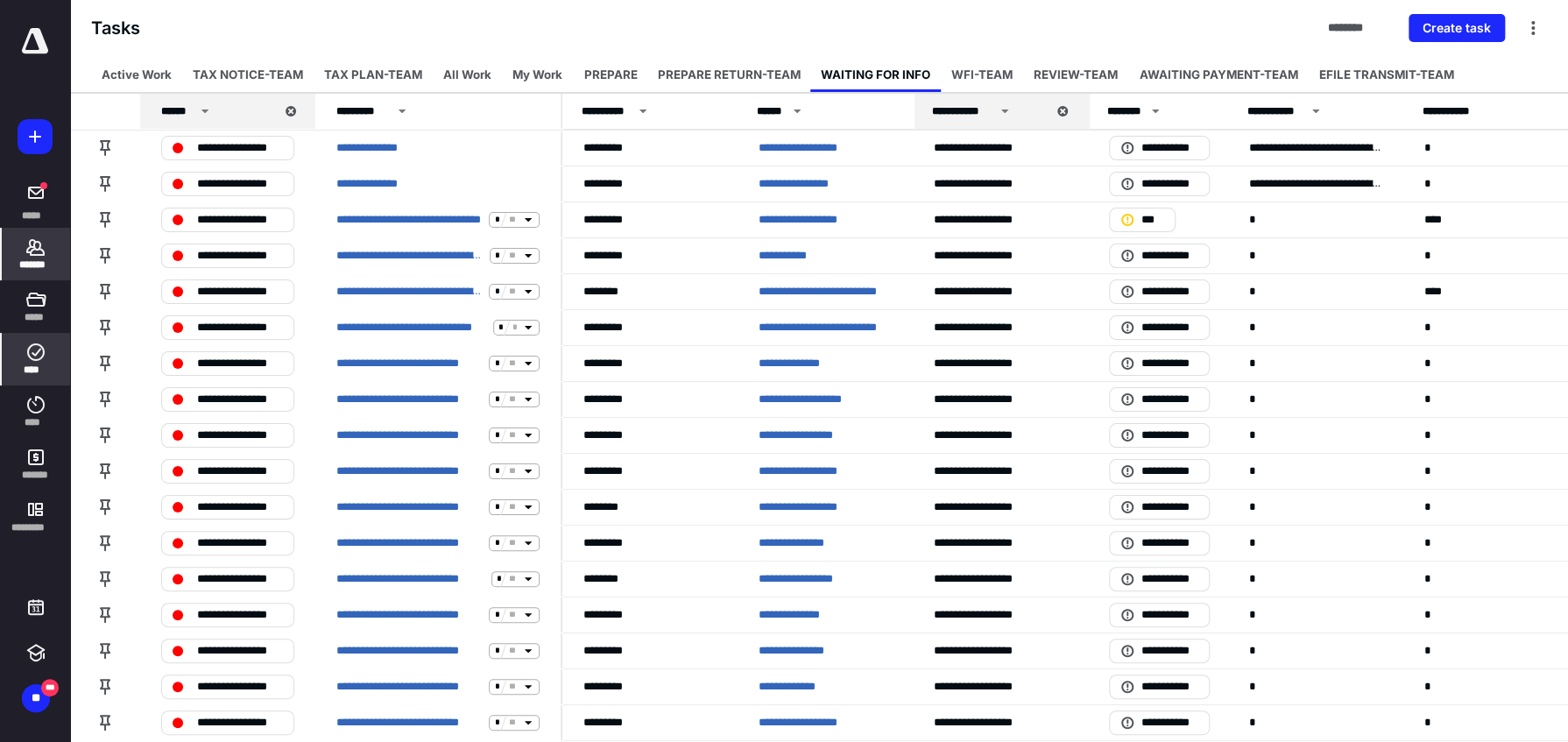 click 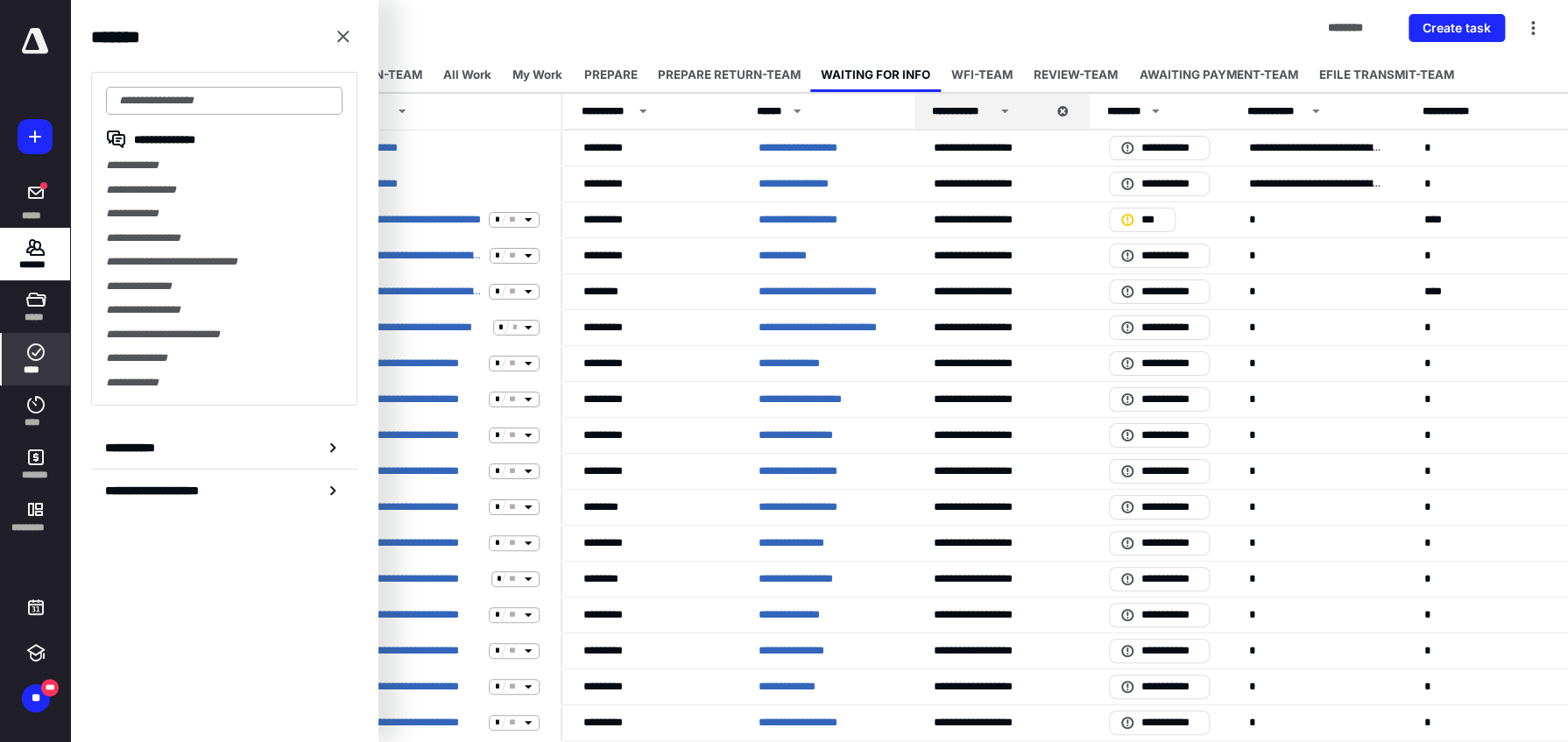 click at bounding box center [224, 101] 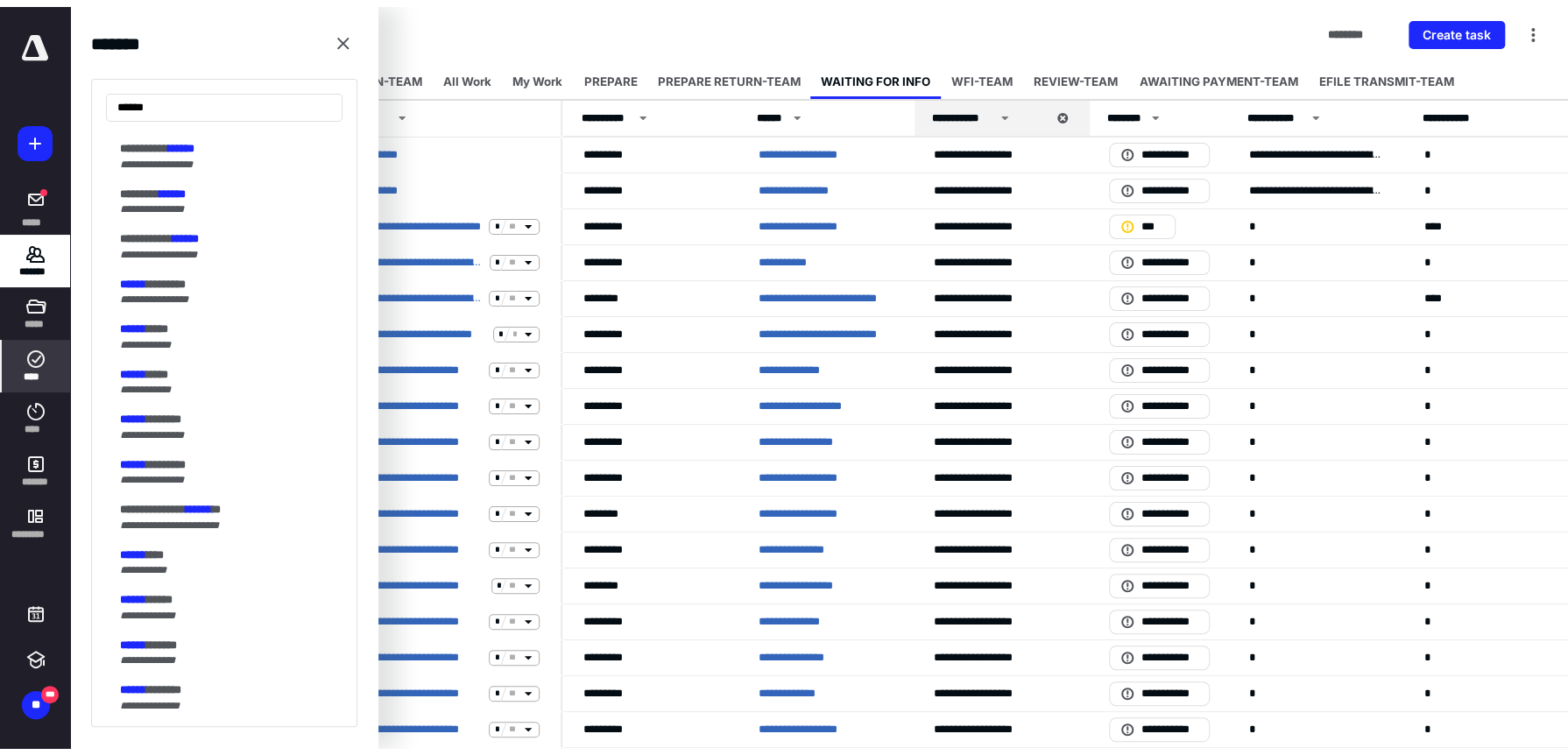 scroll, scrollTop: 1927, scrollLeft: 0, axis: vertical 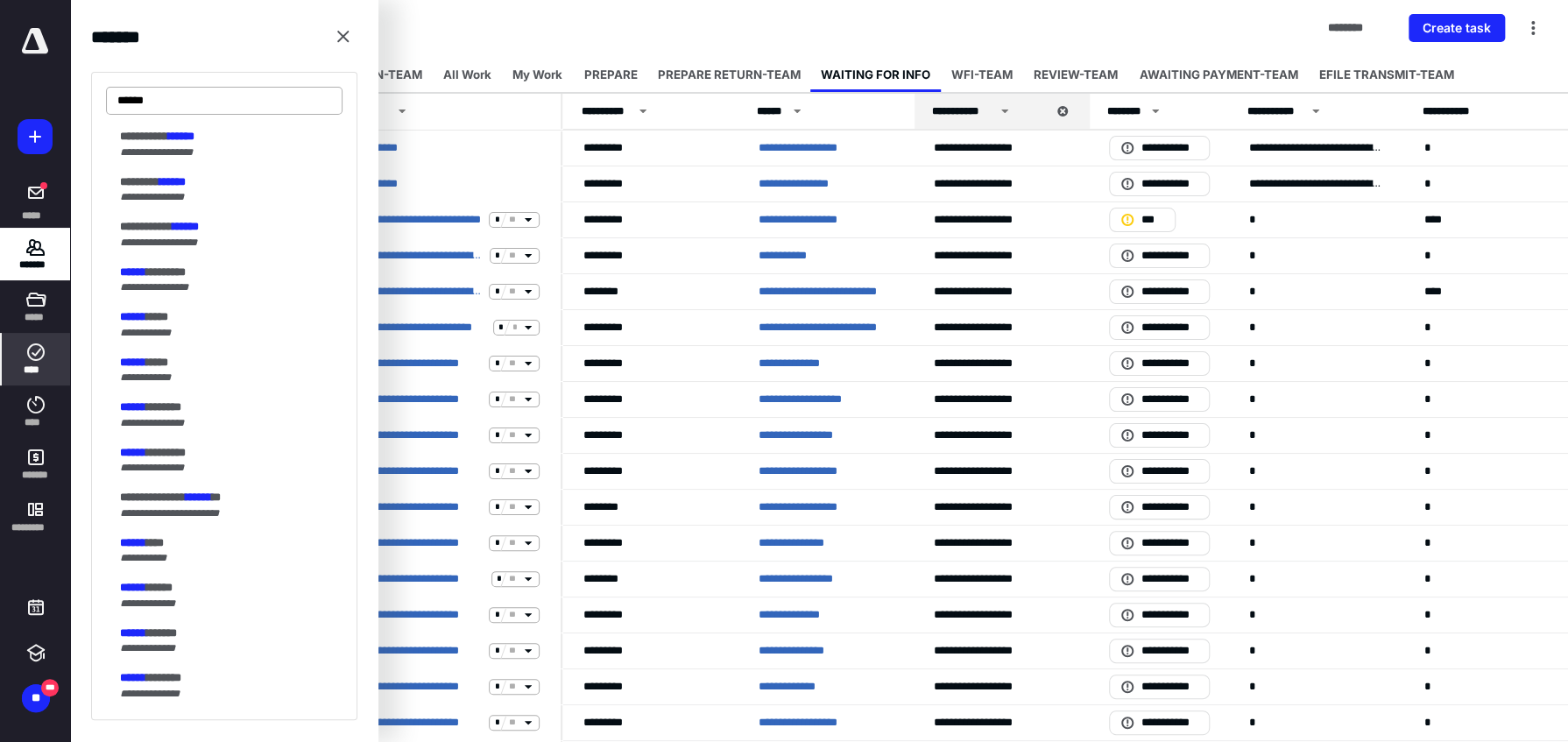 drag, startPoint x: 194, startPoint y: 99, endPoint x: 107, endPoint y: 99, distance: 87 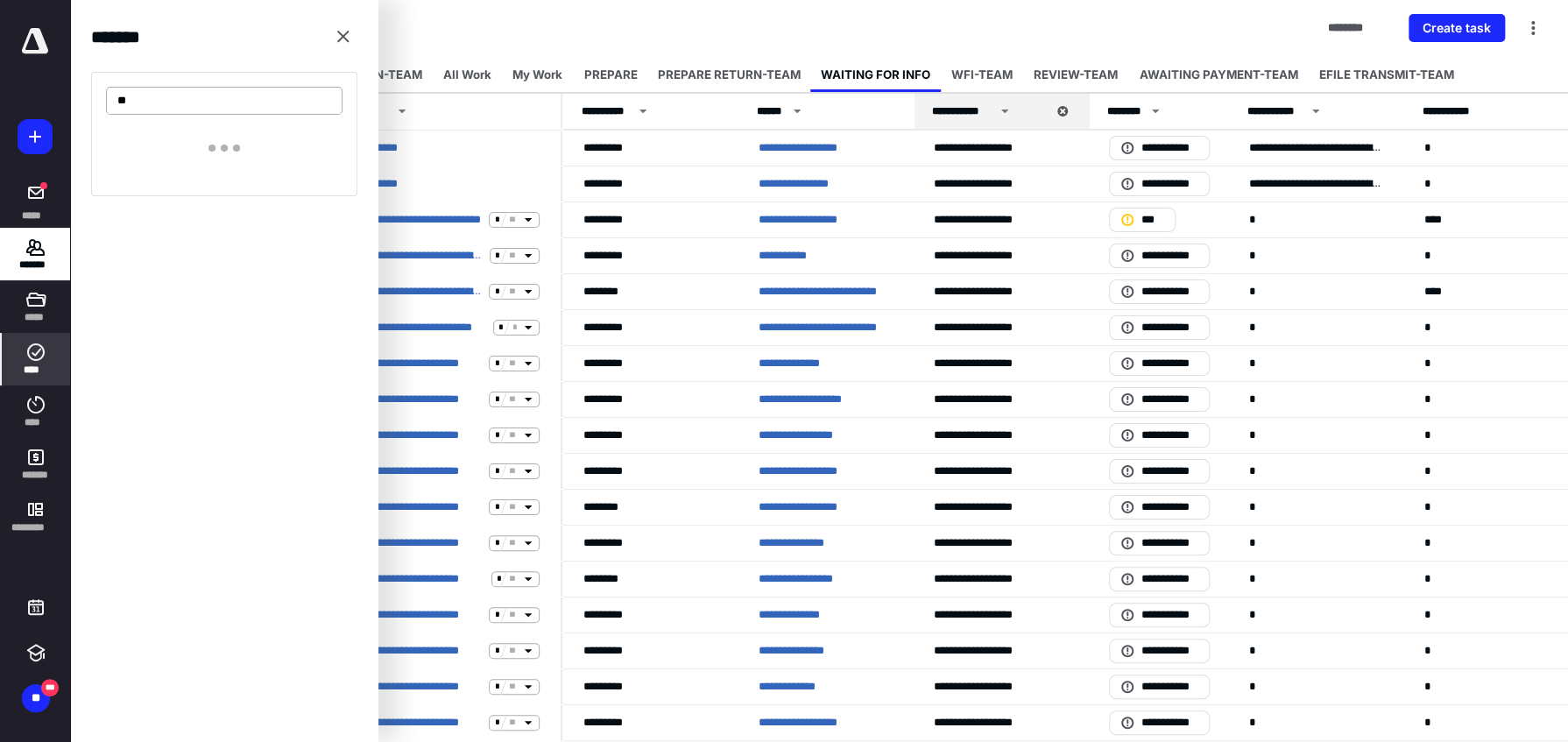 type on "*" 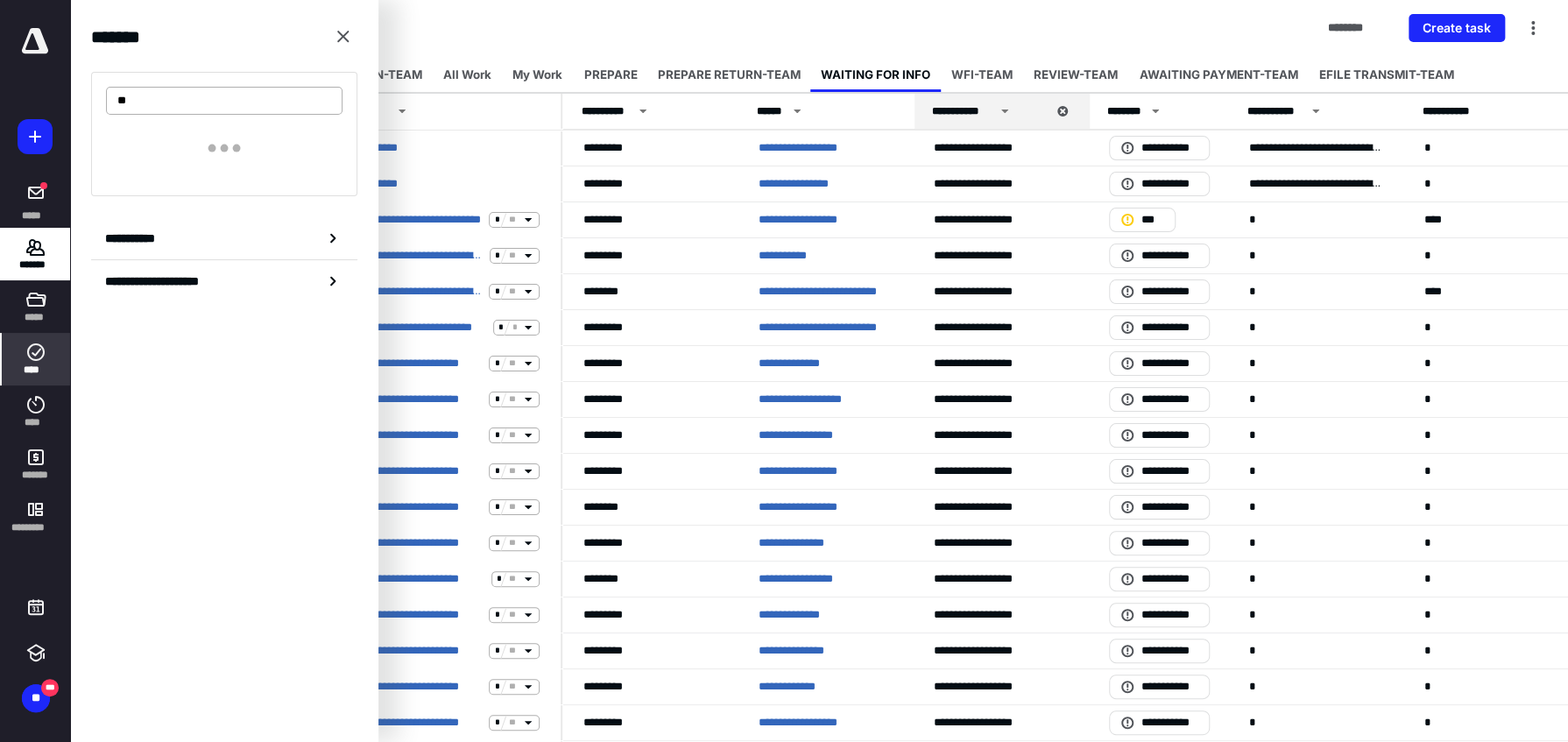 type on "*" 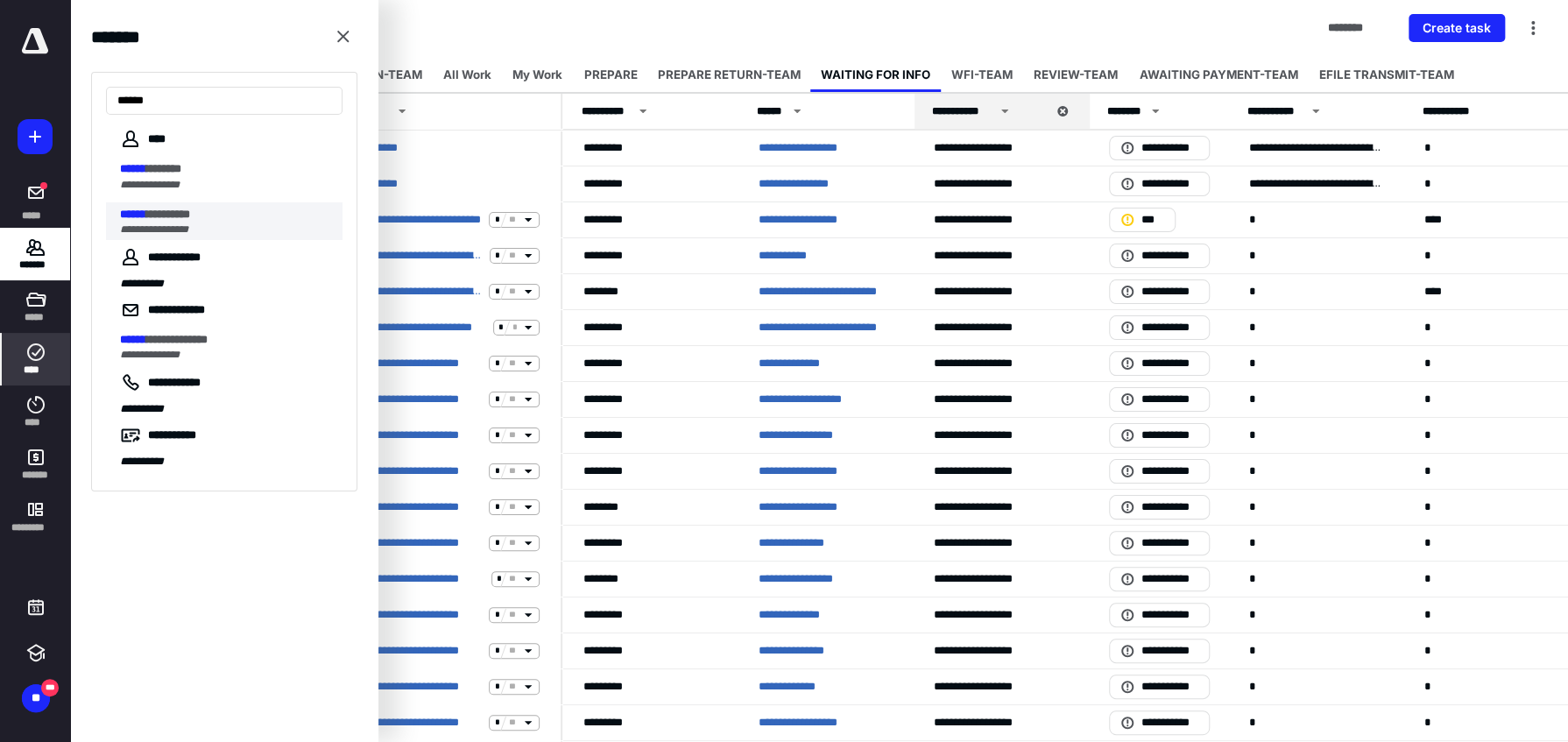 type on "******" 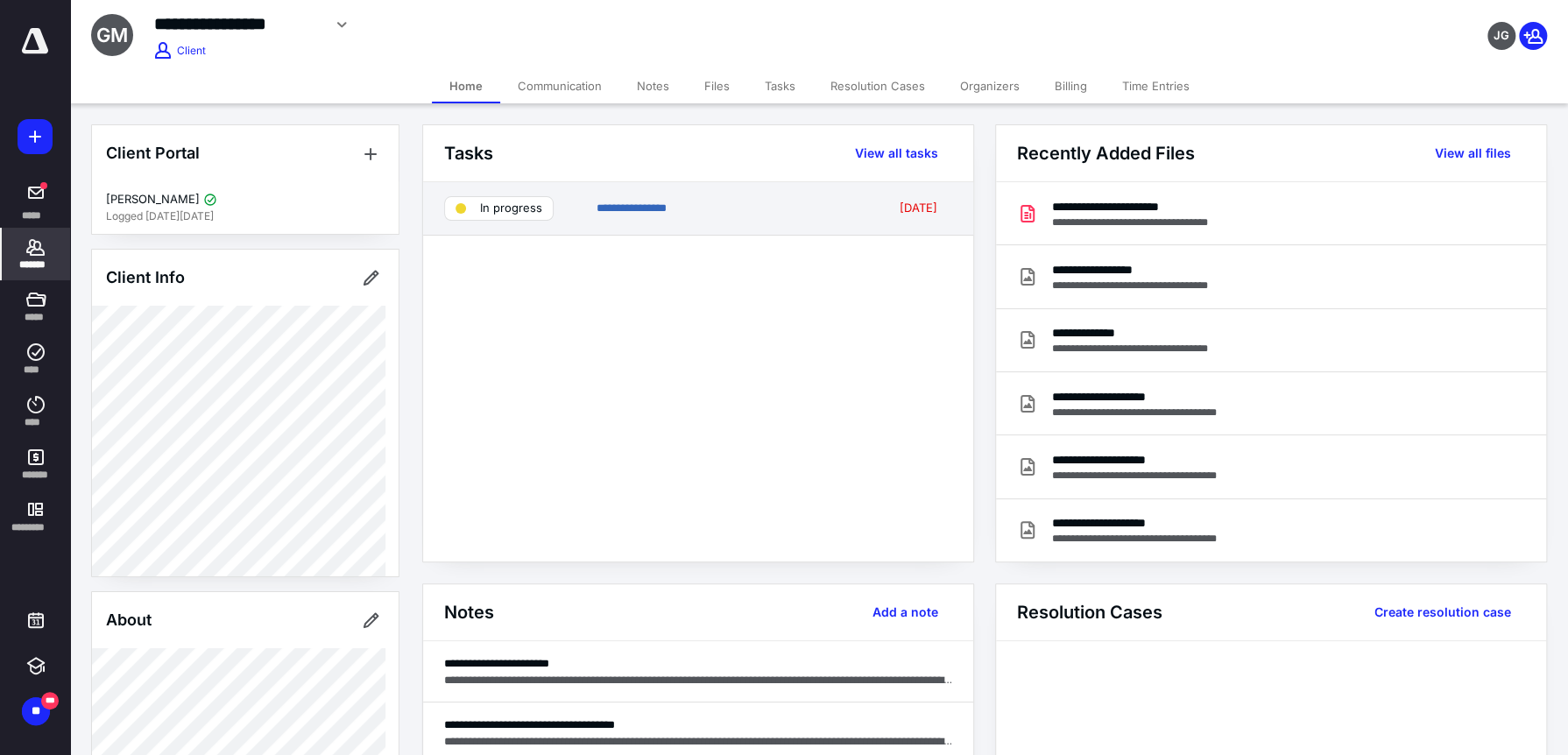 click on "**********" at bounding box center [698, 208] 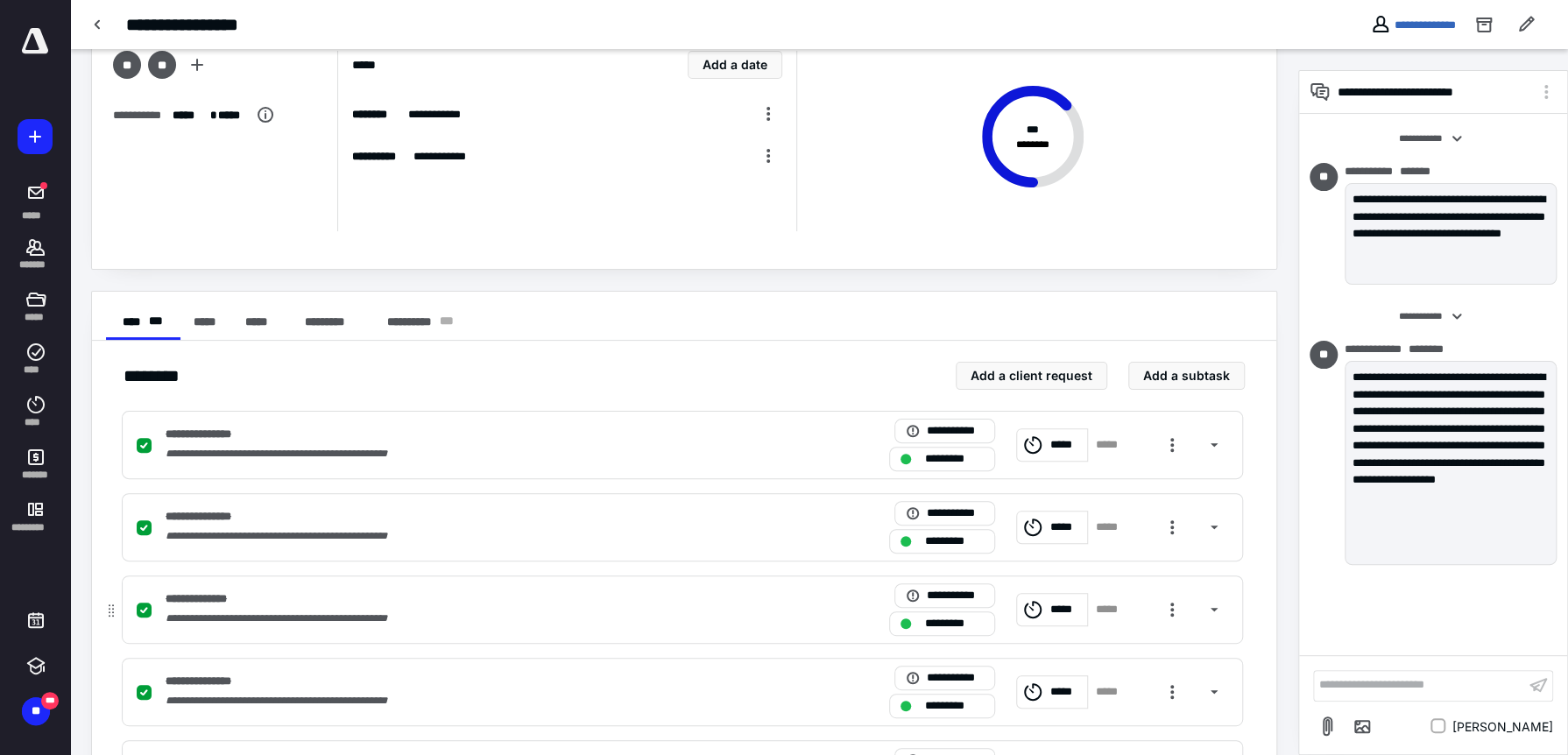 scroll, scrollTop: 88, scrollLeft: 0, axis: vertical 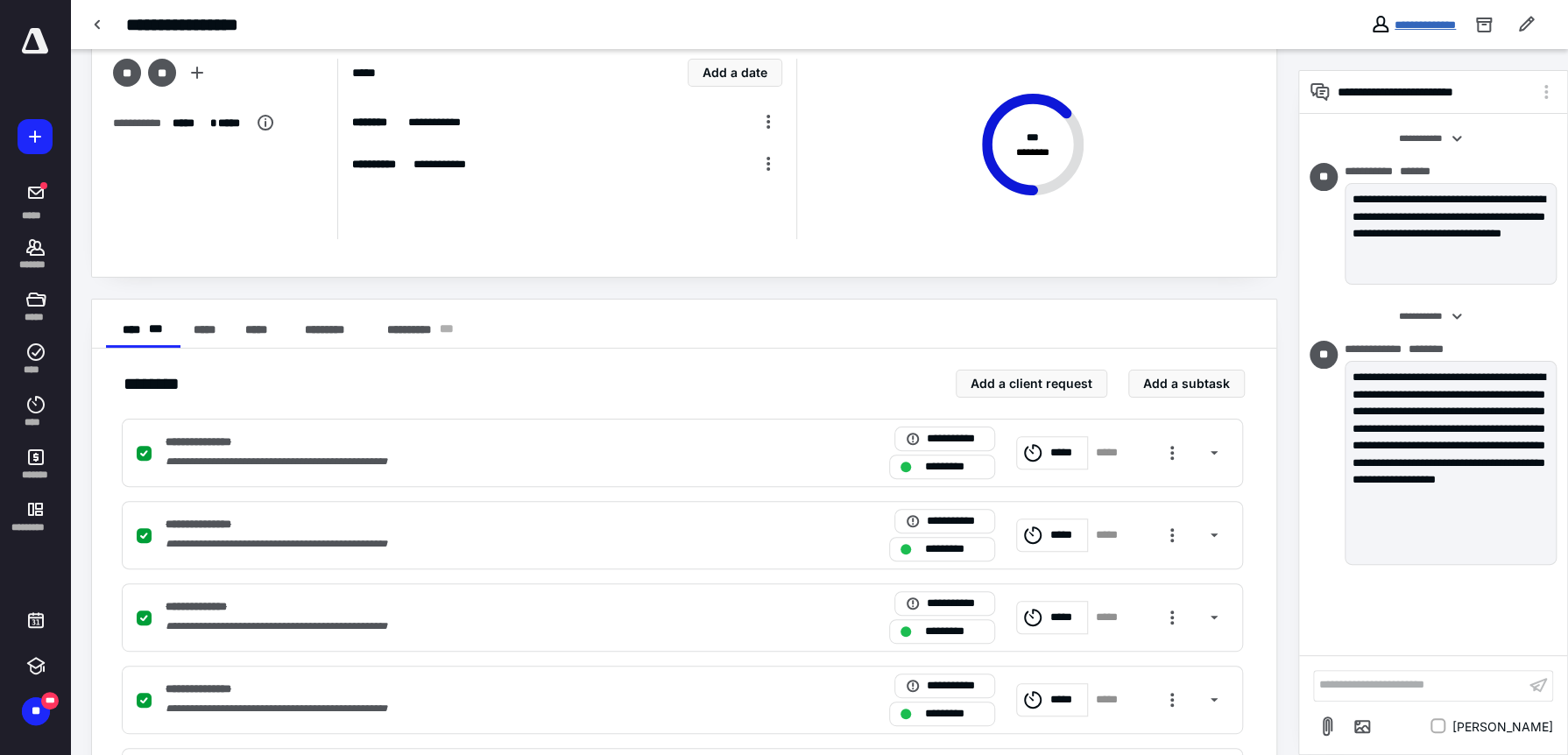 click on "**********" at bounding box center [1425, 25] 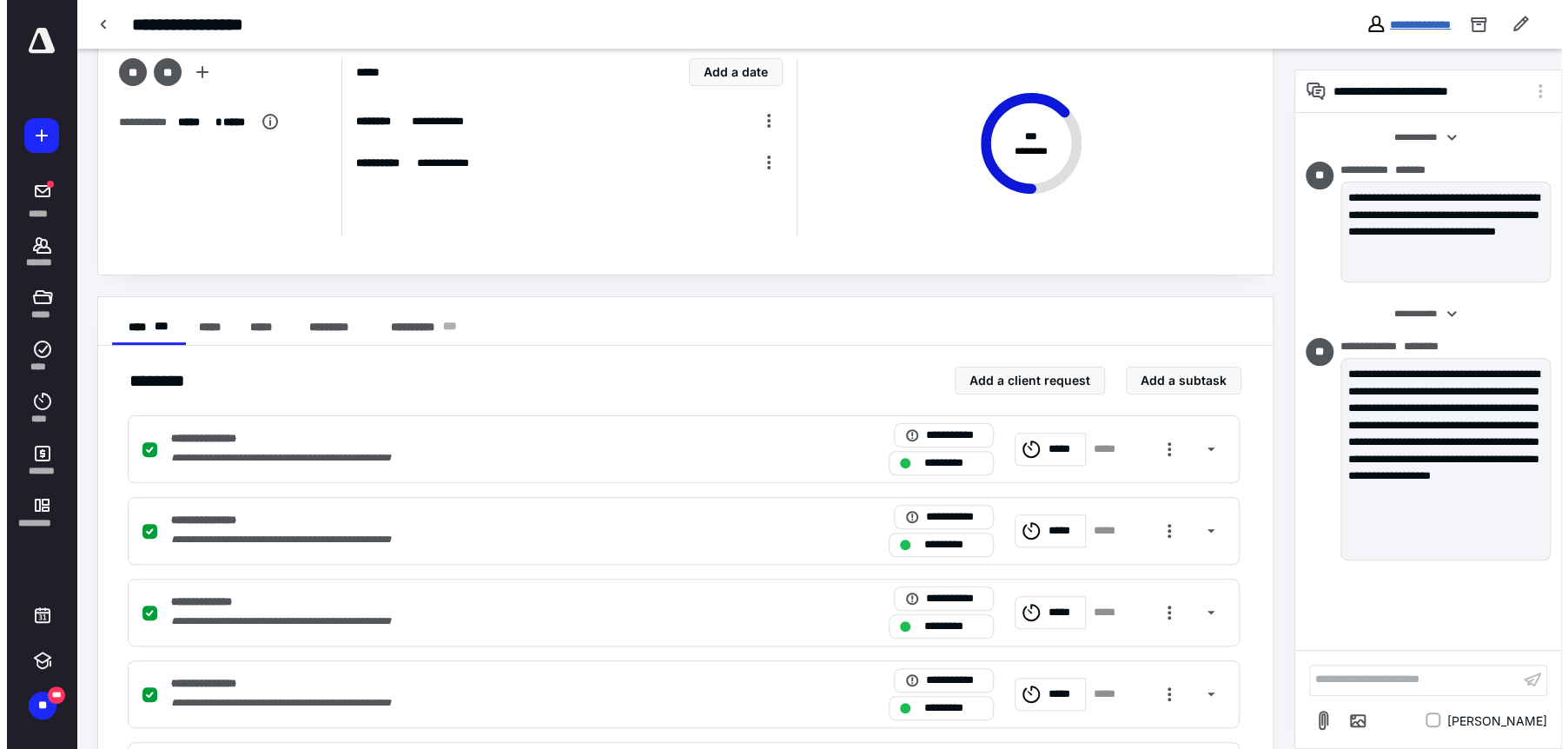 scroll, scrollTop: 0, scrollLeft: 0, axis: both 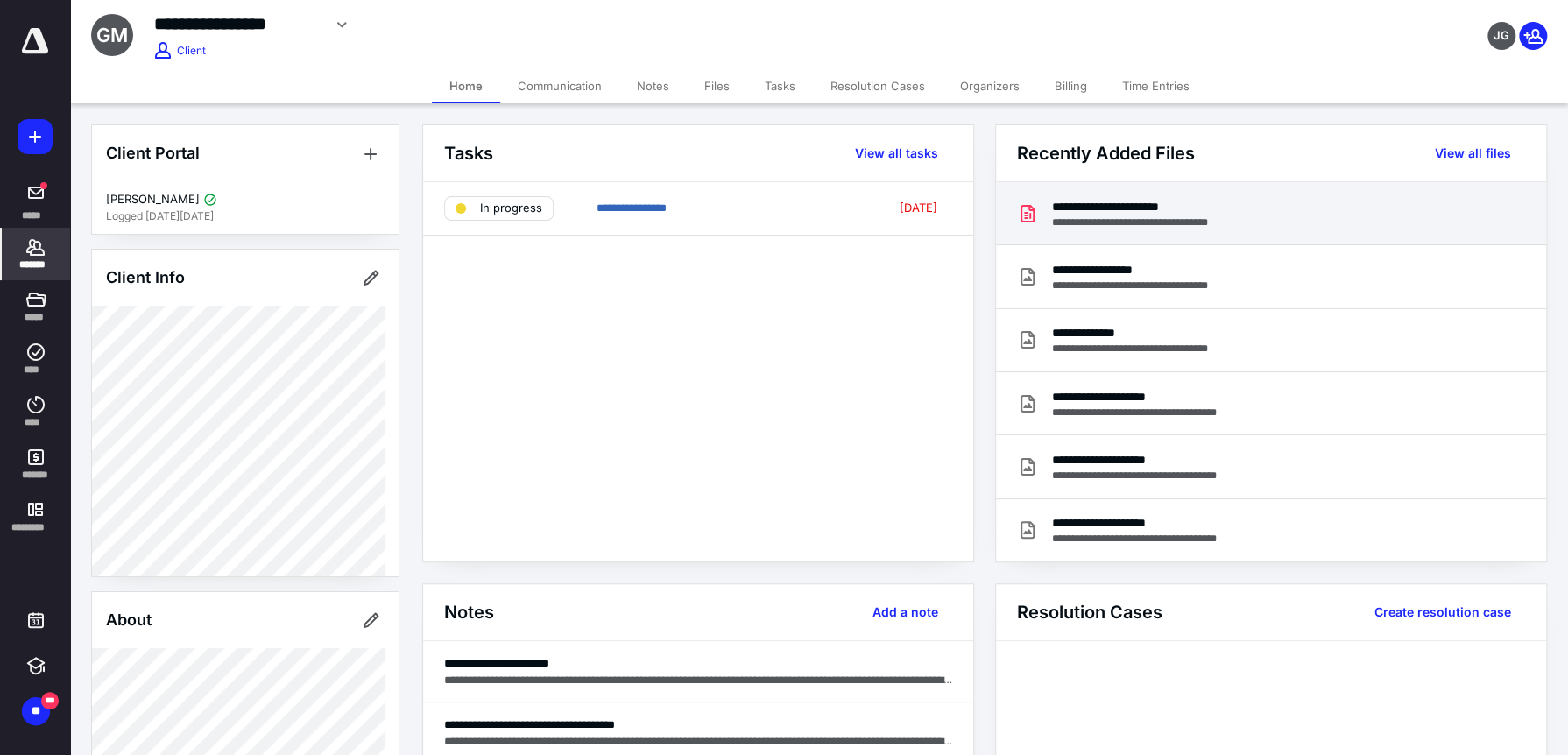 click on "**********" at bounding box center [1145, 207] 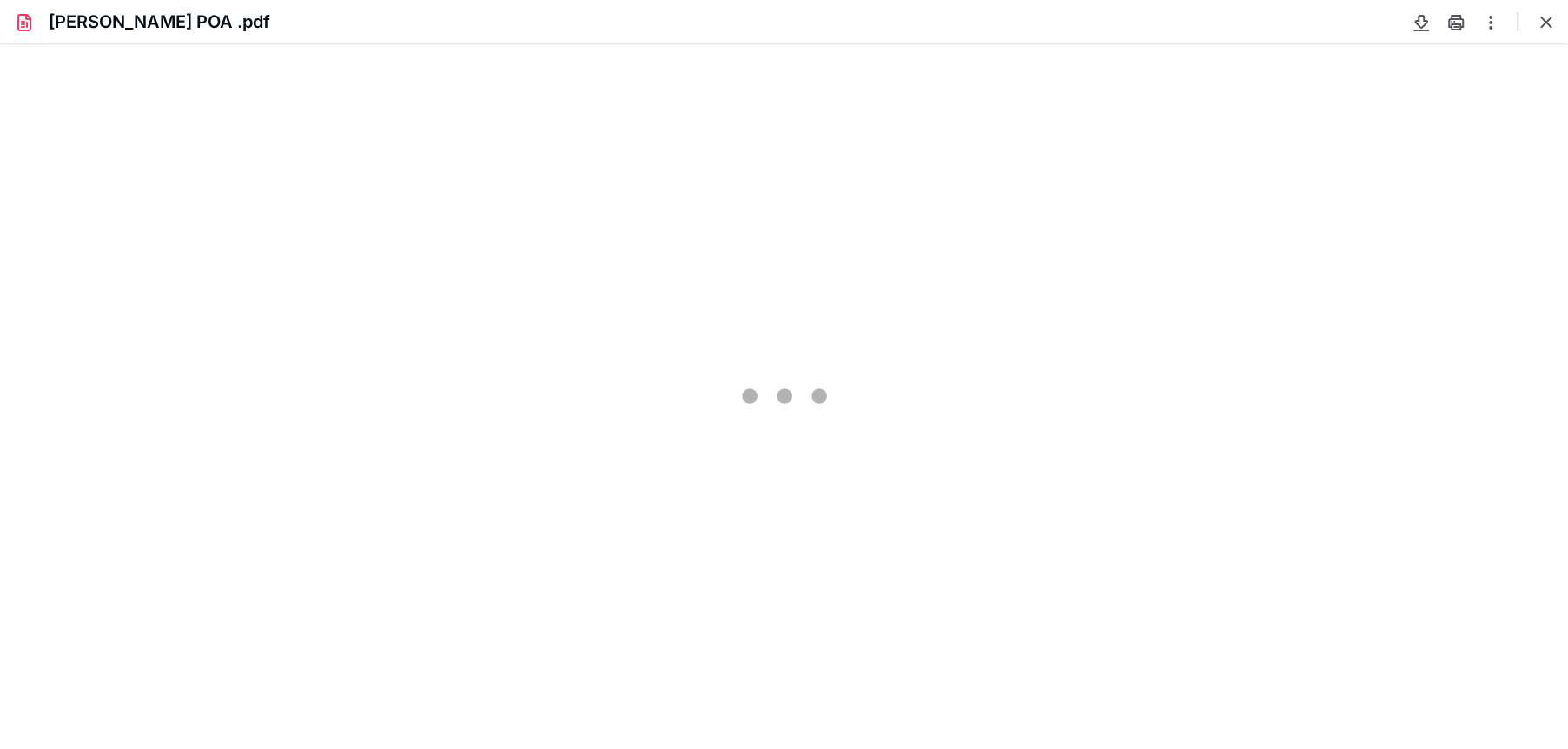 scroll, scrollTop: 0, scrollLeft: 0, axis: both 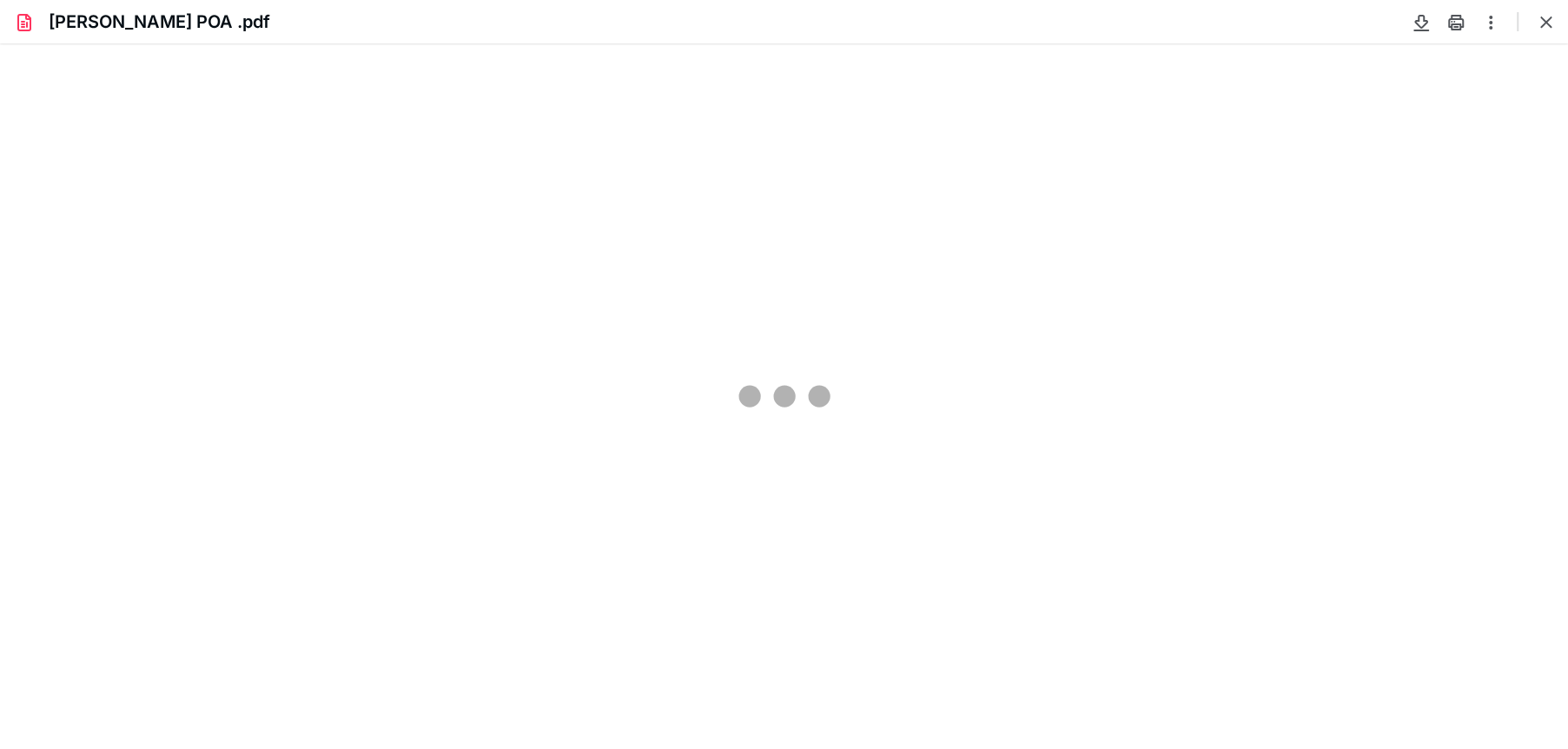 type on "291" 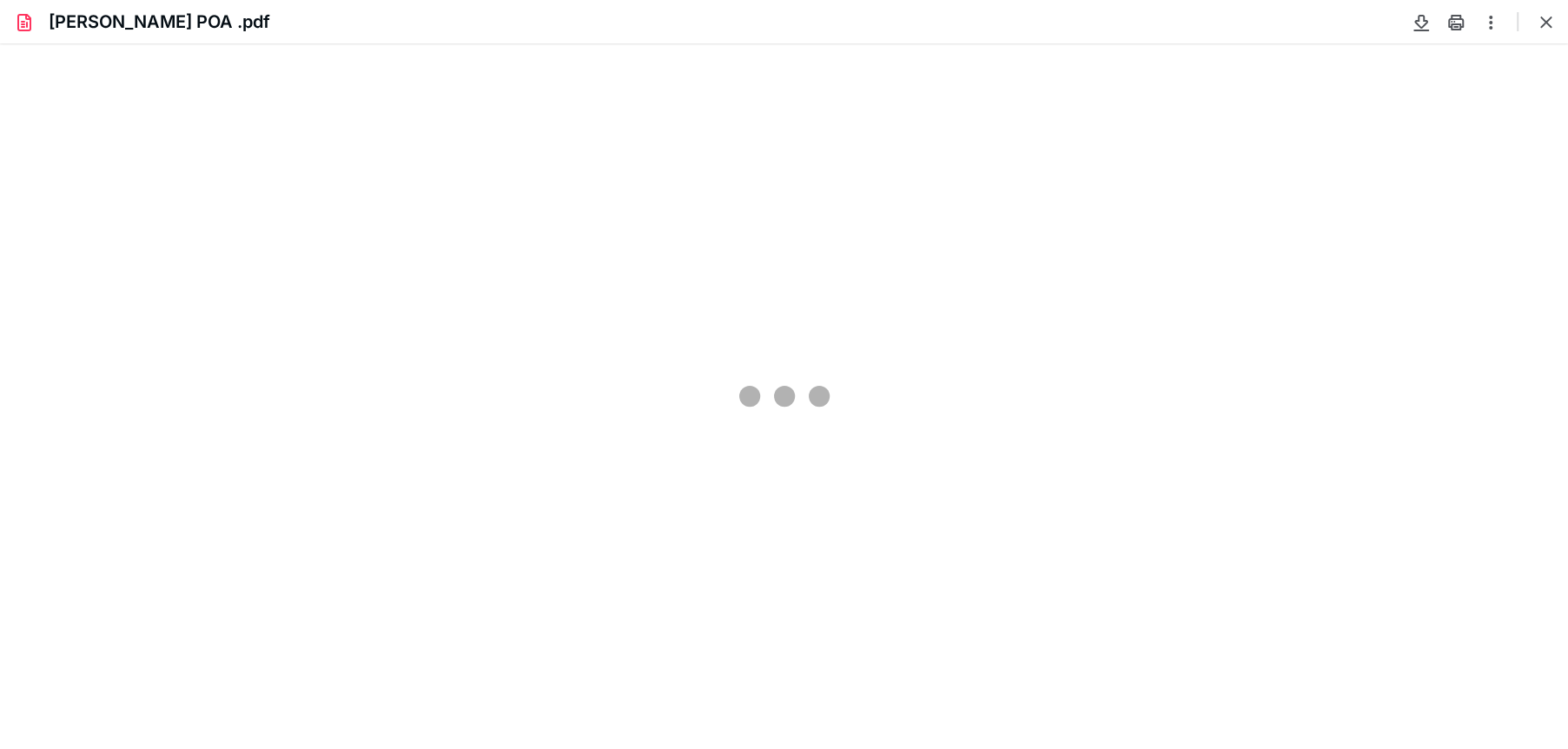 scroll, scrollTop: 42, scrollLeft: 0, axis: vertical 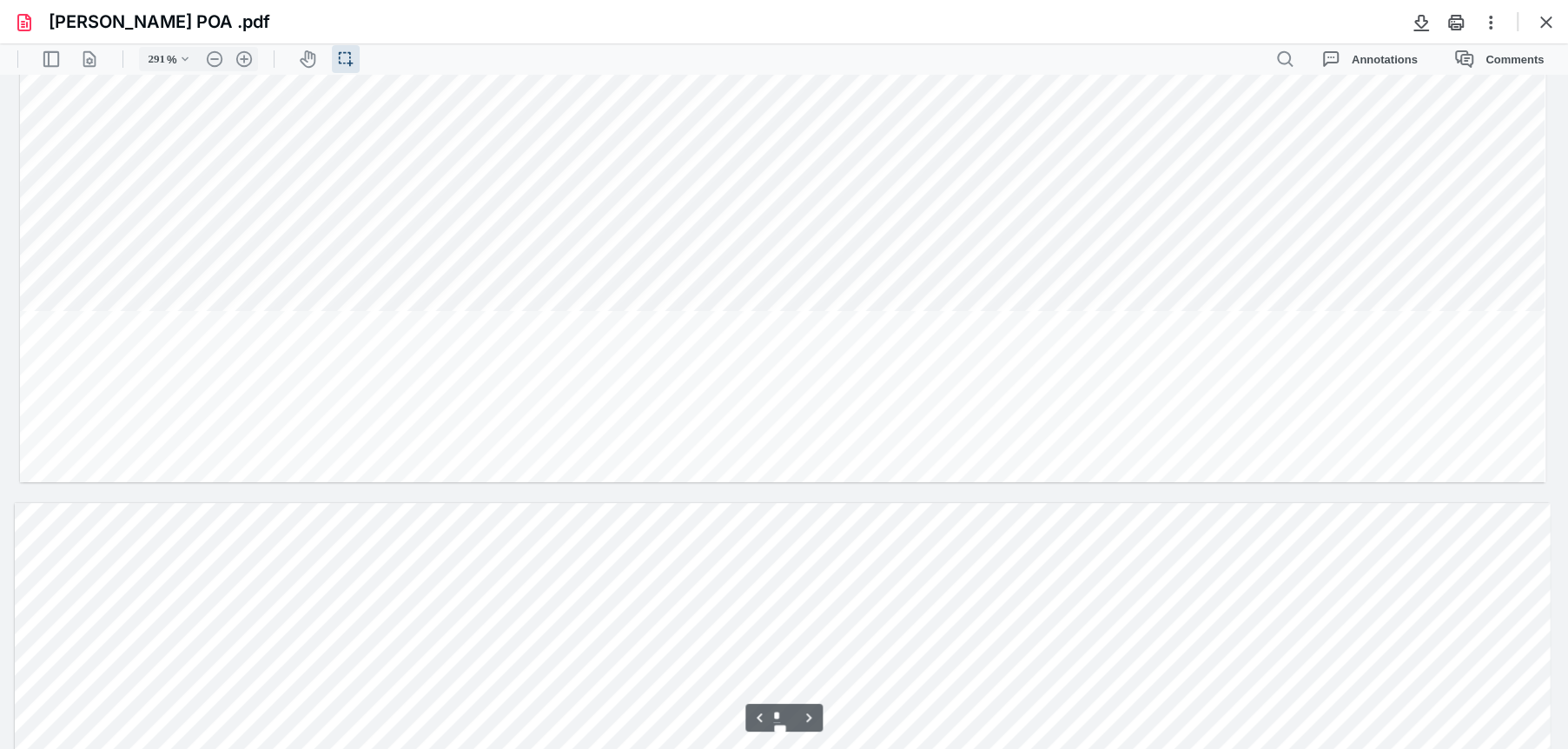 type on "*" 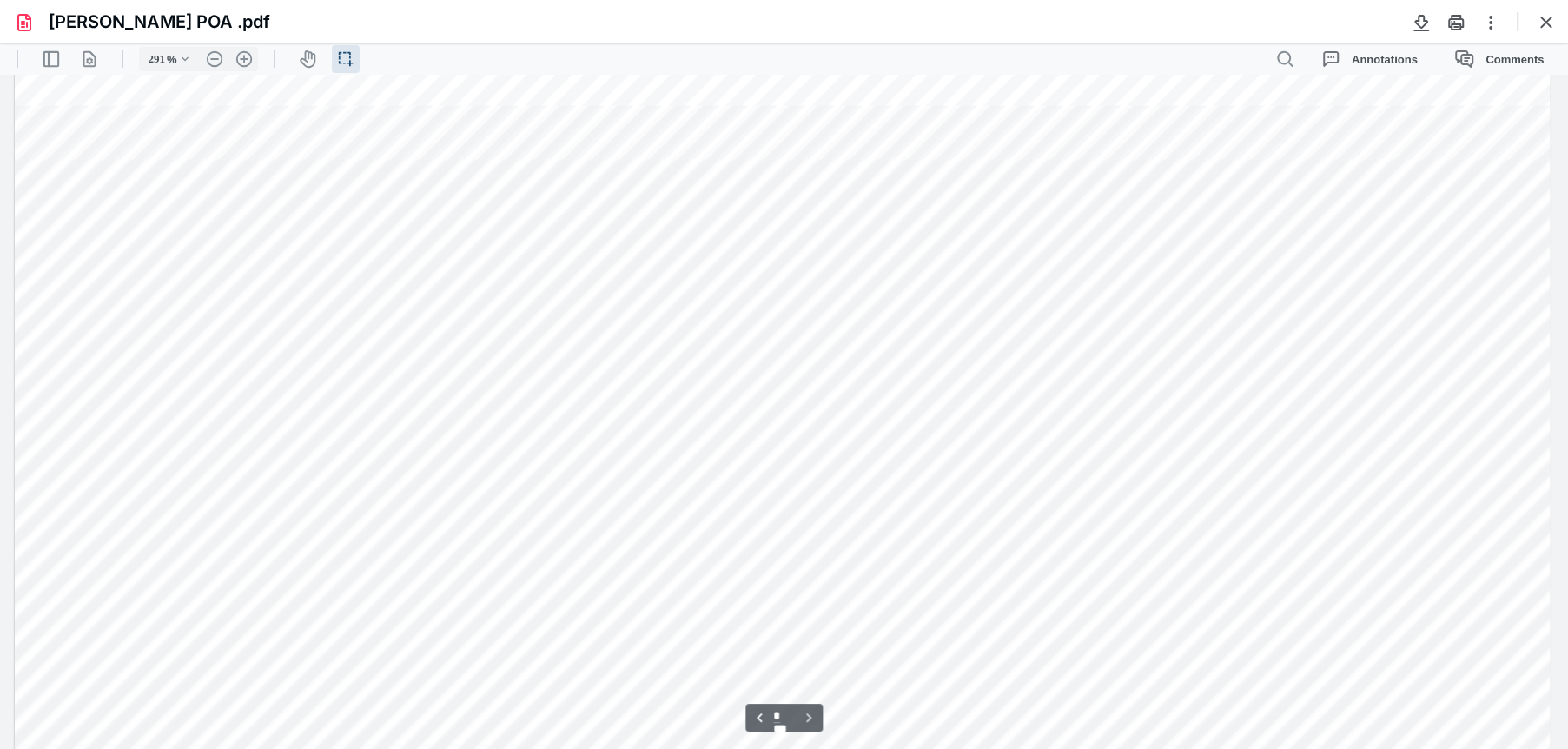 scroll, scrollTop: 7360, scrollLeft: 0, axis: vertical 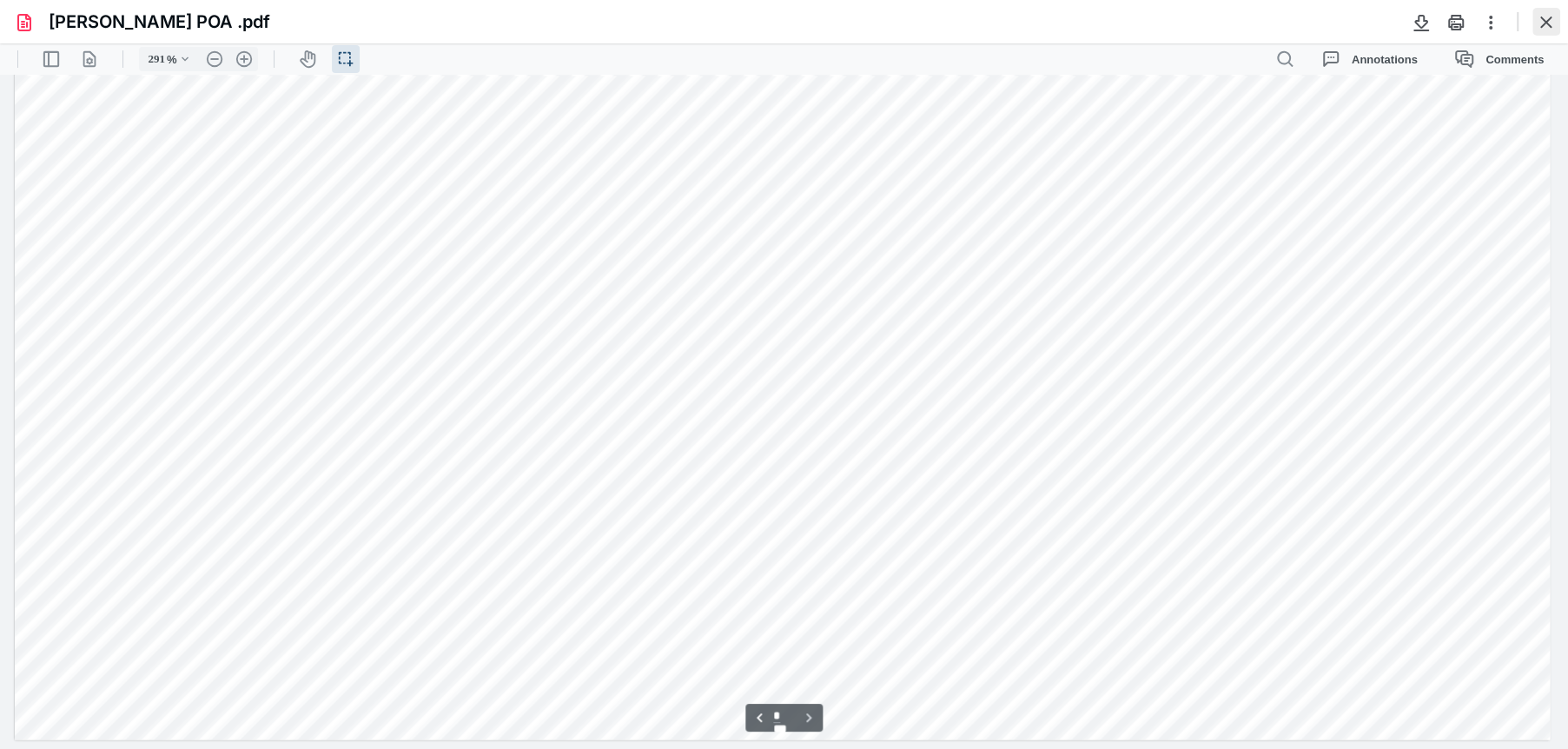click at bounding box center (1546, 22) 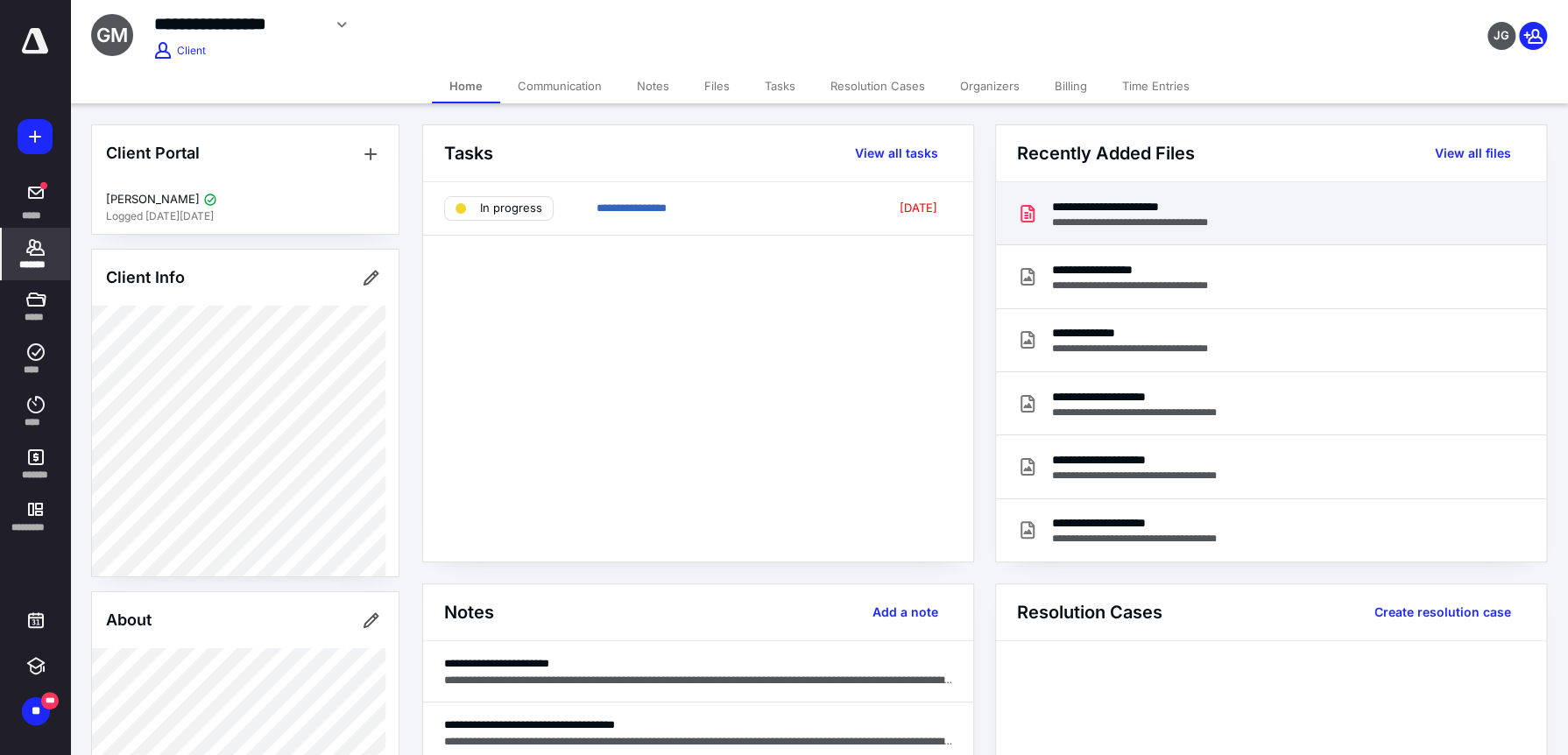 click on "**********" at bounding box center [1145, 207] 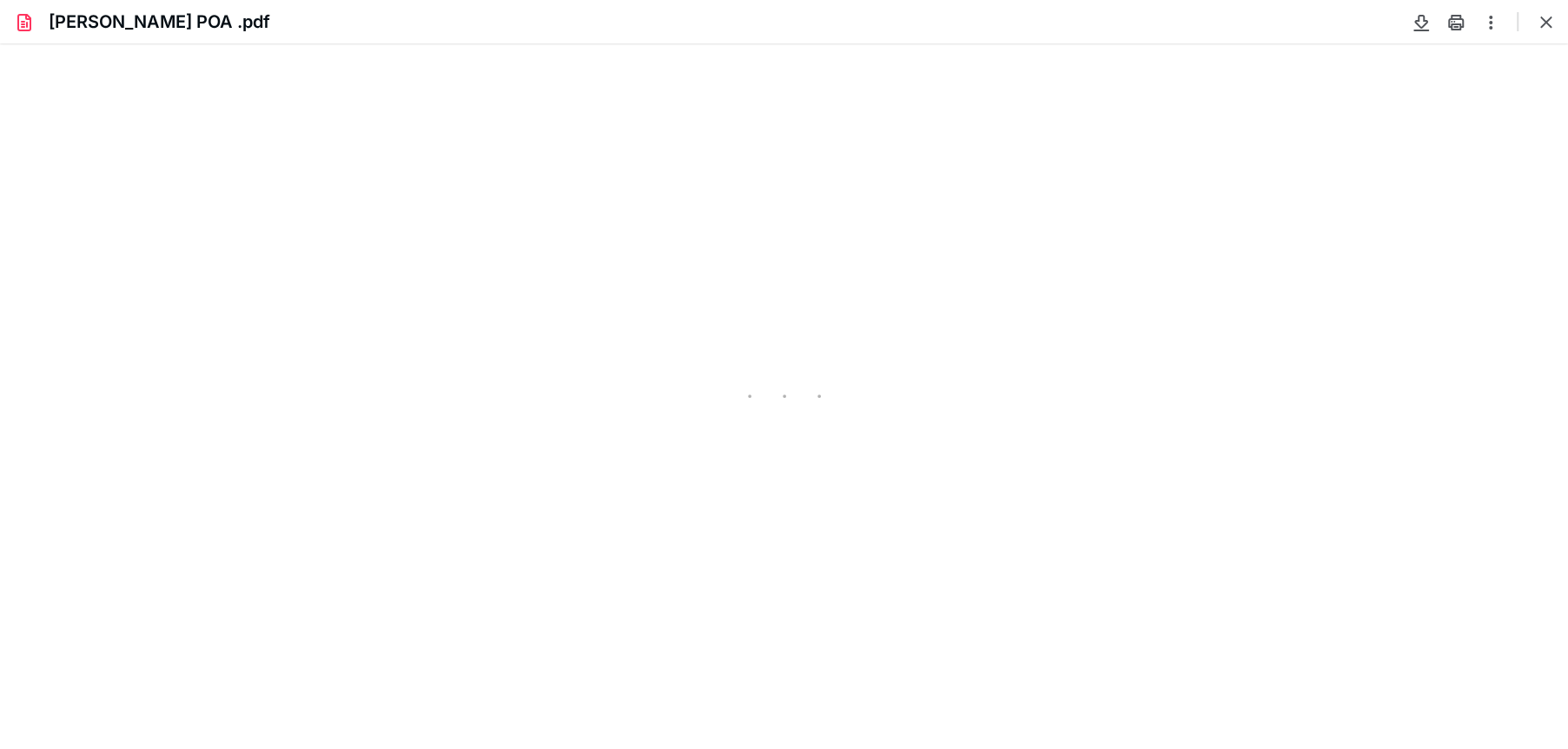 scroll, scrollTop: 0, scrollLeft: 0, axis: both 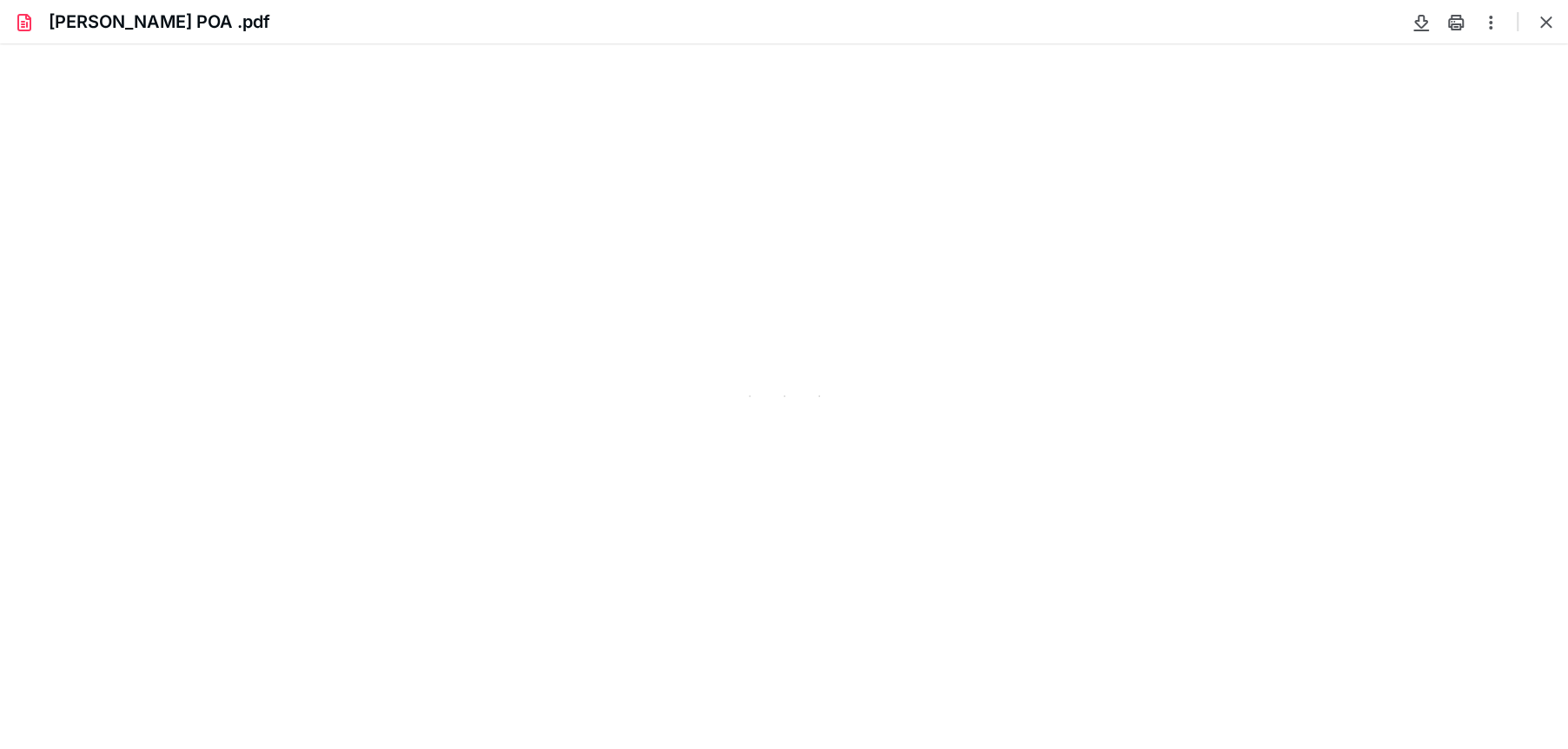 type on "291" 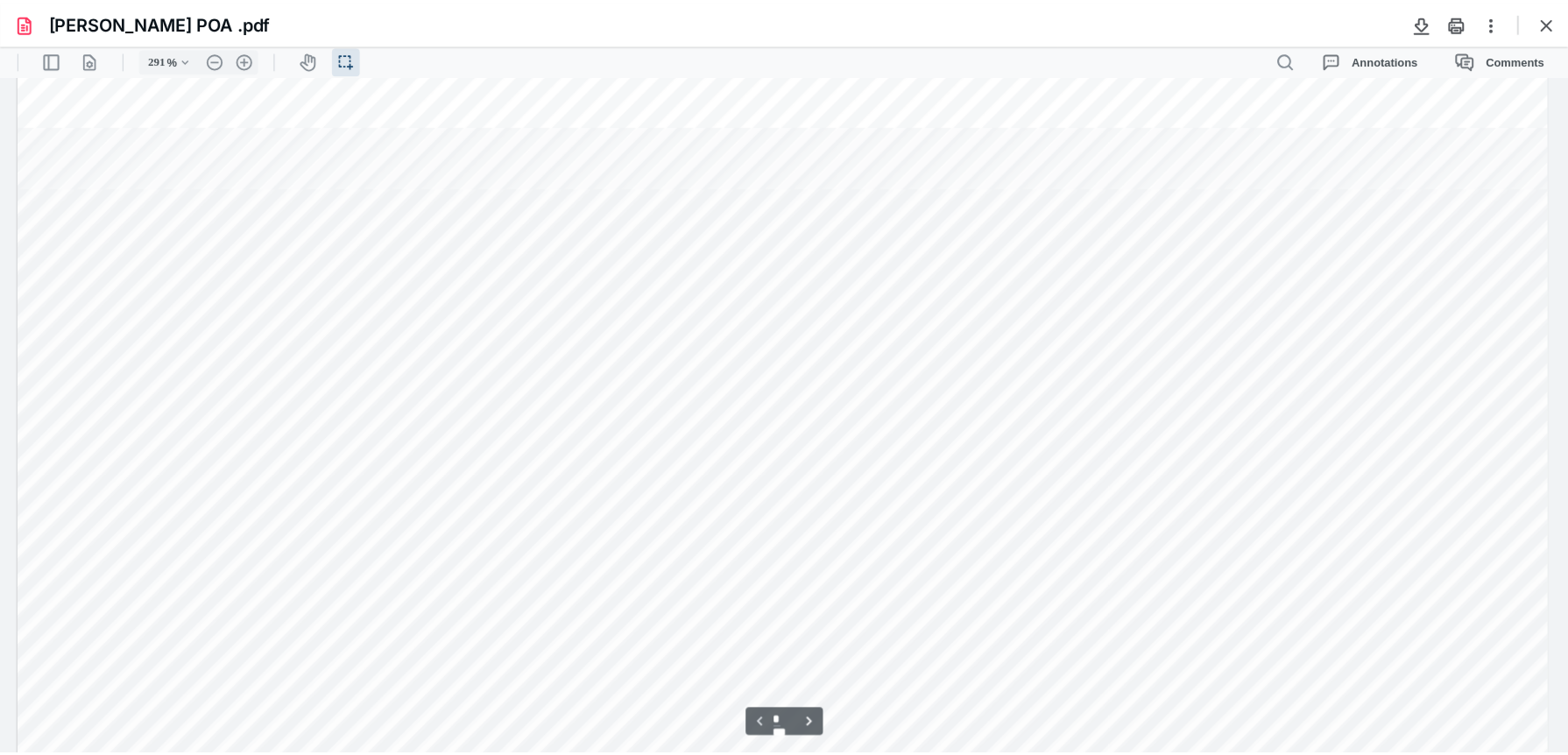 scroll, scrollTop: 480, scrollLeft: 0, axis: vertical 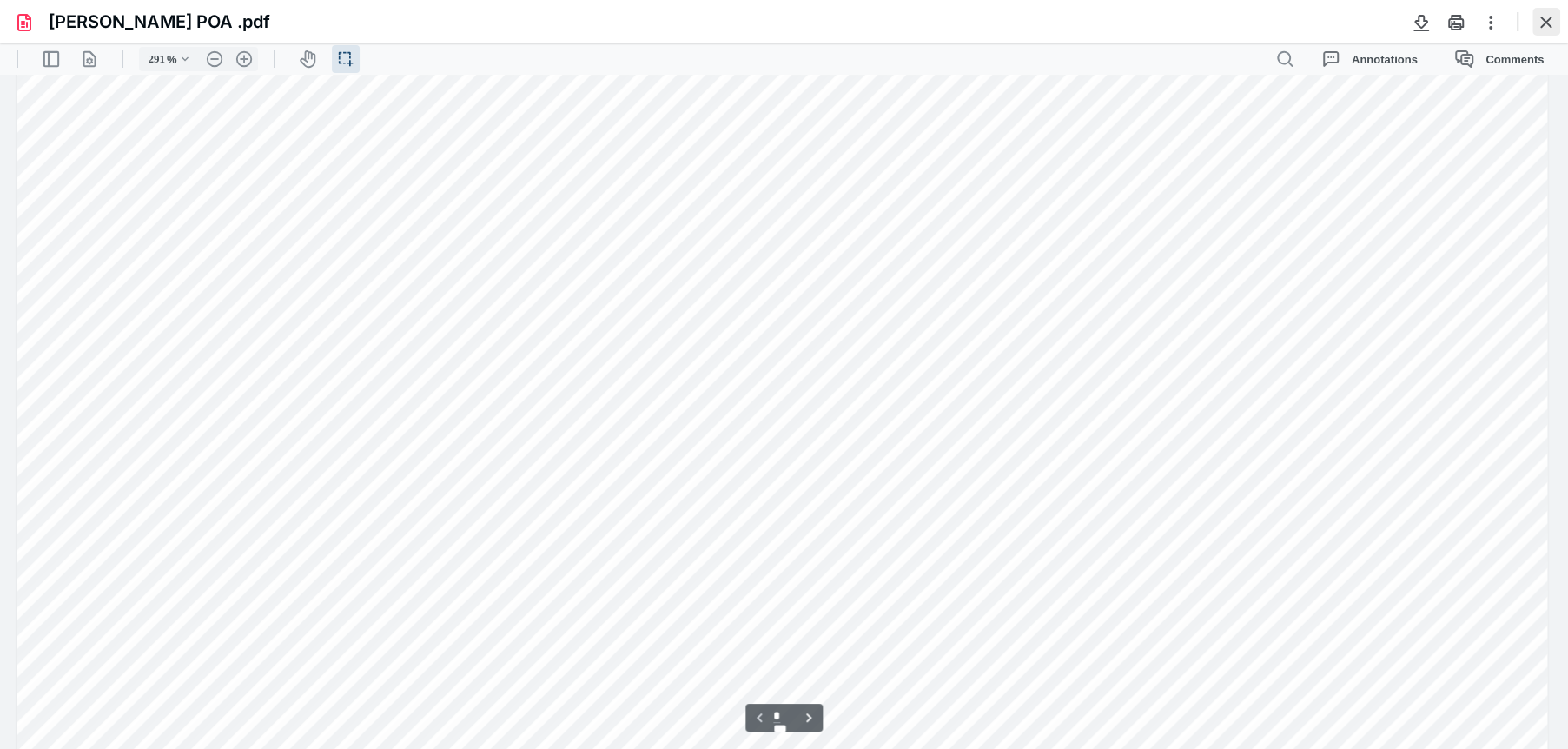 click at bounding box center (1546, 22) 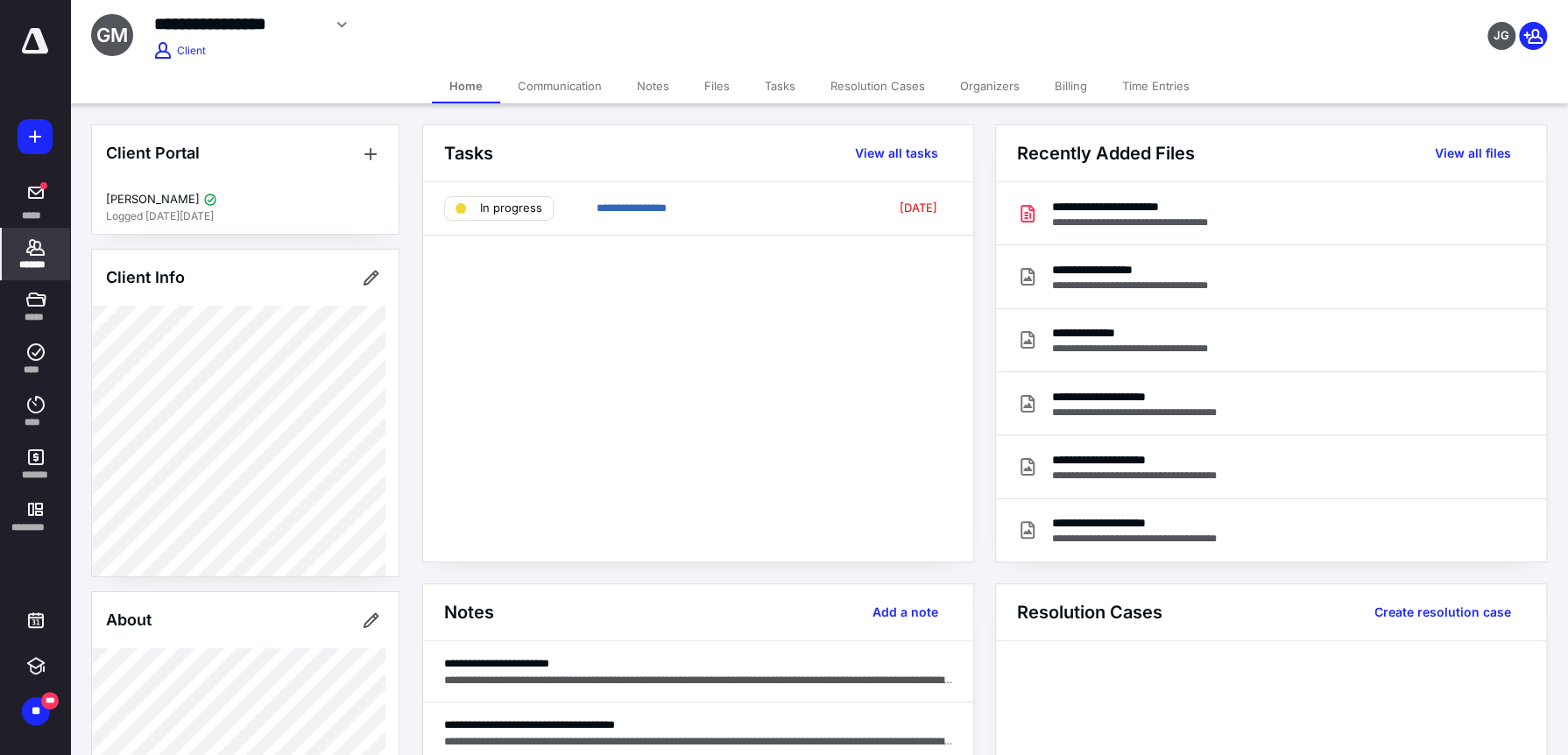 click on "*******" at bounding box center (36, 254) 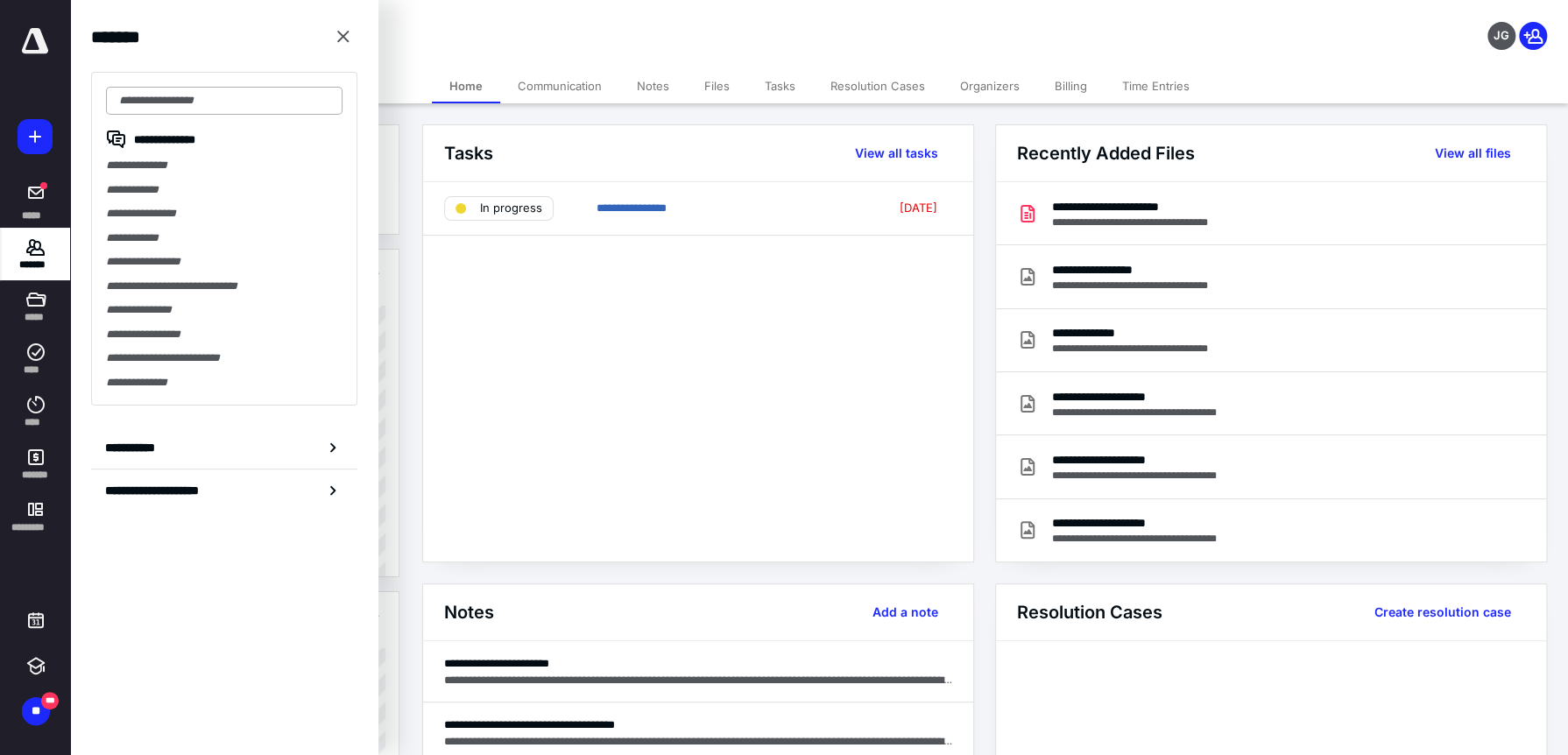 click at bounding box center (224, 101) 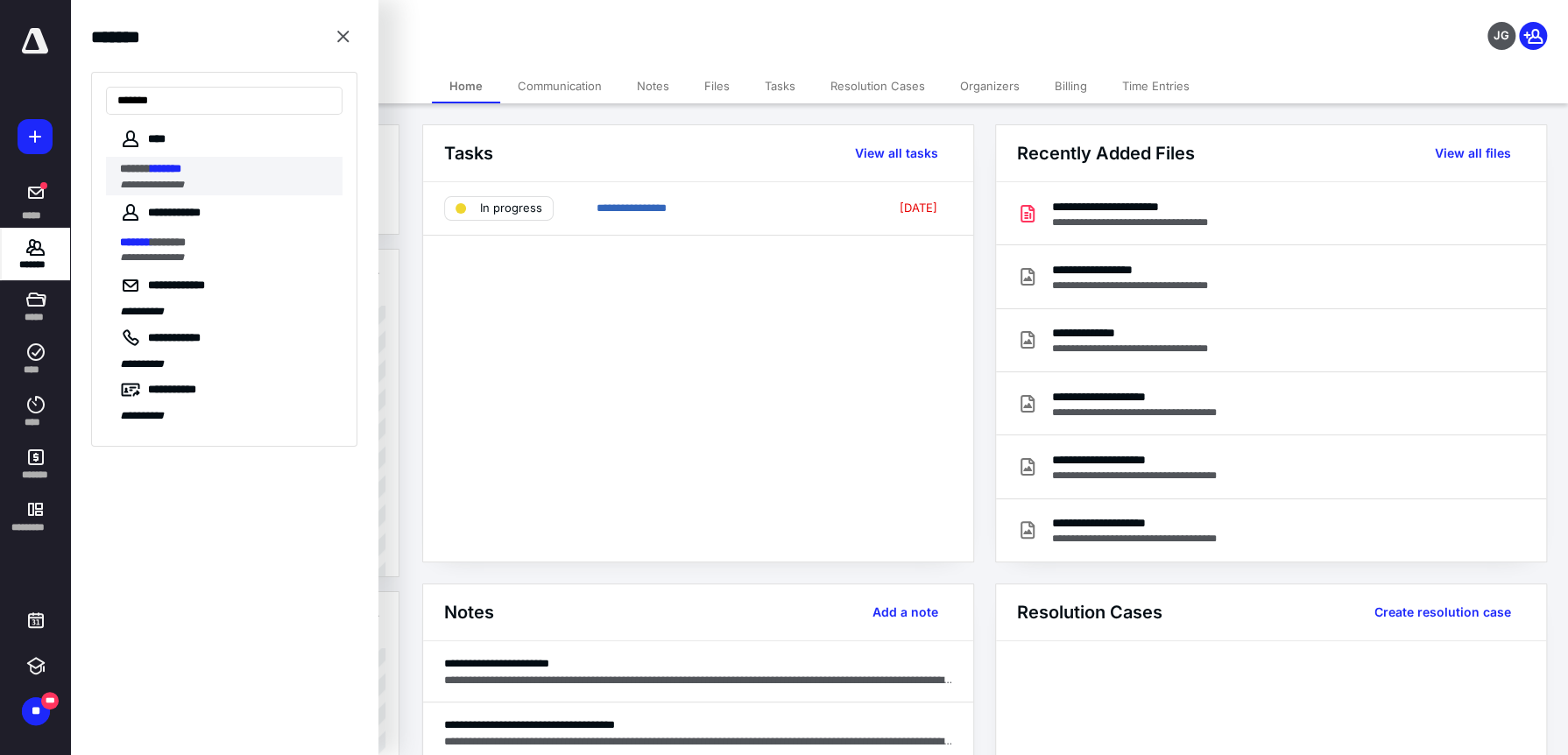 type on "*******" 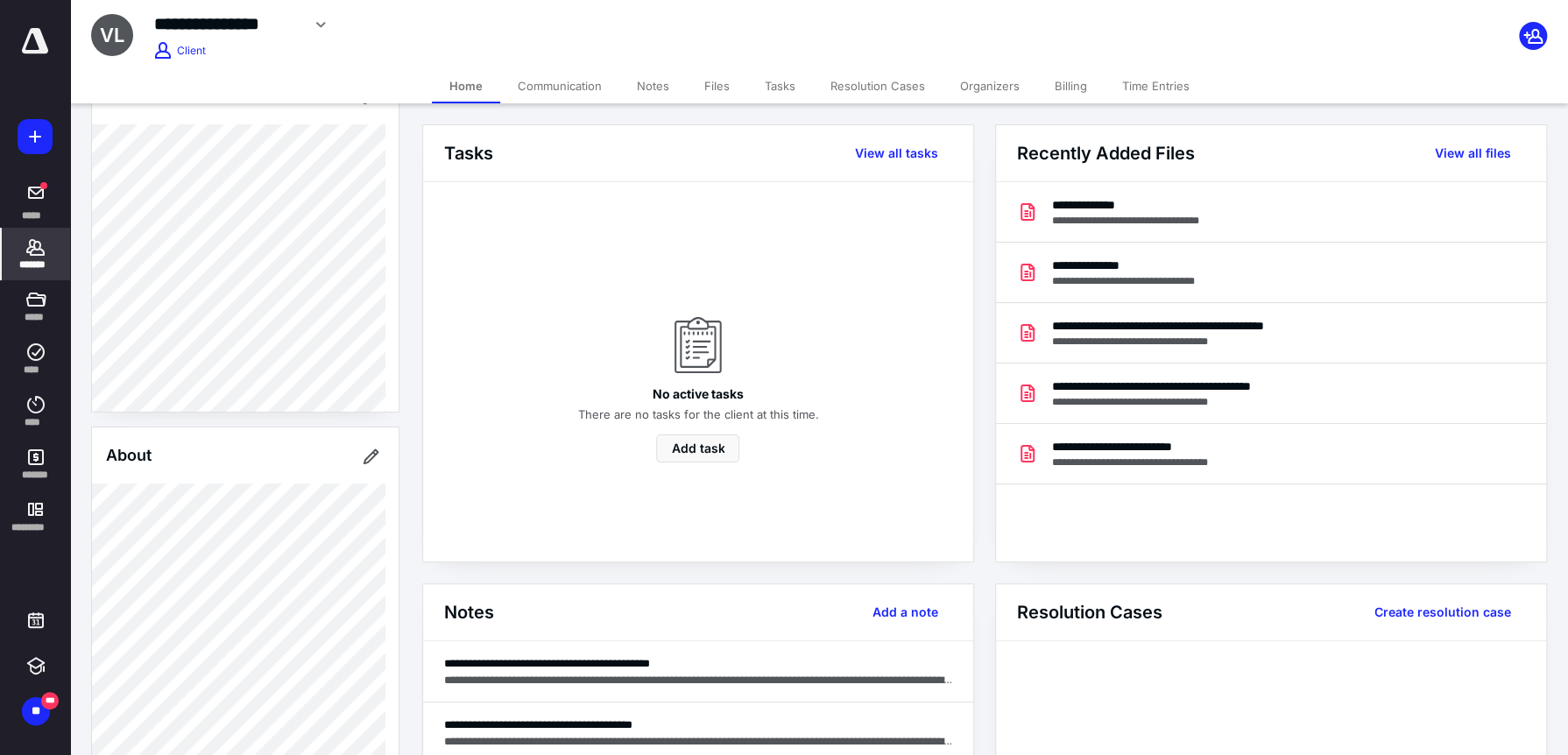 scroll, scrollTop: 0, scrollLeft: 0, axis: both 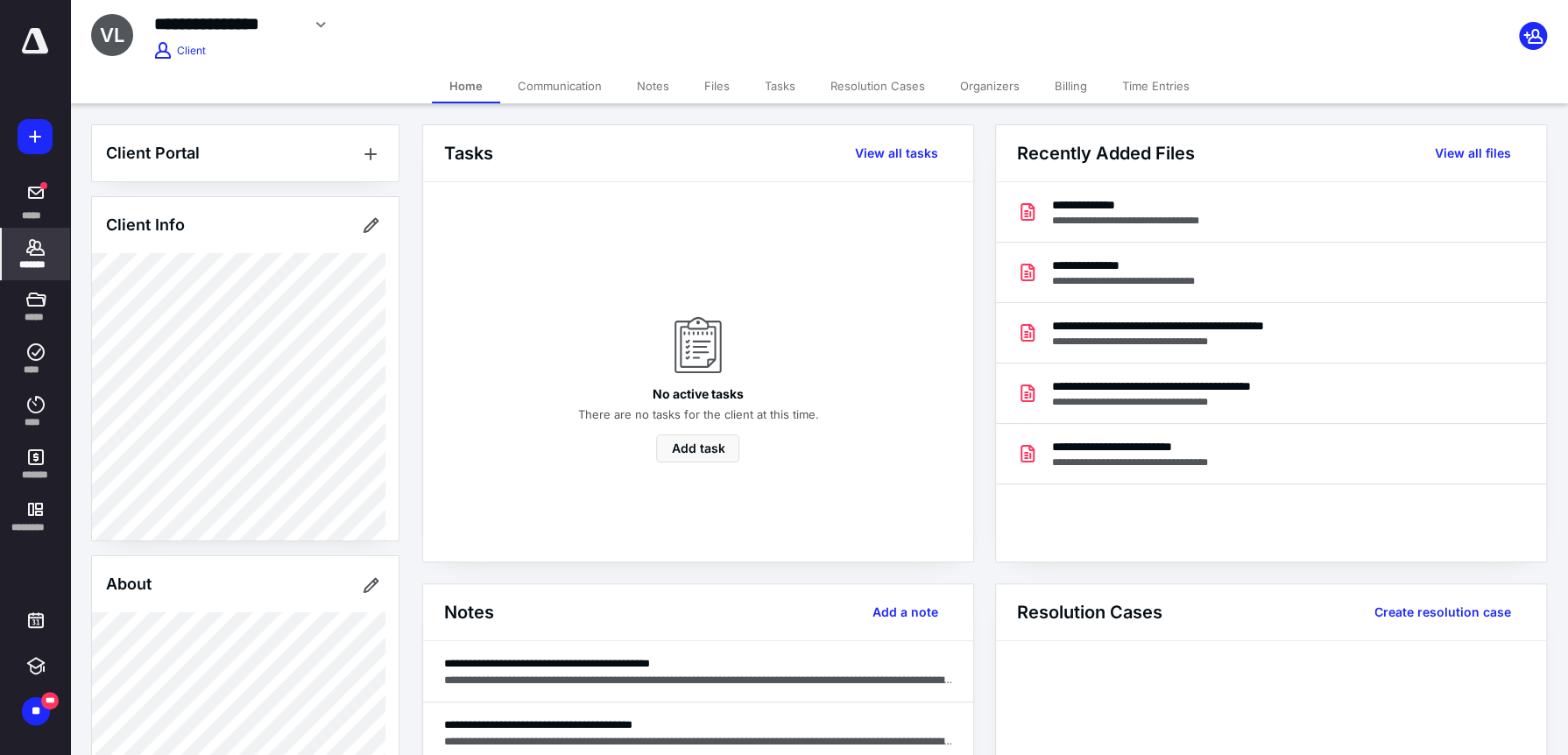 click 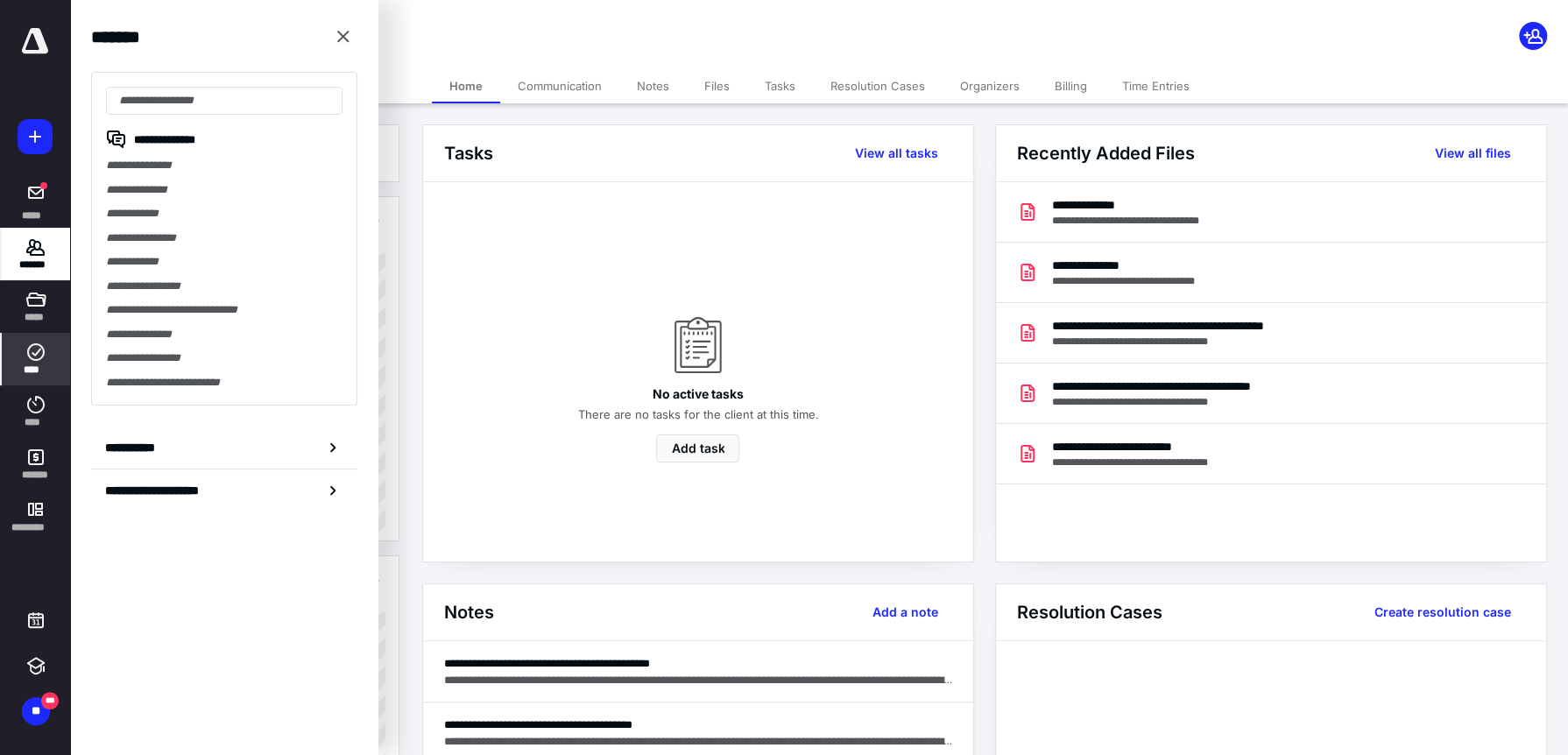 click 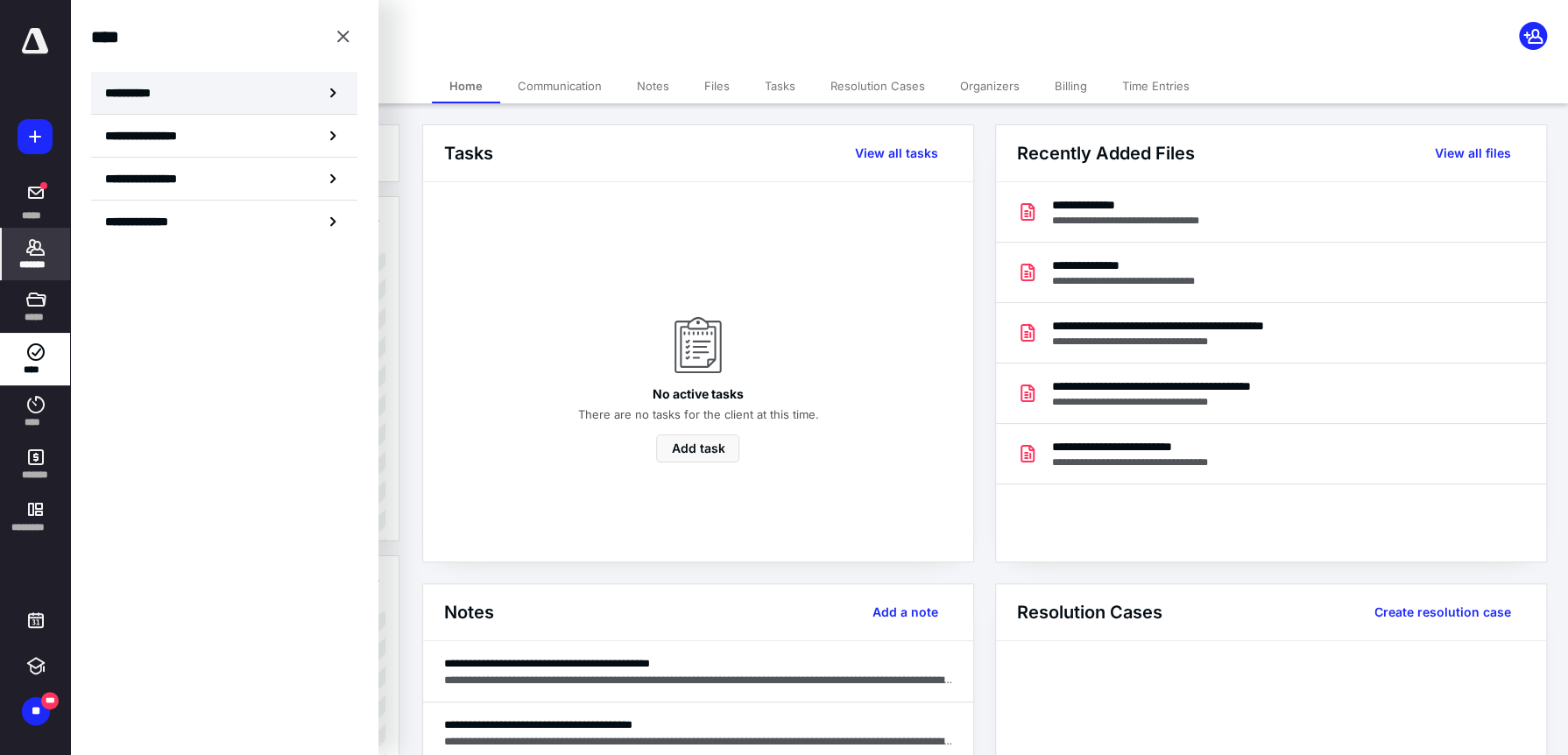 click on "**********" at bounding box center [134, 93] 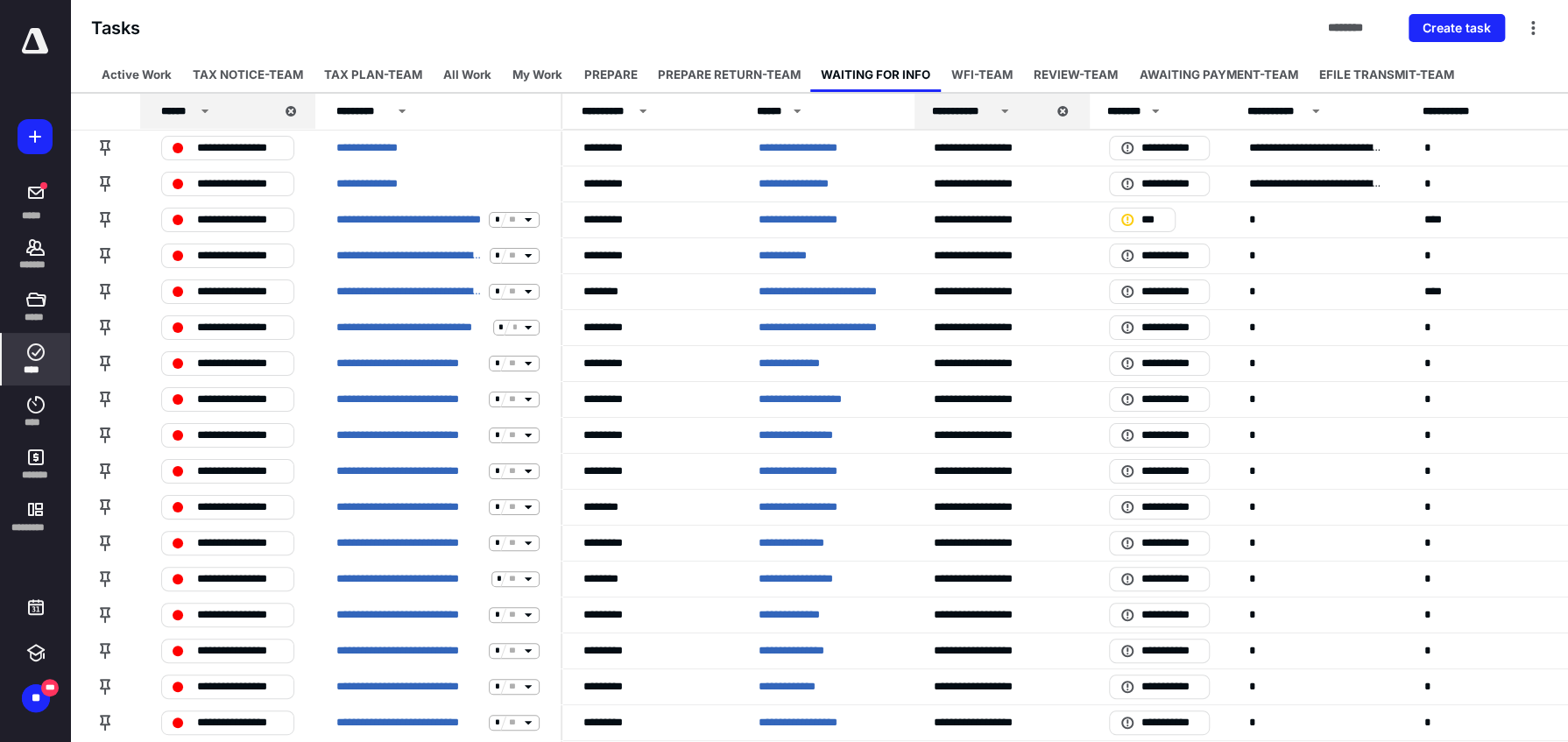 click on "PREPARE RETURN-TEAM" at bounding box center (729, 74) 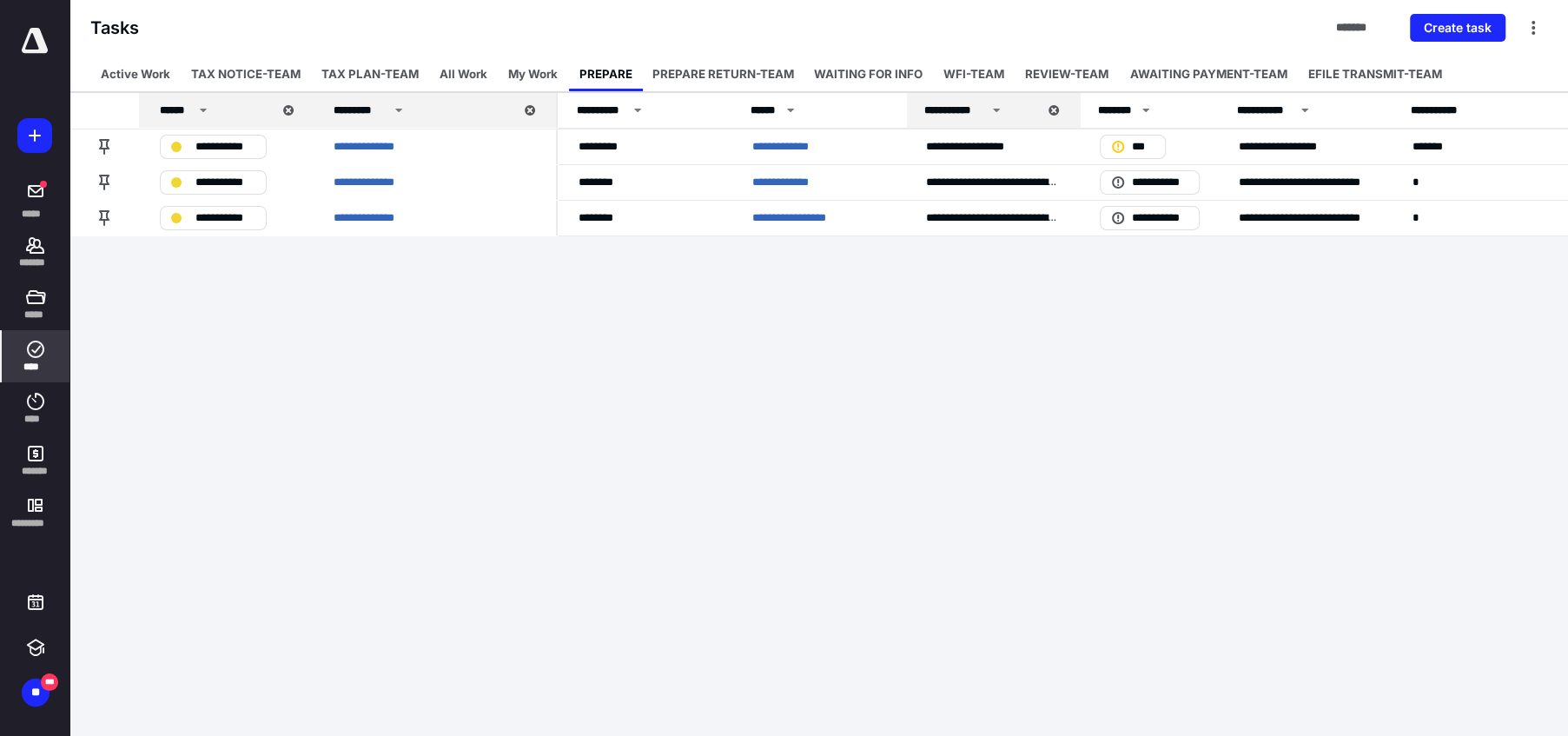 click on "My Work" at bounding box center [533, 74] 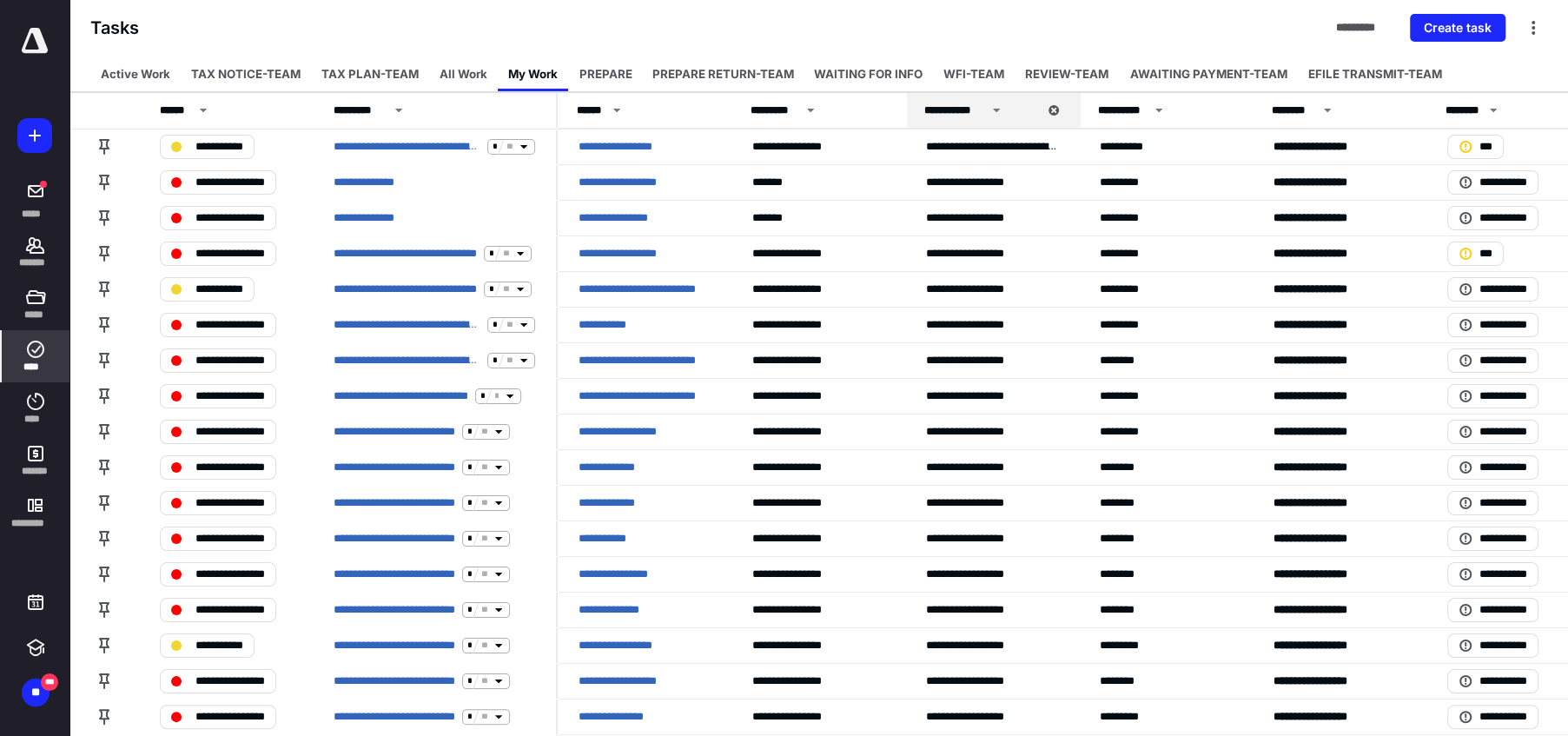 click on "PREPARE" at bounding box center [605, 74] 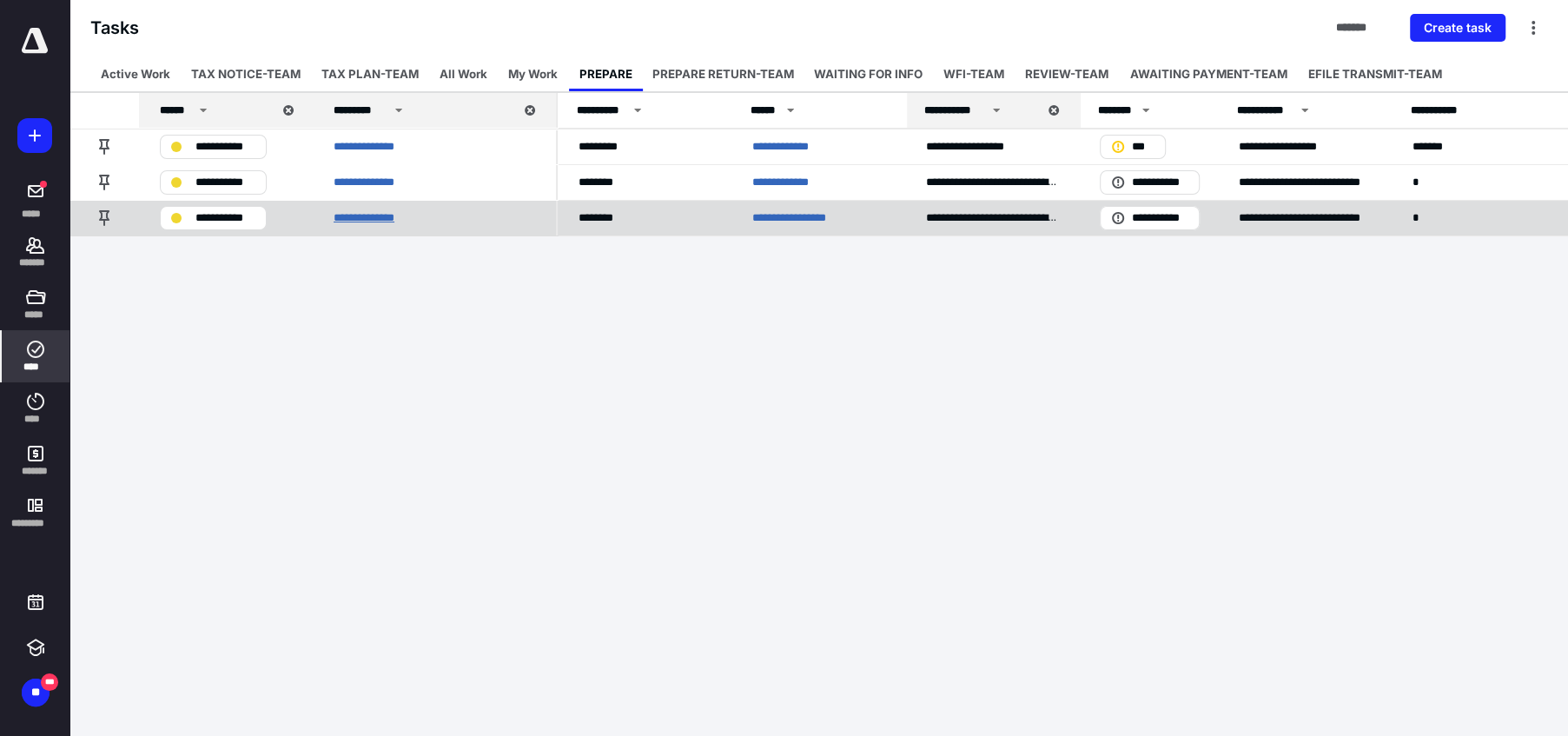 click on "**********" at bounding box center [382, 218] 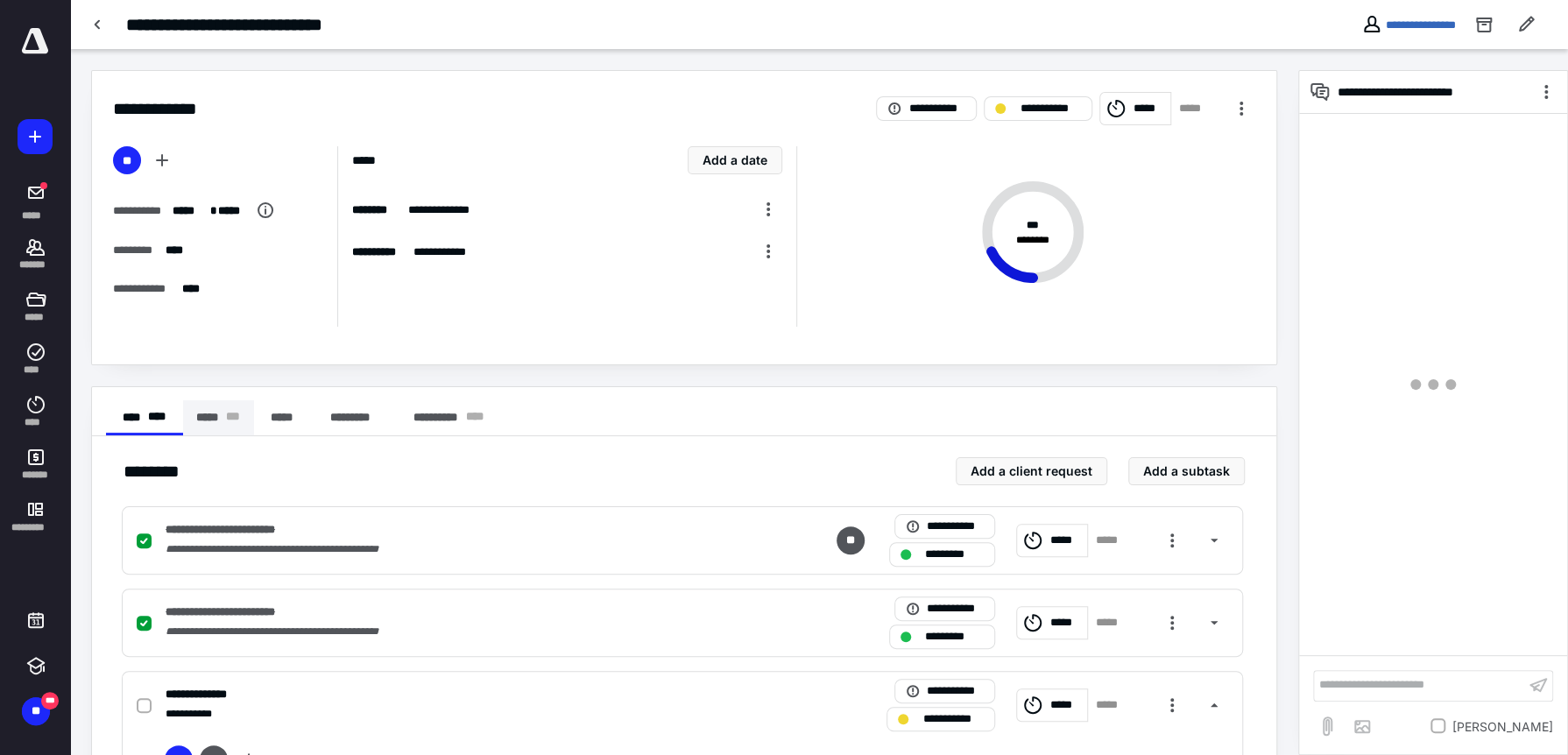 click on "***** * * *" at bounding box center (218, 418) 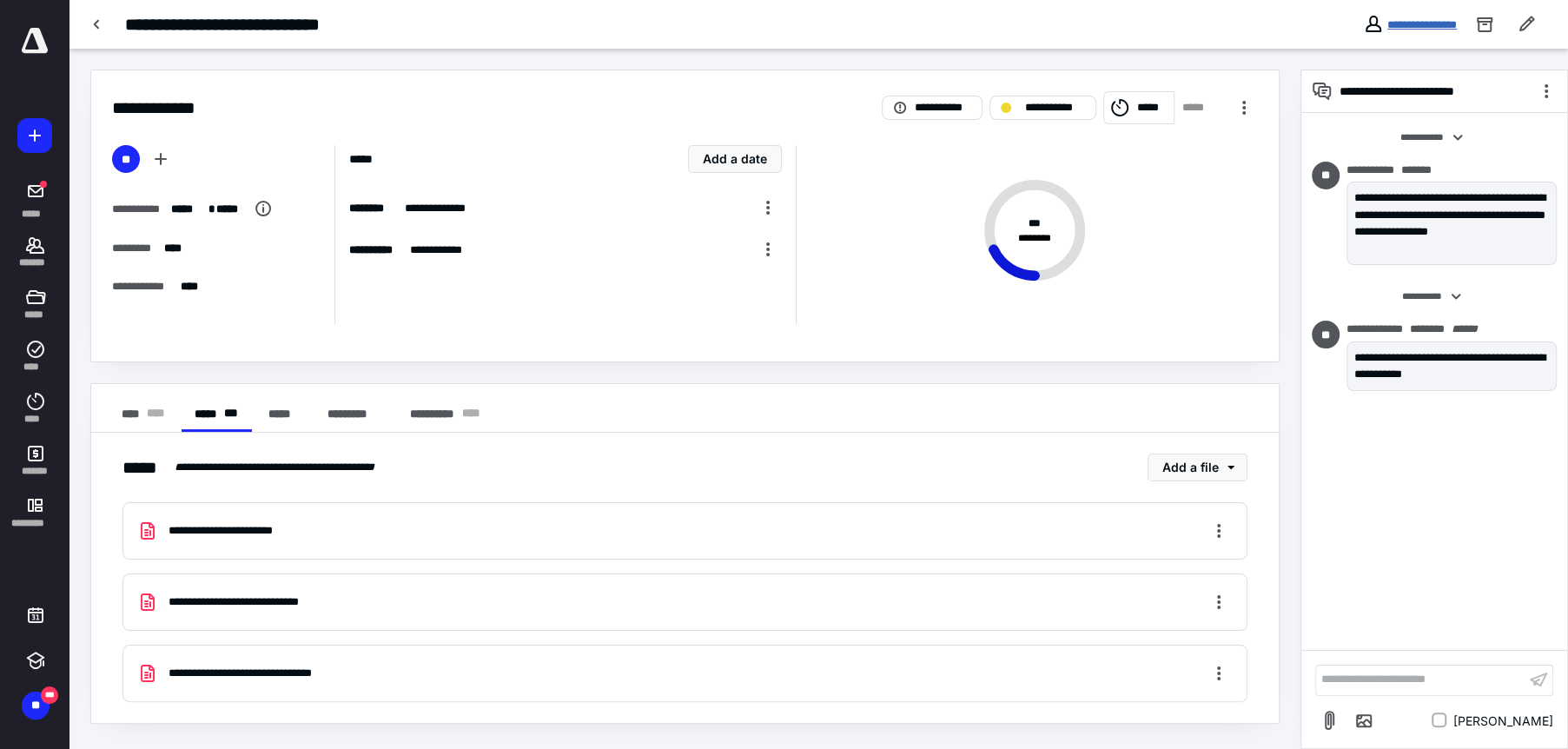 click on "**********" at bounding box center [1422, 24] 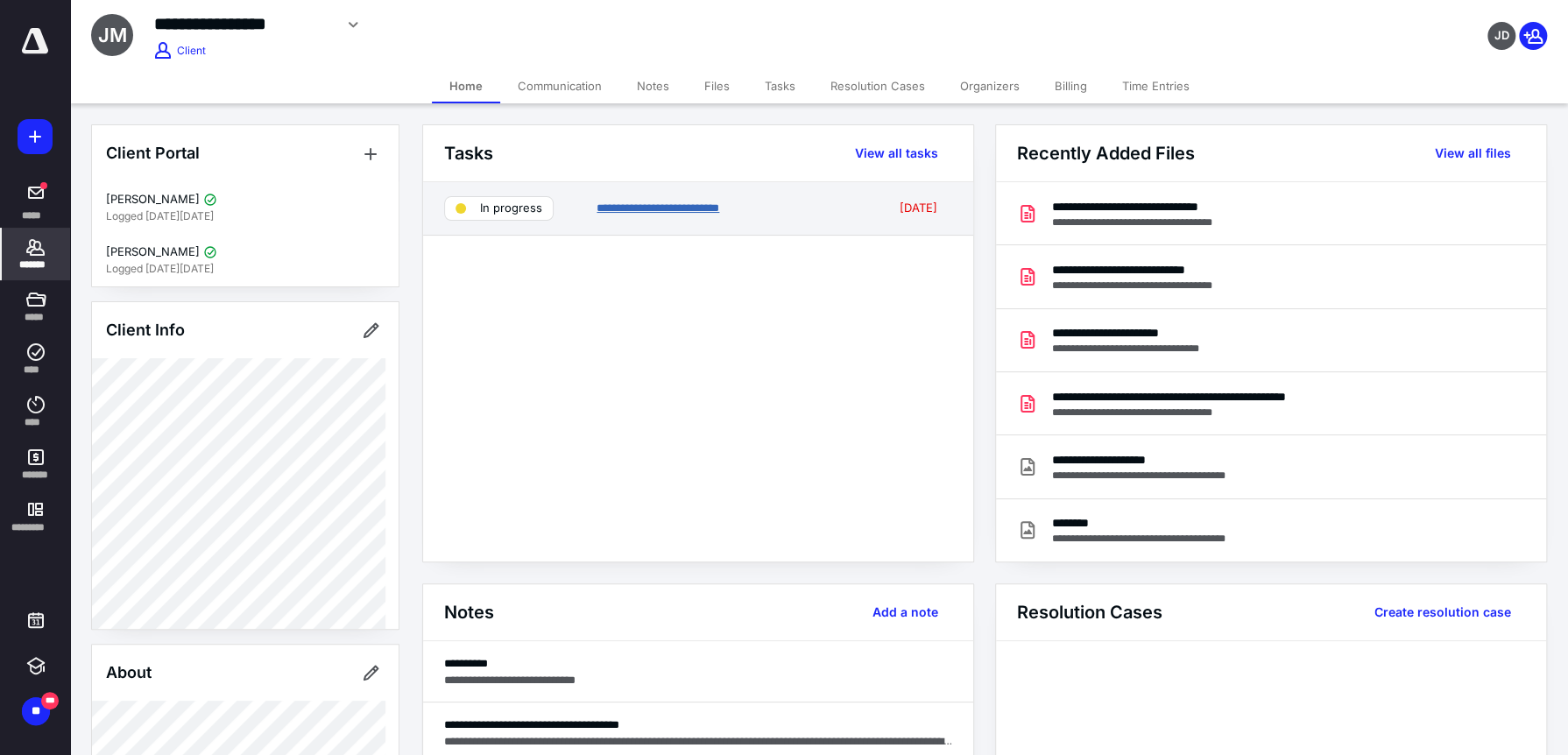 click on "**********" at bounding box center (658, 208) 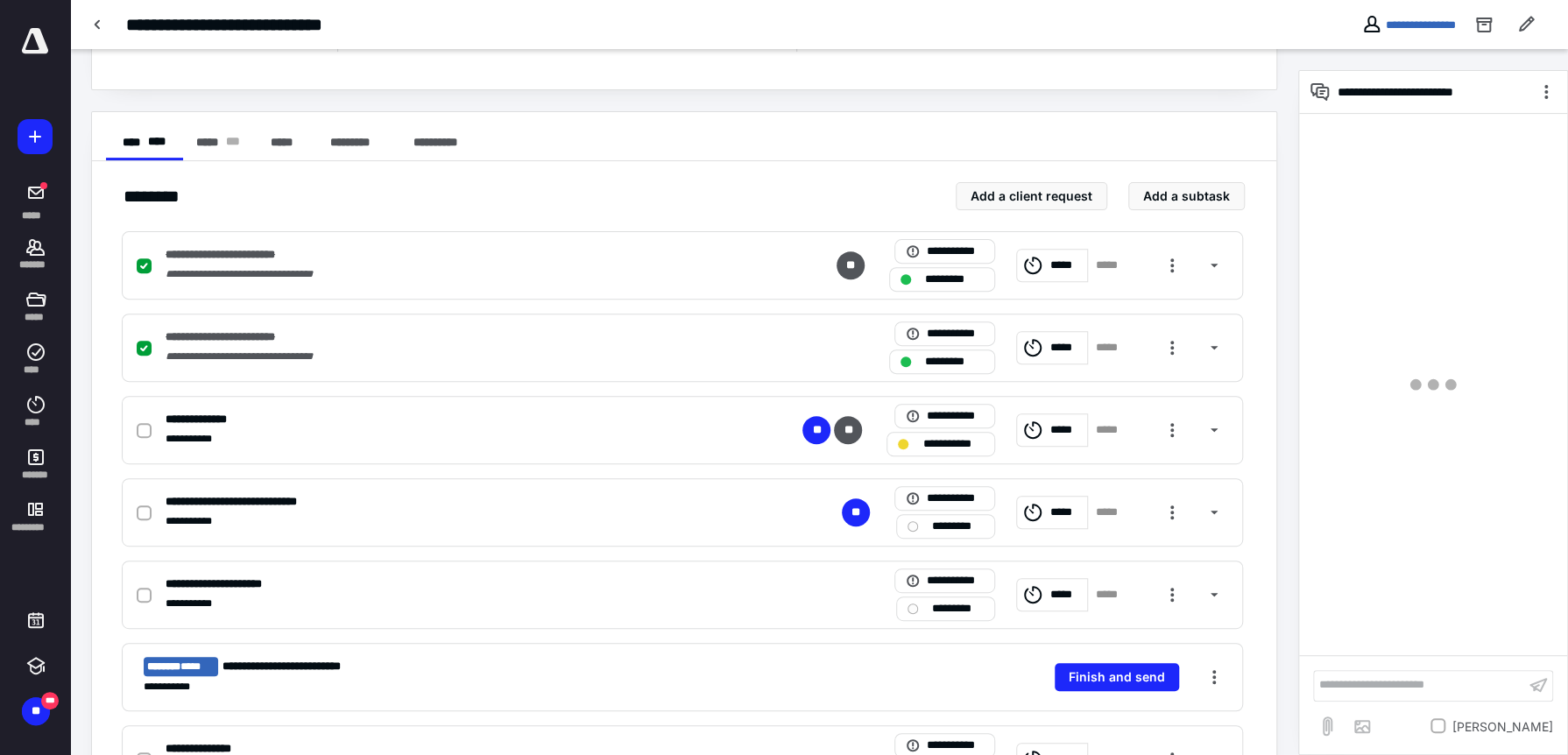 scroll, scrollTop: 685, scrollLeft: 0, axis: vertical 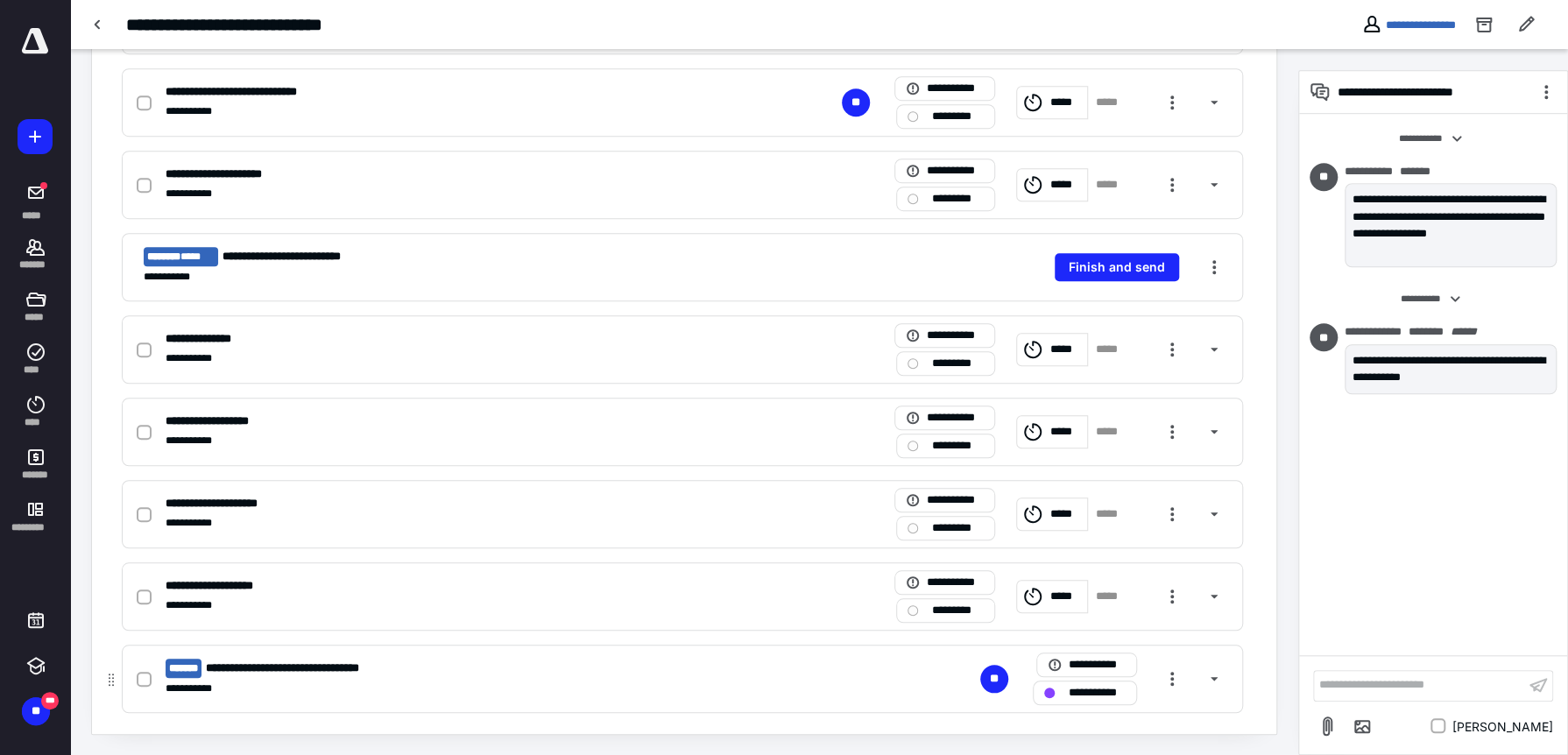 click on "**********" at bounding box center [452, 668] 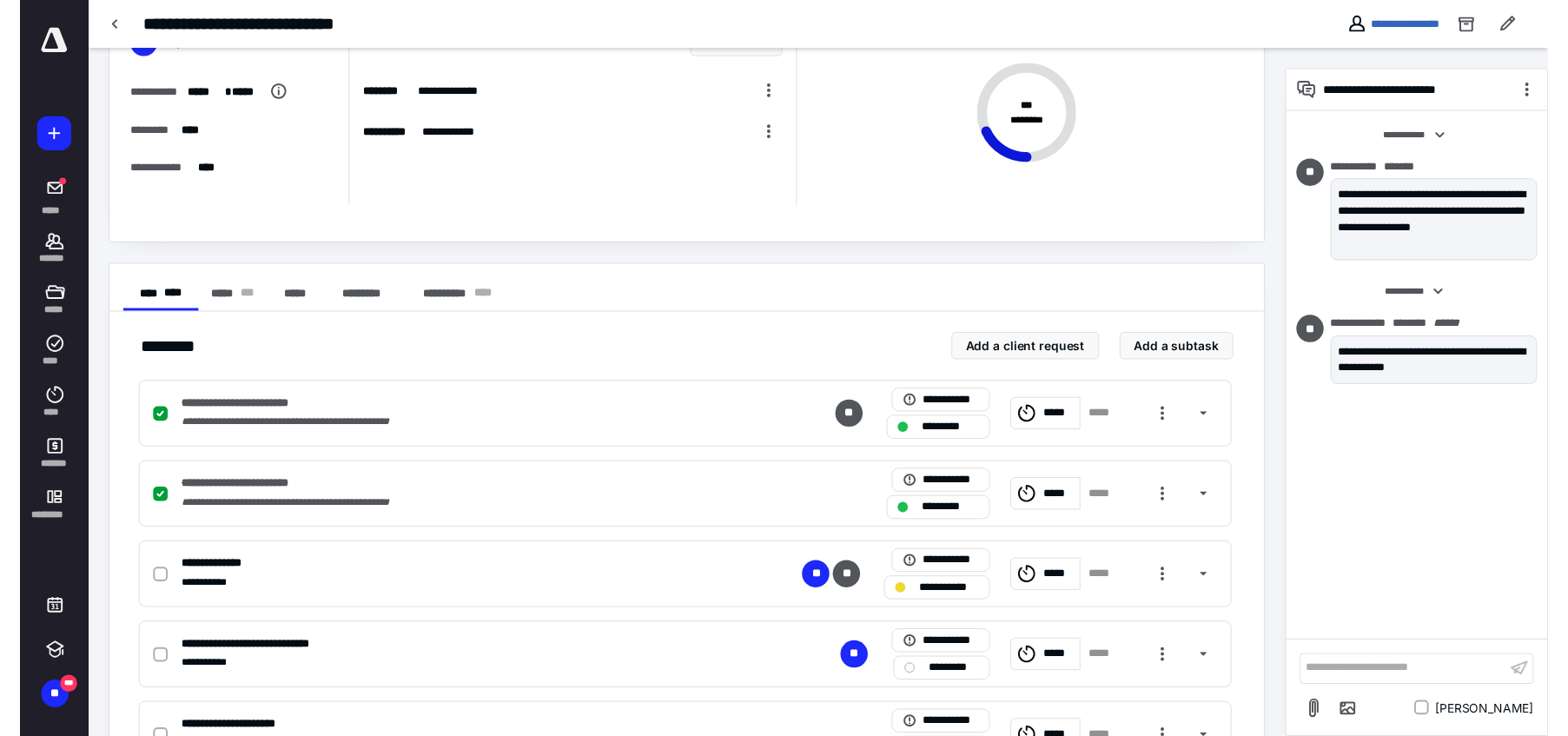 scroll, scrollTop: 0, scrollLeft: 0, axis: both 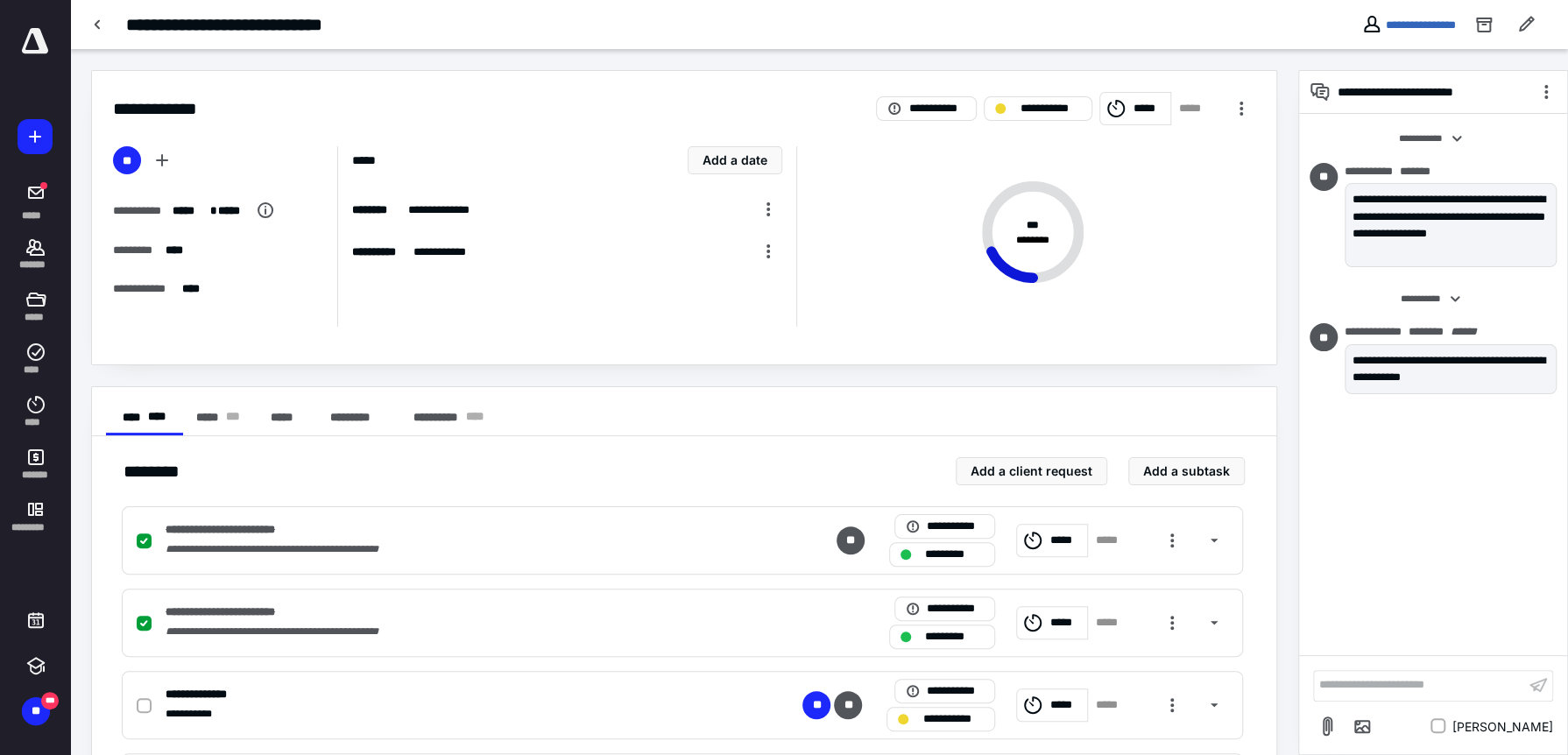 click on "**********" at bounding box center [1409, 25] 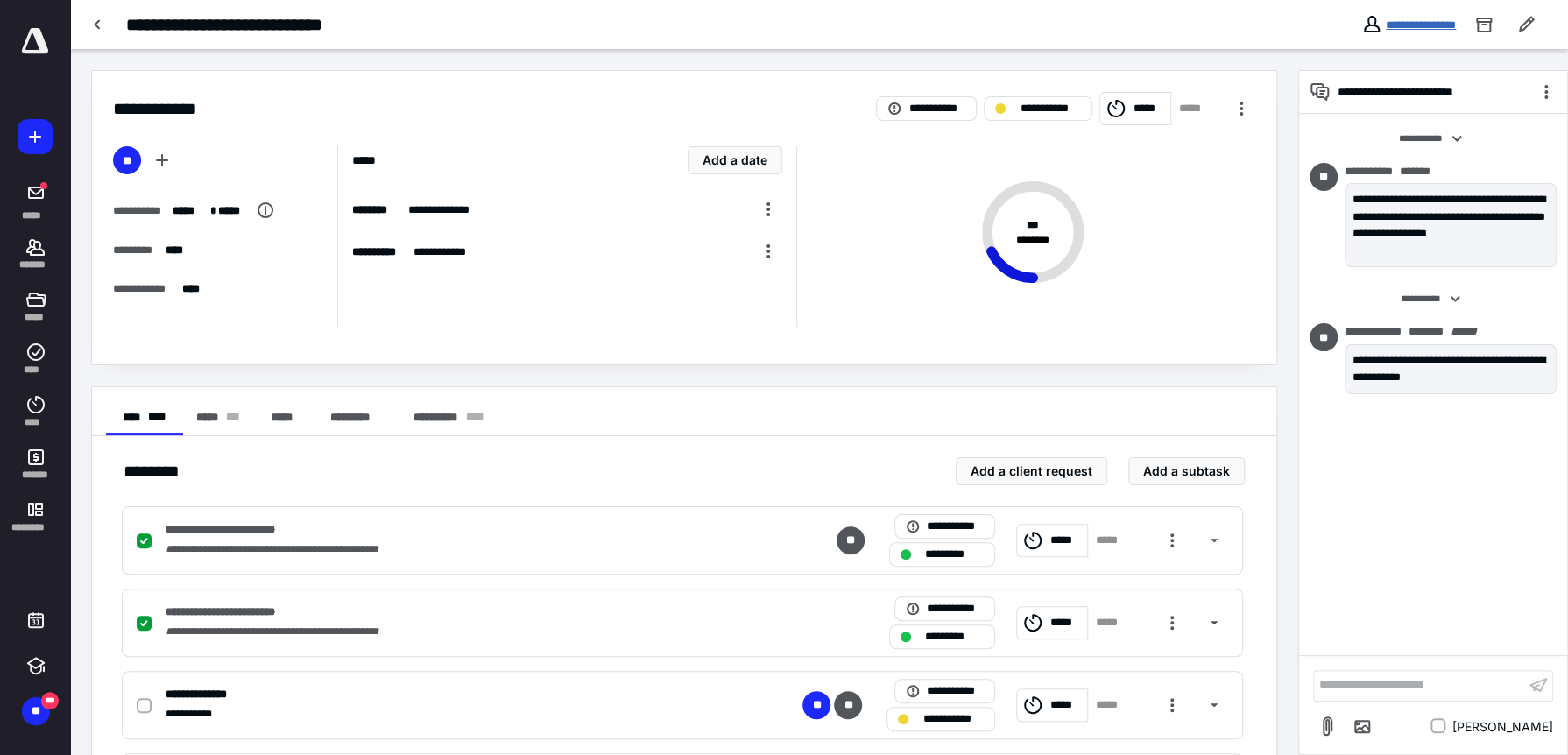 click on "**********" at bounding box center [1421, 25] 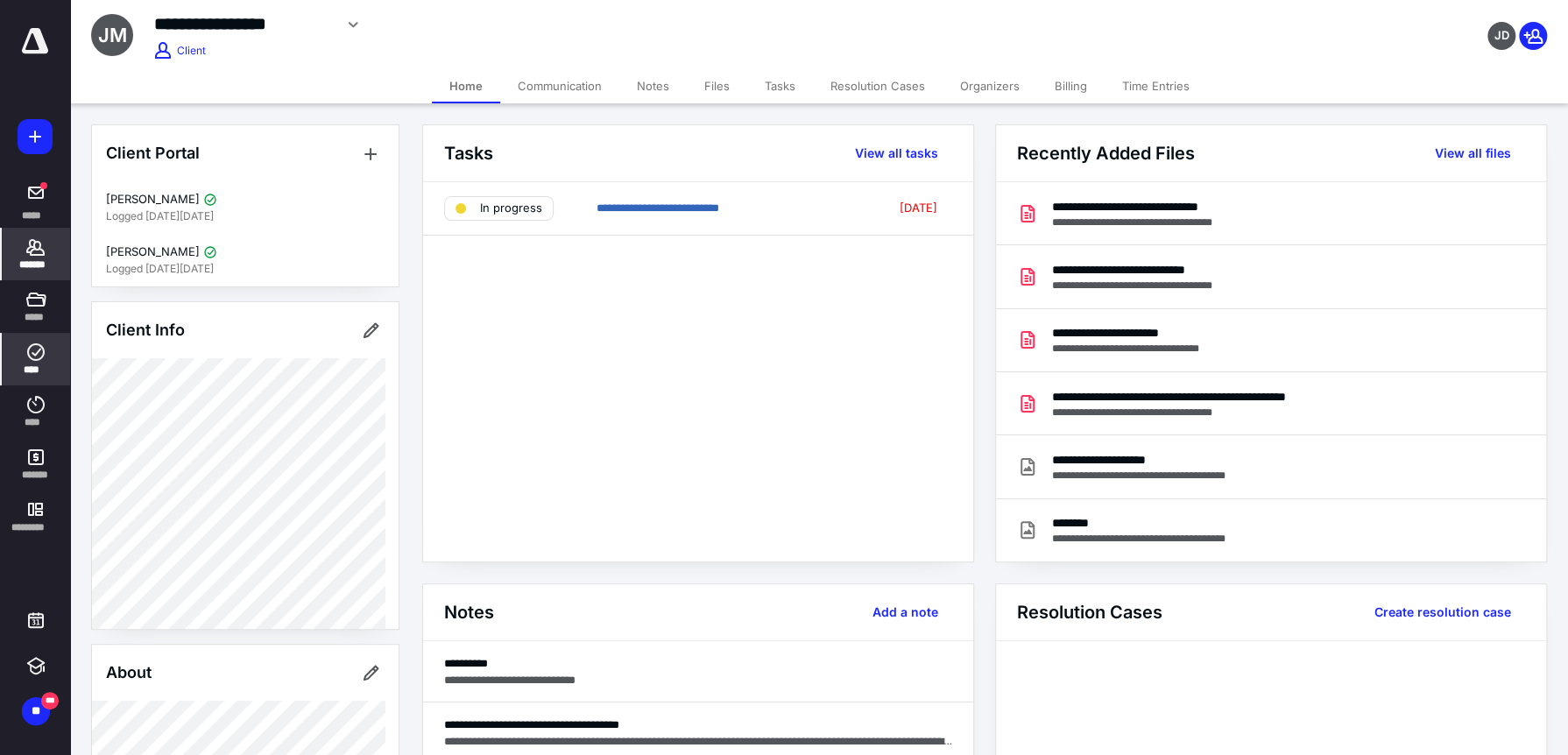 click on "****" at bounding box center (36, 370) 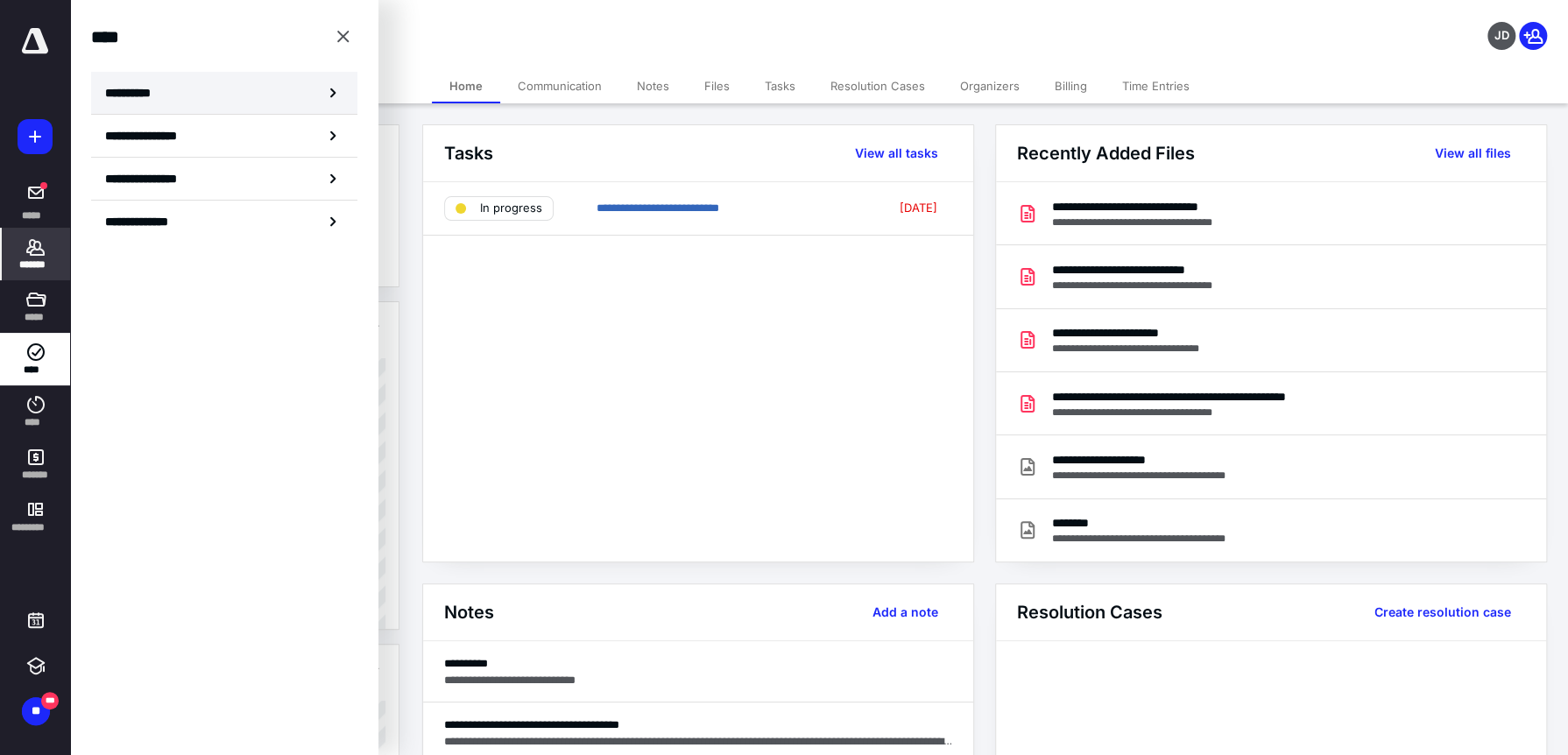 click on "**********" at bounding box center [224, 93] 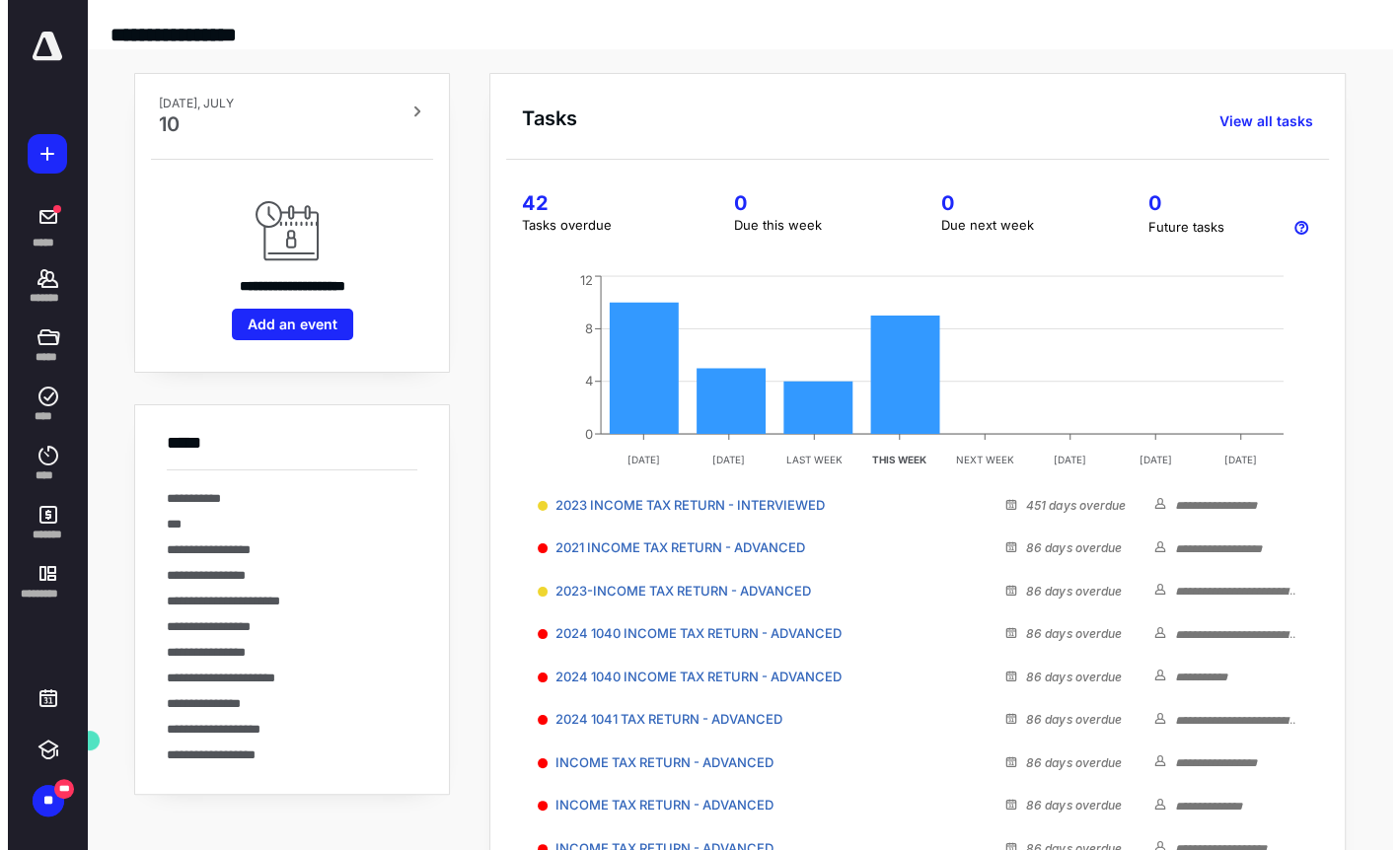 scroll, scrollTop: 0, scrollLeft: 0, axis: both 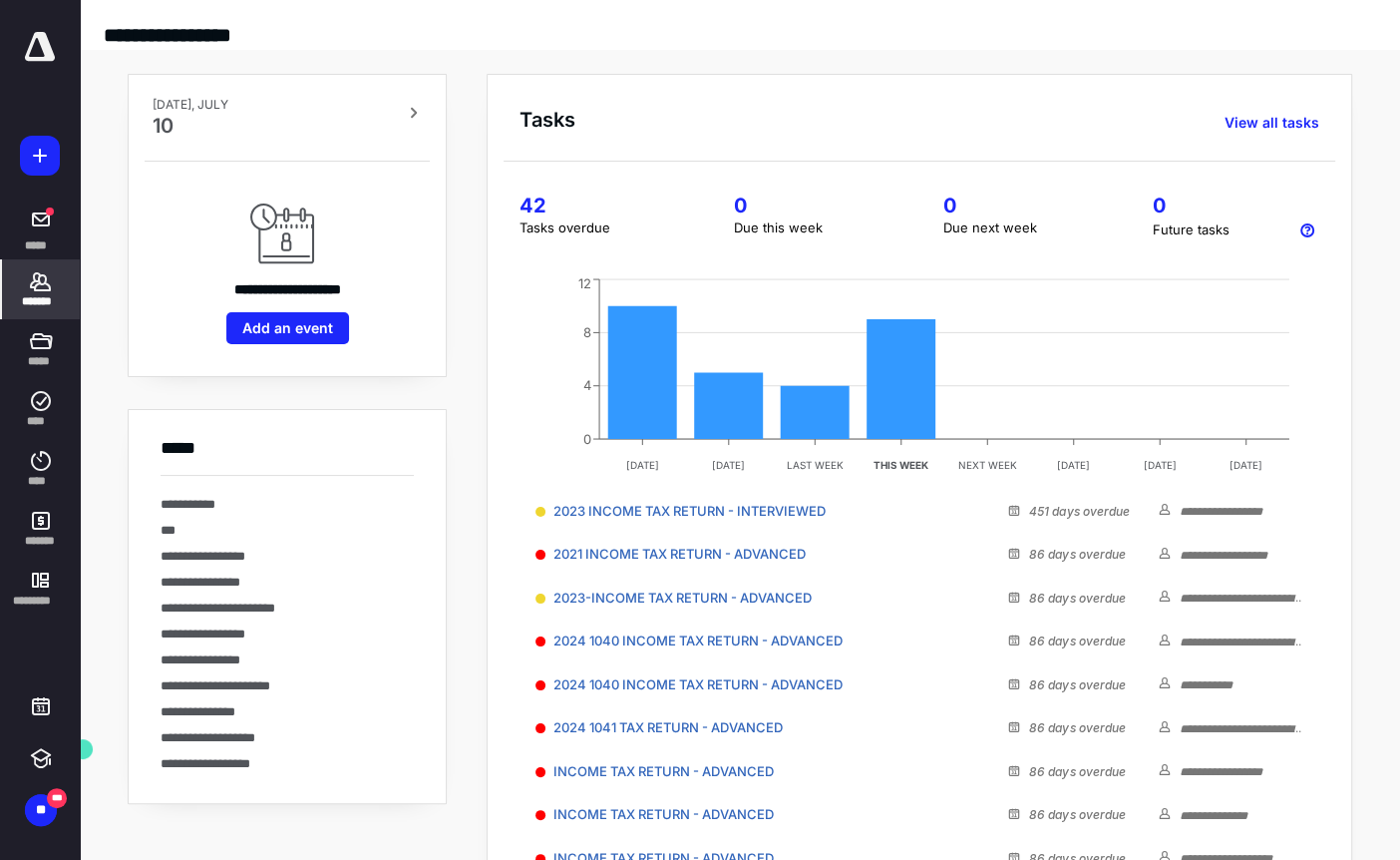 drag, startPoint x: 62, startPoint y: 291, endPoint x: 47, endPoint y: 296, distance: 15.811388 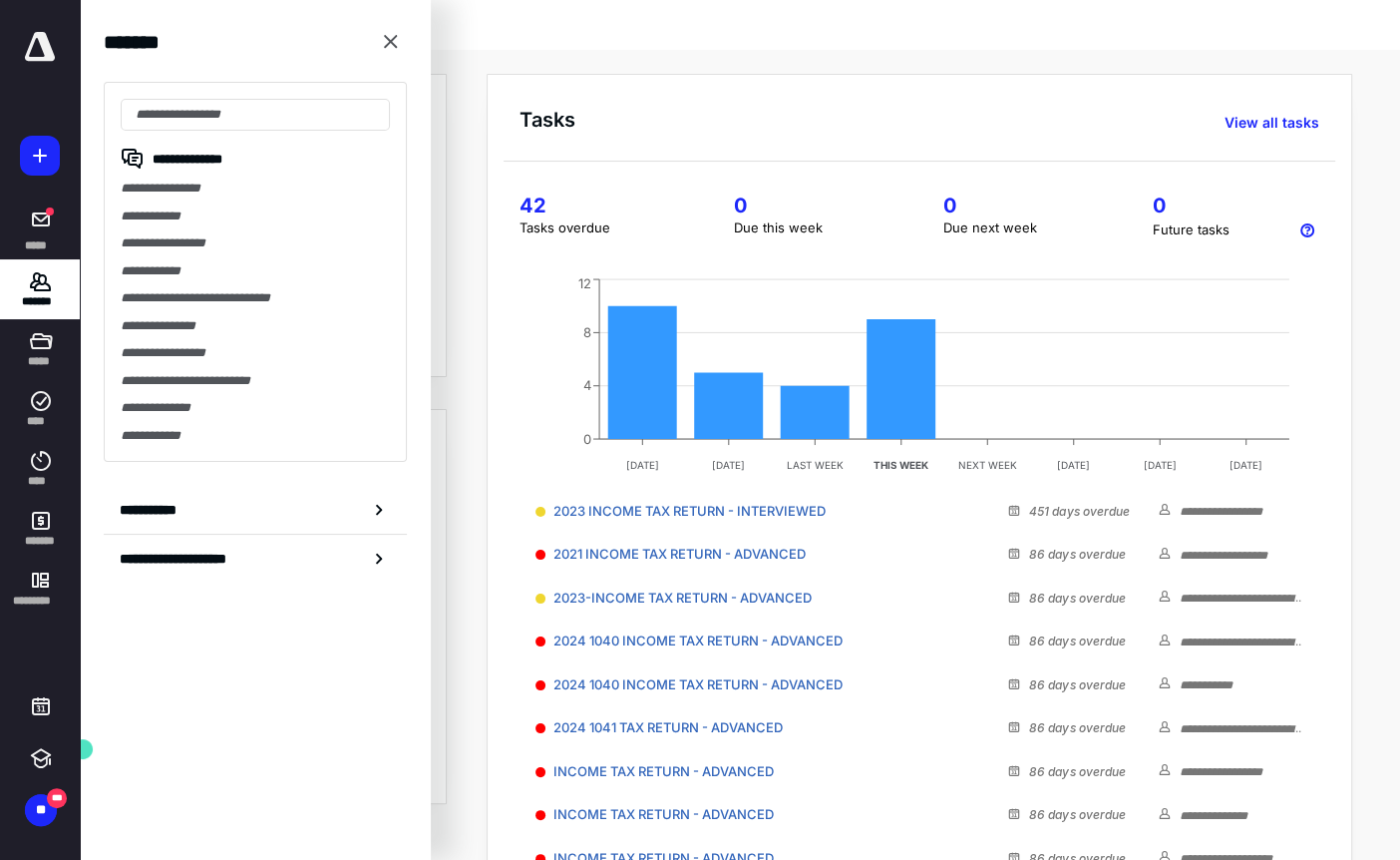 drag, startPoint x: 207, startPoint y: 279, endPoint x: 224, endPoint y: 276, distance: 17.262677 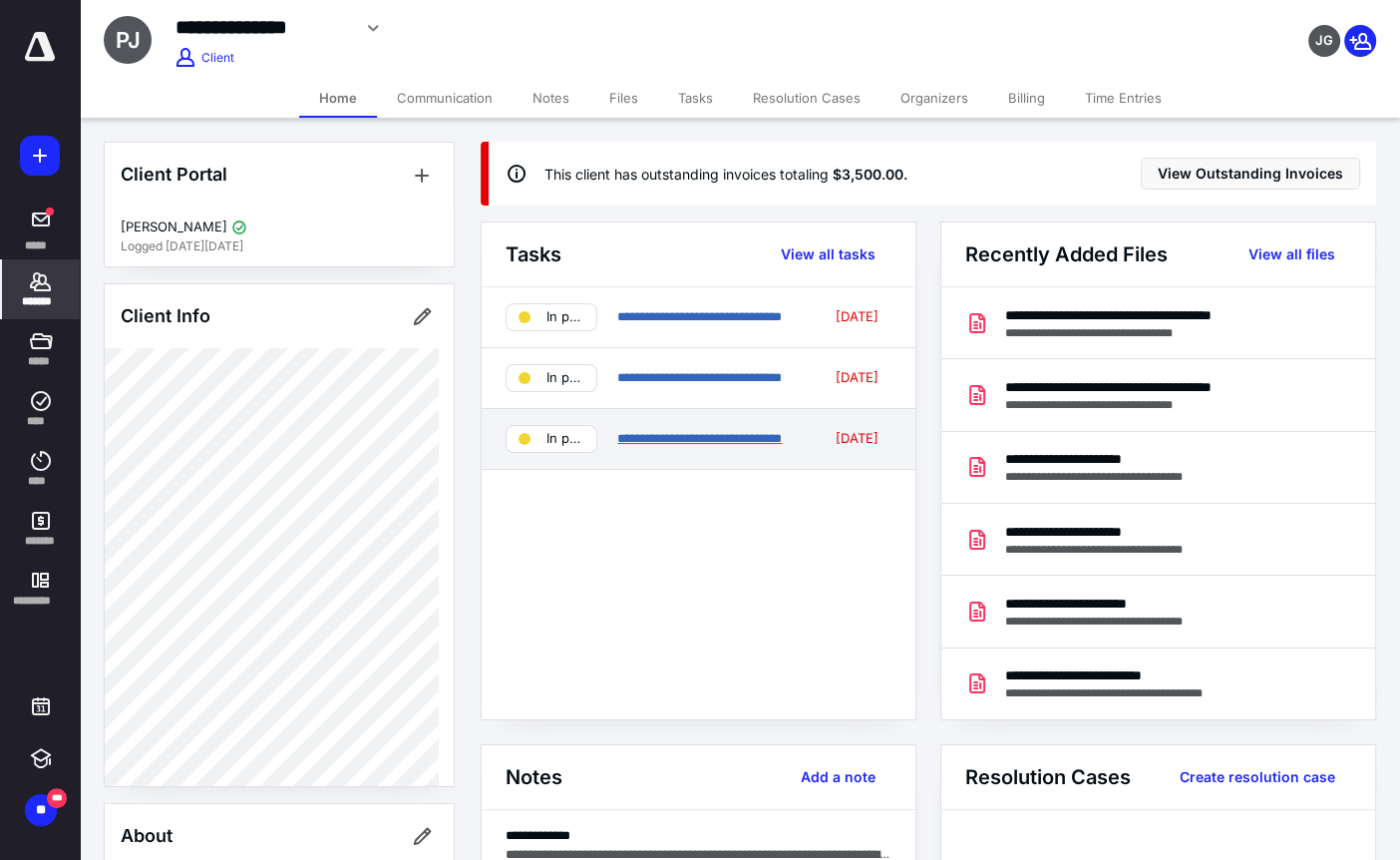 click on "**********" at bounding box center (699, 438) 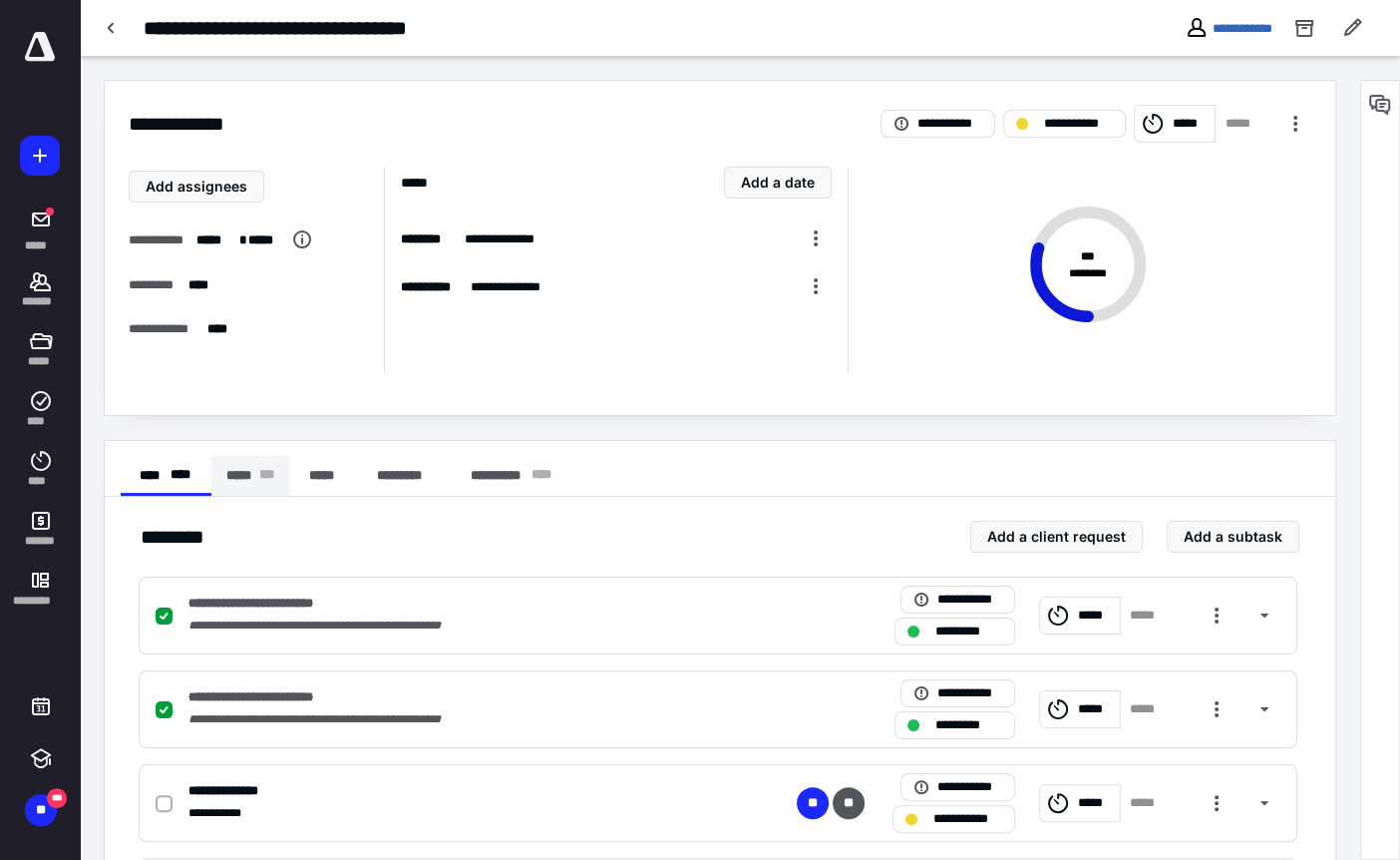 click on "***** * * *" at bounding box center (250, 476) 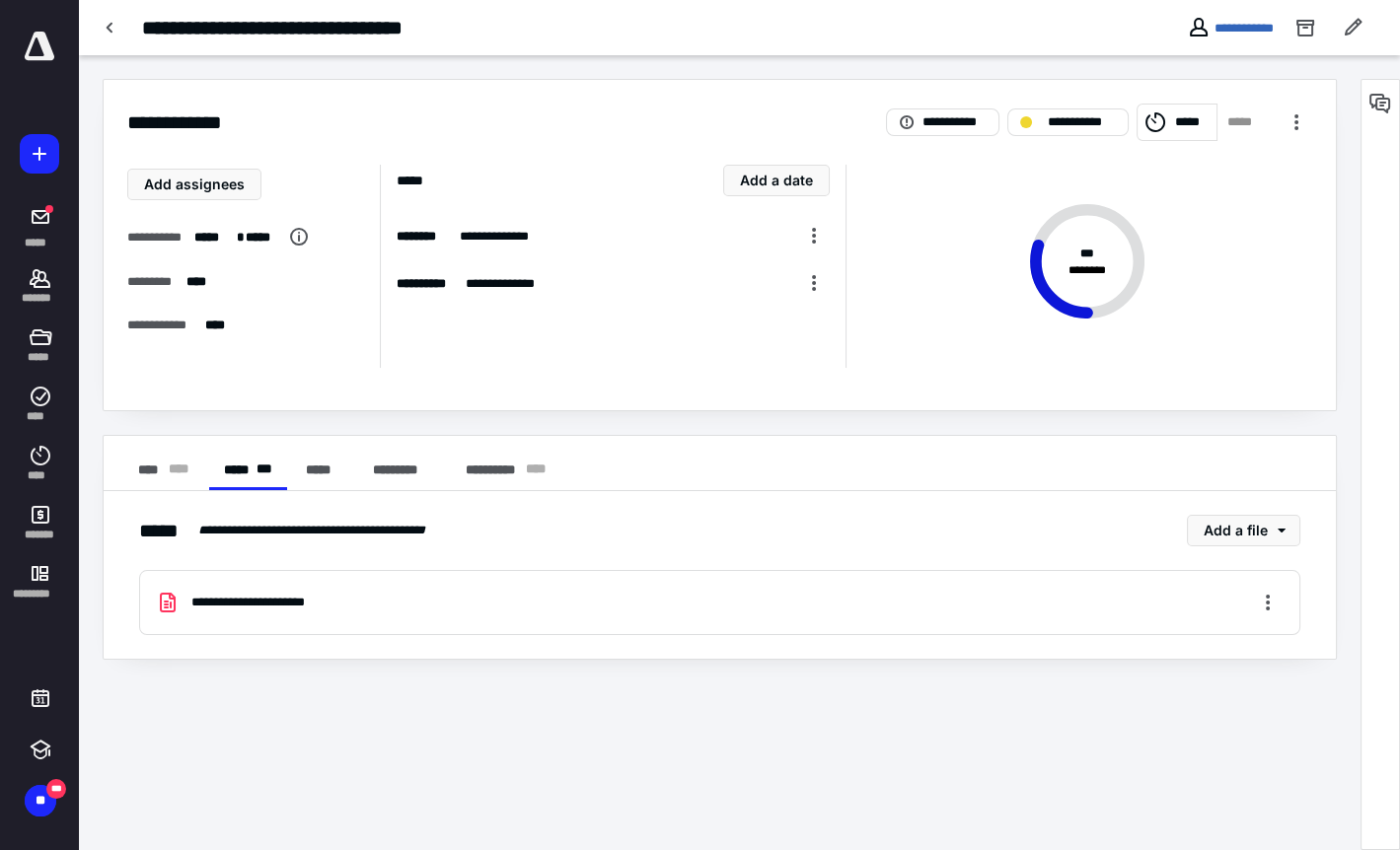 click on "**********" at bounding box center [719, 602] 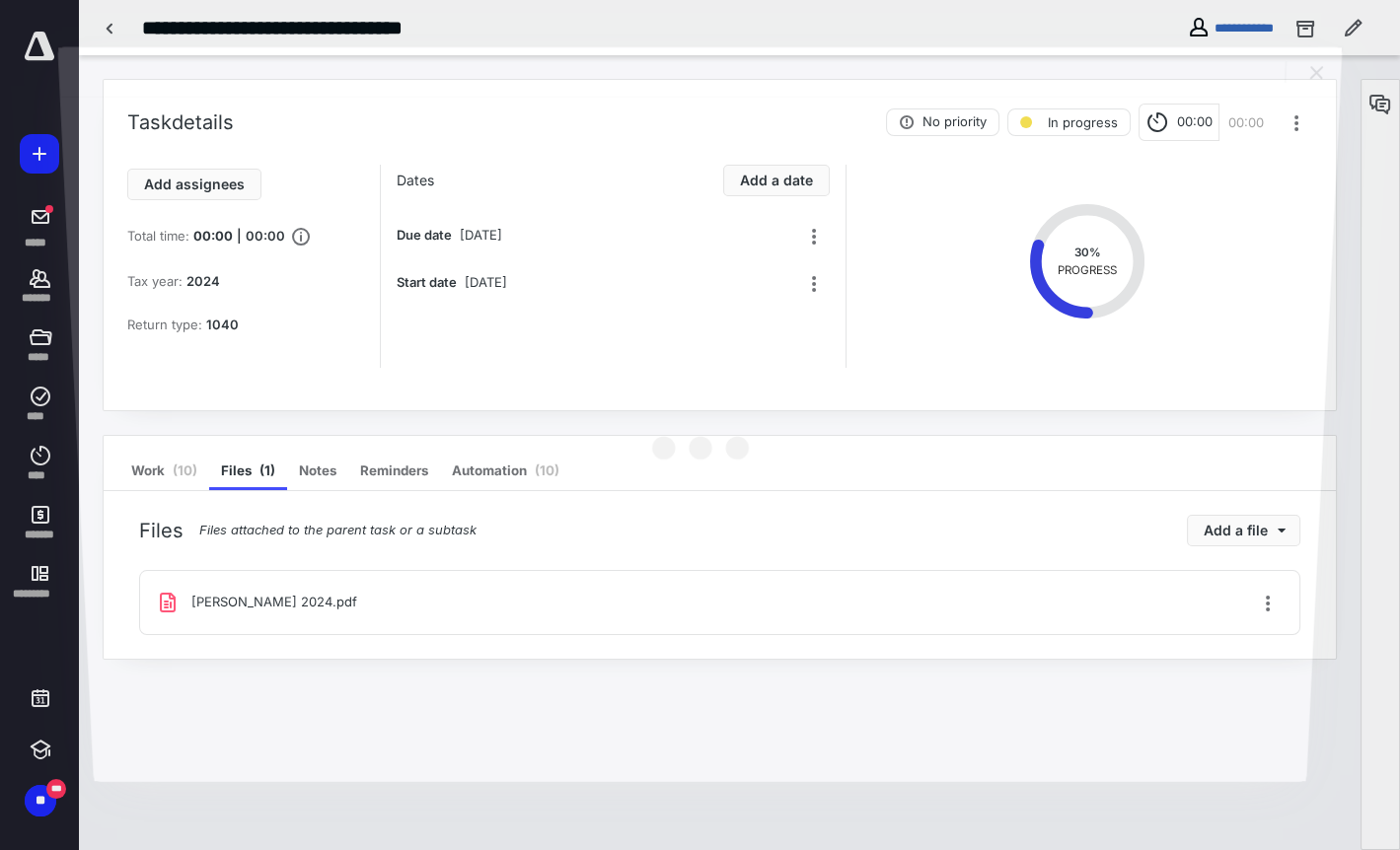 click at bounding box center [700, 439] 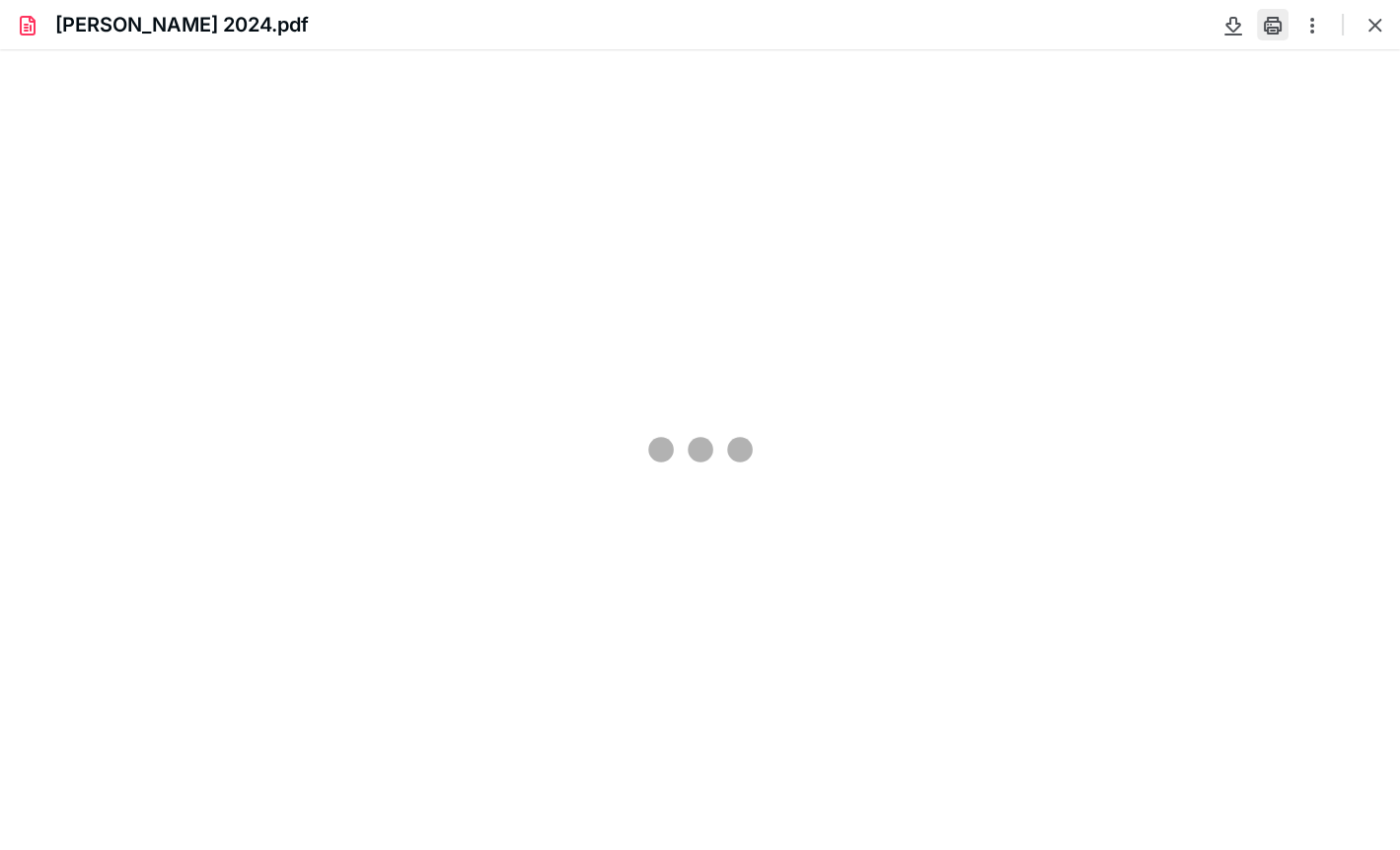scroll, scrollTop: 0, scrollLeft: 0, axis: both 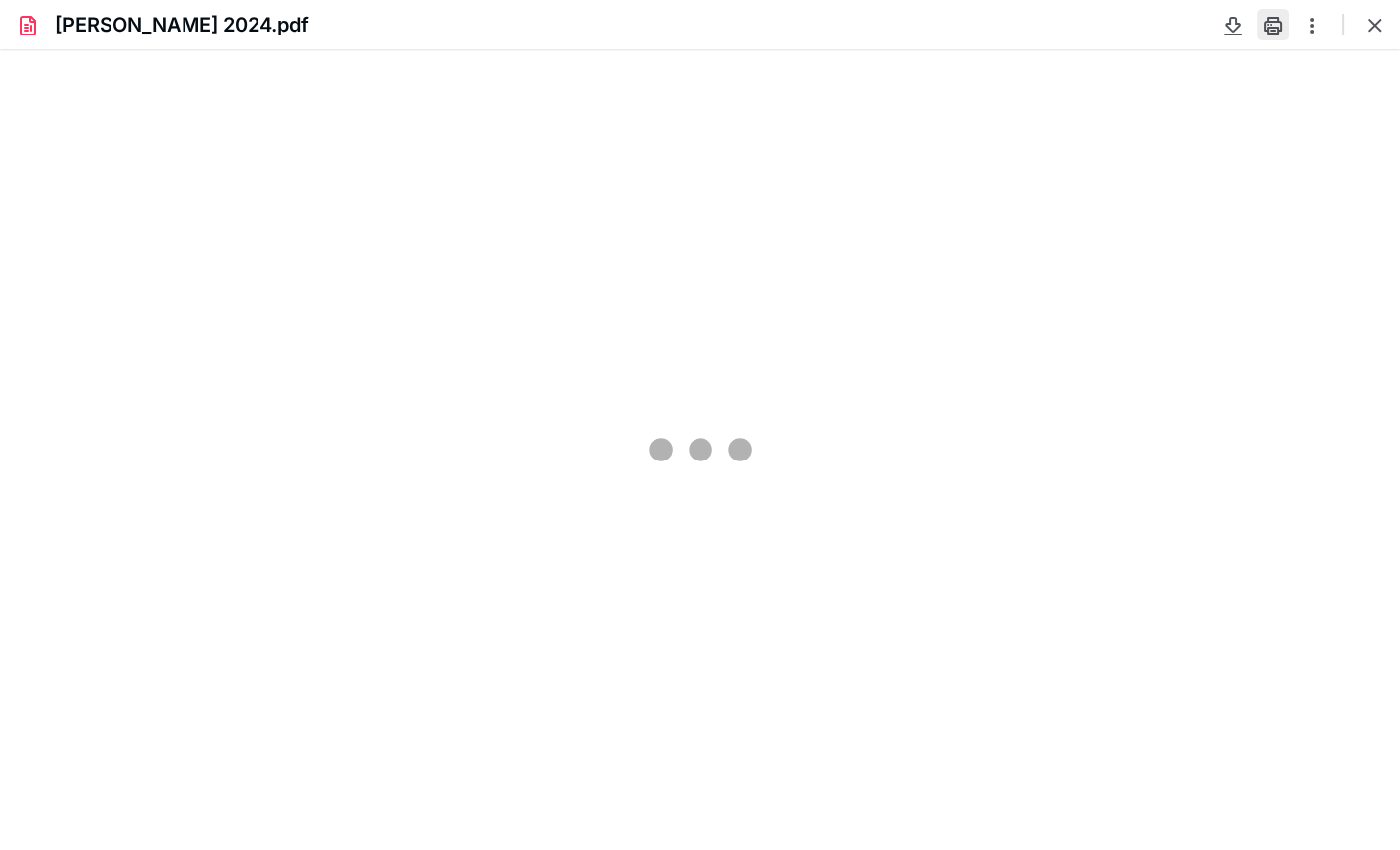 click at bounding box center (1273, 25) 